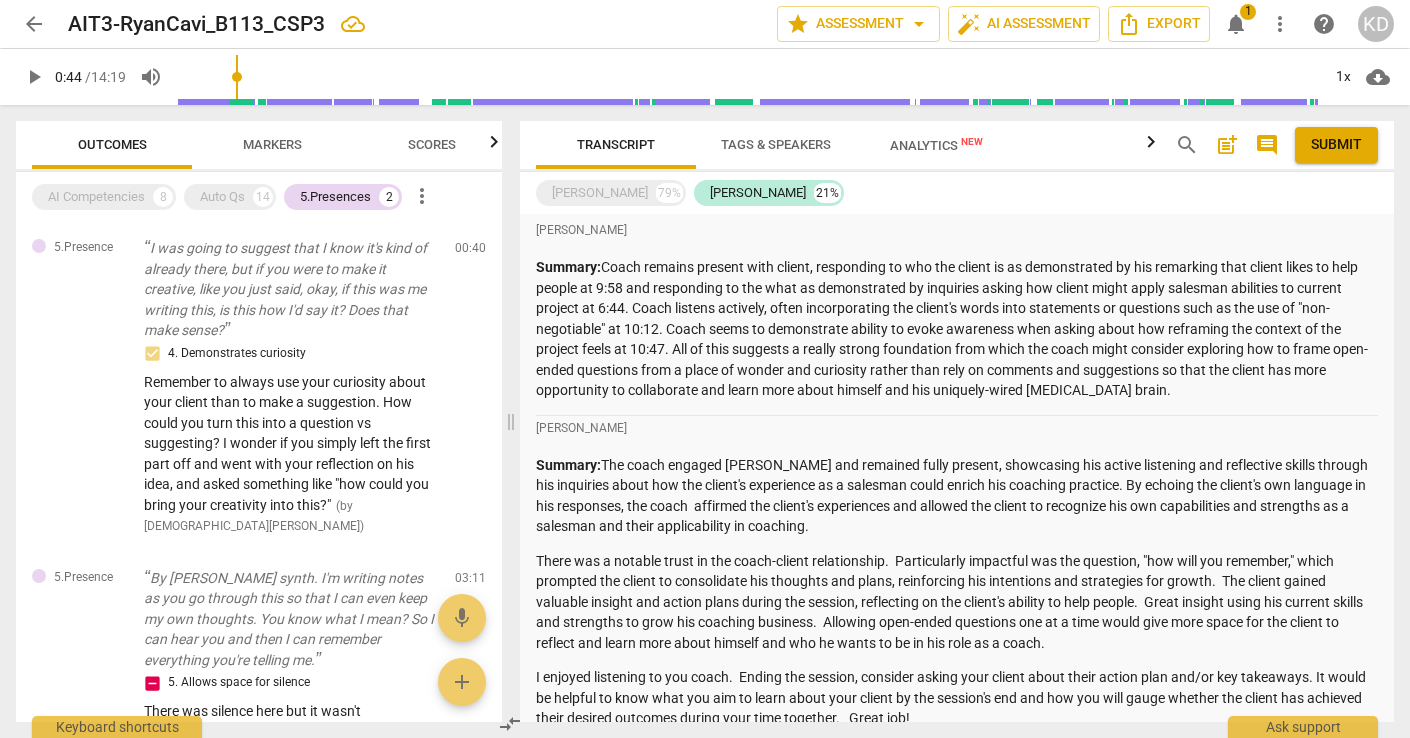 scroll, scrollTop: 0, scrollLeft: 0, axis: both 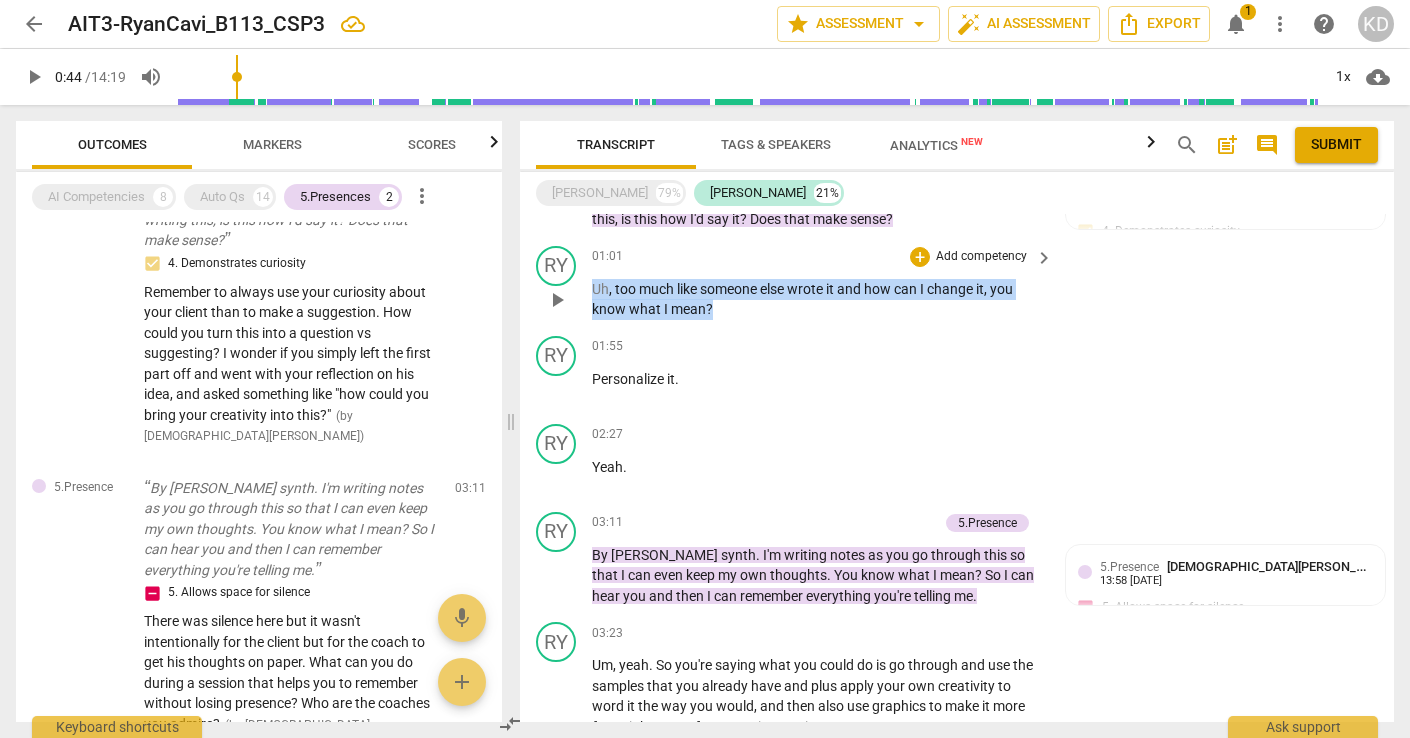 drag, startPoint x: 592, startPoint y: 291, endPoint x: 722, endPoint y: 314, distance: 132.01894 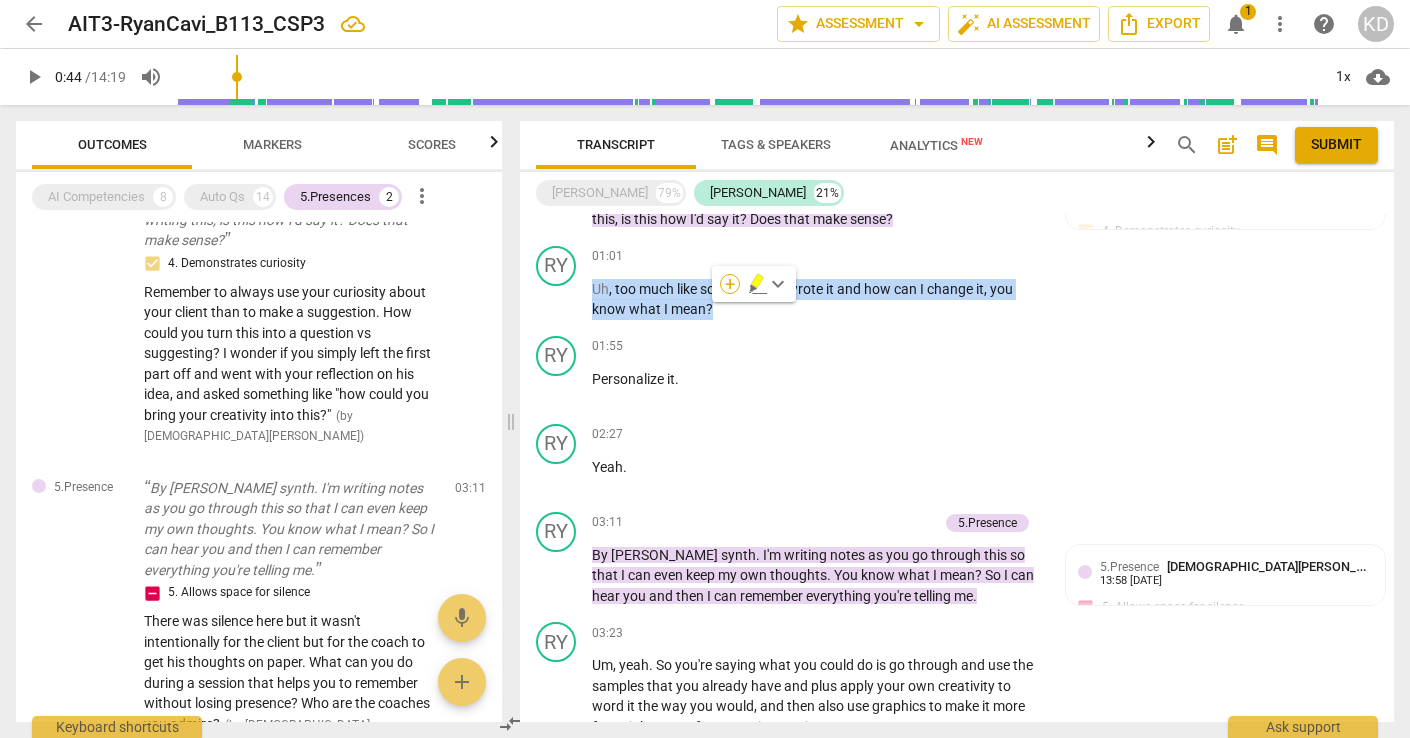 click on "+" at bounding box center [730, 284] 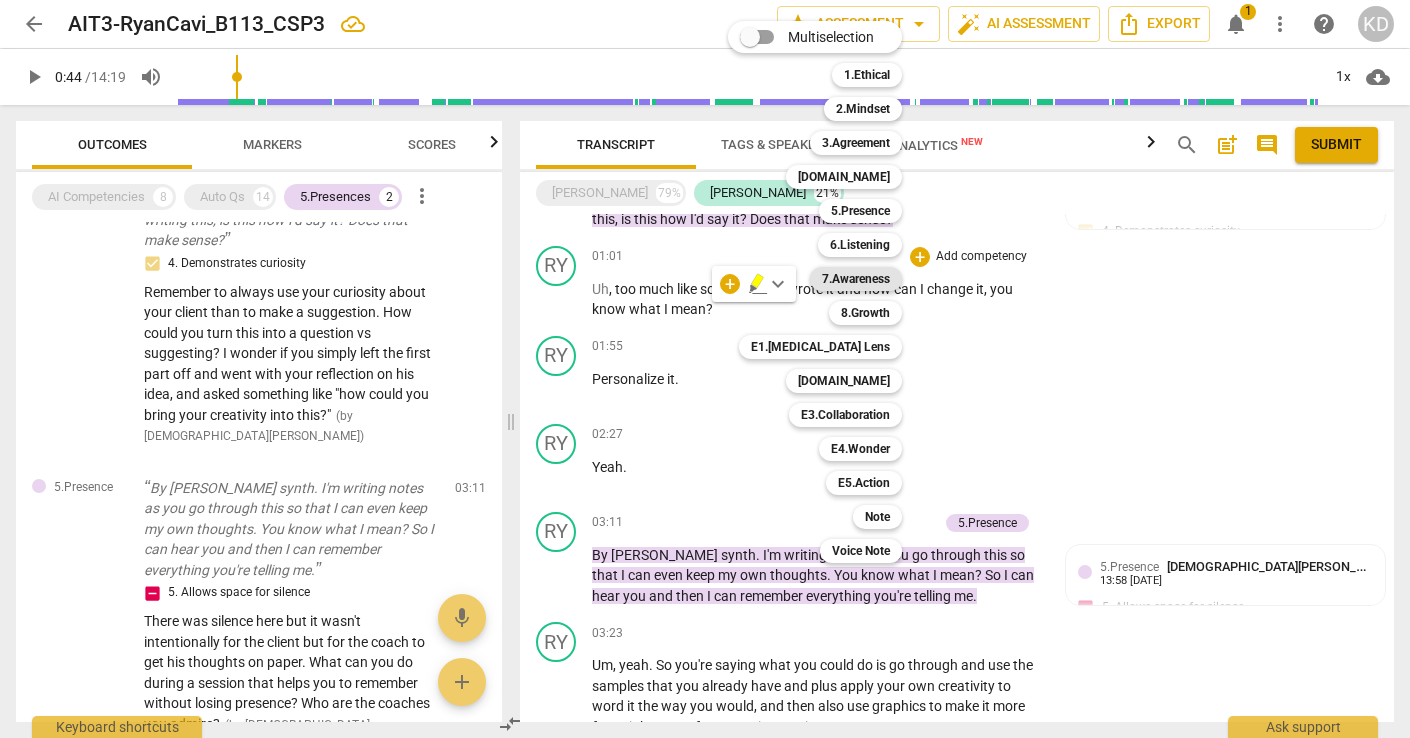 click on "7.Awareness" at bounding box center [856, 279] 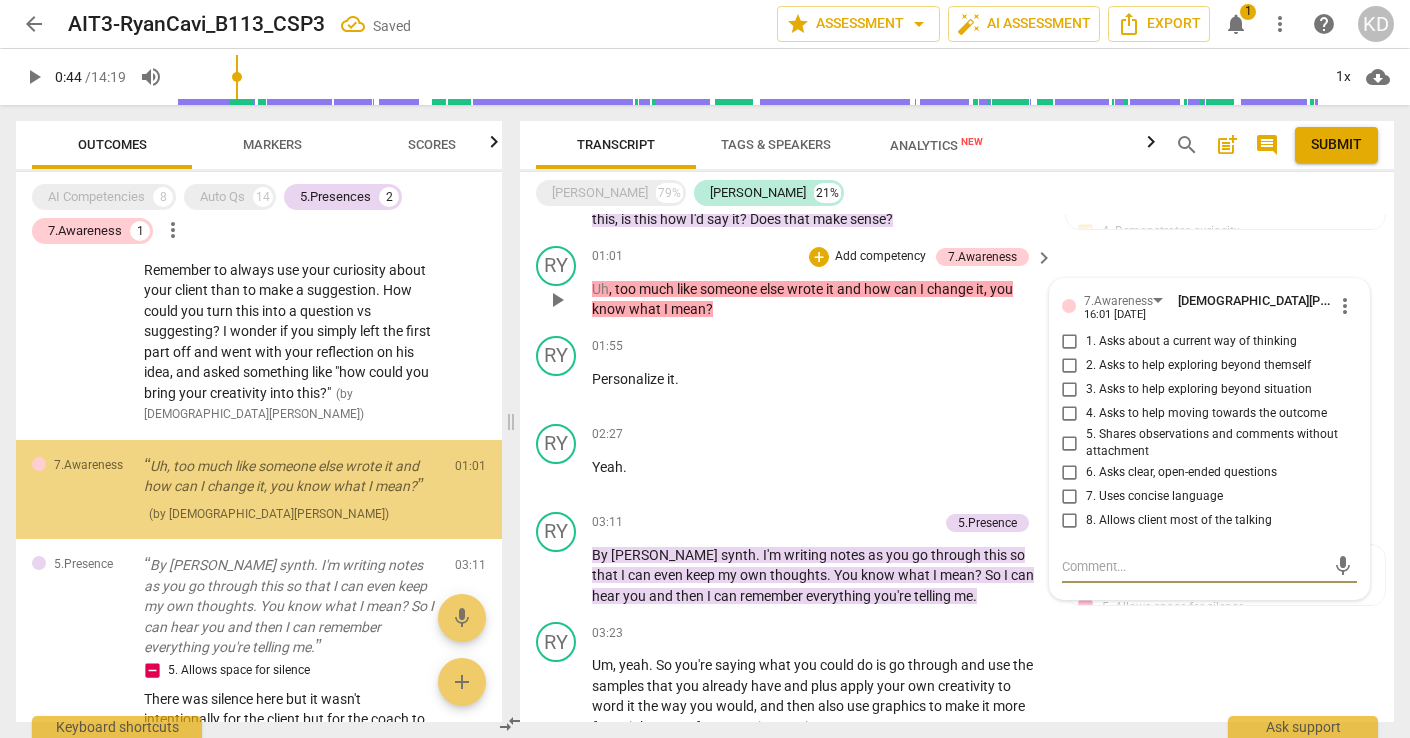 scroll, scrollTop: 146, scrollLeft: 0, axis: vertical 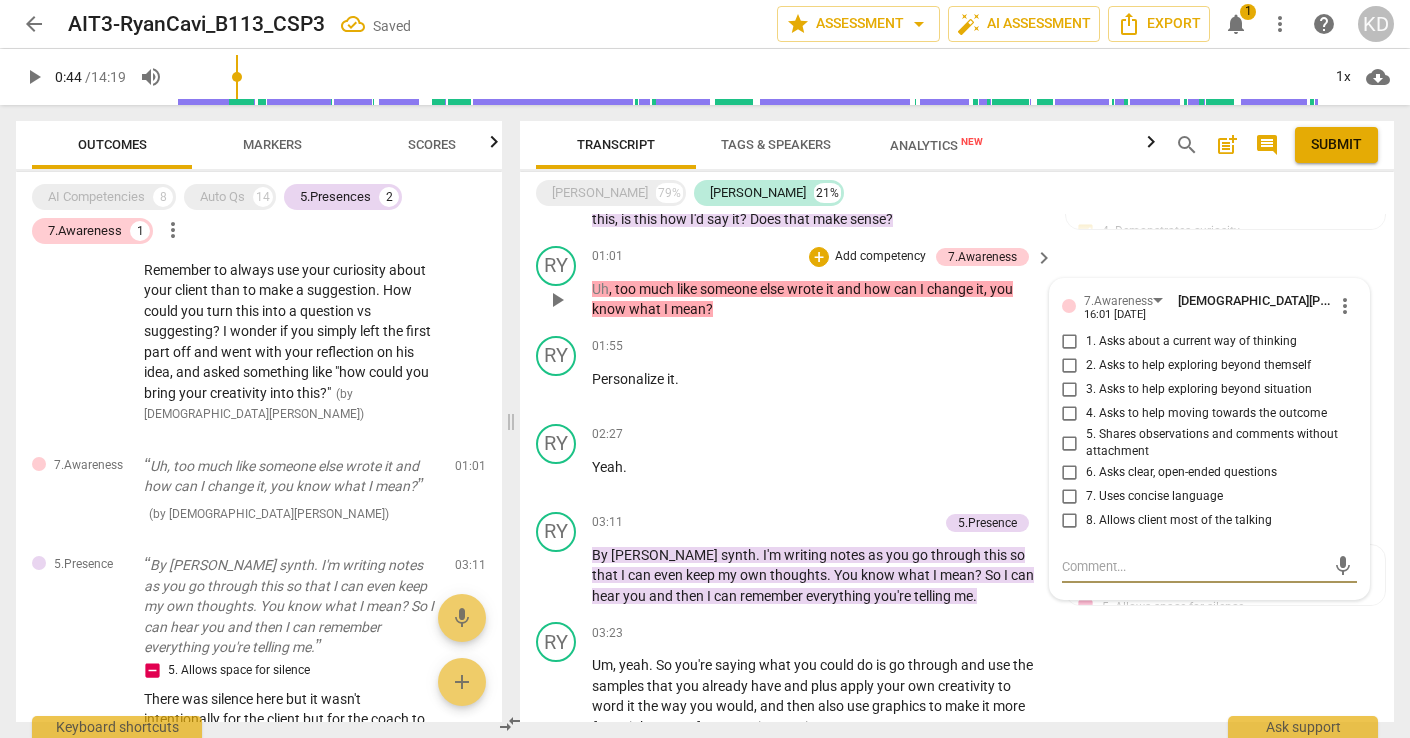 type on "R" 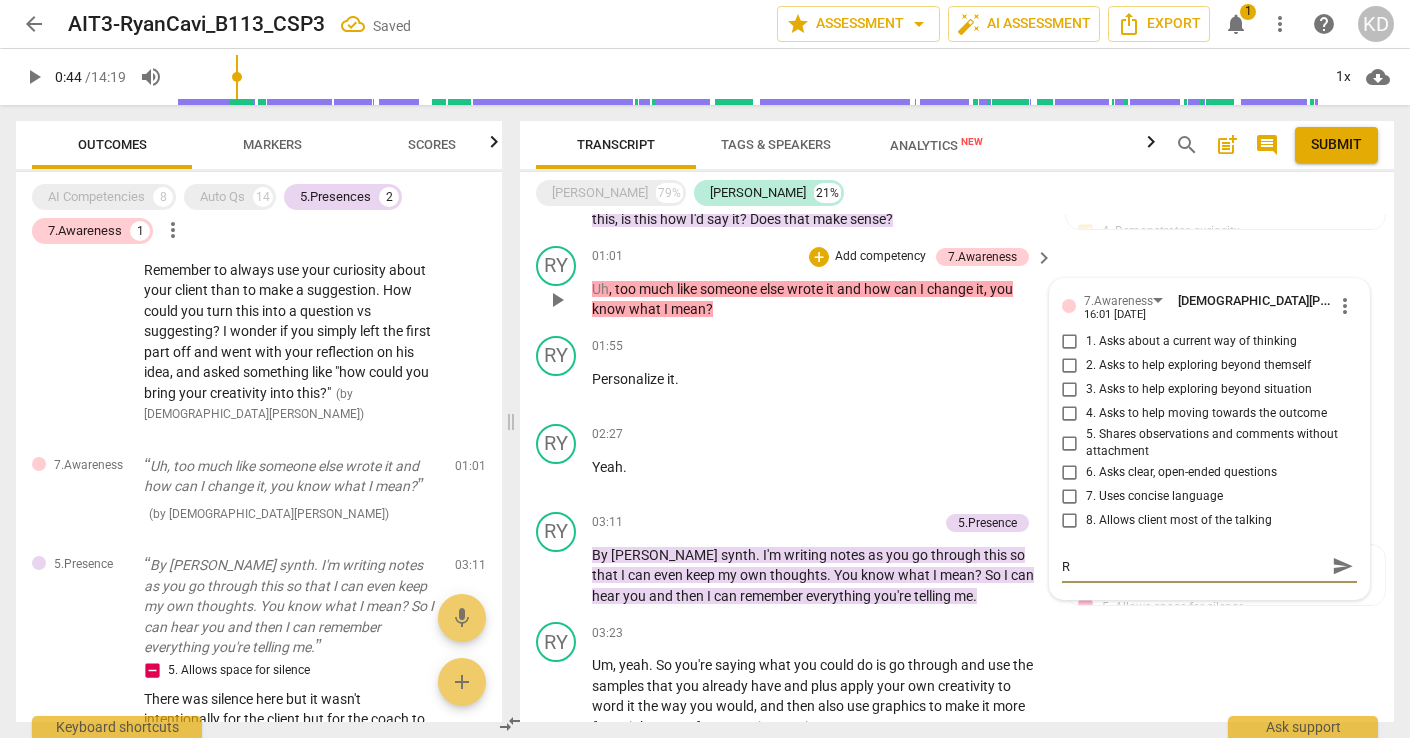 type on "Re" 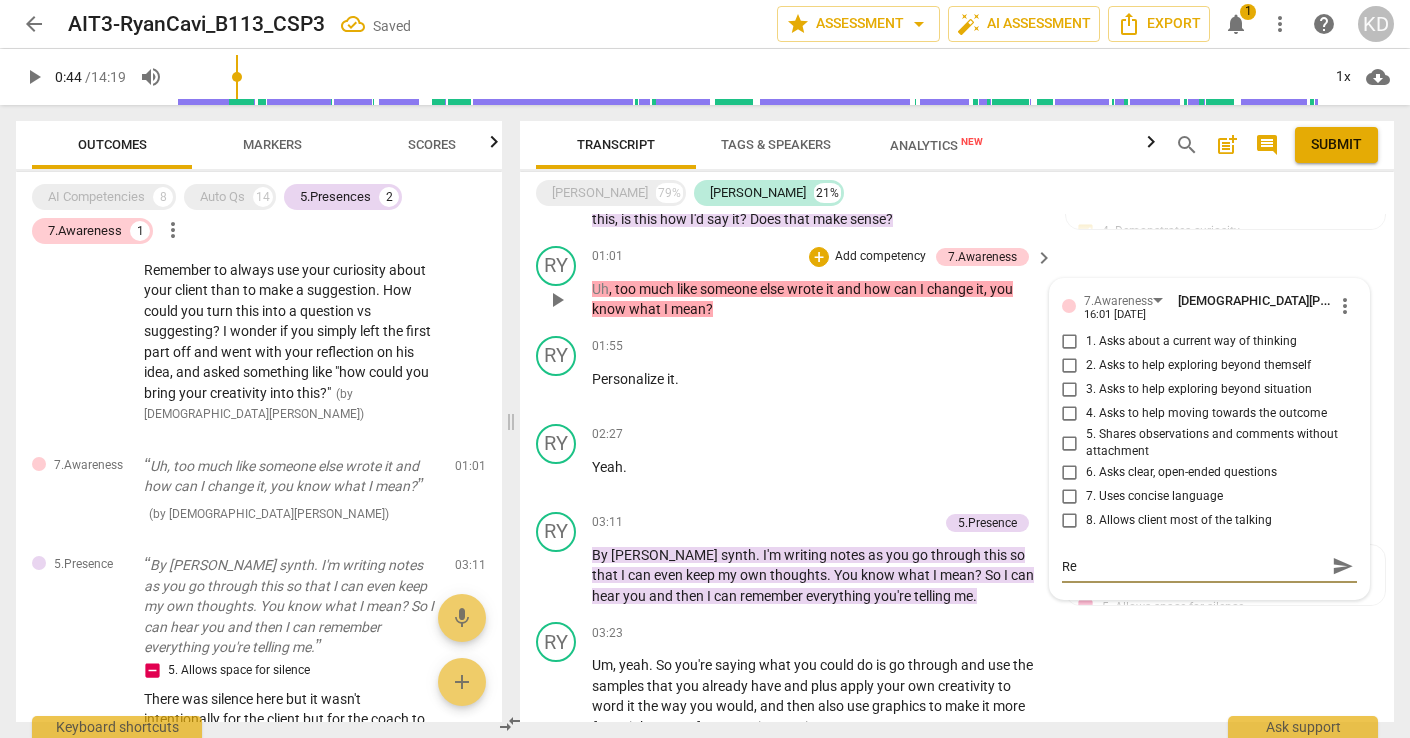 type on "Rem" 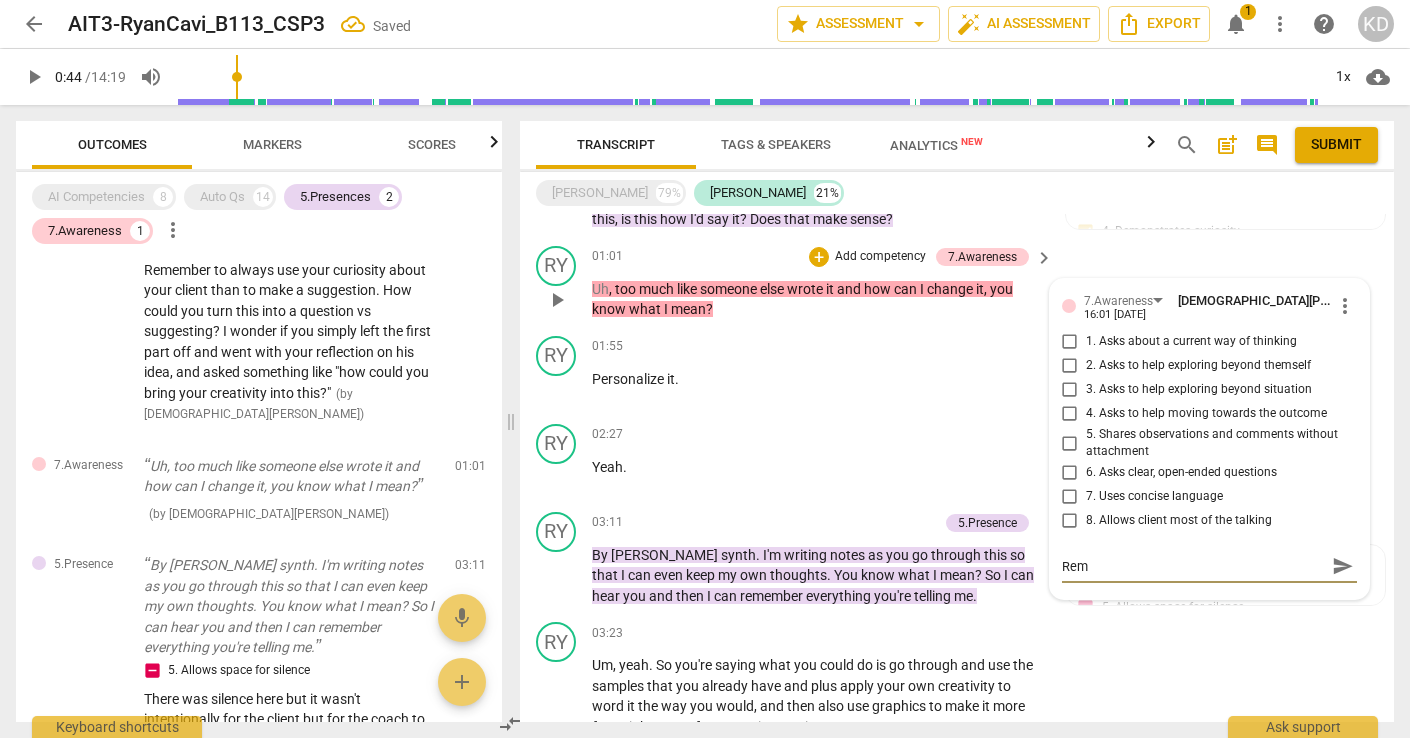 type on "Reme" 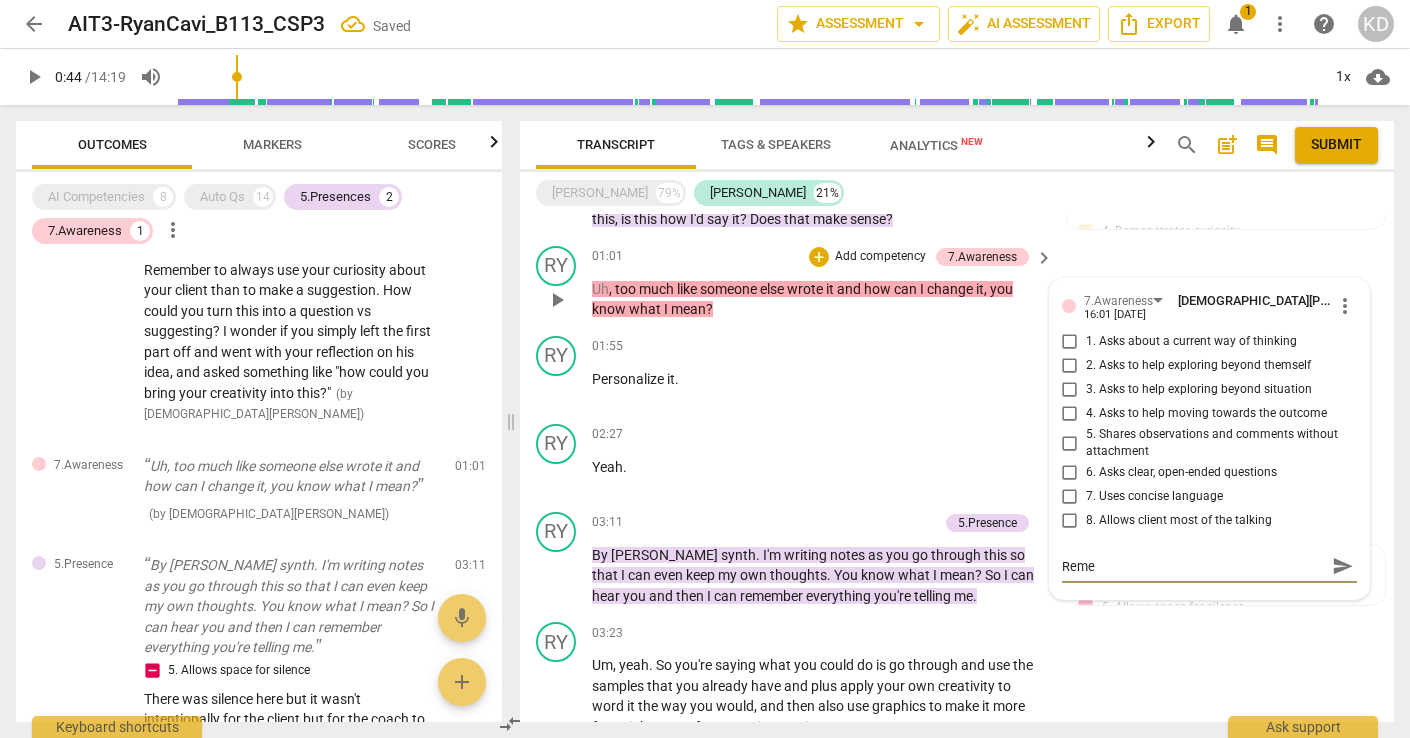 type on "Remem" 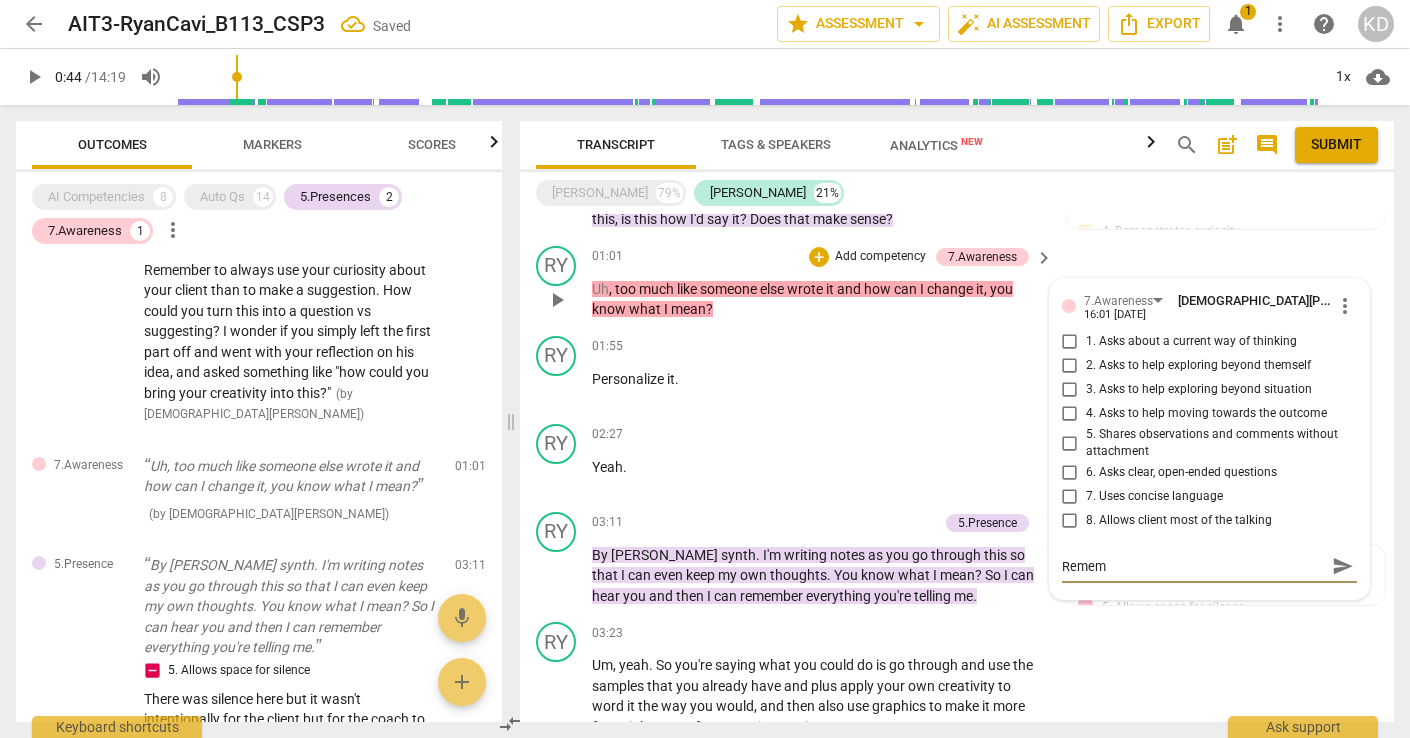 type on "Rememb" 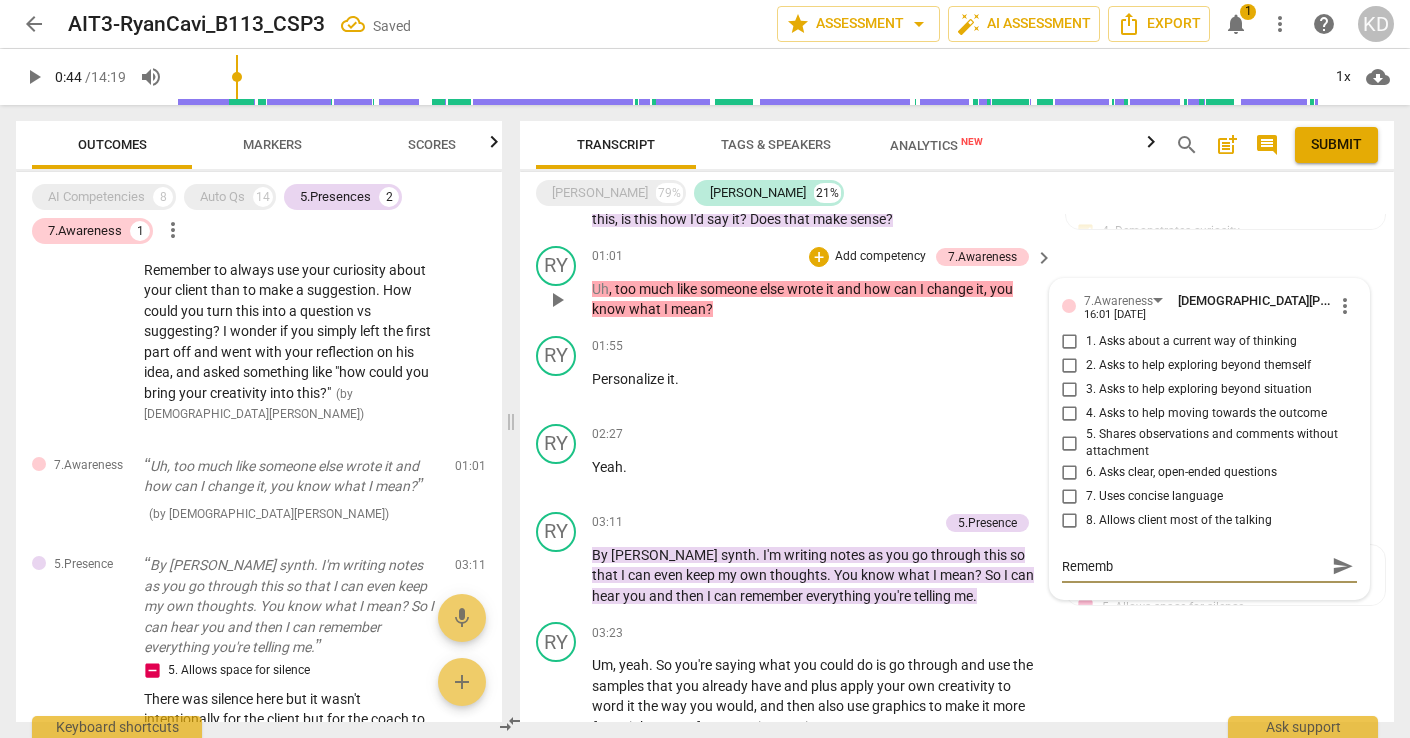 type on "Remembe" 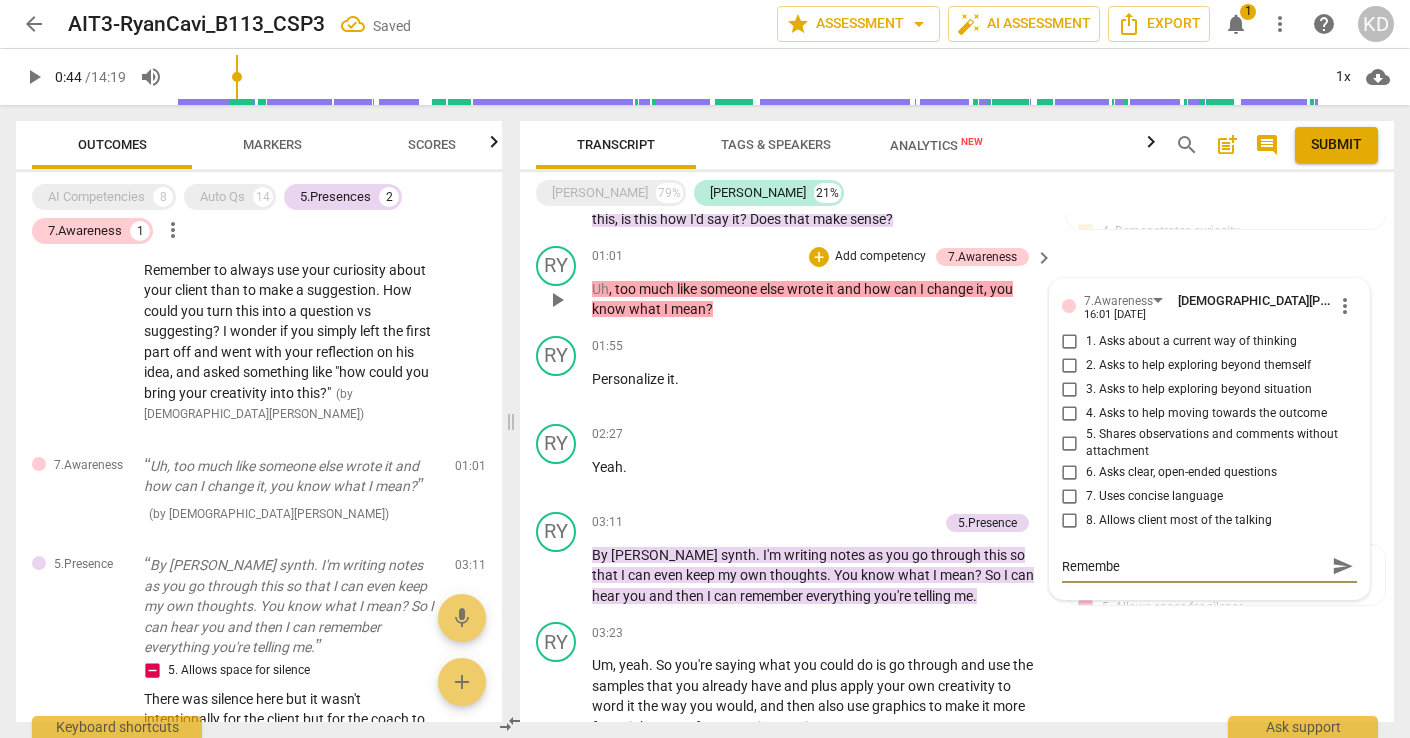 type on "Remember" 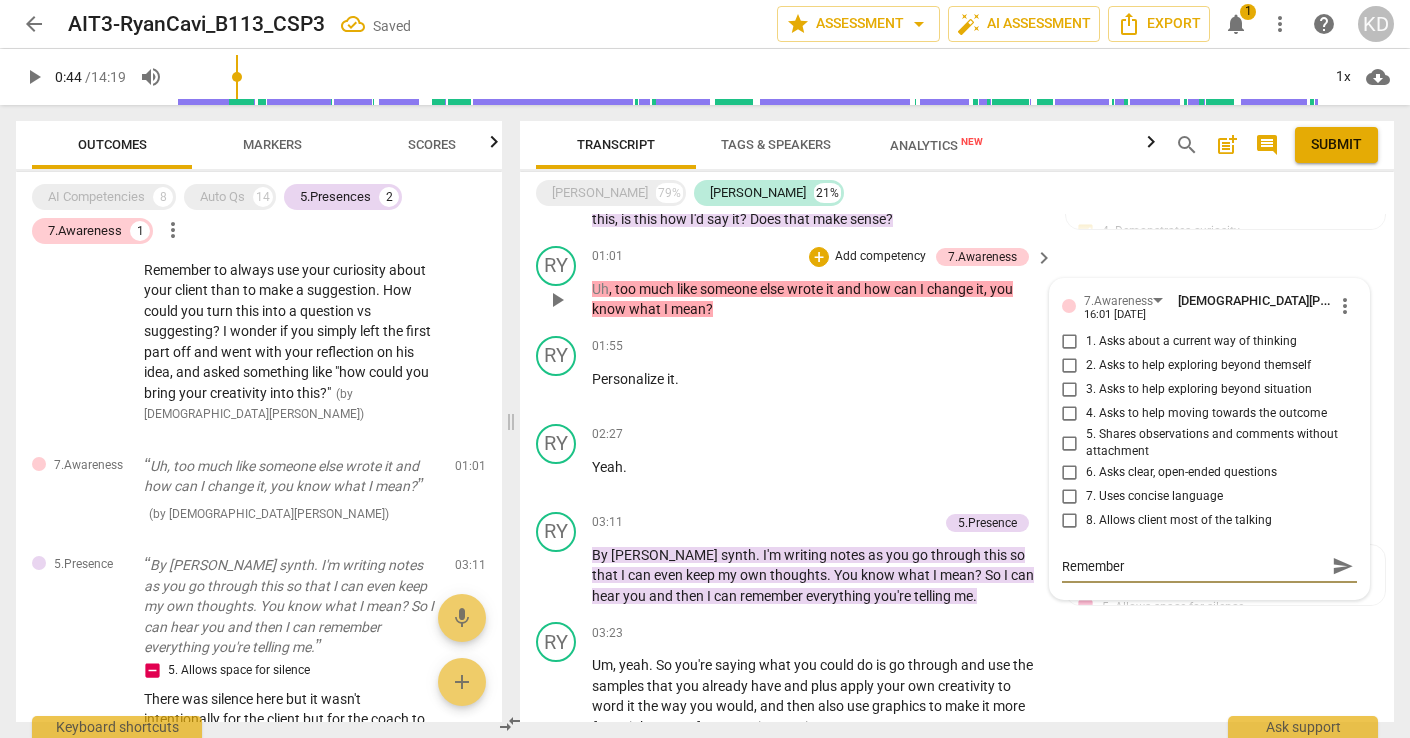 type on "Remember" 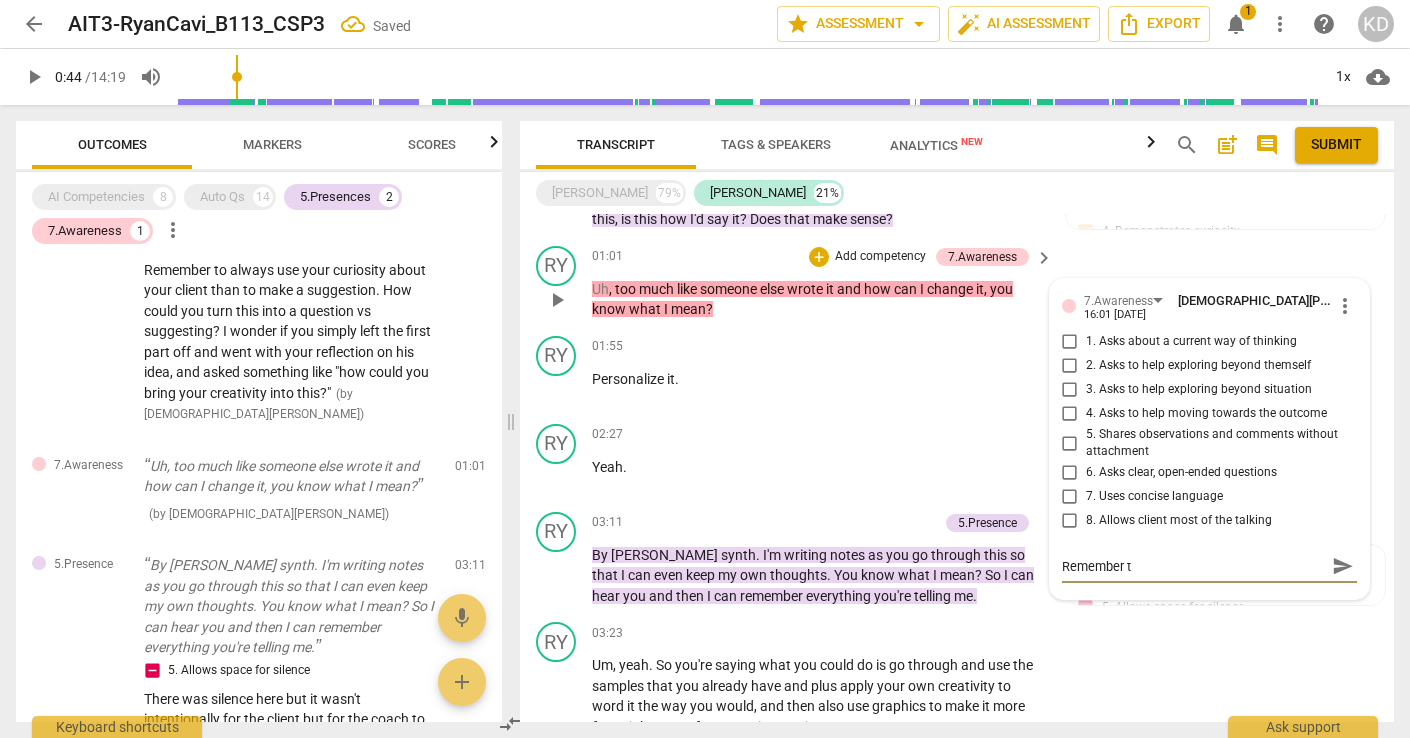 type on "Remember to" 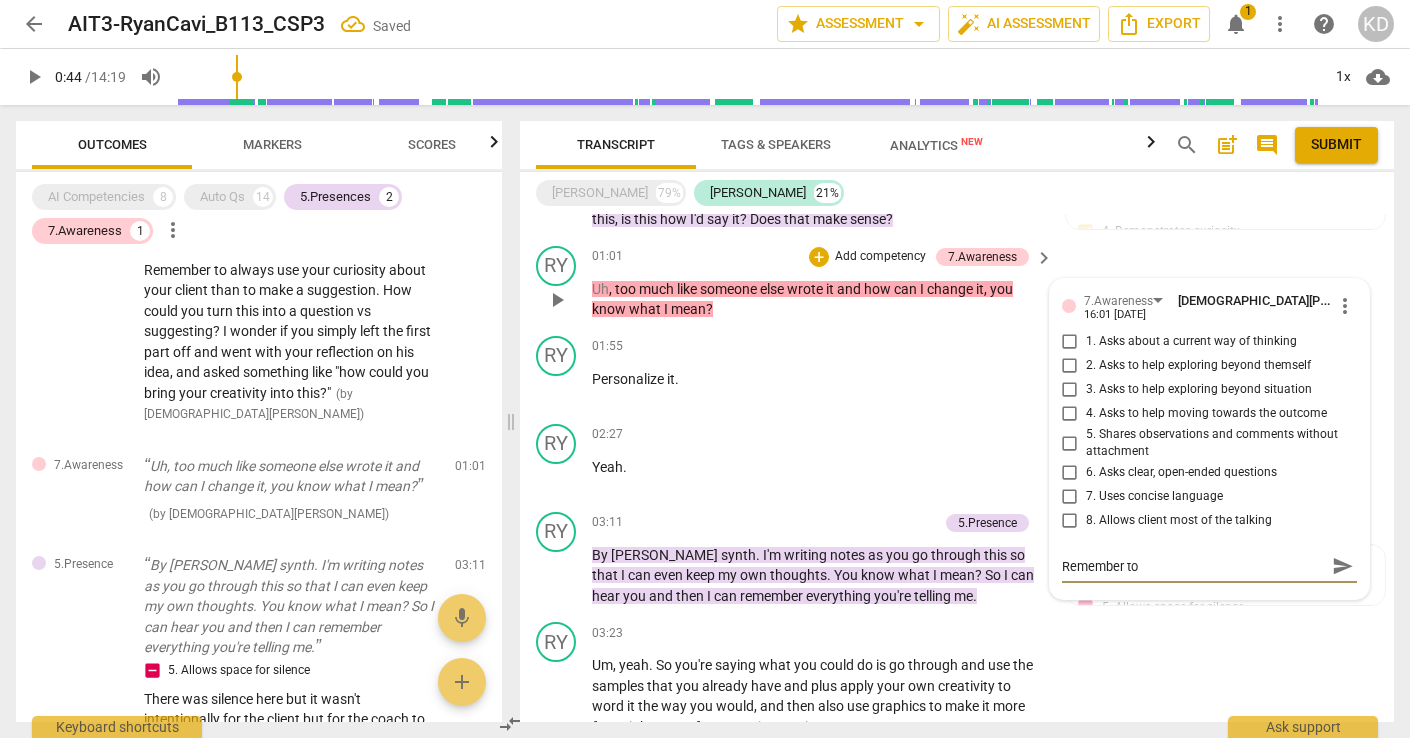 type on "Remember to" 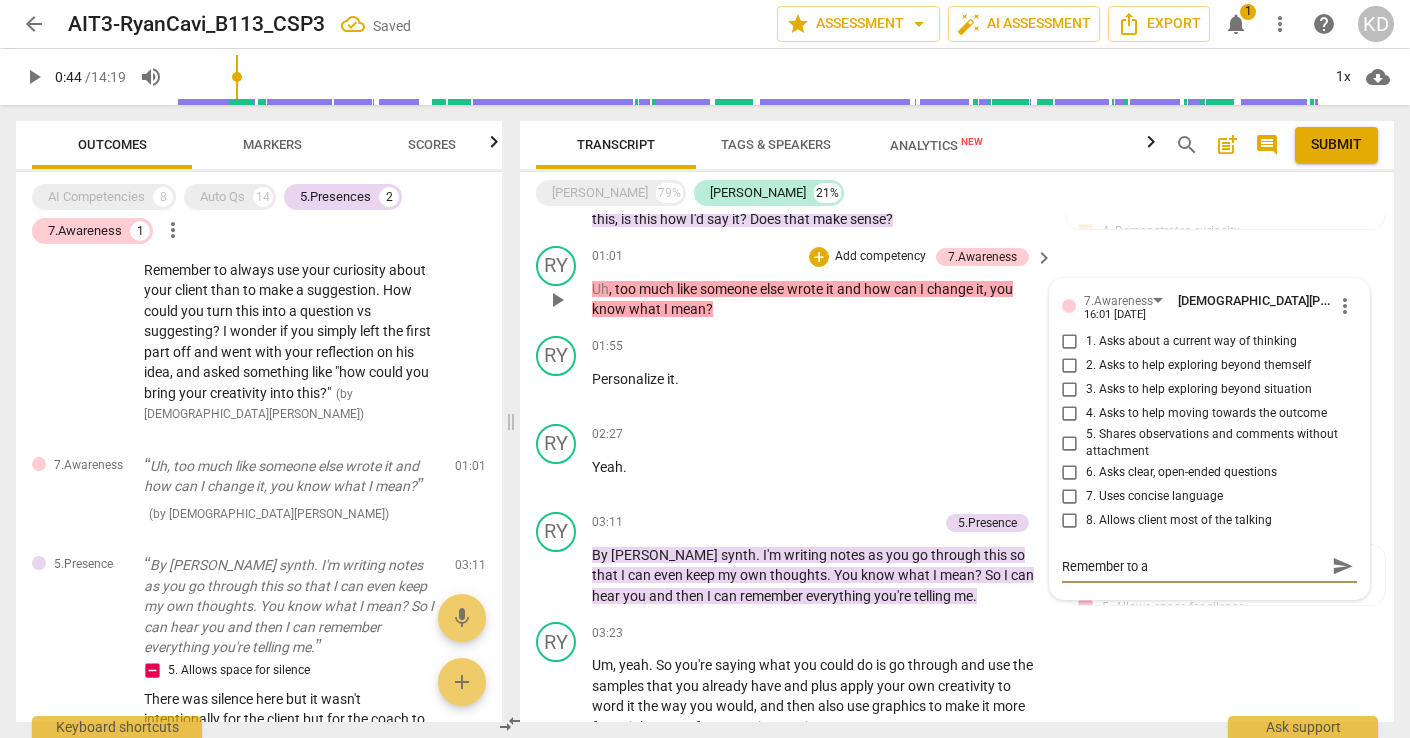 type on "Remember to as" 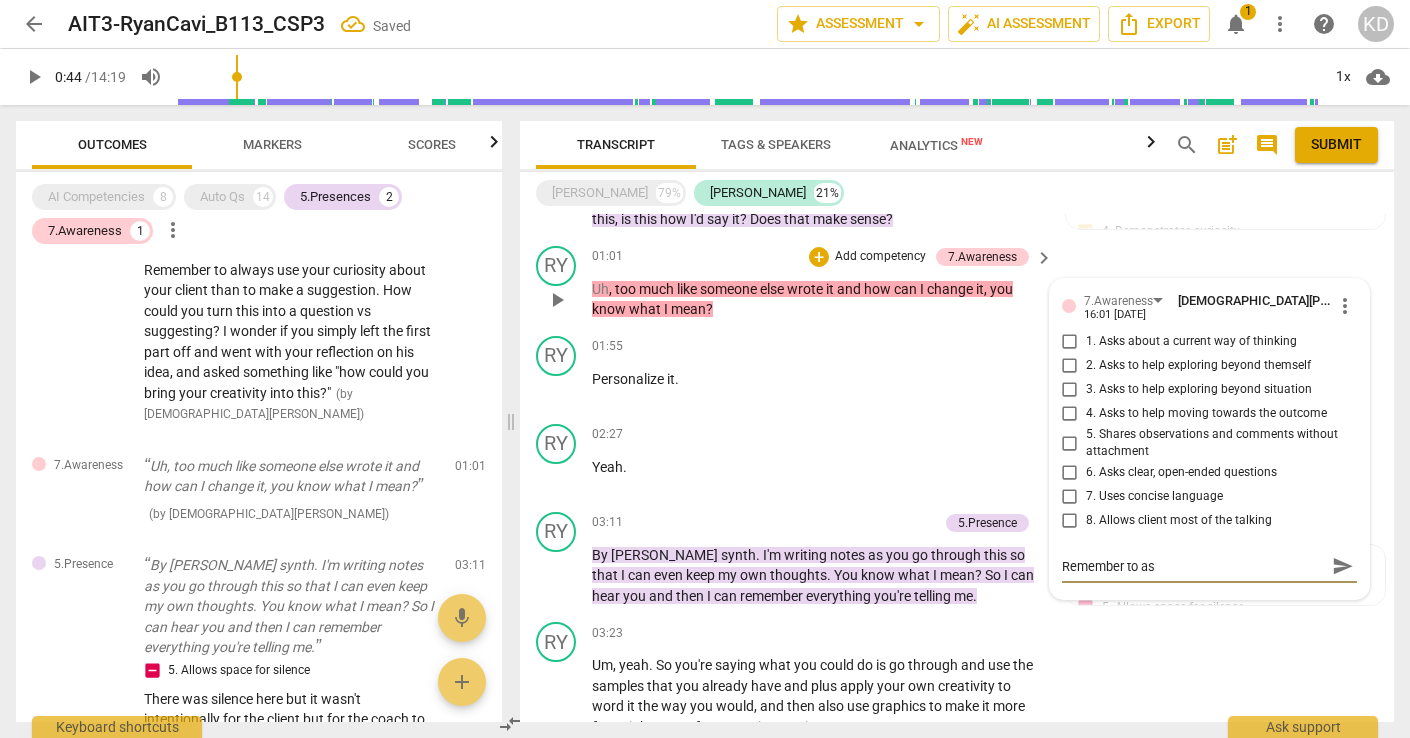 type on "Remember to ask" 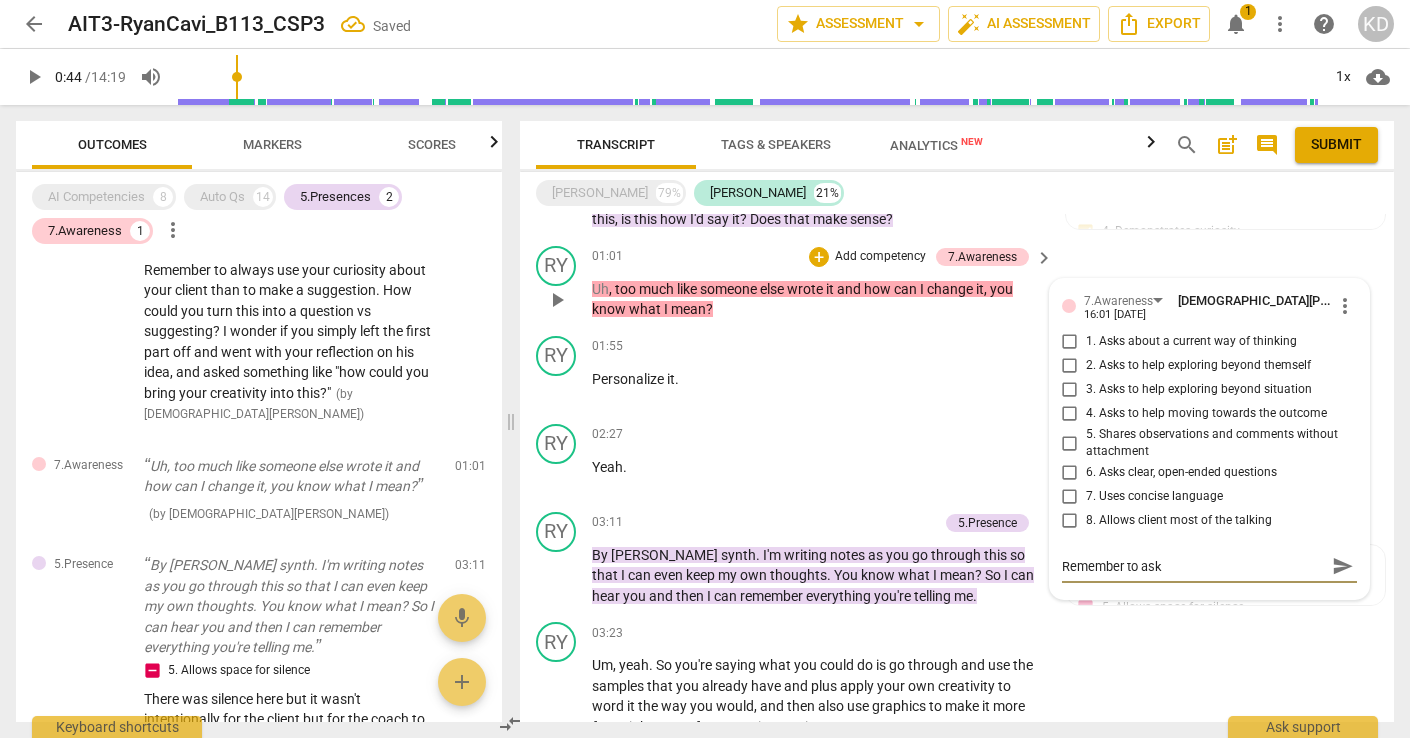 type on "Remember to ask" 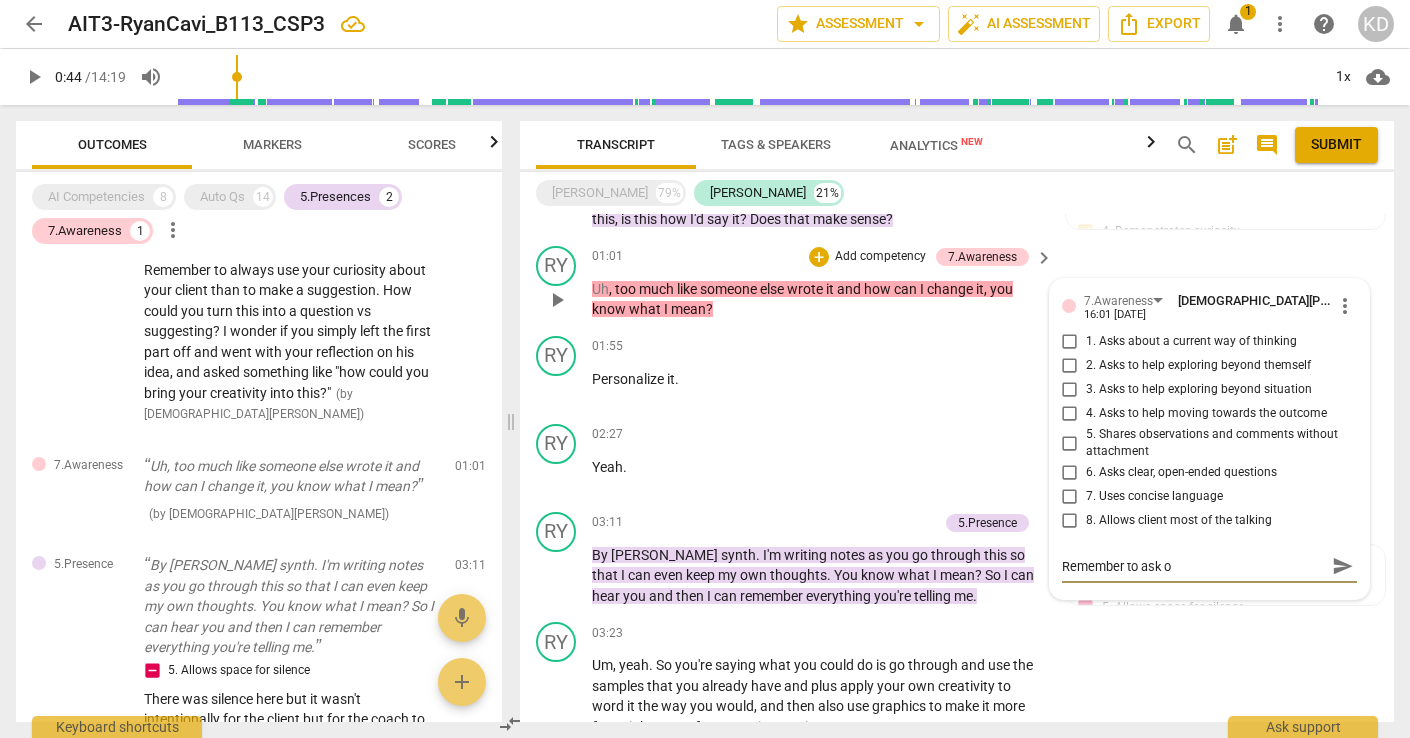 type on "Remember to ask on" 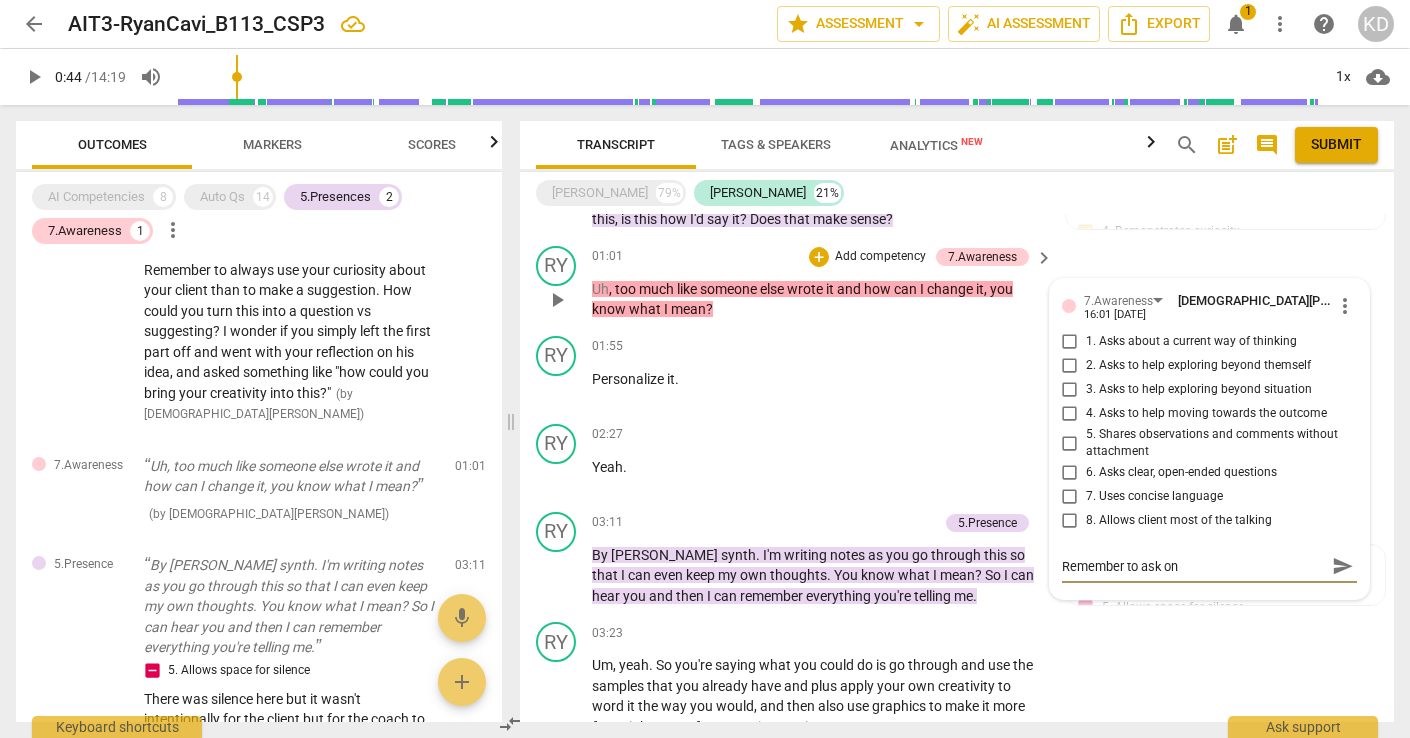 type on "Remember to ask one" 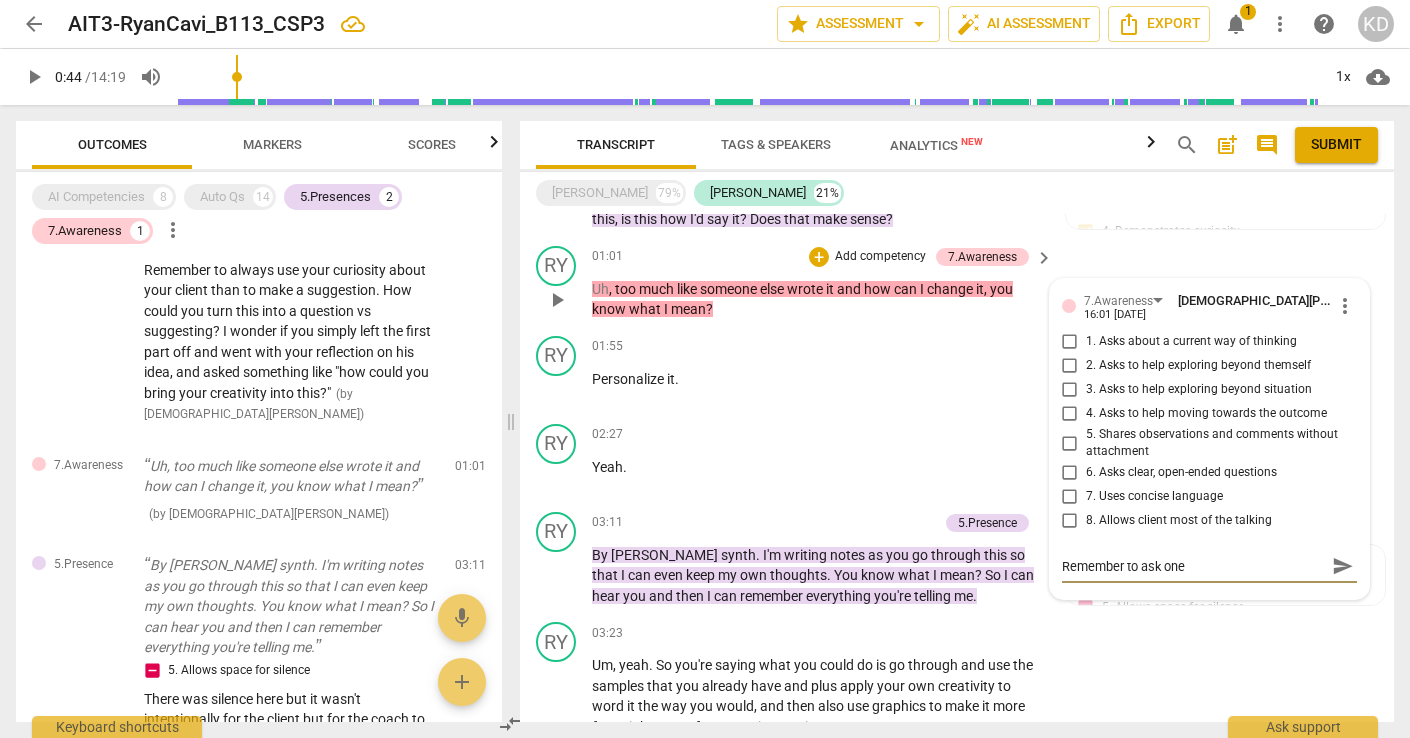 type on "Remember to ask one" 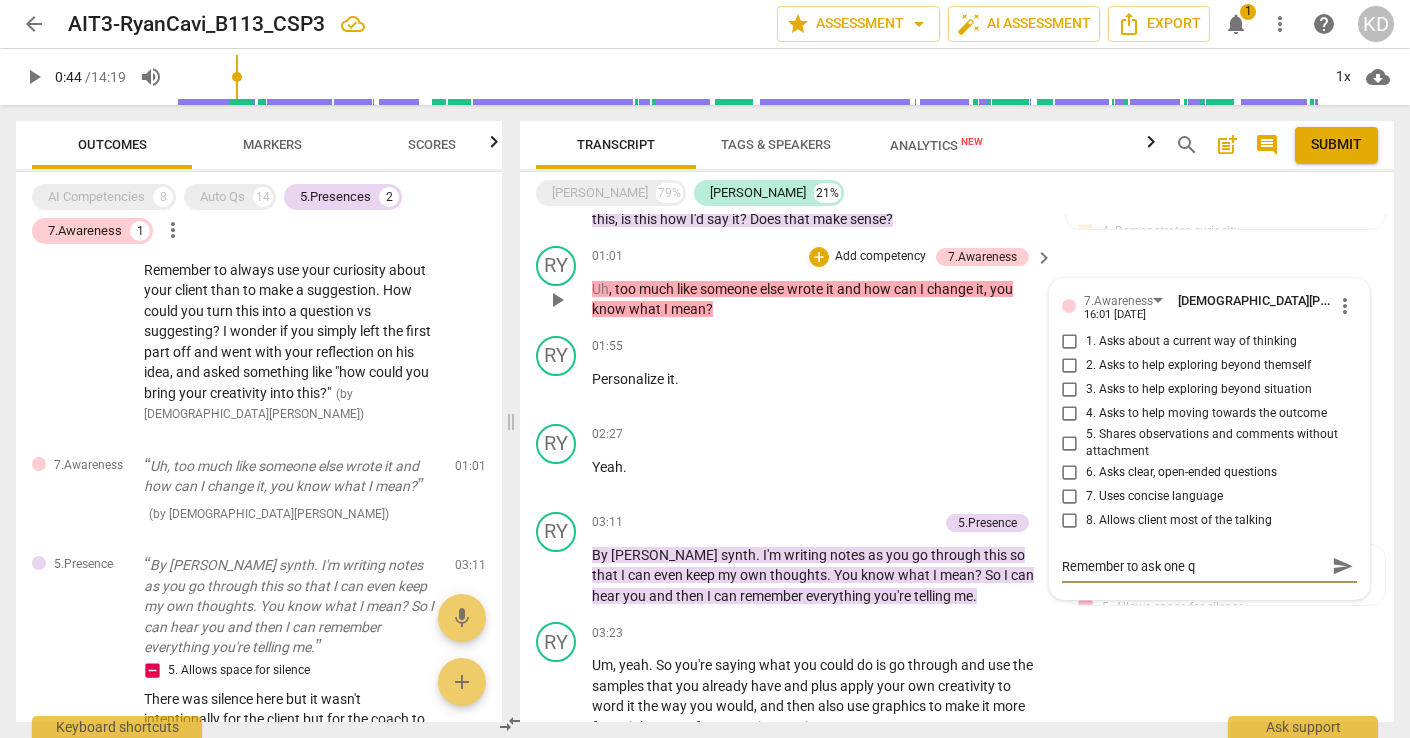 type on "Remember to ask one qu" 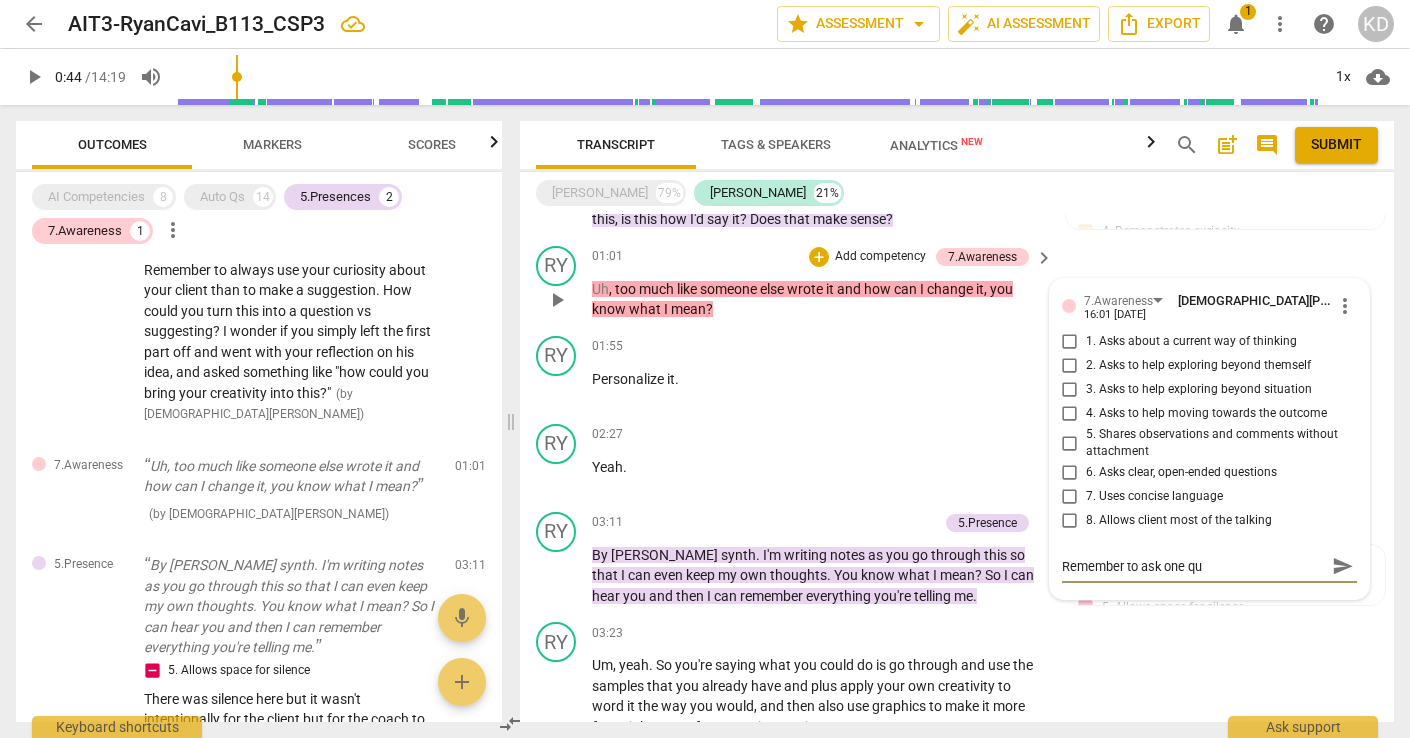 type on "Remember to ask one que" 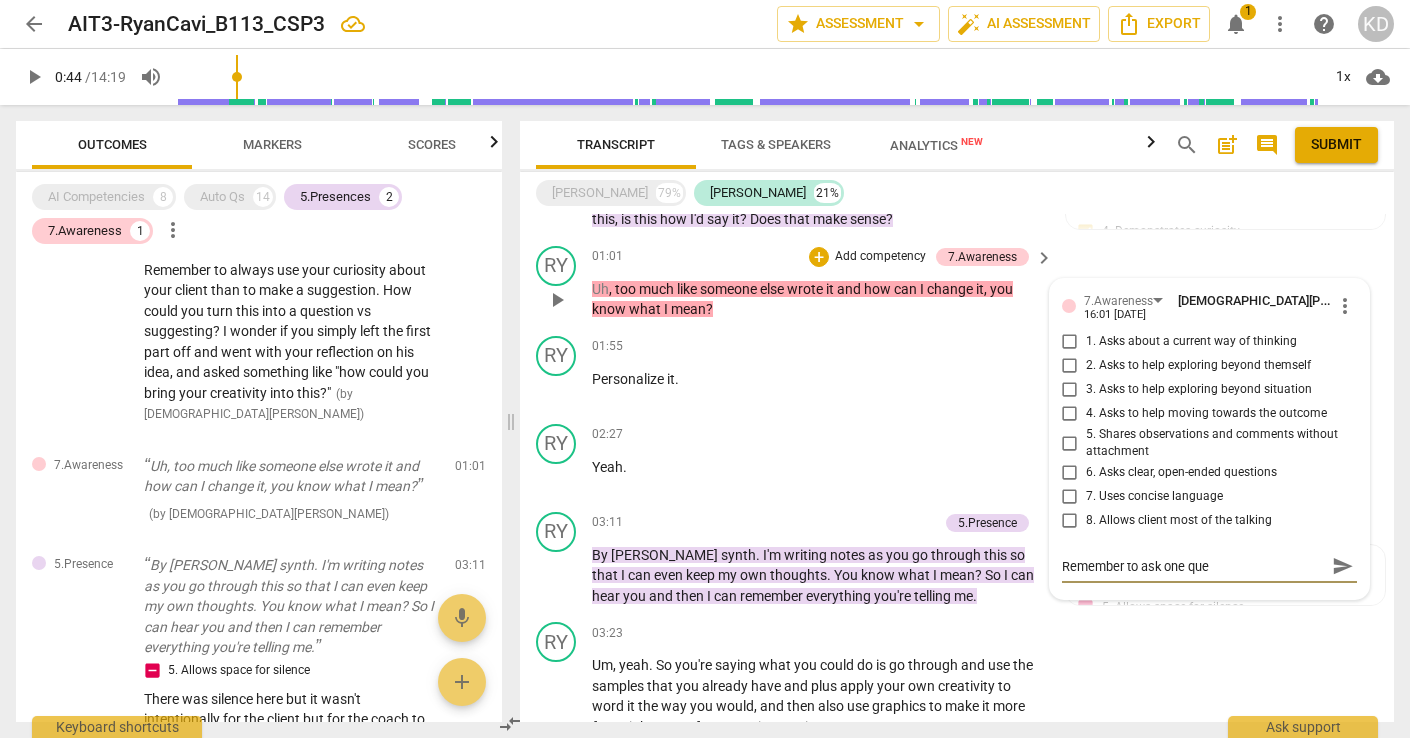 type on "Remember to ask one ques" 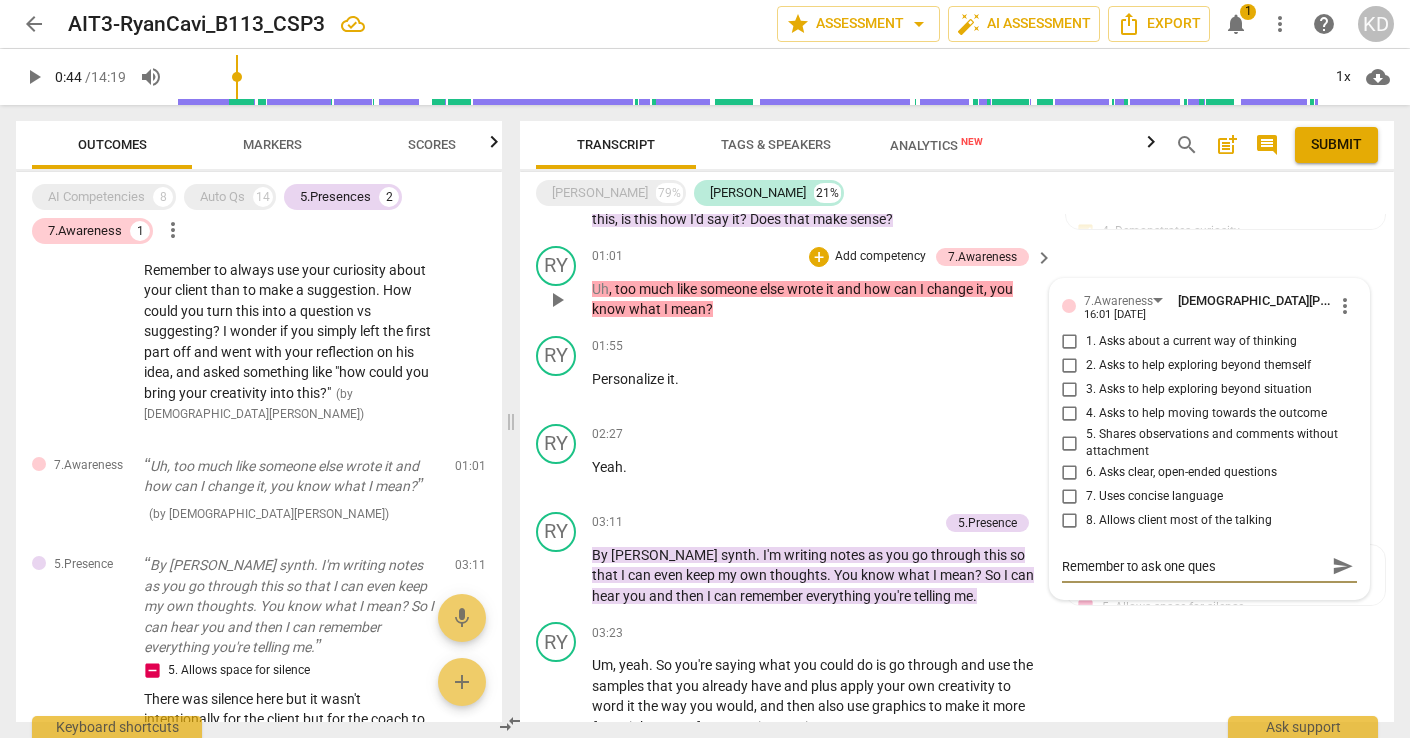 type on "Remember to ask one quest" 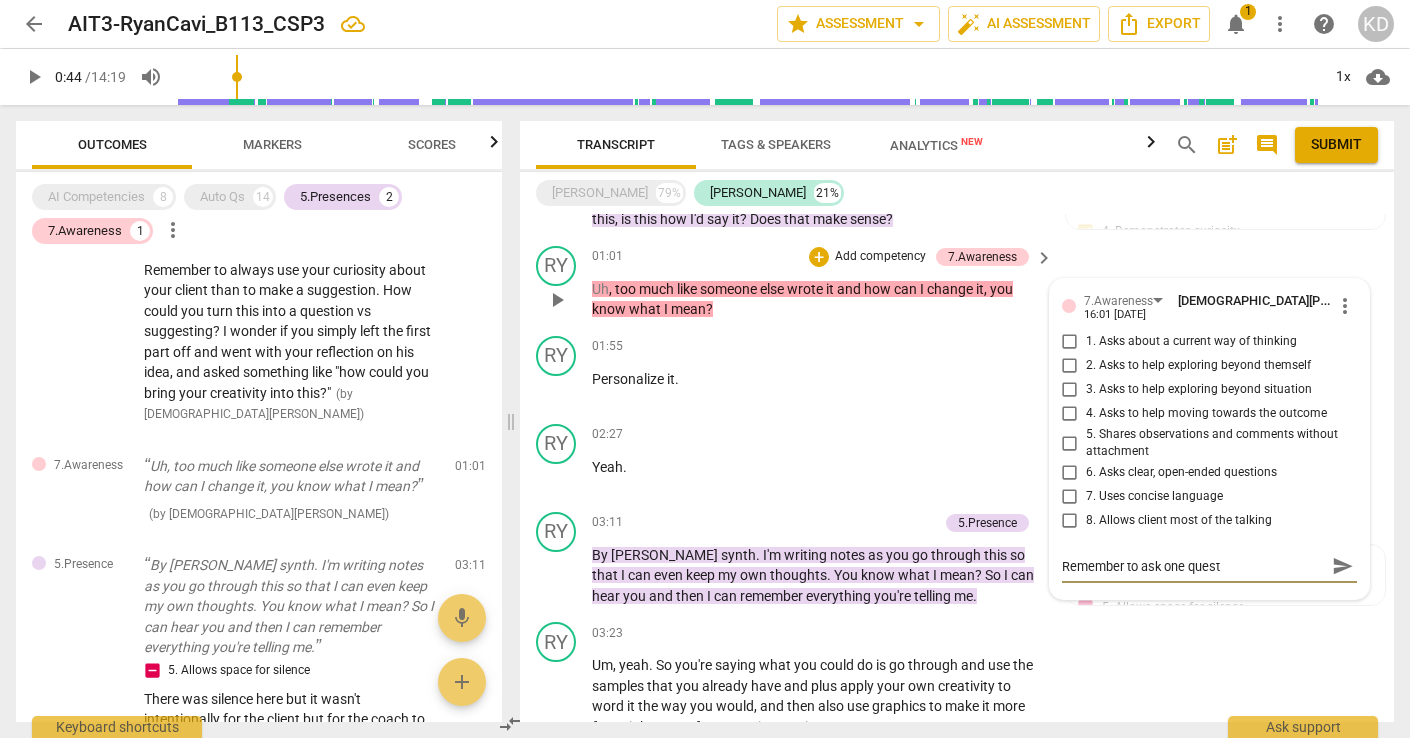 type on "Remember to ask one questi" 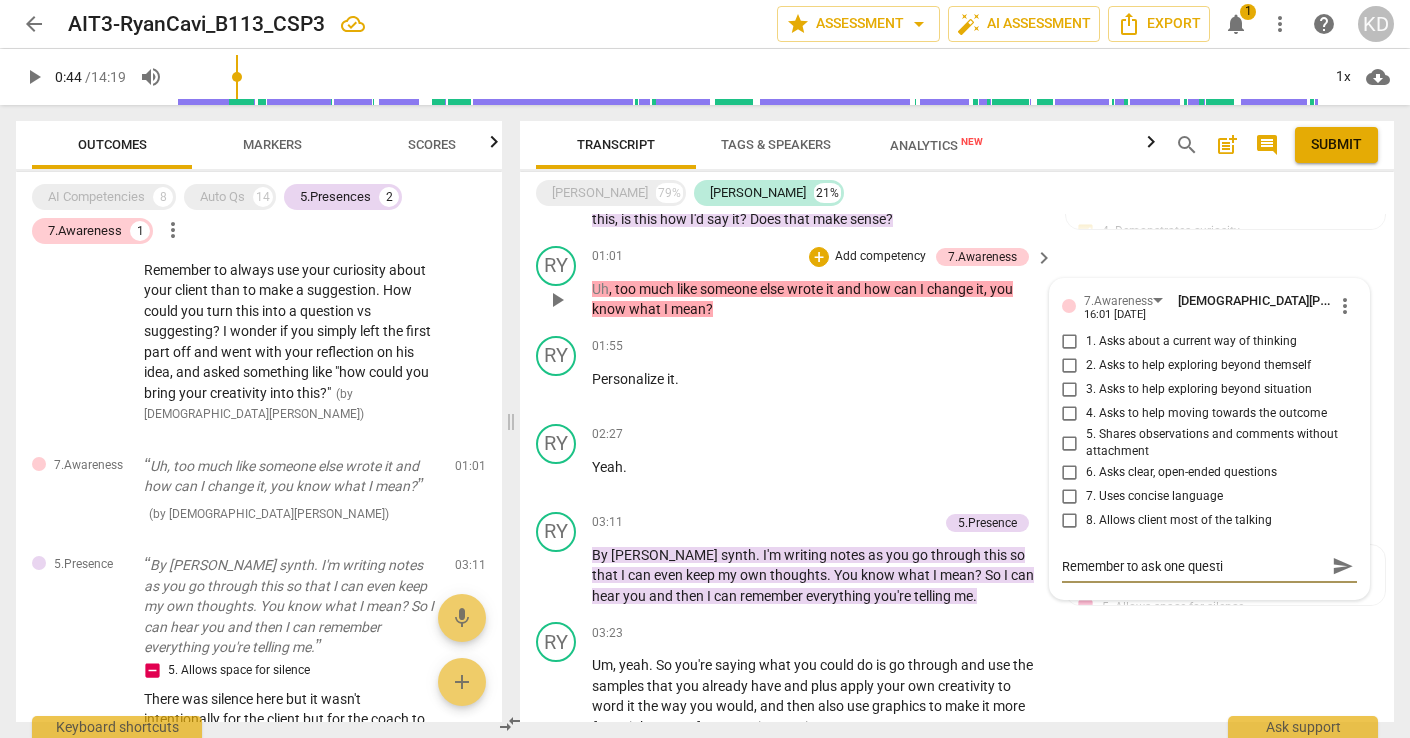 type on "Remember to ask one questio" 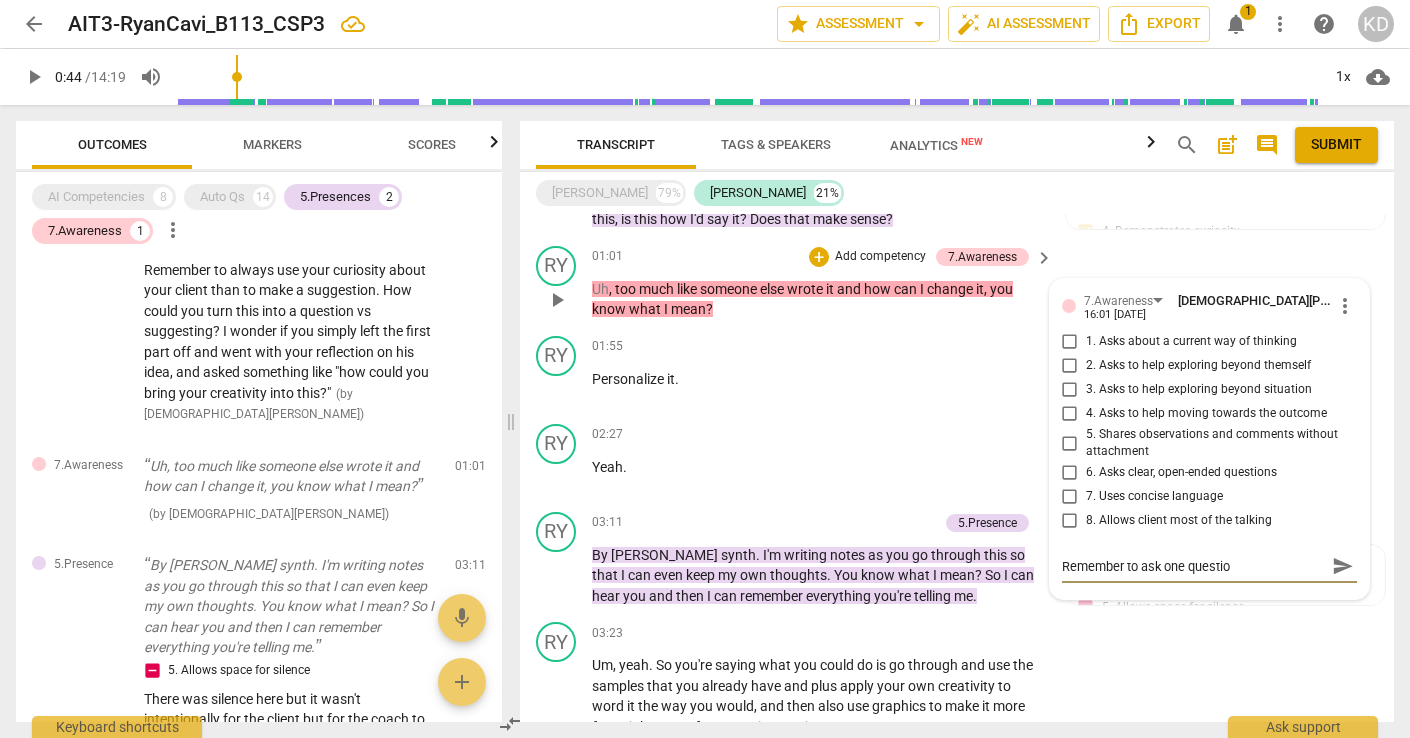 type on "Remember to ask one question" 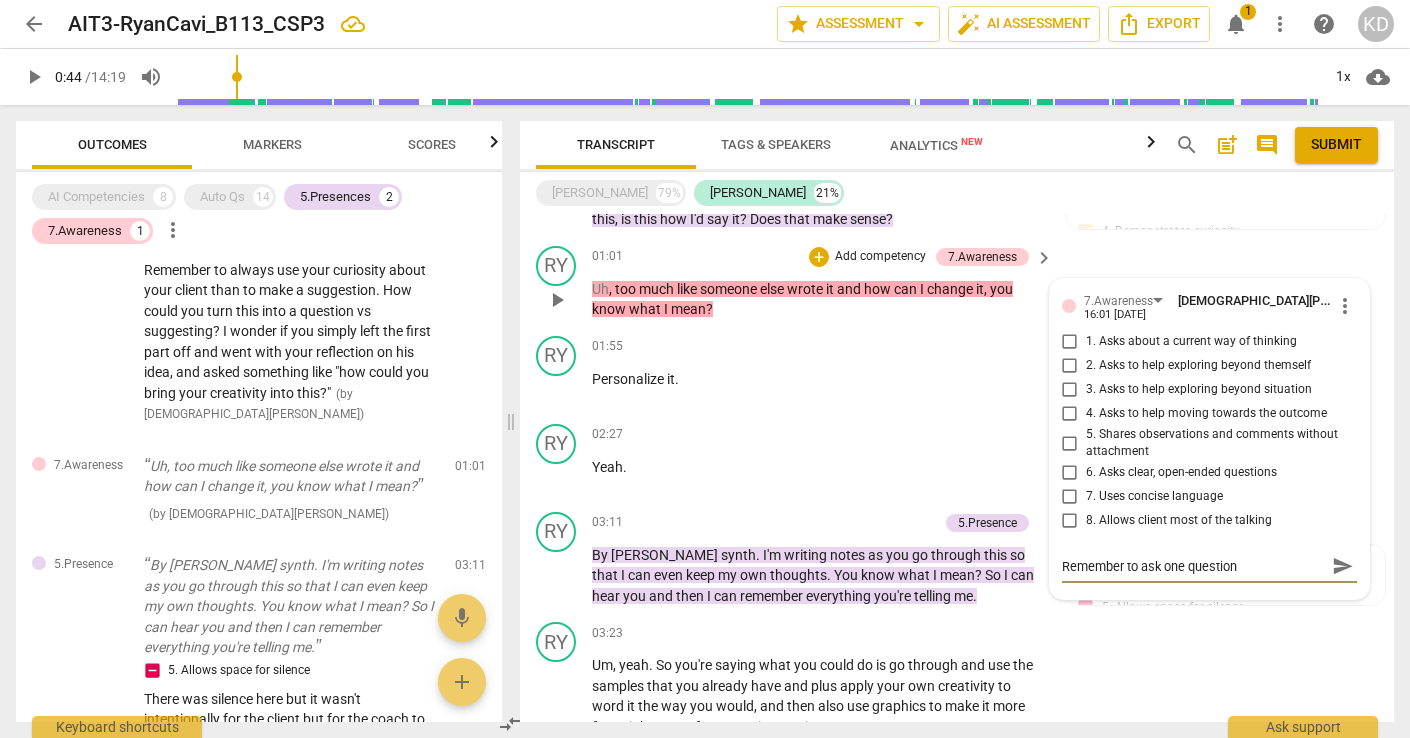 type on "Remember to ask one question" 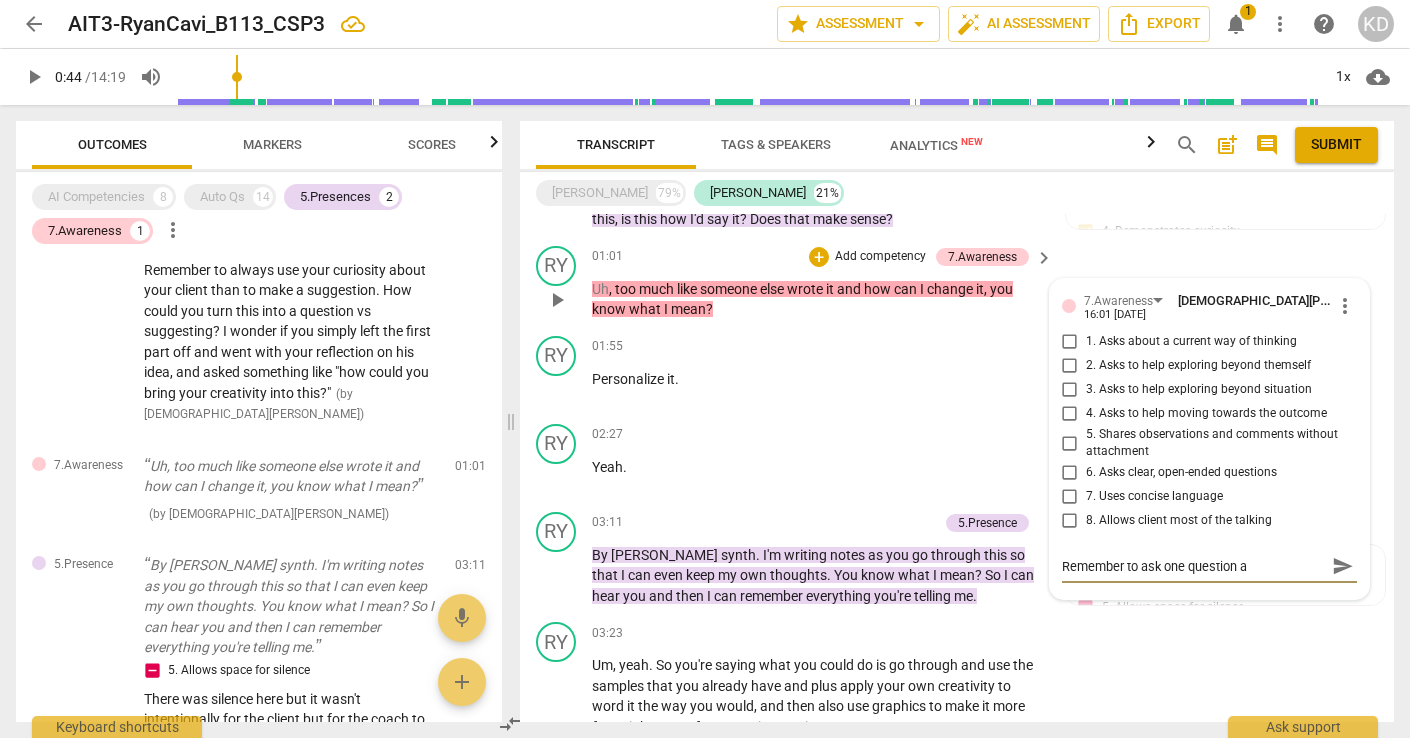 type on "Remember to ask one question ad" 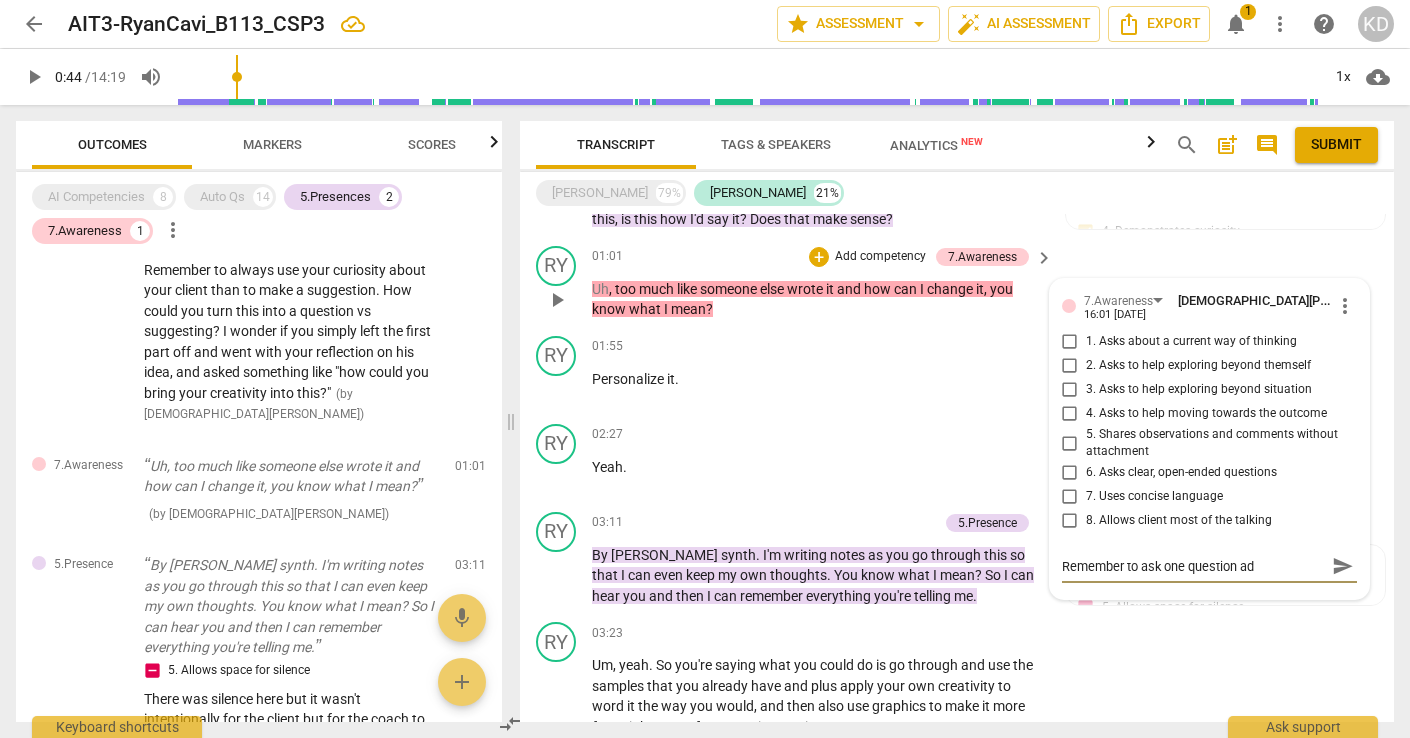 type on "Remember to ask one question adn" 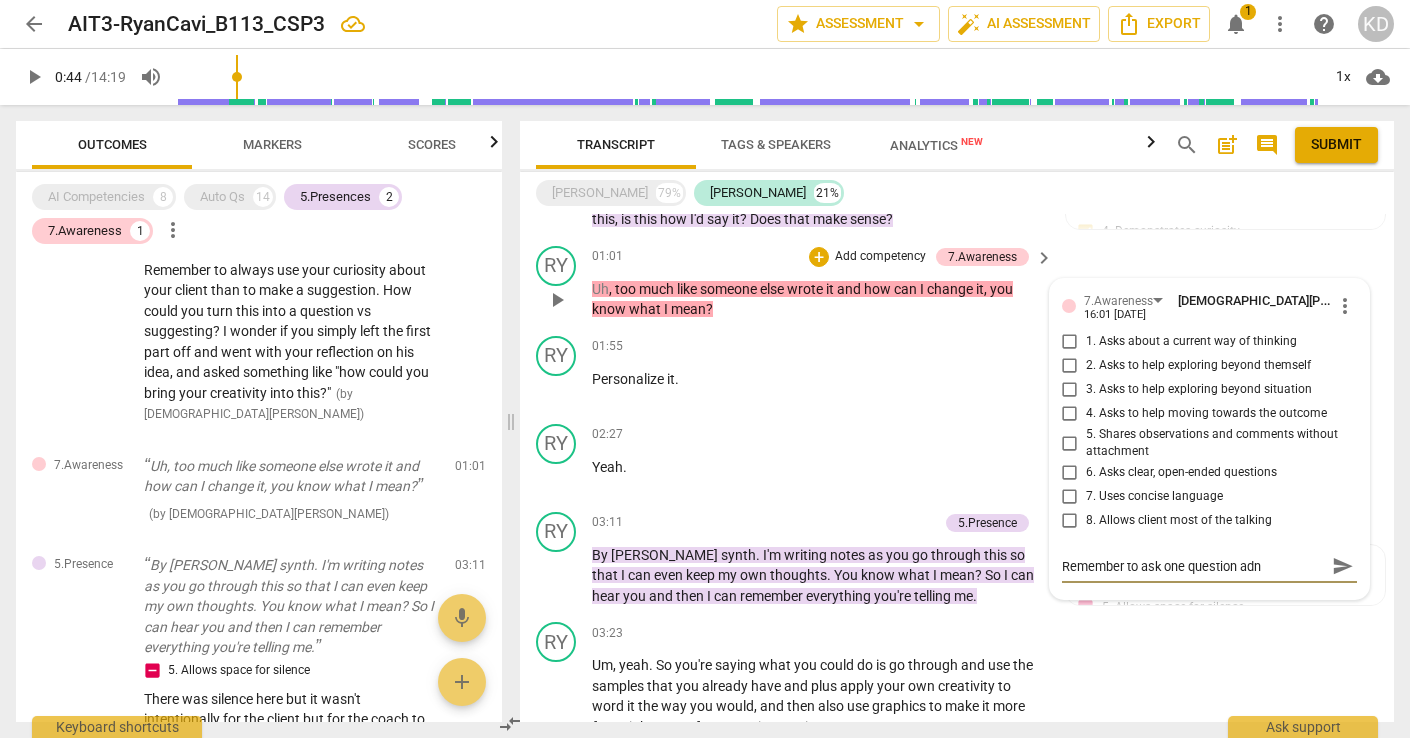 type on "Remember to ask one question adn" 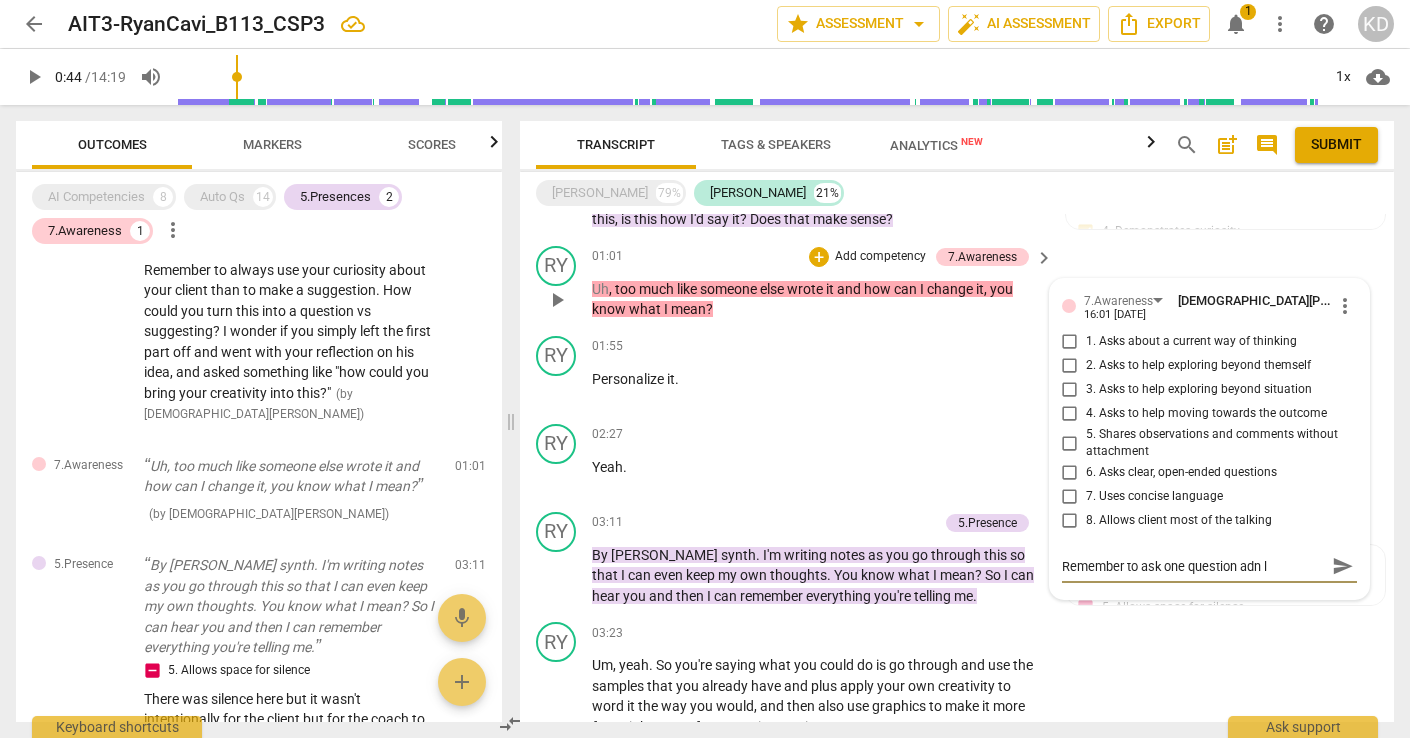 type on "Remember to ask one question adn" 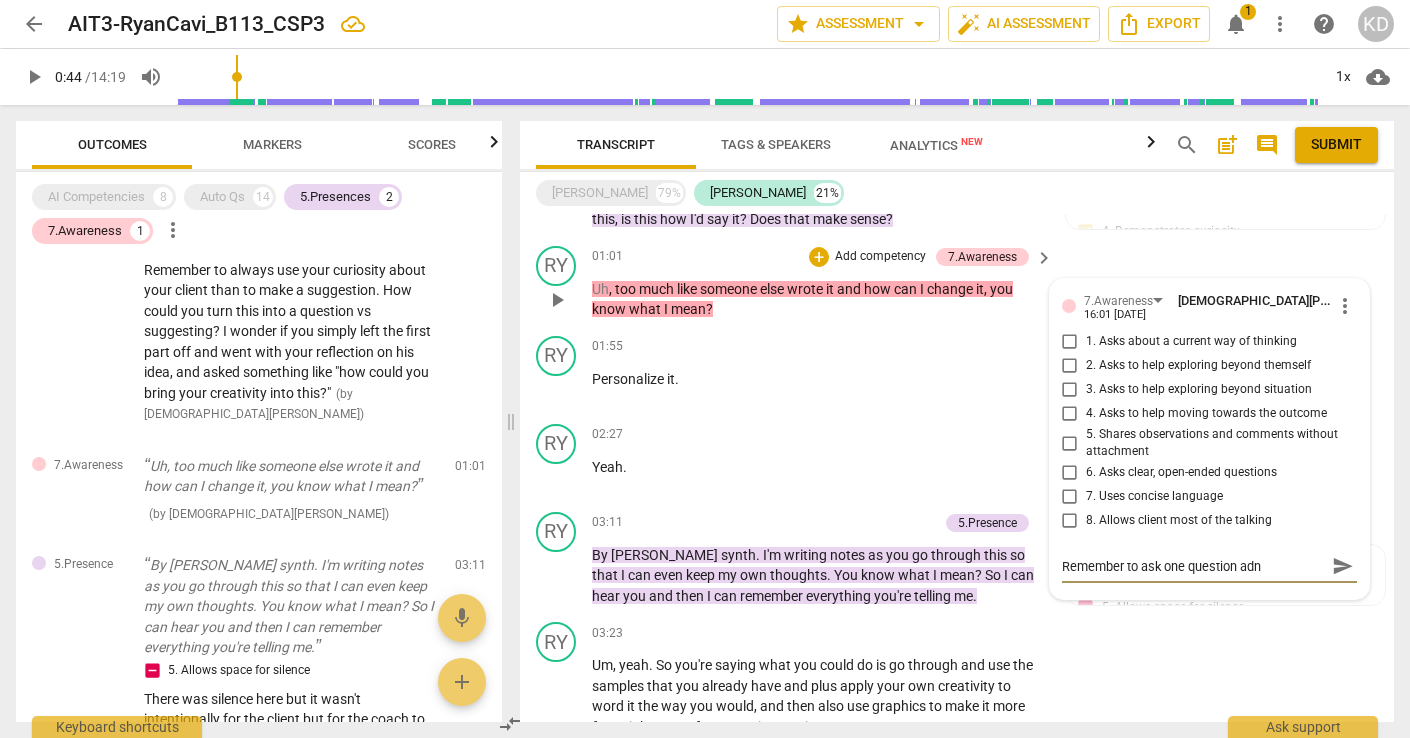 type on "Remember to ask one question adn" 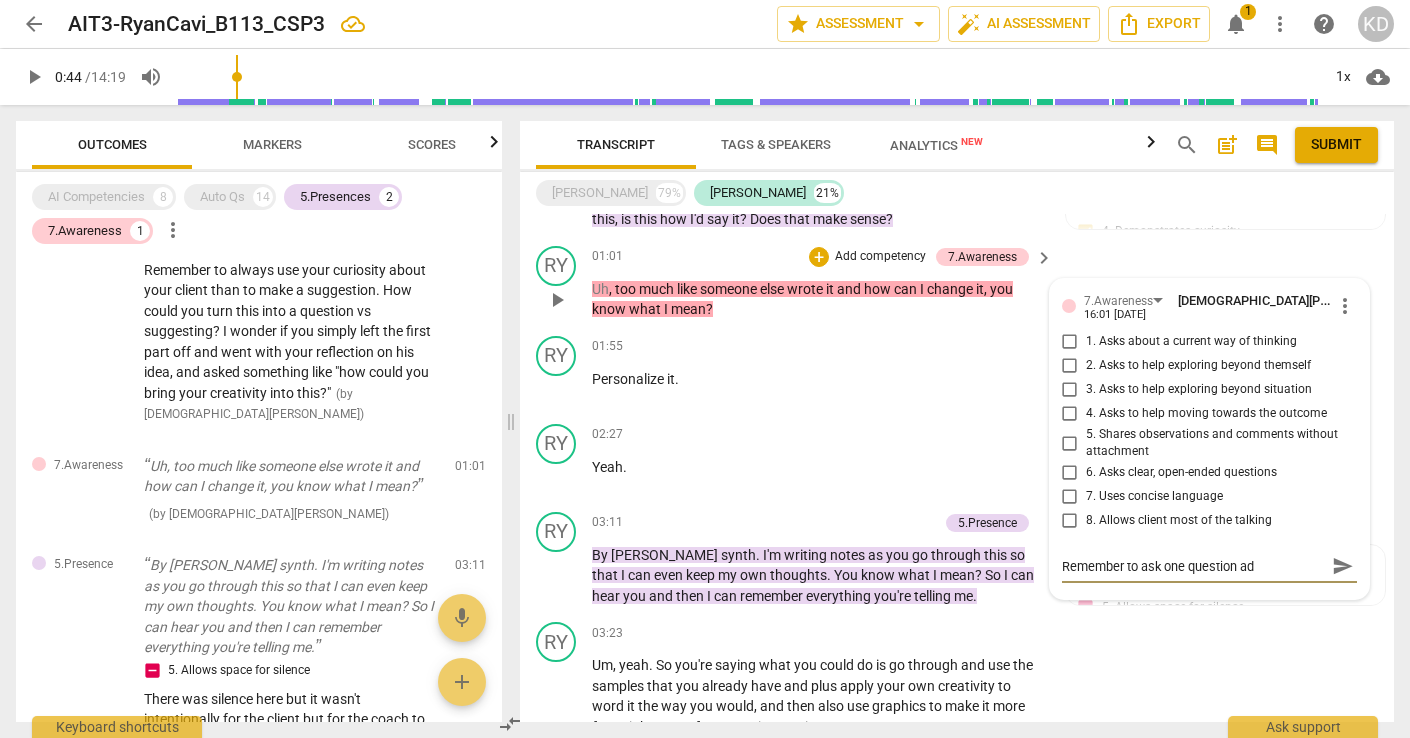 type on "Remember to ask one question a" 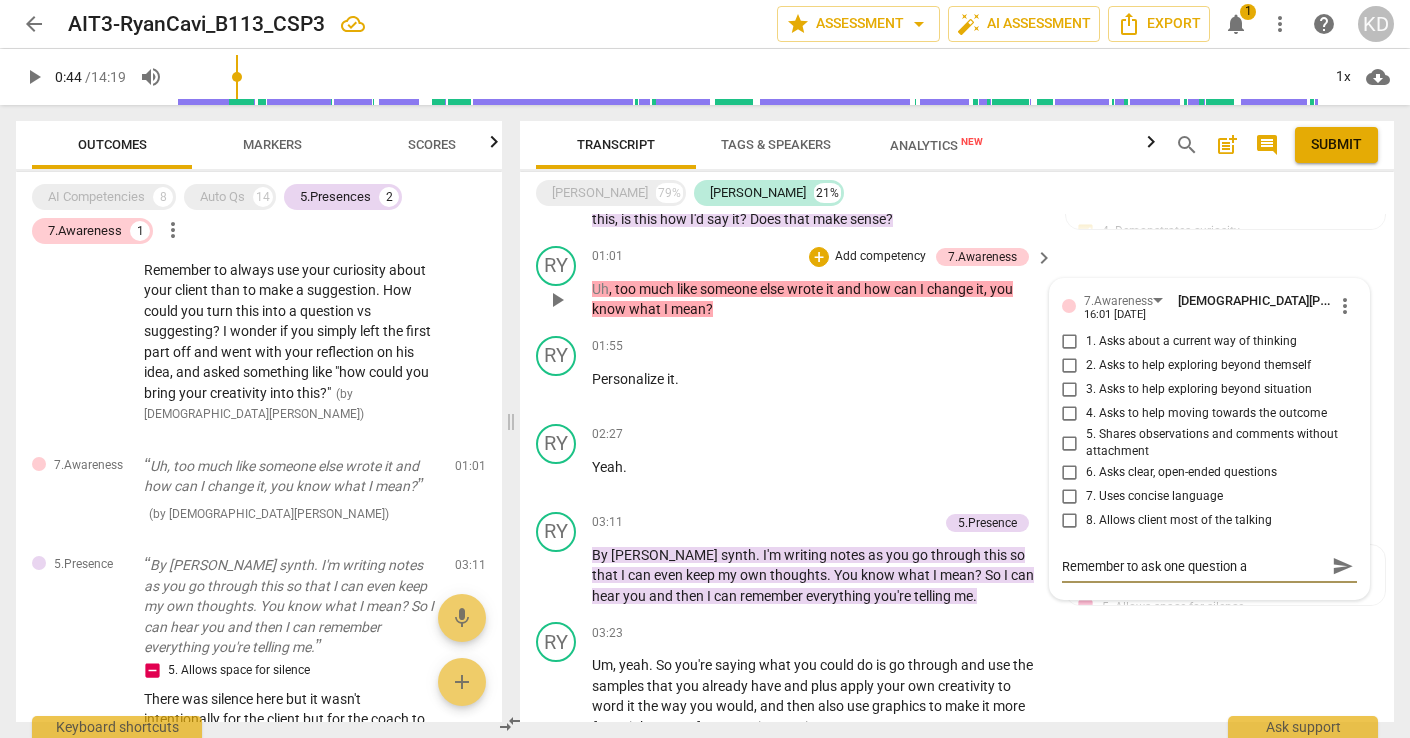 type on "Remember to ask one question an" 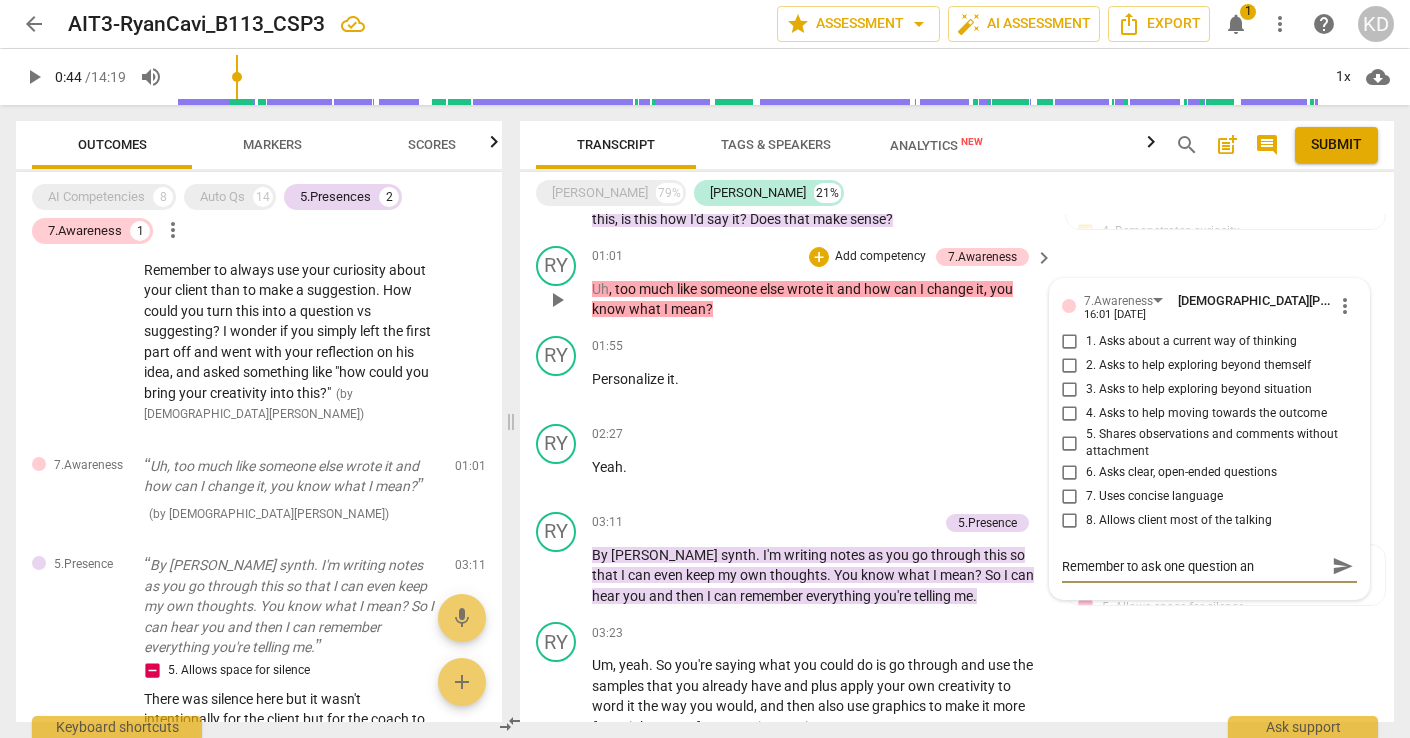 type on "Remember to ask one question ane" 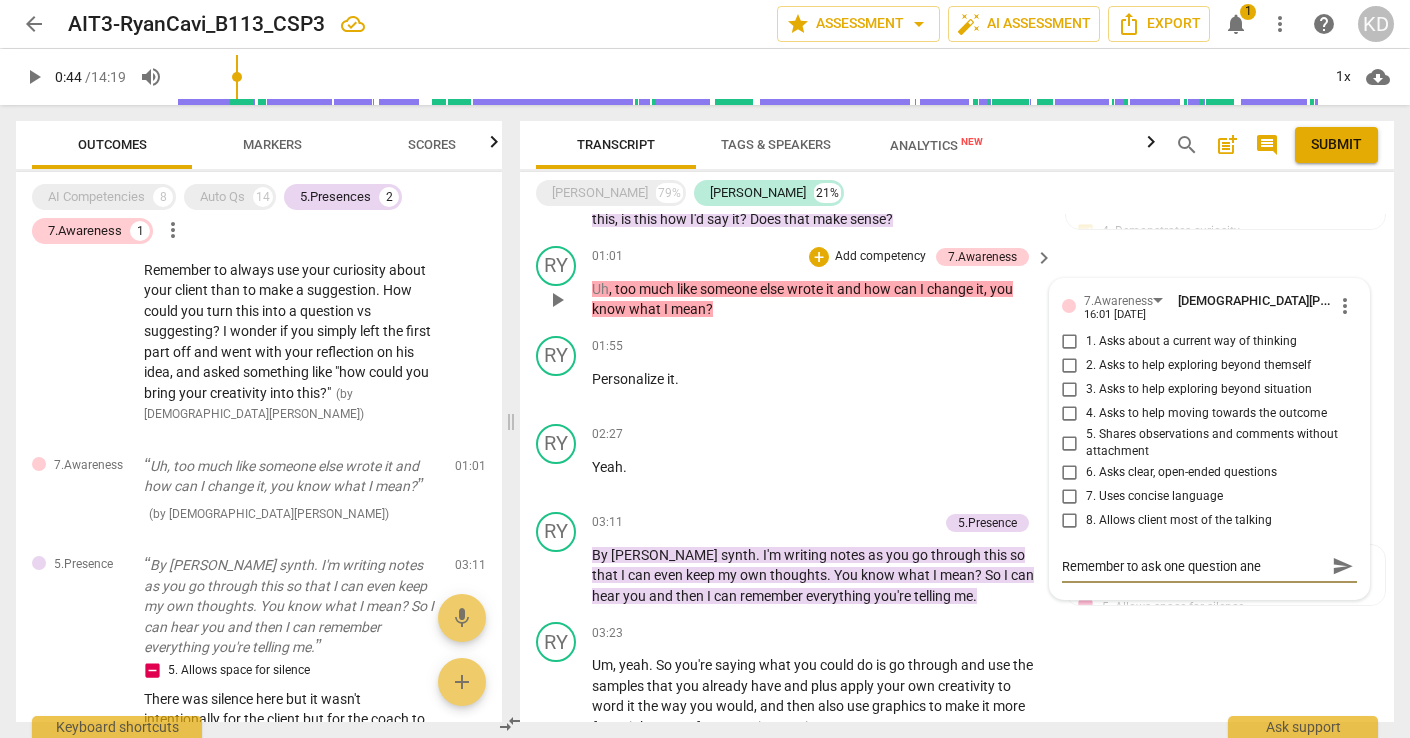 type on "Remember to ask one question ane" 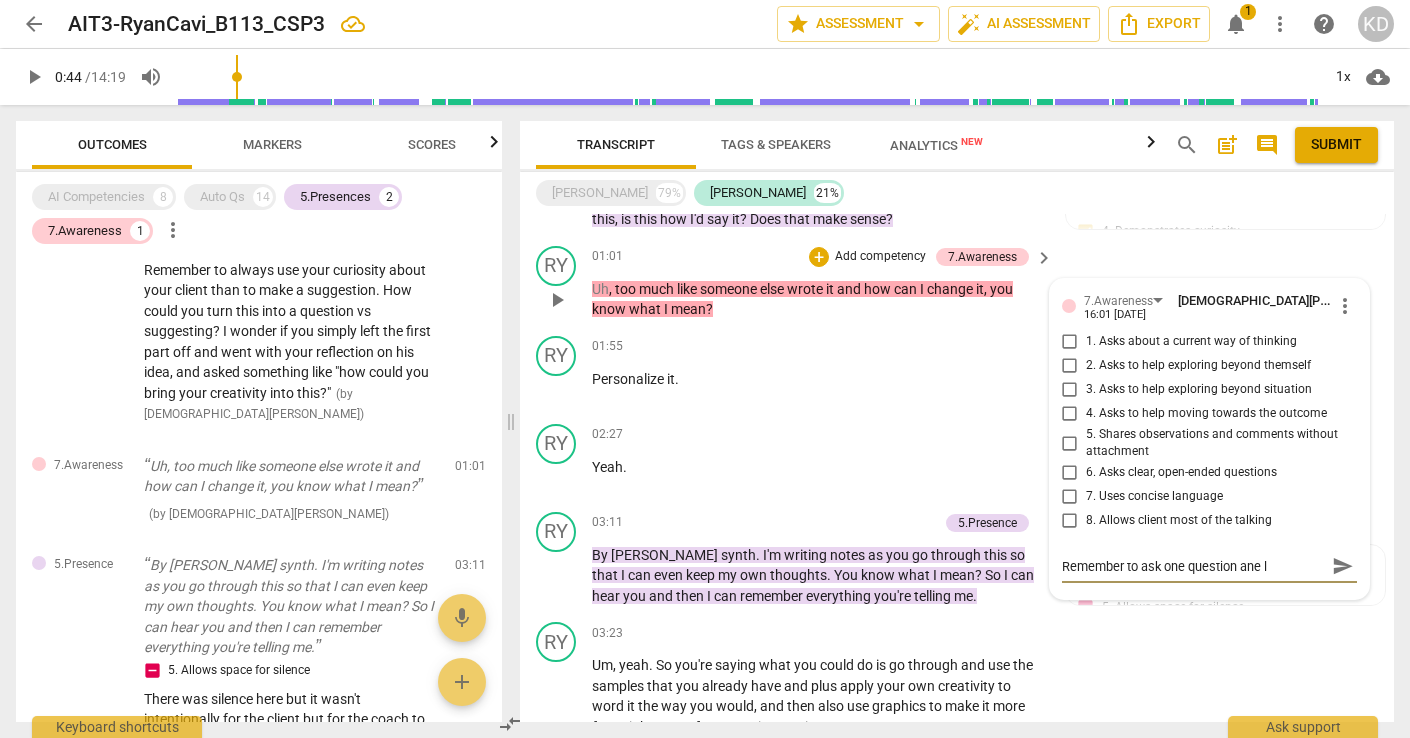 type on "Remember to ask one question ane" 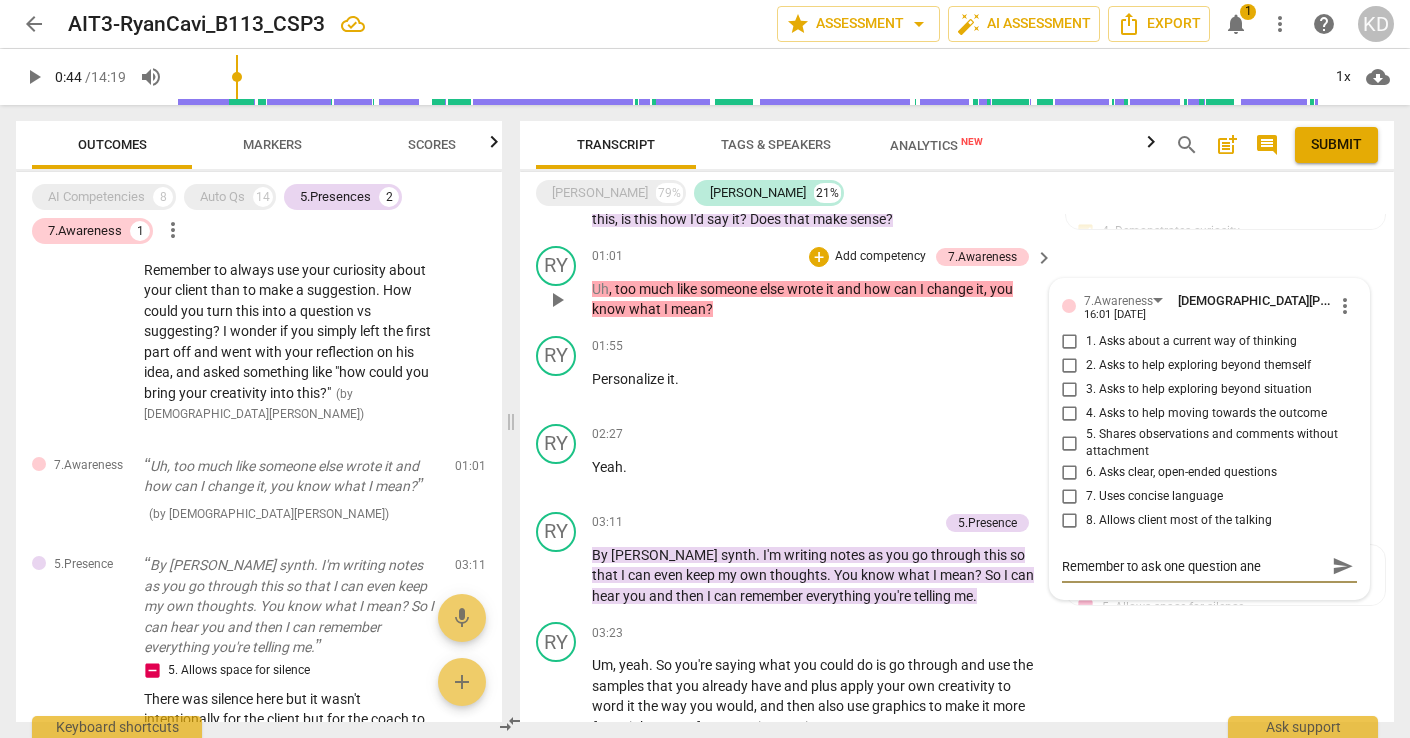 type on "Remember to ask one question ane" 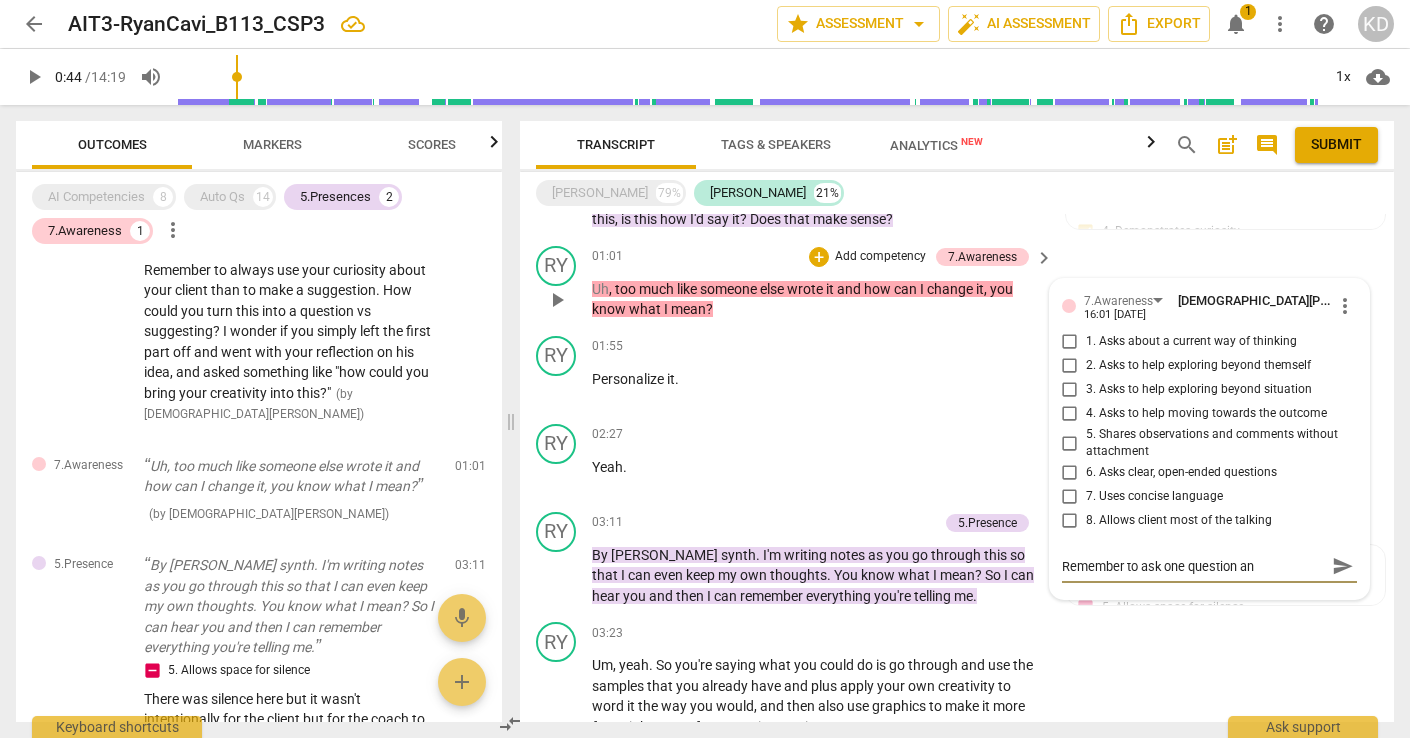 type on "Remember to ask one question and" 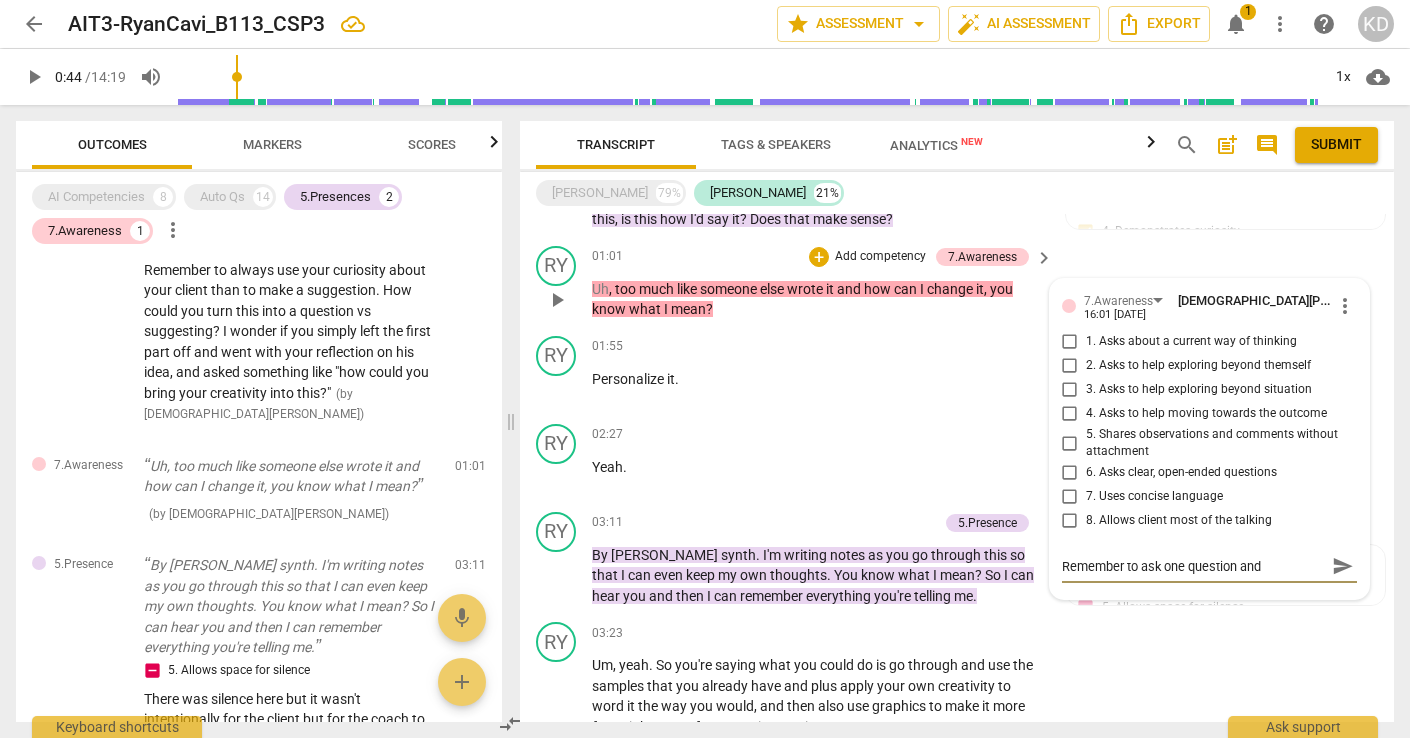type on "Remember to ask one question and" 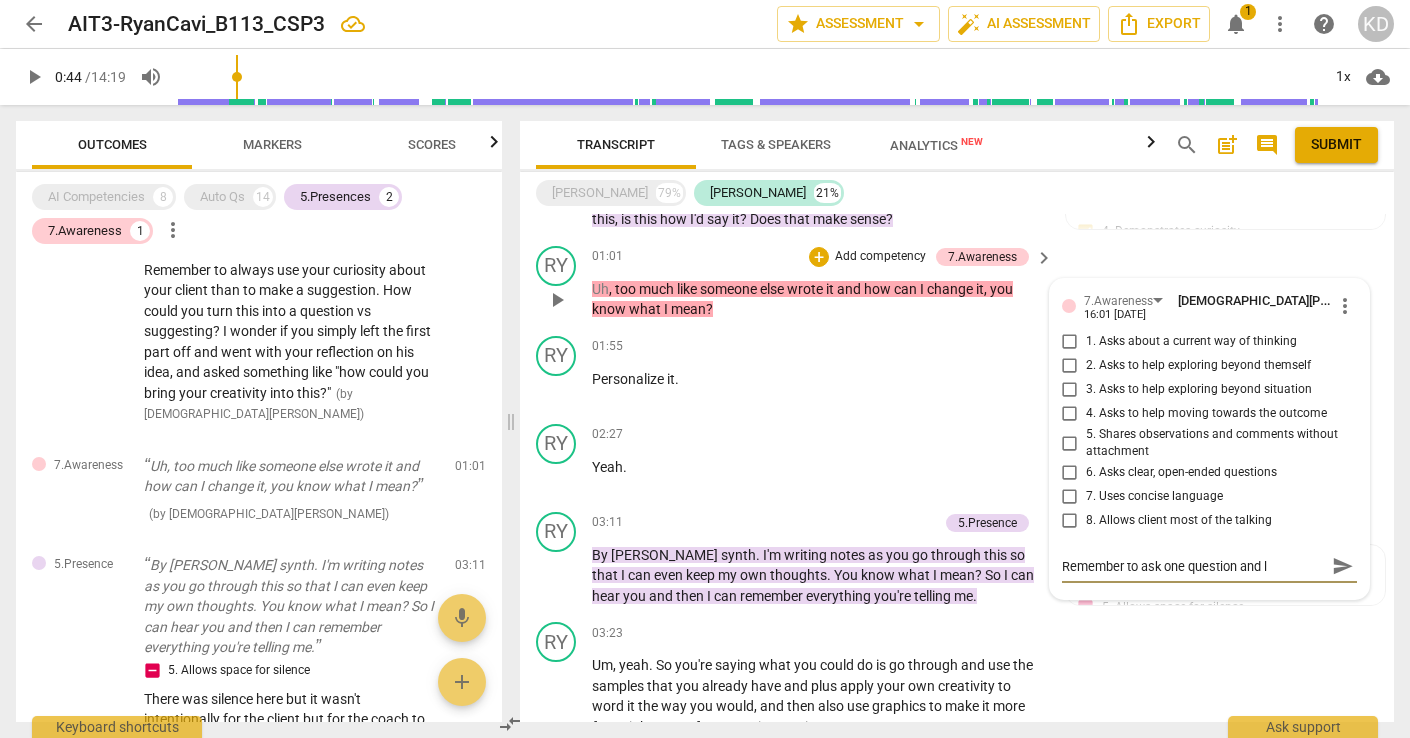 type on "Remember to ask one question and le" 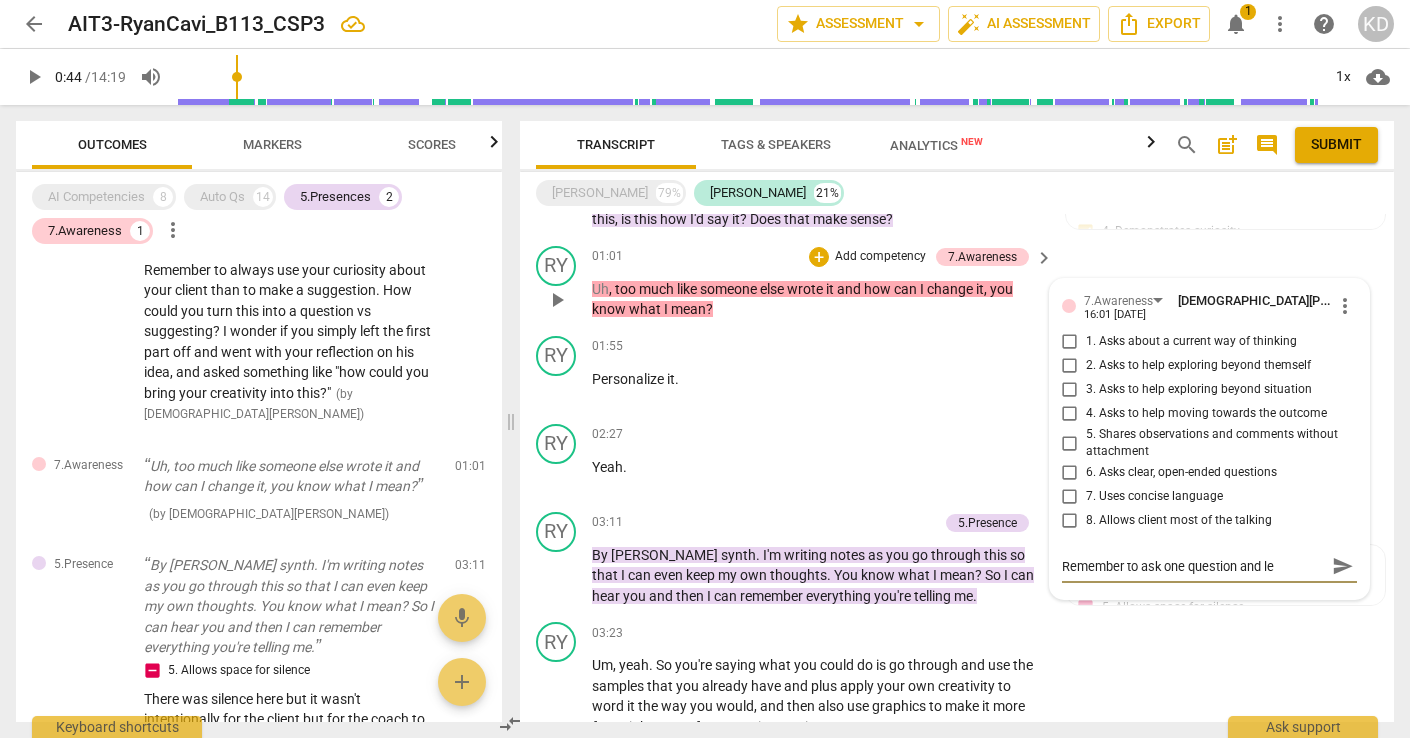 type on "Remember to ask one question and let" 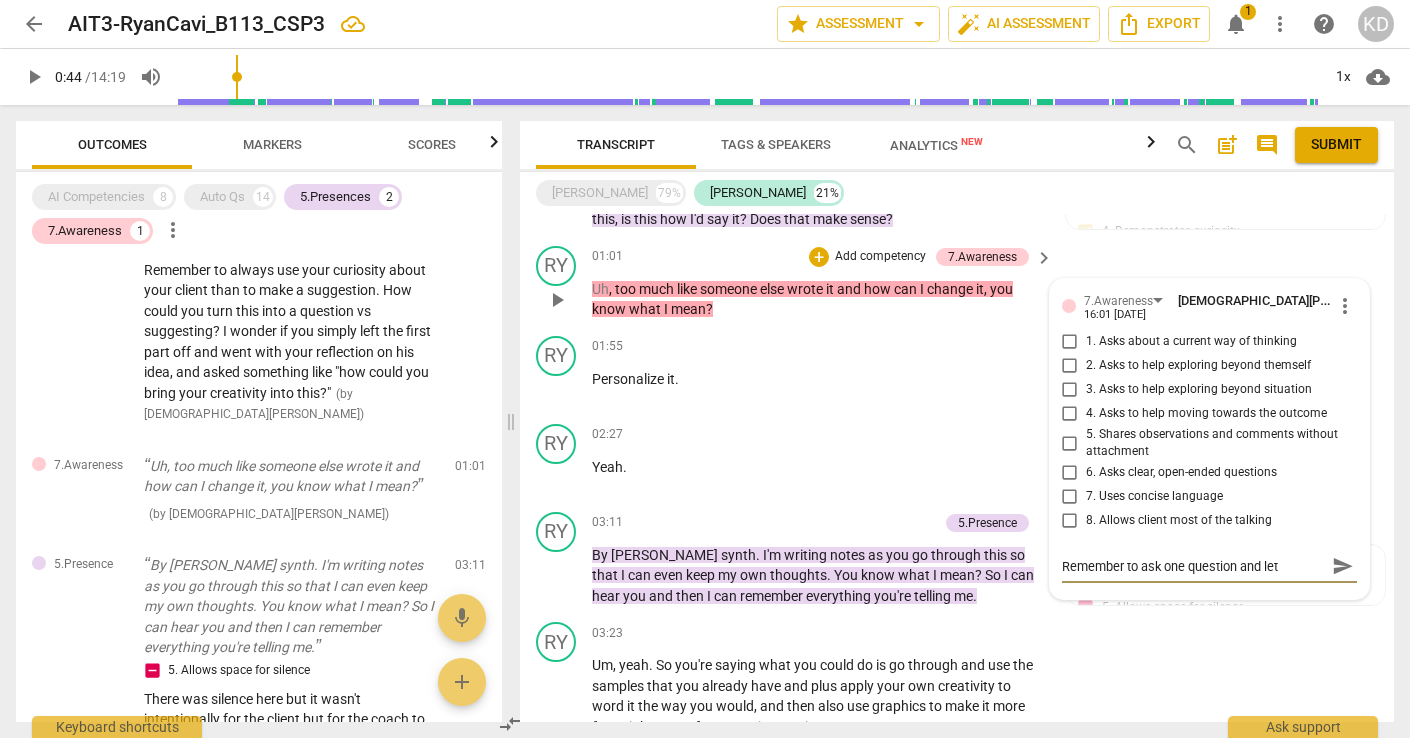 type on "Remember to ask one question and let" 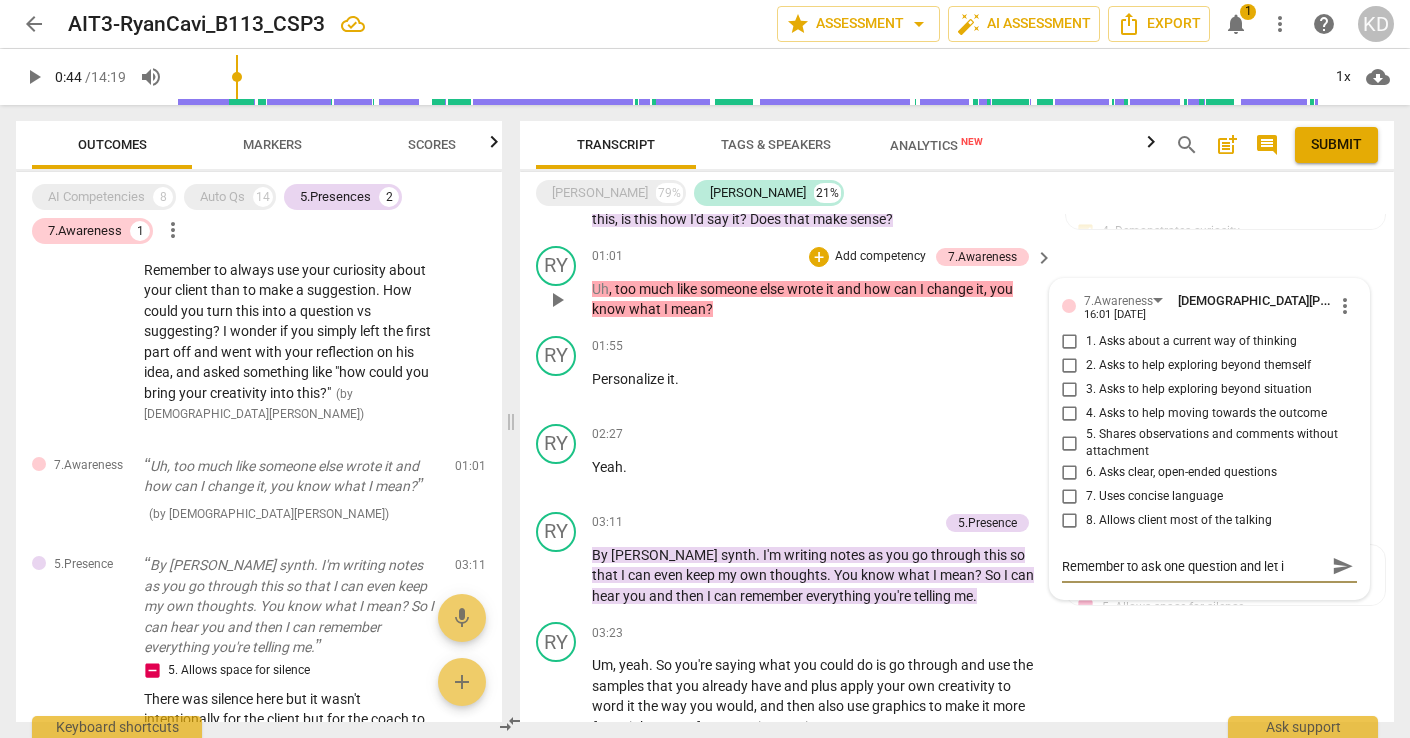type on "Remember to ask one question and let it" 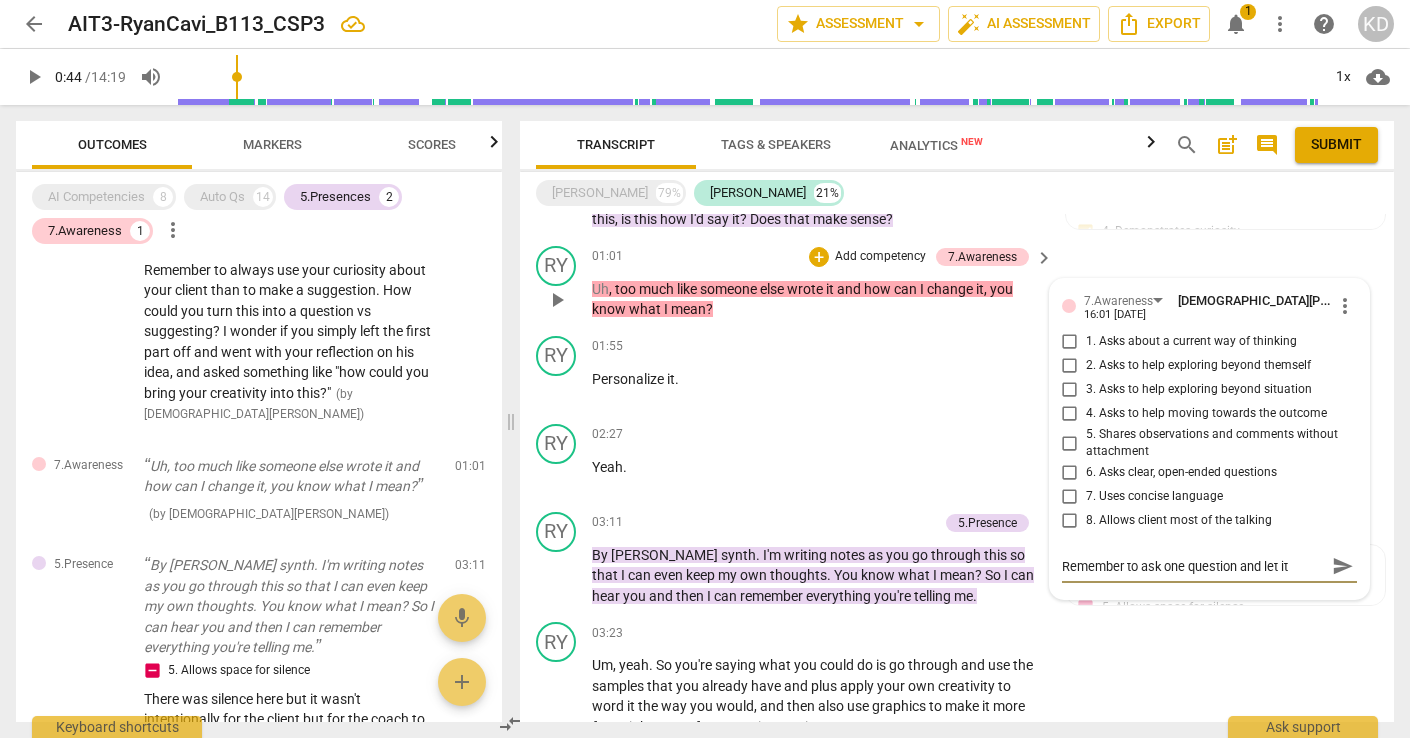 type on "Remember to ask one question and let it" 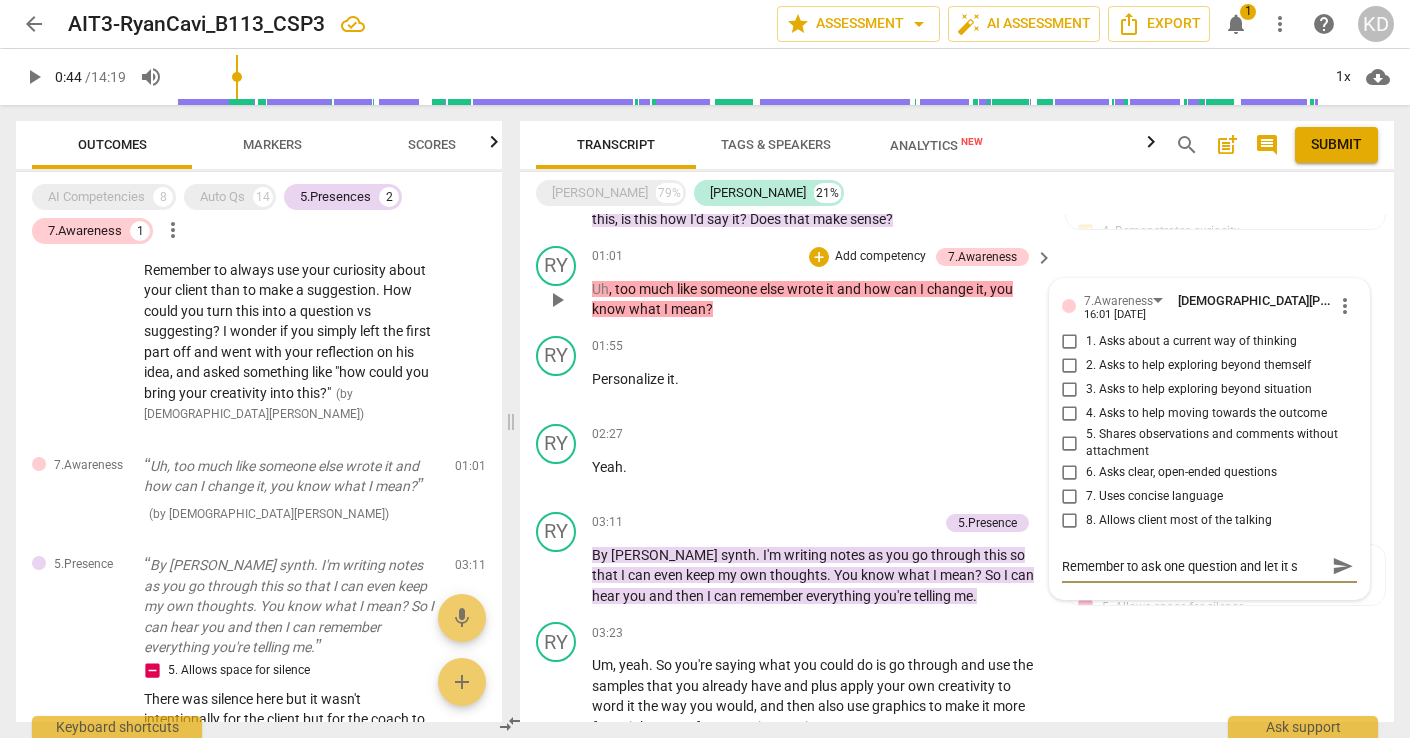 type on "Remember to ask one question and let it si" 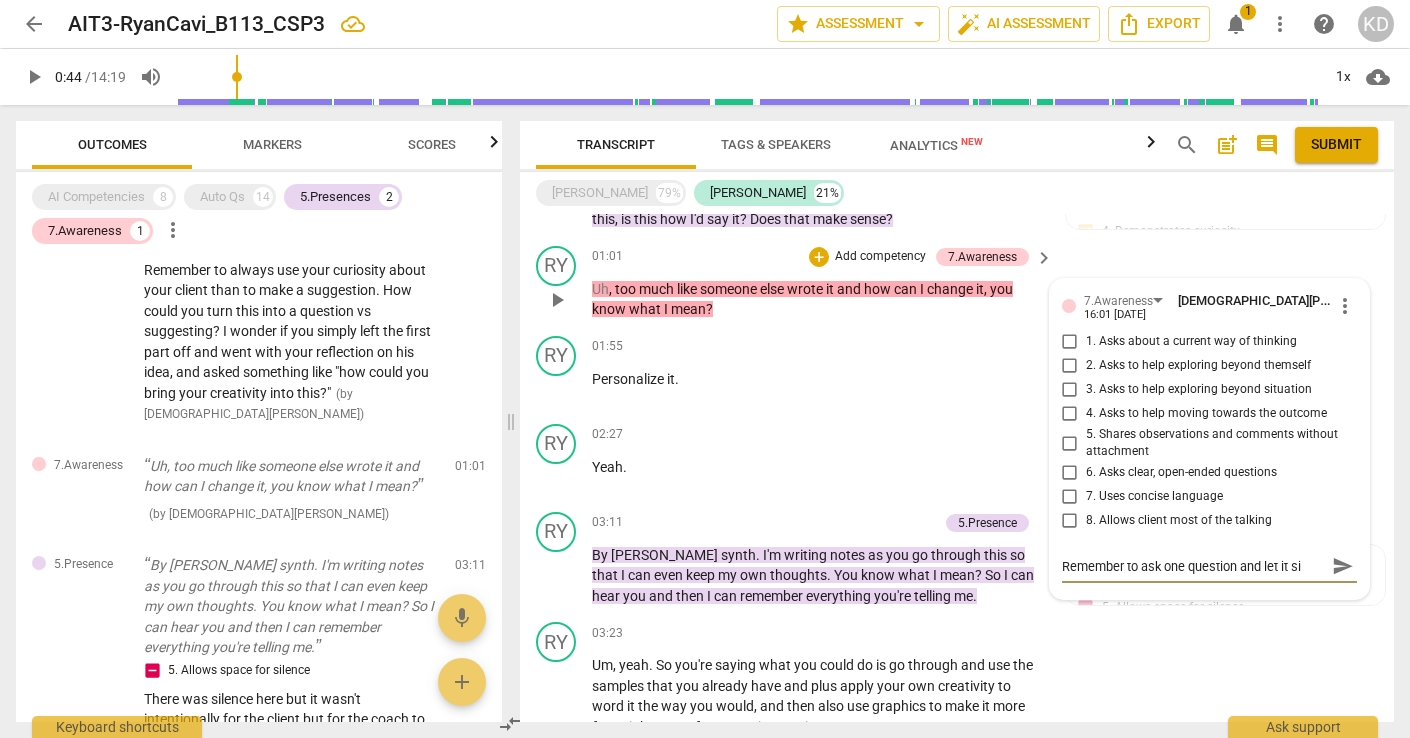 type on "Remember to ask one question and let it sit" 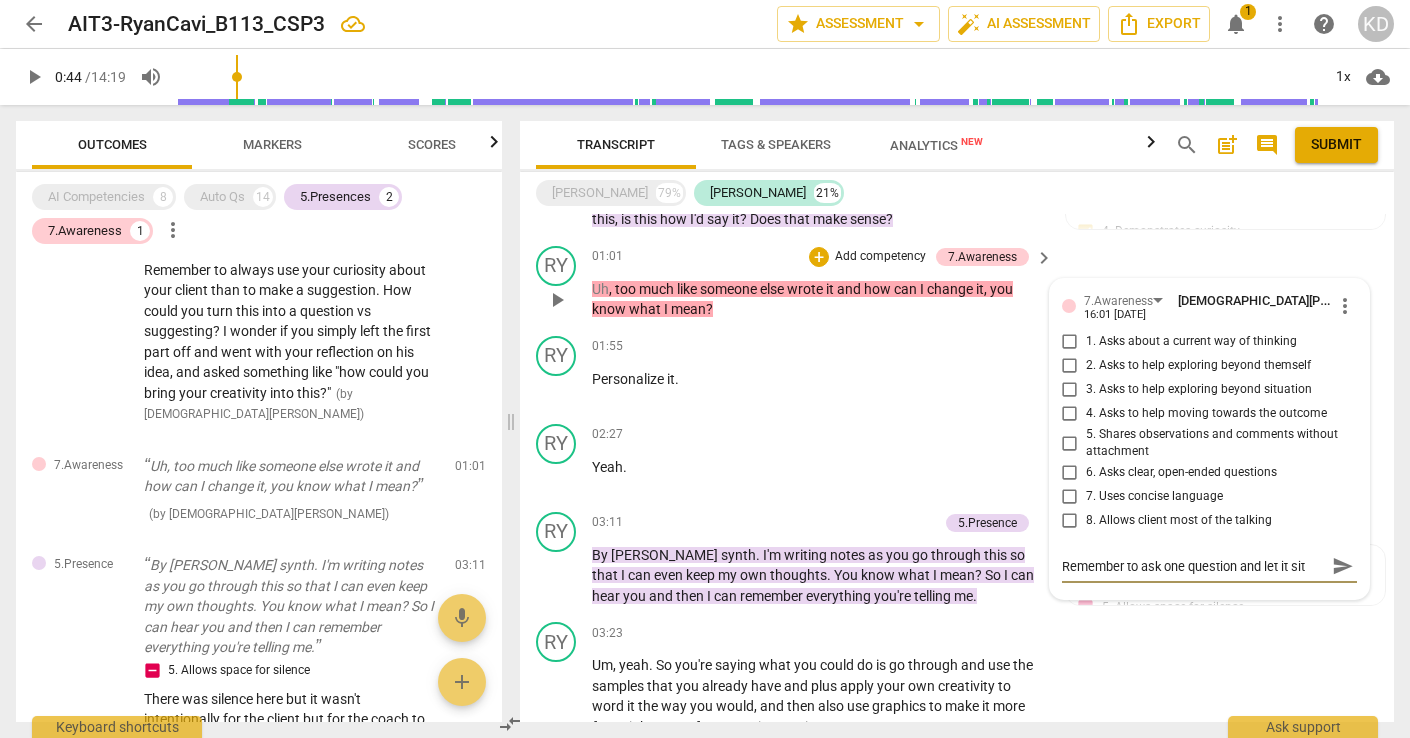 type on "Remember to ask one question and let it sit." 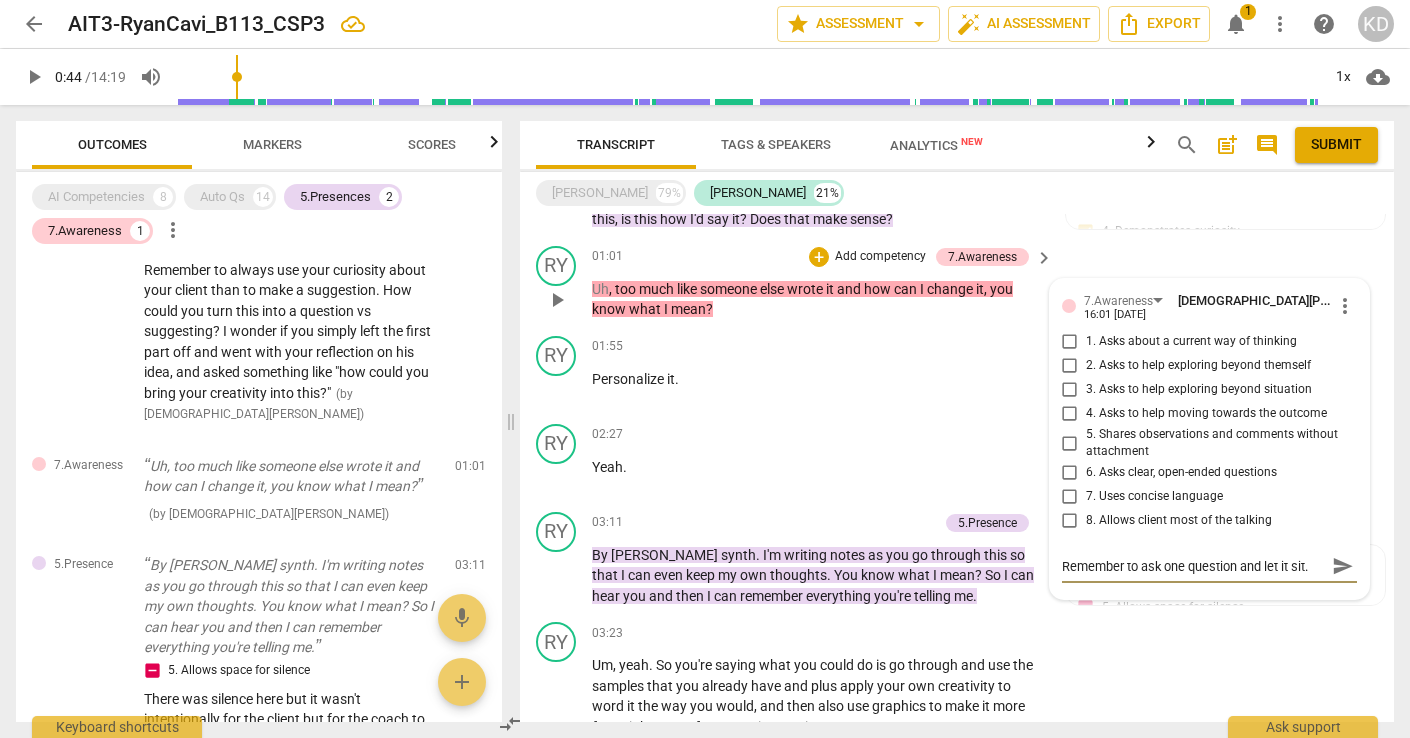 type on "Remember to ask one question and let it sit." 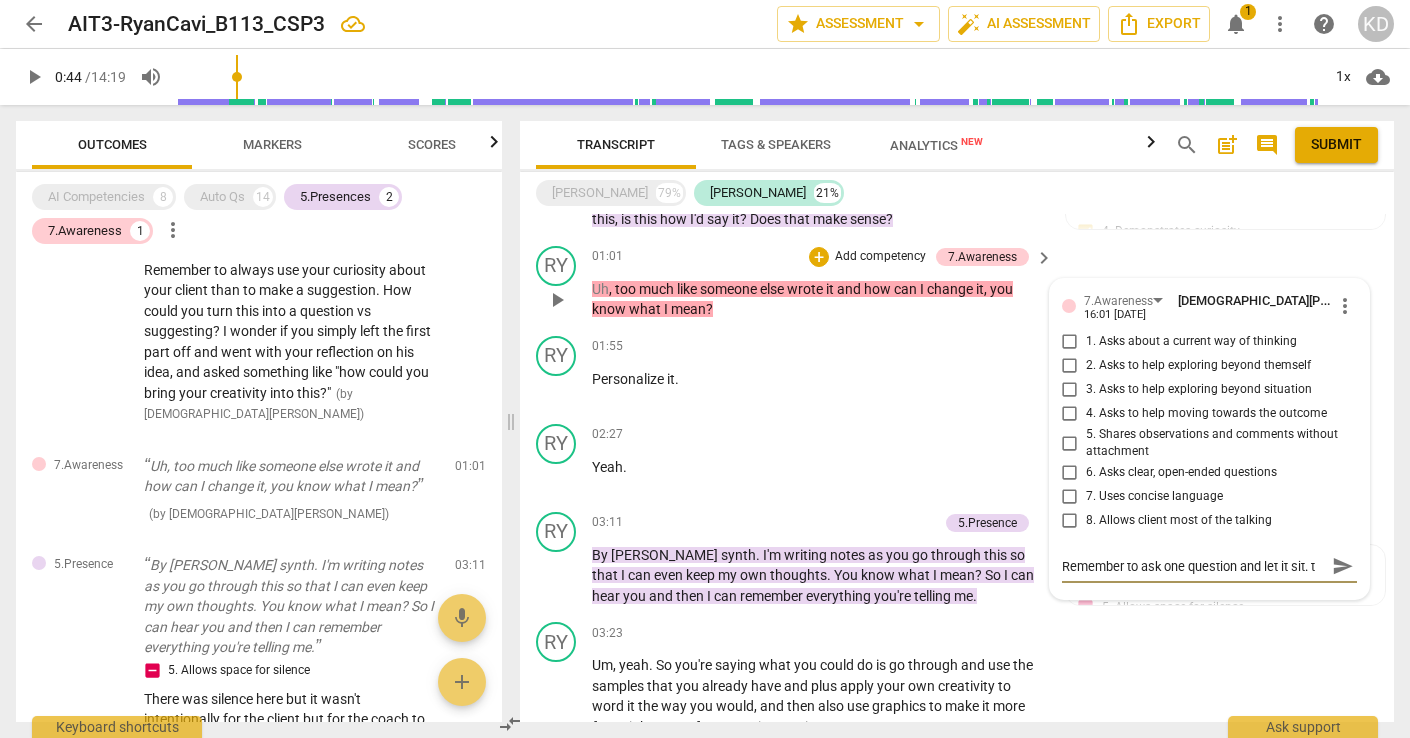 type on "Remember to ask one question and let it sit. th" 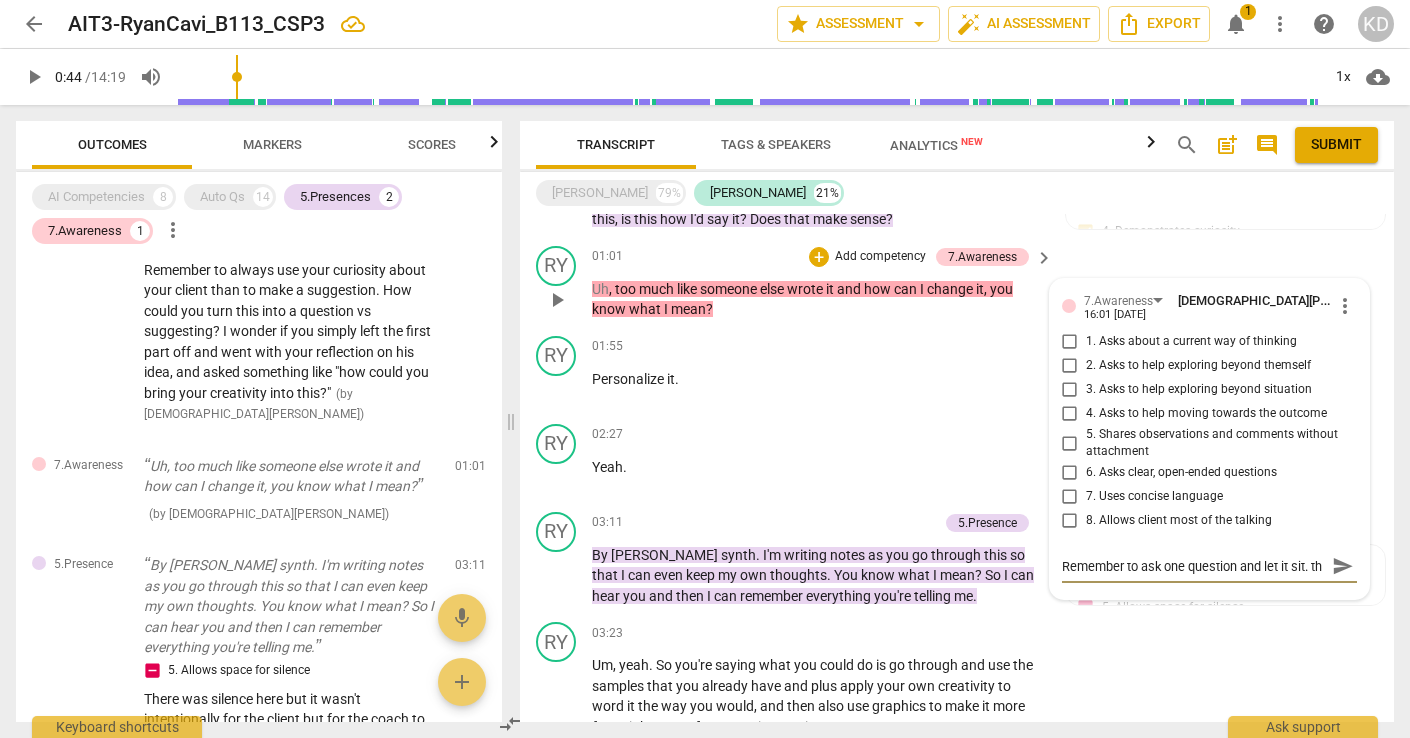 scroll, scrollTop: 17, scrollLeft: 0, axis: vertical 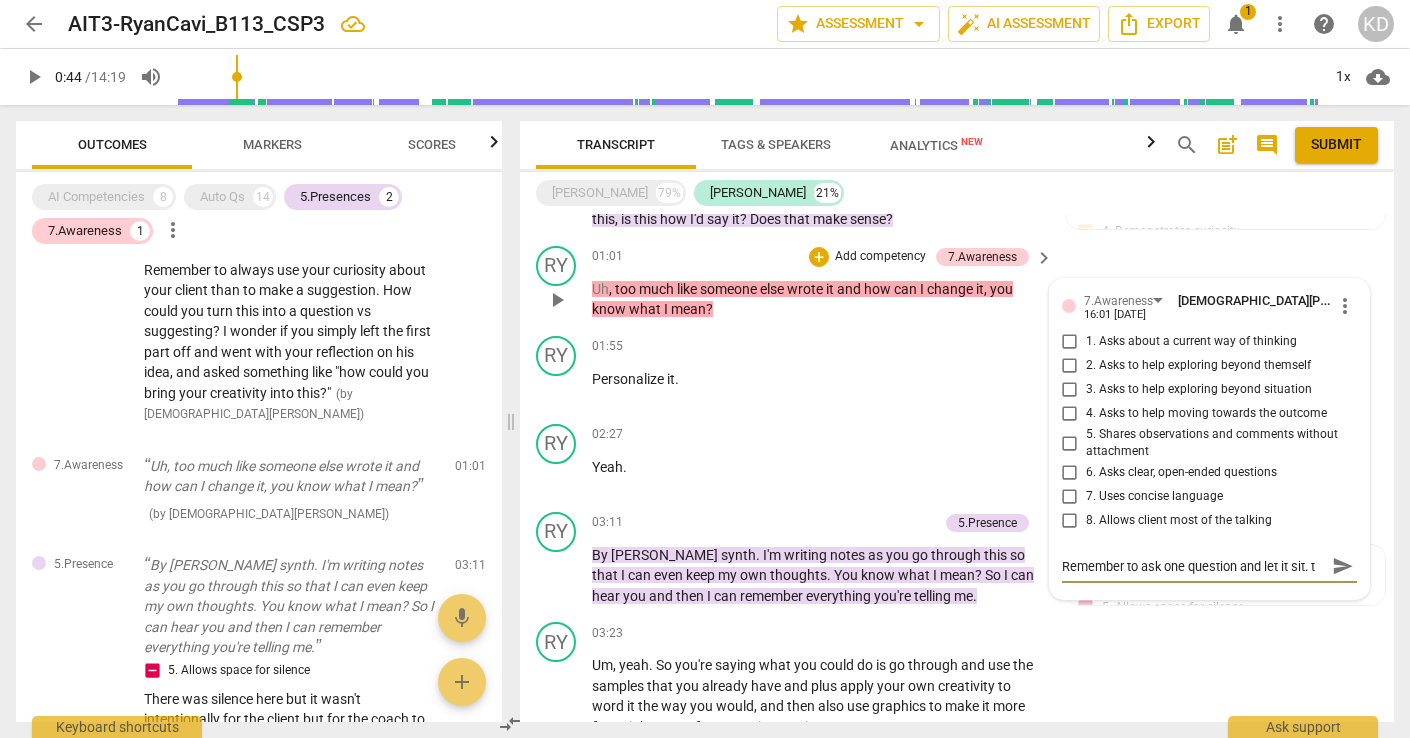 type on "Remember to ask one question and let it sit." 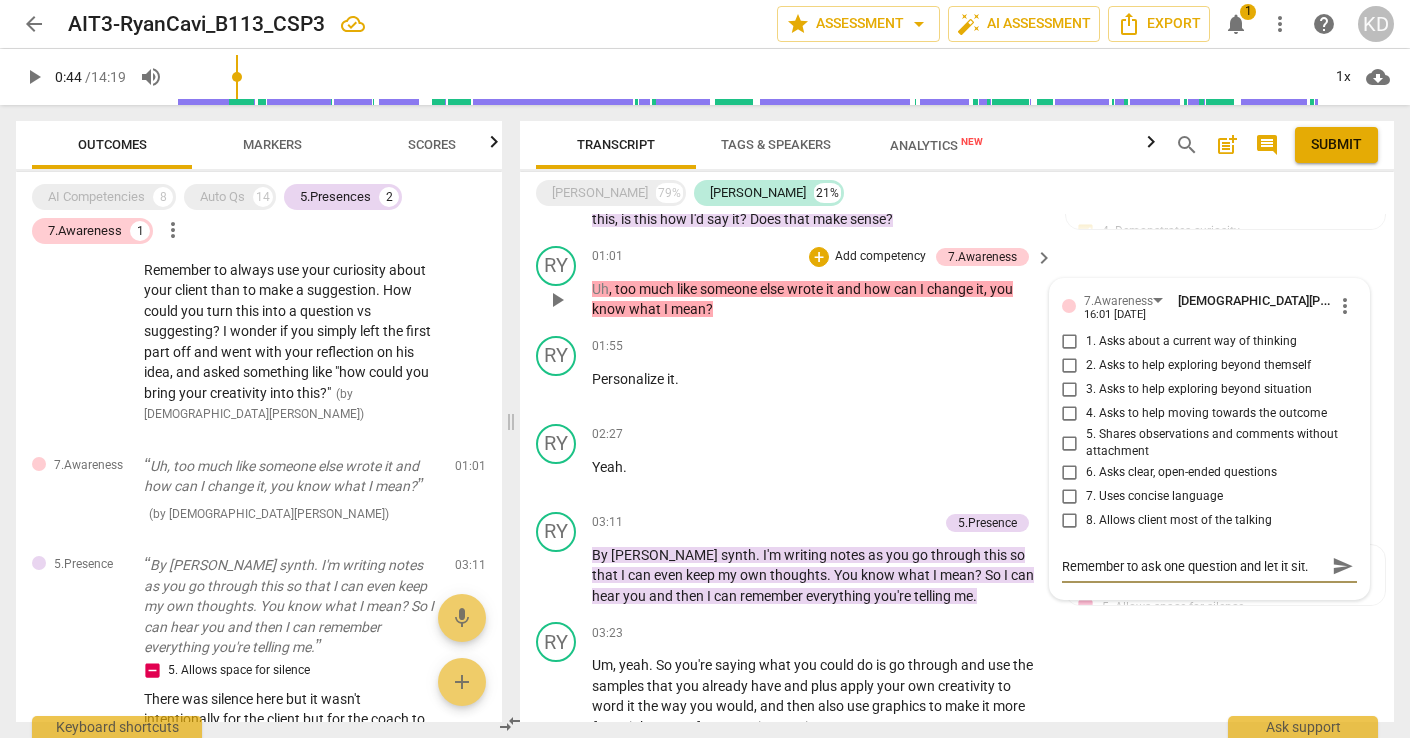 scroll, scrollTop: 0, scrollLeft: 0, axis: both 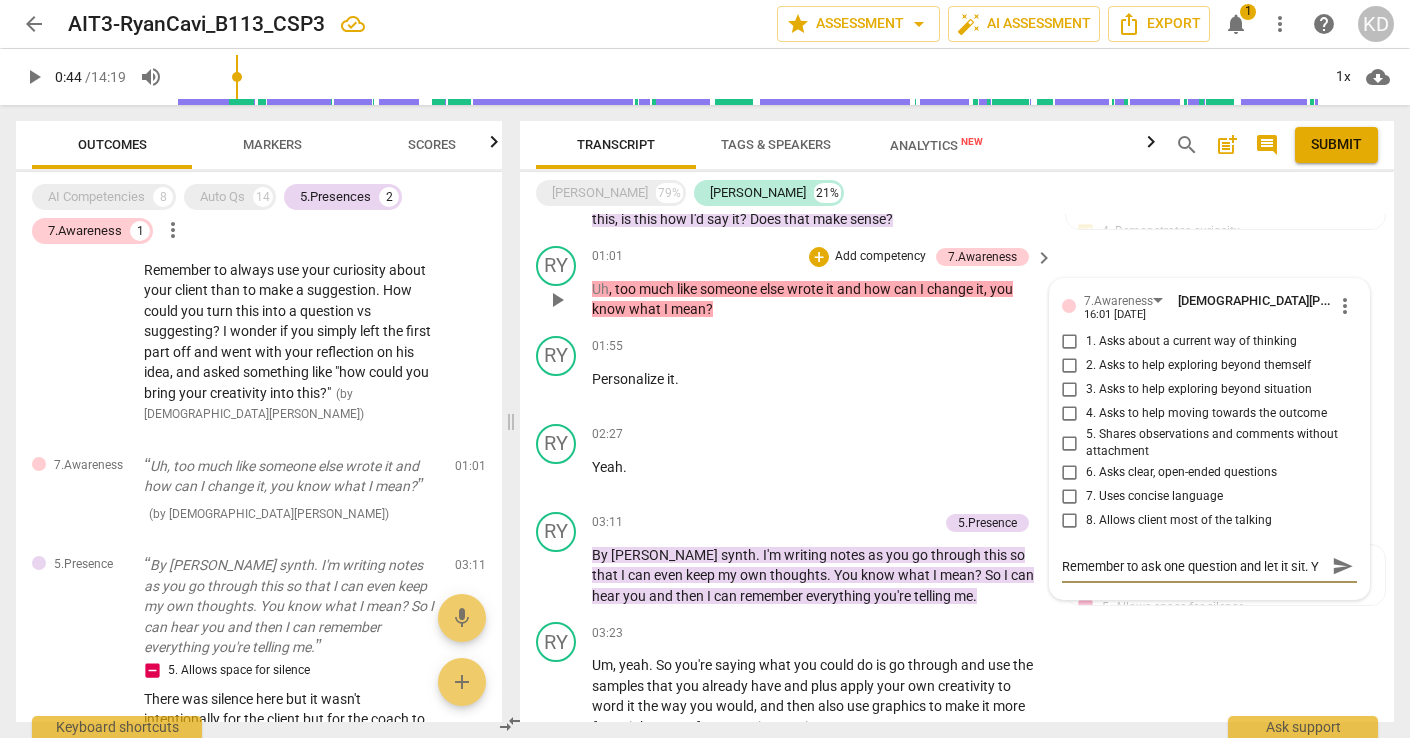 type on "Remember to ask one question and let it sit. Yo" 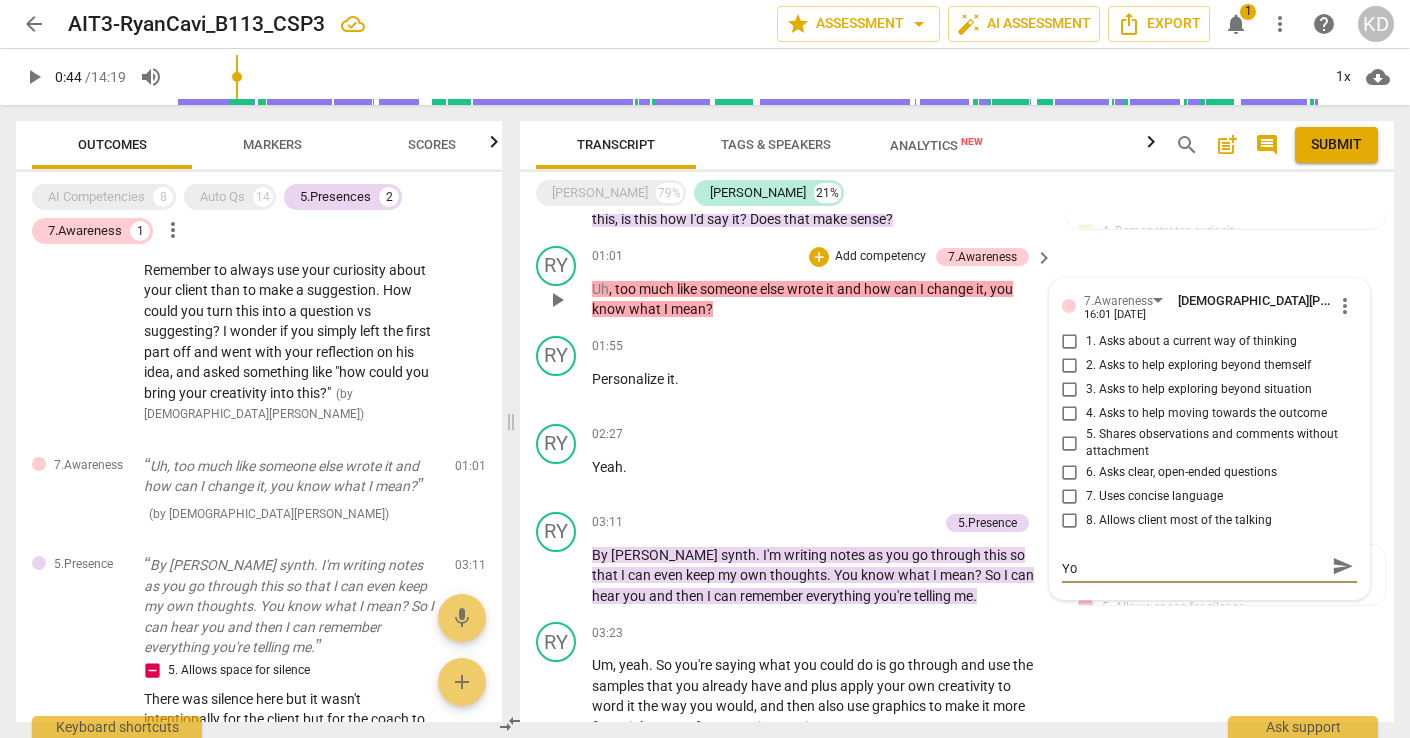 type on "Remember to ask one question and let it sit. You" 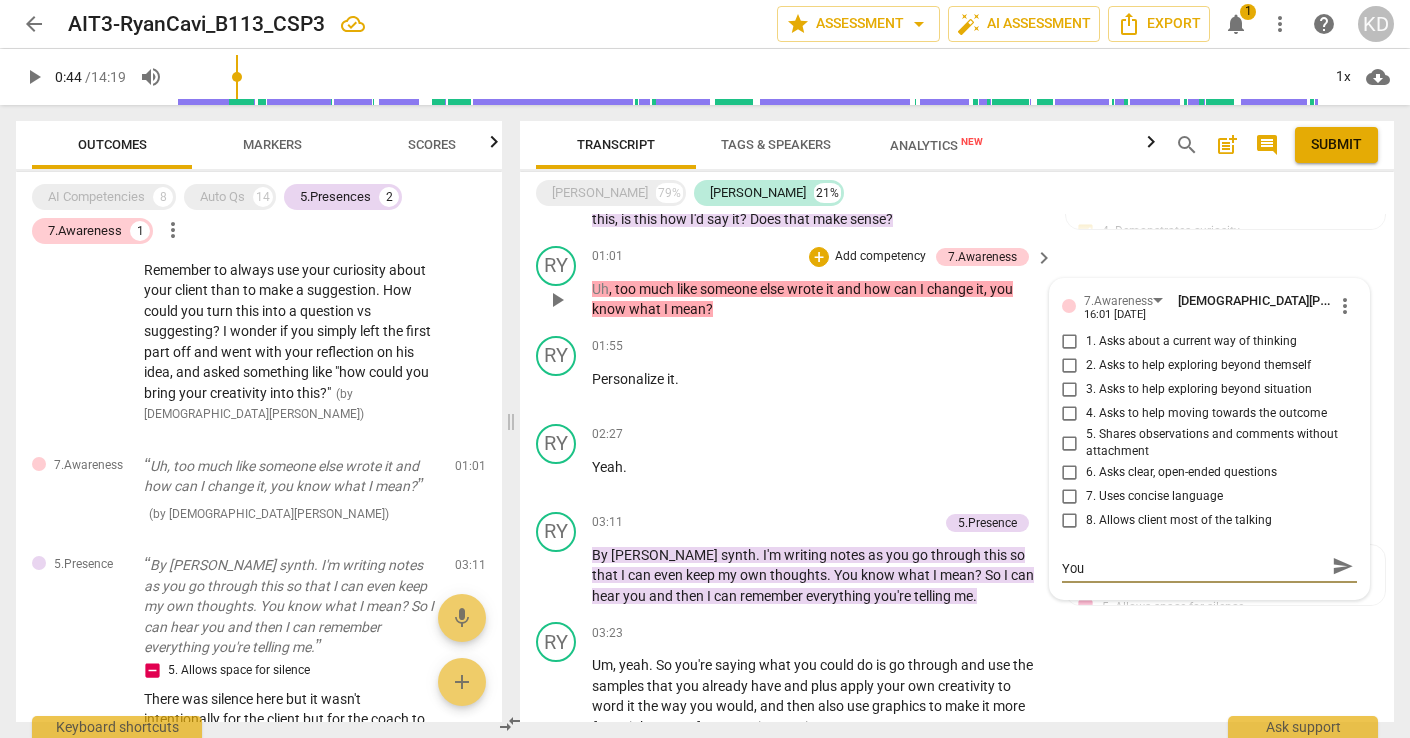 type on "Remember to ask one question and let it sit. You" 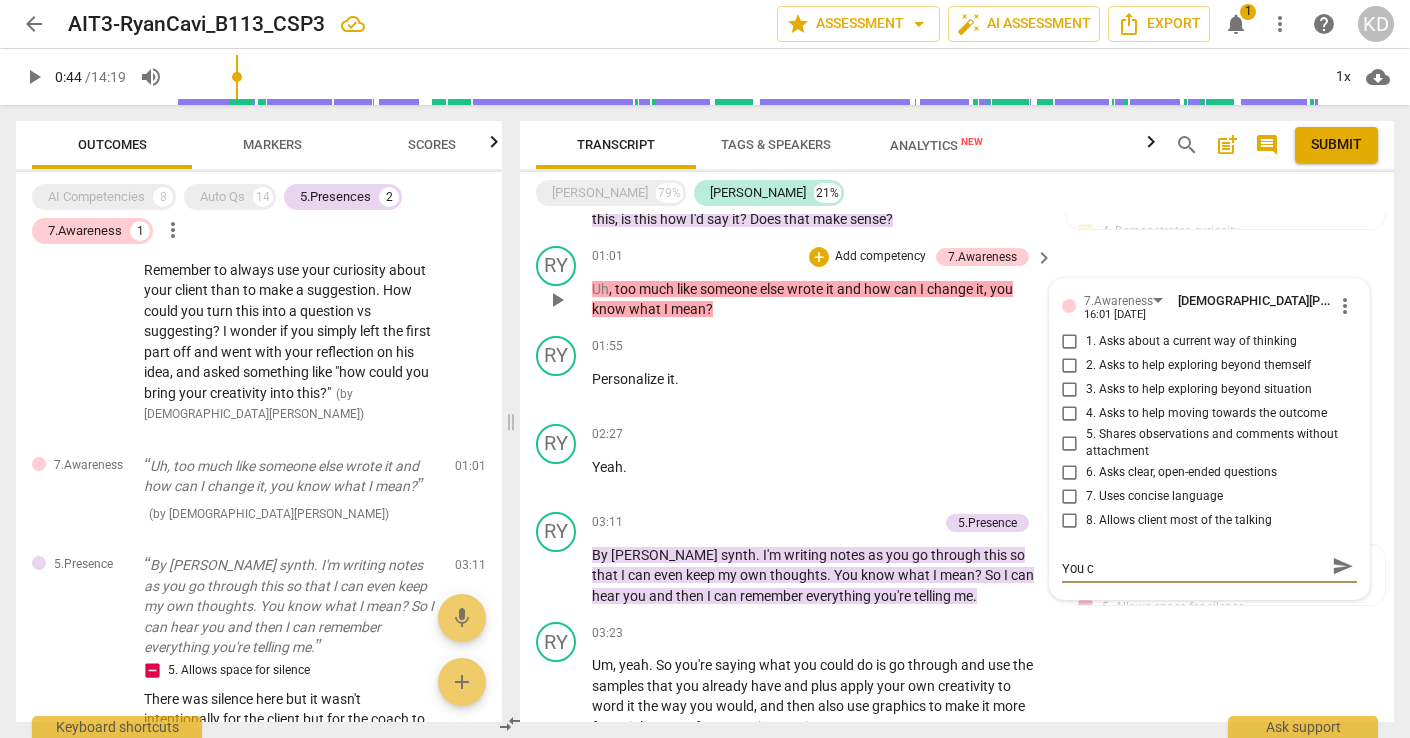 type on "Remember to ask one question and let it sit. You ca" 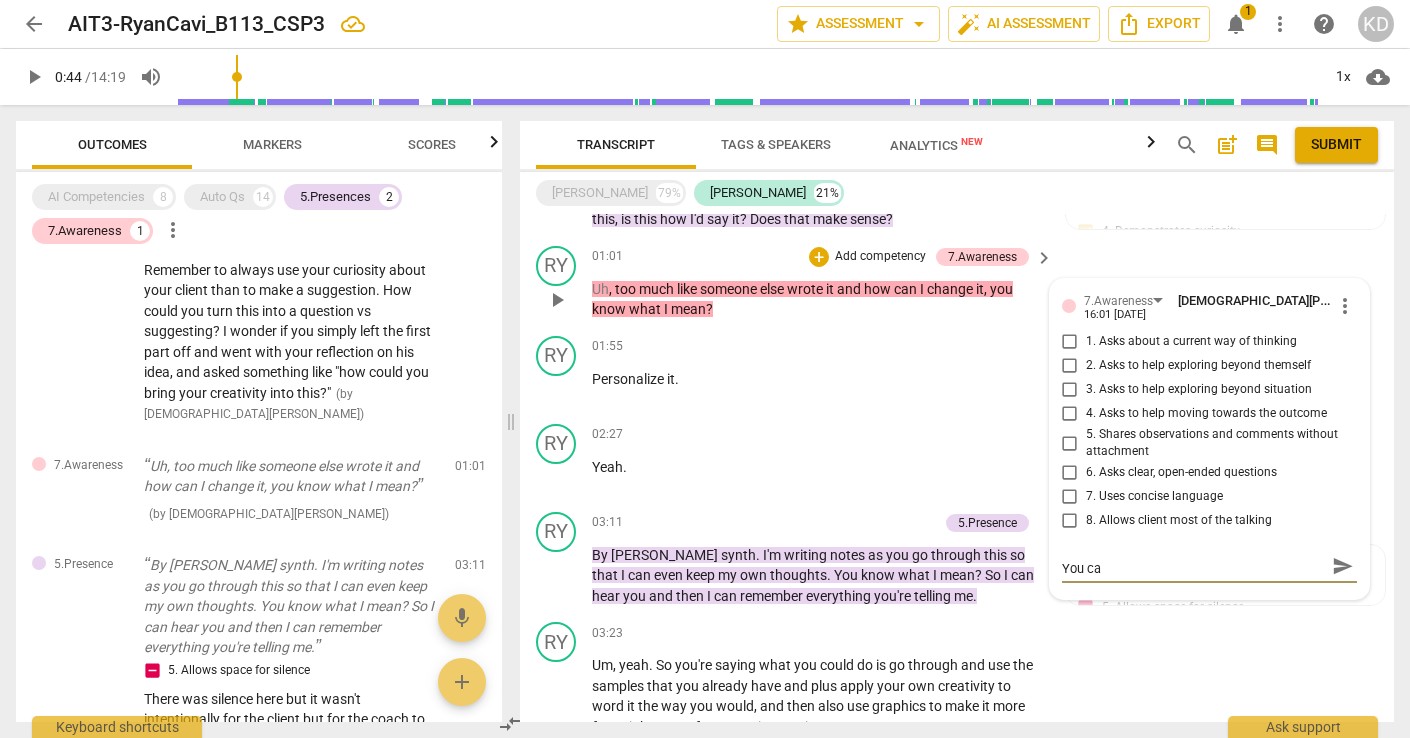type on "Remember to ask one question and let it sit. You can" 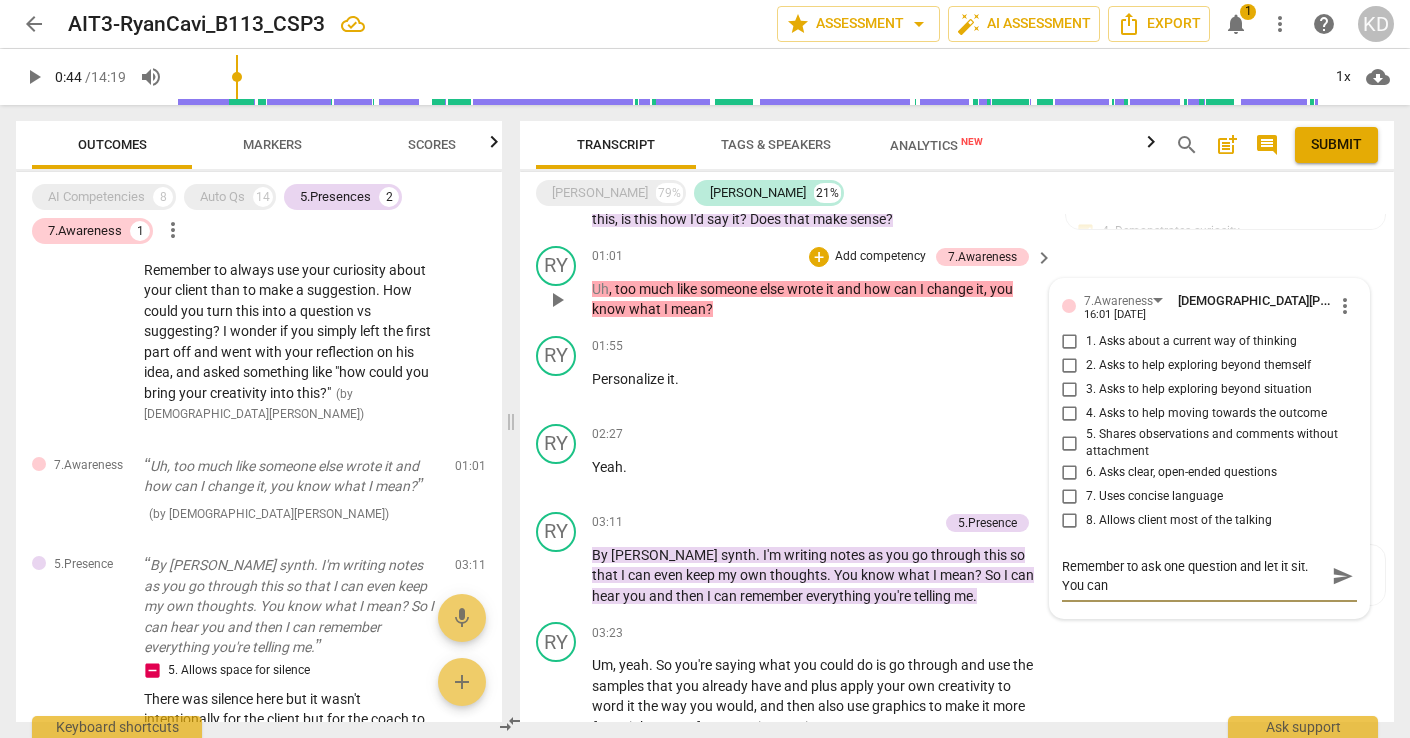 scroll, scrollTop: 0, scrollLeft: 0, axis: both 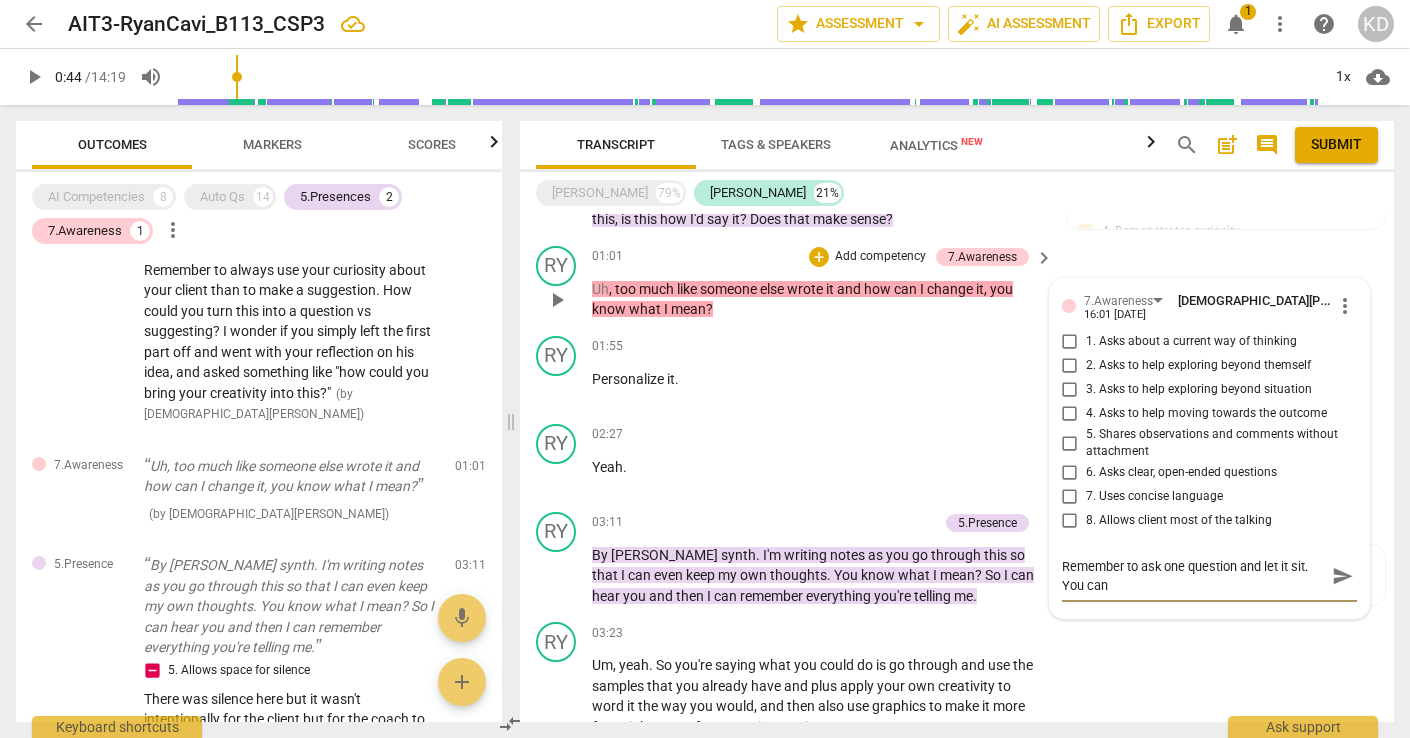 type on "Remember to ask one question and let it sit. You can a" 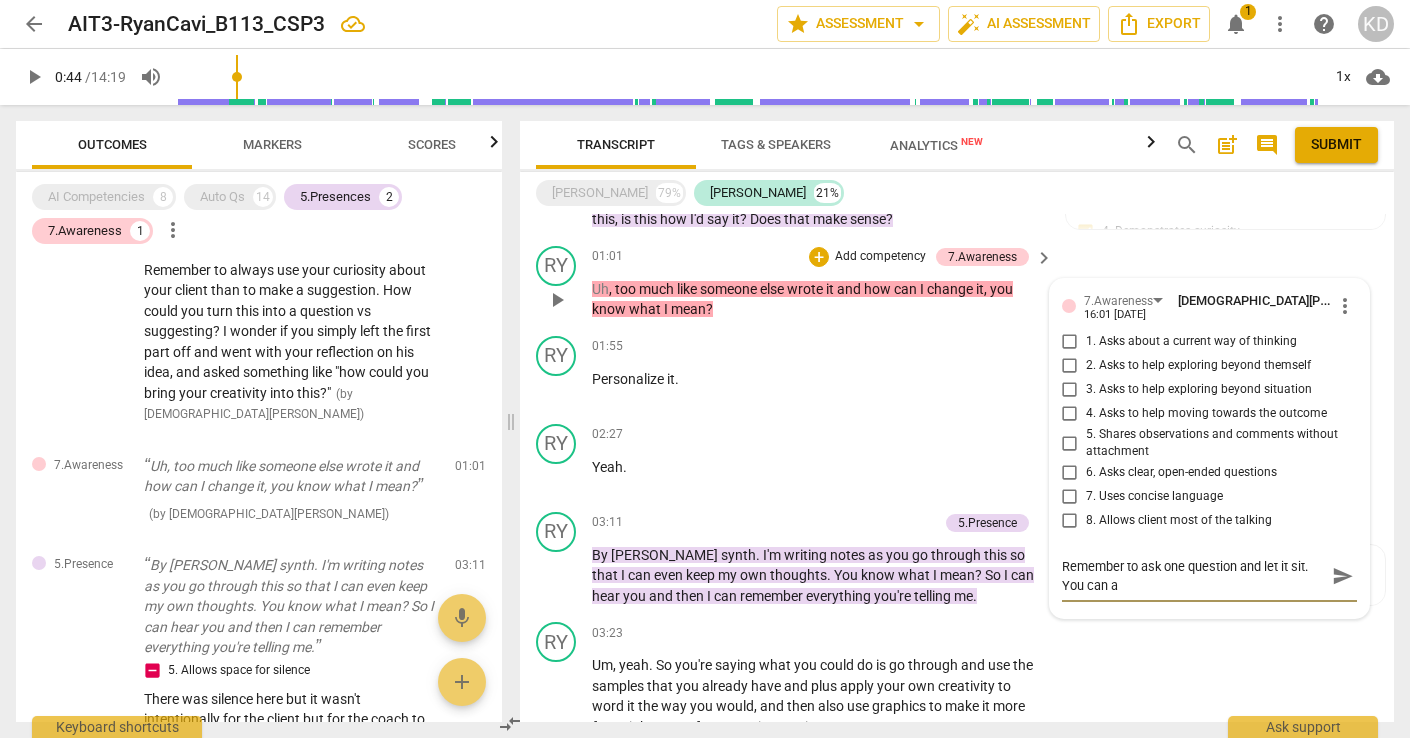 type on "Remember to ask one question and let it sit. You can as" 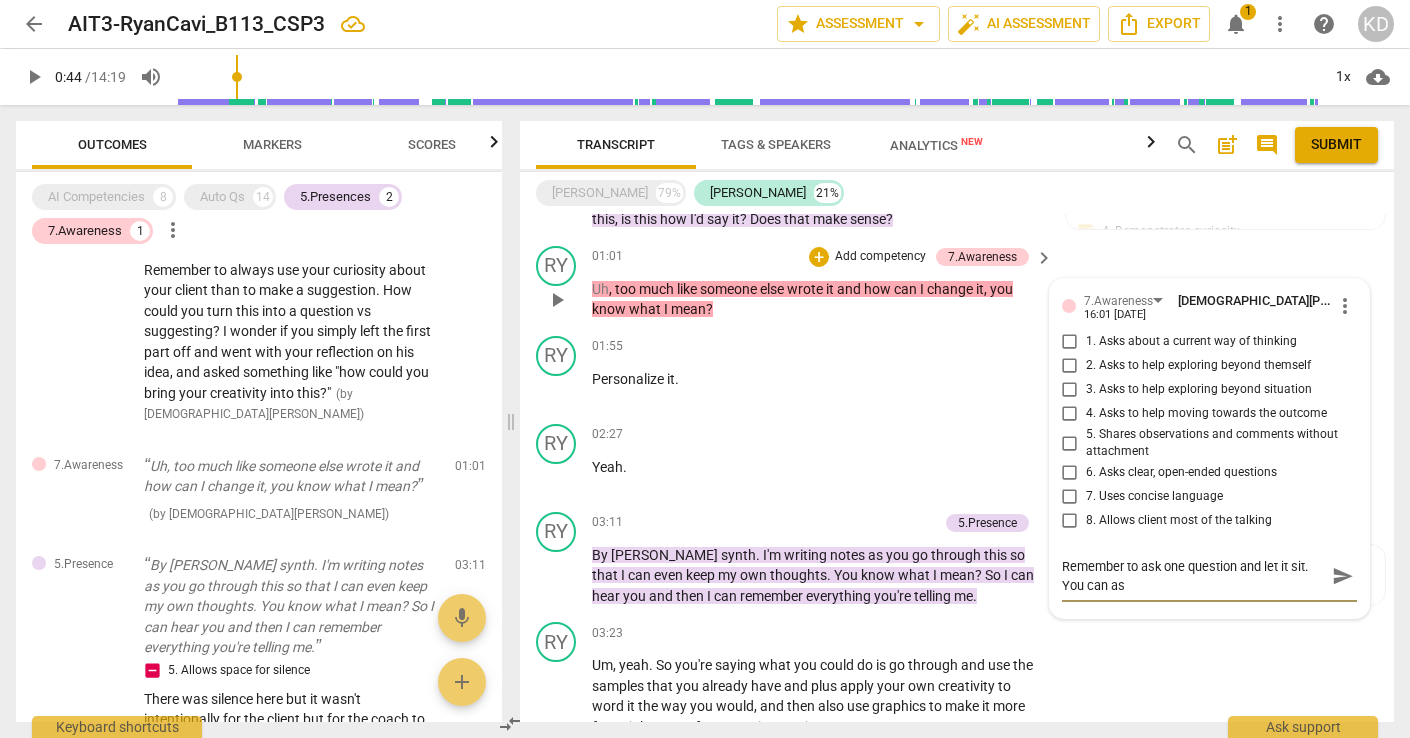 type on "Remember to ask one question and let it sit. You can ask" 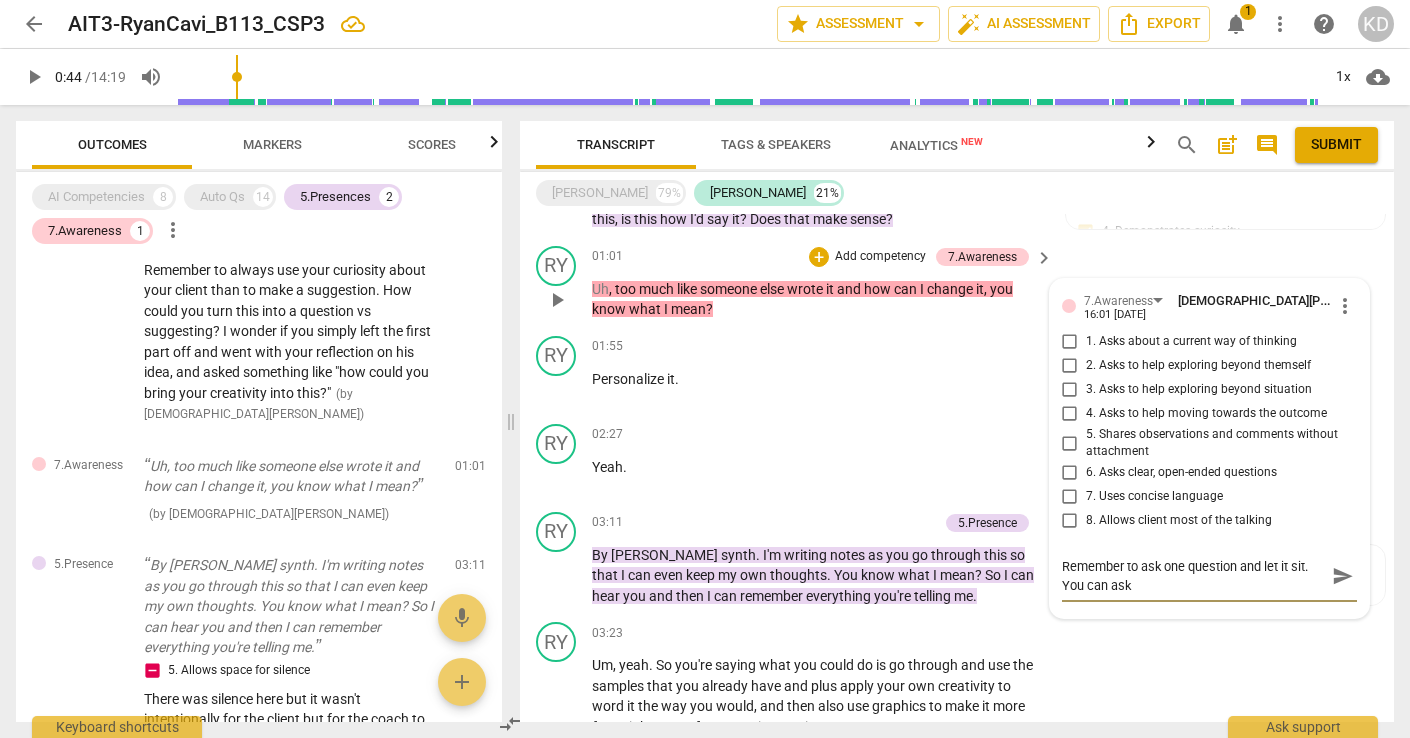 type on "Remember to ask one question and let it sit. You can ask" 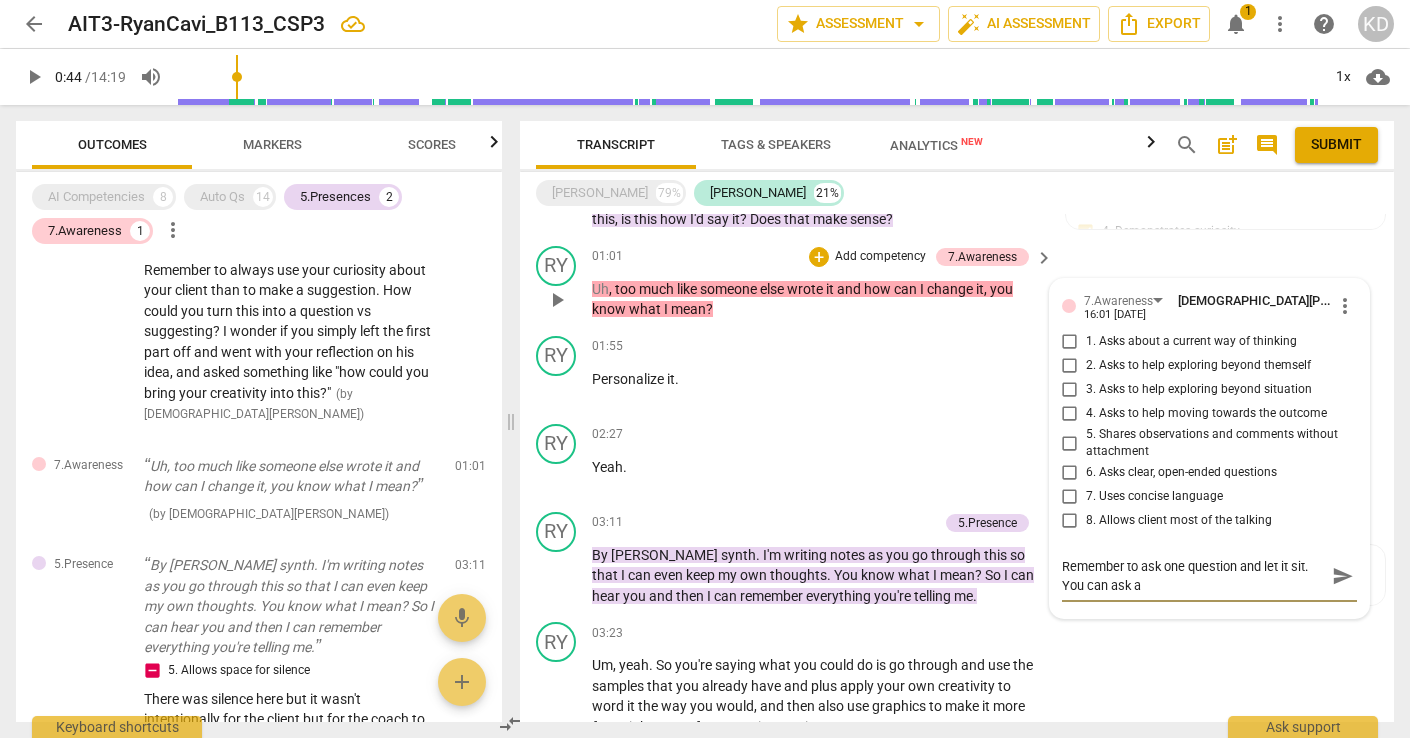 type on "Remember to ask one question and let it sit. You can ask an" 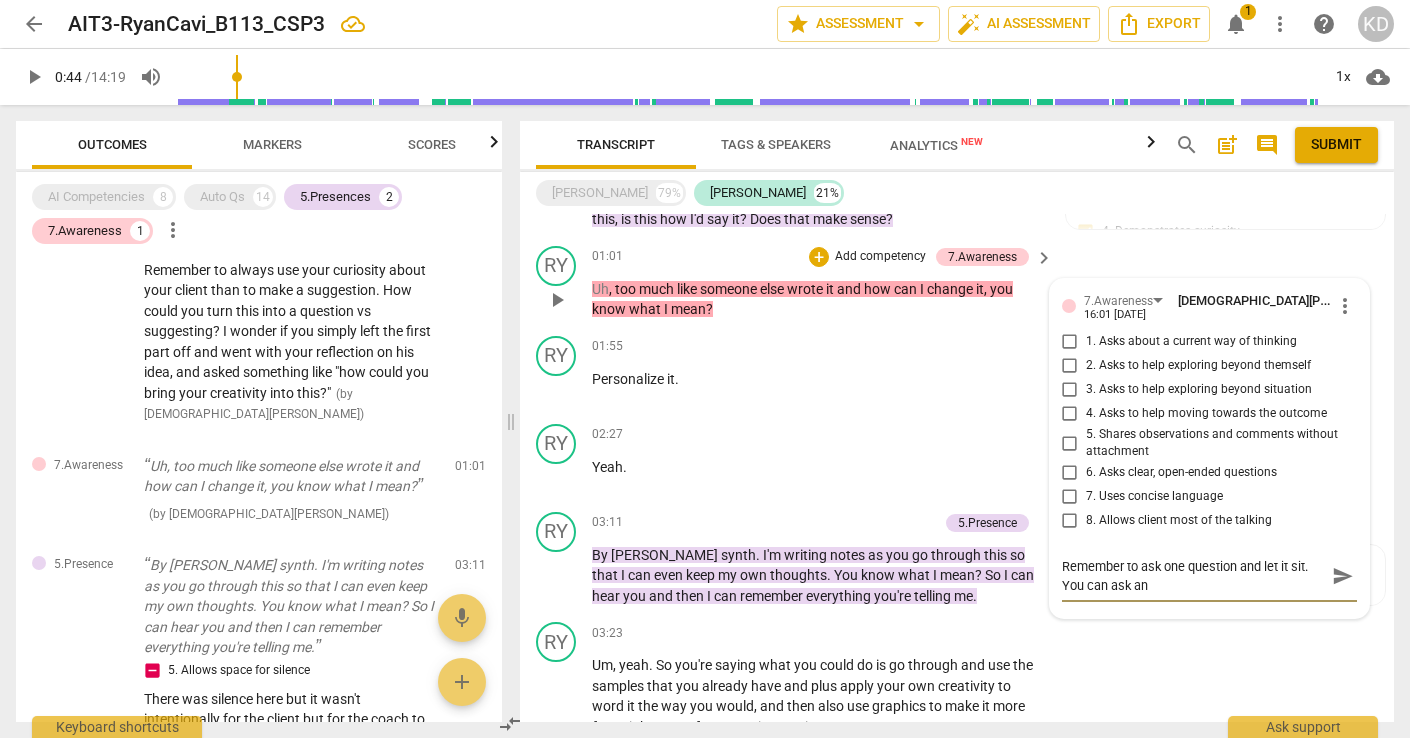 type on "Remember to ask one question and let it sit. You can ask ant" 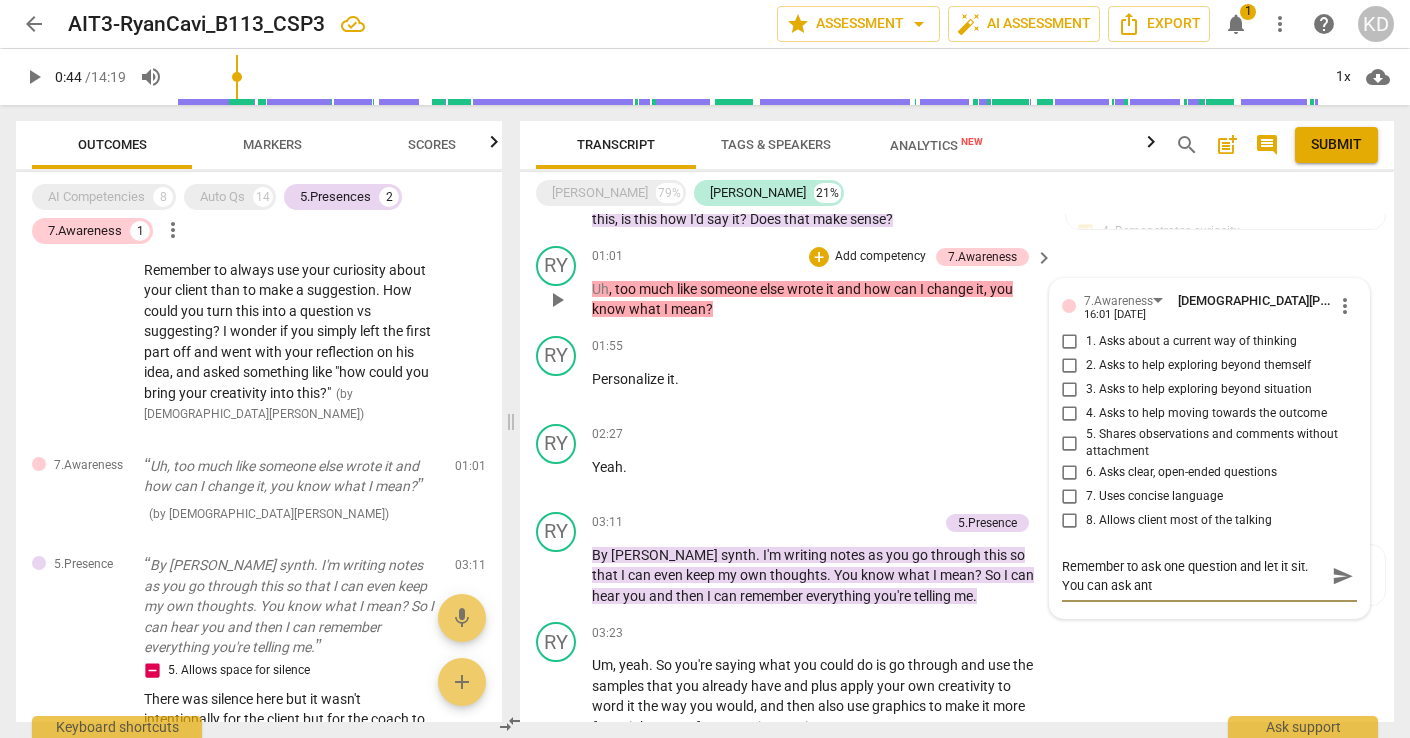 type on "Remember to ask one question and let it sit. You can ask anto" 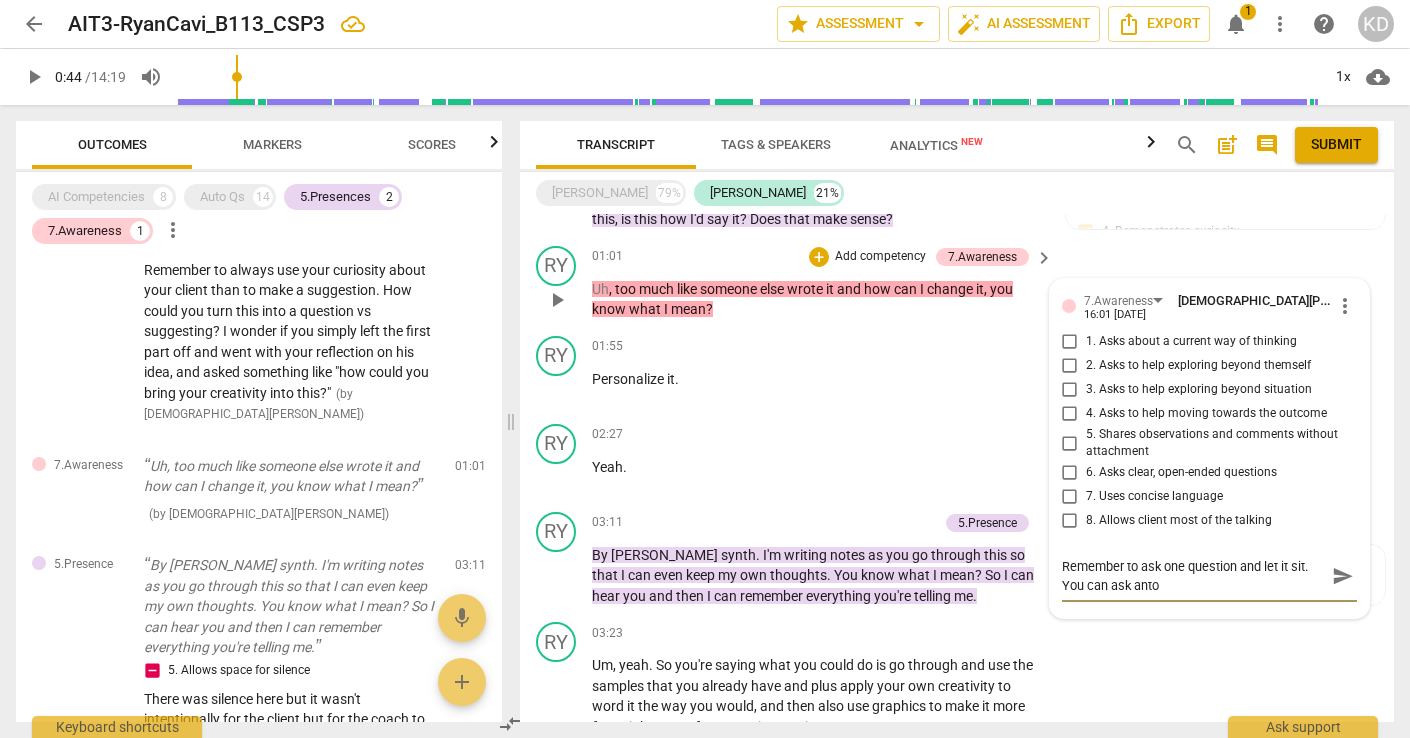 type on "Remember to ask one question and let it sit. You can ask antoh" 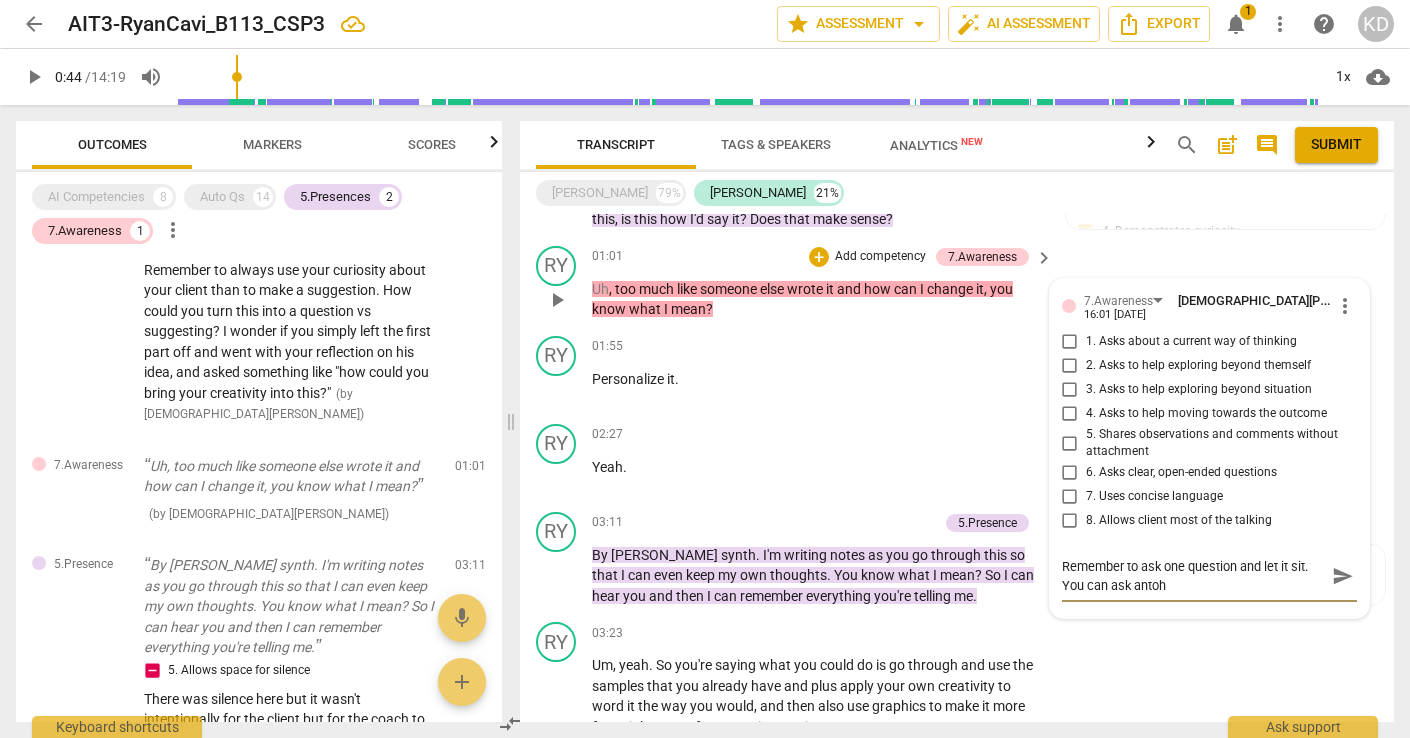 type on "Remember to ask one question and let it sit. You can ask antohe" 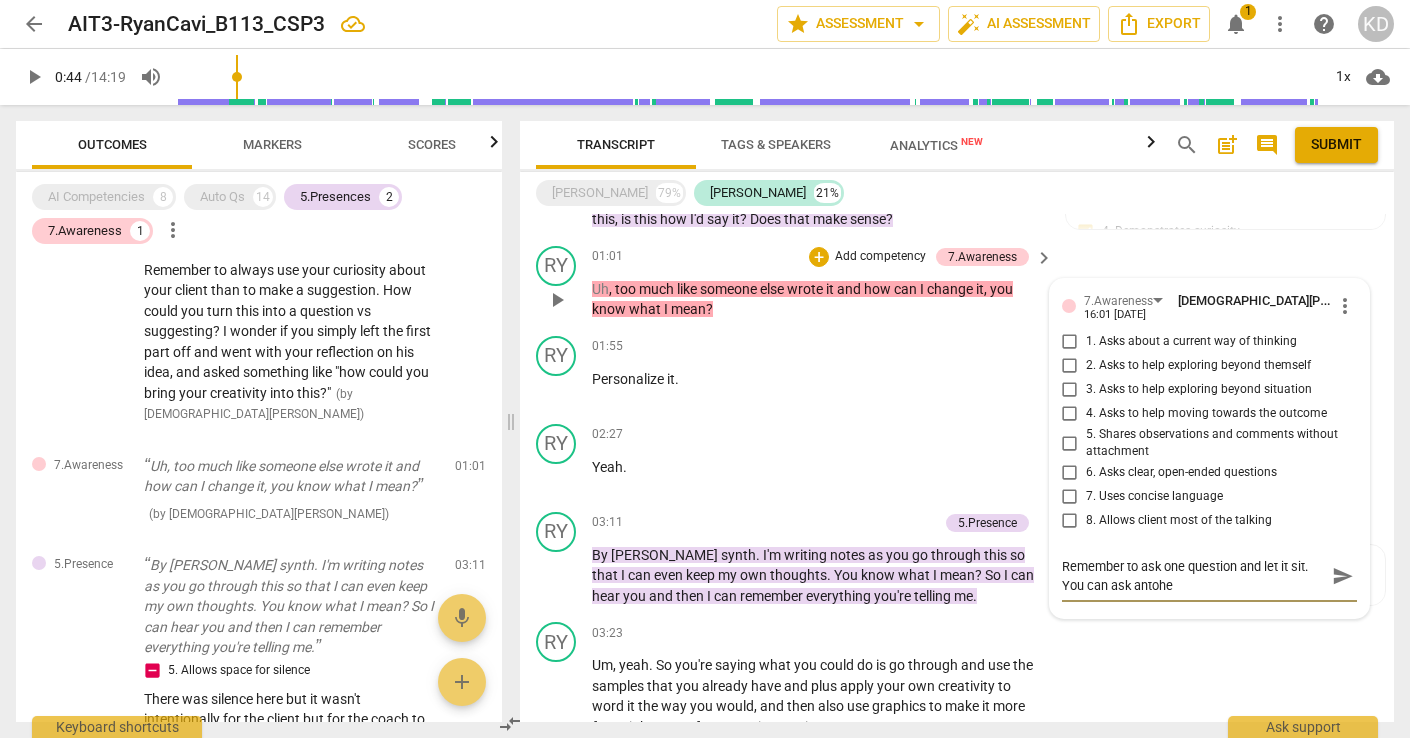 type on "Remember to ask one question and let it sit. You can ask antoher" 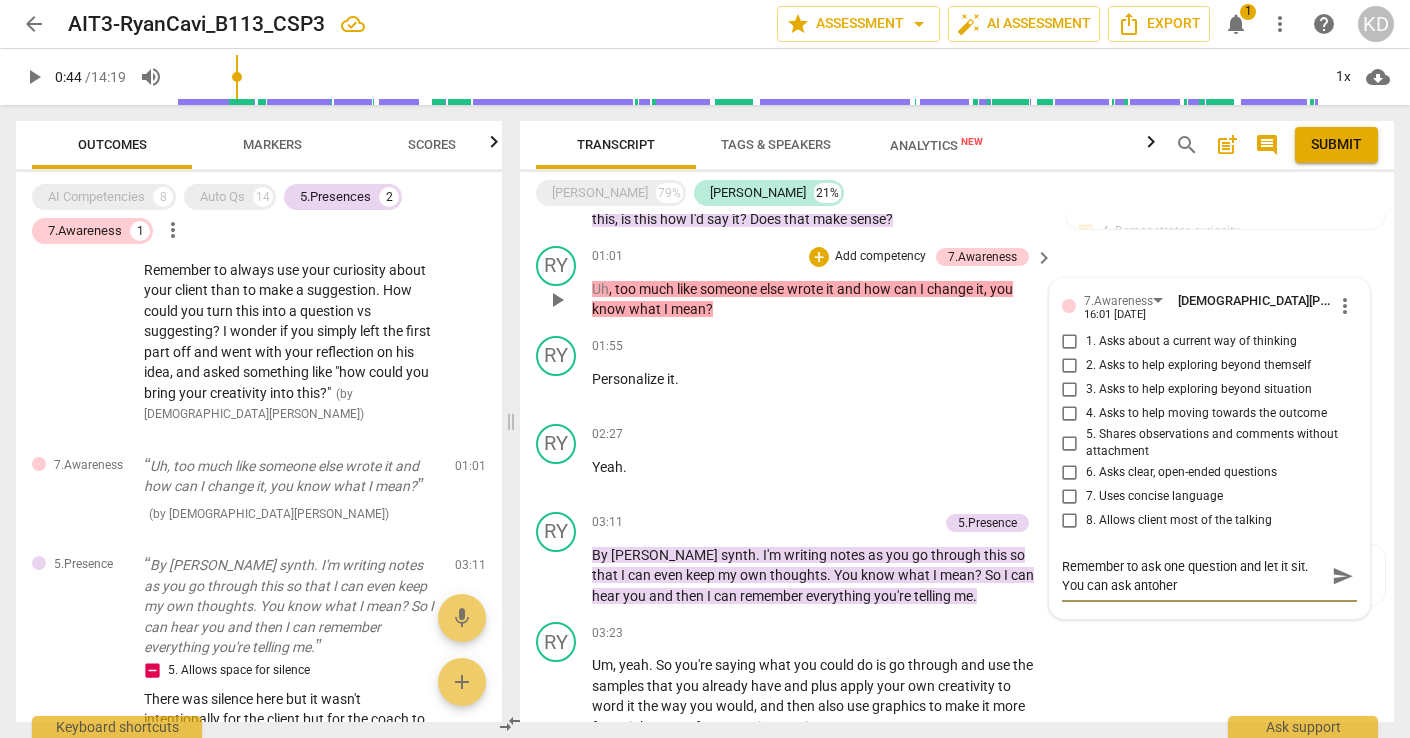 type on "Remember to ask one question and let it sit. You can ask antohe" 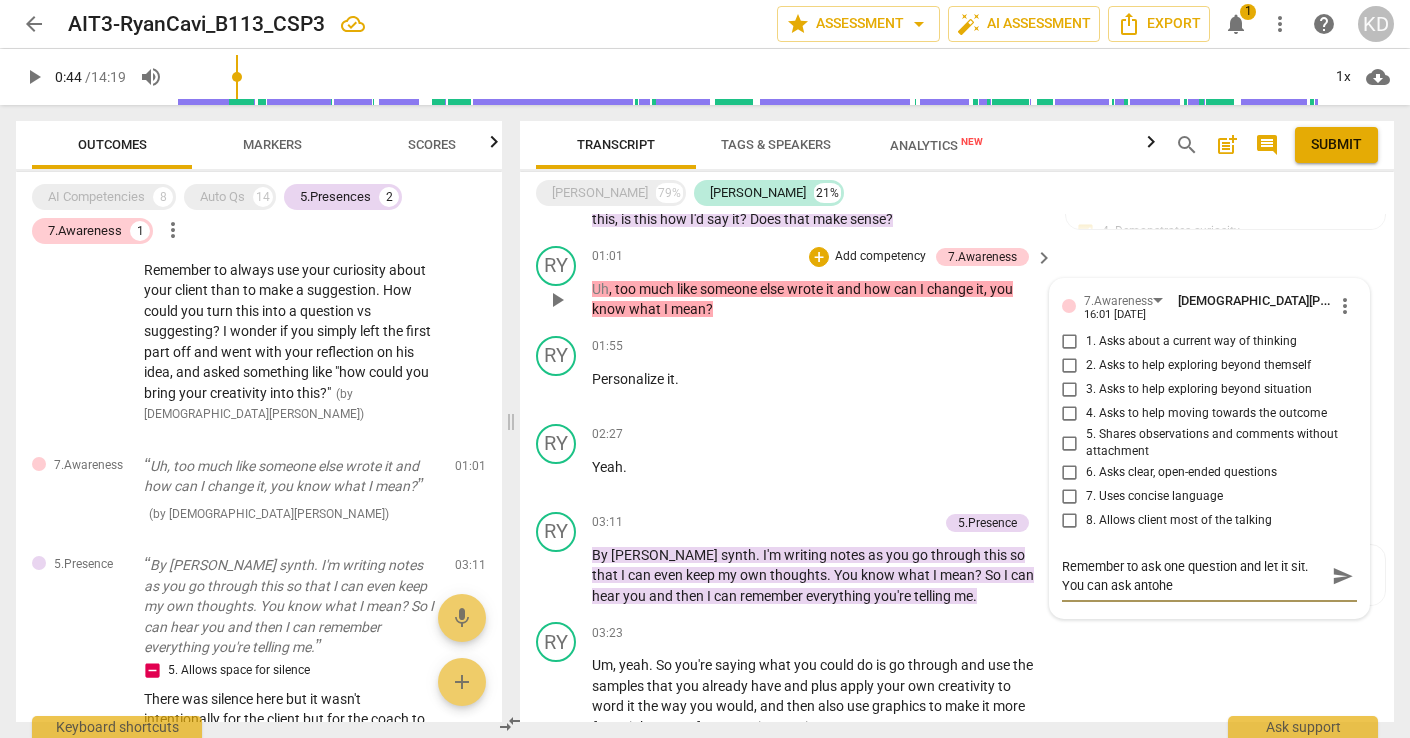 type on "Remember to ask one question and let it sit. You can ask antoh" 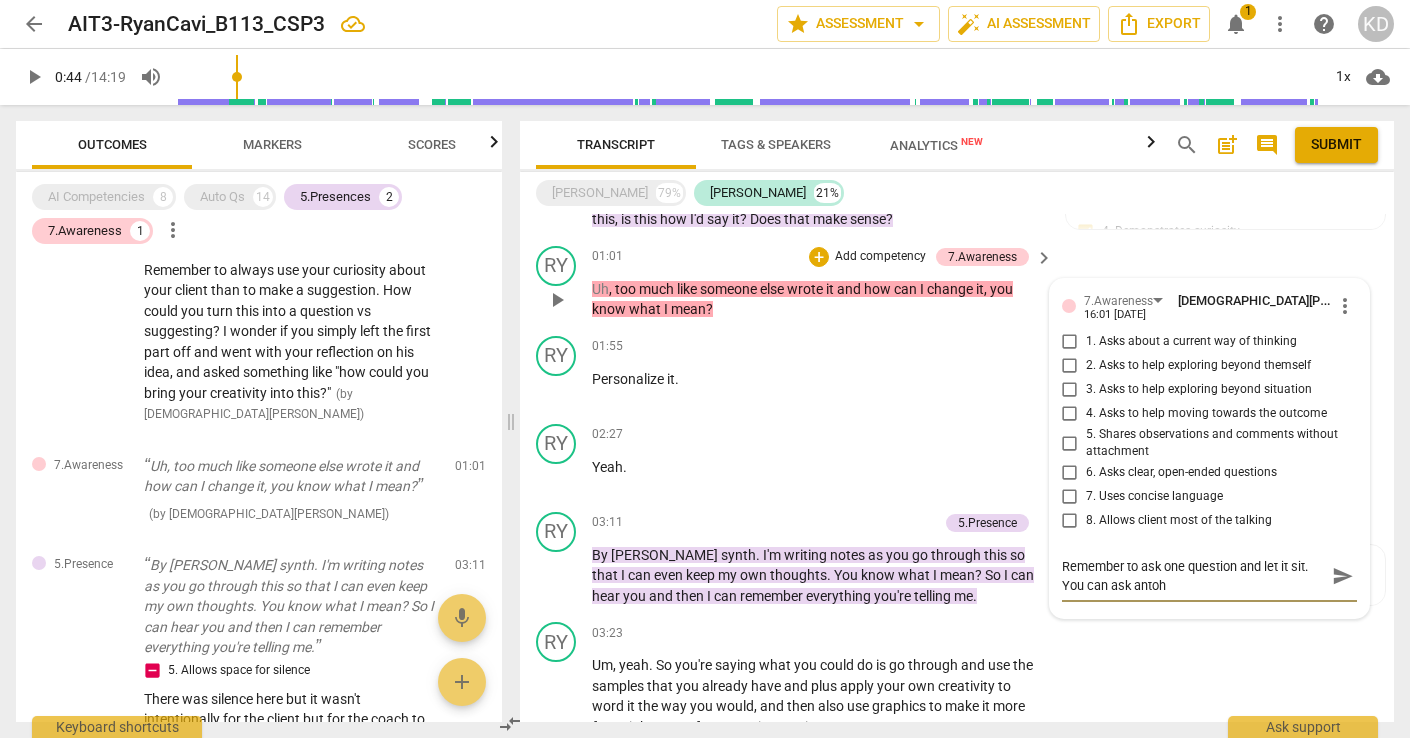 type on "Remember to ask one question and let it sit. You can ask anto" 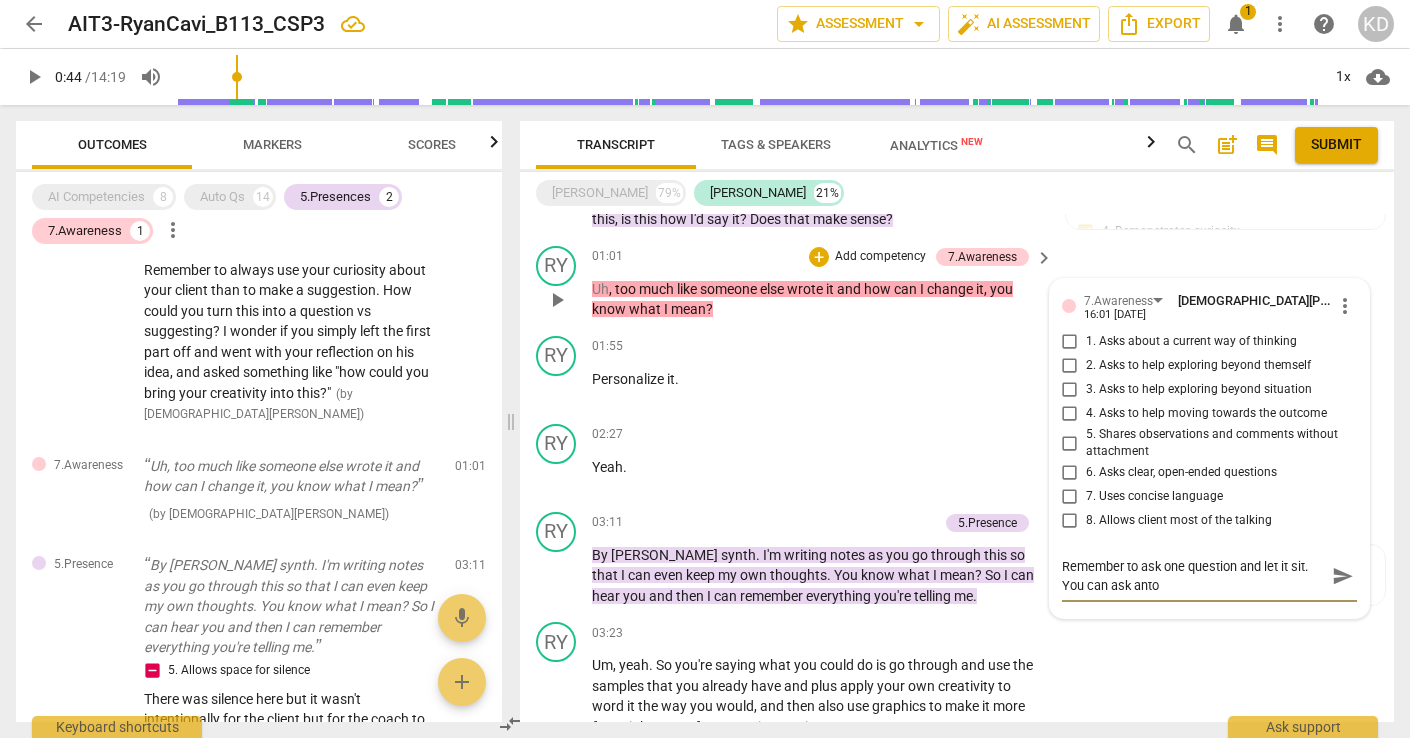 type on "Remember to ask one question and let it sit. You can ask ant" 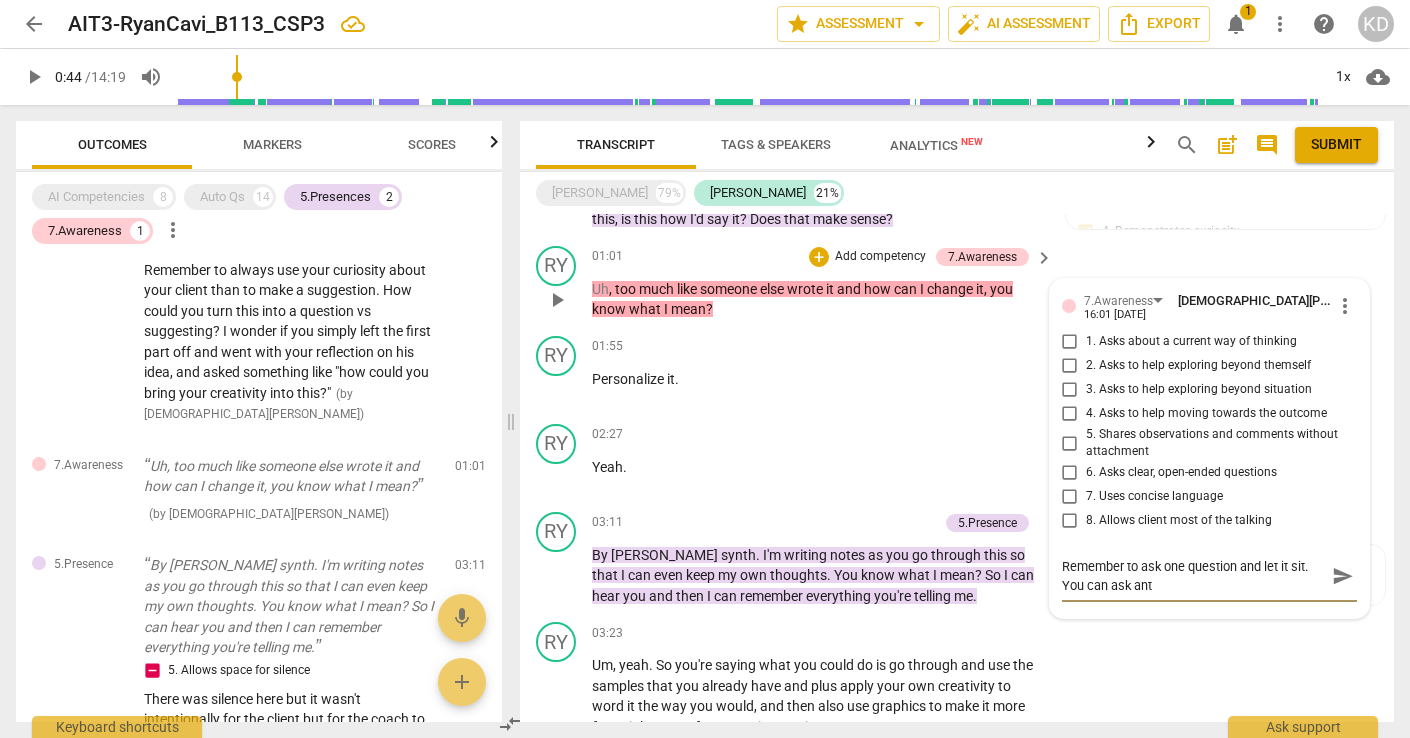type on "Remember to ask one question and let it sit. You can ask an" 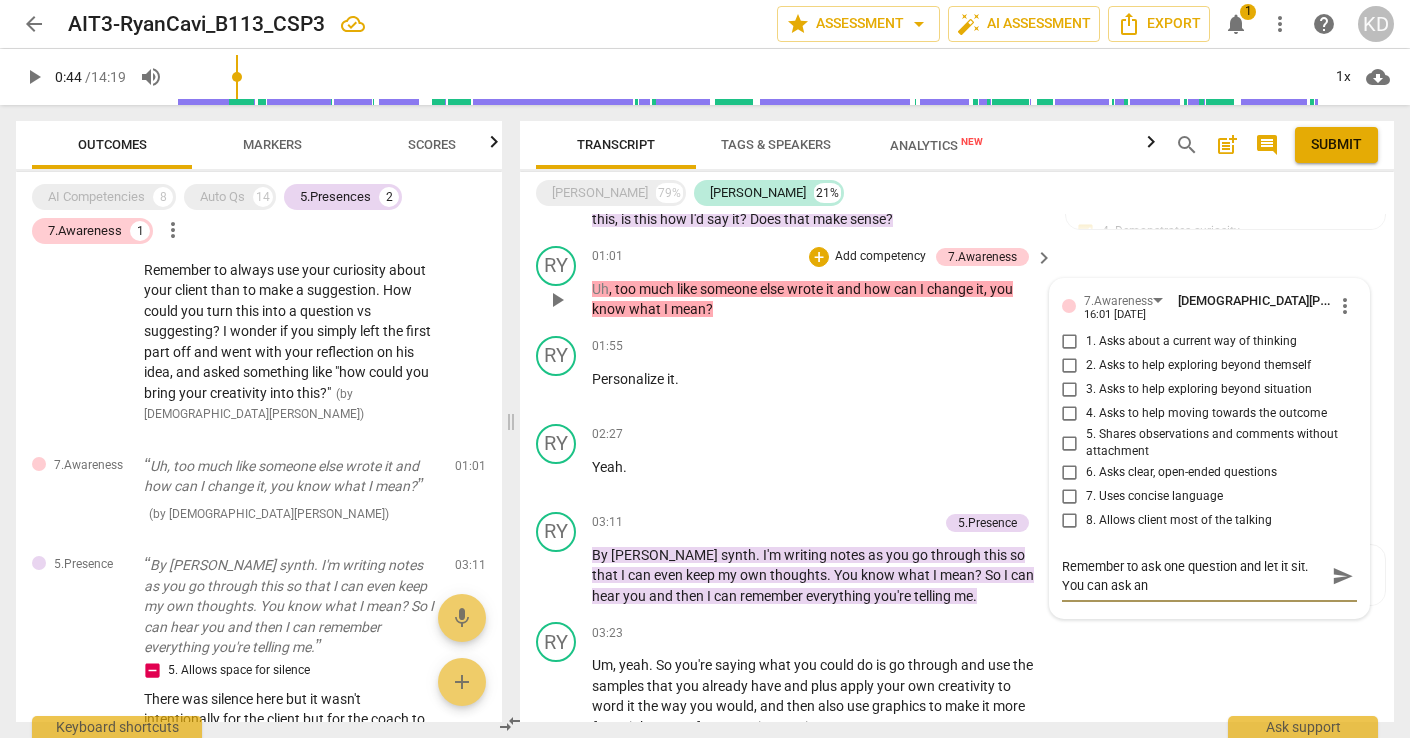 type on "Remember to ask one question and let it sit. You can ask a" 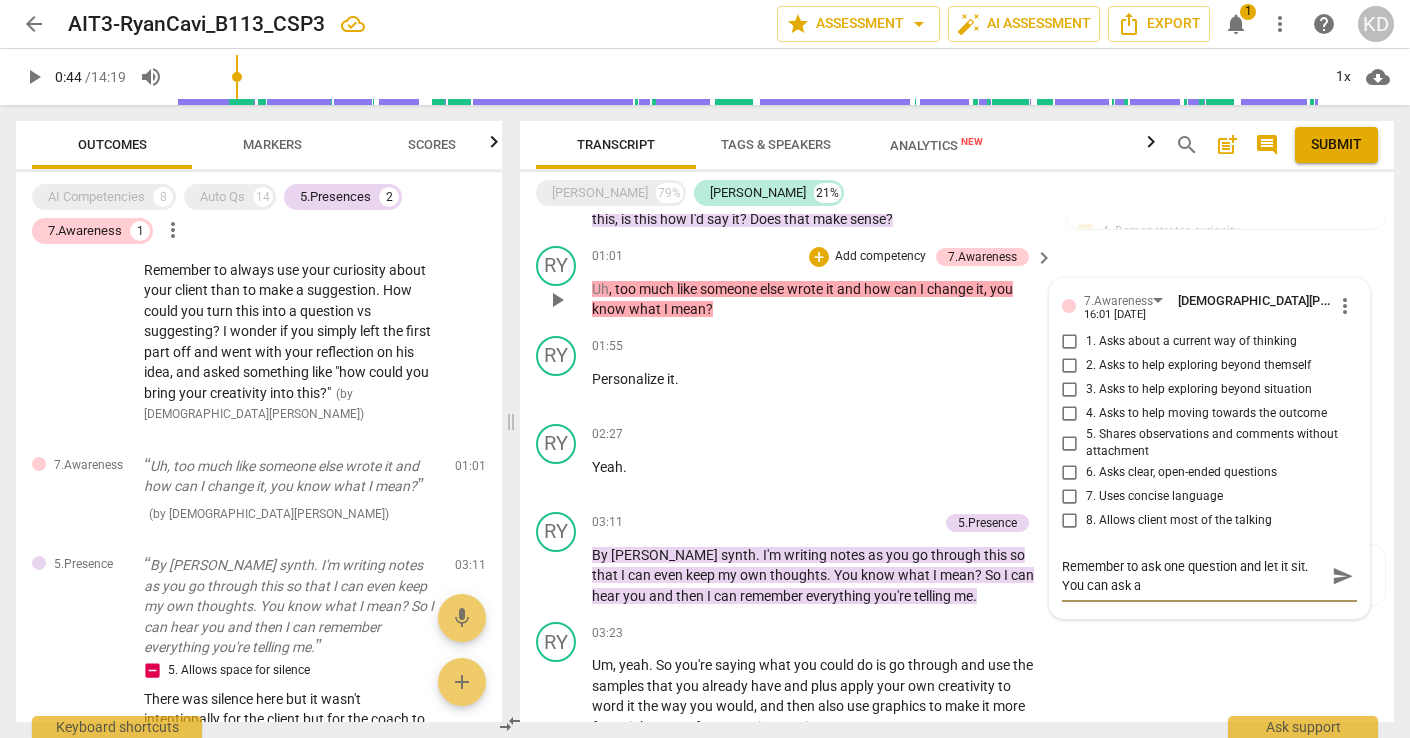 type on "Remember to ask one question and let it sit. You can ask" 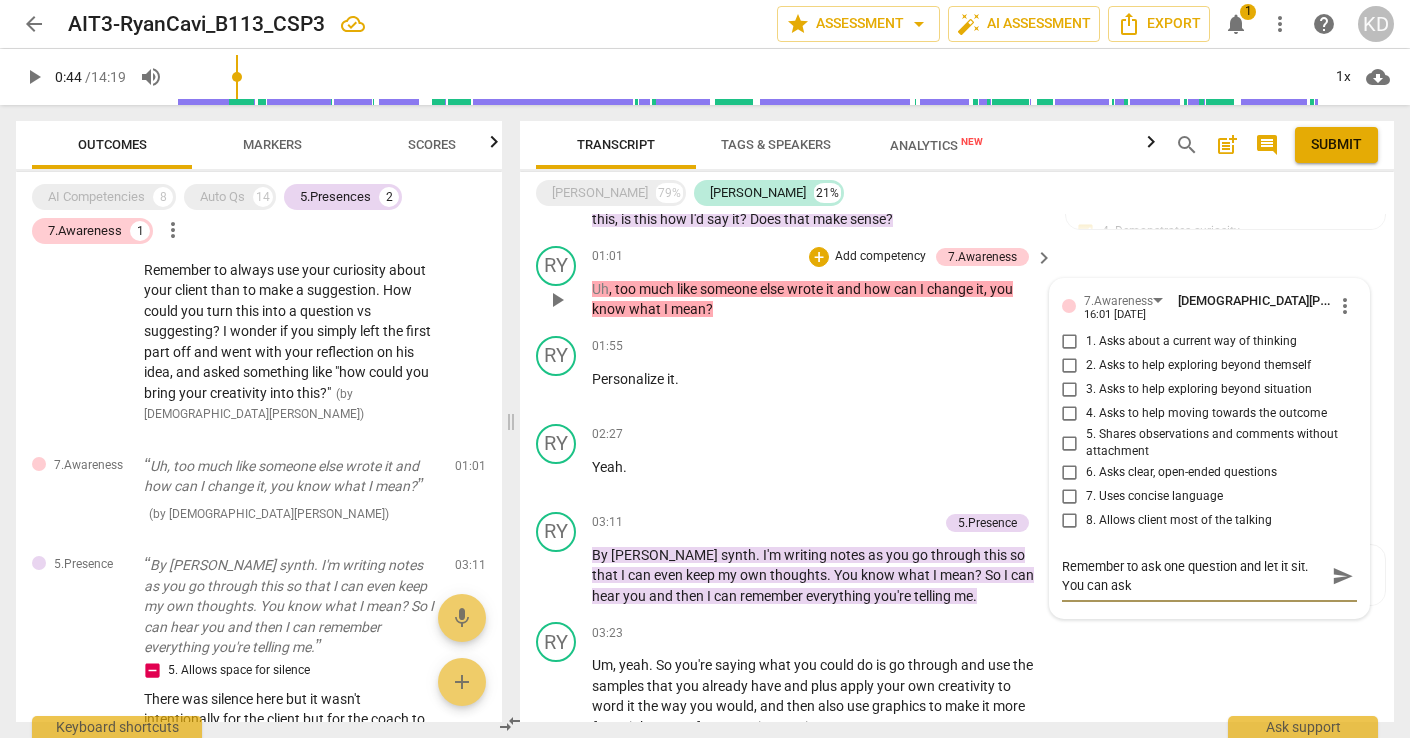 type on "Remember to ask one question and let it sit. You can ask" 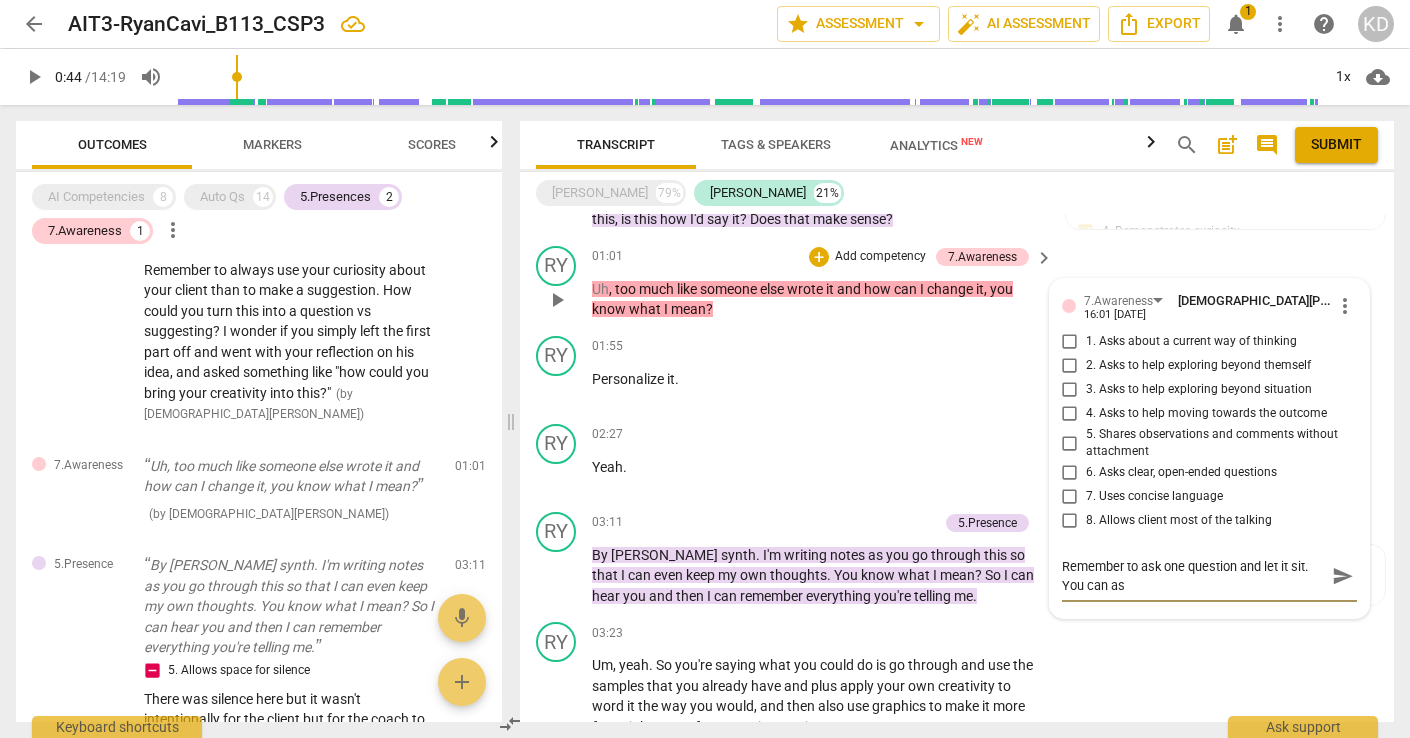 type on "Remember to ask one question and let it sit. You can a" 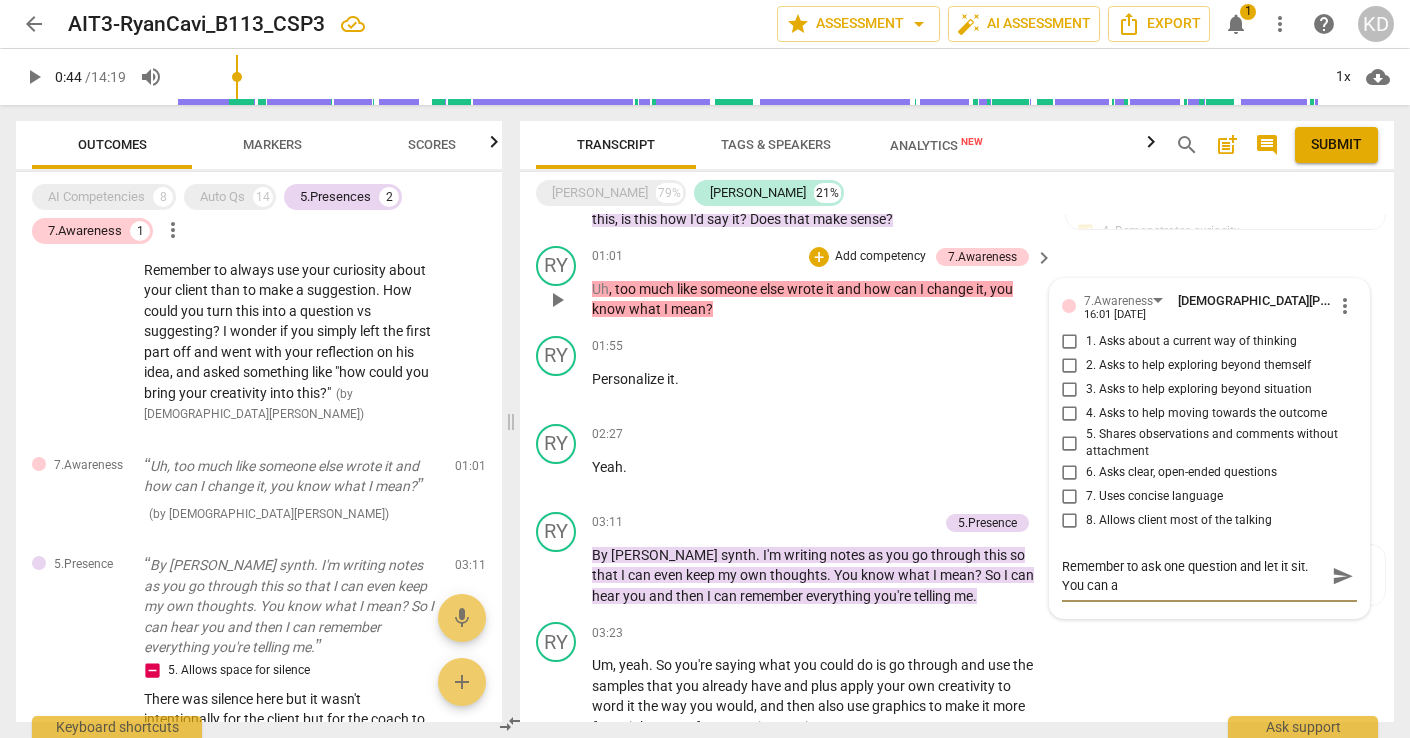 type on "Remember to ask one question and let it sit. You can" 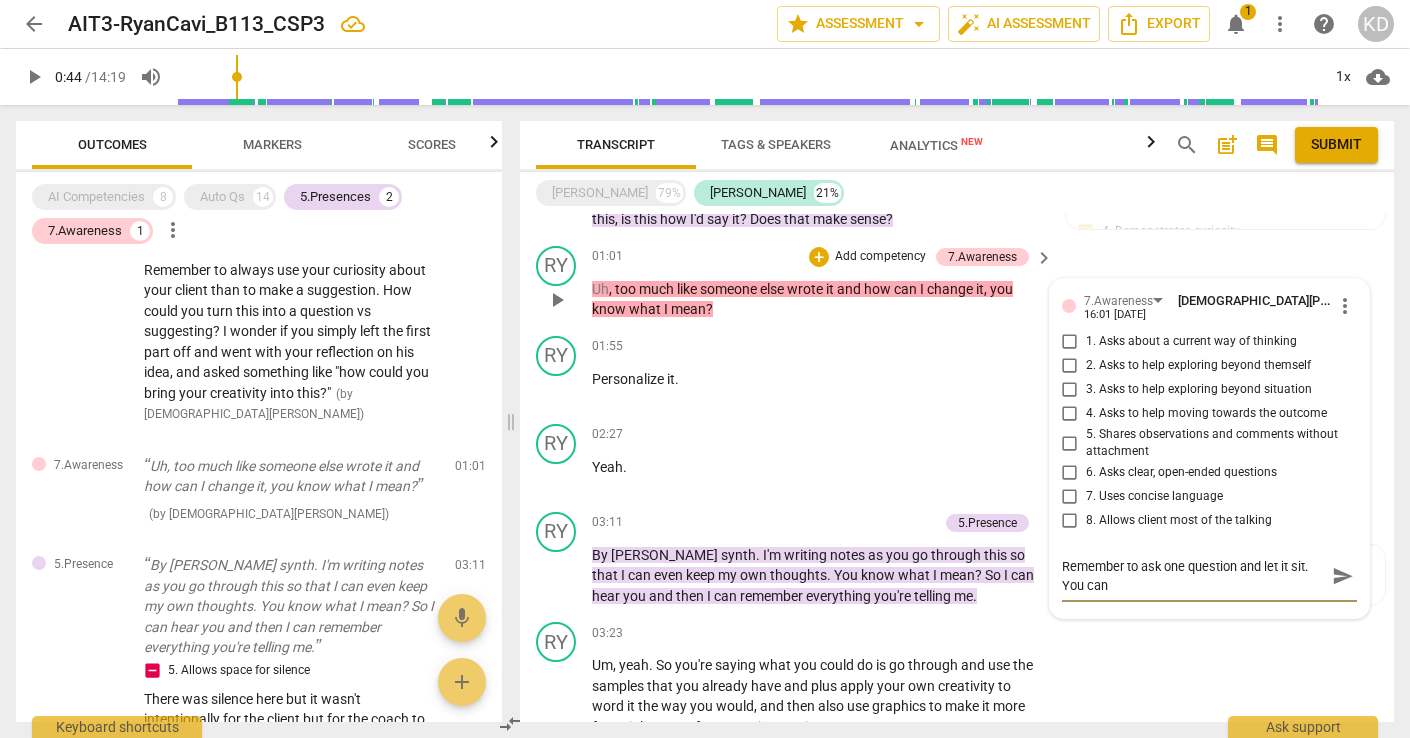 type on "Remember to ask one question and let it sit. You can" 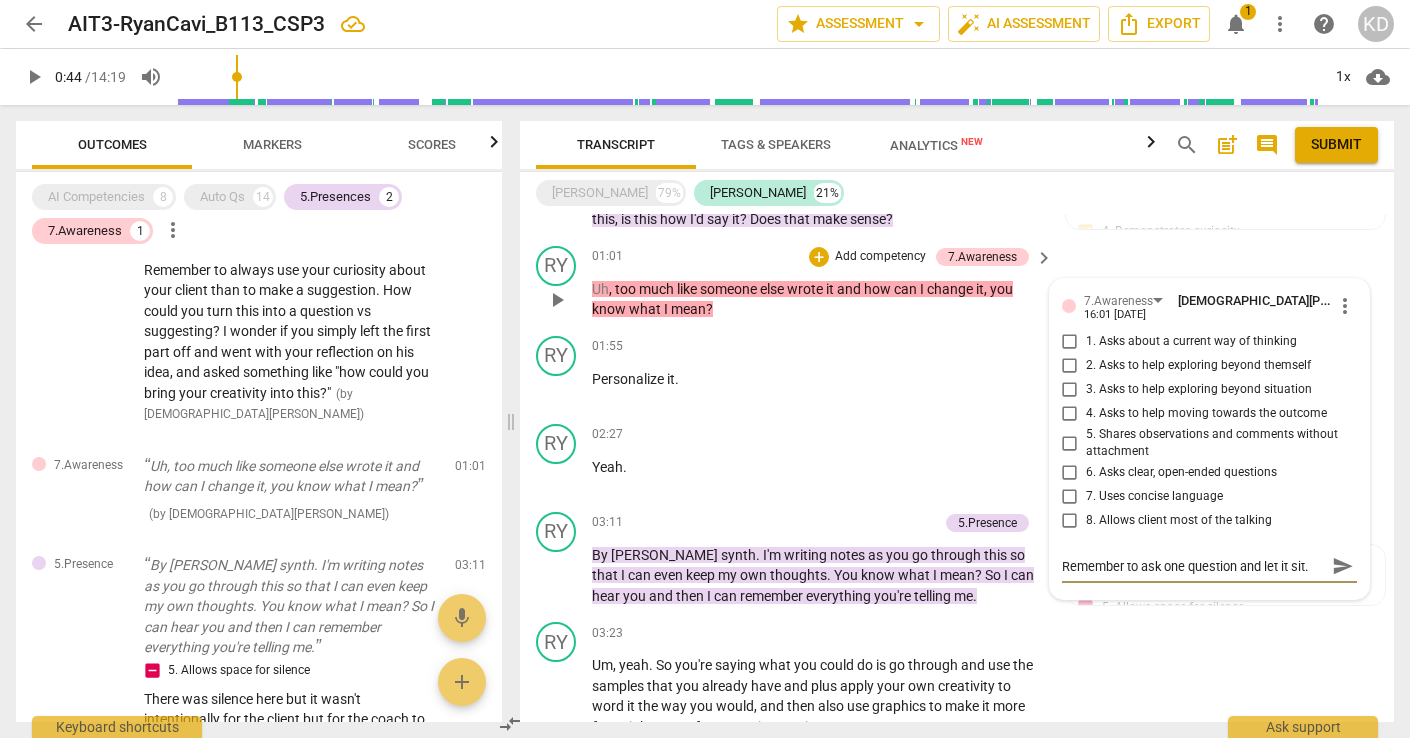 scroll, scrollTop: 17, scrollLeft: 0, axis: vertical 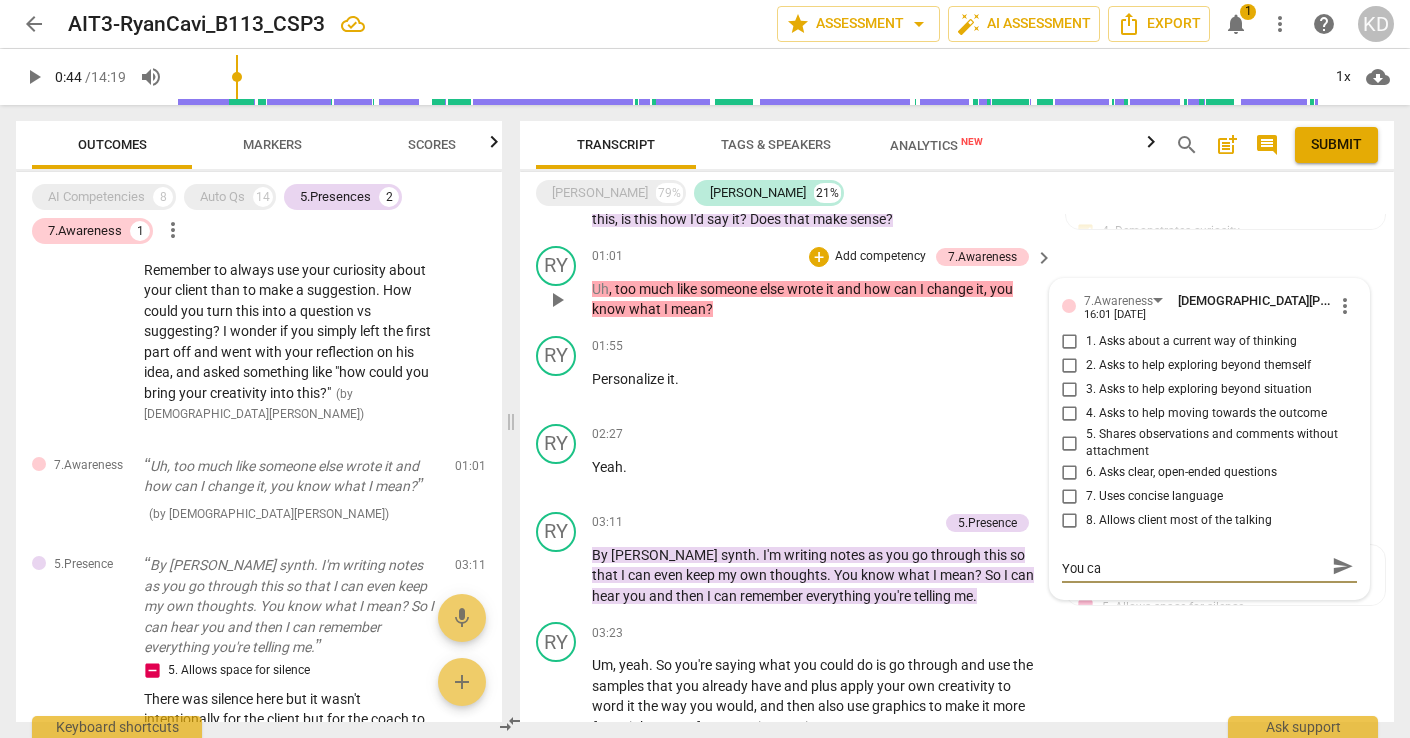 type on "Remember to ask one question and let it sit. You c" 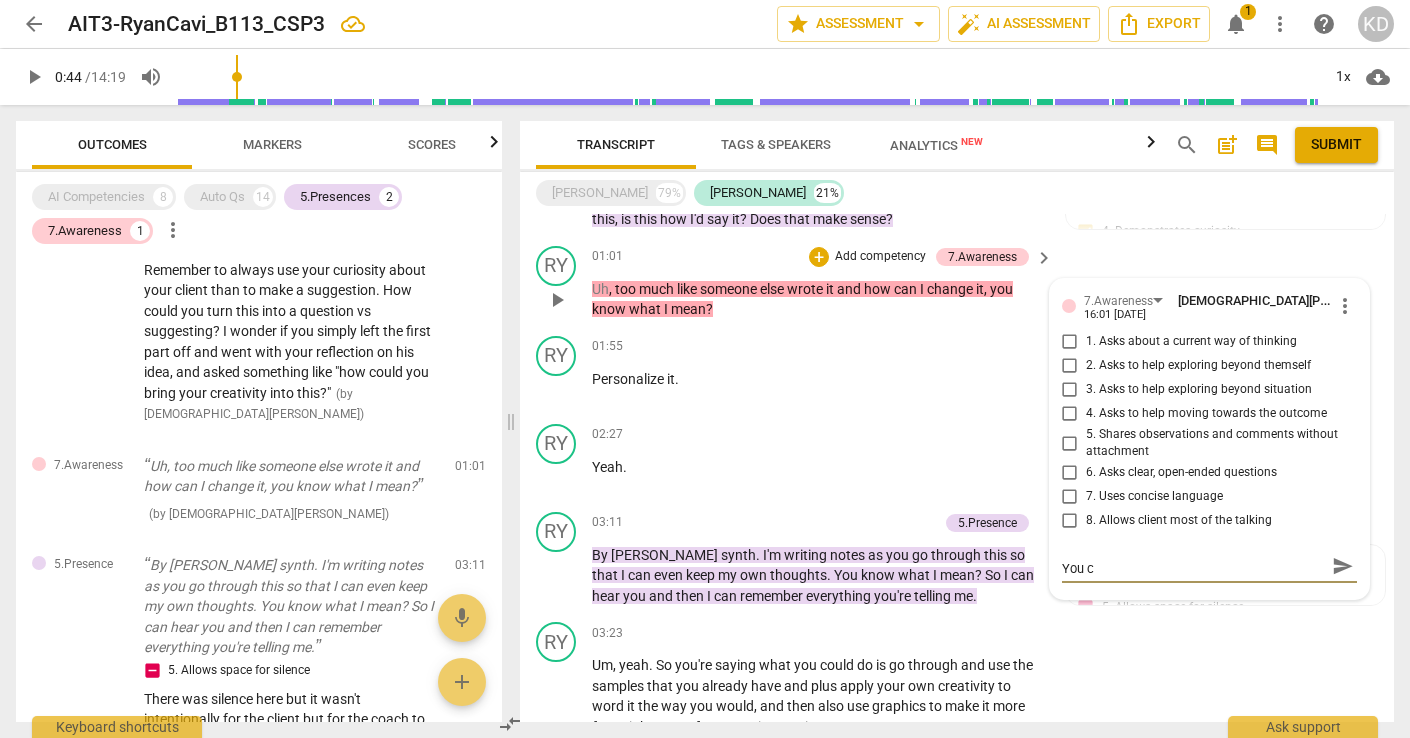type on "Remember to ask one question and let it sit. You" 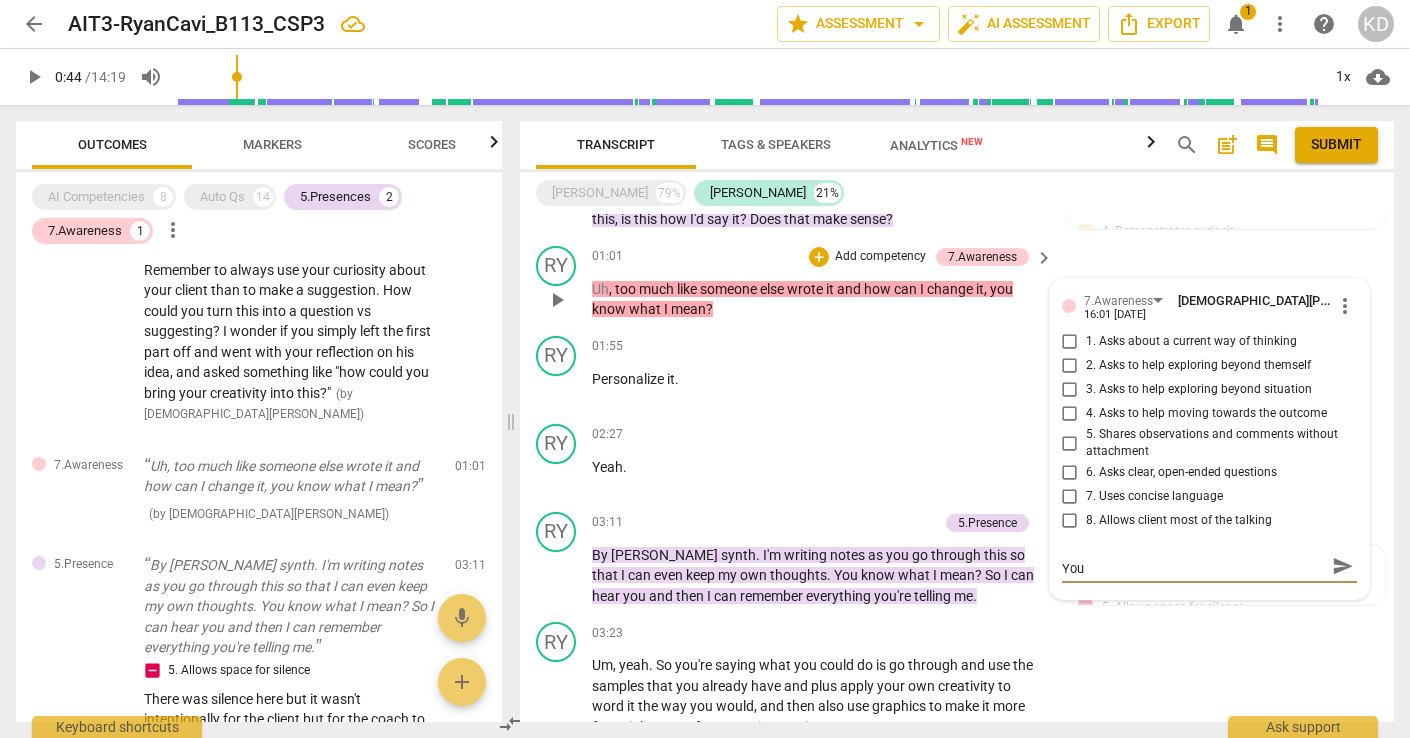 type on "Remember to ask one question and let it sit. You" 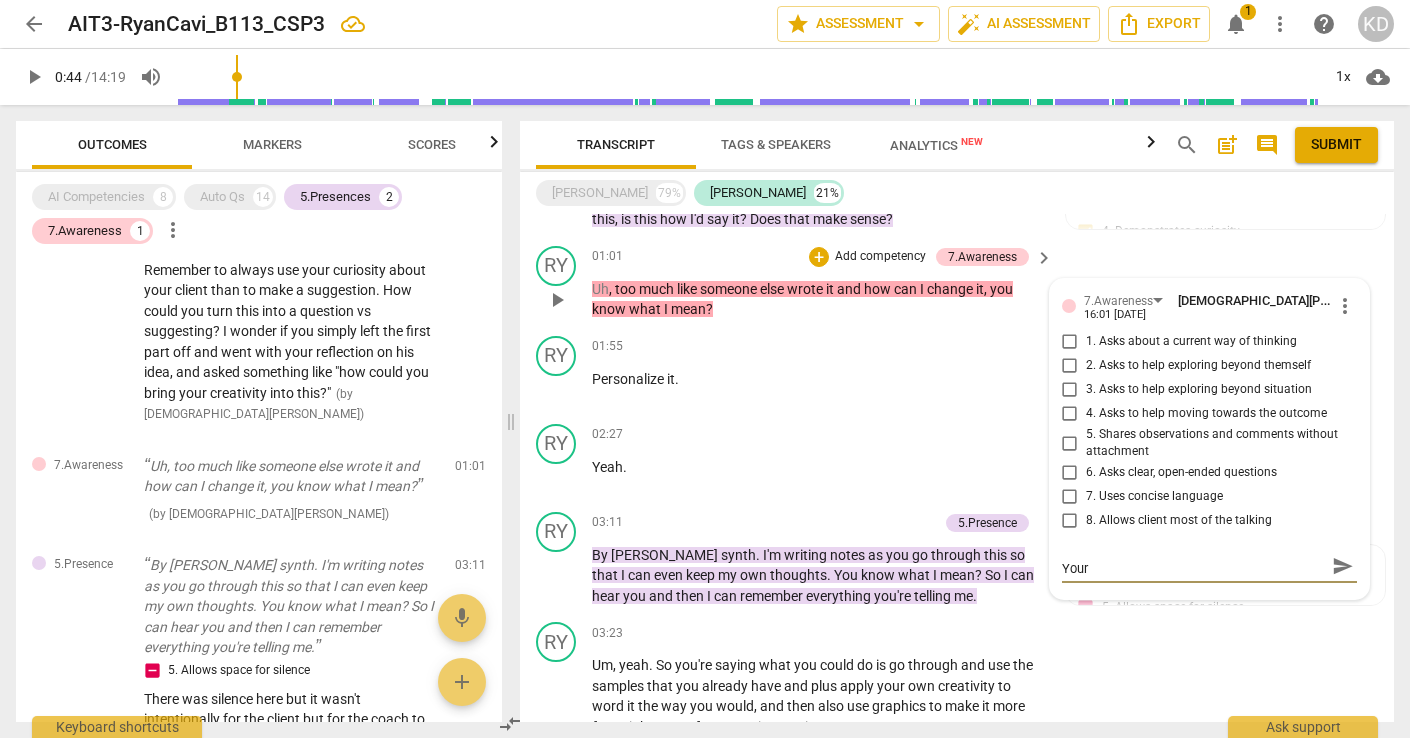 type on "Remember to ask one question and let it sit. Your" 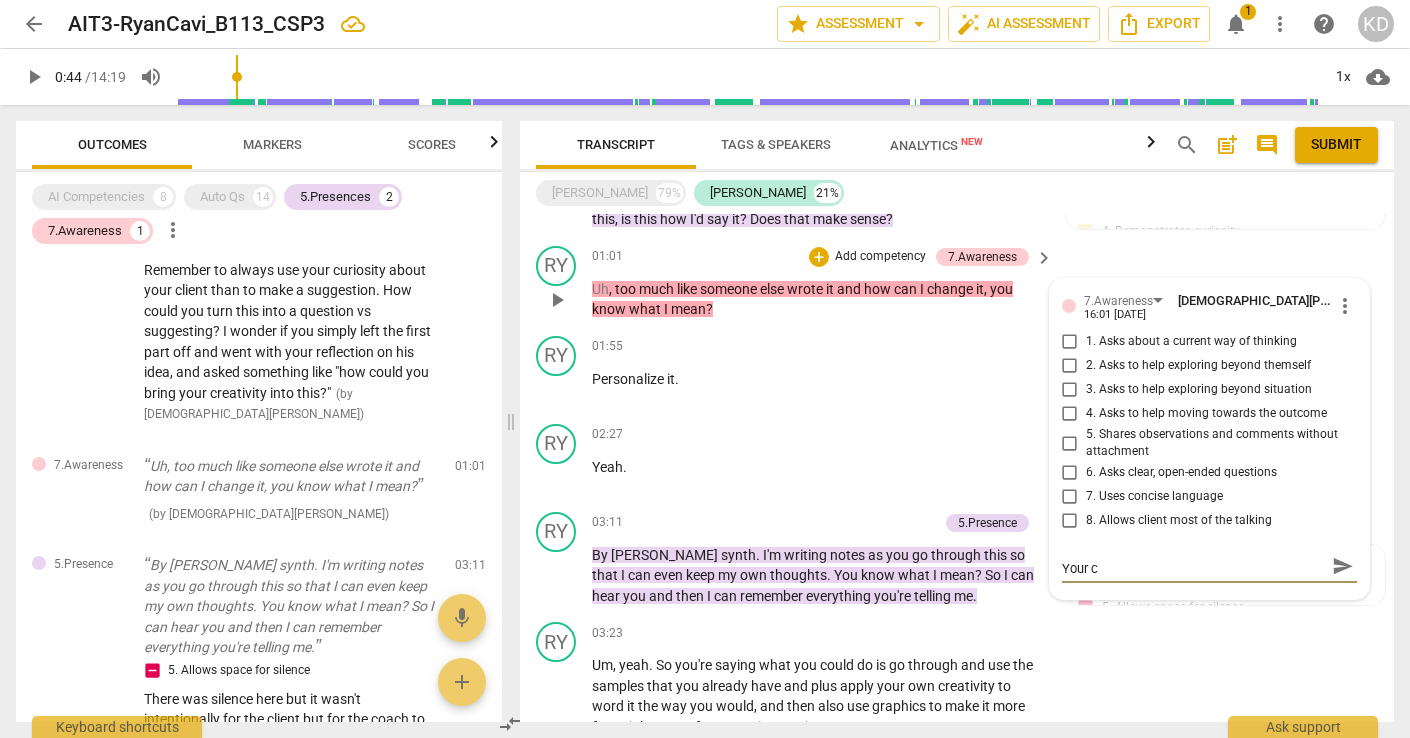 type on "Remember to ask one question and let it sit. Your cl" 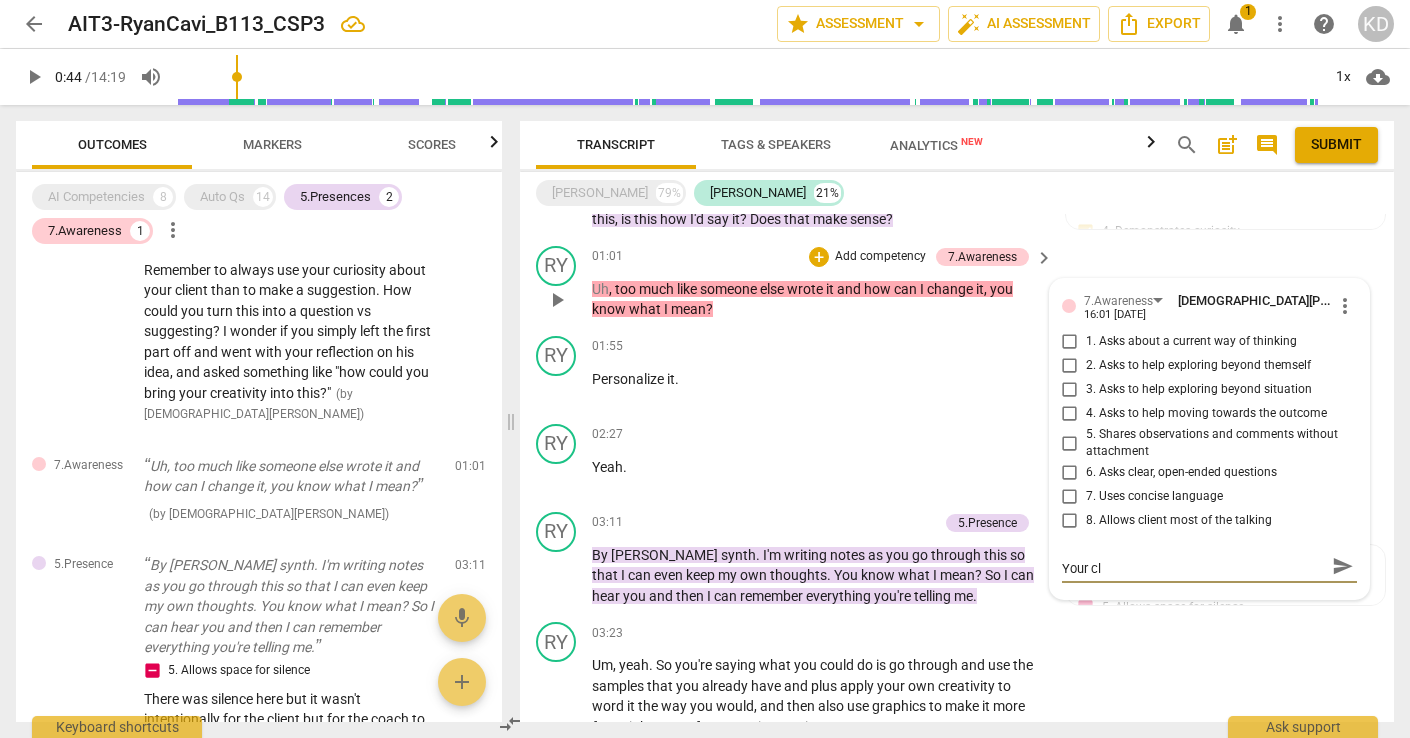 type on "Remember to ask one question and let it sit. Your cli" 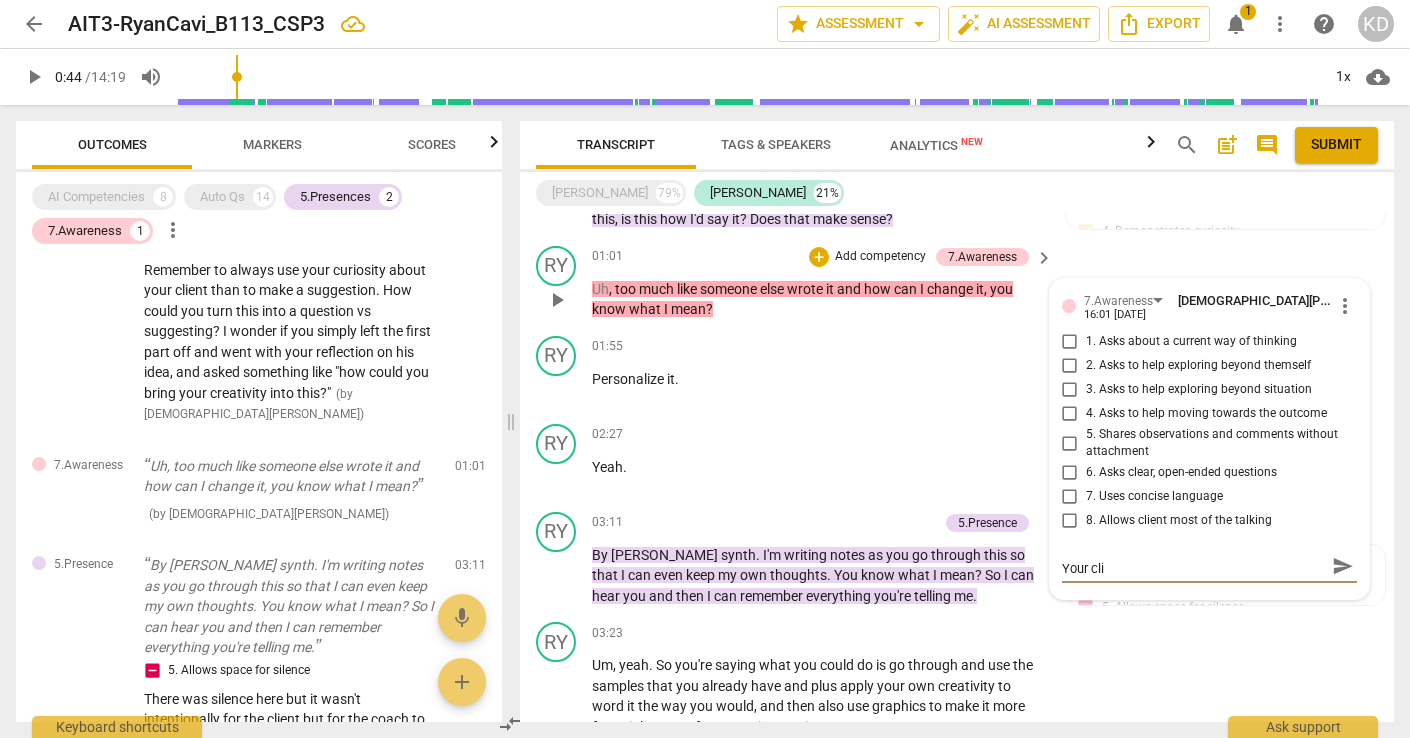 scroll, scrollTop: 0, scrollLeft: 0, axis: both 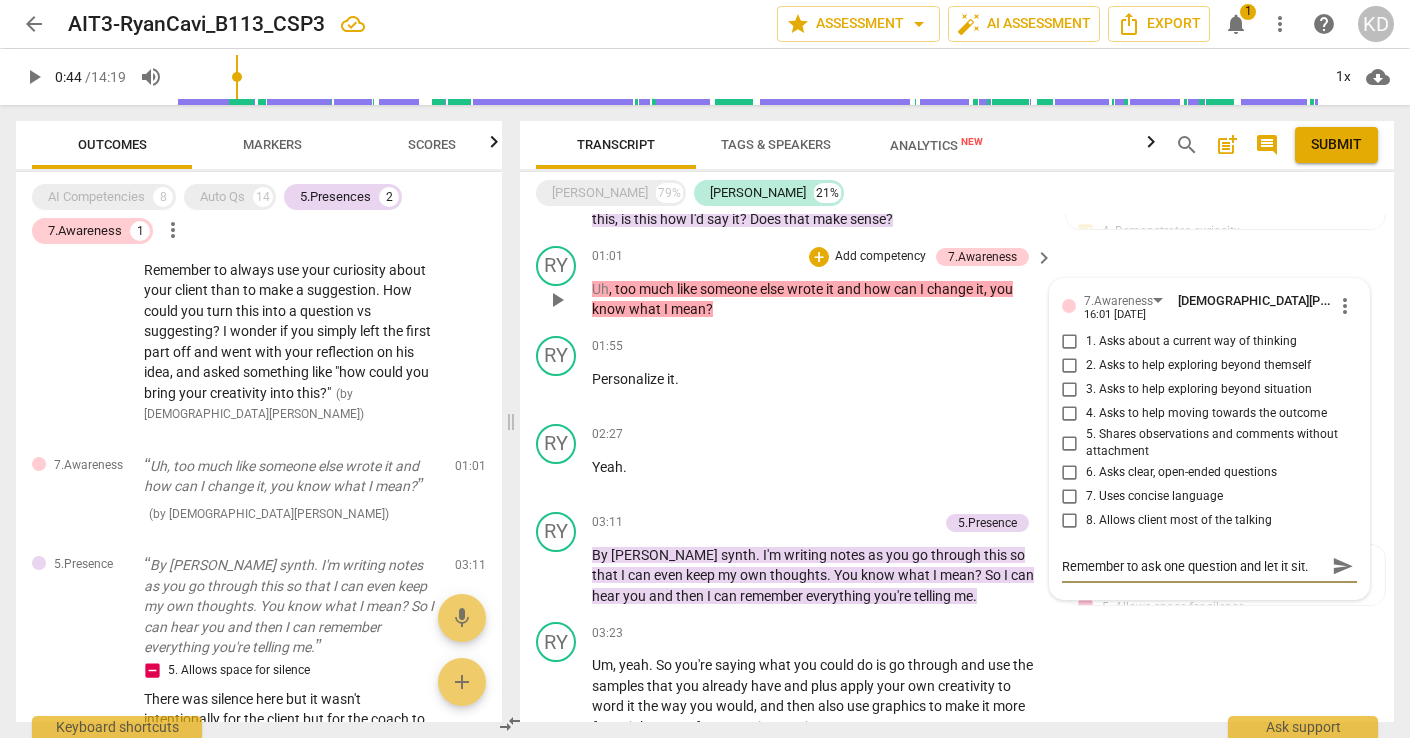 type on "Remember to ask one question and let it sit. Your clie" 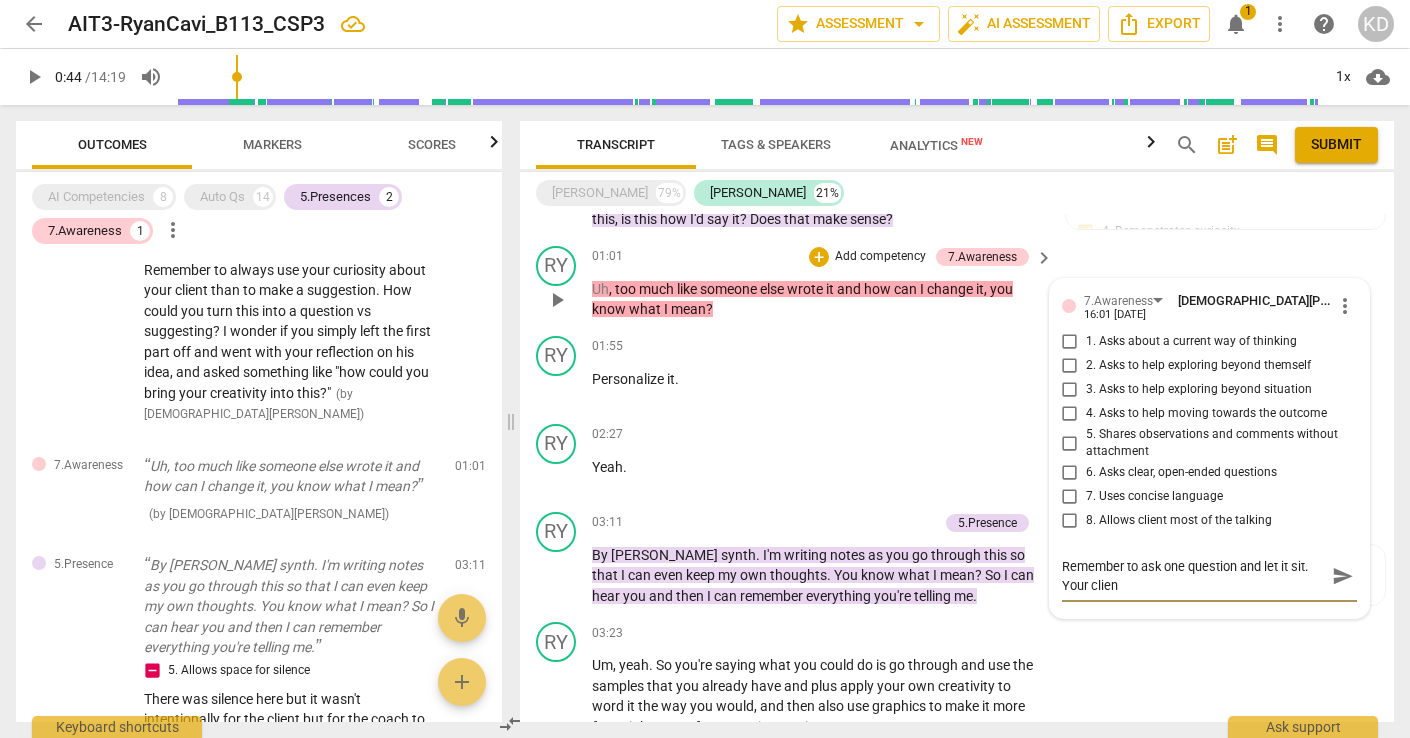 type on "Remember to ask one question and let it sit. Your client" 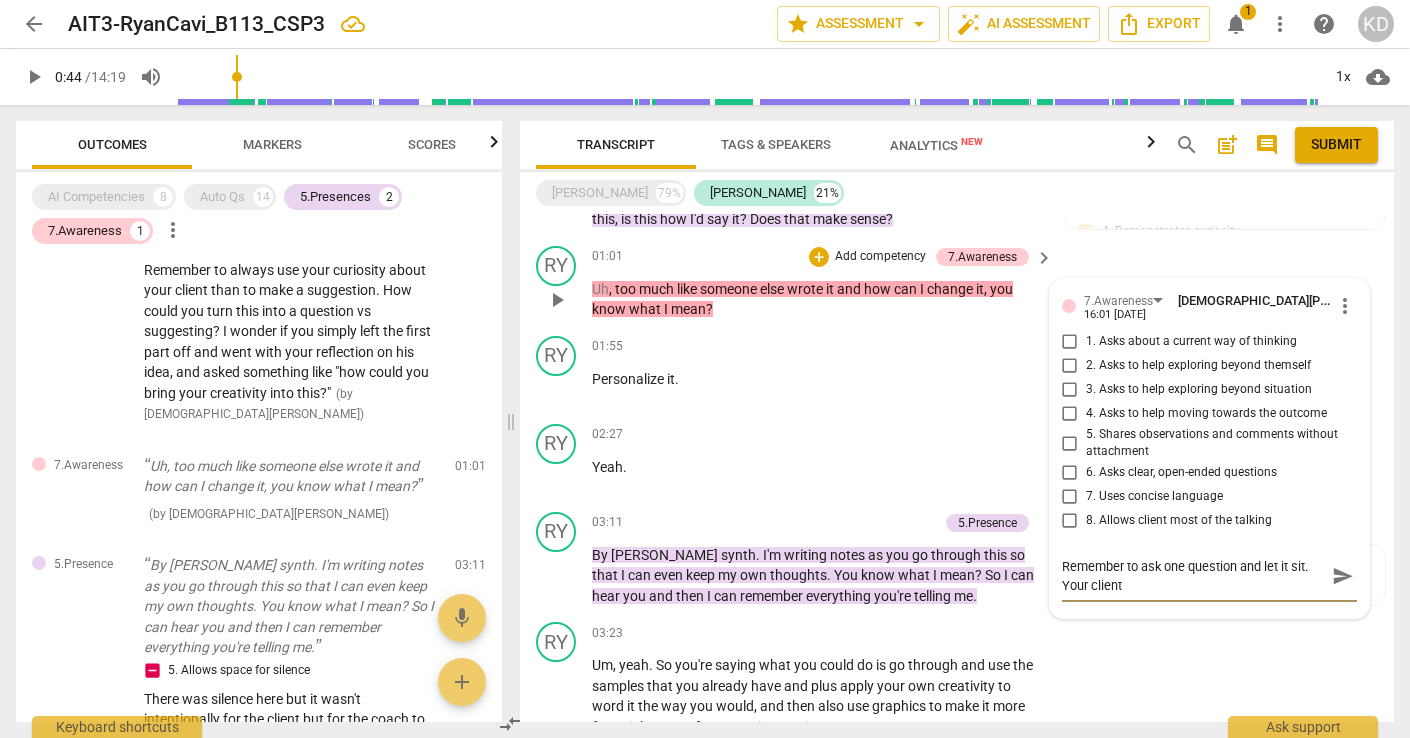 type on "Remember to ask one question and let it sit. Your client" 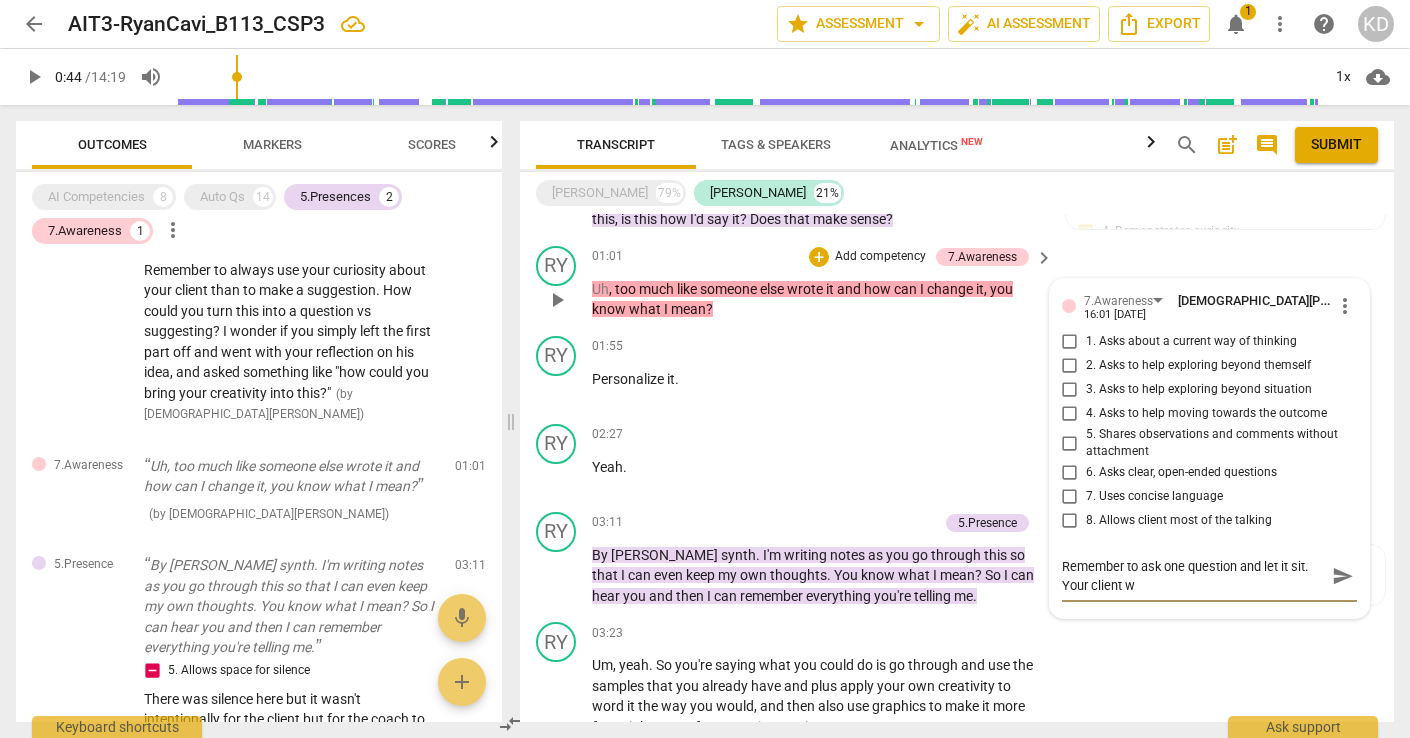 type on "Remember to ask one question and let it sit. Your client wi" 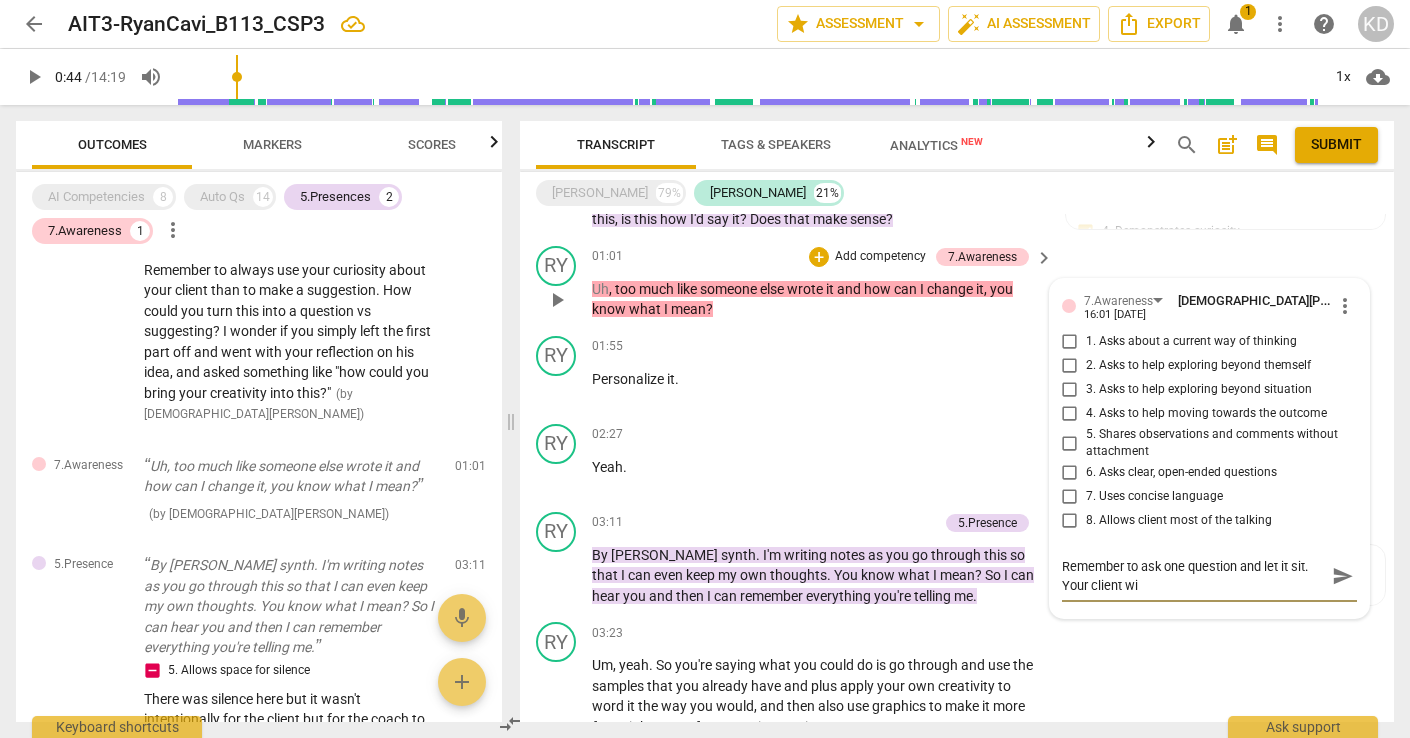type on "Remember to ask one question and let it sit. Your client wil" 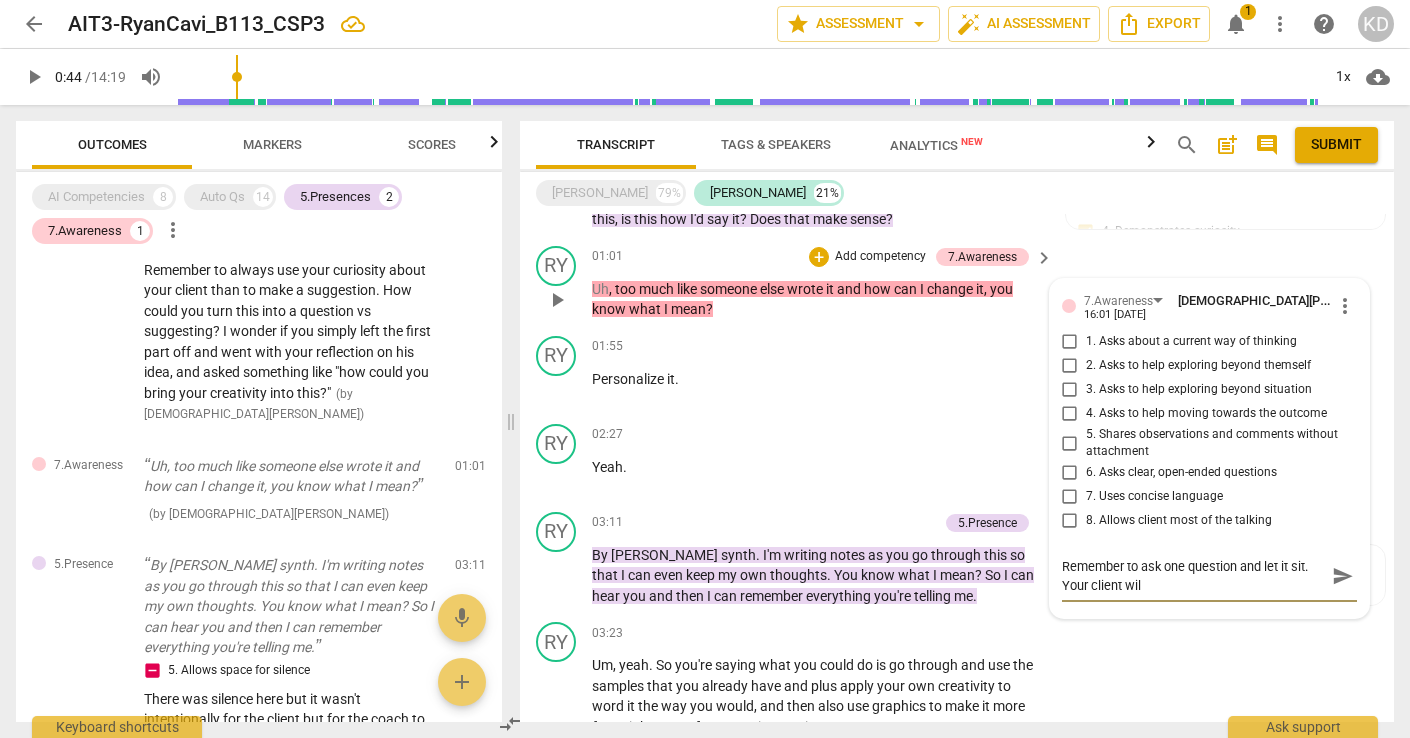 type 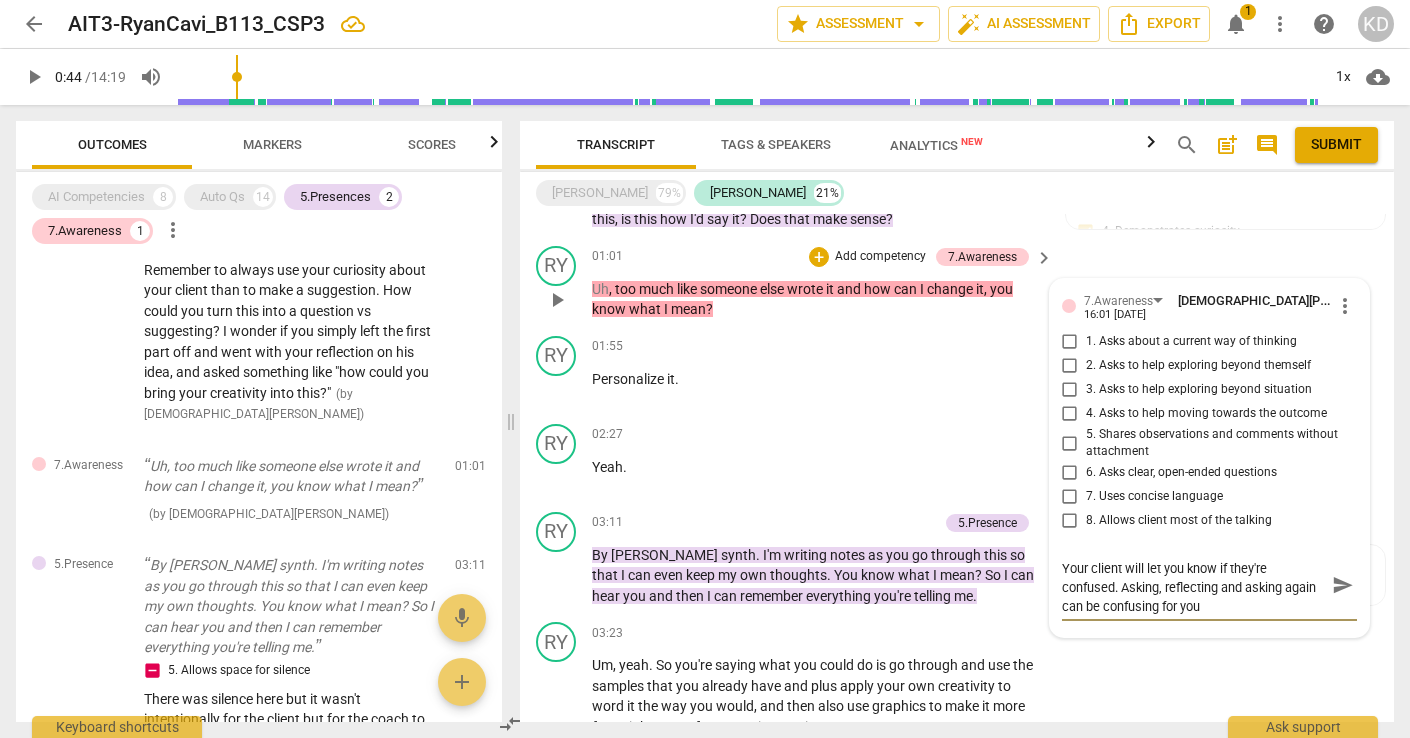 scroll, scrollTop: 0, scrollLeft: 0, axis: both 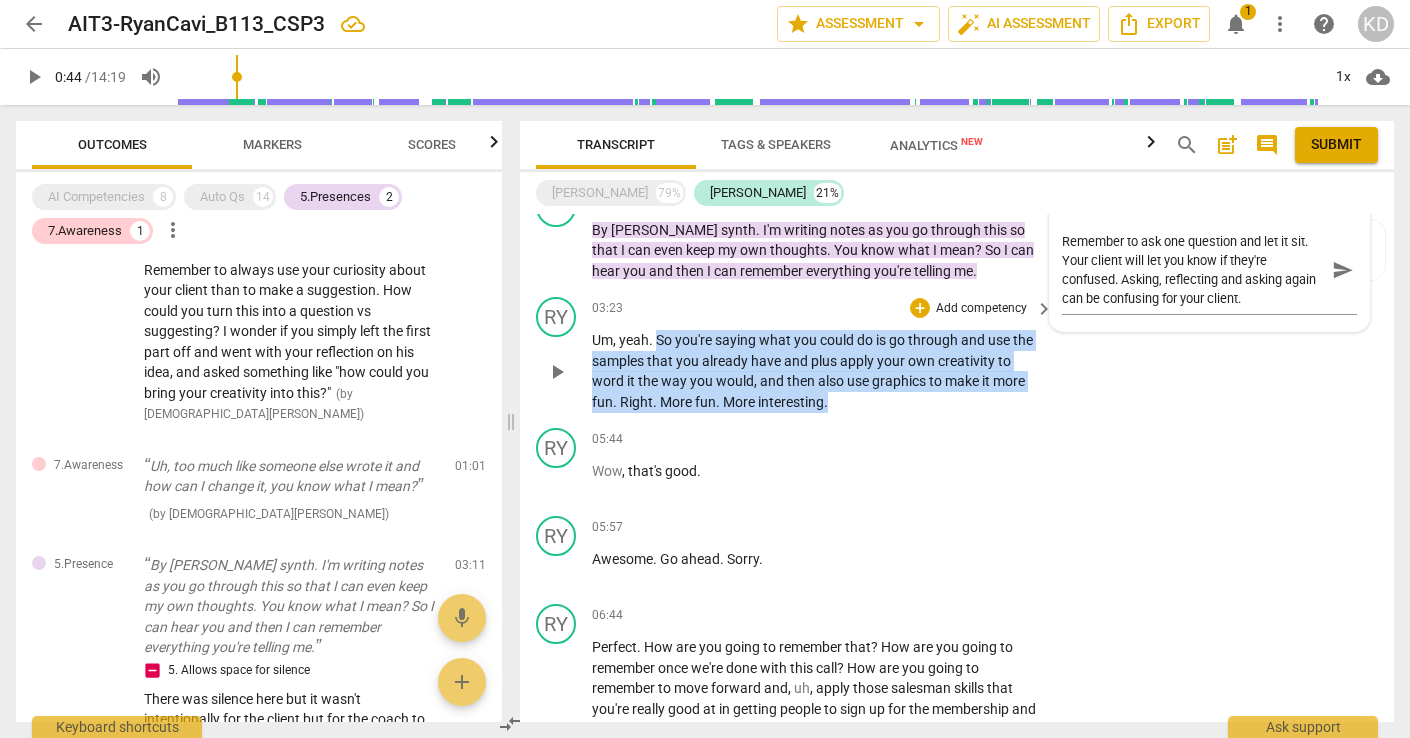 drag, startPoint x: 657, startPoint y: 341, endPoint x: 836, endPoint y: 406, distance: 190.43634 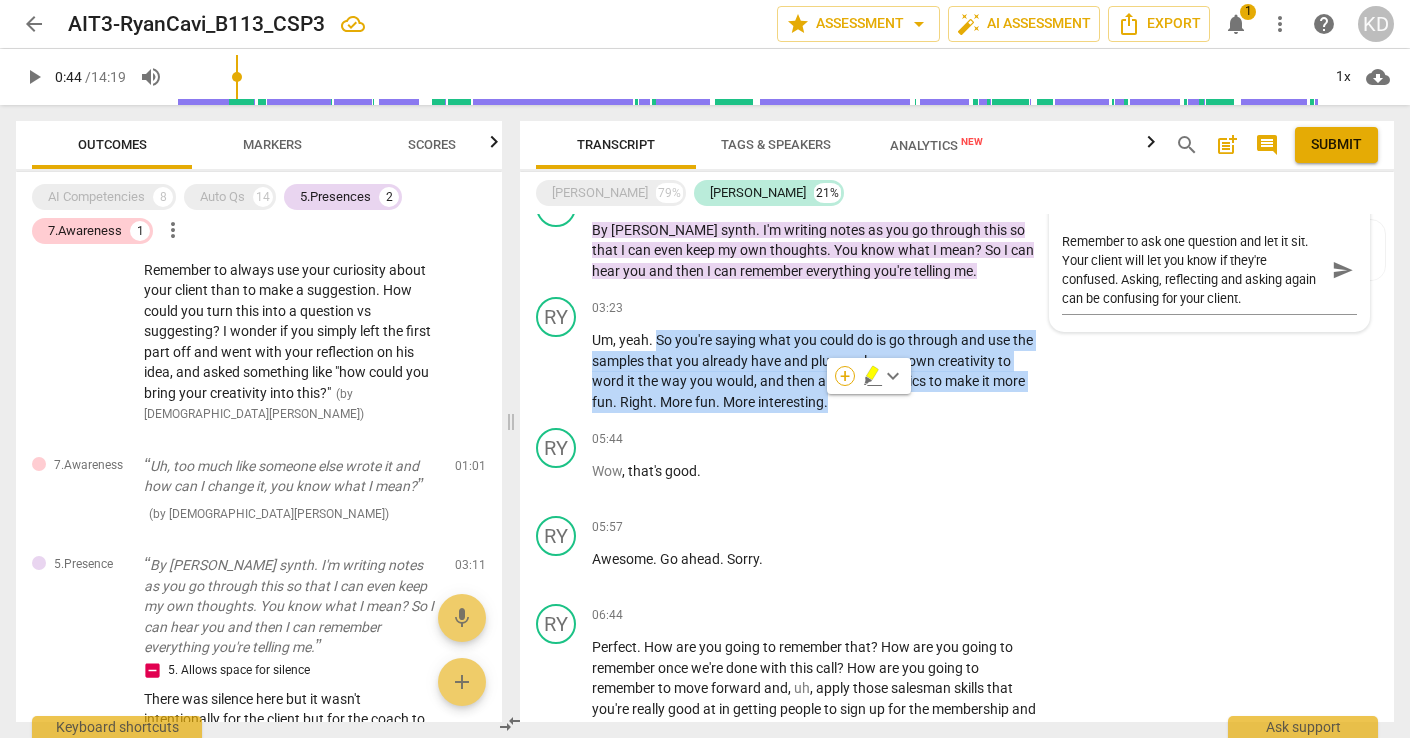 click on "+" at bounding box center (845, 376) 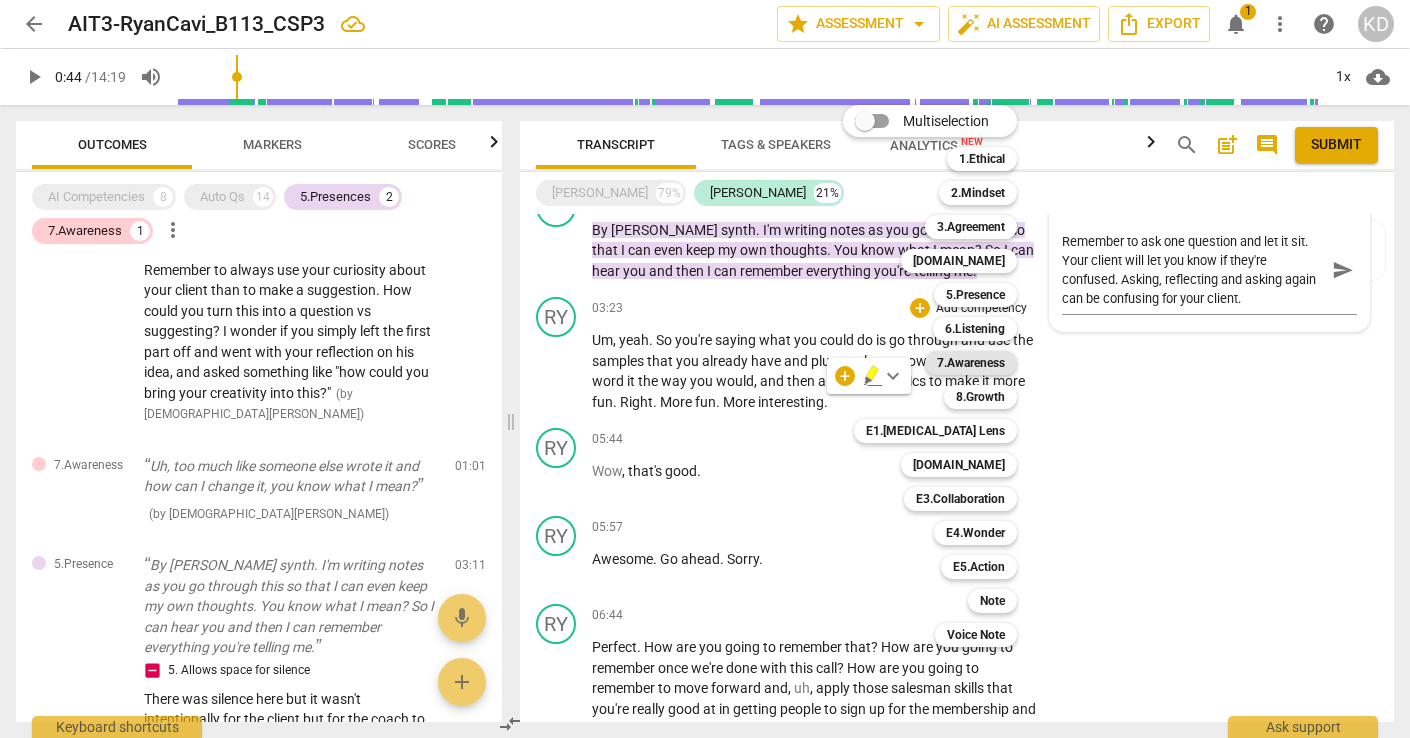 click on "7.Awareness" at bounding box center (971, 363) 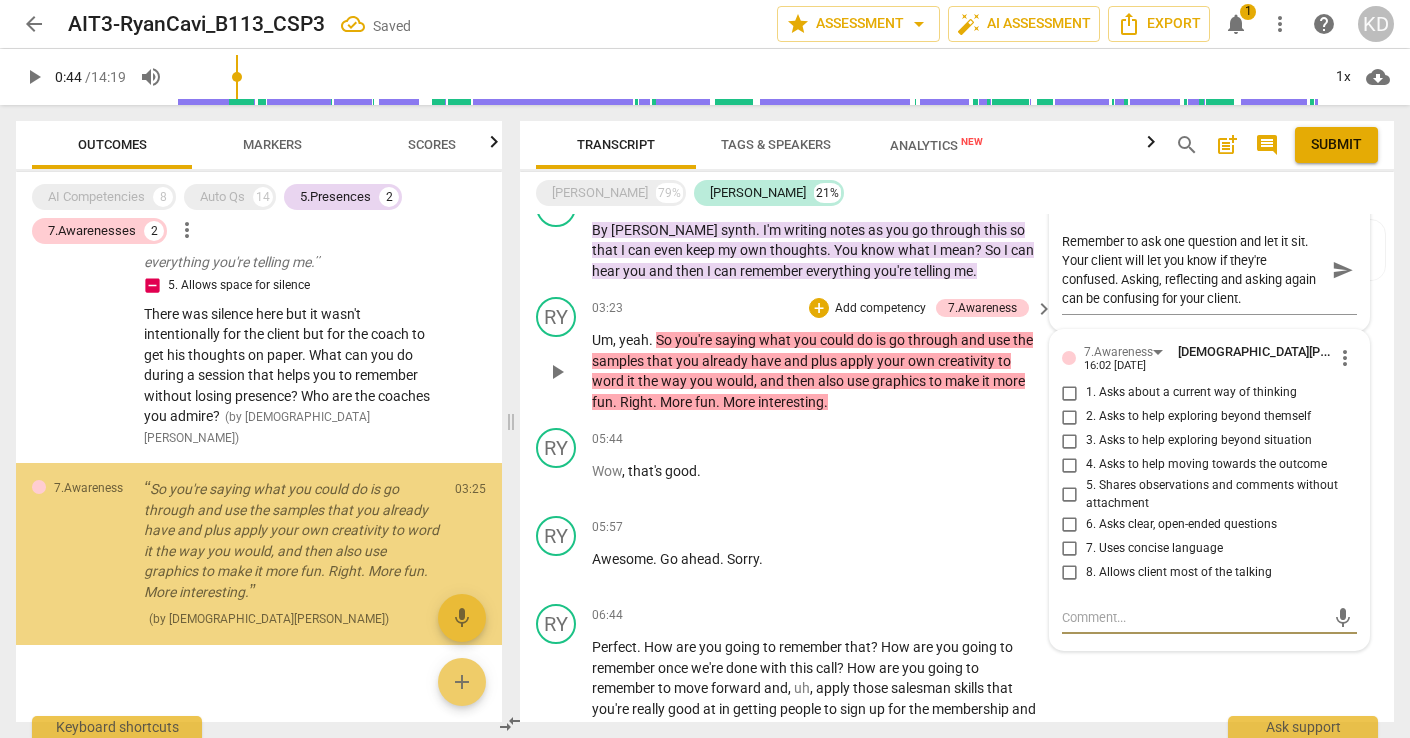 scroll, scrollTop: 533, scrollLeft: 0, axis: vertical 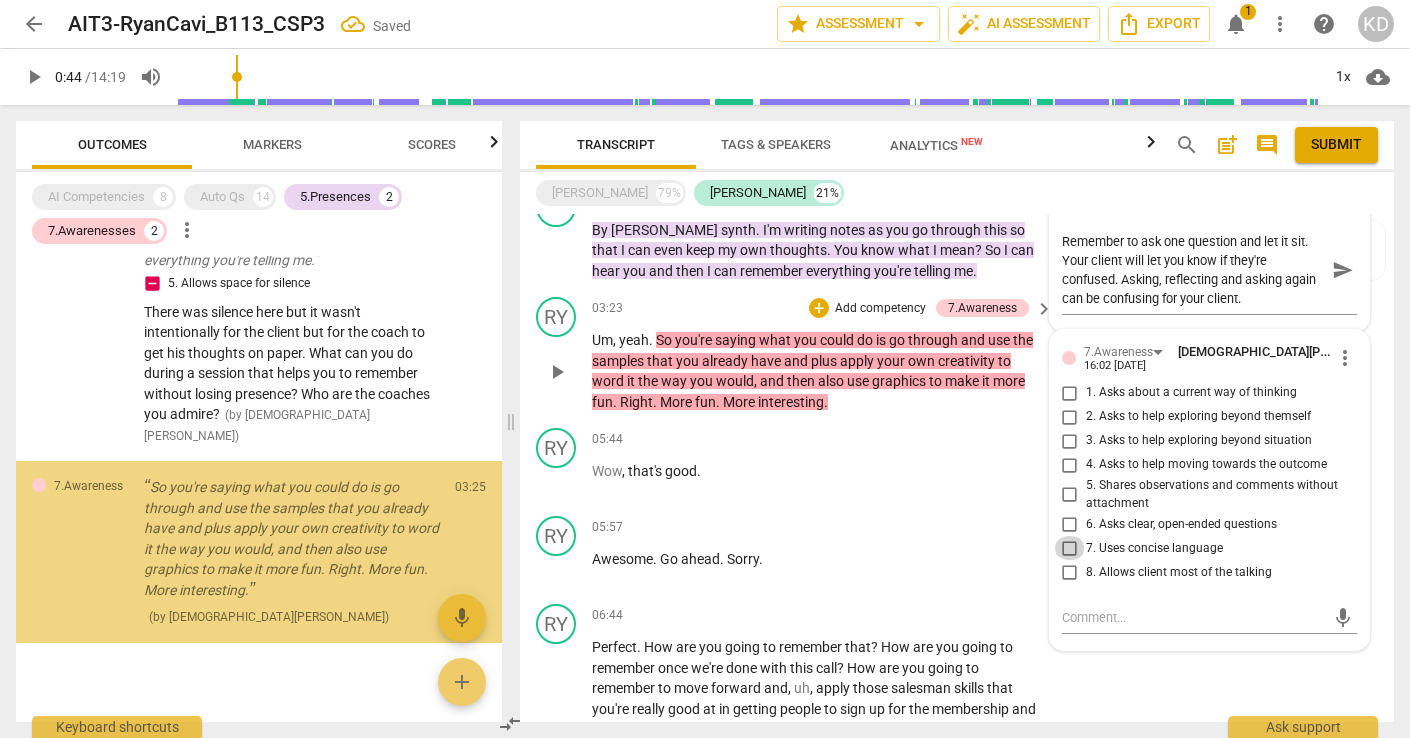 click on "7. Uses concise language" at bounding box center [1070, 548] 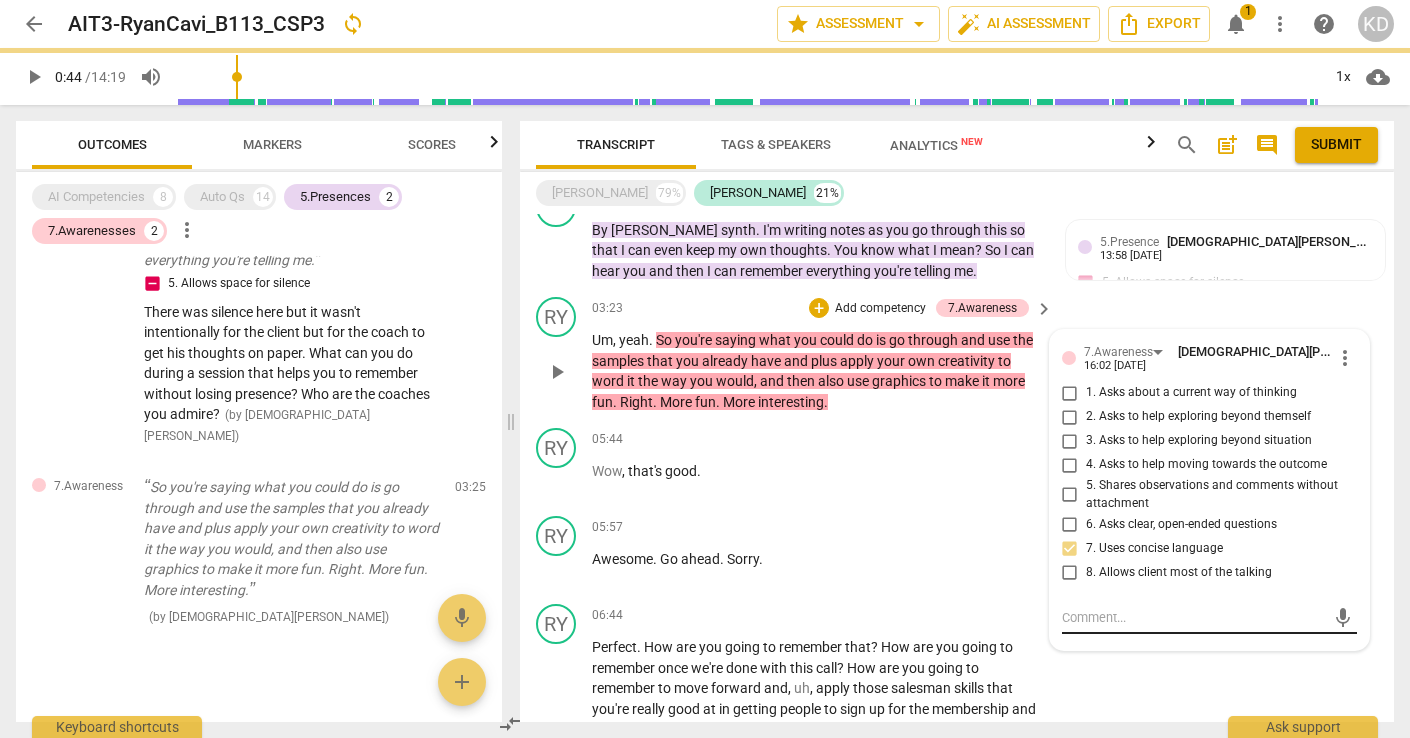 scroll, scrollTop: 615, scrollLeft: 0, axis: vertical 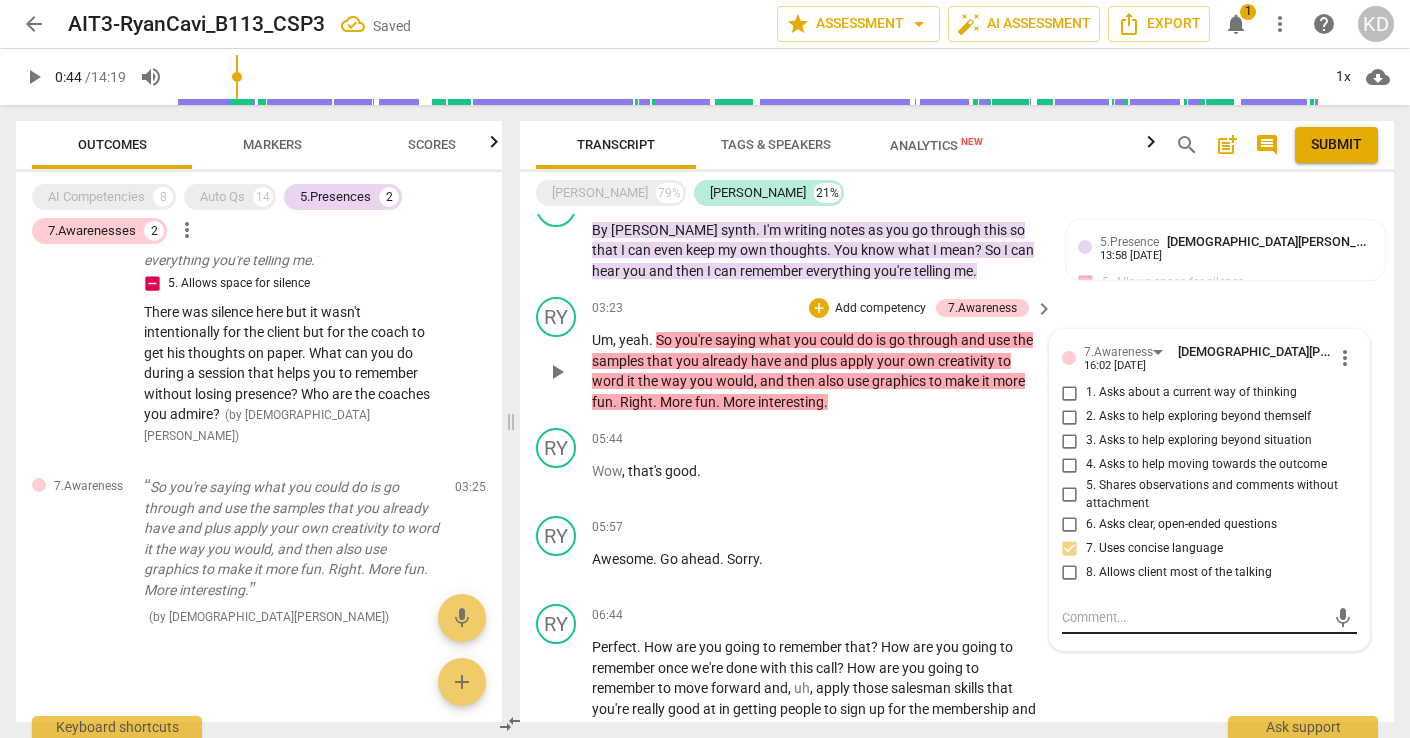 click at bounding box center (1193, 617) 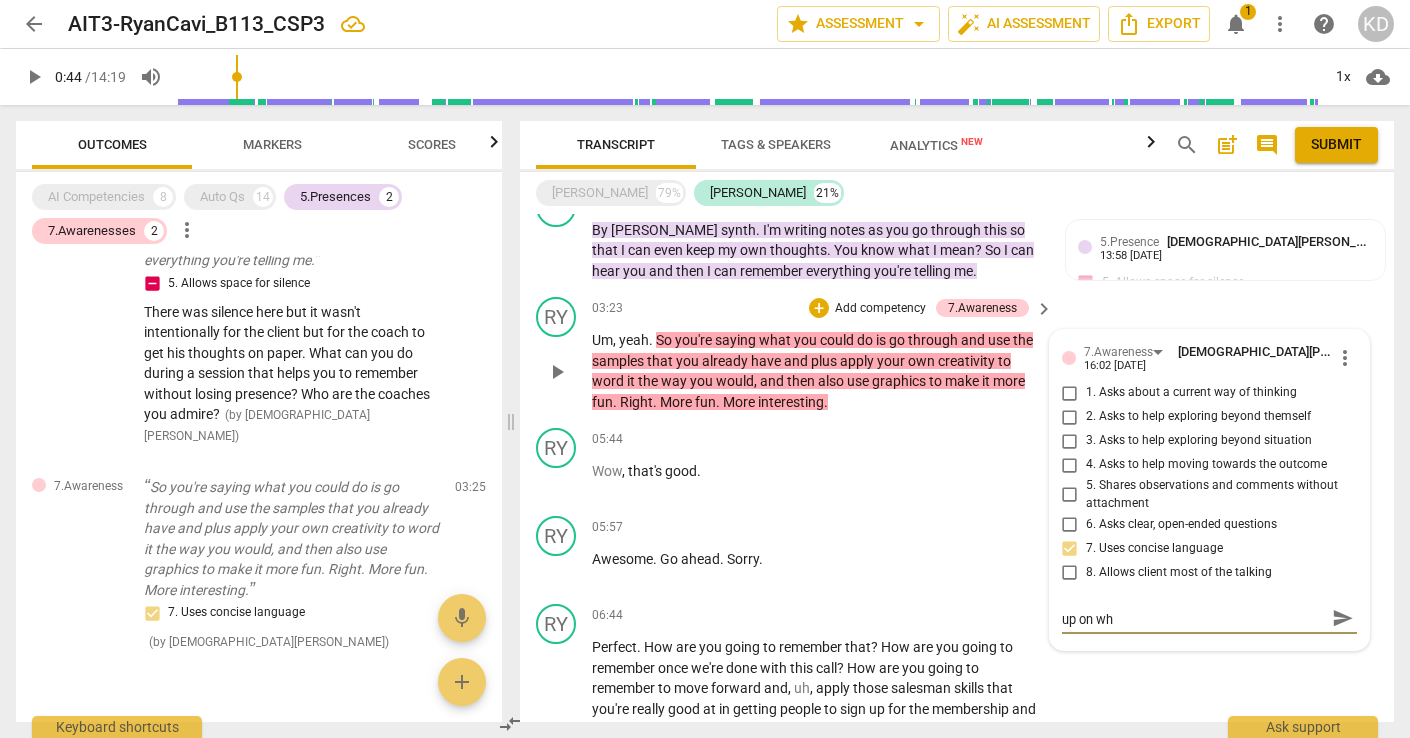 scroll, scrollTop: 0, scrollLeft: 0, axis: both 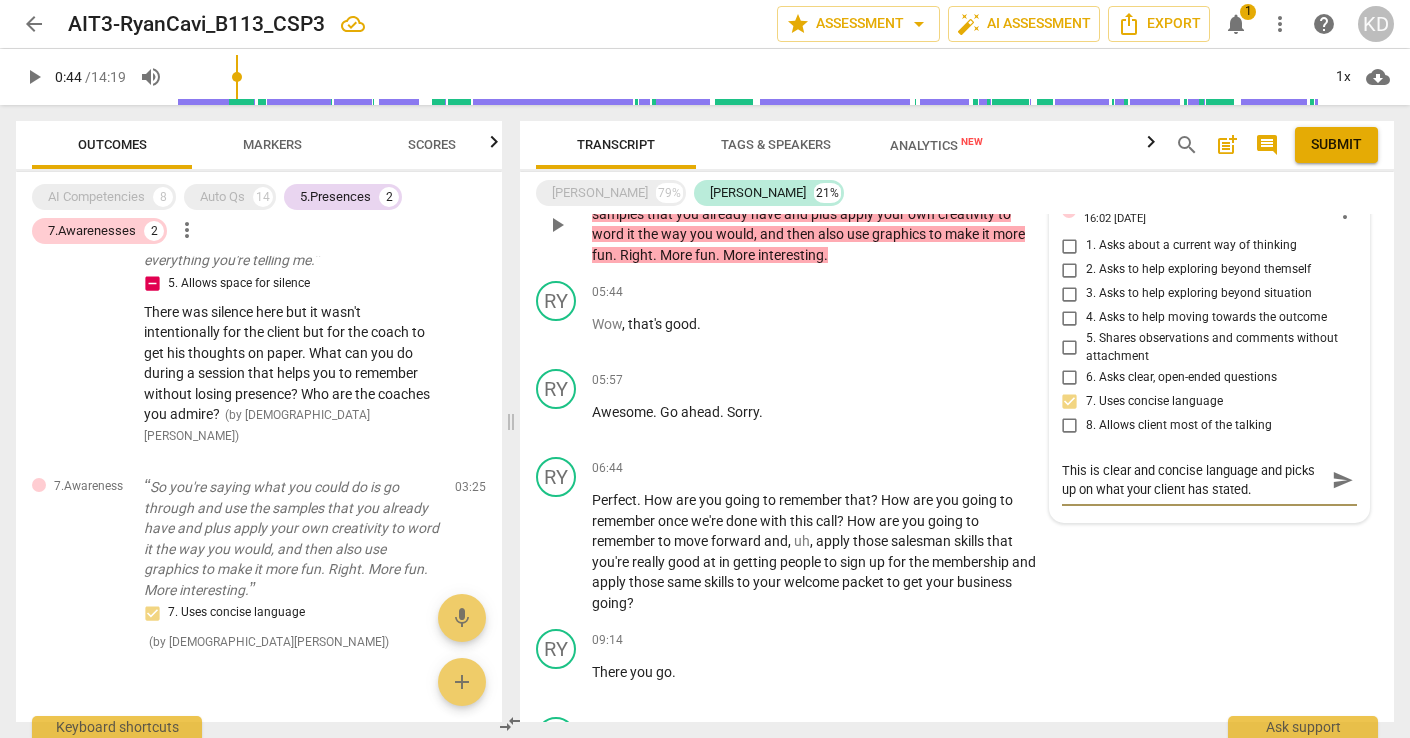 drag, startPoint x: 1256, startPoint y: 497, endPoint x: 1054, endPoint y: 469, distance: 203.93137 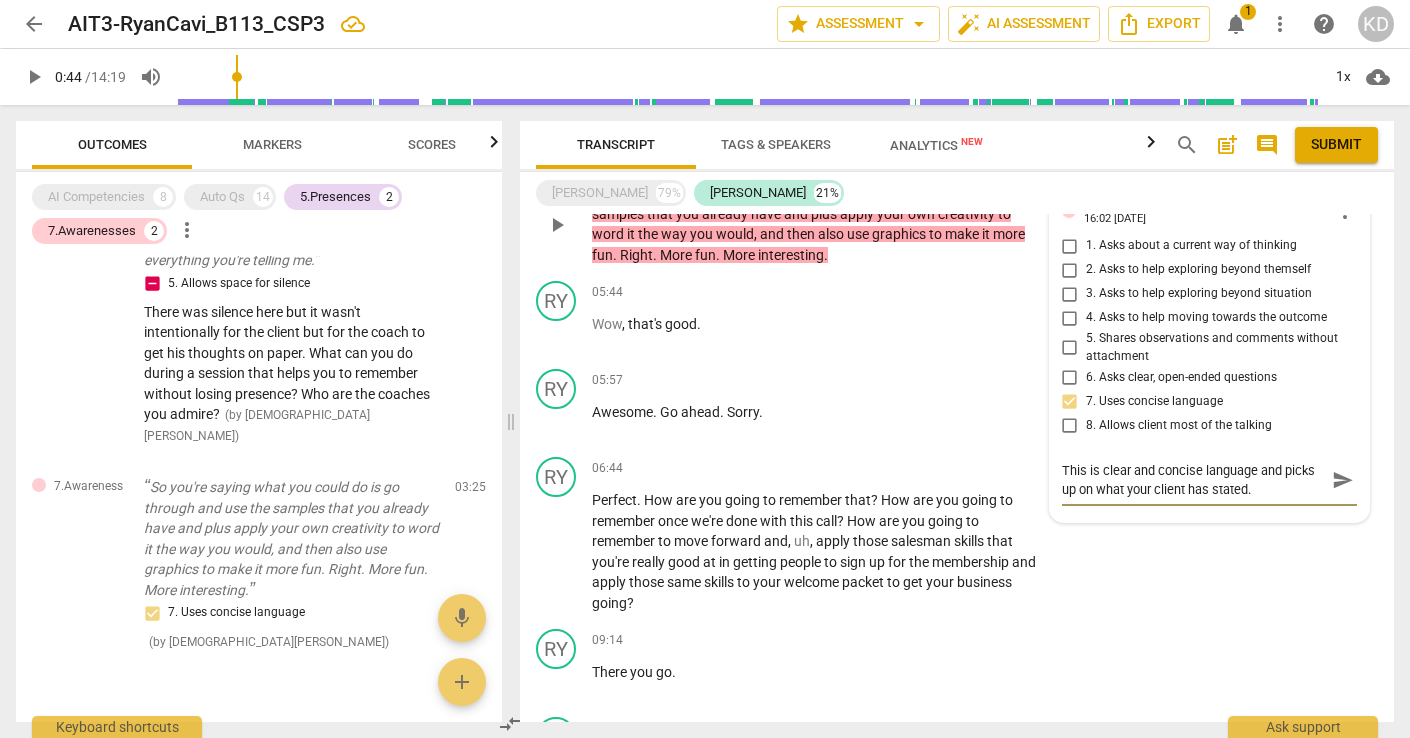 click on "7.Awareness [DEMOGRAPHIC_DATA][PERSON_NAME] 16:02 [DATE] more_vert 1. Asks about a current way of thinking 2. Asks to help exploring beyond themself 3. Asks to help exploring beyond situation 4. Asks to help moving towards the outcome 5. Shares observations and comments without attachment 6. Asks clear, open-ended questions 7. Uses concise language 8. Allows client most of the talking This is clear and concise language and picks up on what your client has stated. This is clear and concise language and picks up on what your client has stated. send" at bounding box center [1209, 352] 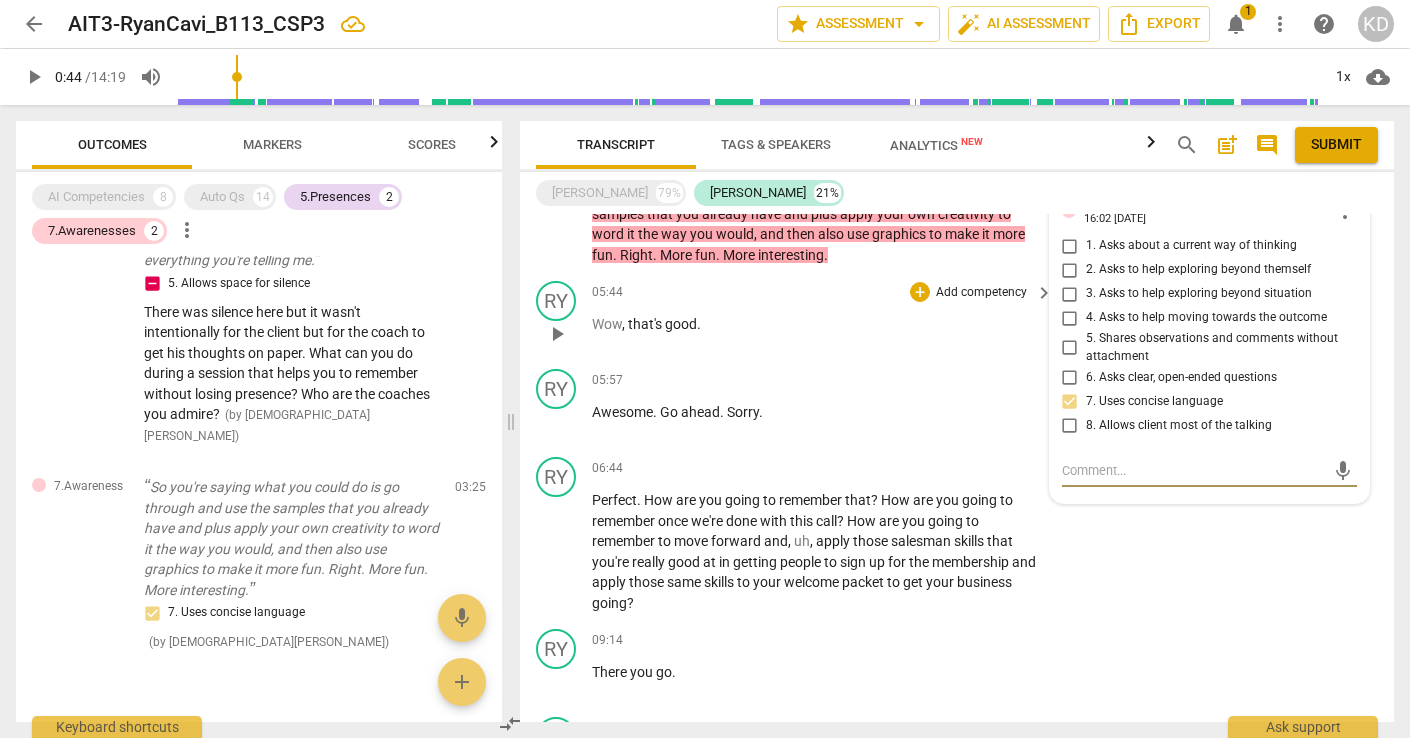 click on "Wow ,   that's   good ." at bounding box center (817, 324) 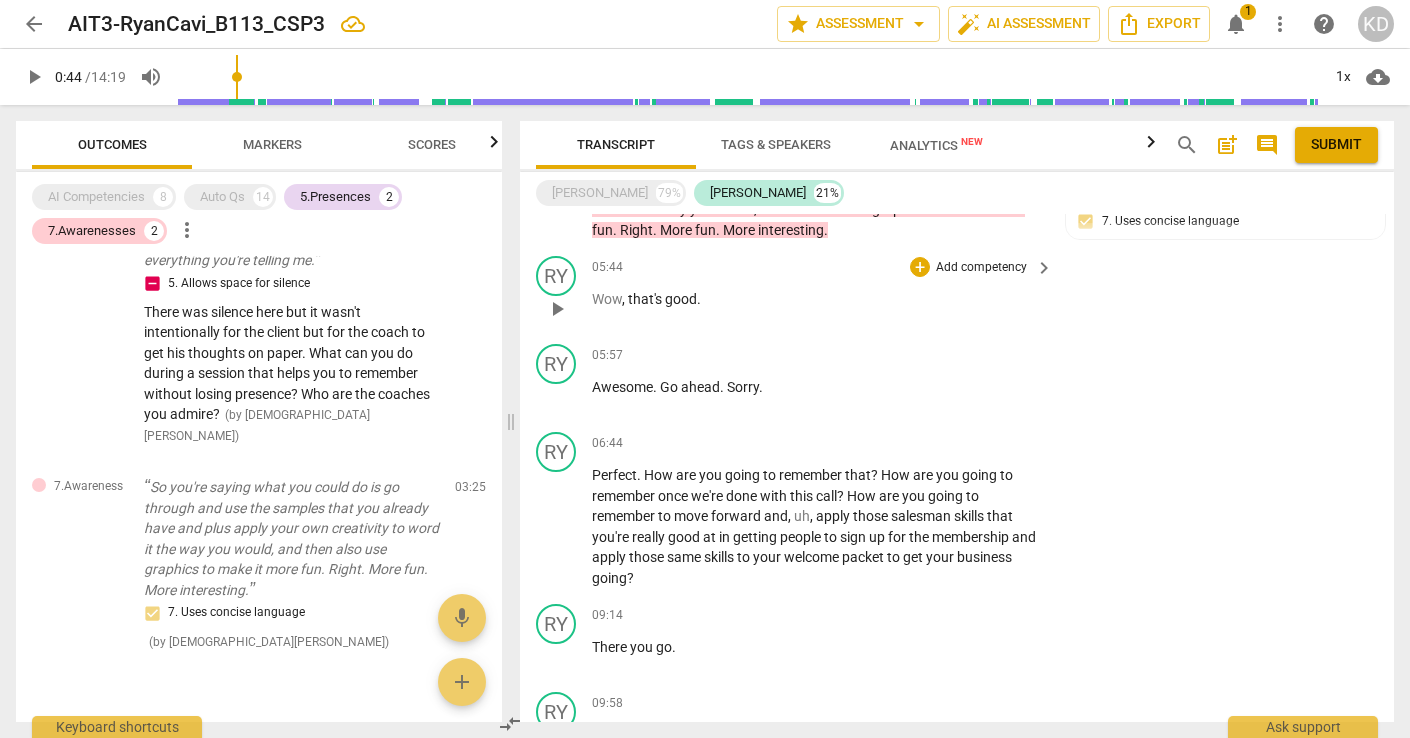scroll, scrollTop: 2099, scrollLeft: 0, axis: vertical 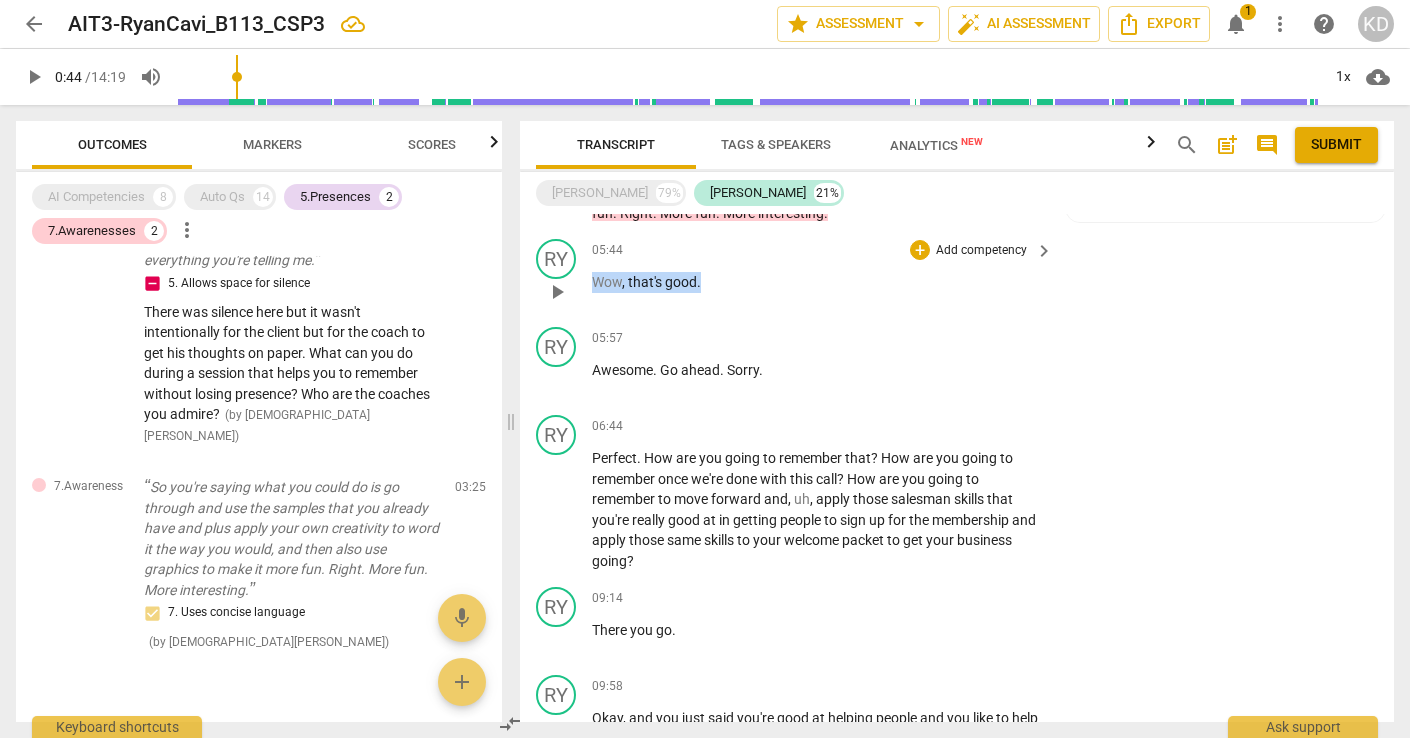 drag, startPoint x: 593, startPoint y: 283, endPoint x: 709, endPoint y: 289, distance: 116.15507 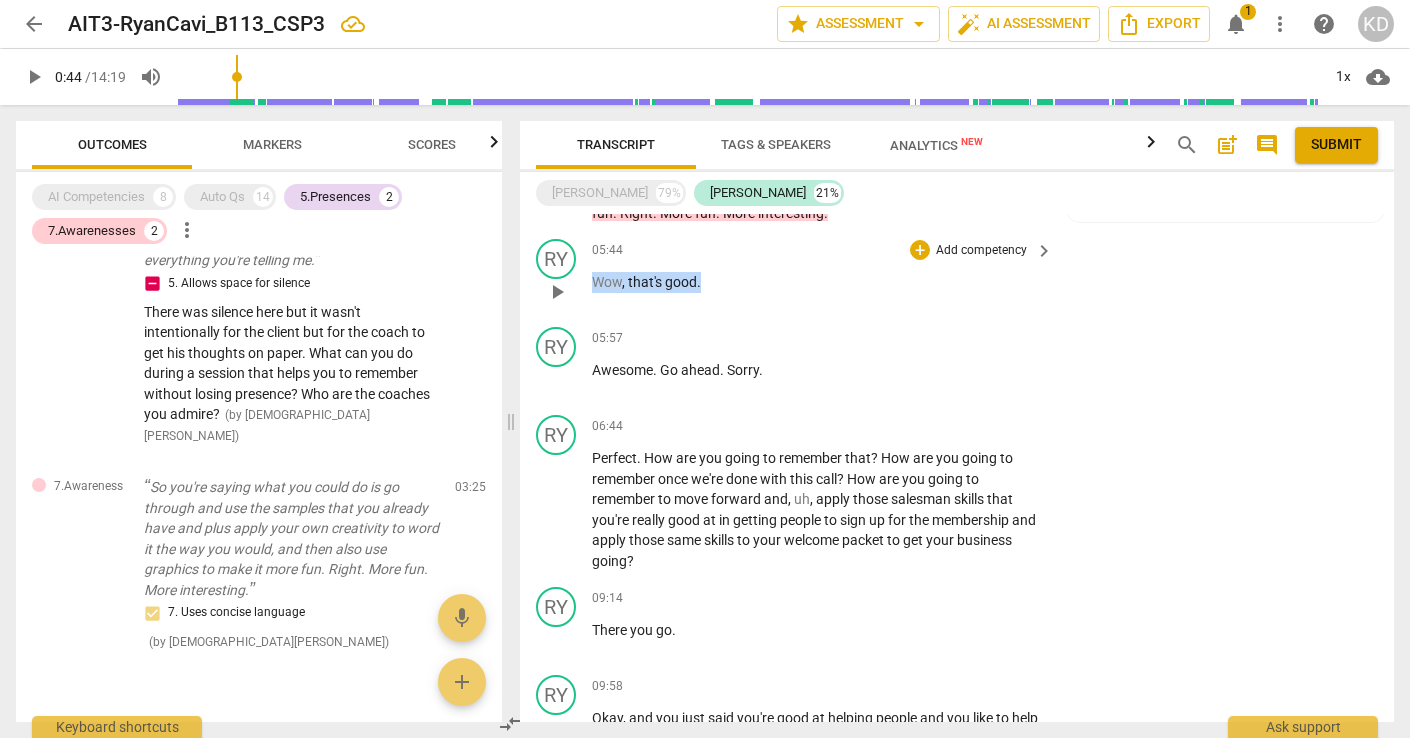 click on "Wow ,   that's   good ." at bounding box center [817, 282] 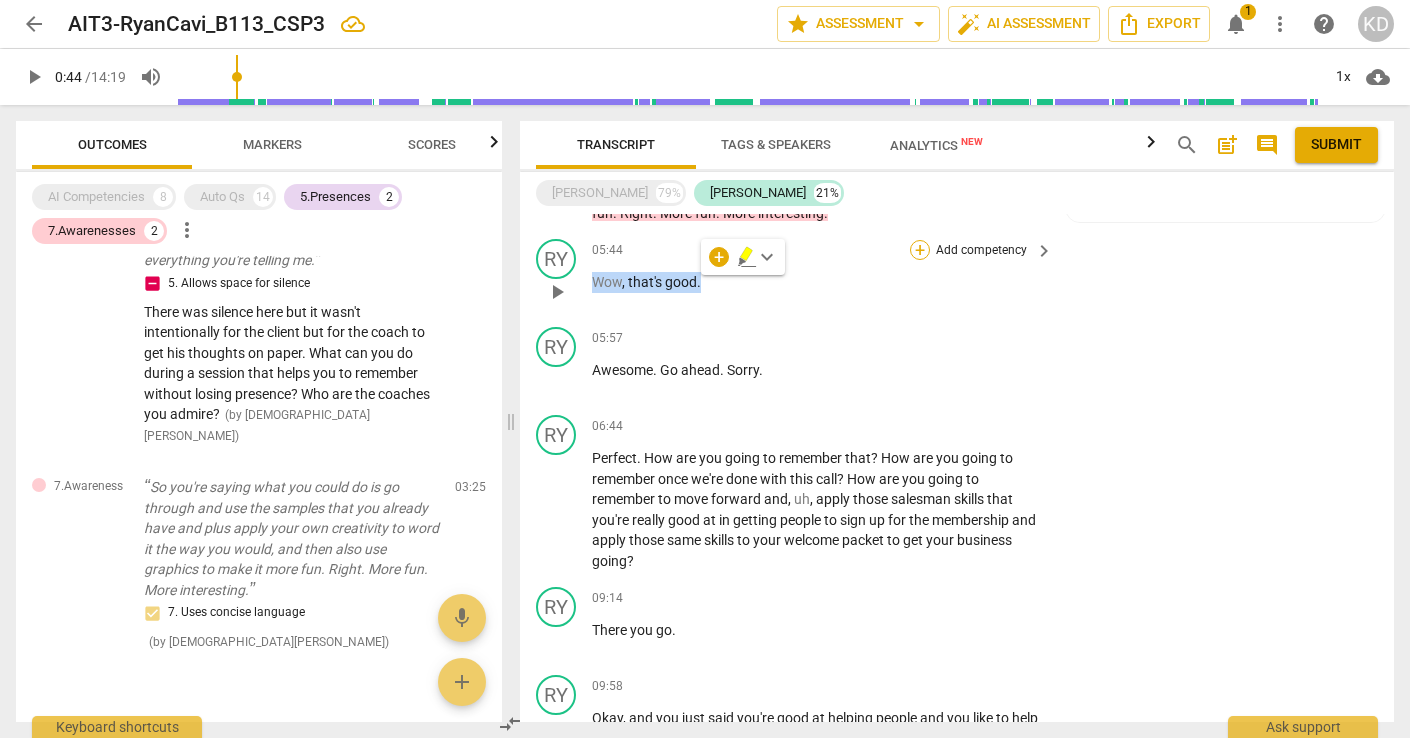 click on "+" at bounding box center [920, 250] 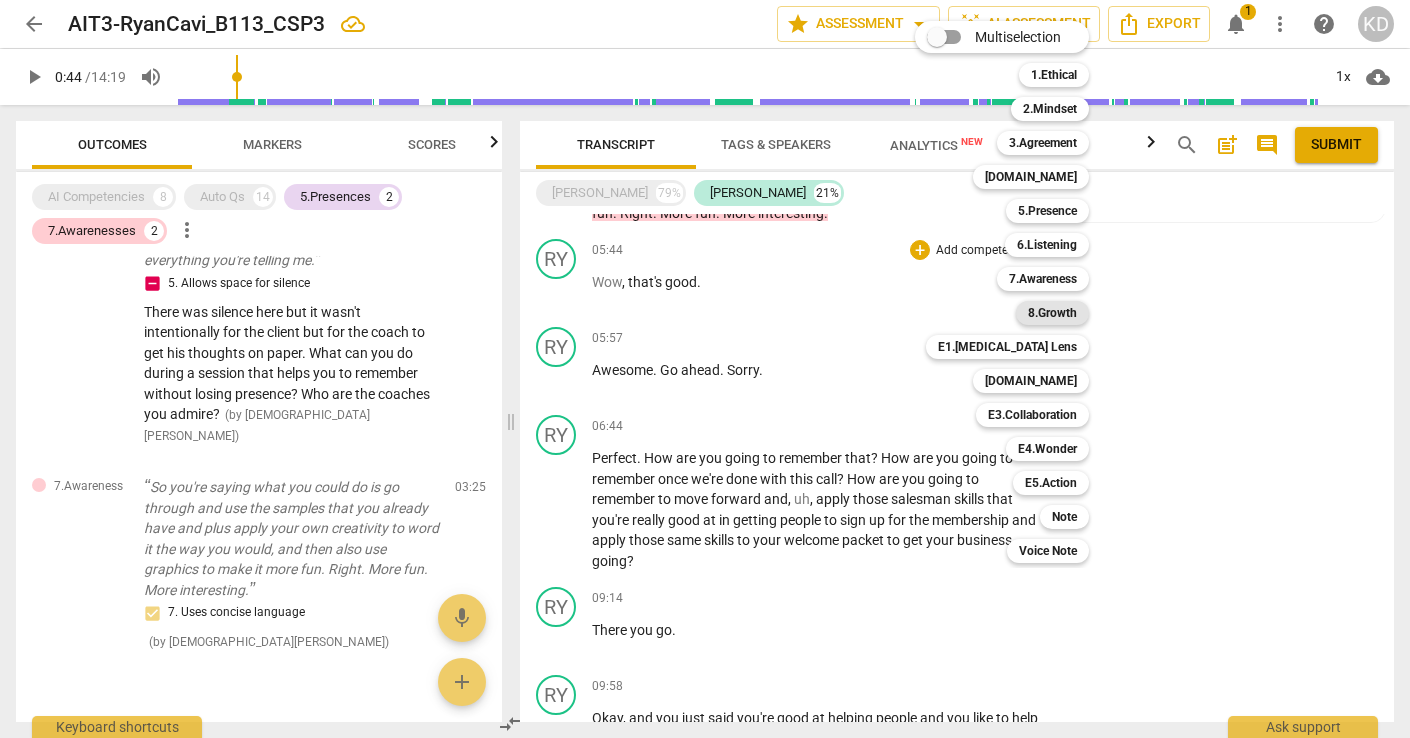 click on "8.Growth" at bounding box center (1052, 313) 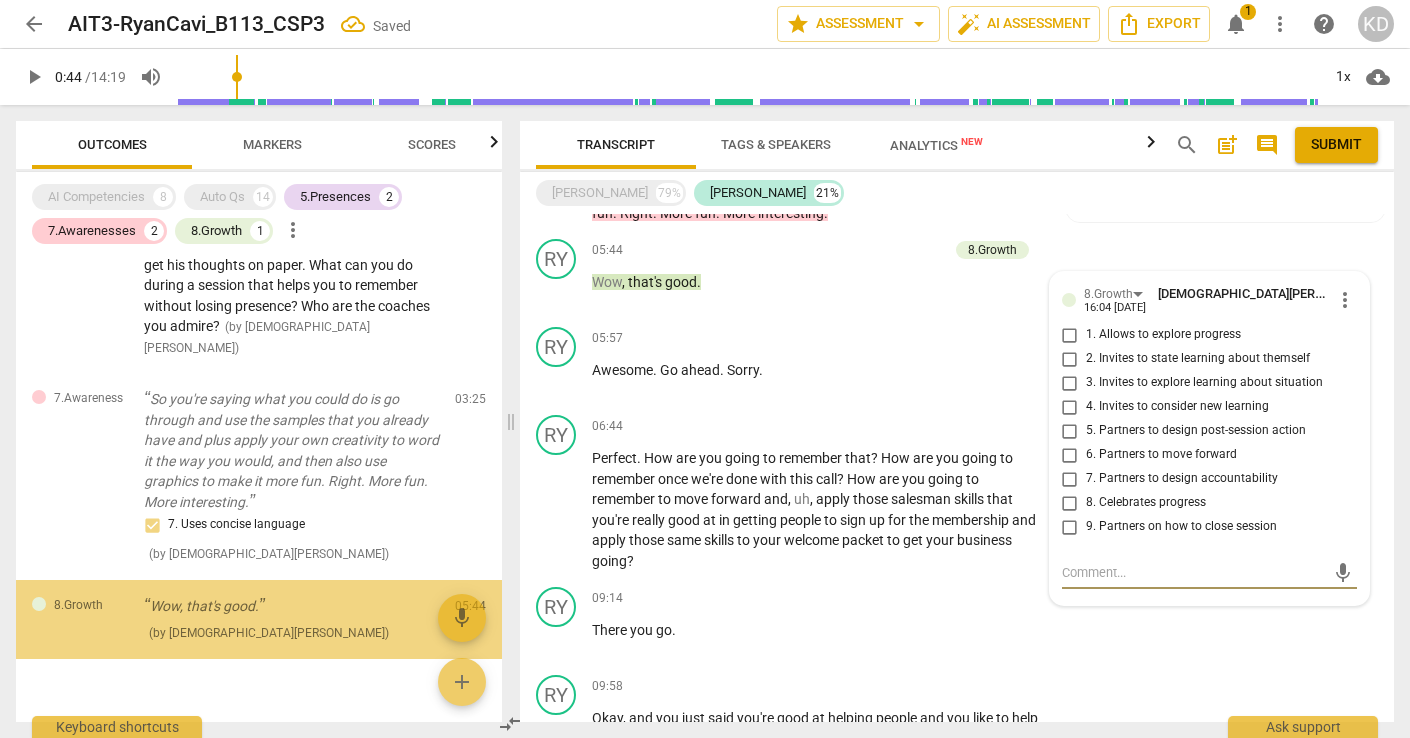 scroll, scrollTop: 719, scrollLeft: 0, axis: vertical 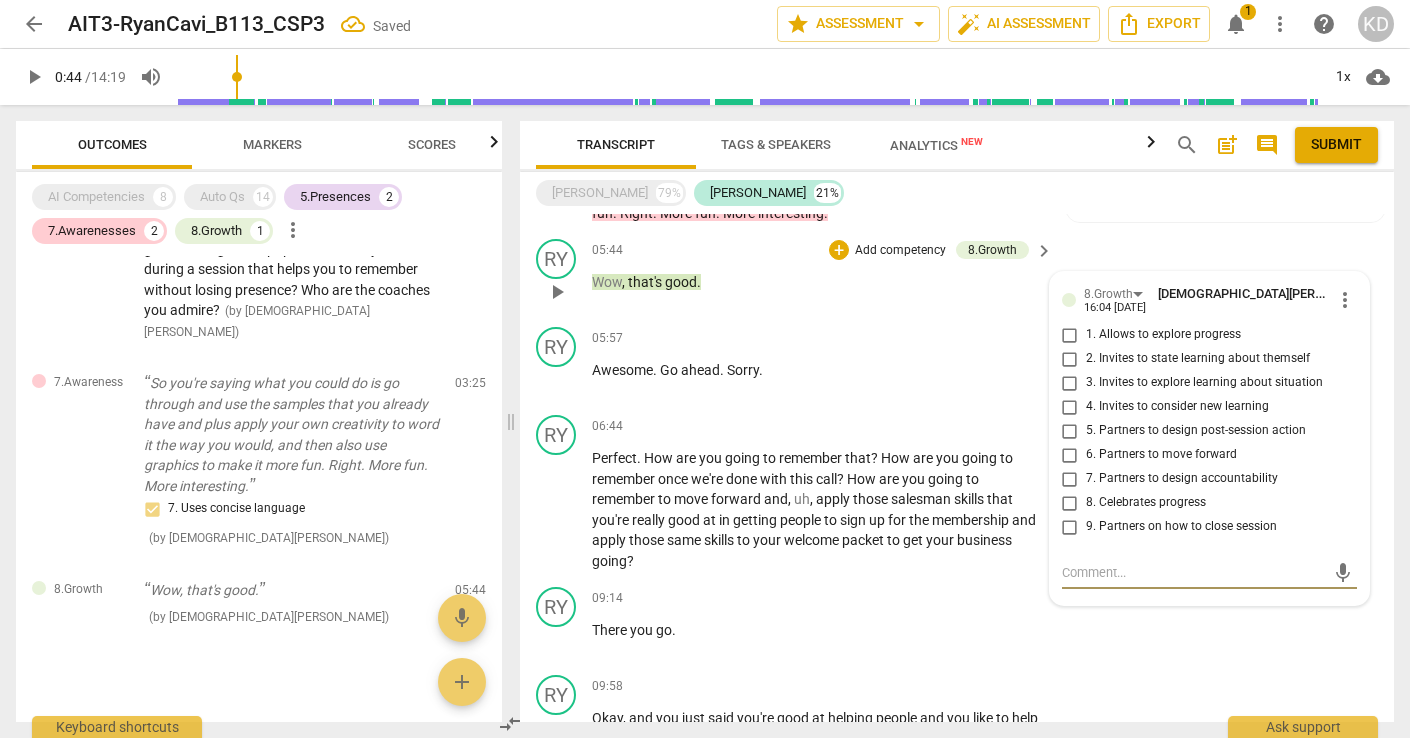 click on "8. Celebrates progress" at bounding box center [1070, 503] 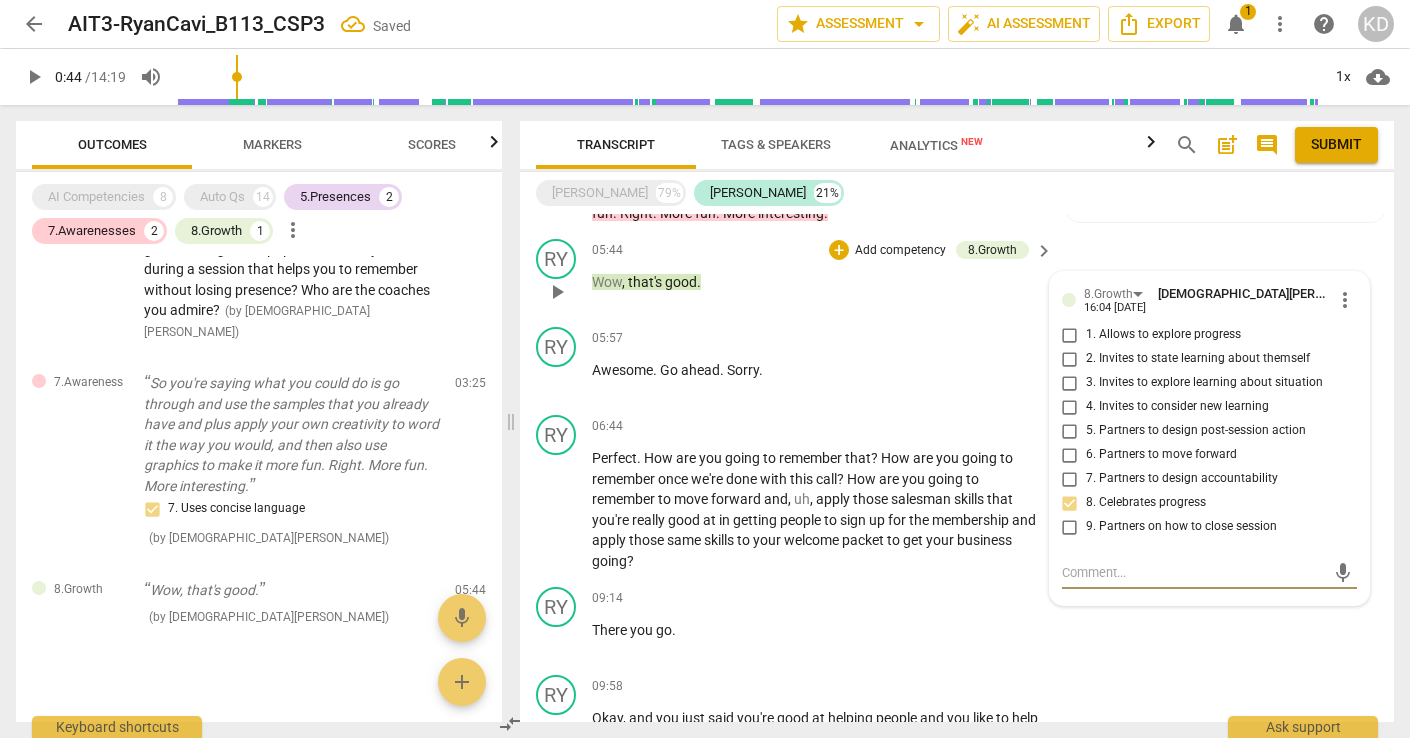 click at bounding box center [1193, 572] 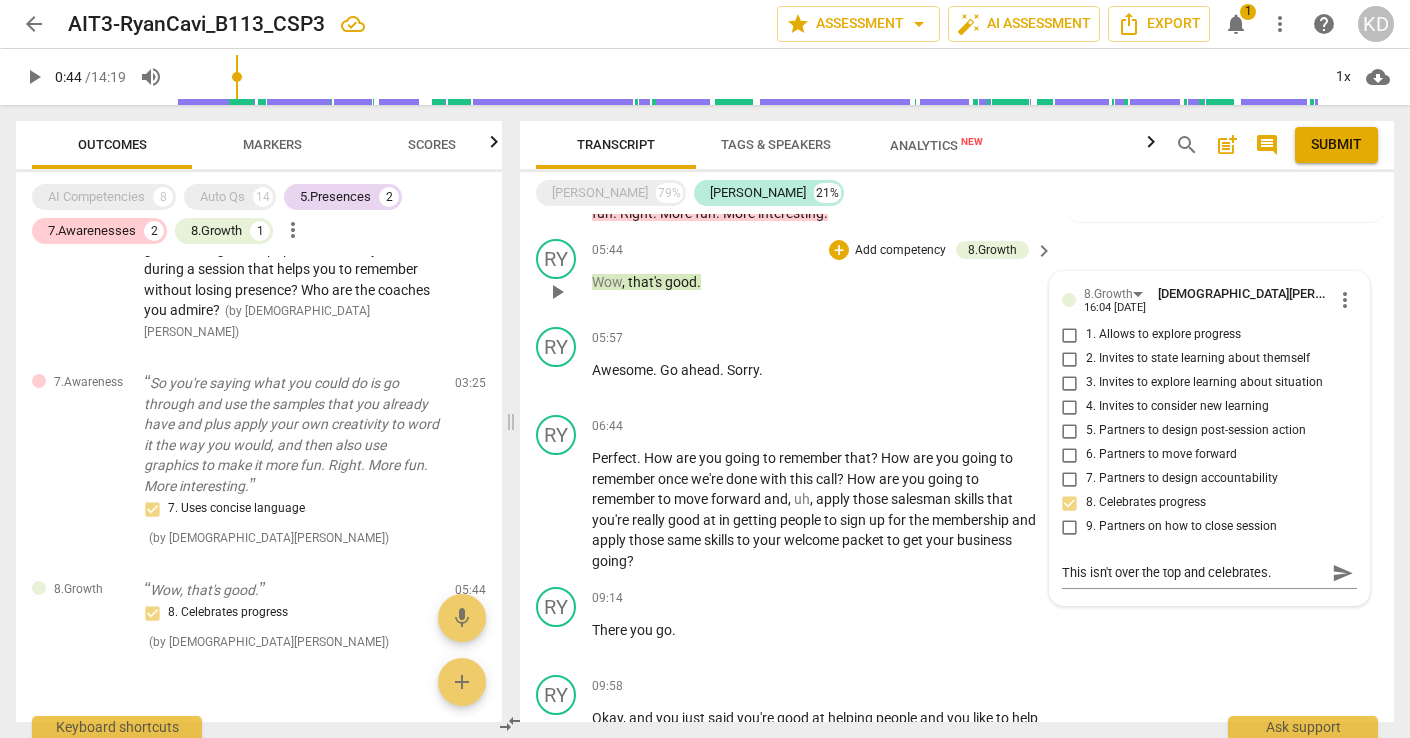click on "RY play_arrow pause 05:44 + Add competency 8.Growth keyboard_arrow_right Wow ,   that's   good . 8.Growth [DEMOGRAPHIC_DATA][PERSON_NAME] 16:04 [DATE] more_vert 1. Allows to explore progress 2. Invites to state learning about themself 3. Invites to explore learning about situation 4. Invites to consider new learning 5. Partners to design post-session action 6. Partners to move forward 7. Partners to design accountability 8. Celebrates progress 9. Partners on how to close session This isn't over the top and celebrates.  This isn't over the top and celebrates.  send" at bounding box center [957, 275] 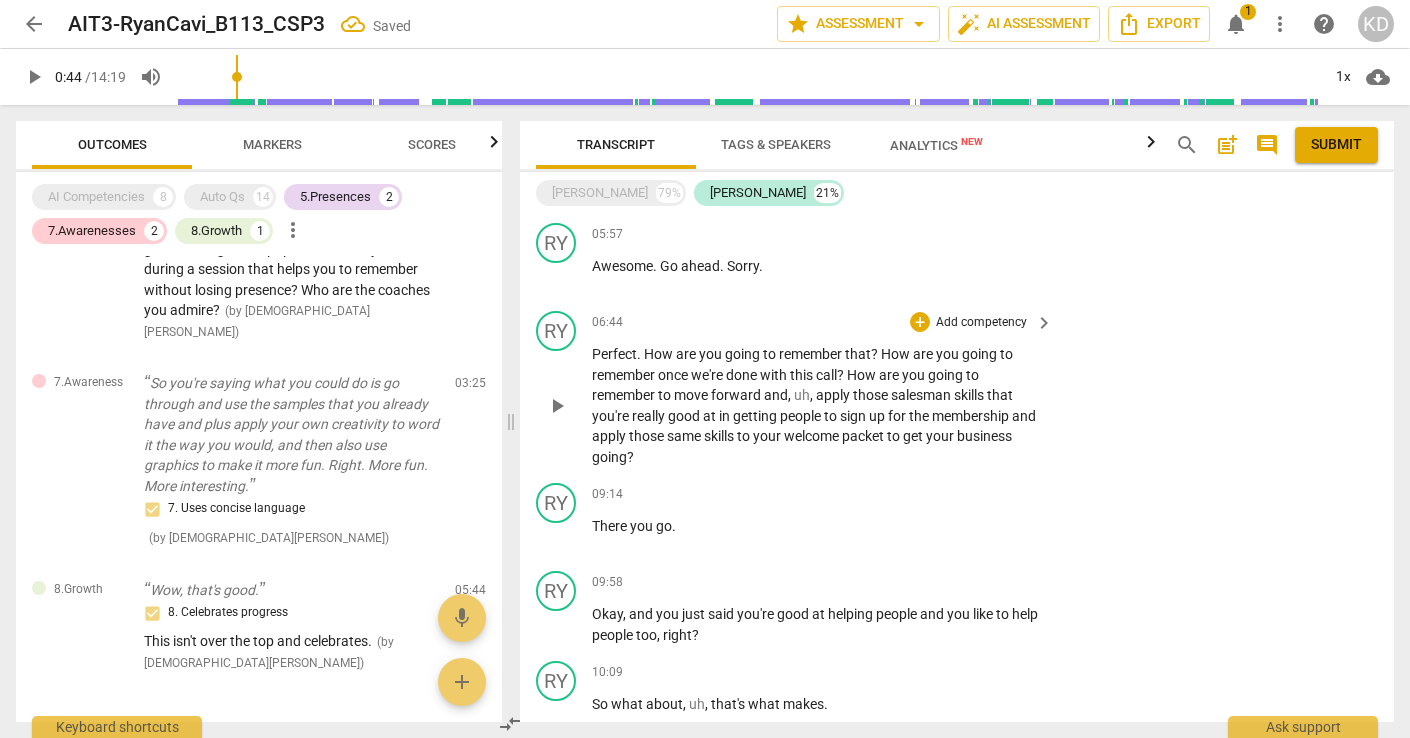 scroll, scrollTop: 2205, scrollLeft: 0, axis: vertical 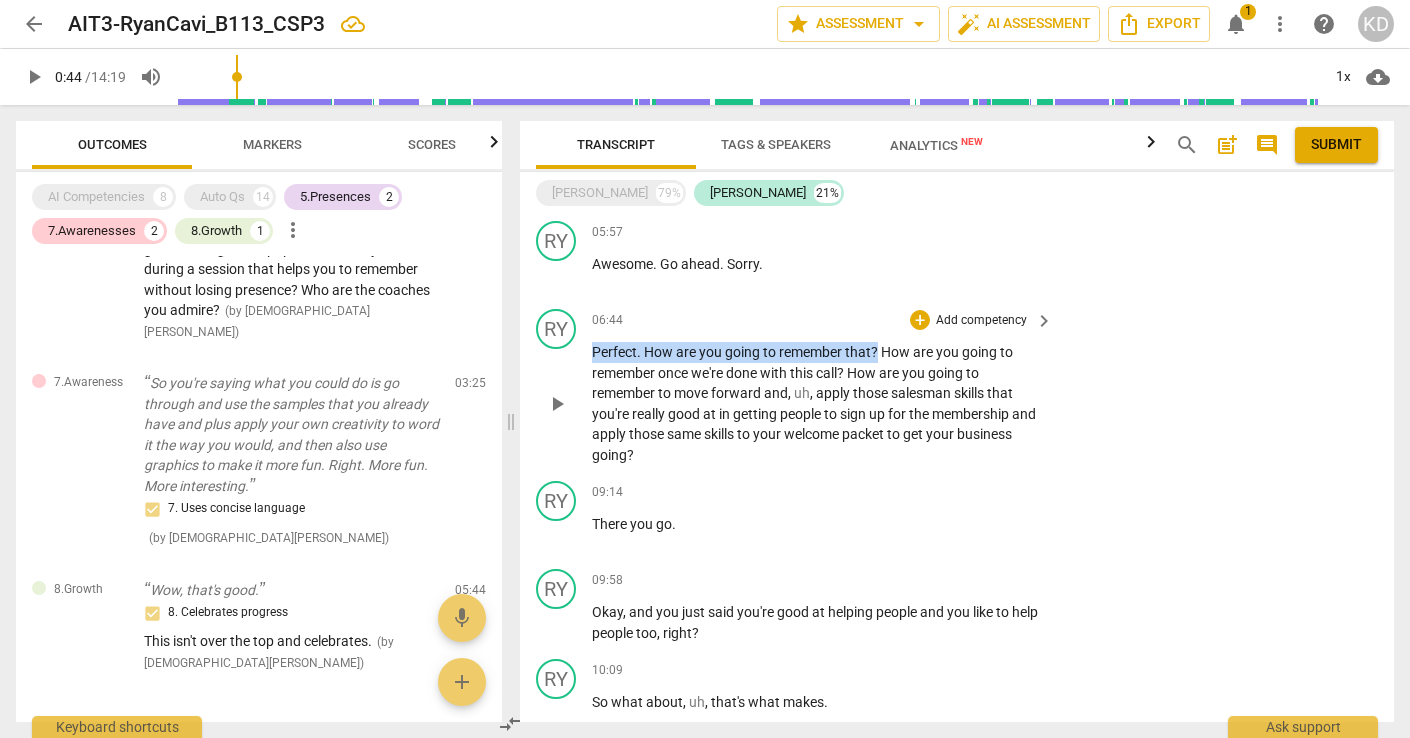 drag, startPoint x: 592, startPoint y: 351, endPoint x: 879, endPoint y: 354, distance: 287.0157 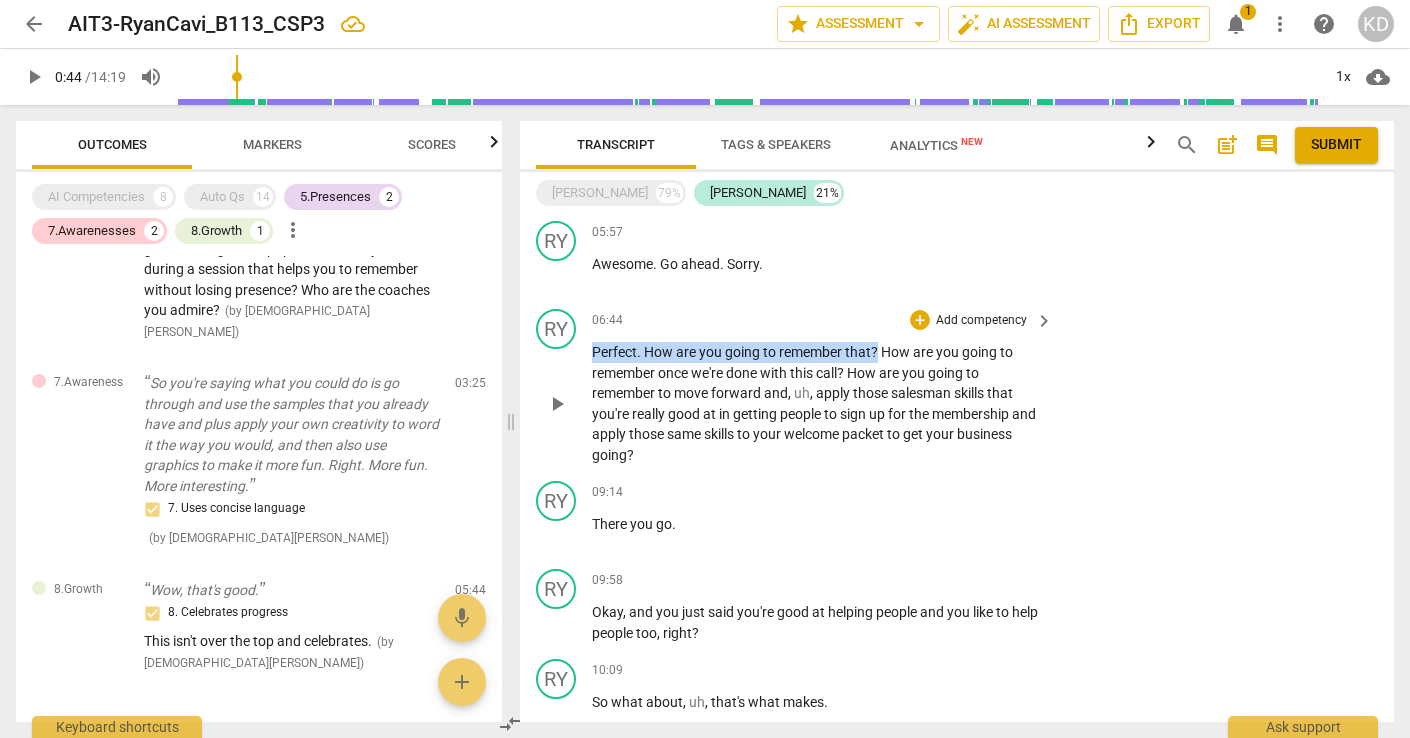 click on "Perfect .   How   are   you   going   to   remember   that ?   How   are   you   going   to   remember   once   we're   done   with   this   call ?   How   are   you   going   to   remember   to   move   forward   and ,   uh ,   apply   those   salesman   skills   that   you're   really   good   at   in   getting   people   to   sign   up   for   the   membership   and   apply   those   same   skills   to   your   welcome   packet   to   get   your   business   going ?" at bounding box center [817, 403] 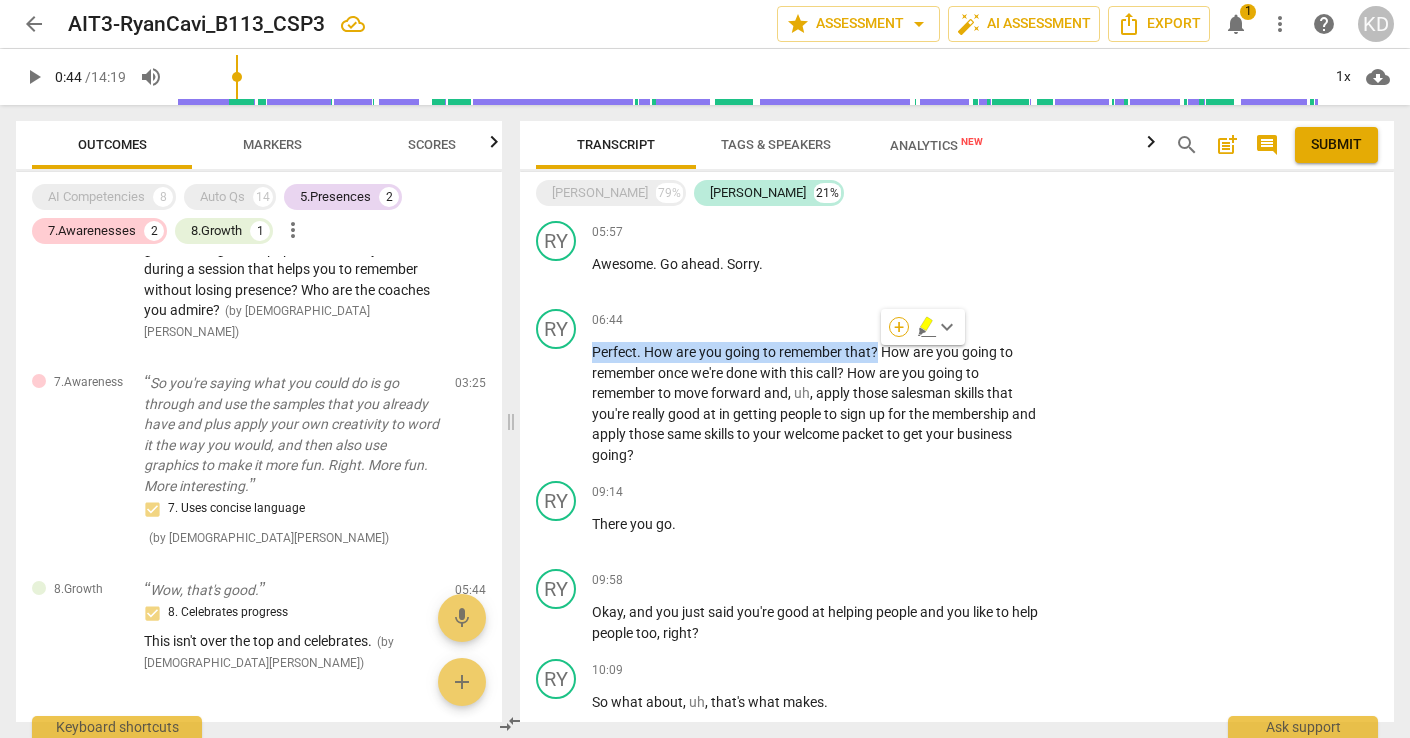click on "+" at bounding box center [899, 327] 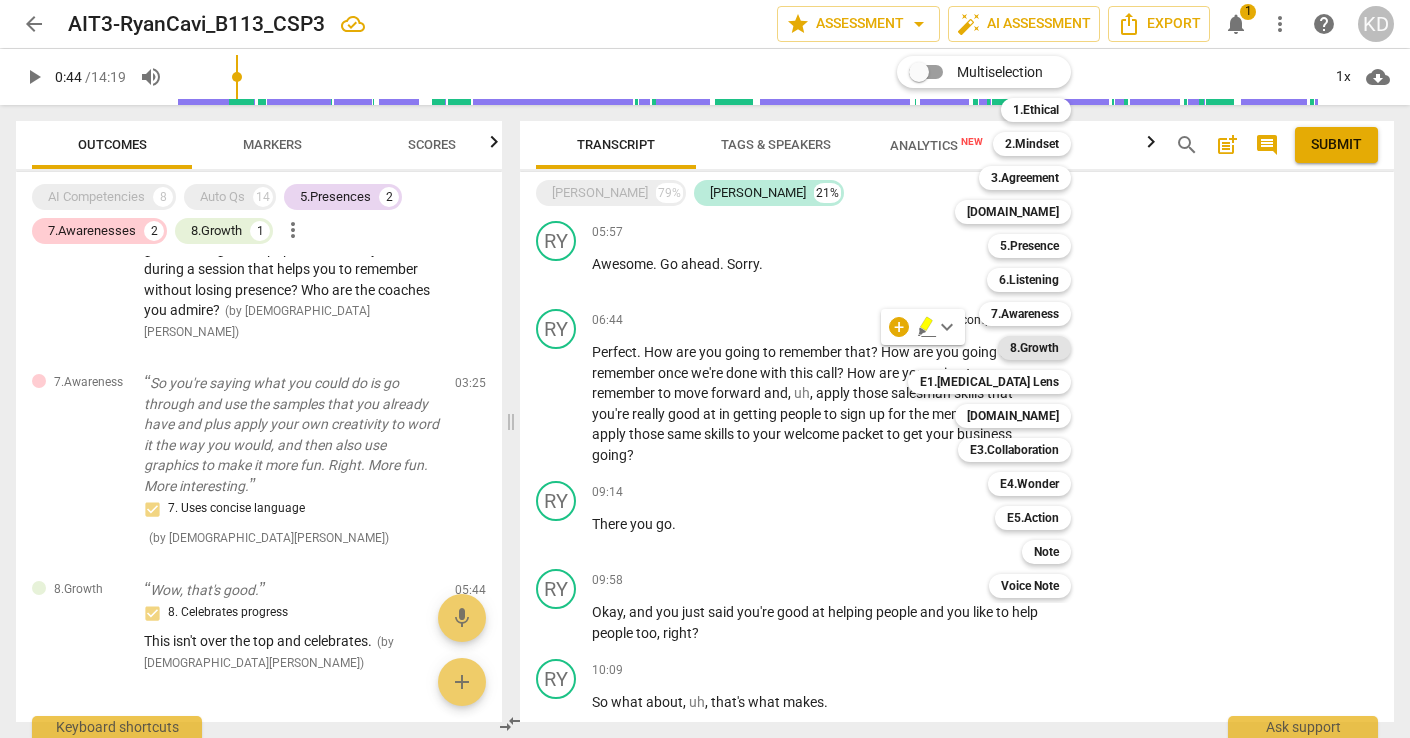 click on "8.Growth" at bounding box center (1034, 348) 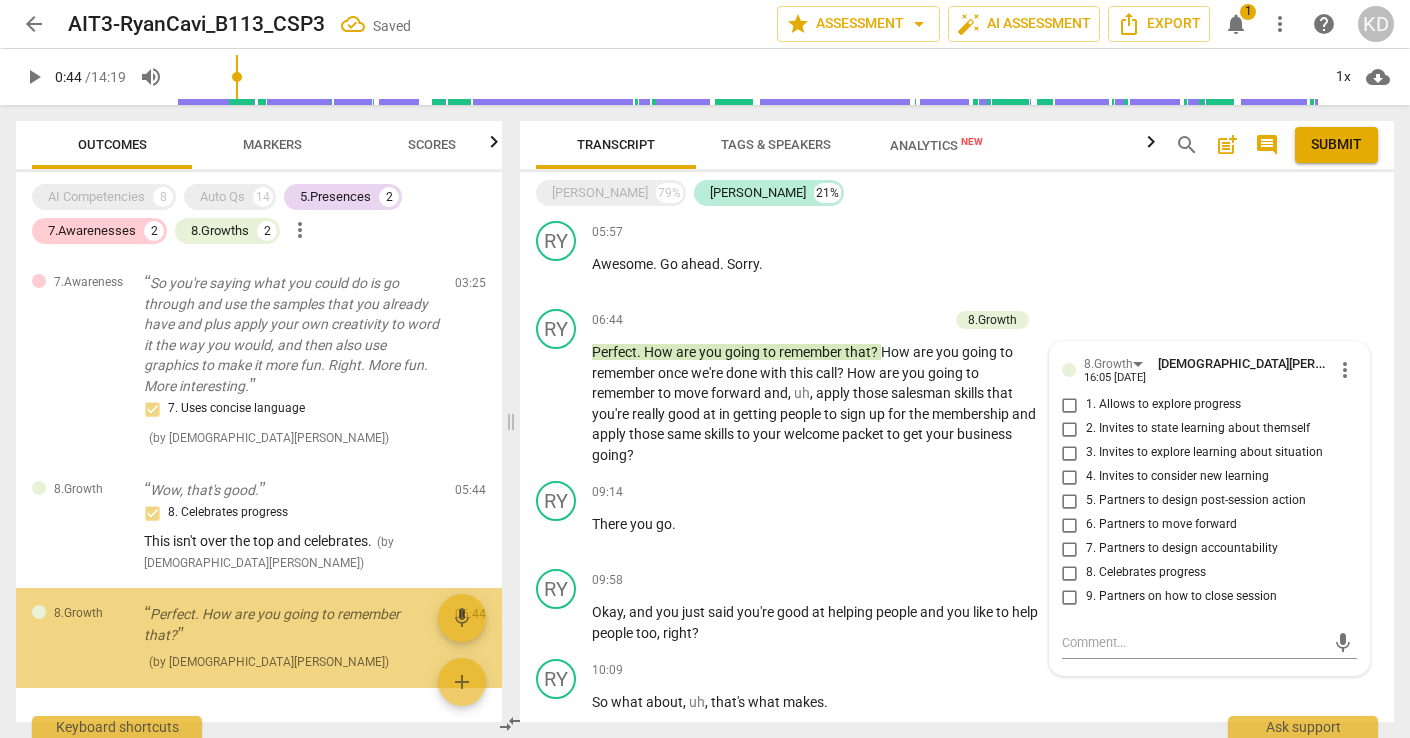 scroll, scrollTop: 864, scrollLeft: 0, axis: vertical 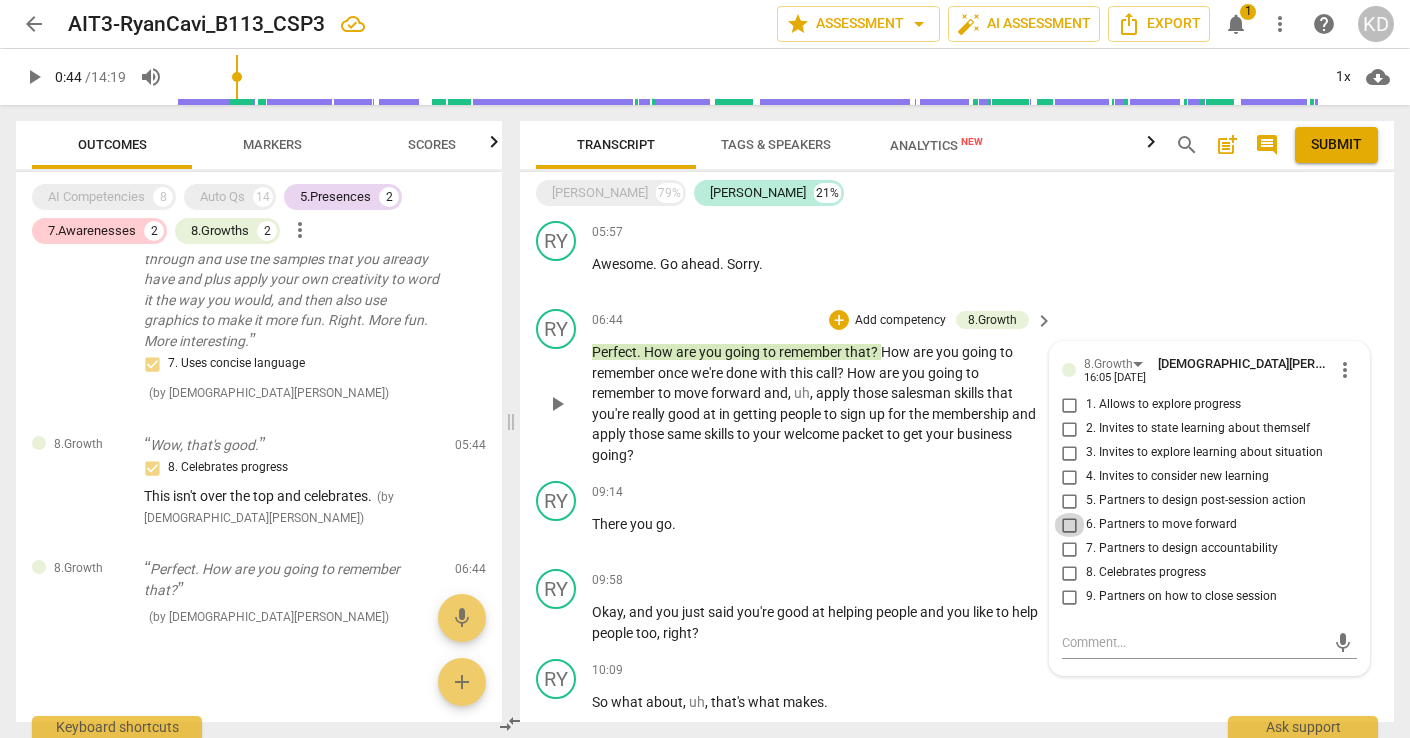 click on "6. Partners to move forward" at bounding box center [1070, 525] 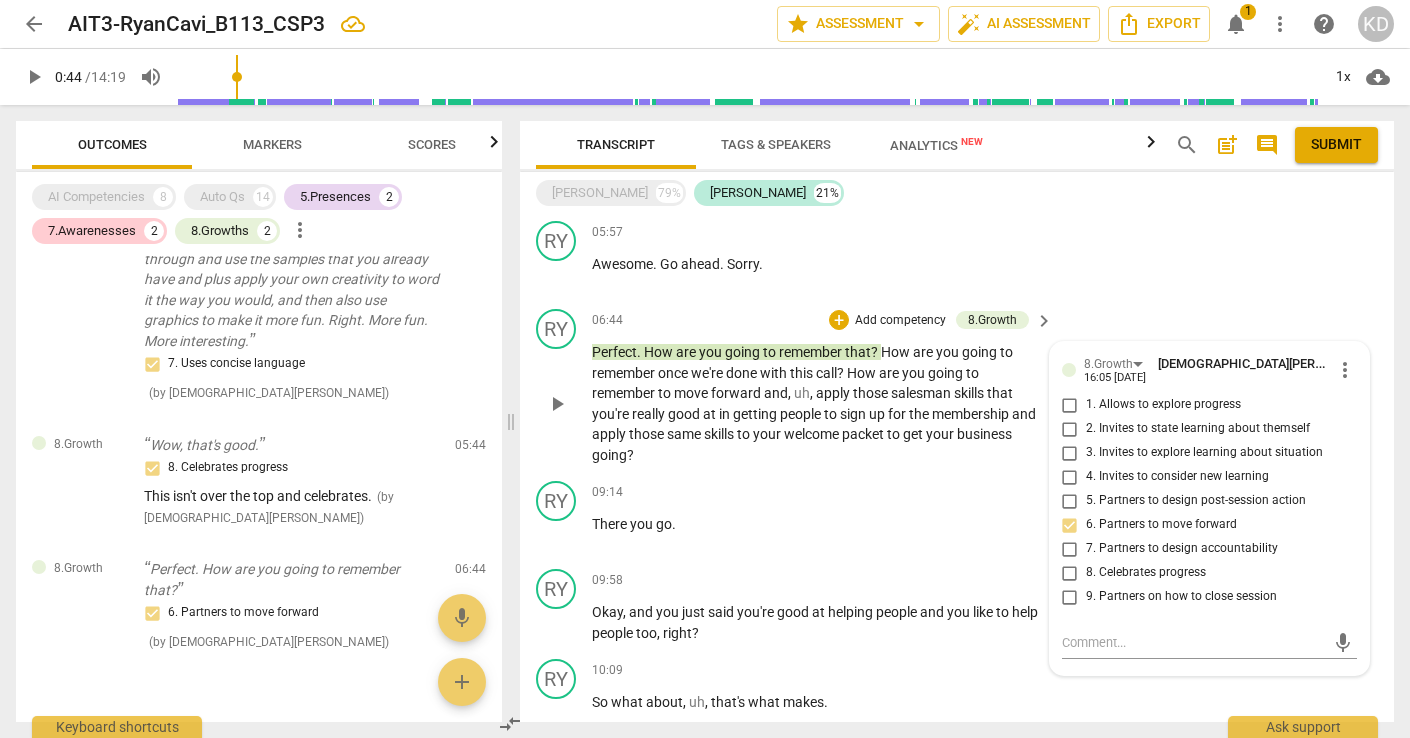 click on "7. Partners to design accountability" at bounding box center (1070, 549) 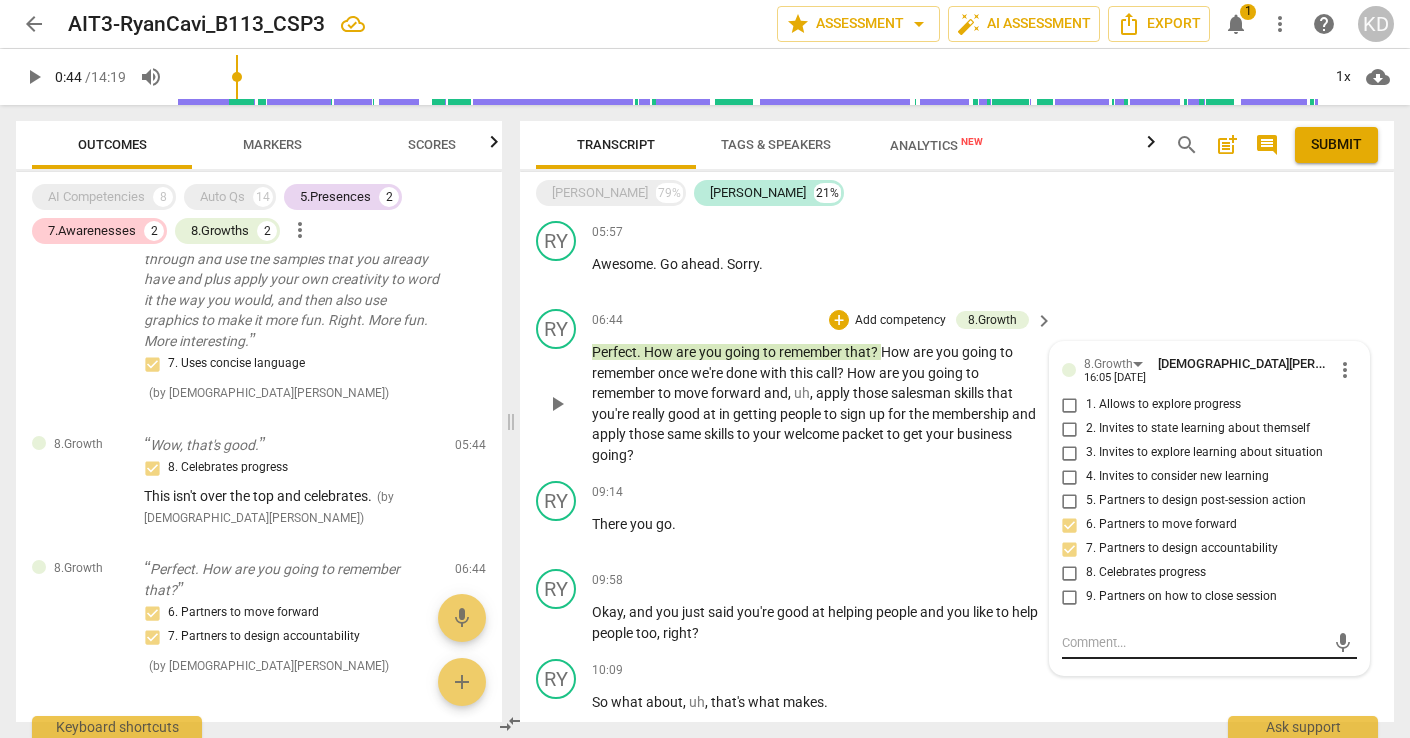 click on "mic" at bounding box center [1209, 643] 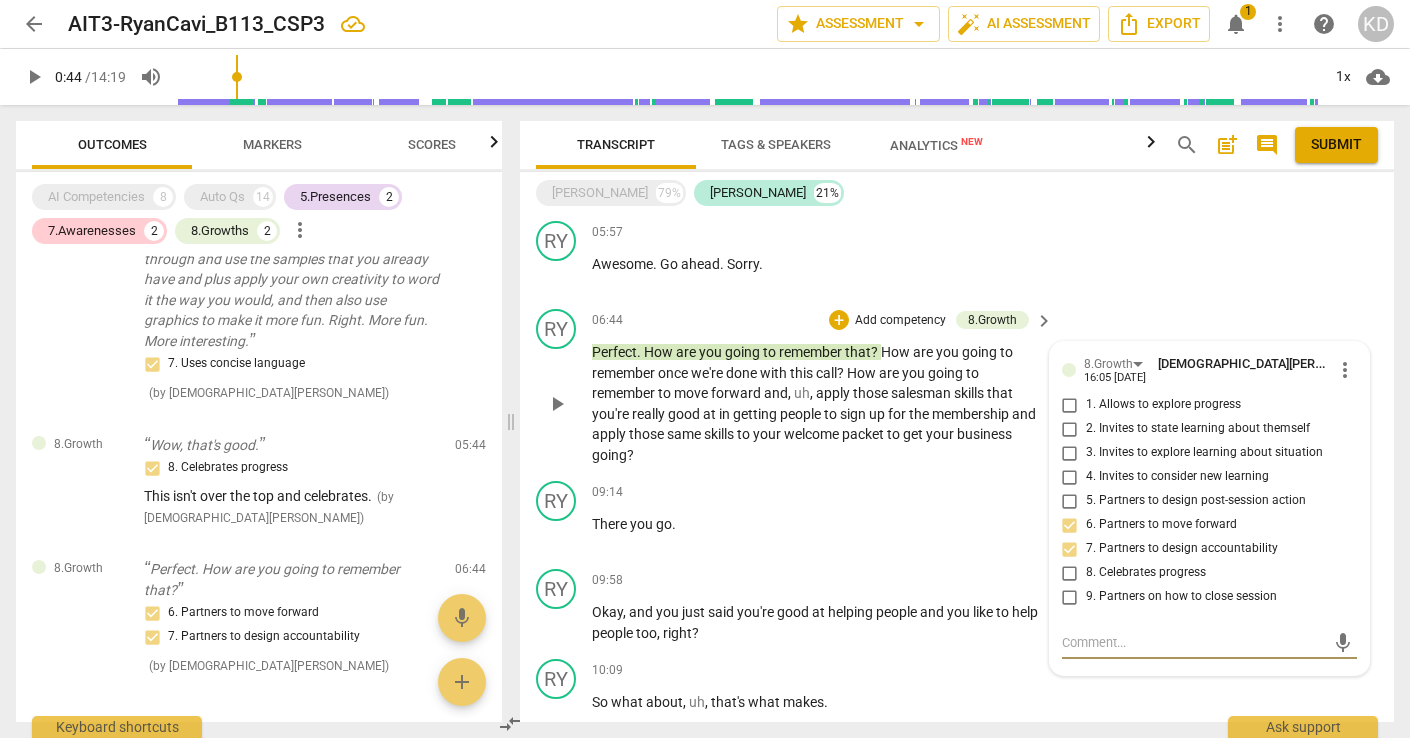 click at bounding box center [1193, 642] 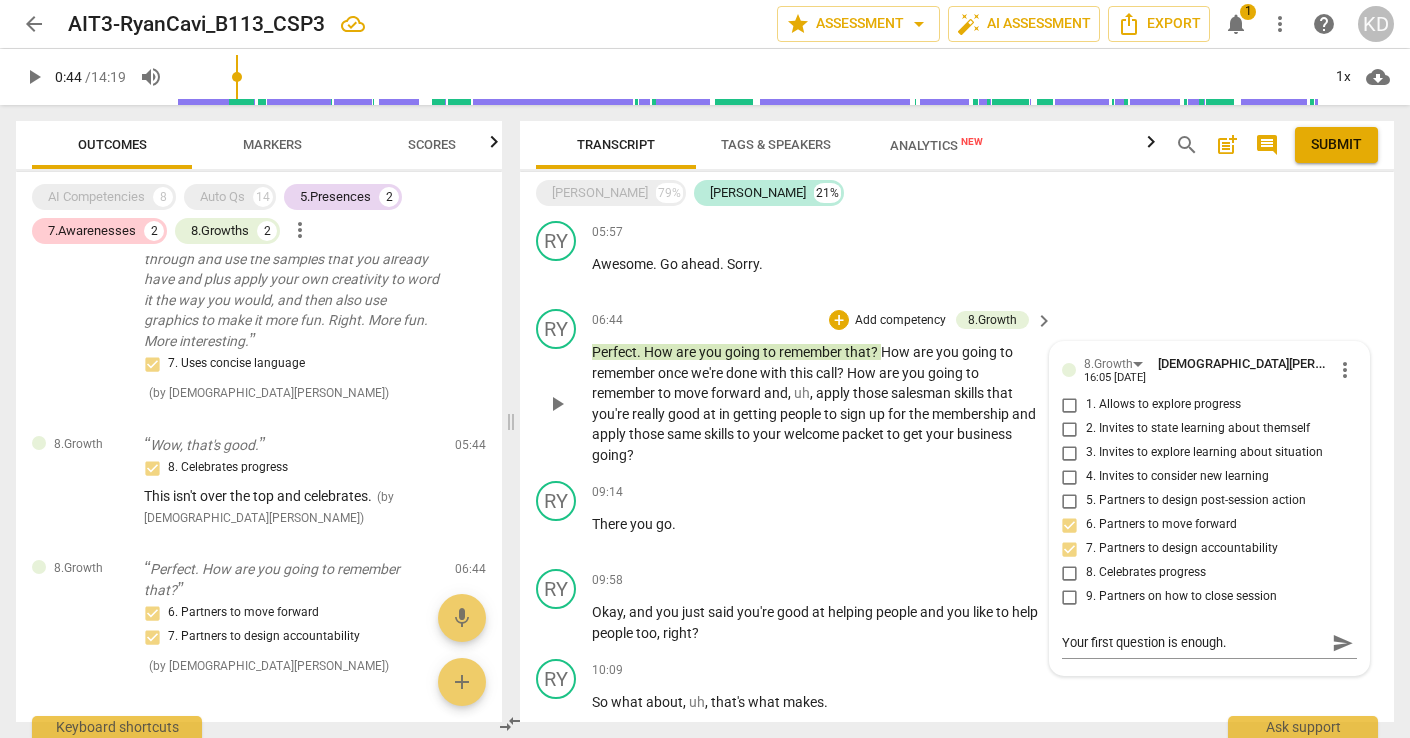 click on "06:44 + Add competency 8.Growth keyboard_arrow_right Perfect .   How   are   you   going   to   remember   that ?   How   are   you   going   to   remember   once   we're   done   with   this   call ?   How   are   you   going   to   remember   to   move   forward   and ,   uh ,   apply   those   salesman   skills   that   you're   really   good   at   in   getting   people   to   sign   up   for   the   membership   and   apply   those   same   skills   to   your   welcome   packet   to   get   your   business   going ?" at bounding box center (823, 387) 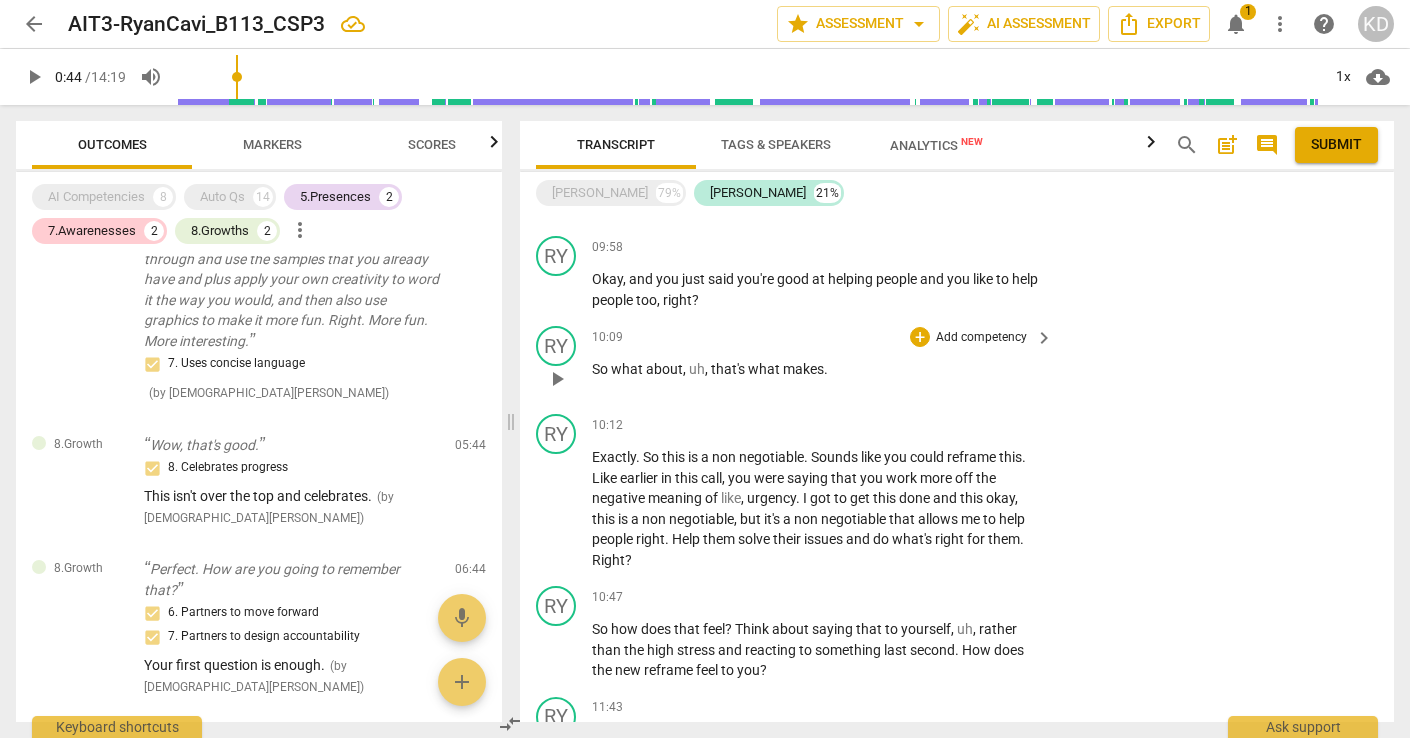 scroll, scrollTop: 2350, scrollLeft: 0, axis: vertical 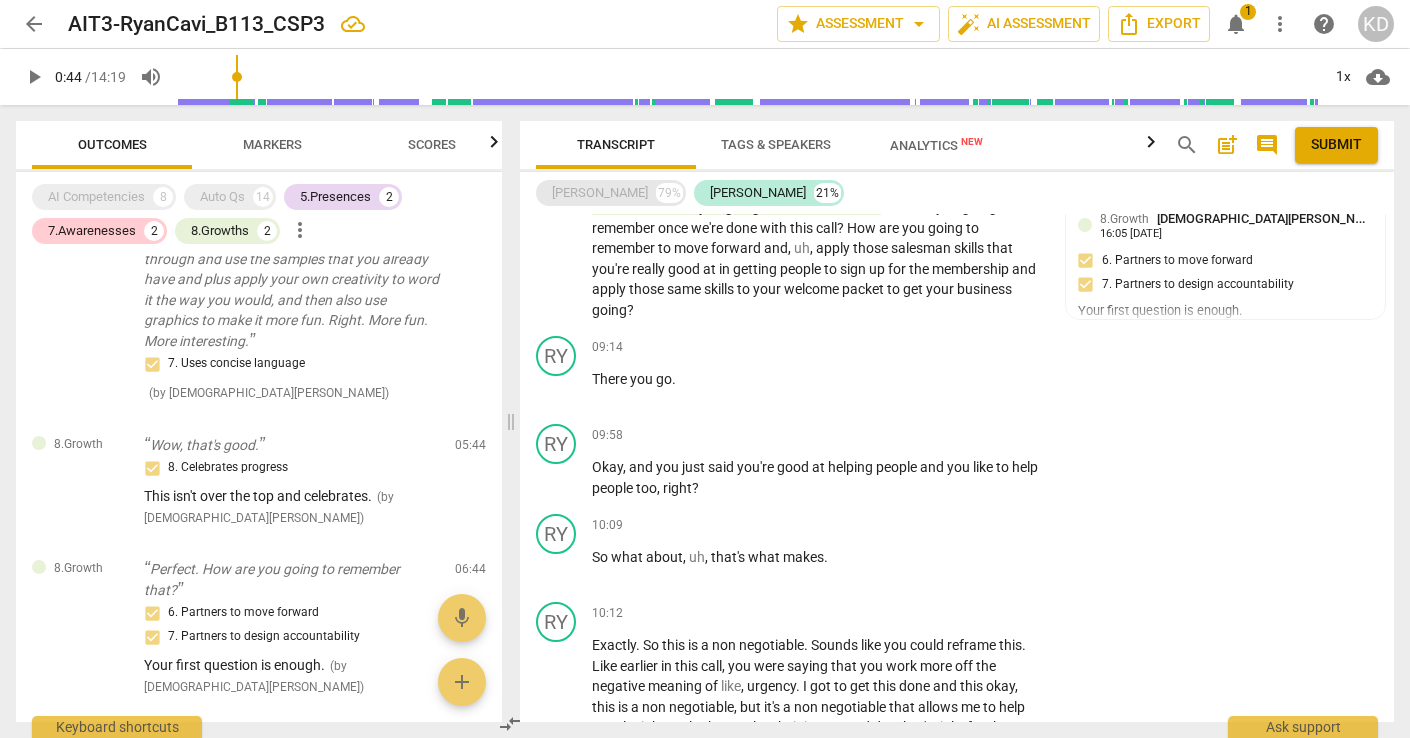 click on "79%" at bounding box center (669, 193) 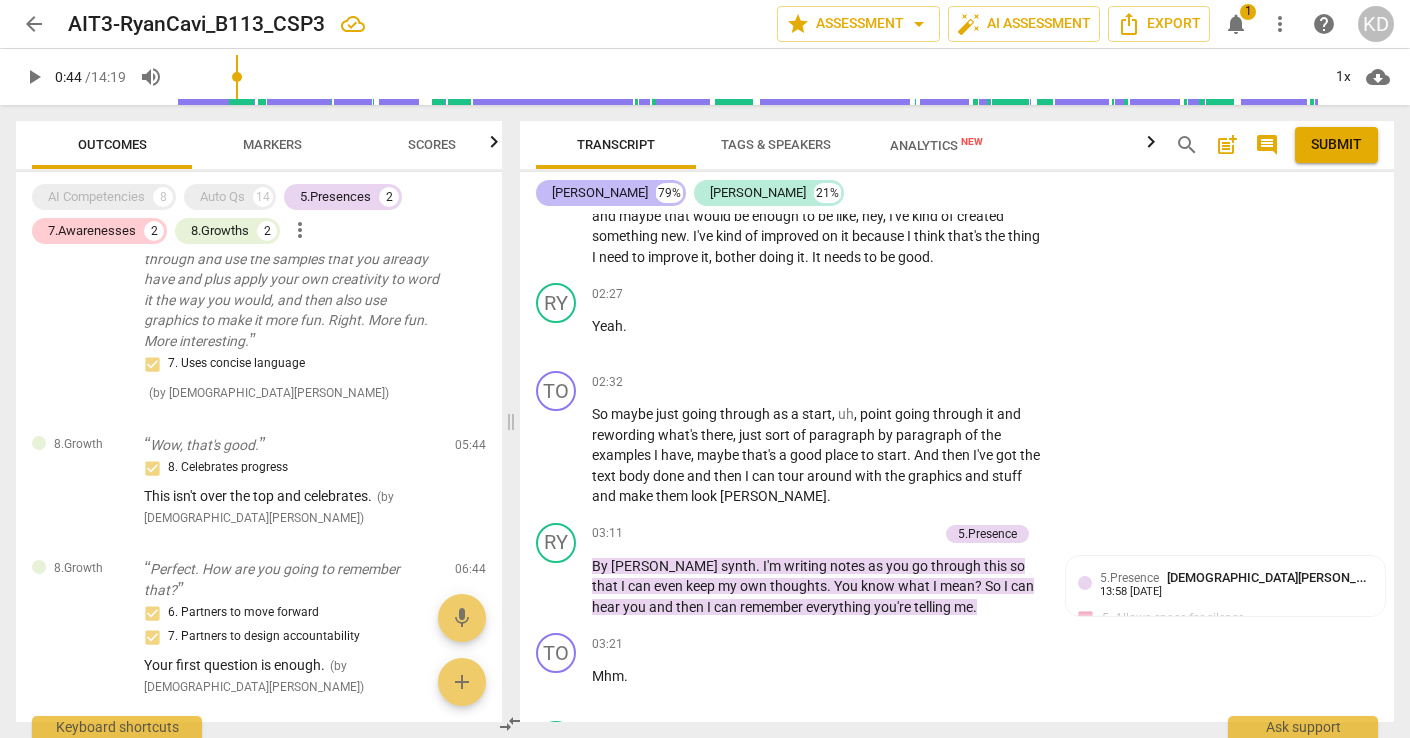 scroll, scrollTop: 3894, scrollLeft: 0, axis: vertical 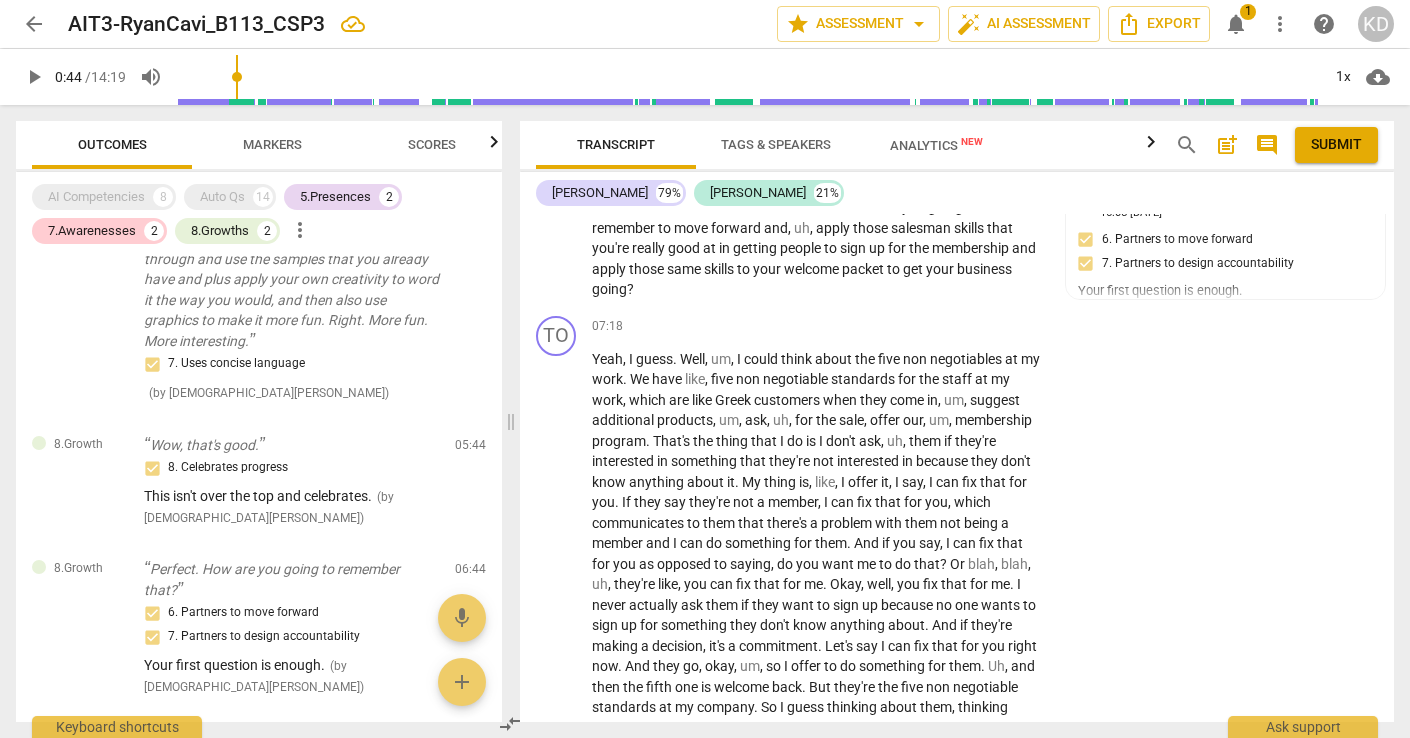 click on "[PERSON_NAME] 79% [PERSON_NAME] 21%" at bounding box center [957, 193] 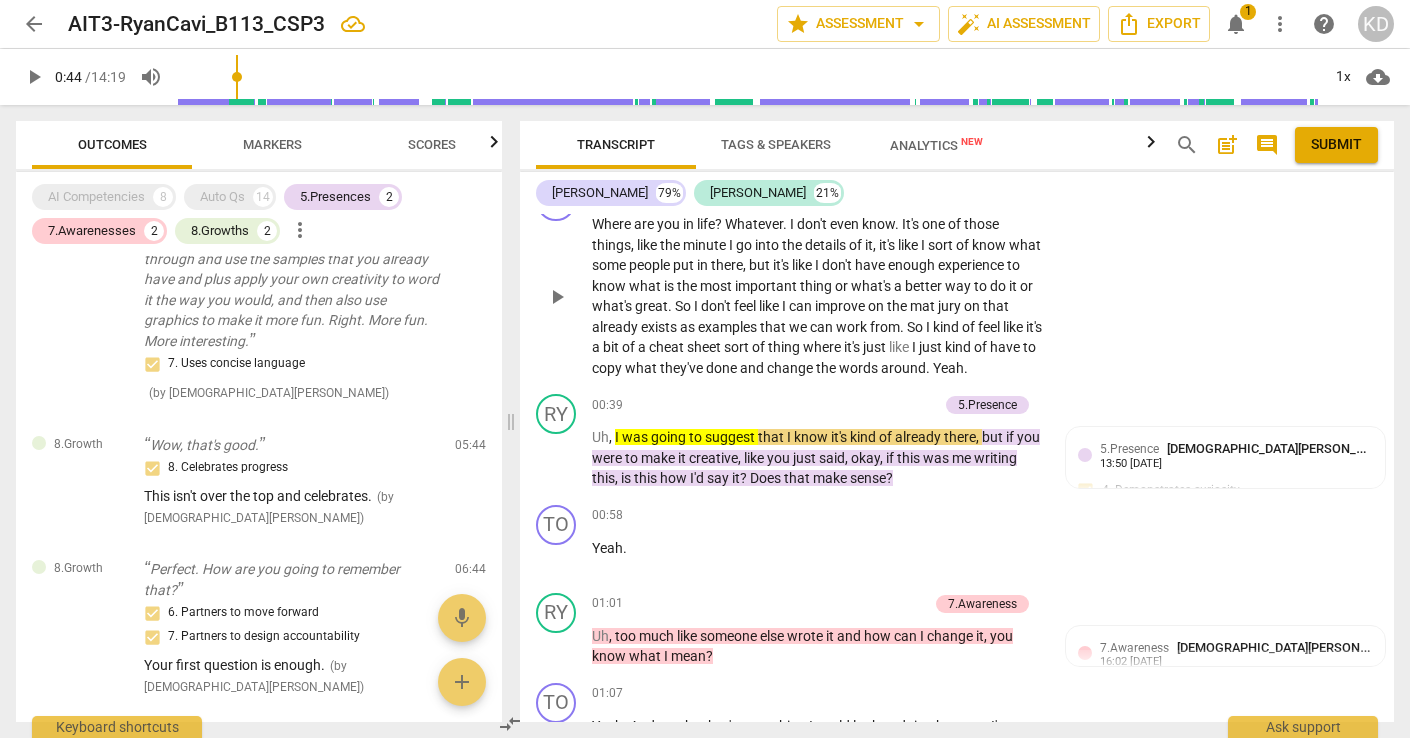 scroll, scrollTop: 1538, scrollLeft: 0, axis: vertical 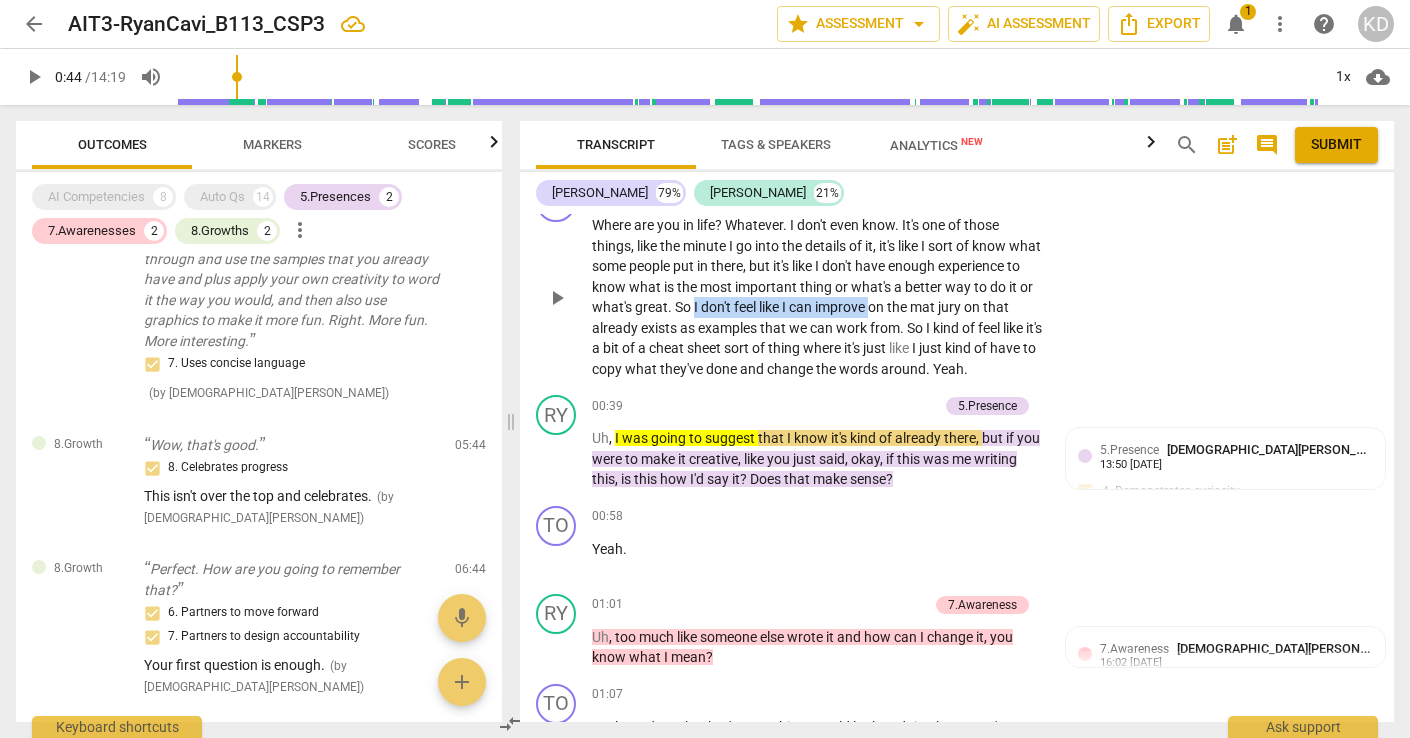 drag, startPoint x: 784, startPoint y: 309, endPoint x: 963, endPoint y: 310, distance: 179.00279 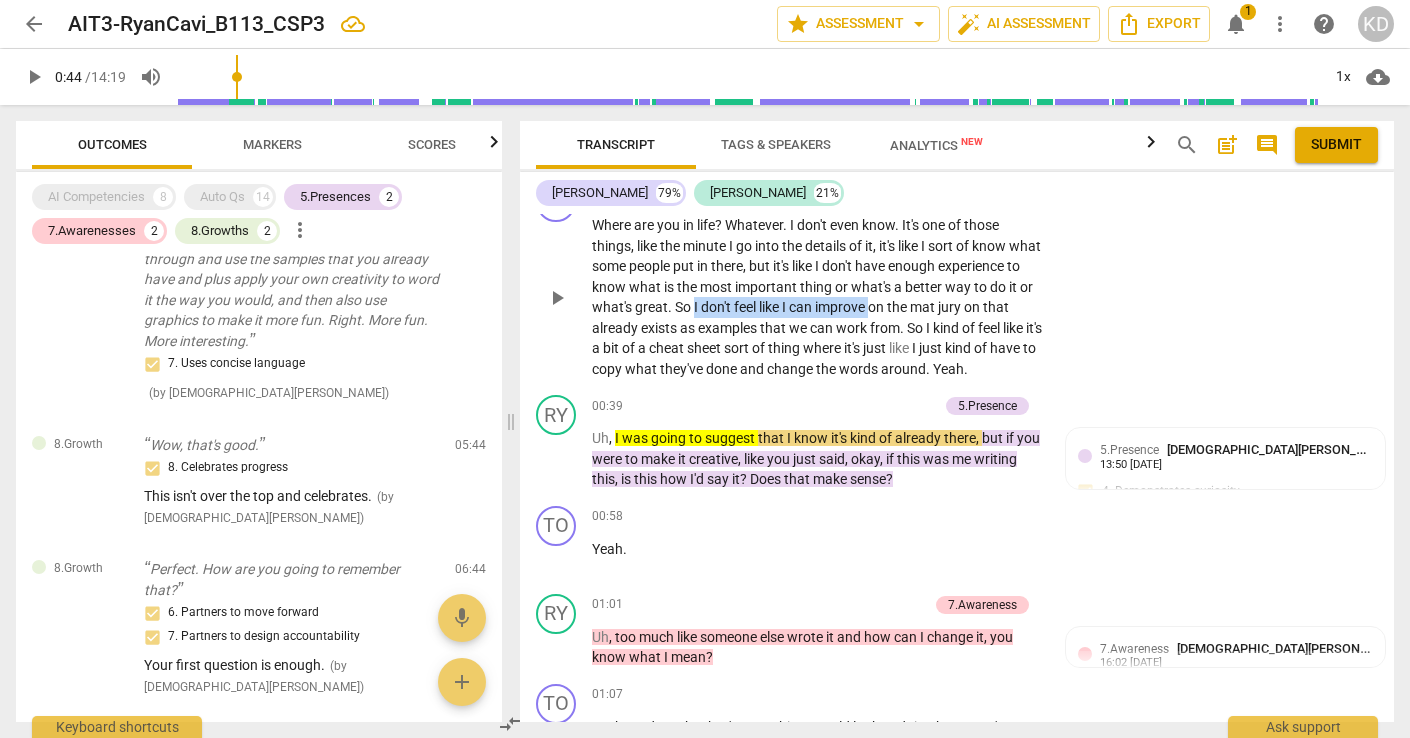 click on "Where   are   you   in   life ?   Whatever .   I   don't   even   know .   It's   one   of   those   things ,   like   the   minute   I   go   into   the   details   of   it ,   it's   like   I   sort   of   know   what   some   people   put   in   there ,   but   it's   like   I   don't   have   enough   experience   to   know   what   is   the   most   important   thing   or   what's   a   better   way   to   do   it   or   what's   great .   So   I   don't   feel   like   I   can   improve   on   the   mat   jury   on   that   already   exists   as   examples   that   we   can   work   from .   So   I   kind   of   feel   like   it's   a   bit   of   a   cheat   sheet   sort   of   thing   where   it's   just   like   I   just   kind   of   have   to   copy   what   they've   done   and   change   the   words   around .   Yeah ." at bounding box center (817, 297) 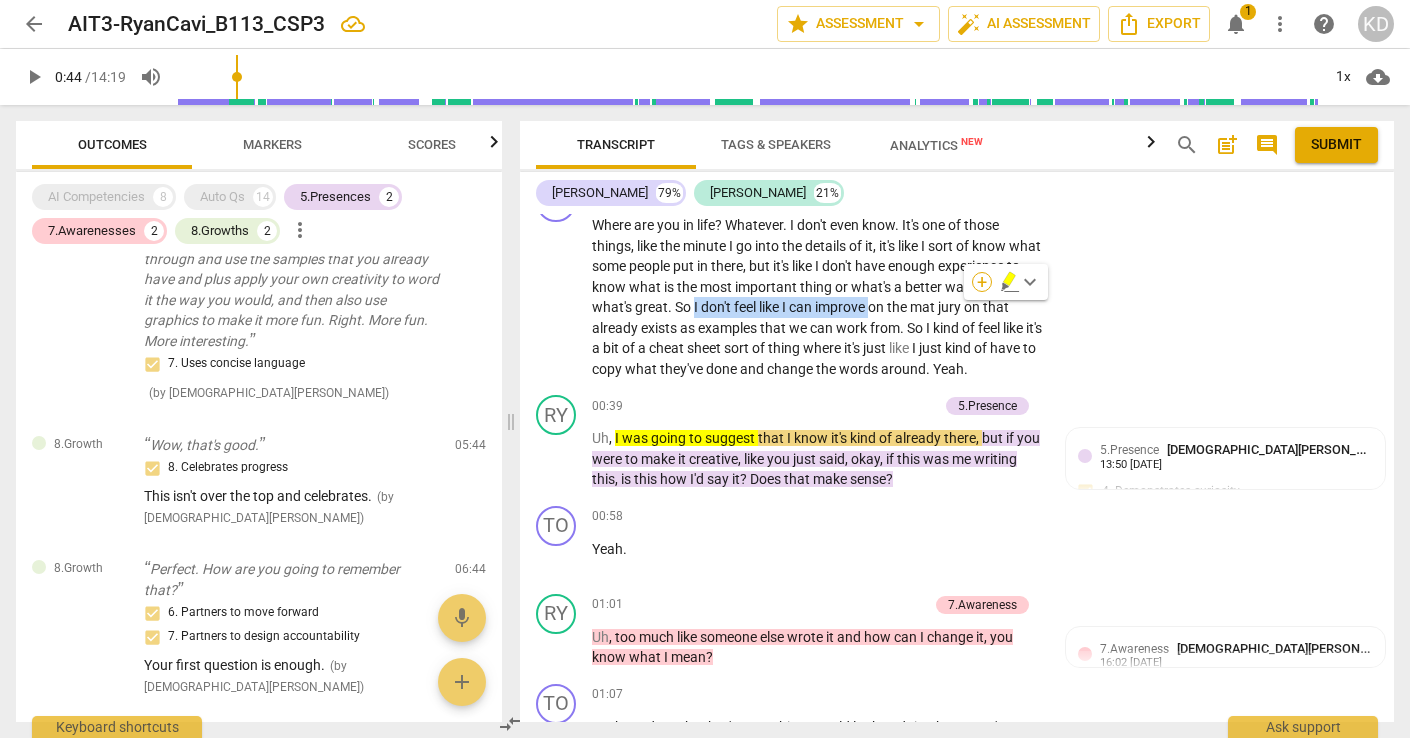click on "+" at bounding box center [982, 282] 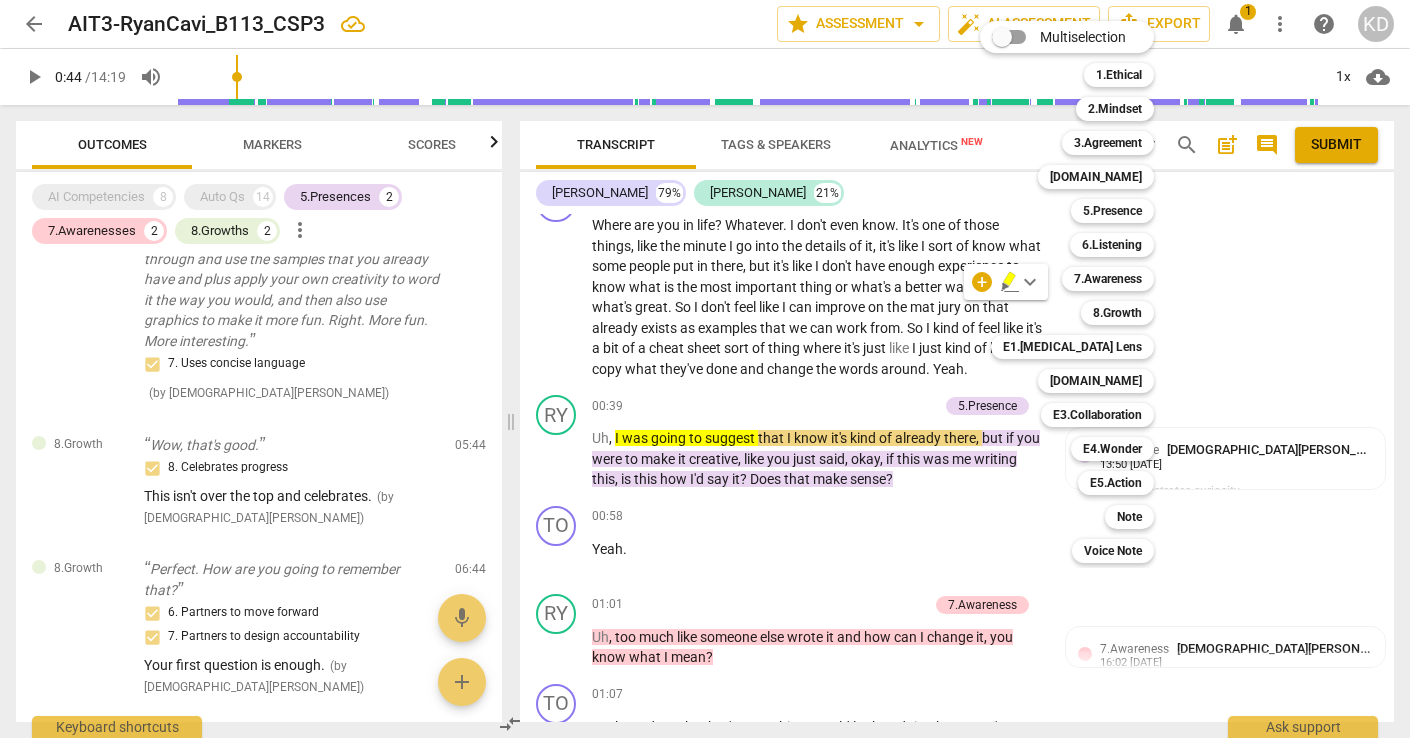 click on "Multiselection m 1.Ethical 1 2.Mindset 2 3.Agreement 3 [DOMAIN_NAME] 4 5.Presence 5 6.Listening 6 7.Awareness 7 8.Growth 8 E1.[MEDICAL_DATA] Lens 9 [DOMAIN_NAME] 0 E3.Collaboration q E4.Wonder w E5.Action r Note t Voice Note y" at bounding box center (1082, 292) 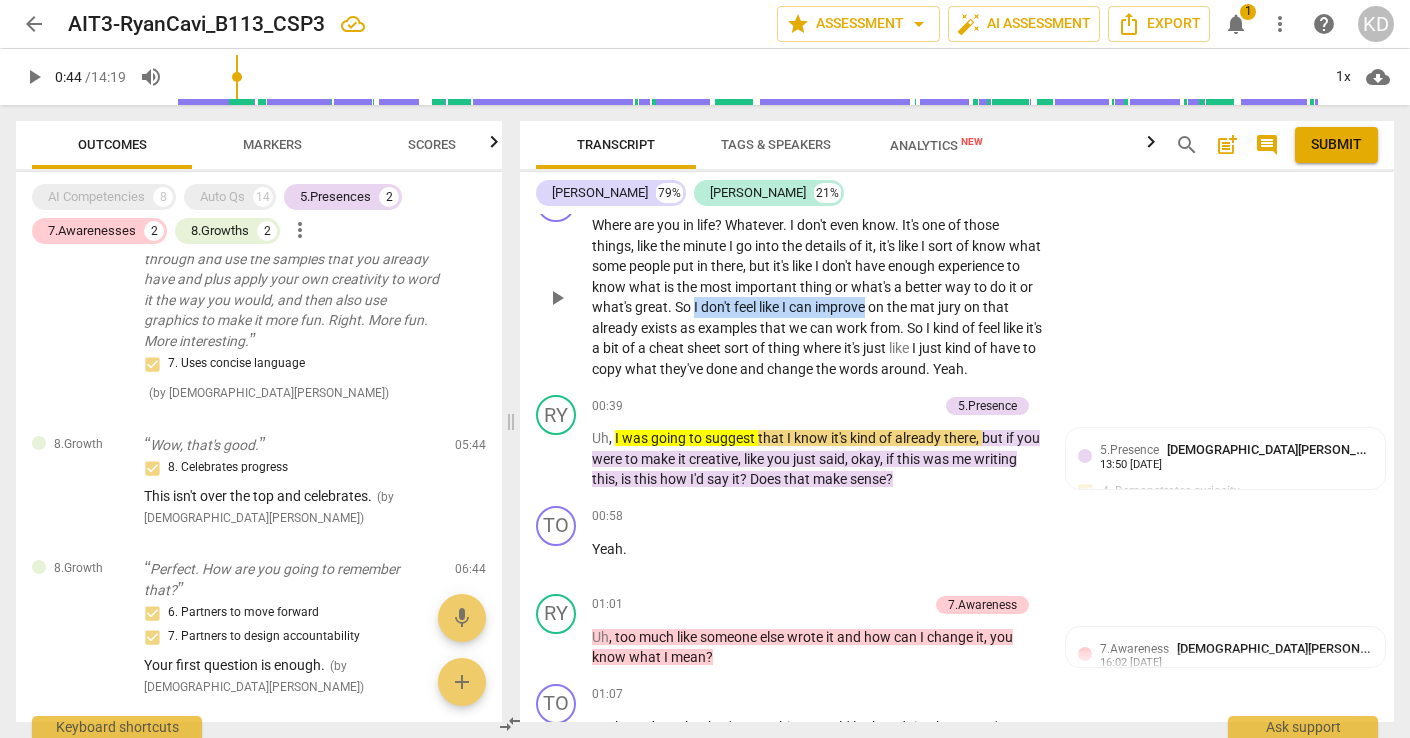 drag, startPoint x: 785, startPoint y: 308, endPoint x: 961, endPoint y: 316, distance: 176.18172 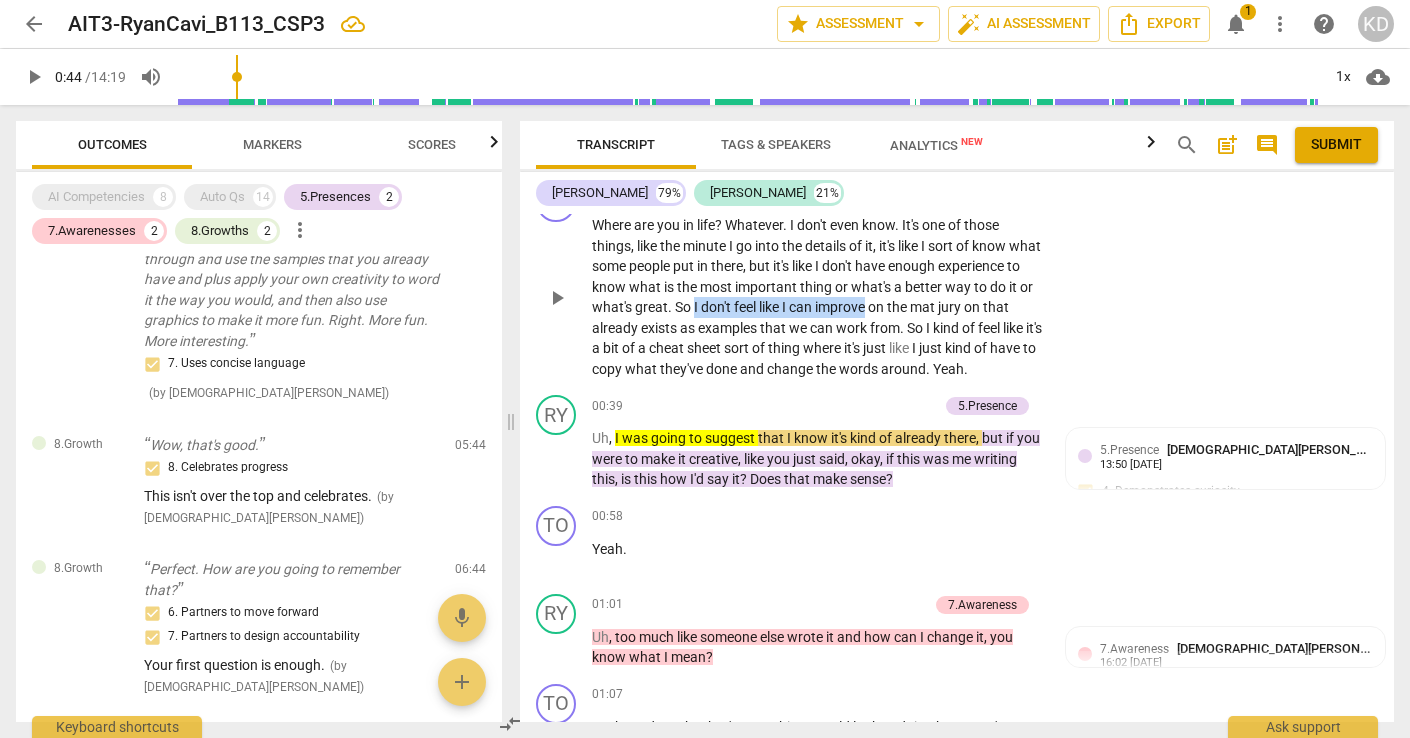 click on "Where   are   you   in   life ?   Whatever .   I   don't   even   know .   It's   one   of   those   things ,   like   the   minute   I   go   into   the   details   of   it ,   it's   like   I   sort   of   know   what   some   people   put   in   there ,   but   it's   like   I   don't   have   enough   experience   to   know   what   is   the   most   important   thing   or   what's   a   better   way   to   do   it   or   what's   great .   So   I   don't   feel   like   I   can   improve   on   the   mat   jury   on   that   already   exists   as   examples   that   we   can   work   from .   So   I   kind   of   feel   like   it's   a   bit   of   a   cheat   sheet   sort   of   thing   where   it's   just   like   I   just   kind   of   have   to   copy   what   they've   done   and   change   the   words   around .   Yeah ." at bounding box center (817, 297) 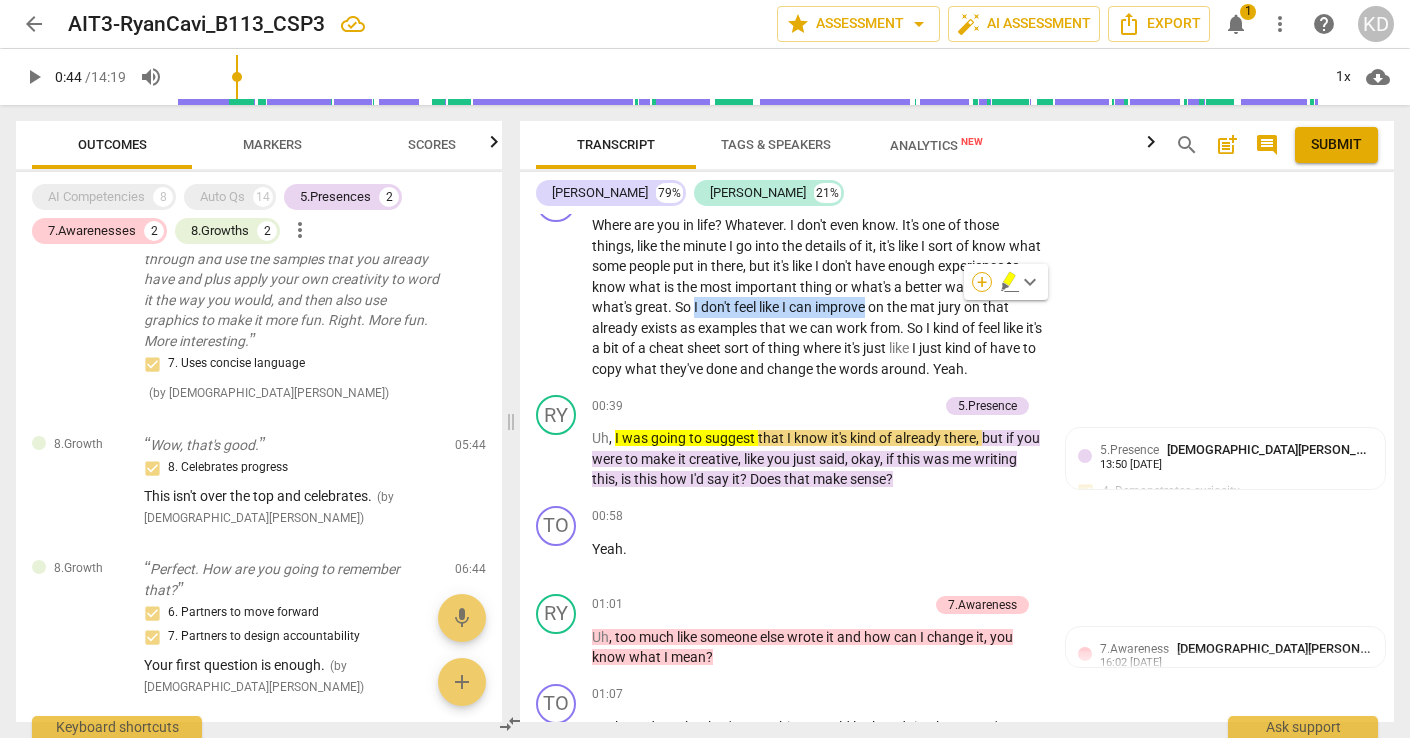 click on "+" at bounding box center [982, 282] 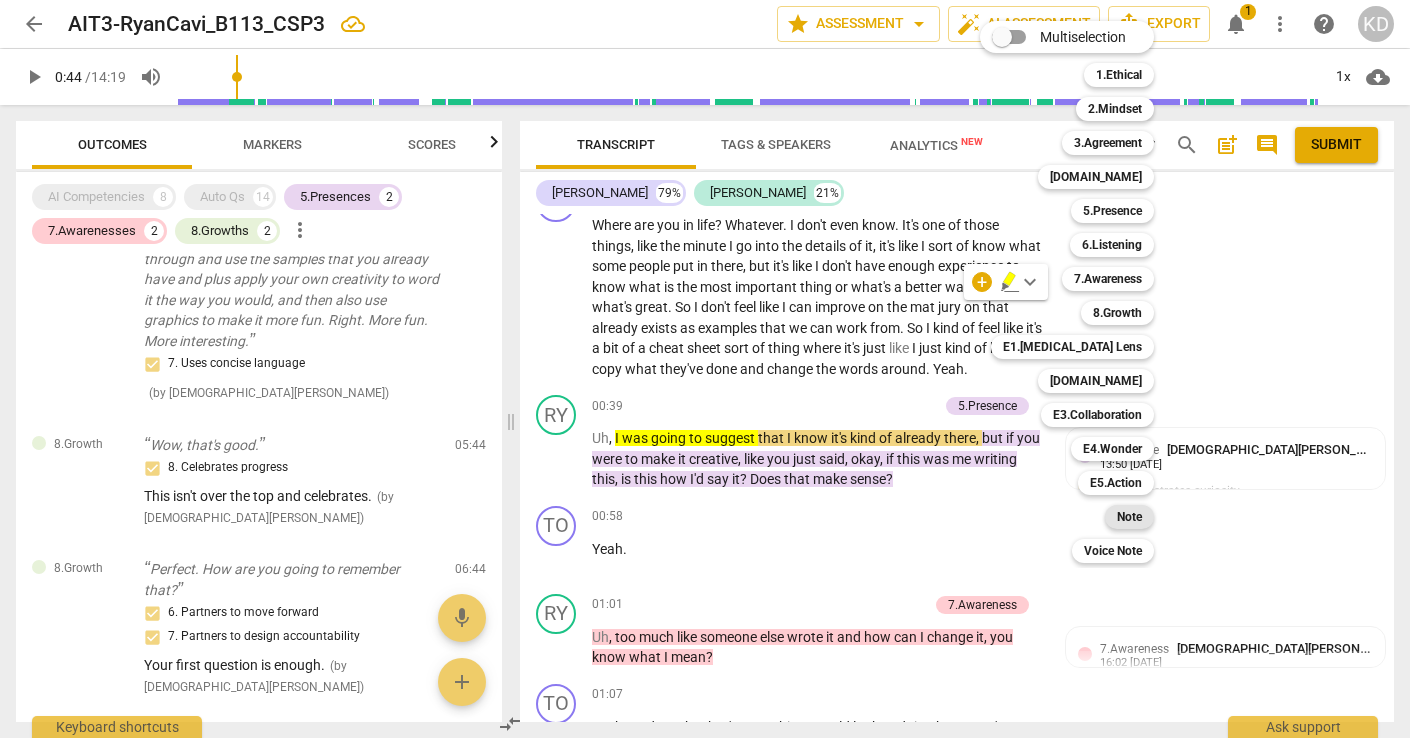 click on "Note" at bounding box center [1129, 517] 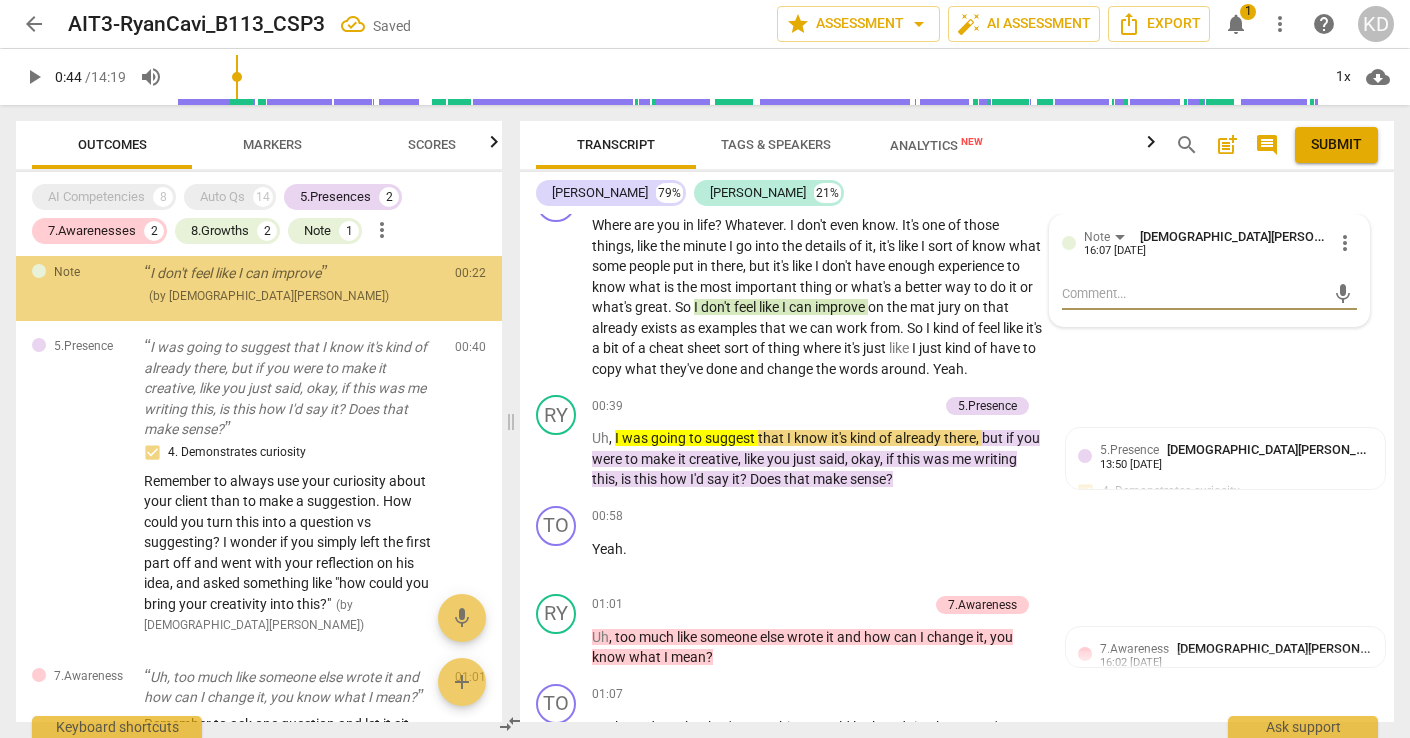 scroll, scrollTop: 0, scrollLeft: 0, axis: both 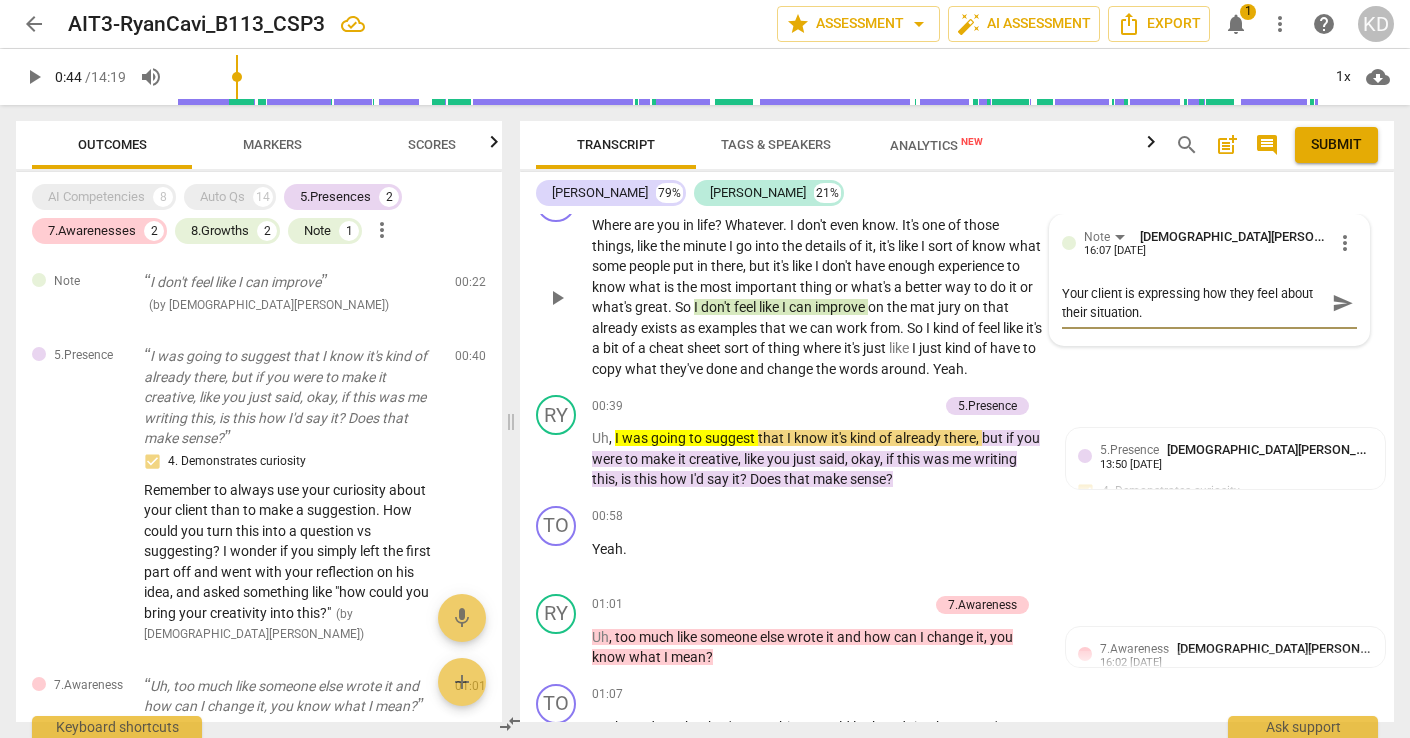 click on "Where   are   you   in   life ?   Whatever .   I   don't   even   know .   It's   one   of   those   things ,   like   the   minute   I   go   into   the   details   of   it ,   it's   like   I   sort   of   know   what   some   people   put   in   there ,   but   it's   like   I   don't   have   enough   experience   to   know   what   is   the   most   important   thing   or   what's   a   better   way   to   do   it   or   what's   great .   So   I   don't   feel   like   I   can   improve   on   the   mat   jury   on   that   already   exists   as   examples   that   we   can   work   from .   So   I   kind   of   feel   like   it's   a   bit   of   a   cheat   sheet   sort   of   thing   where   it's   just   like   I   just   kind   of   have   to   copy   what   they've   done   and   change   the   words   around .   Yeah ." at bounding box center [817, 297] 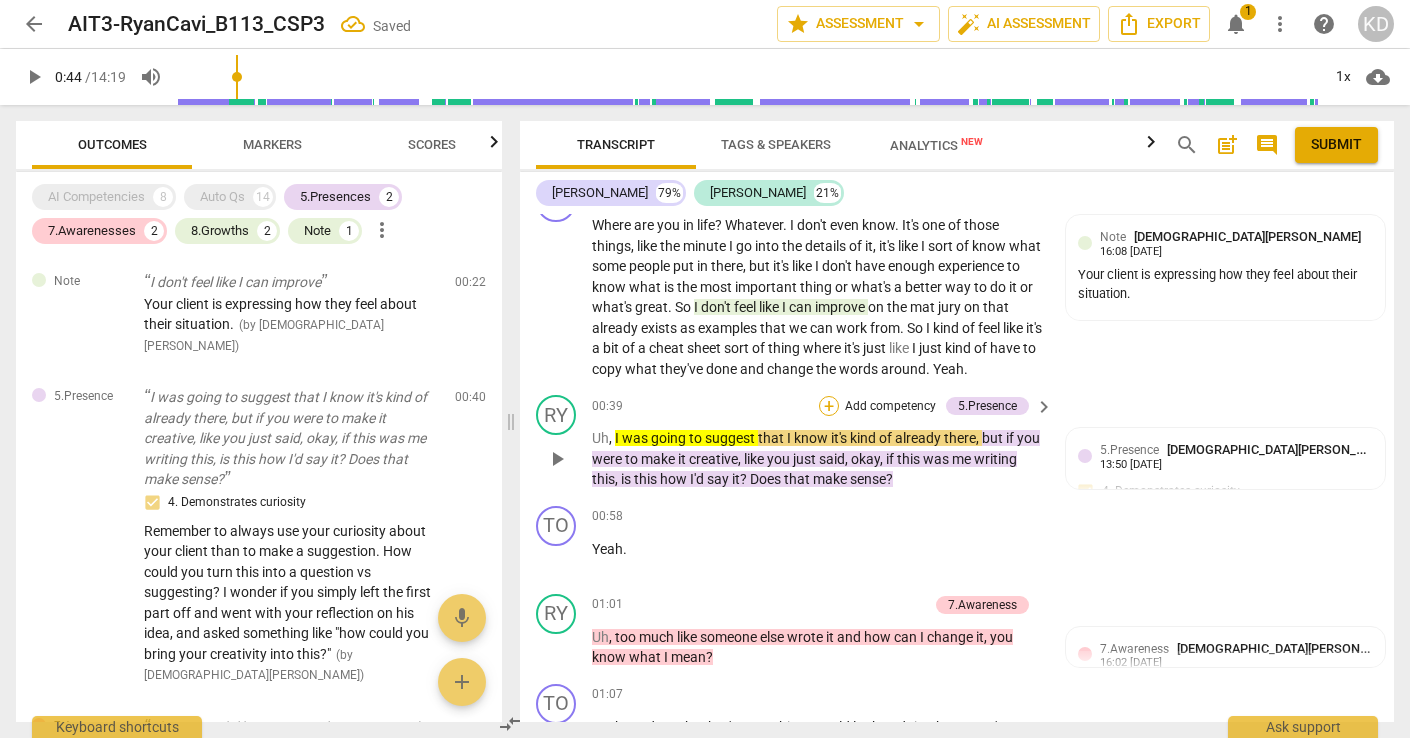 click on "+" at bounding box center [829, 406] 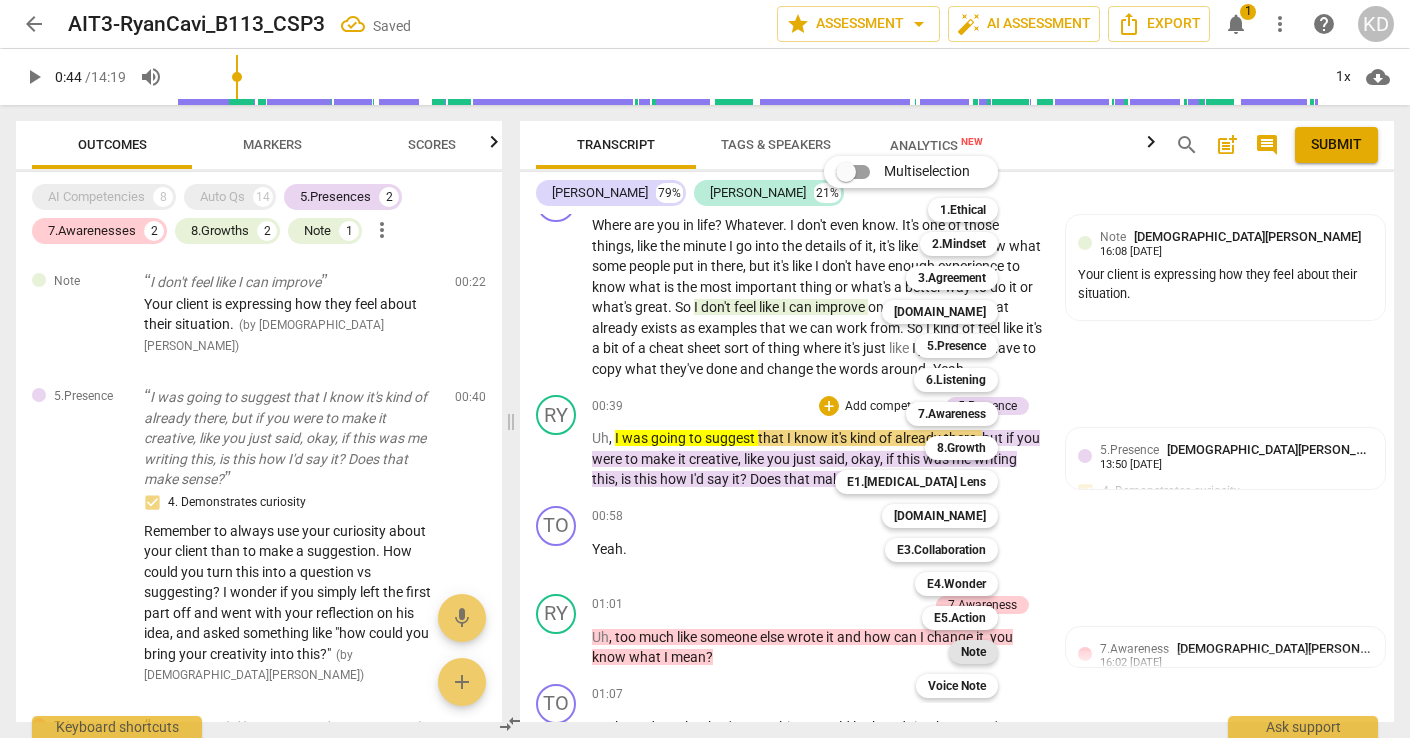 click on "Note" at bounding box center [973, 652] 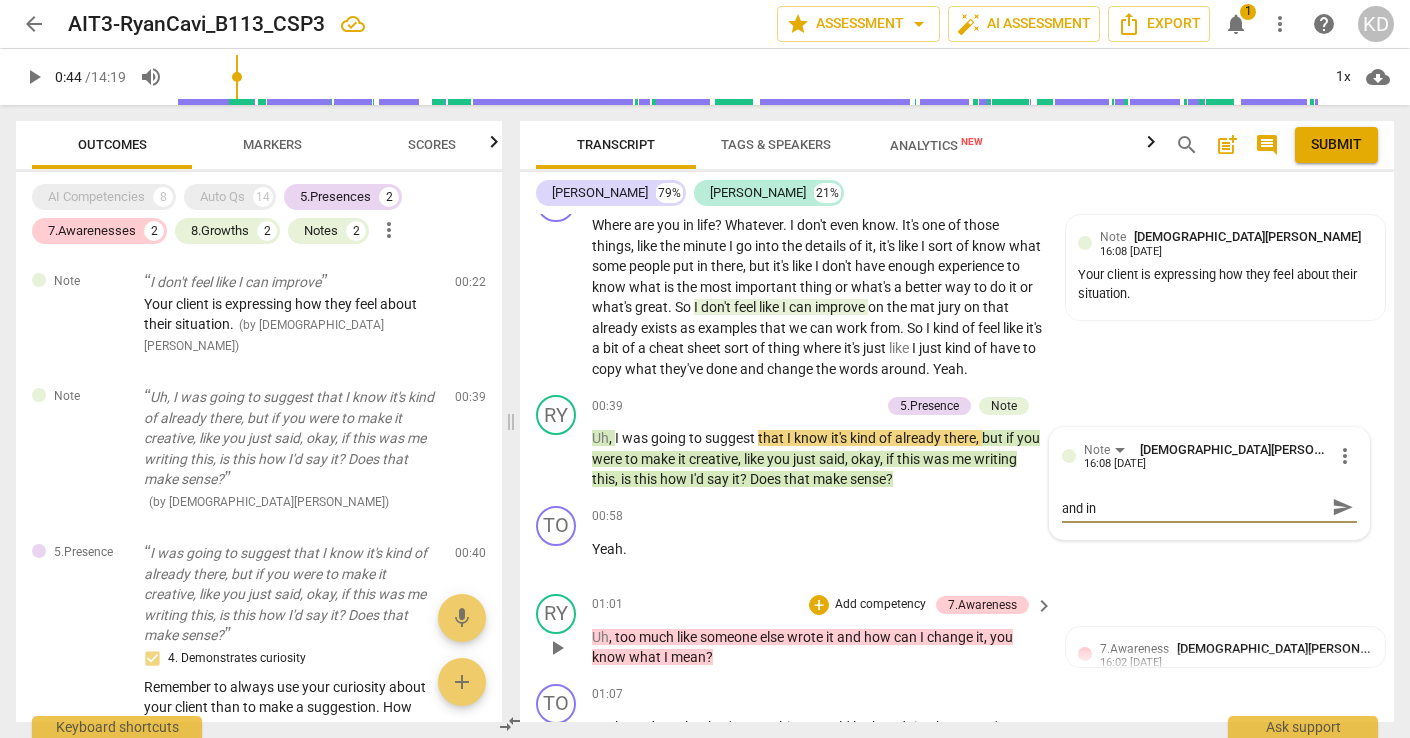 scroll, scrollTop: 0, scrollLeft: 0, axis: both 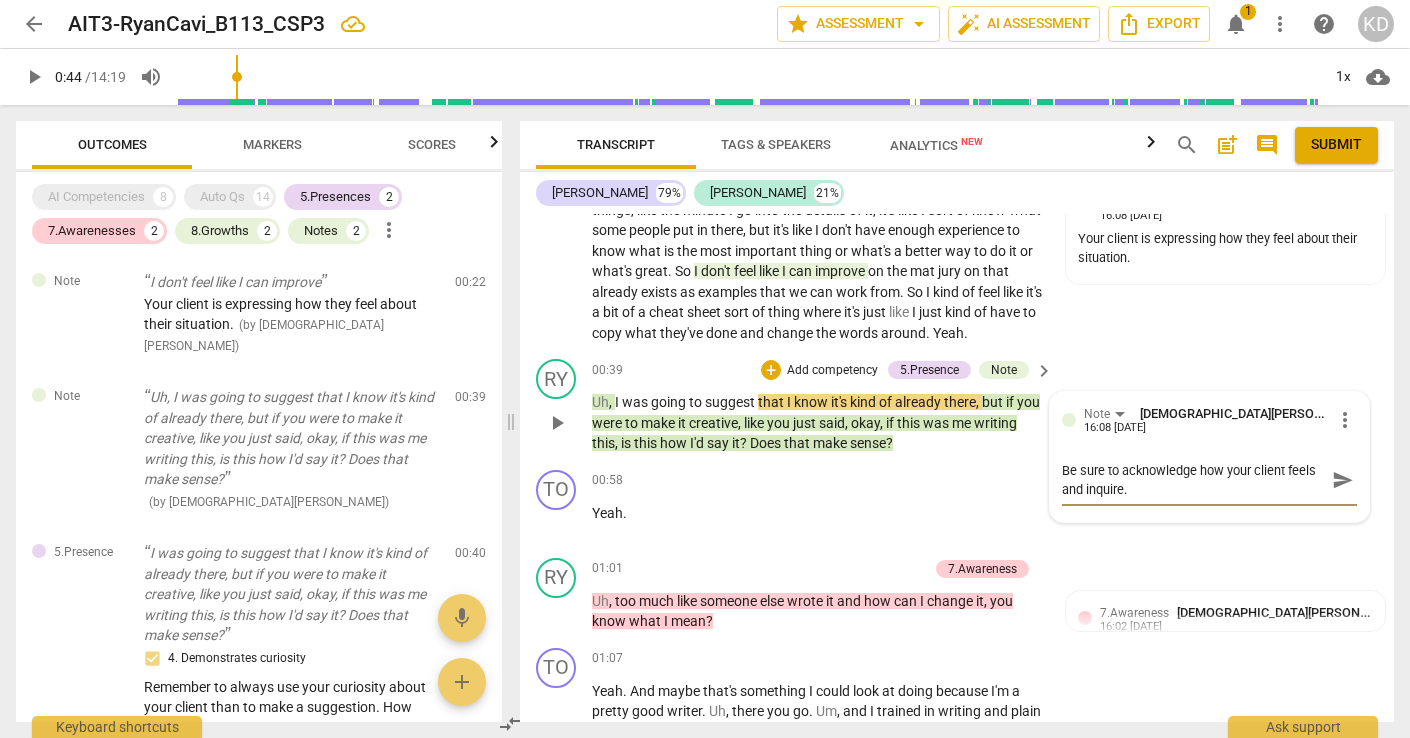 drag, startPoint x: 1142, startPoint y: 512, endPoint x: 1080, endPoint y: 502, distance: 62.801273 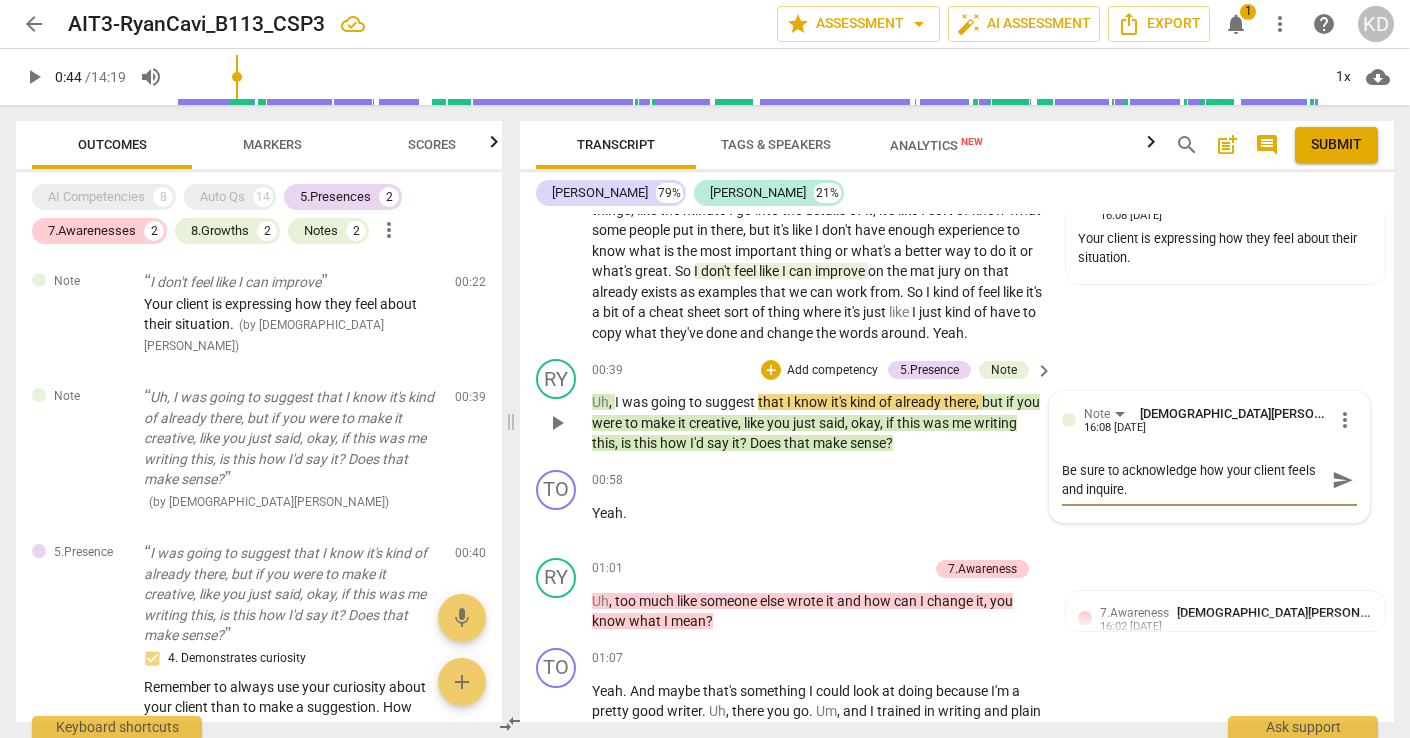 click on "Be sure to acknowledge how your client feels and inquire." at bounding box center [1193, 480] 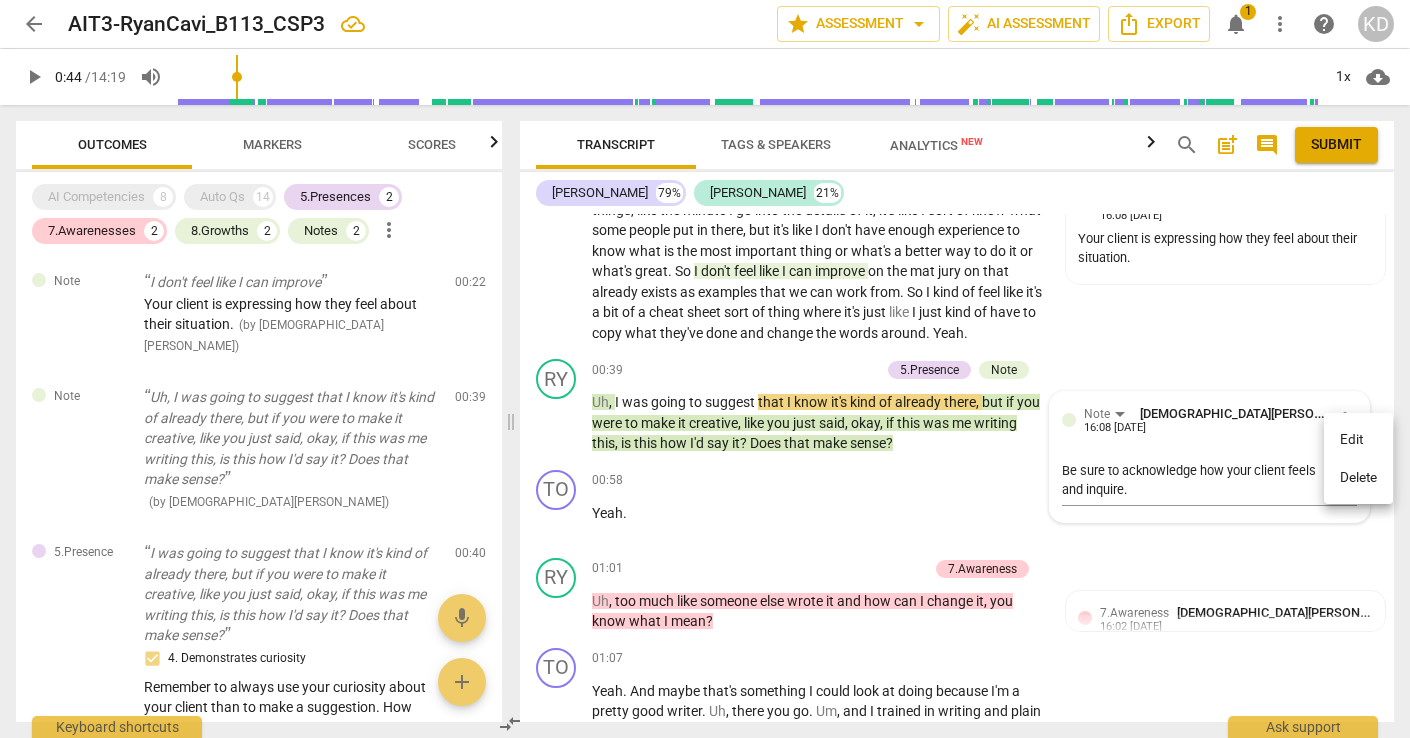 click on "Delete" at bounding box center [1358, 478] 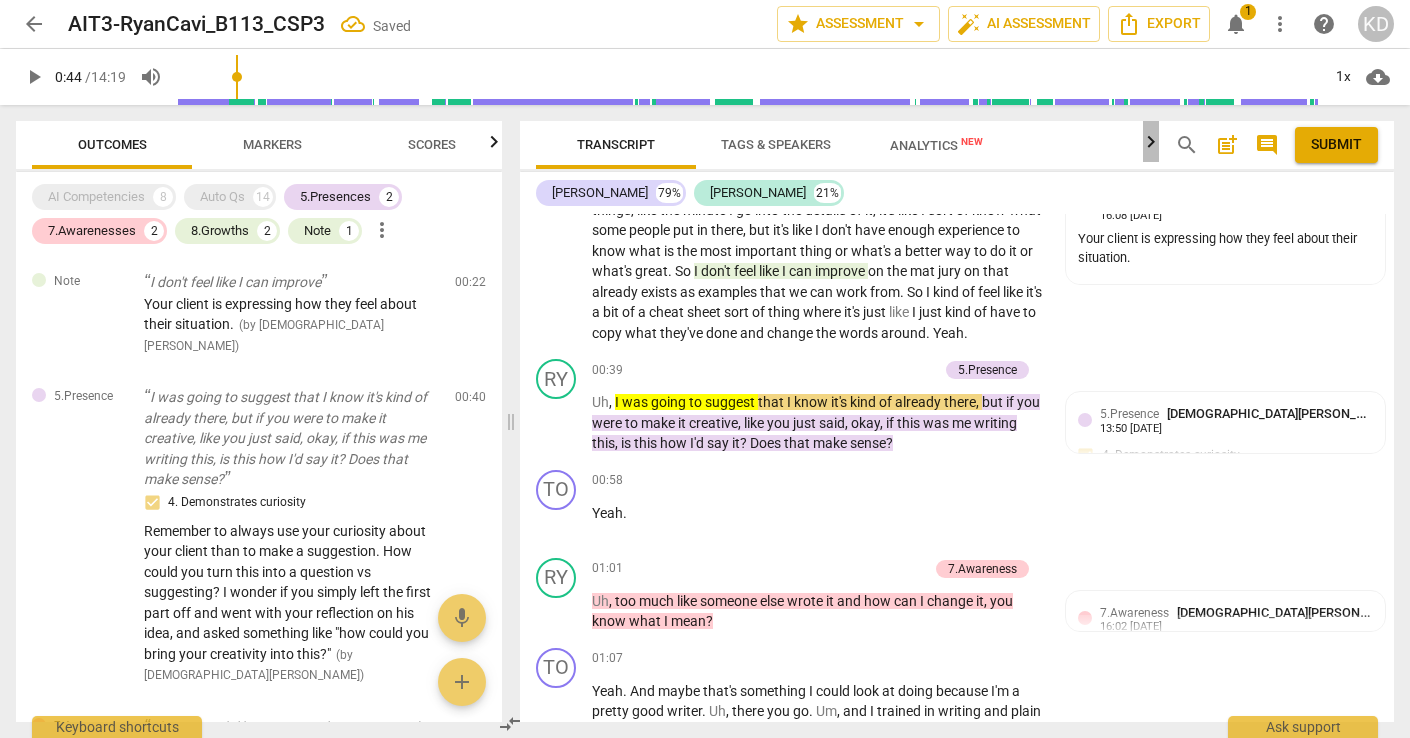 click 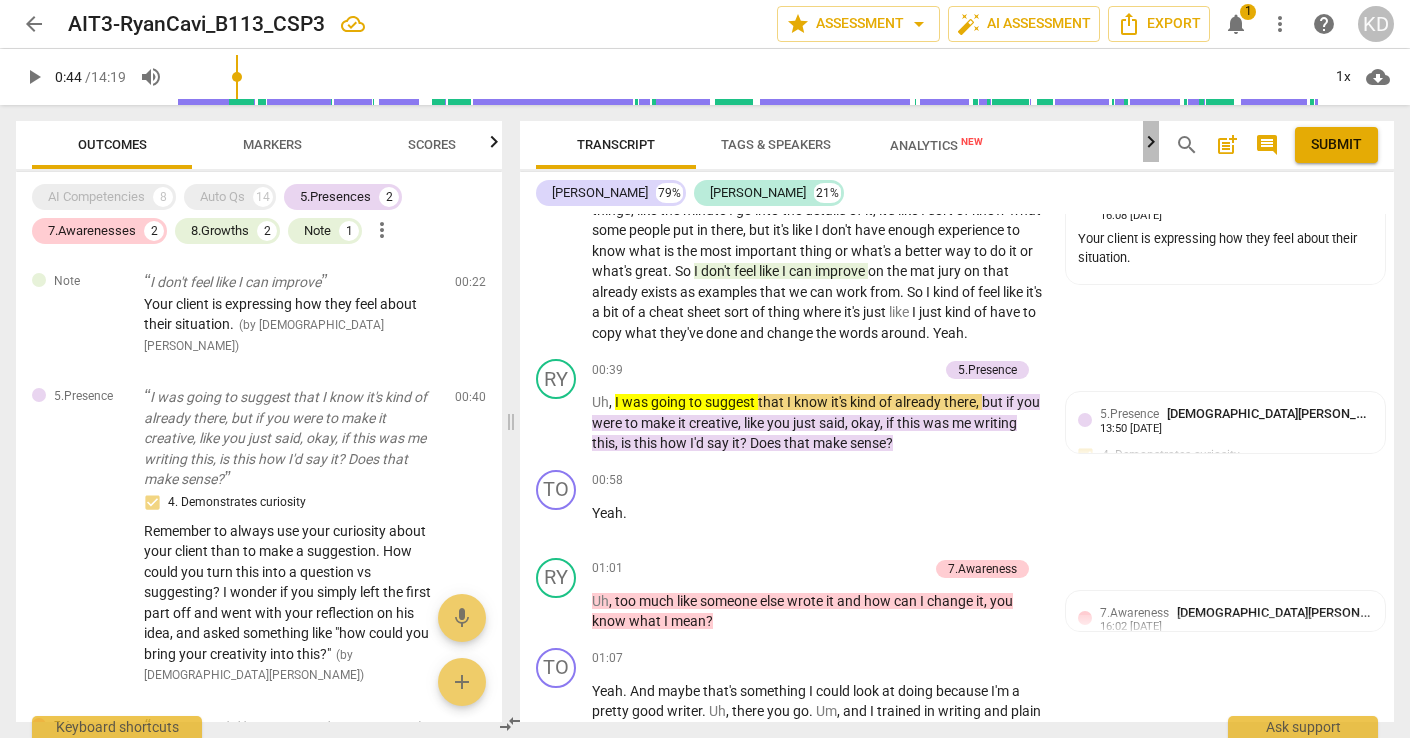 click 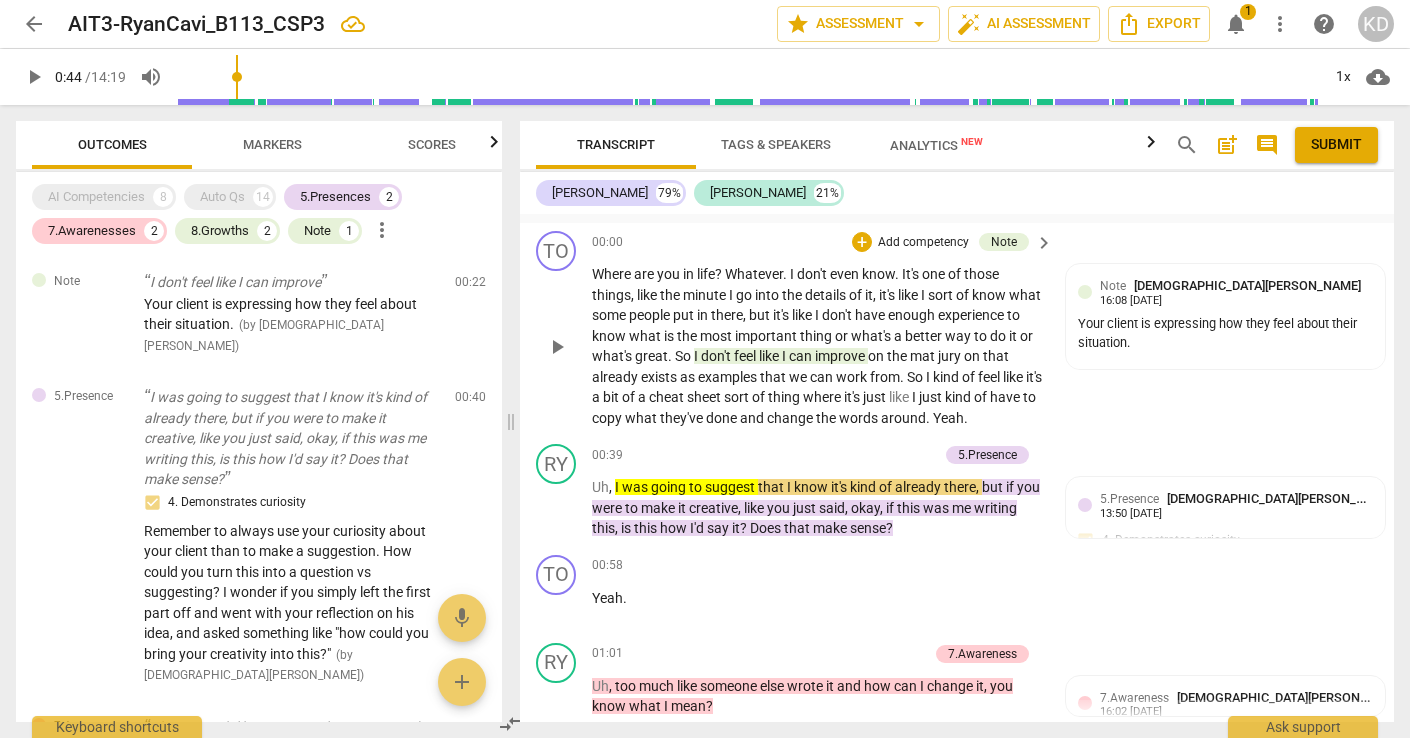 scroll, scrollTop: 1506, scrollLeft: 0, axis: vertical 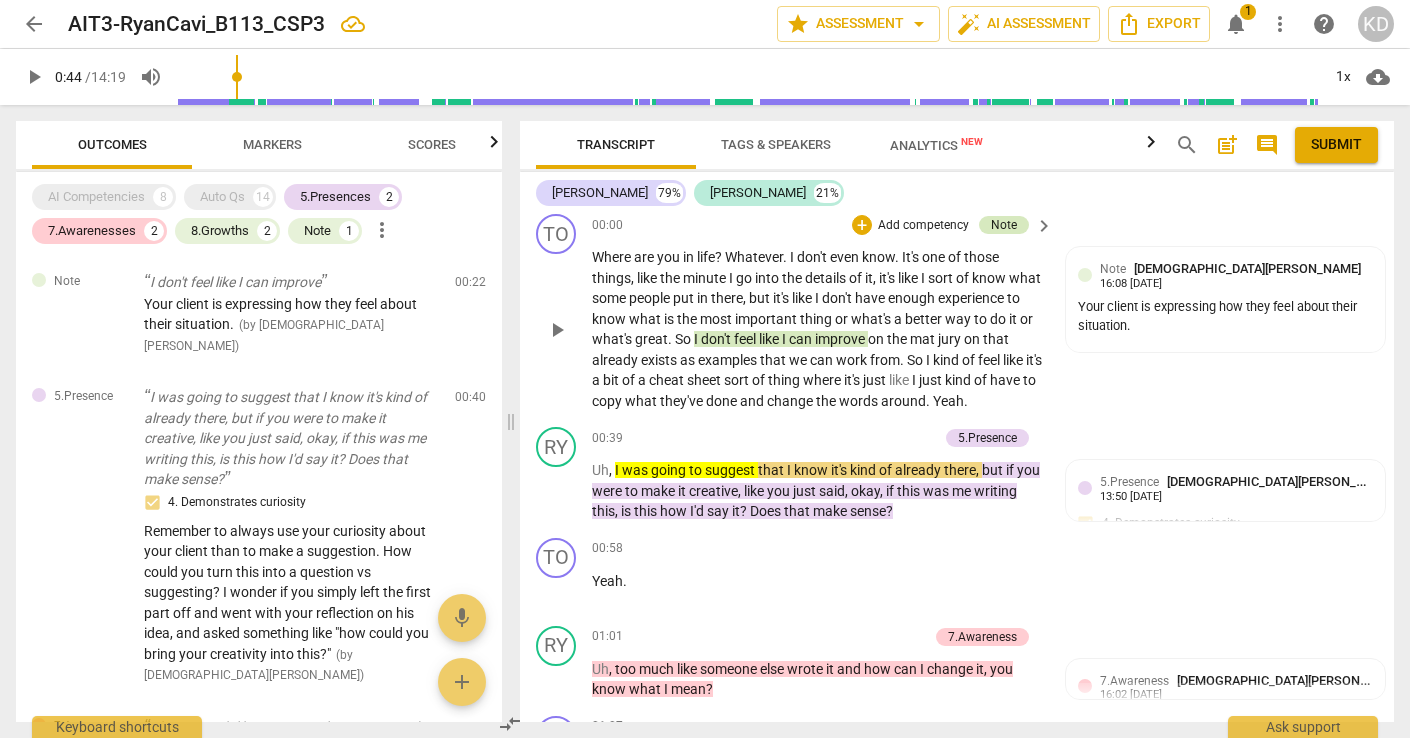 click on "Note" at bounding box center (1004, 225) 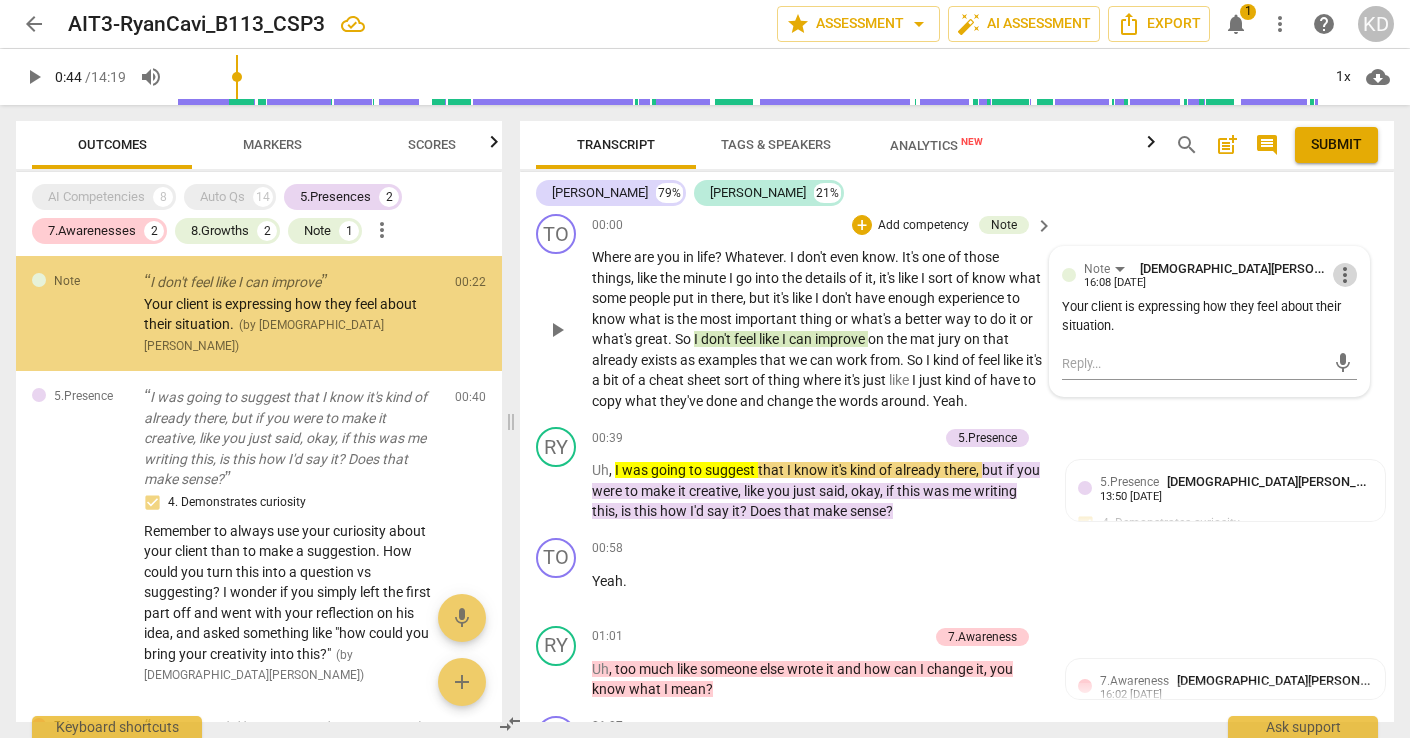 click on "more_vert" at bounding box center (1345, 275) 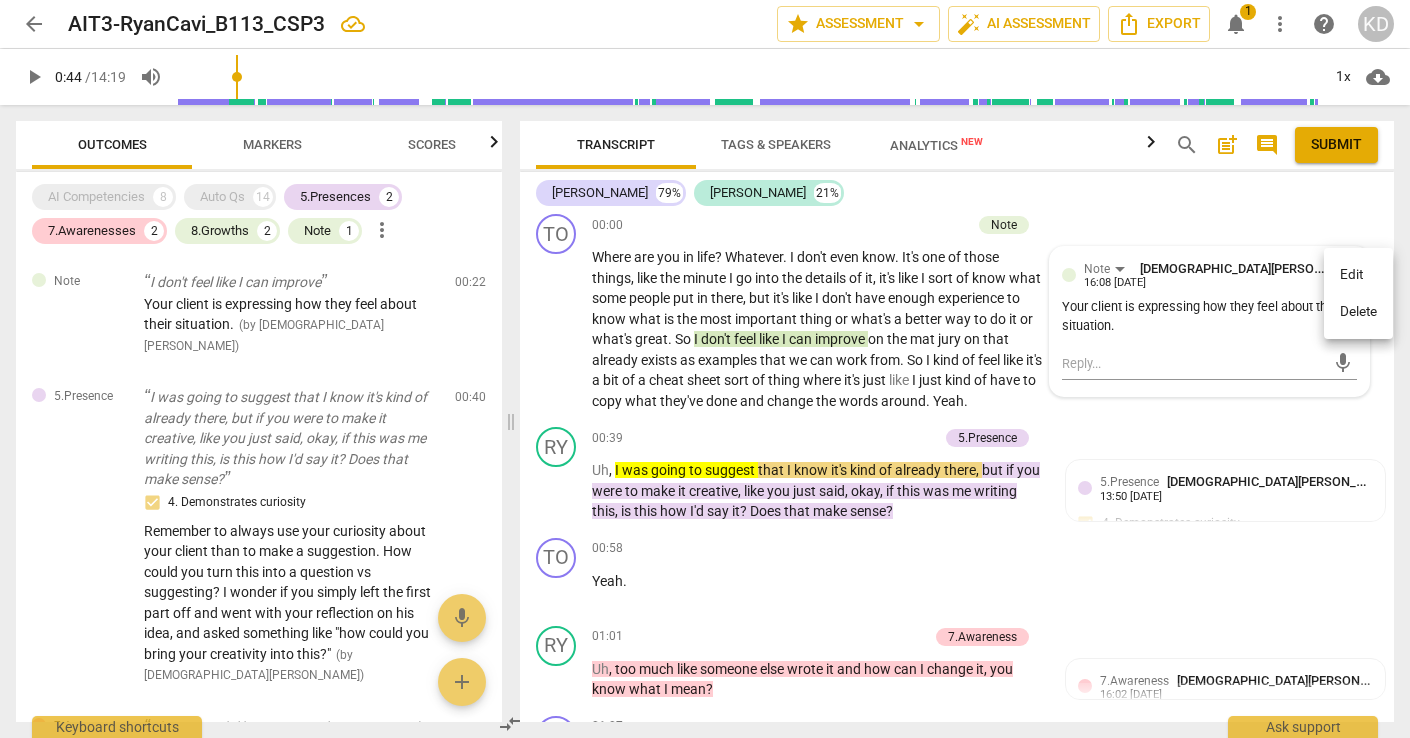 click on "Delete" at bounding box center [1358, 312] 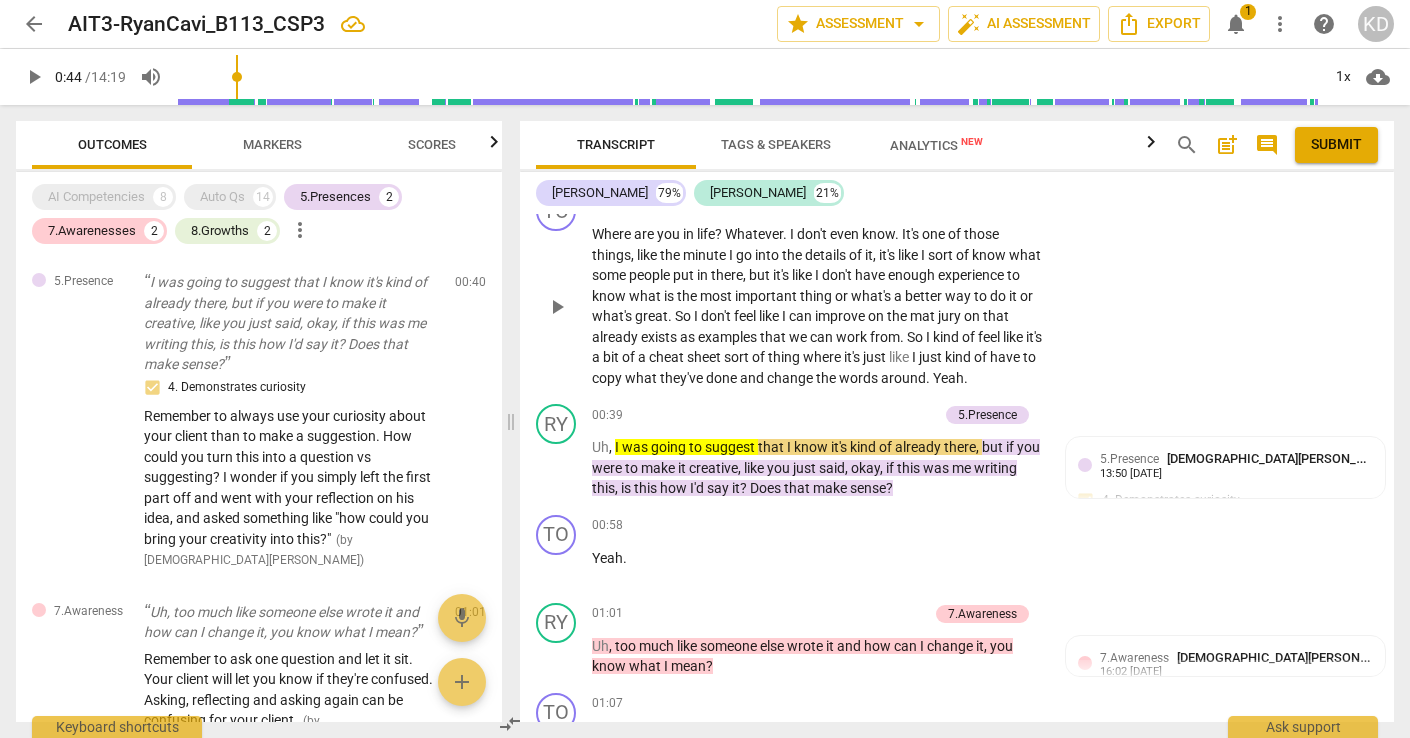 scroll, scrollTop: 1521, scrollLeft: 0, axis: vertical 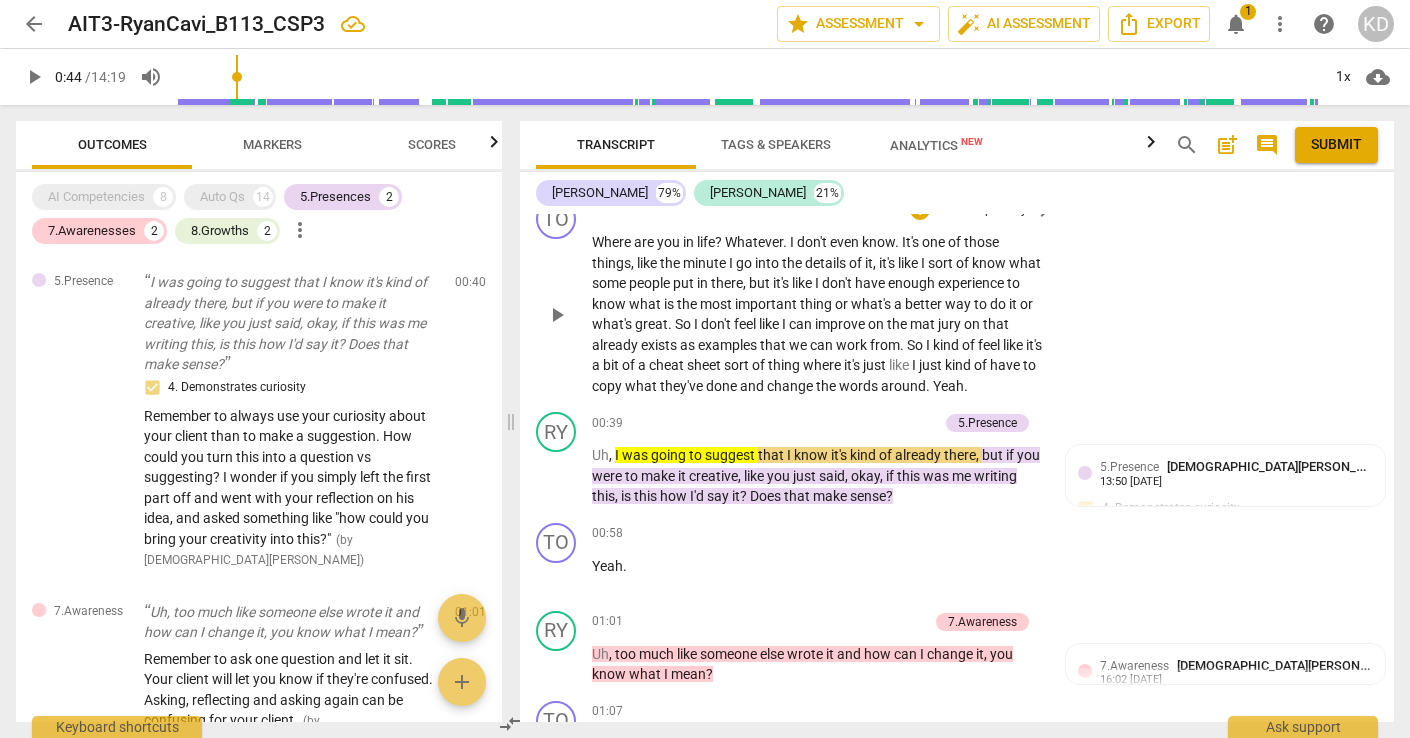click on "play_arrow" at bounding box center (557, 315) 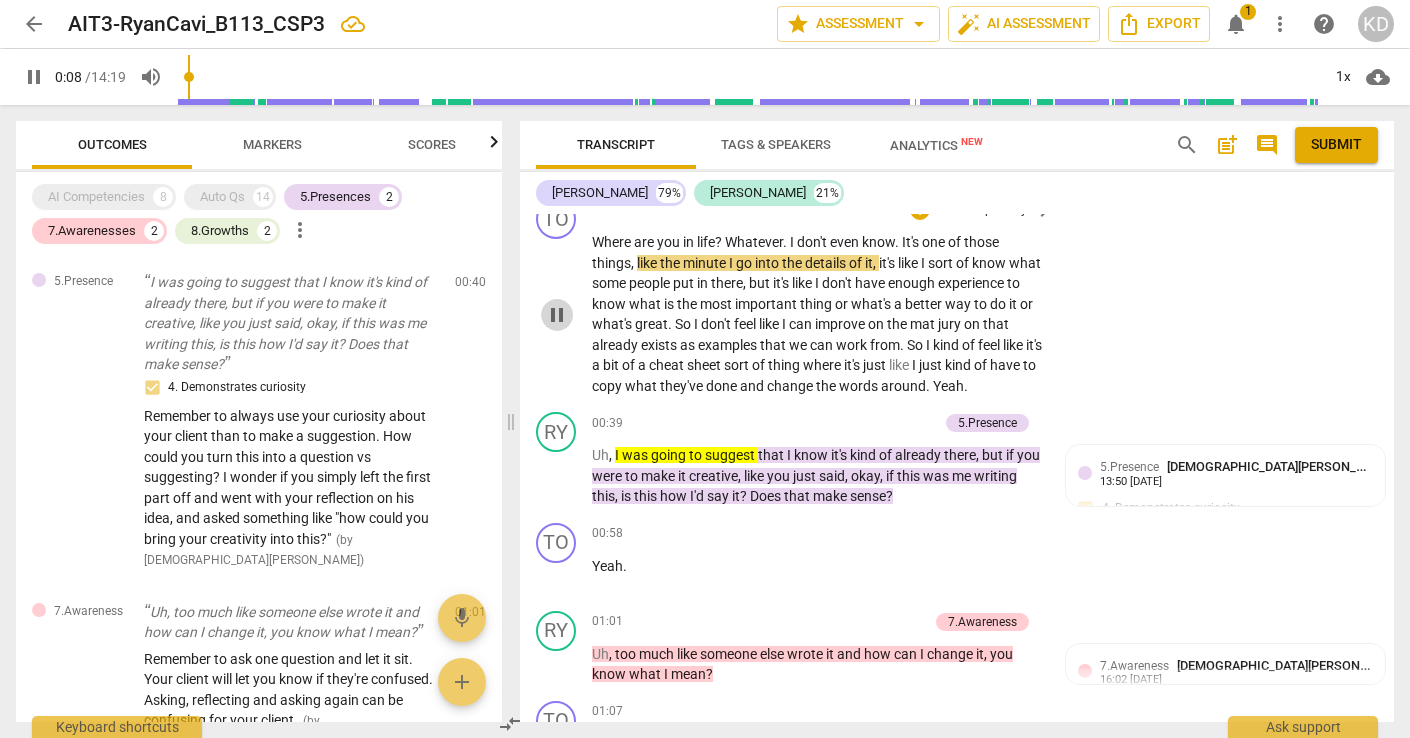 click on "pause" at bounding box center (557, 315) 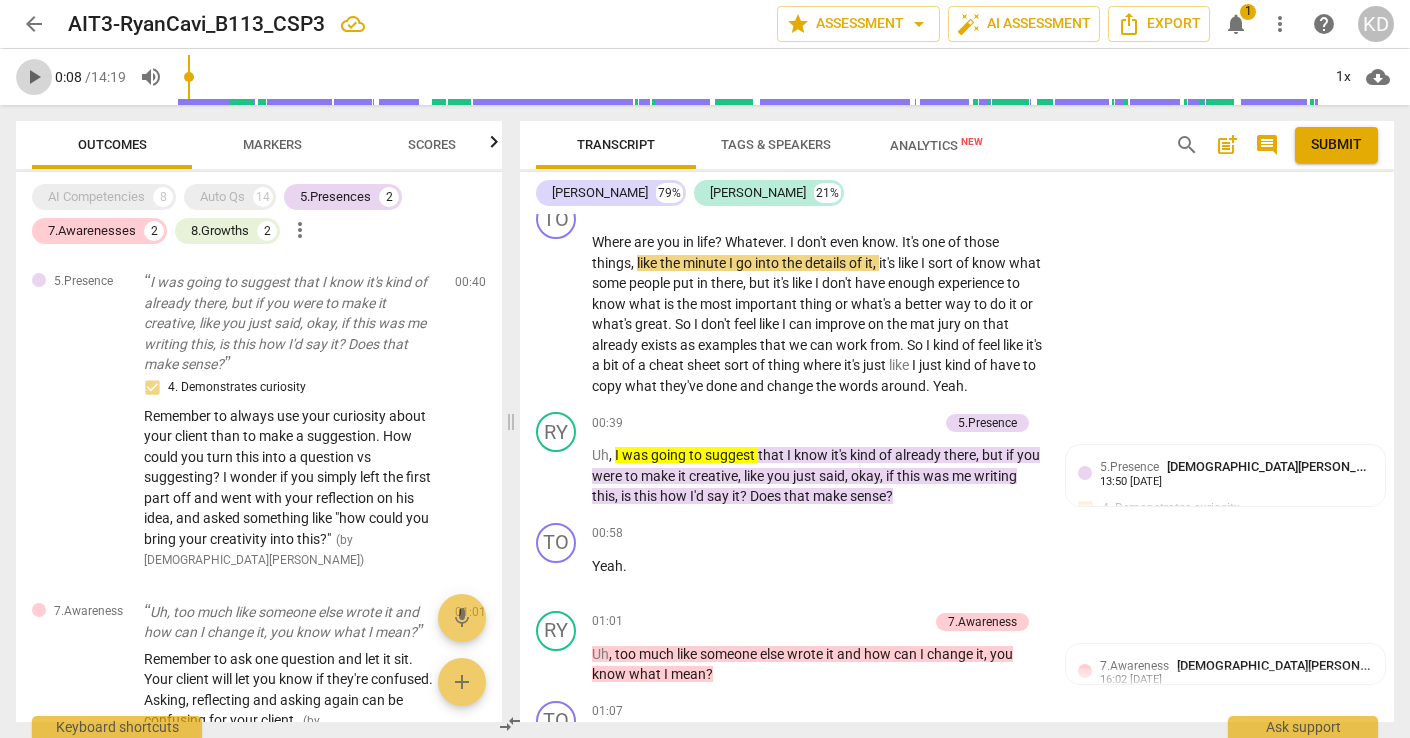 click on "play_arrow" at bounding box center (34, 77) 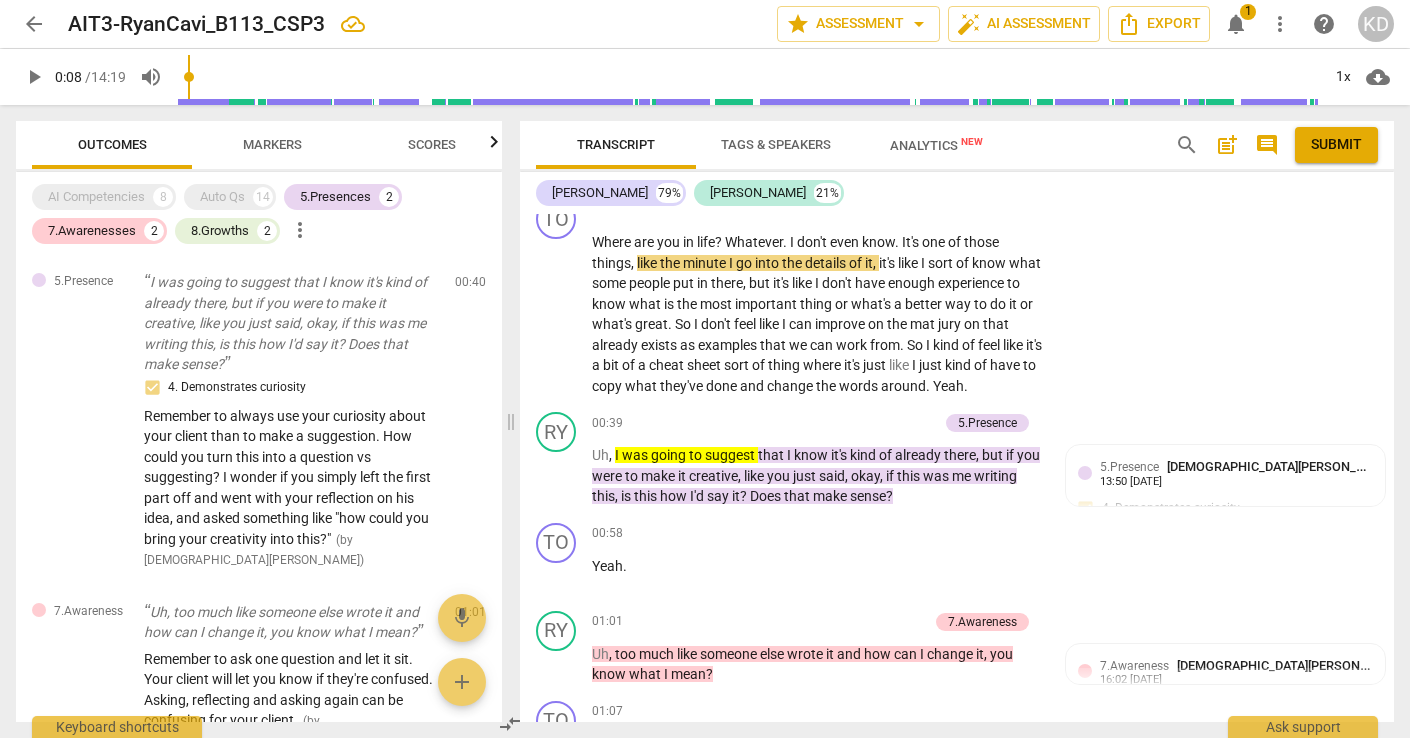 click on "play_arrow" at bounding box center (34, 77) 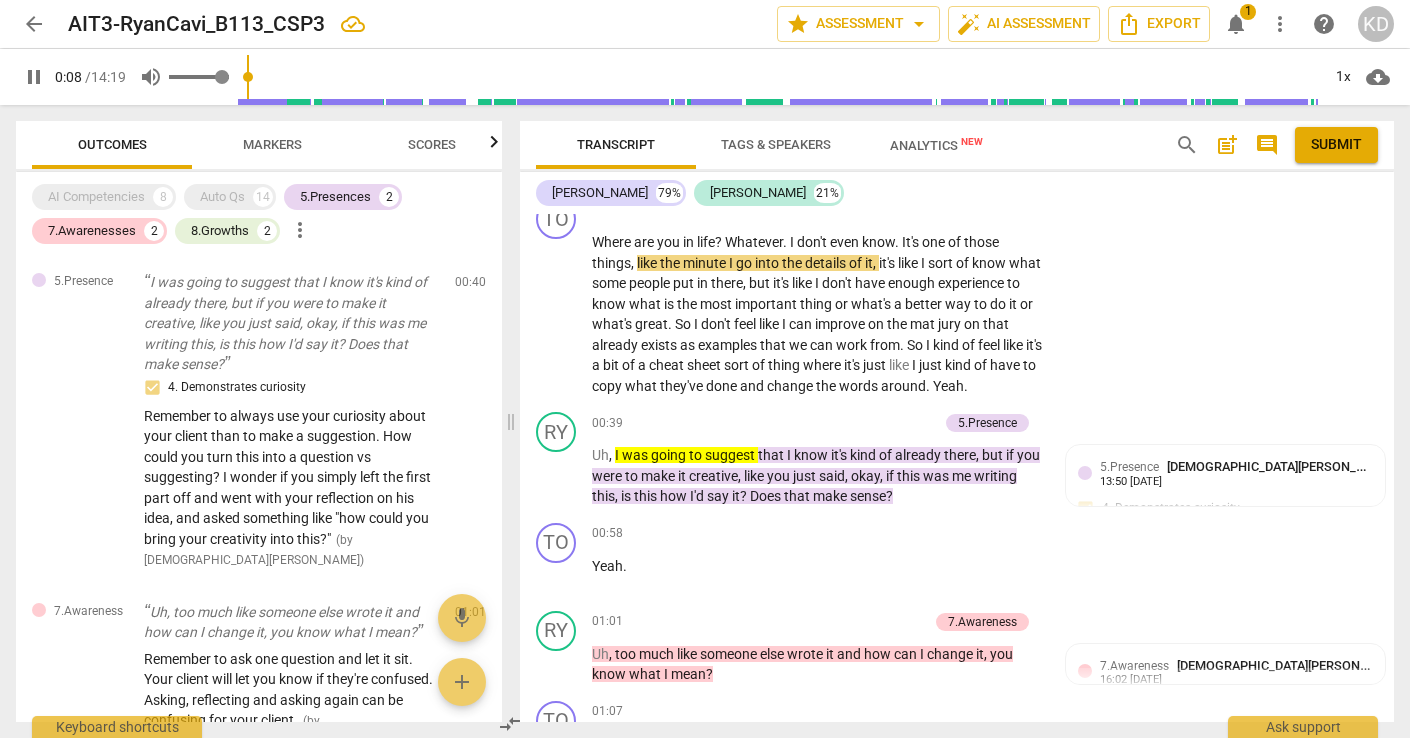 click on "volume_up" at bounding box center (151, 77) 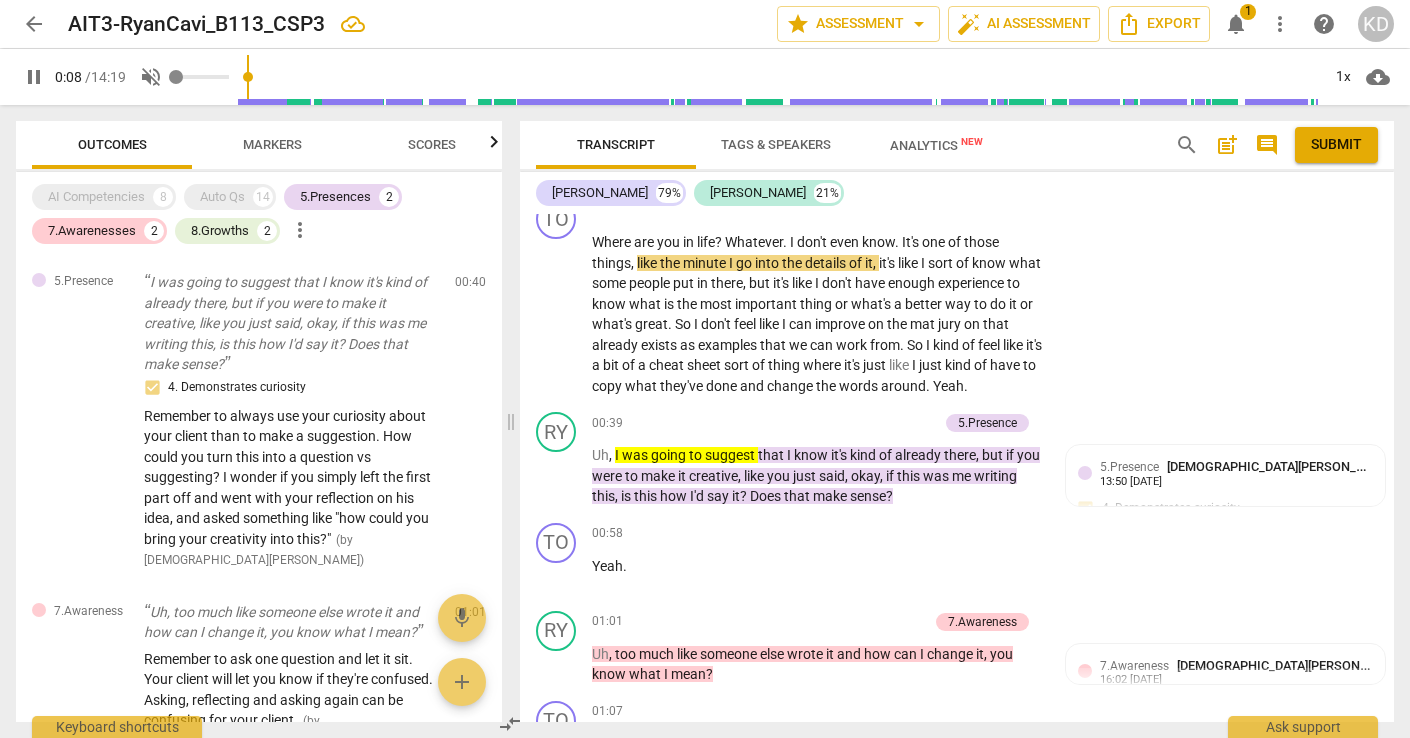 click on "volume_off" at bounding box center [151, 77] 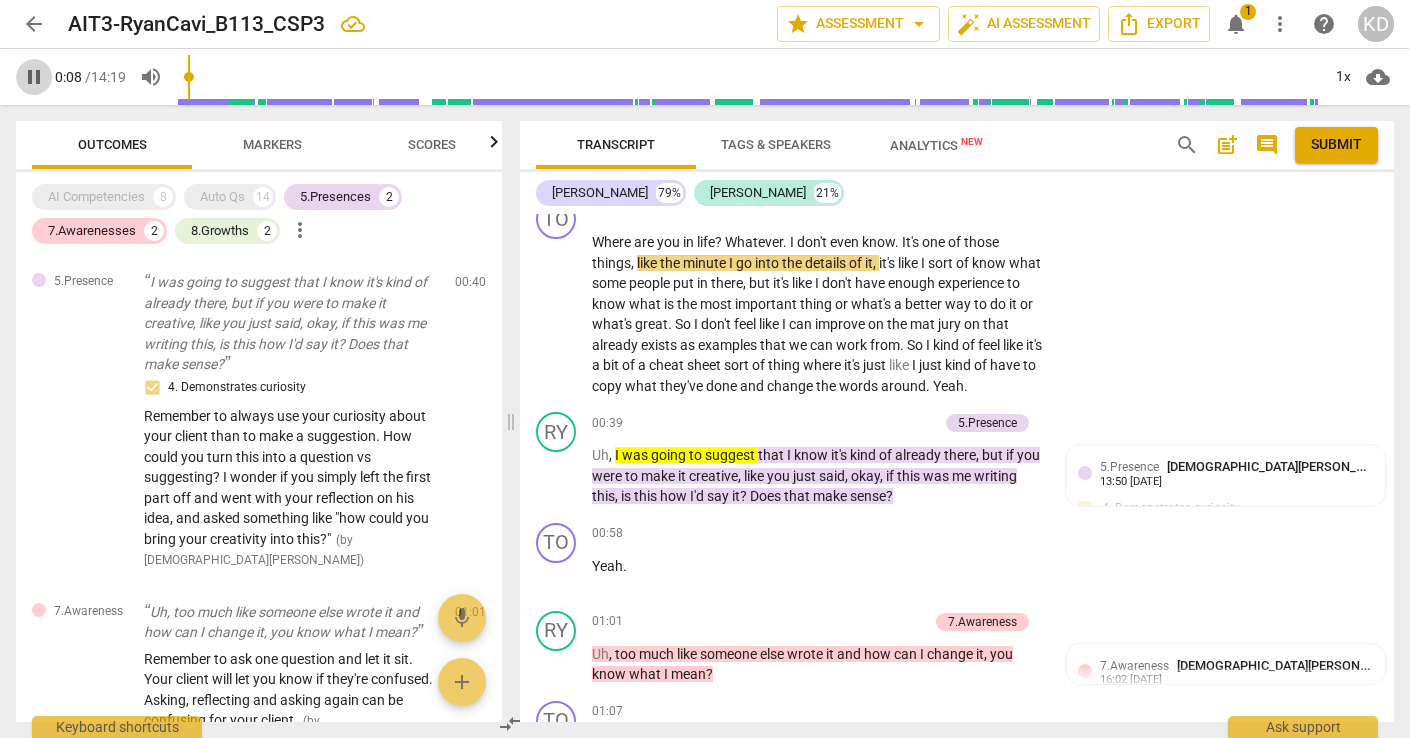 click on "pause" at bounding box center [34, 77] 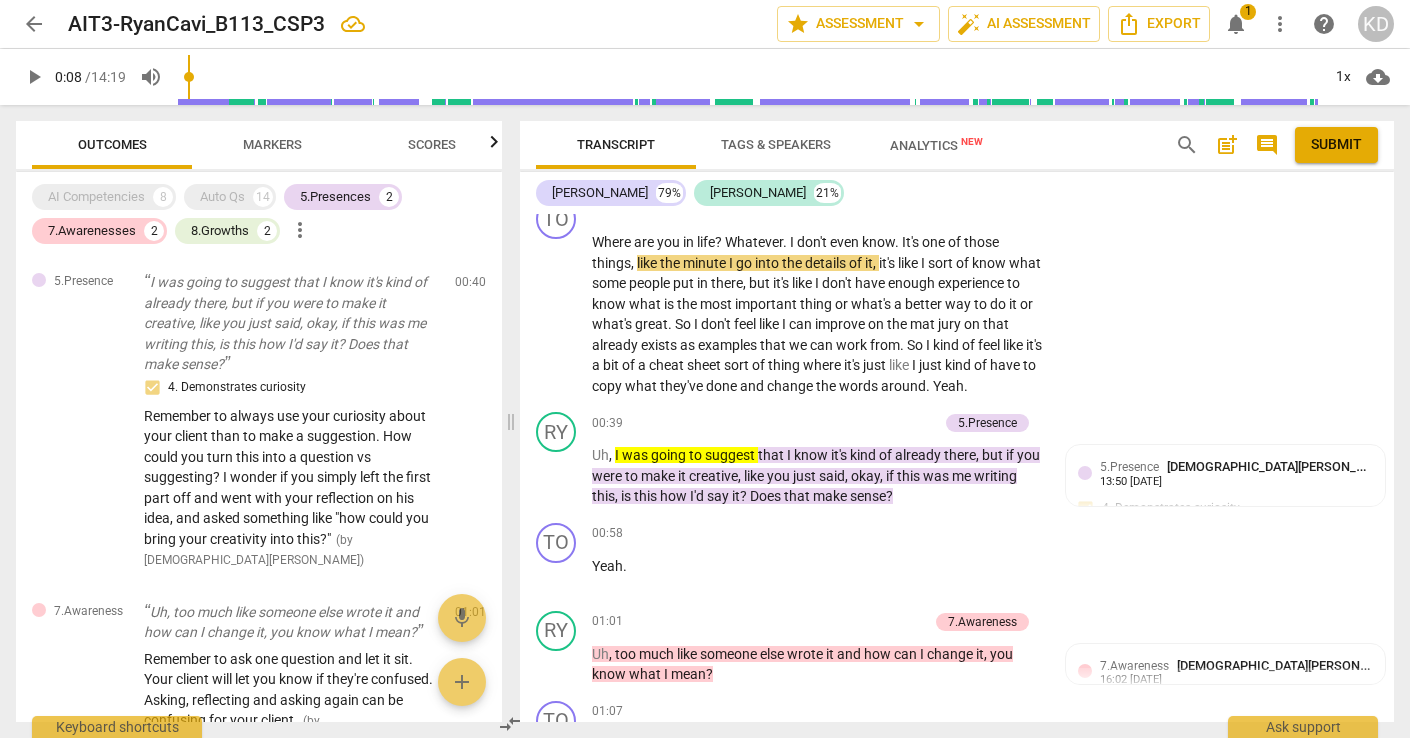 click on "play_arrow" at bounding box center [34, 77] 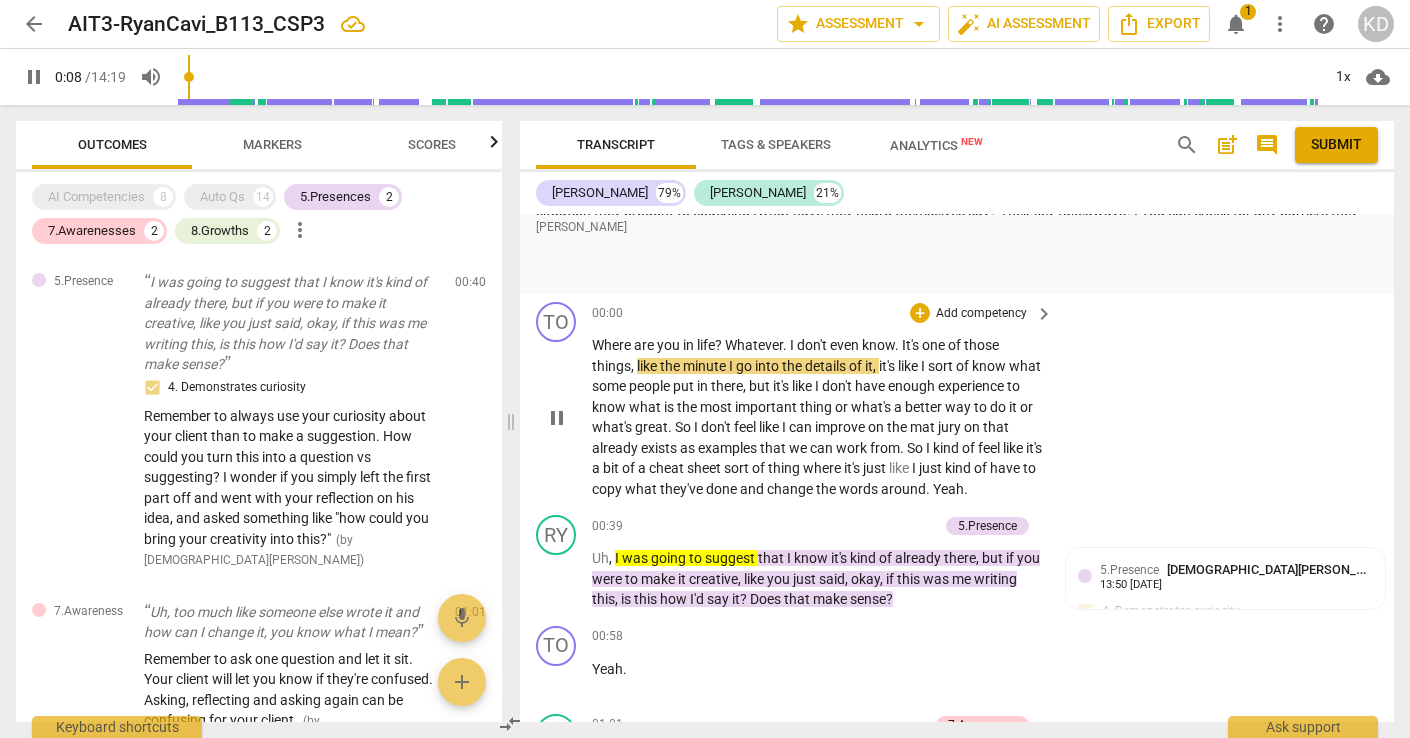 scroll, scrollTop: 1426, scrollLeft: 0, axis: vertical 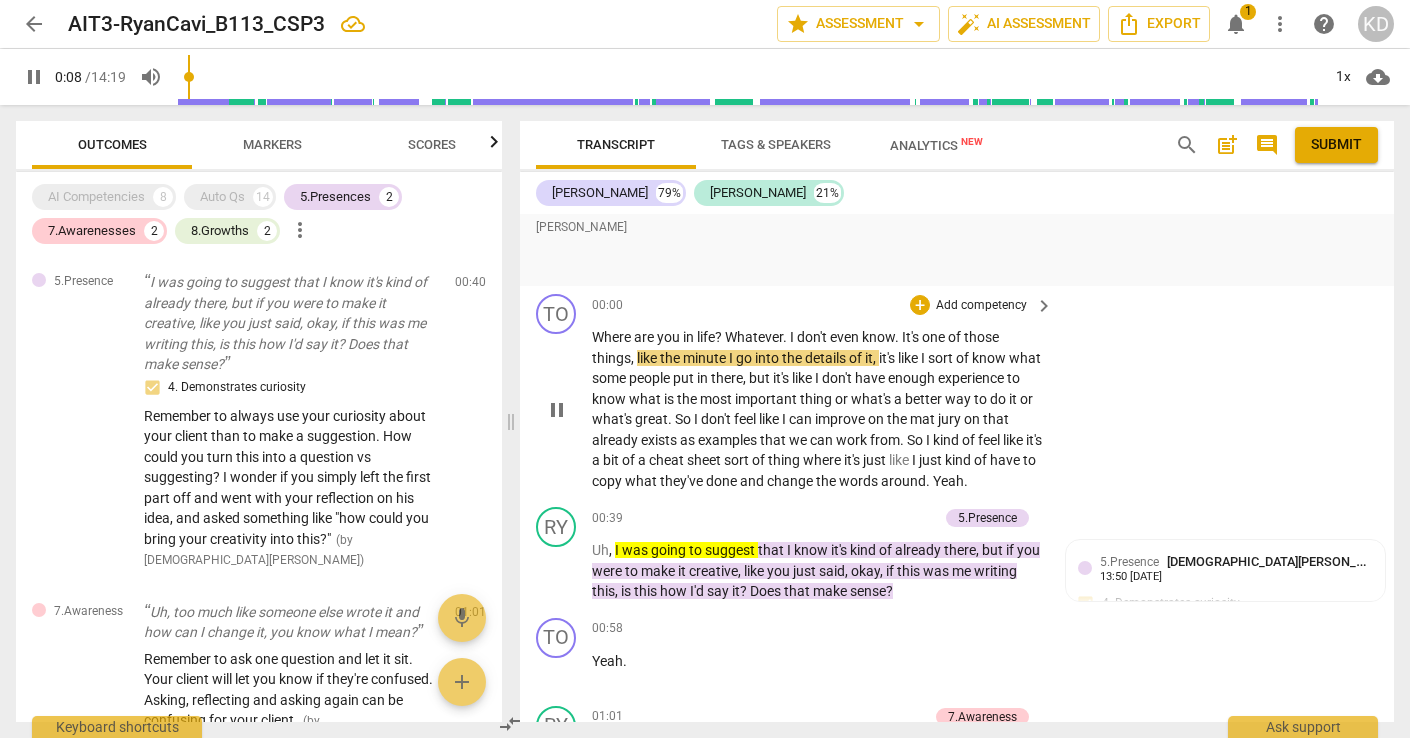 click on "pause" at bounding box center (557, 410) 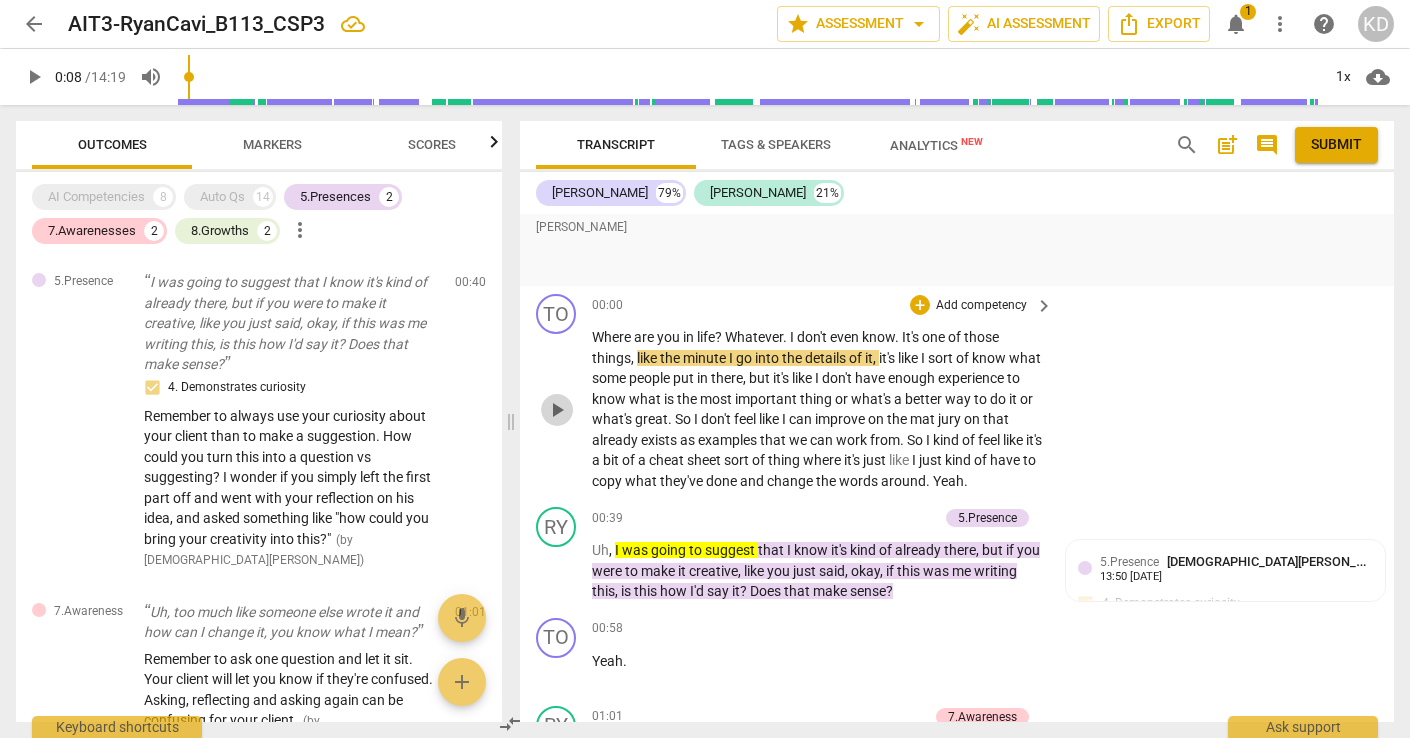 click on "play_arrow" at bounding box center [557, 410] 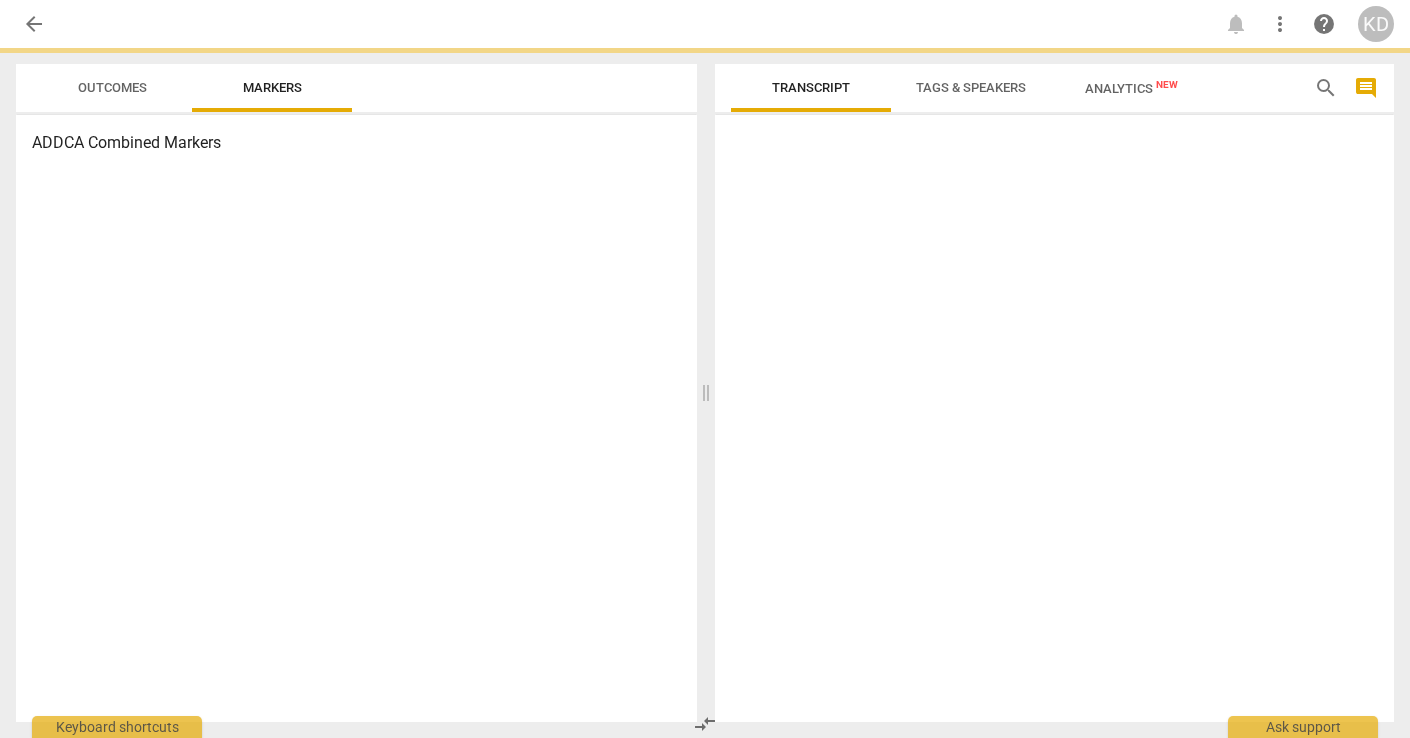 scroll, scrollTop: 0, scrollLeft: 0, axis: both 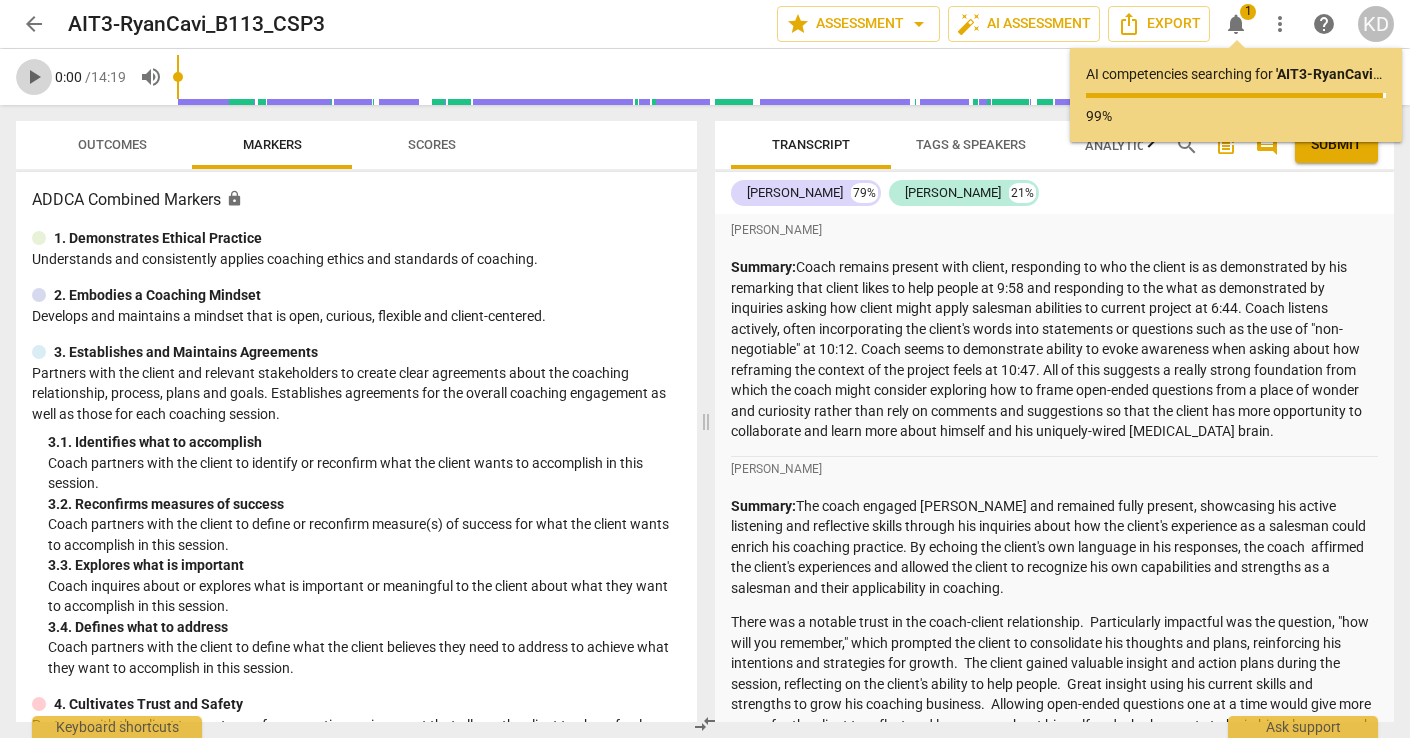 click on "play_arrow" at bounding box center [34, 77] 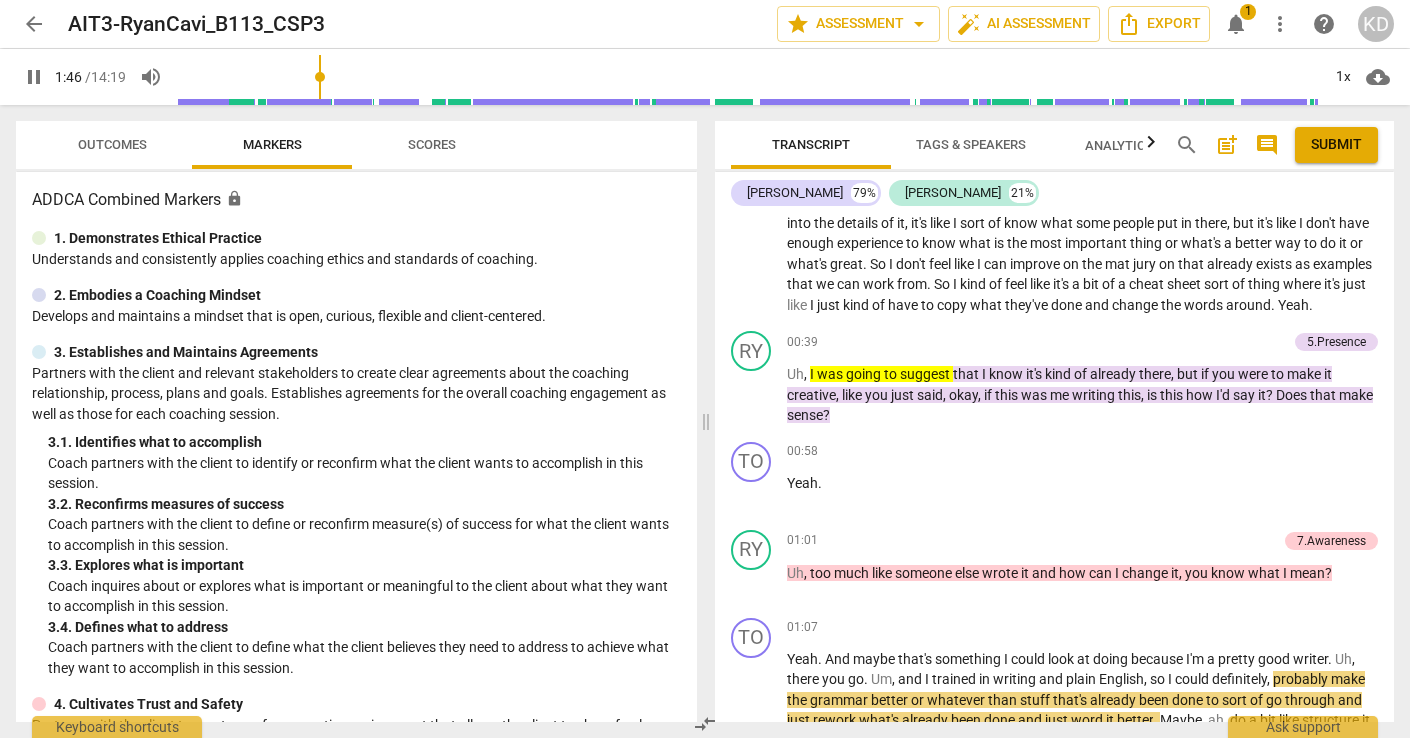 scroll, scrollTop: 2385, scrollLeft: 0, axis: vertical 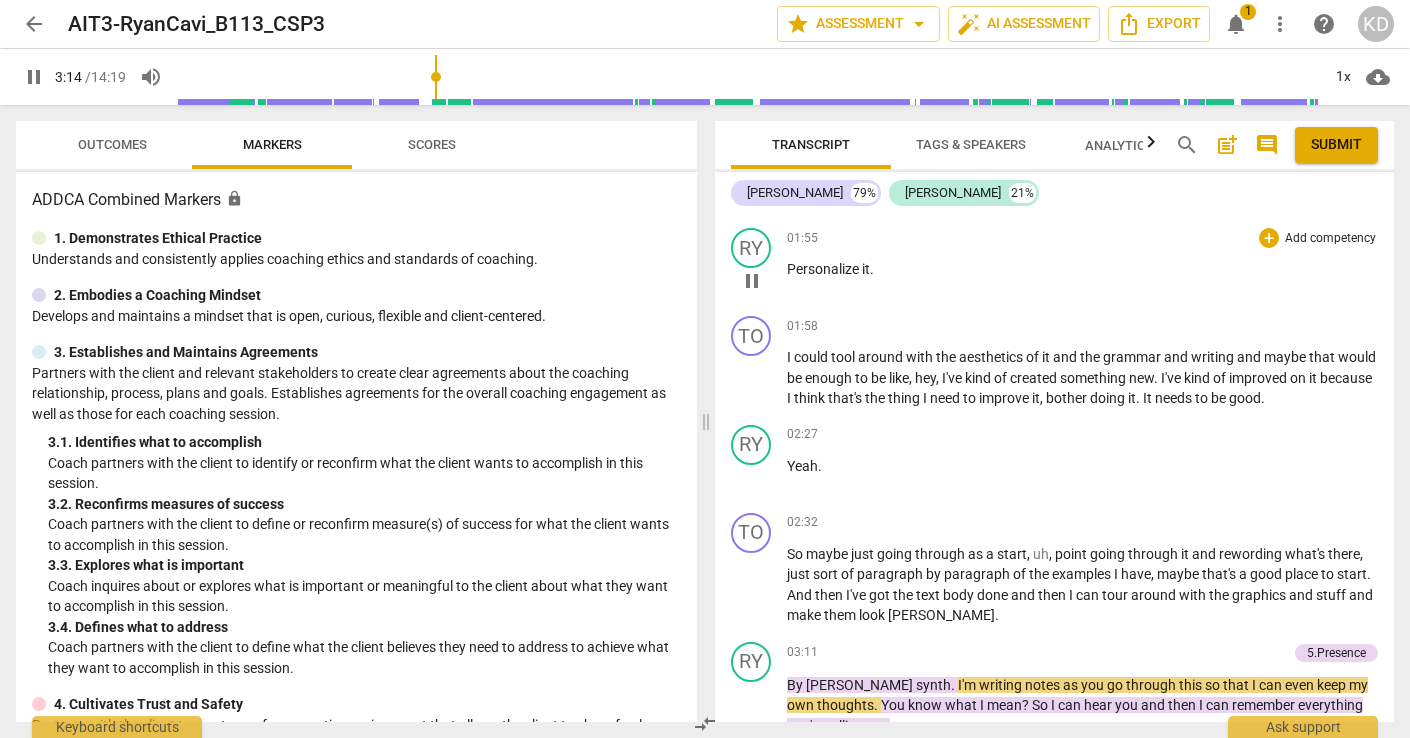 click on "pause" at bounding box center [752, 281] 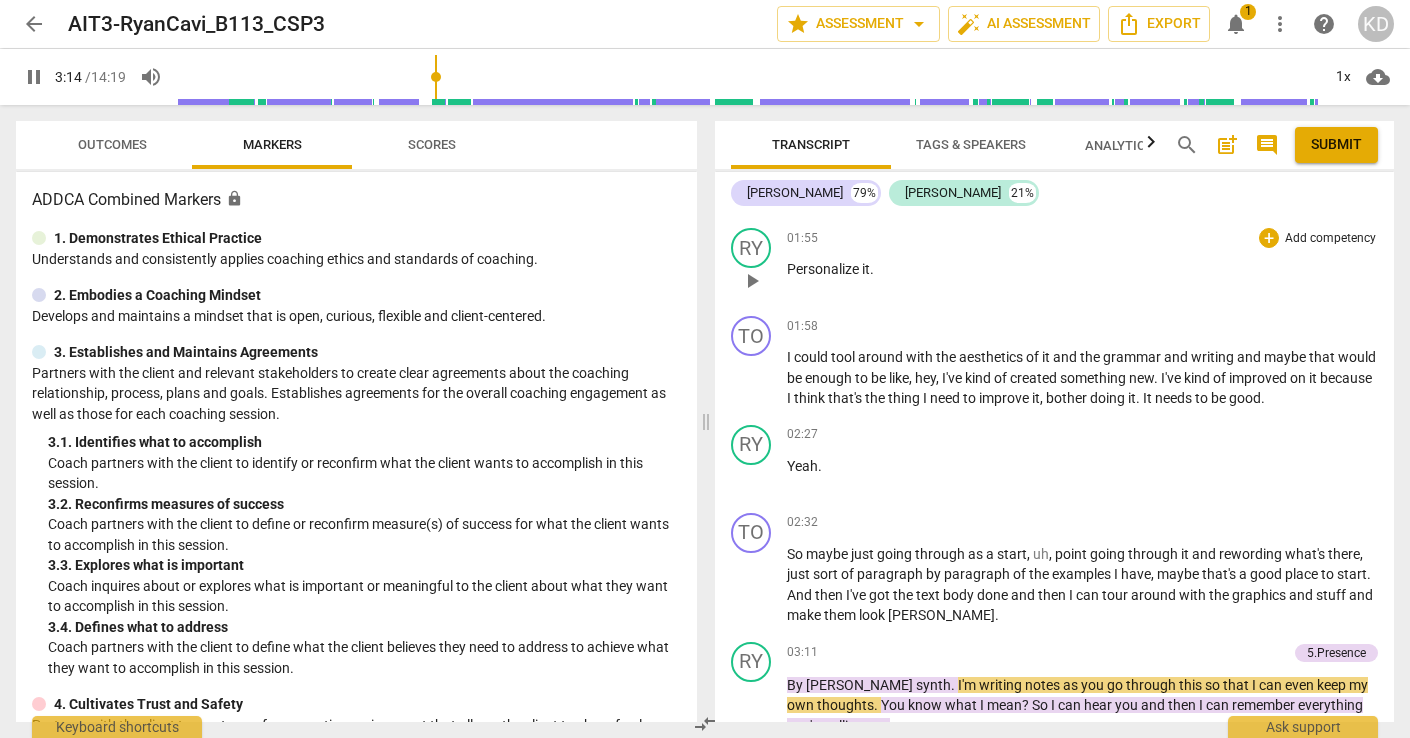 type on "194" 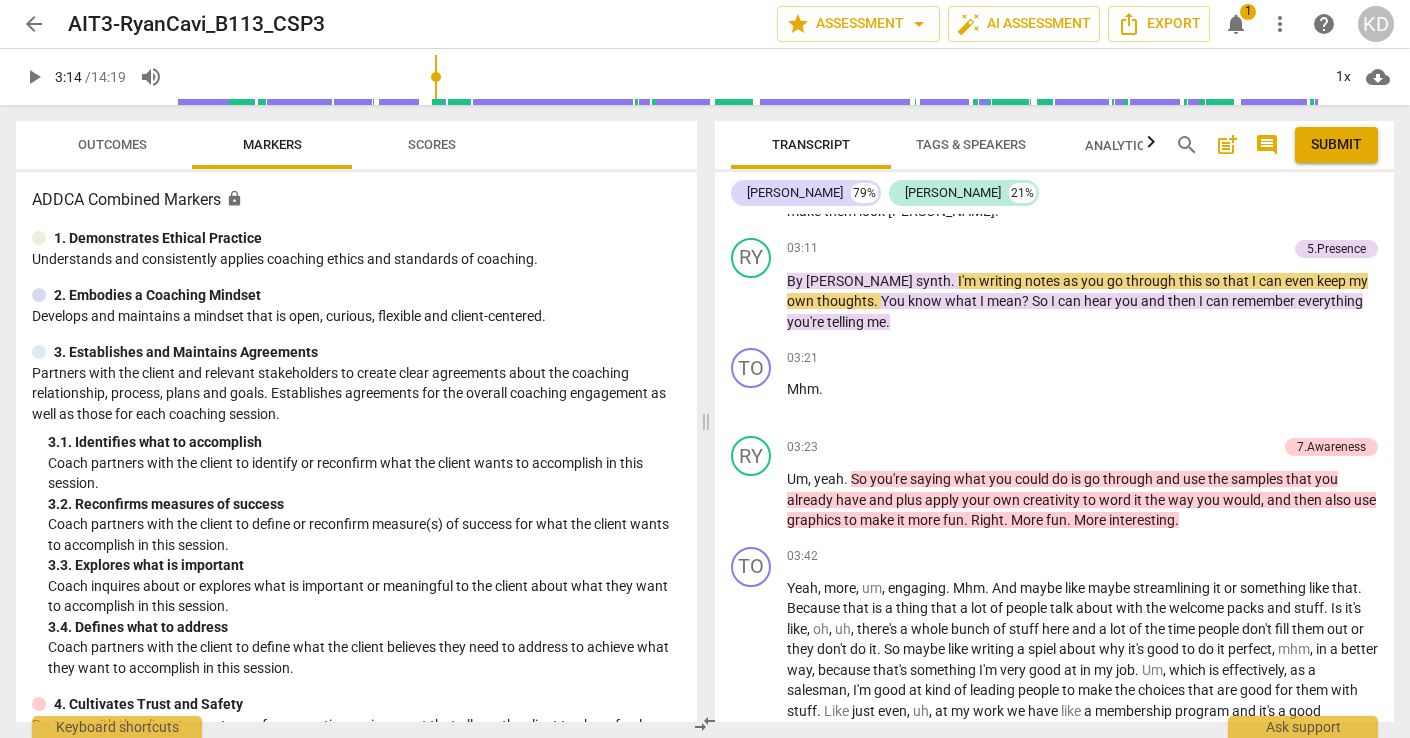 scroll, scrollTop: 2786, scrollLeft: 0, axis: vertical 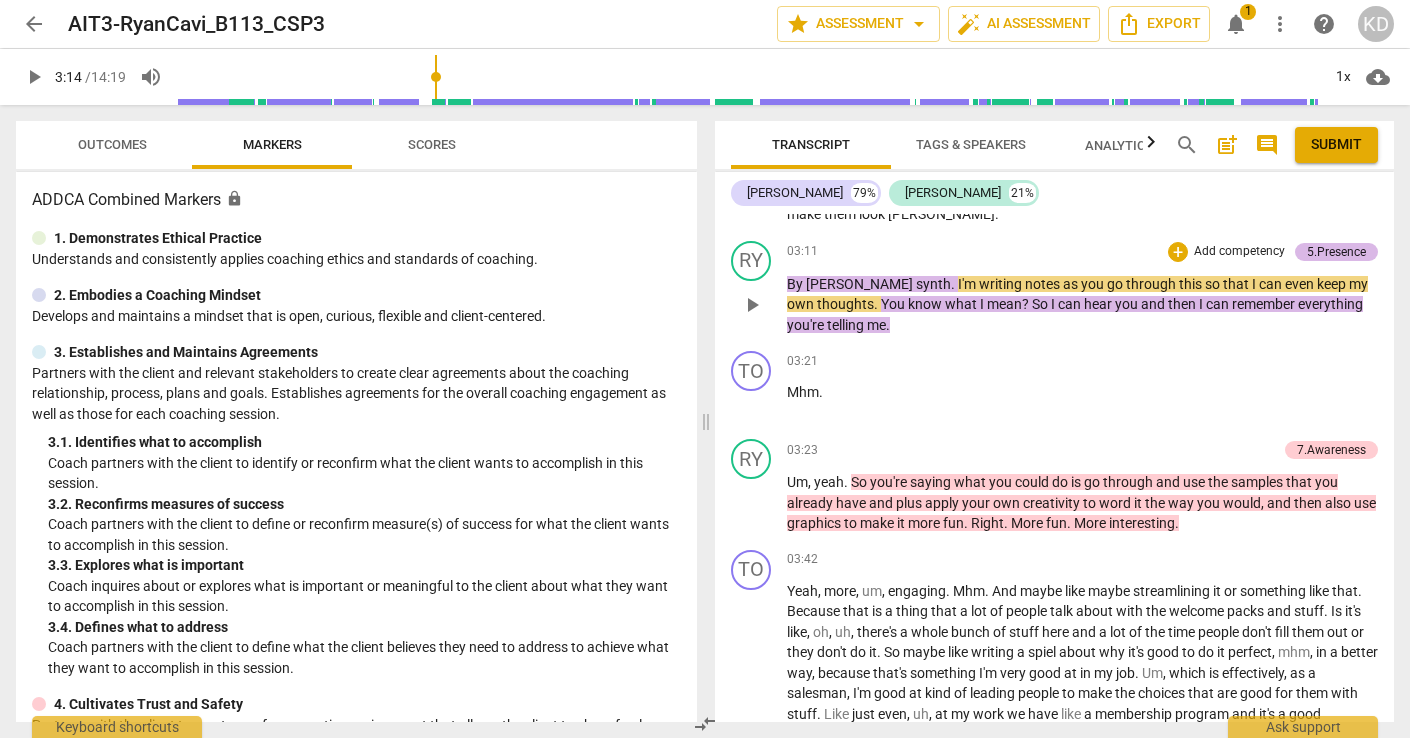 click on "5.Presence" at bounding box center (1336, 252) 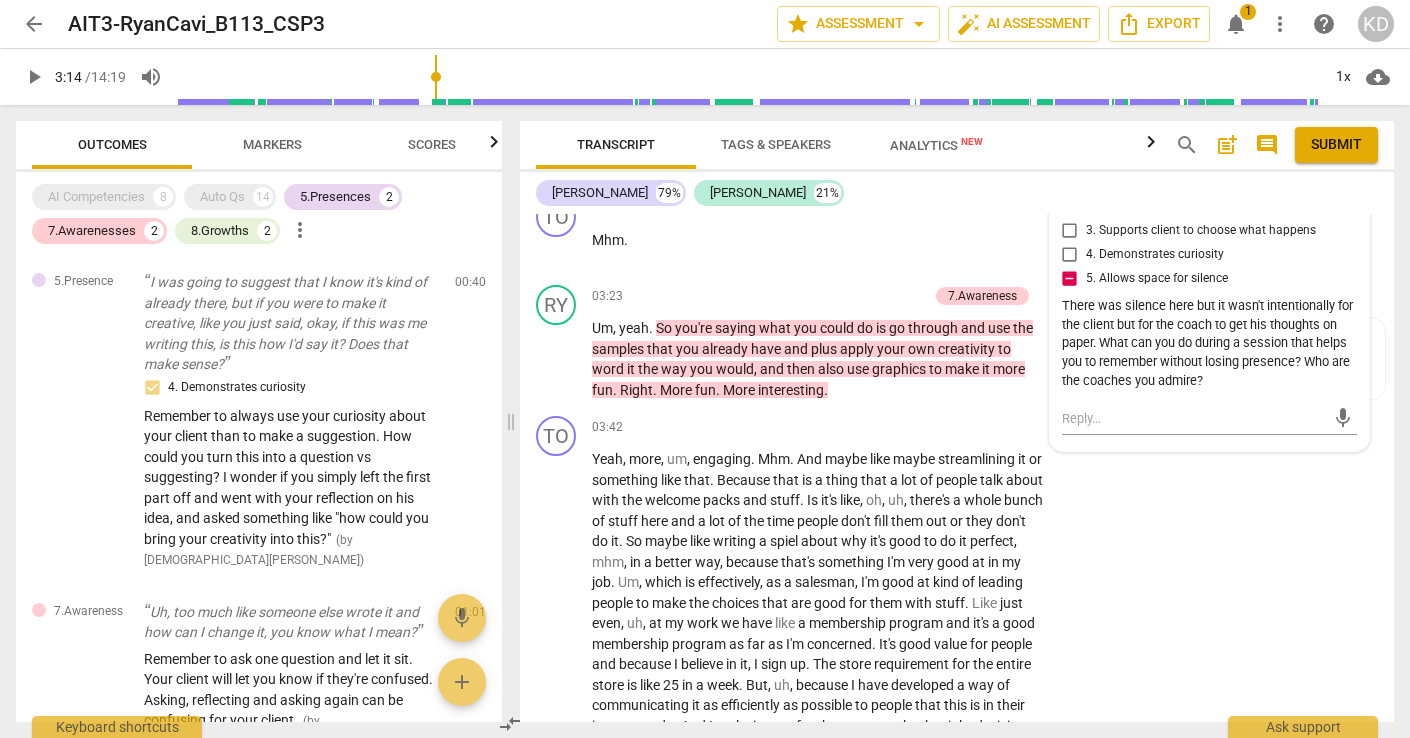 scroll, scrollTop: 2600, scrollLeft: 0, axis: vertical 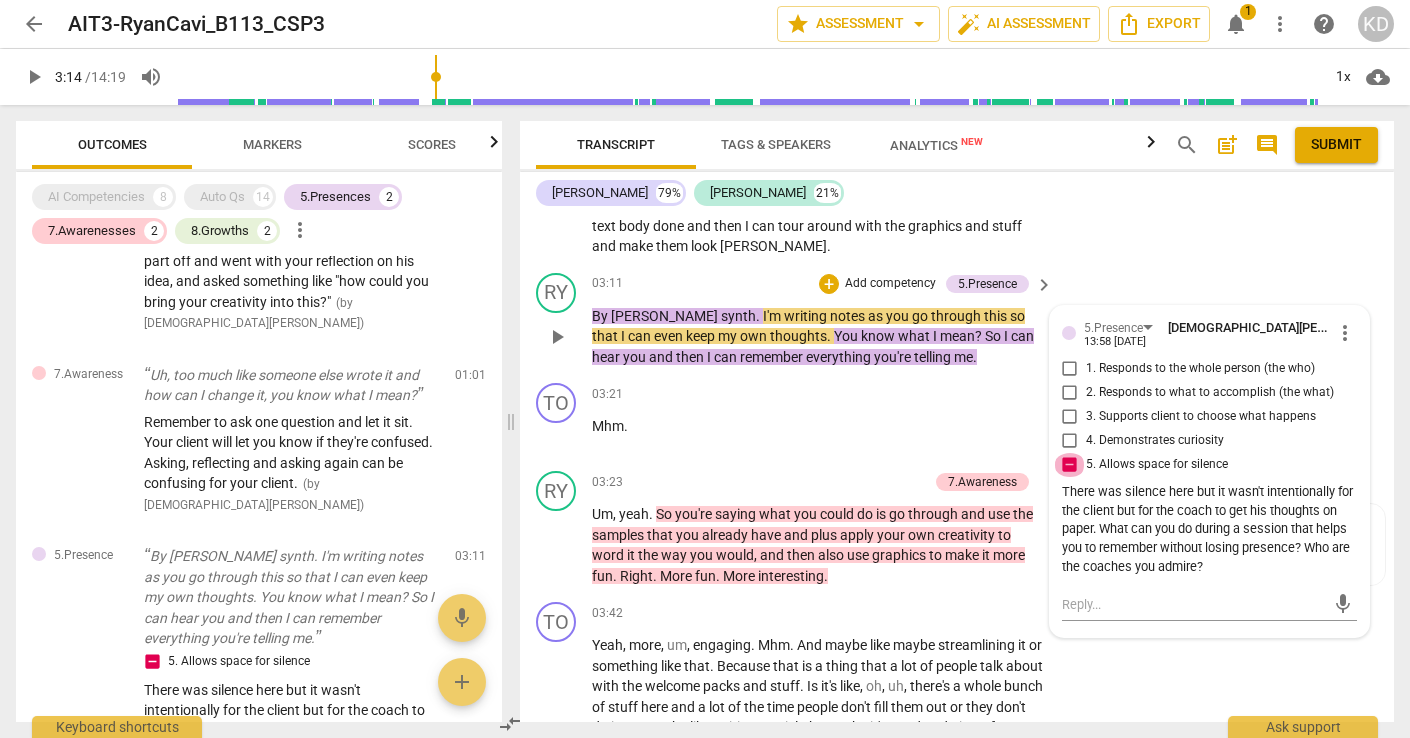 click on "5. Allows space for silence" at bounding box center [1070, 465] 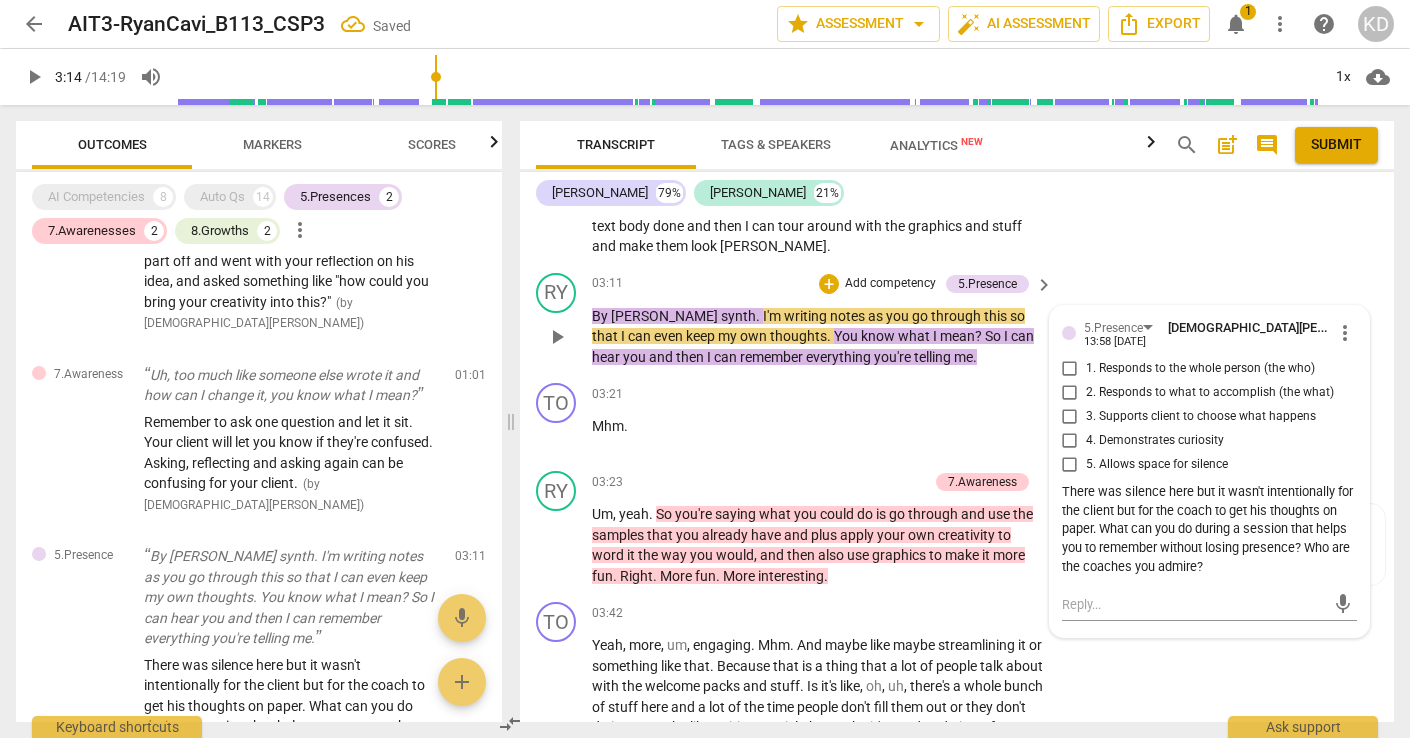 click on "3. Supports client to choose what happens" at bounding box center [1070, 417] 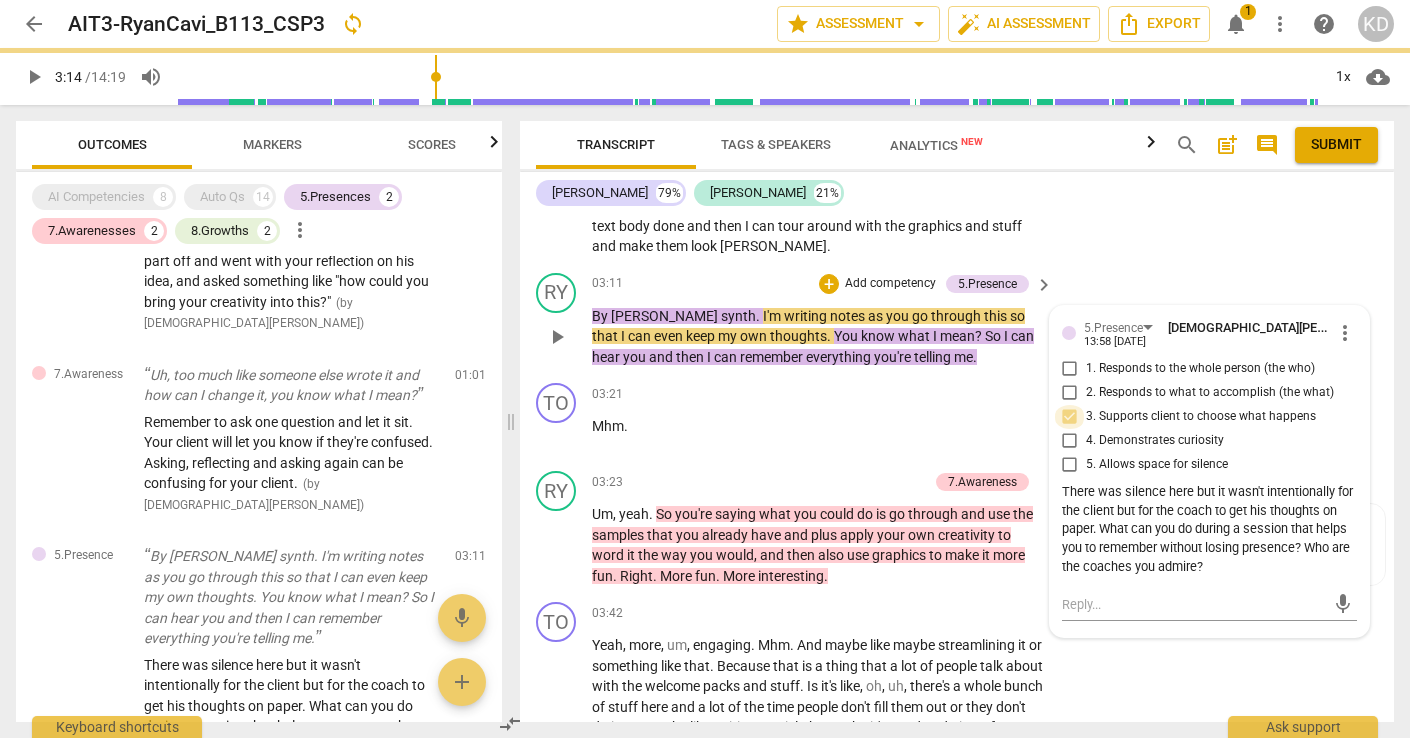 click on "3. Supports client to choose what happens" at bounding box center (1070, 417) 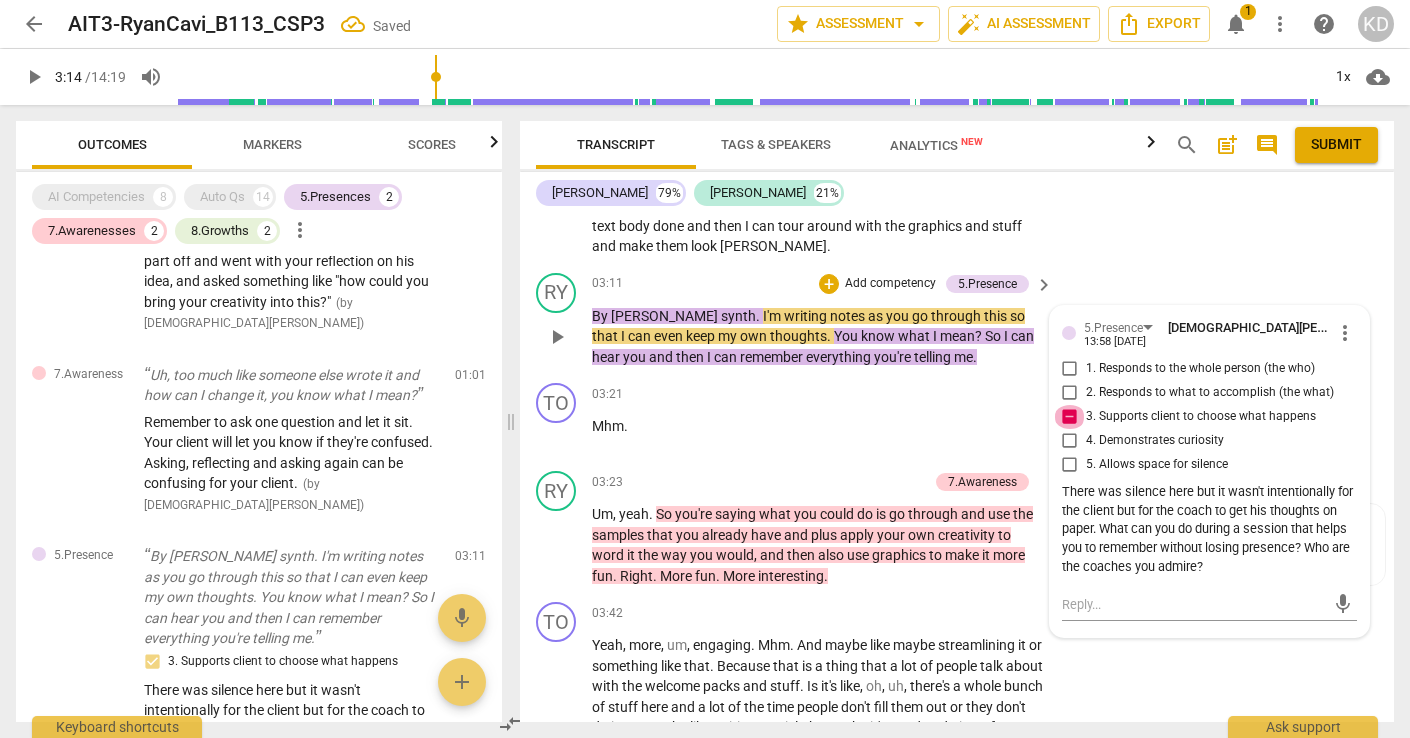 click on "3. Supports client to choose what happens" at bounding box center [1070, 417] 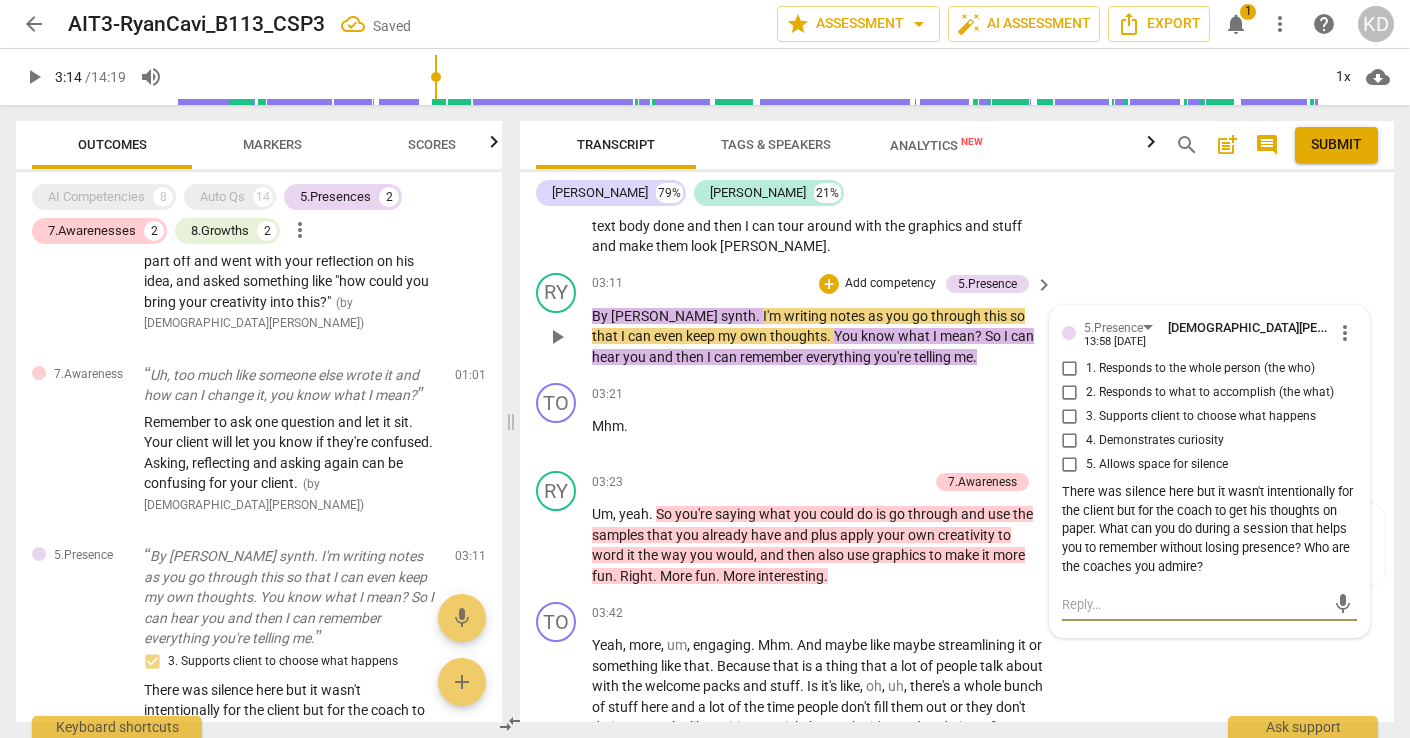 click at bounding box center [1193, 604] 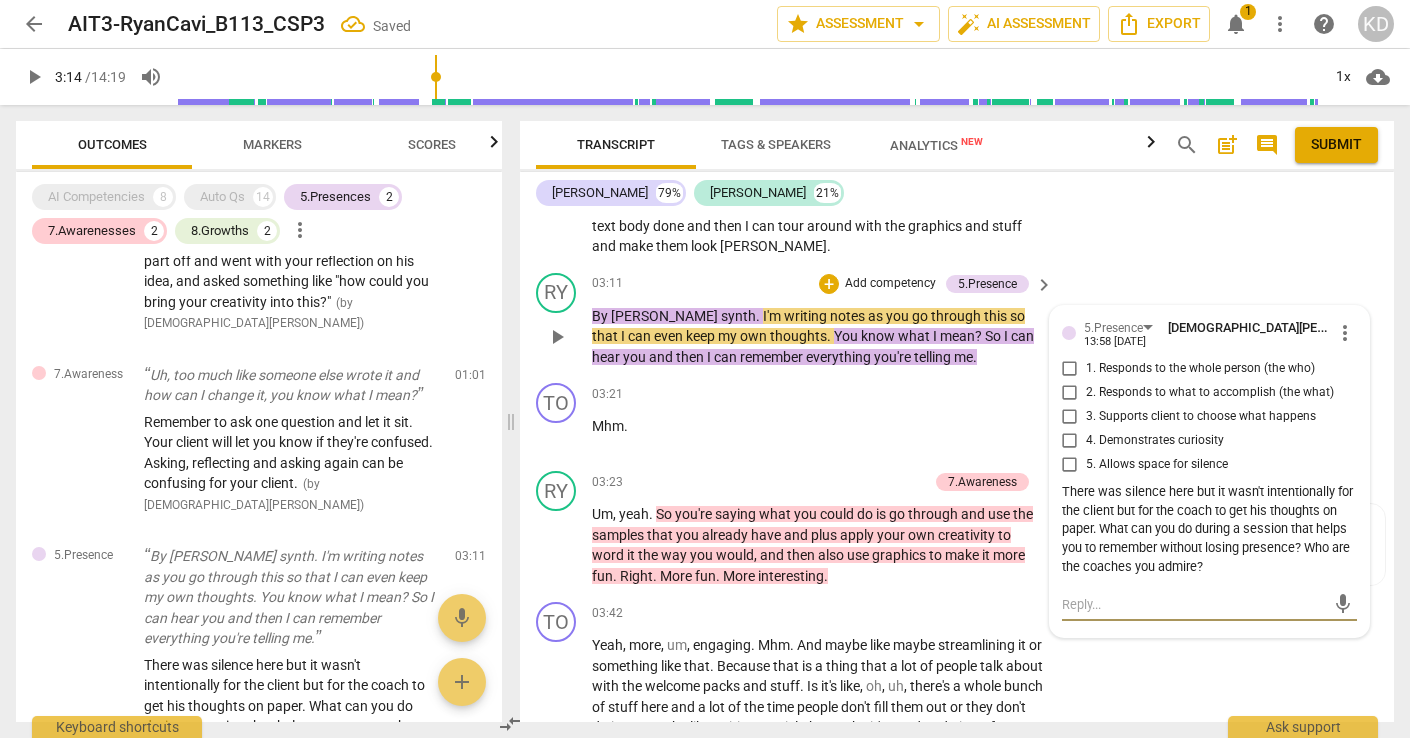 type on "T" 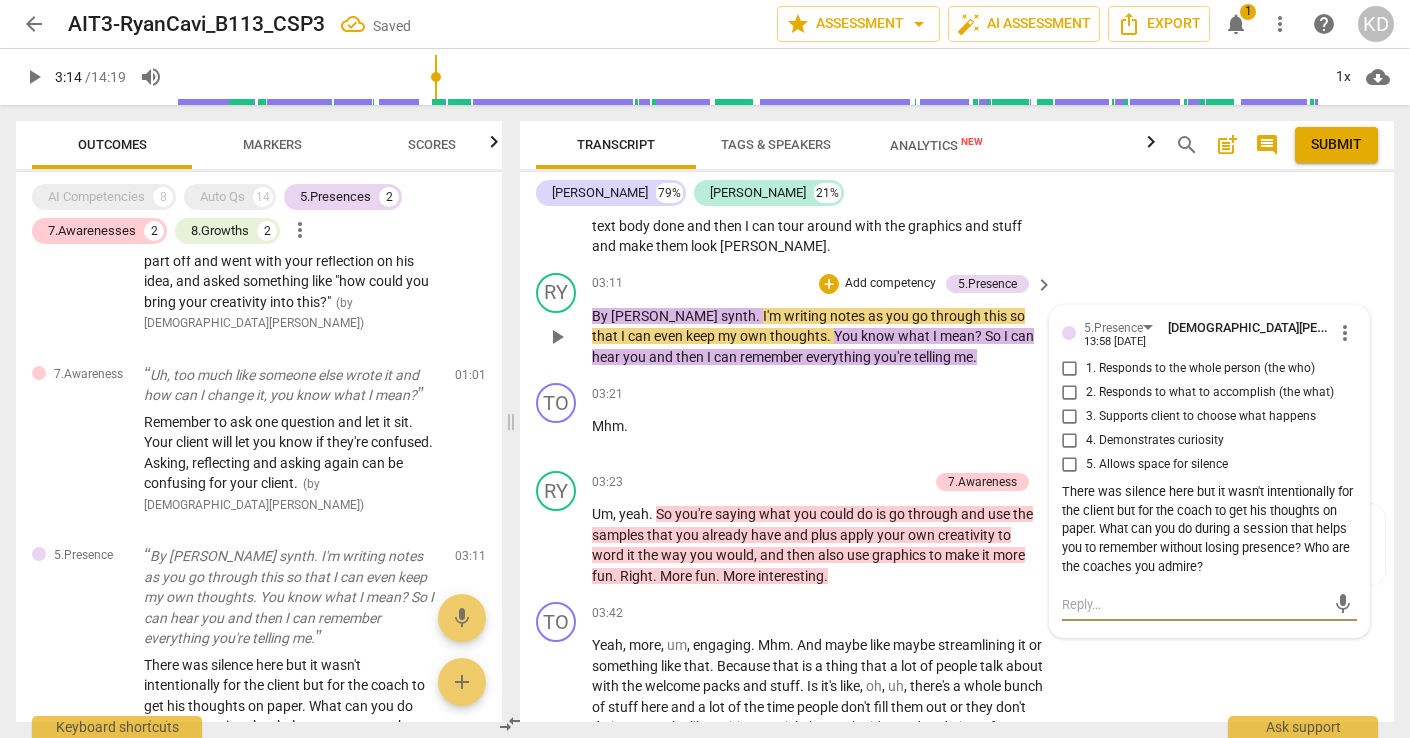 type on "T" 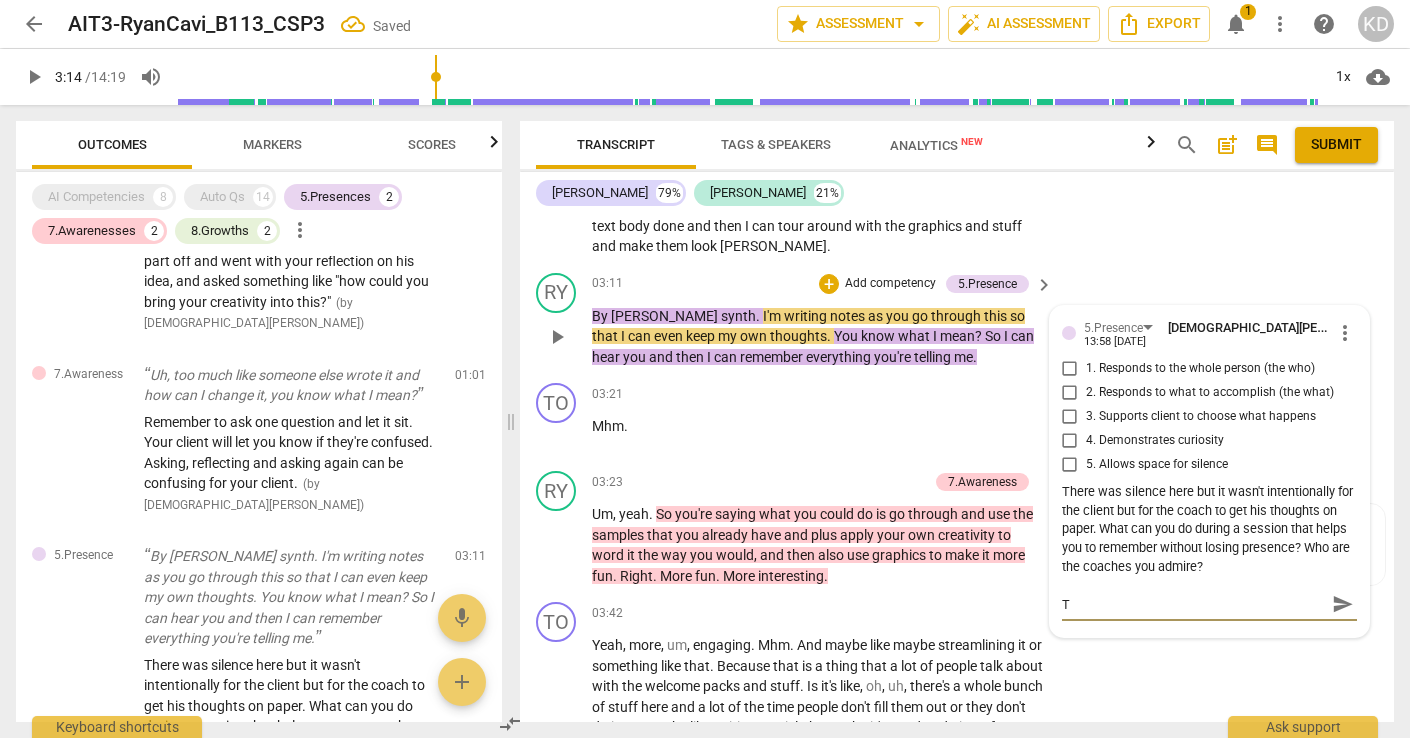 type 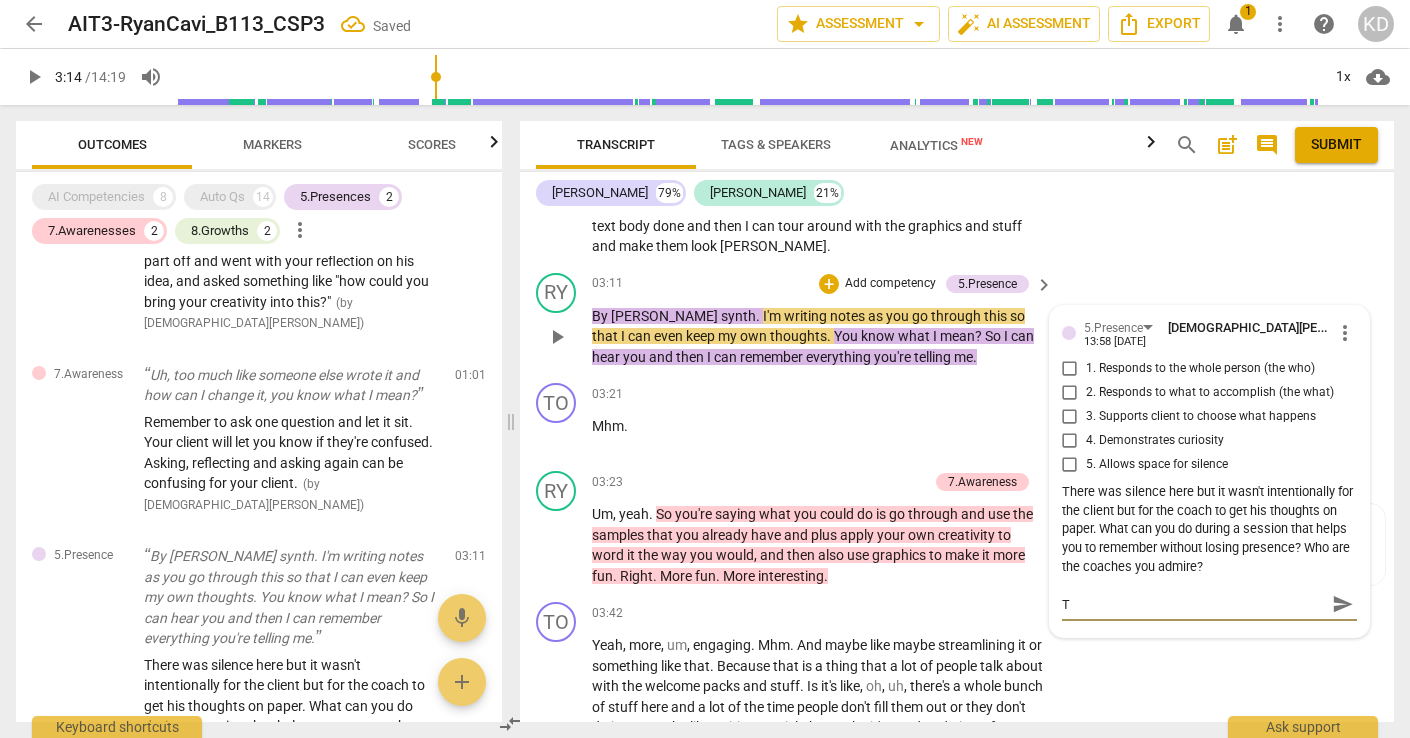type 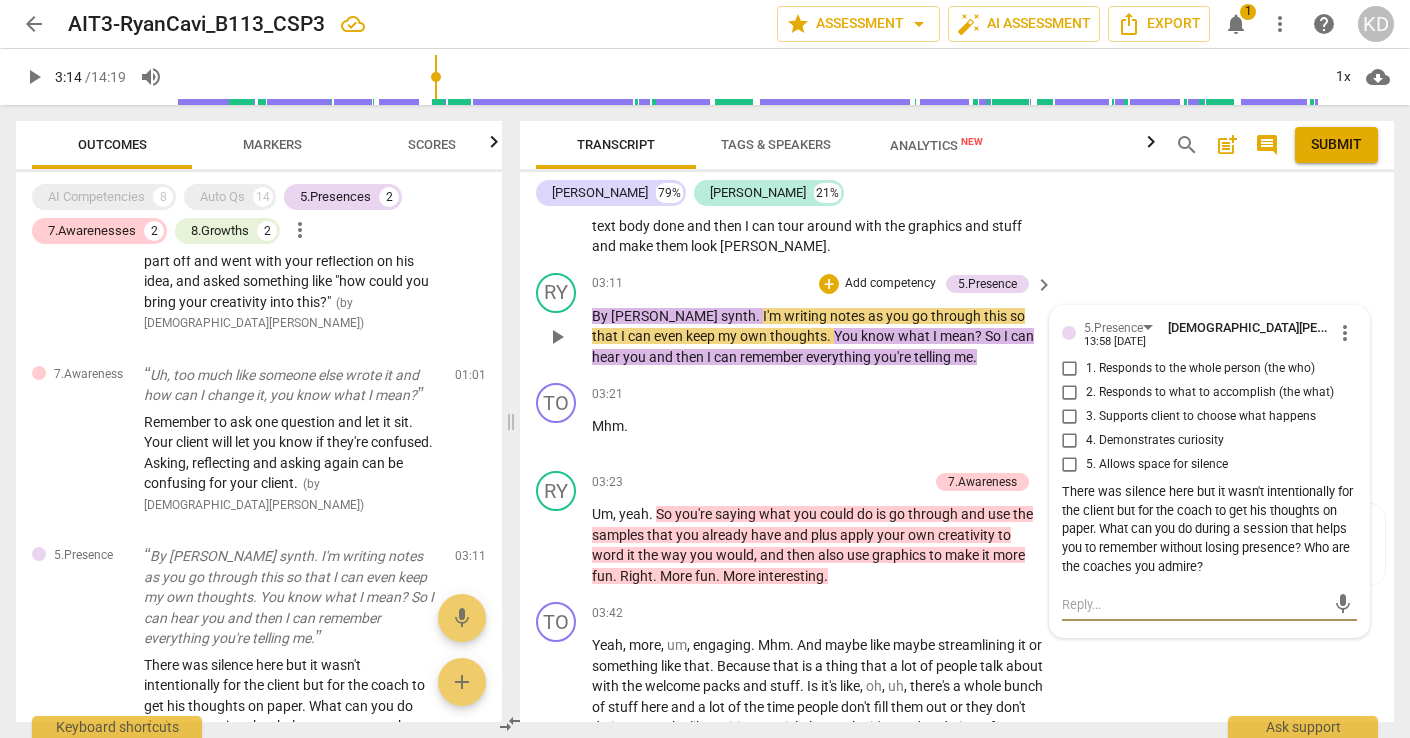 click on "There was silence here but it wasn't intentionally for the client but for the coach to get his thoughts on paper. What can you do during a session that helps you to remember without losing presence? Who are the coaches you admire?" at bounding box center [1209, 530] 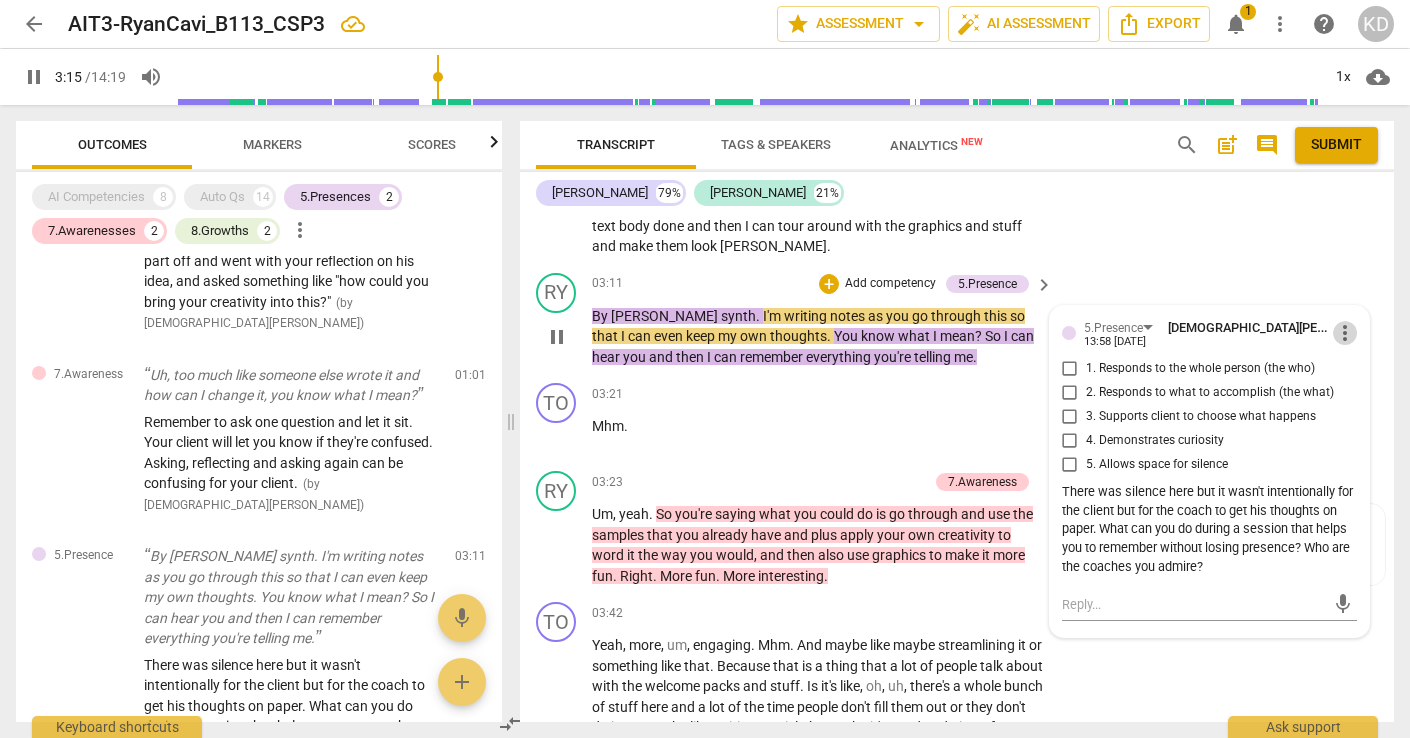 click on "more_vert" at bounding box center [1345, 333] 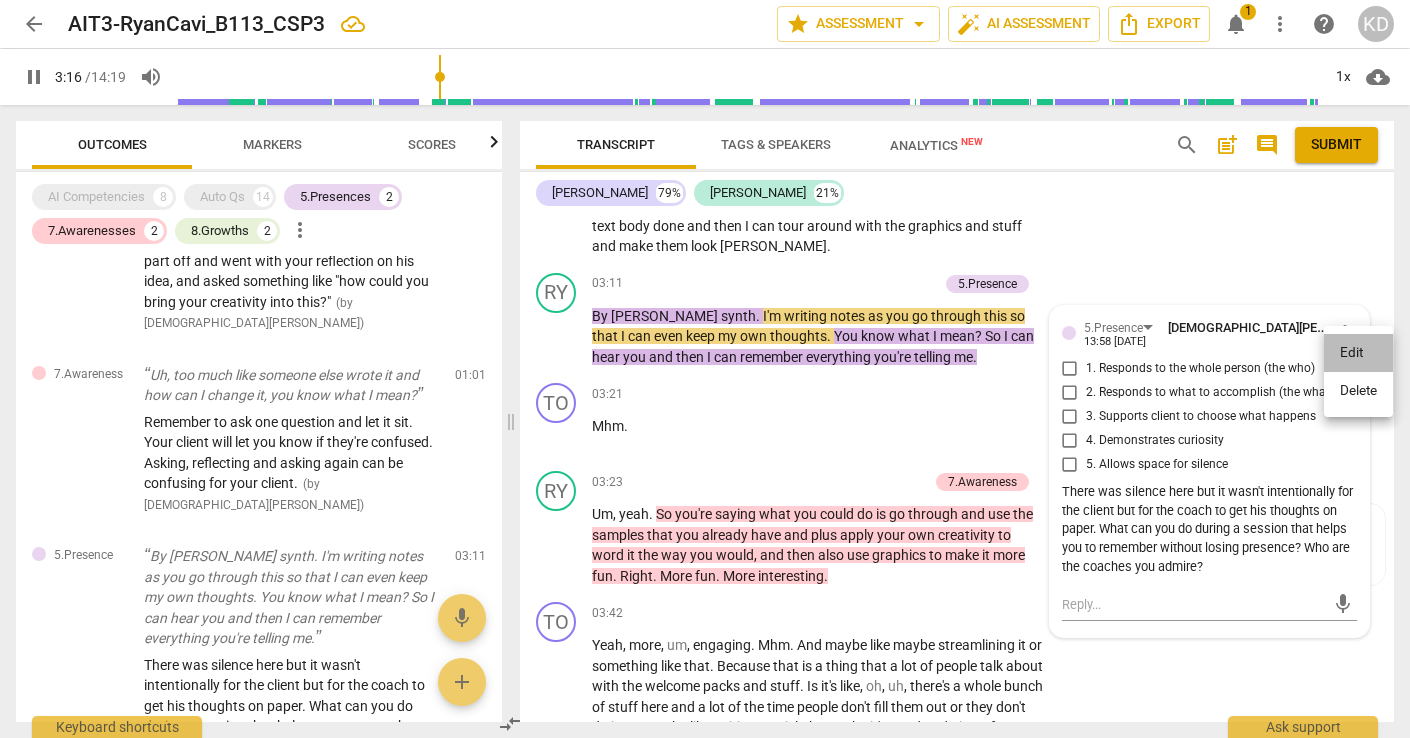 click on "Edit" at bounding box center [1358, 353] 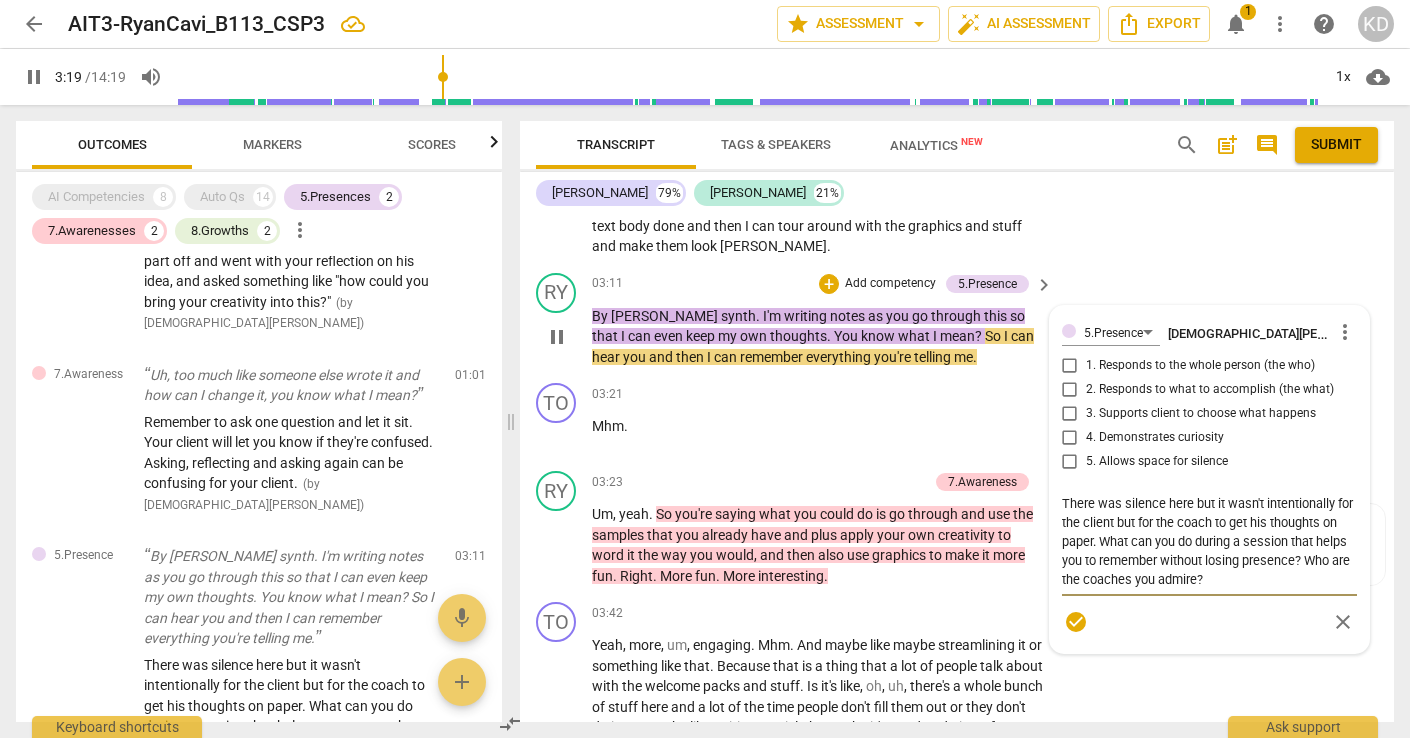 click on "There was silence here but it wasn't intentionally for the client but for the coach to get his thoughts on paper. What can you do during a session that helps you to remember without losing presence? Who are the coaches you admire?" at bounding box center [1209, 541] 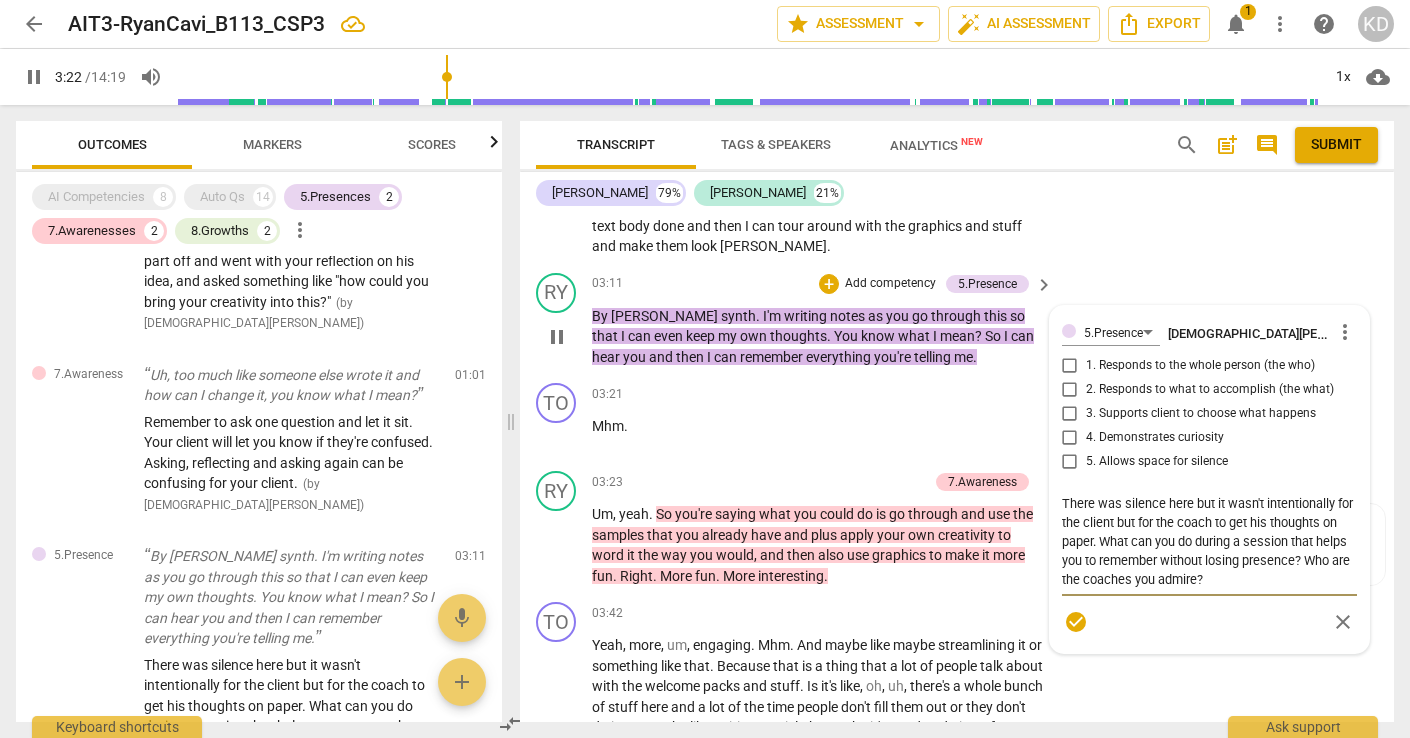 click on "There was silence here but it wasn't intentionally for the client but for the coach to get his thoughts on paper. What can you do during a session that helps you to remember without losing presence? Who are the coaches you admire?" at bounding box center (1209, 541) 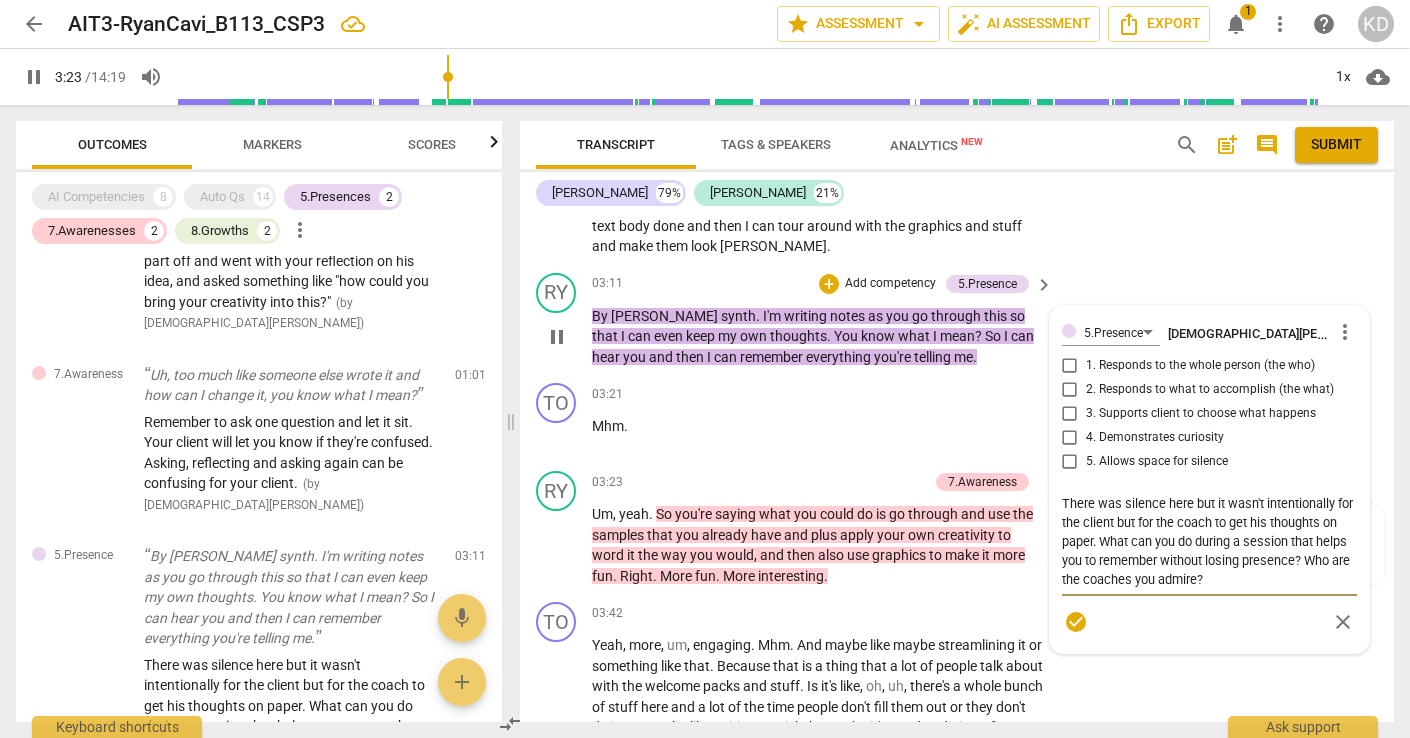 type on "203" 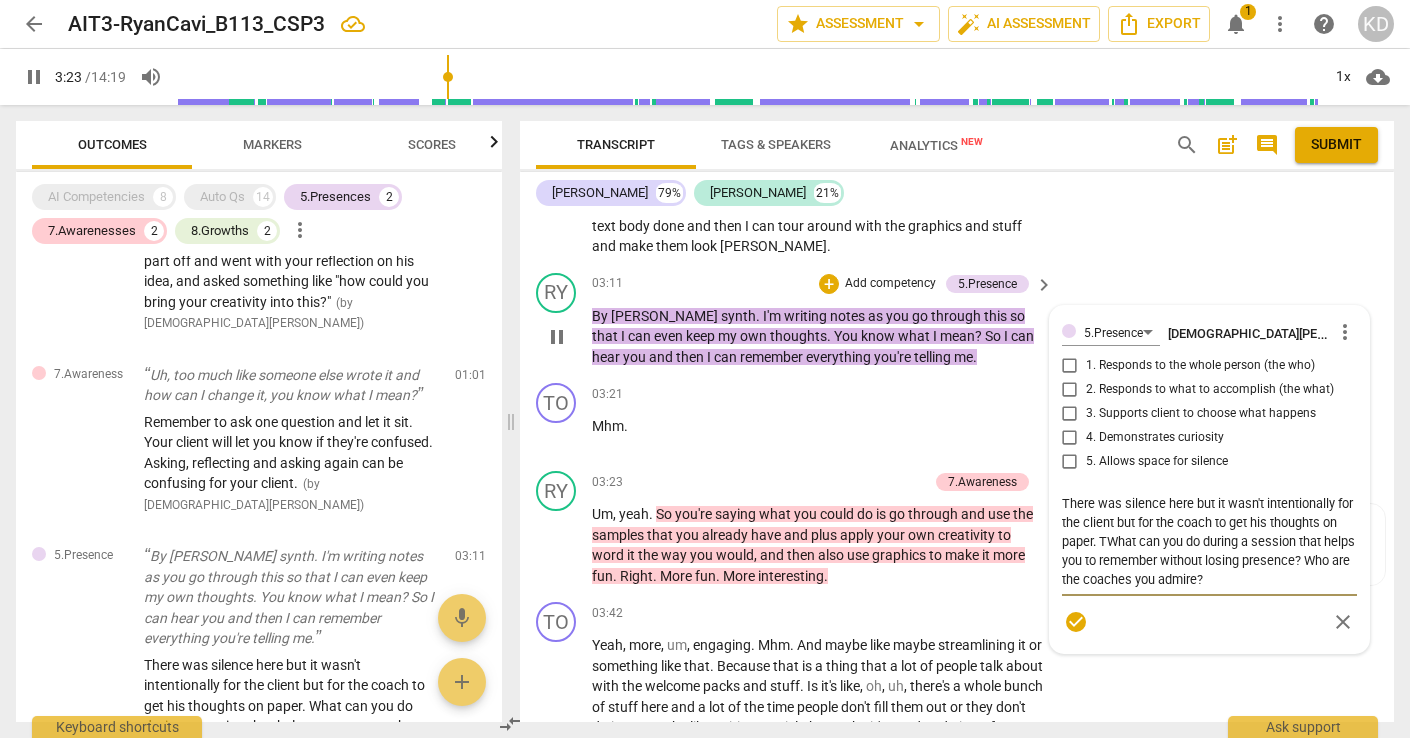 type on "204" 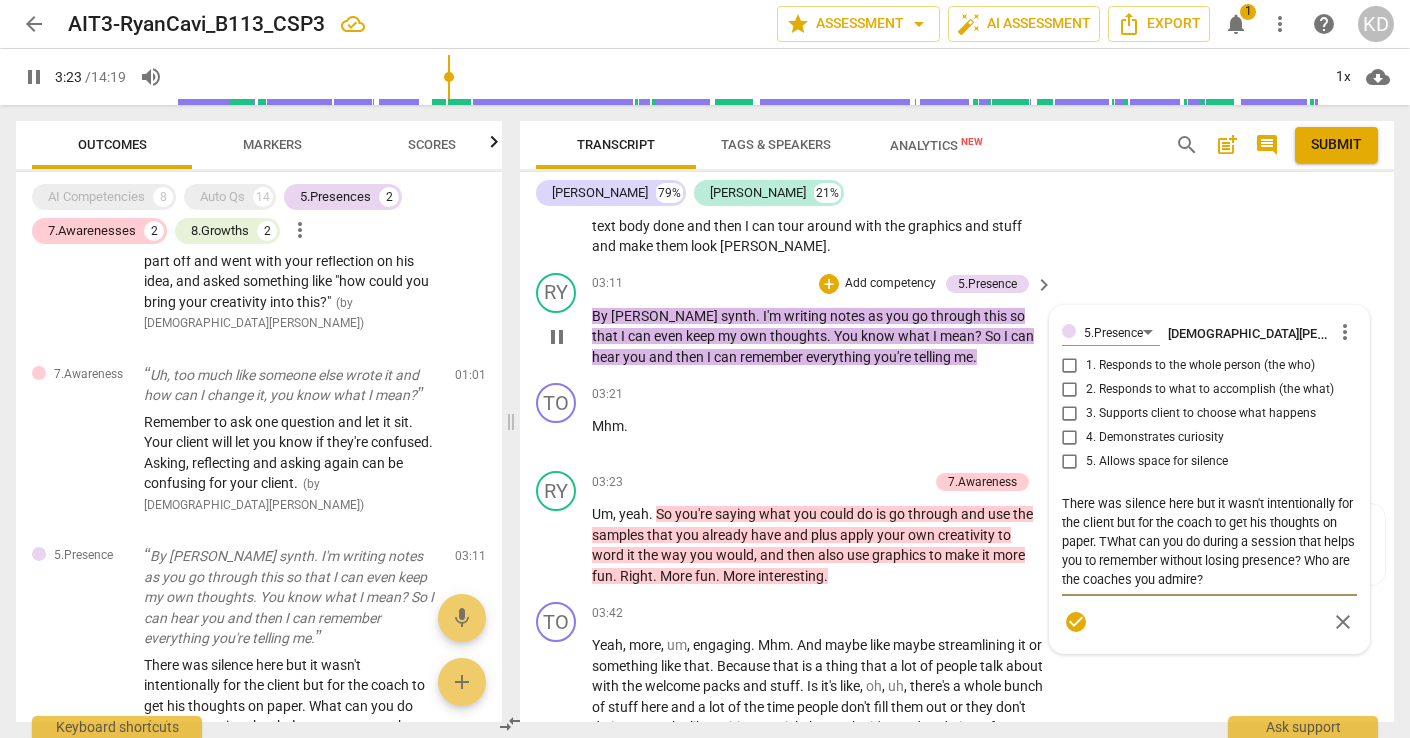 type on "There was silence here but it wasn't intentionally for the client but for the coach to get his thoughts on paper. ThWhat can you do during a session that helps you to remember without losing presence? Who are the coaches you admire?" 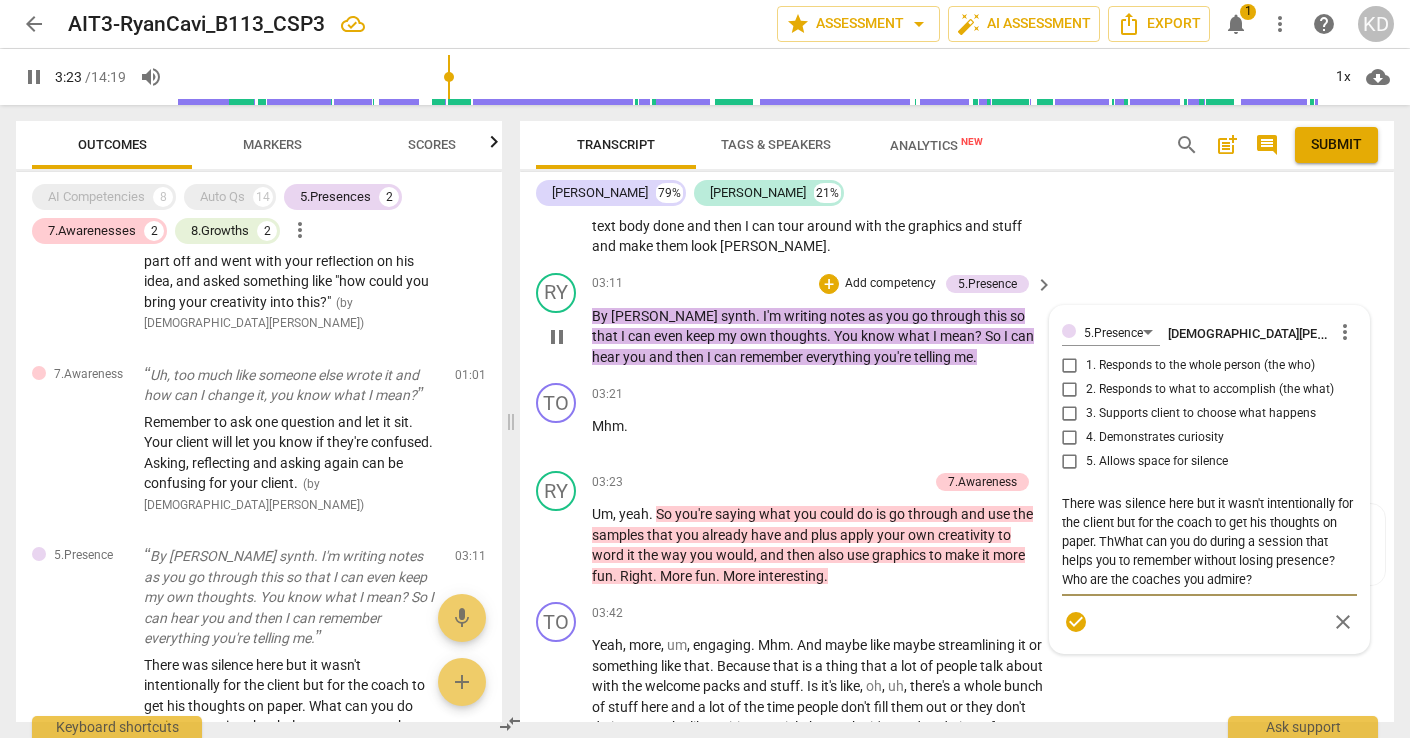 type on "There was silence here but it wasn't intentionally for the client but for the coach to get his thoughts on paper. TheWhat can you do during a session that helps you to remember without losing presence? Who are the coaches you admire?" 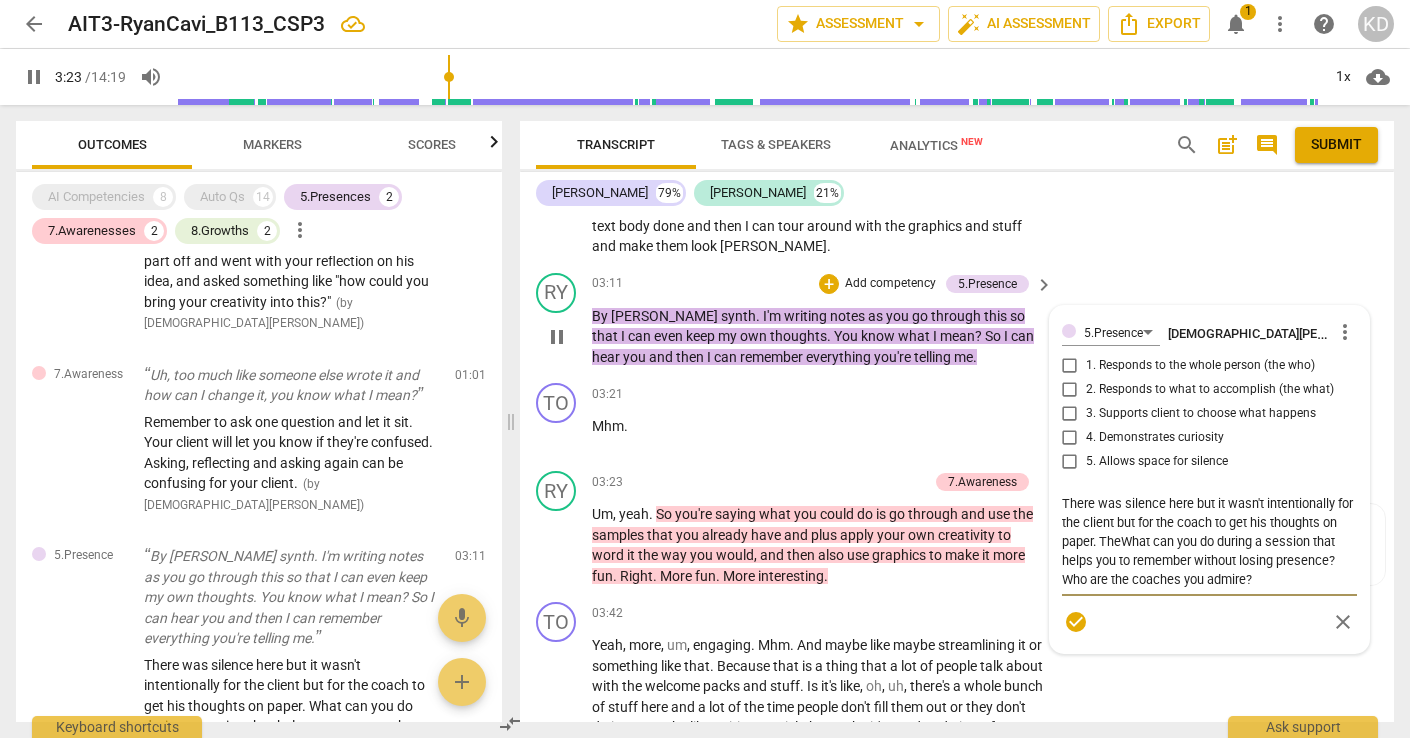 type on "204" 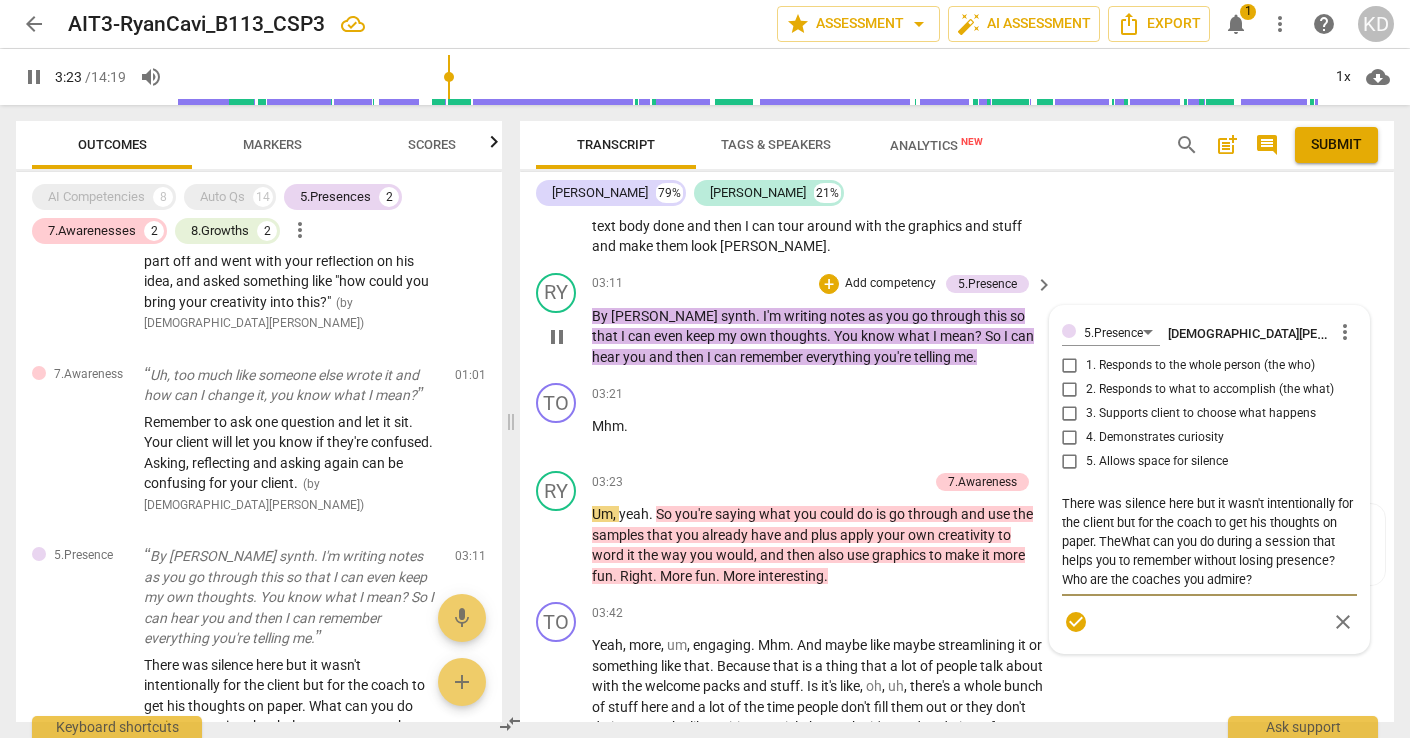 type on "There was silence here but it wasn't intentionally for the client but for the coach to get his thoughts on paper. The What can you do during a session that helps you to remember without losing presence? Who are the coaches you admire?" 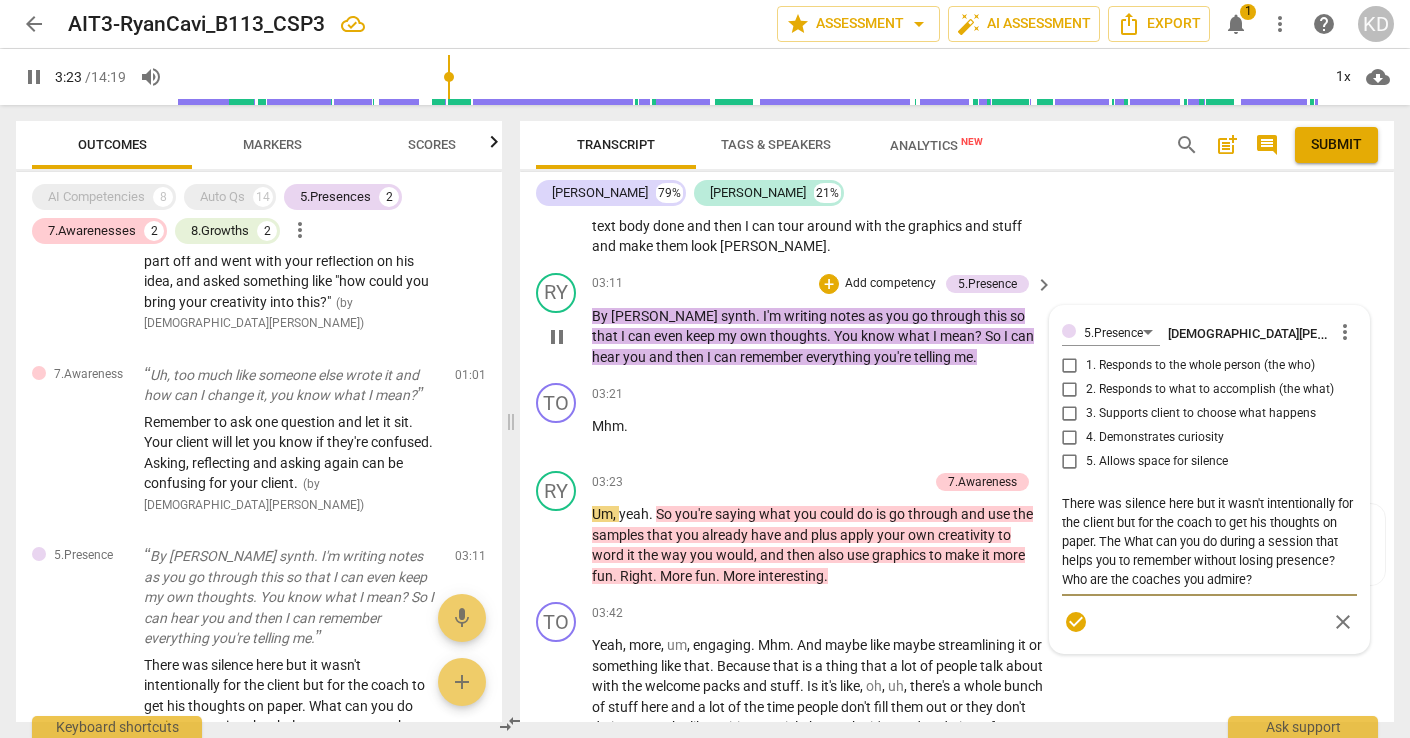 type on "204" 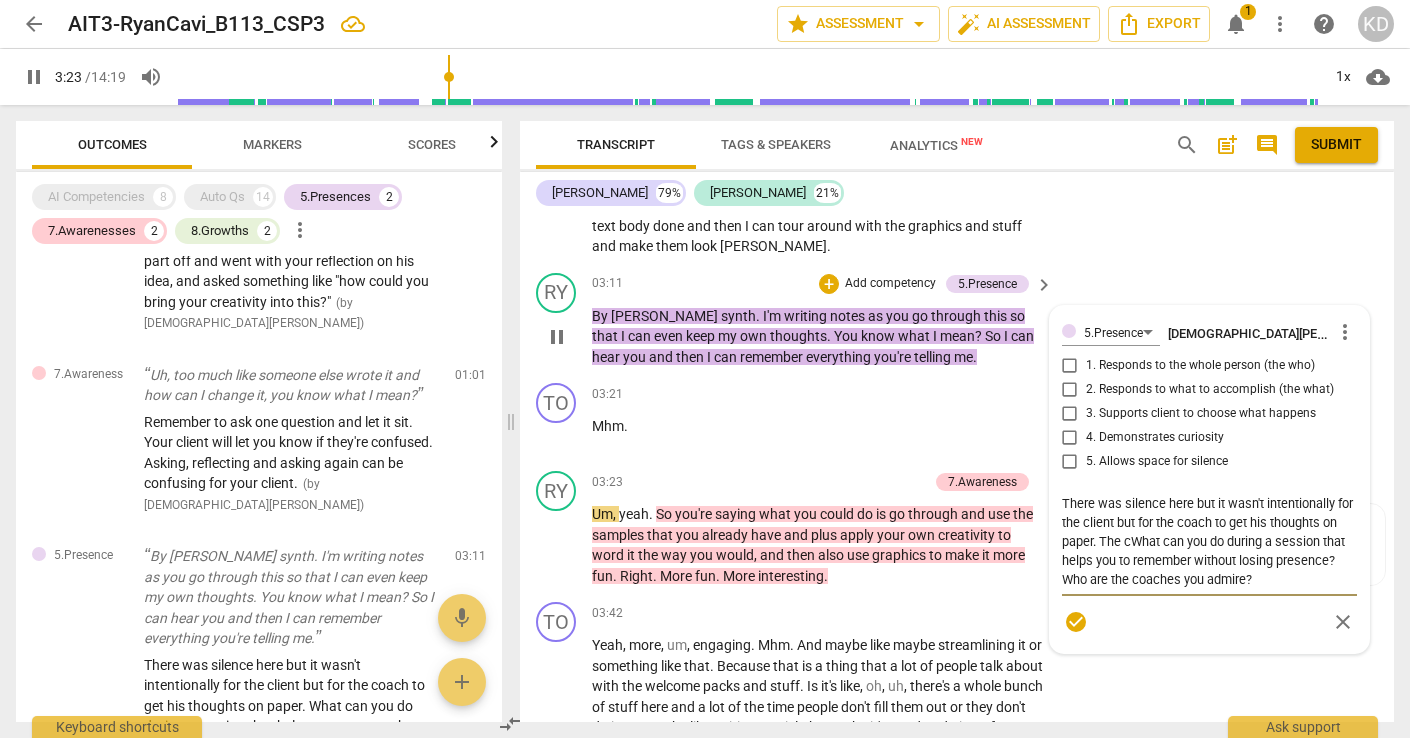 type on "There was silence here but it wasn't intentionally for the client but for the coach to get his thoughts on paper. The clWhat can you do during a session that helps you to remember without losing presence? Who are the coaches you admire?" 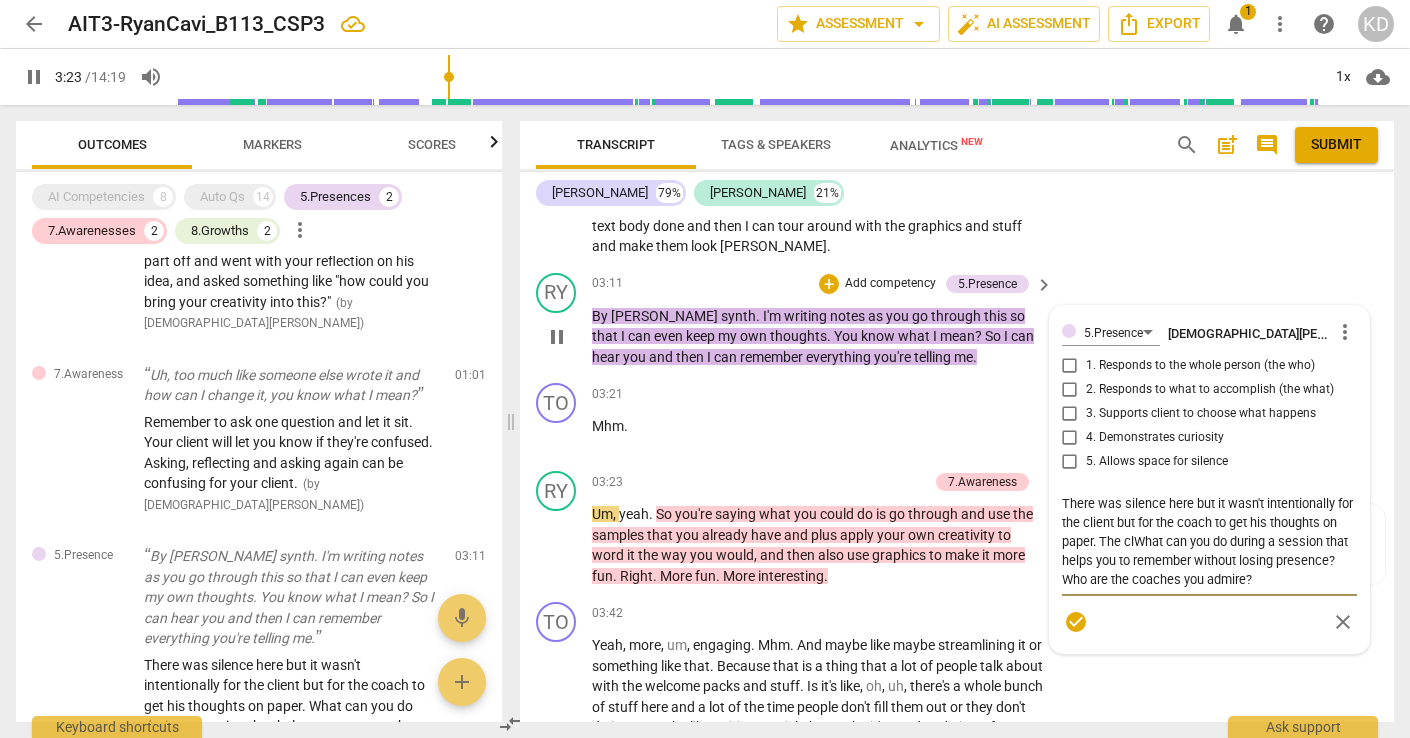 type on "There was silence here but it wasn't intentionally for the client but for the coach to get his thoughts on paper. The cliWhat can you do during a session that helps you to remember without losing presence? Who are the coaches you admire?" 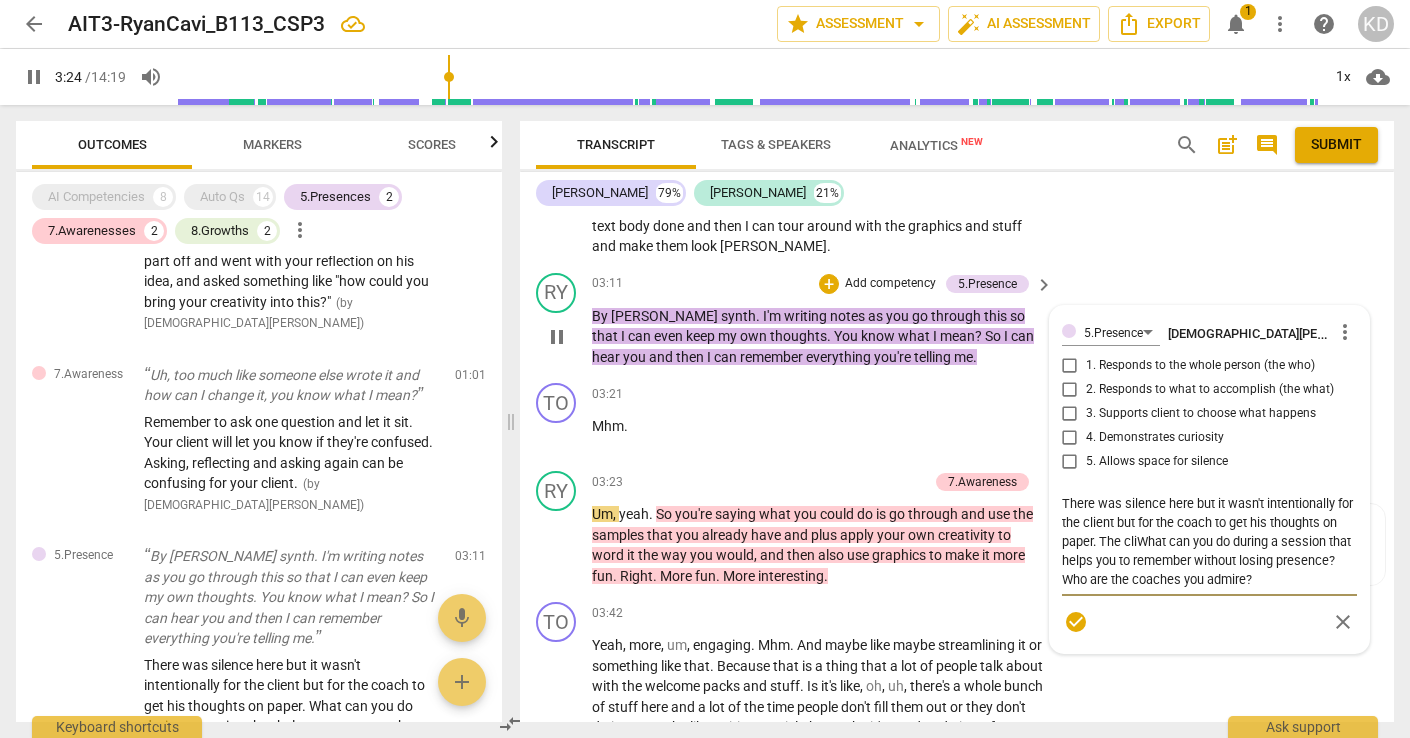 type on "204" 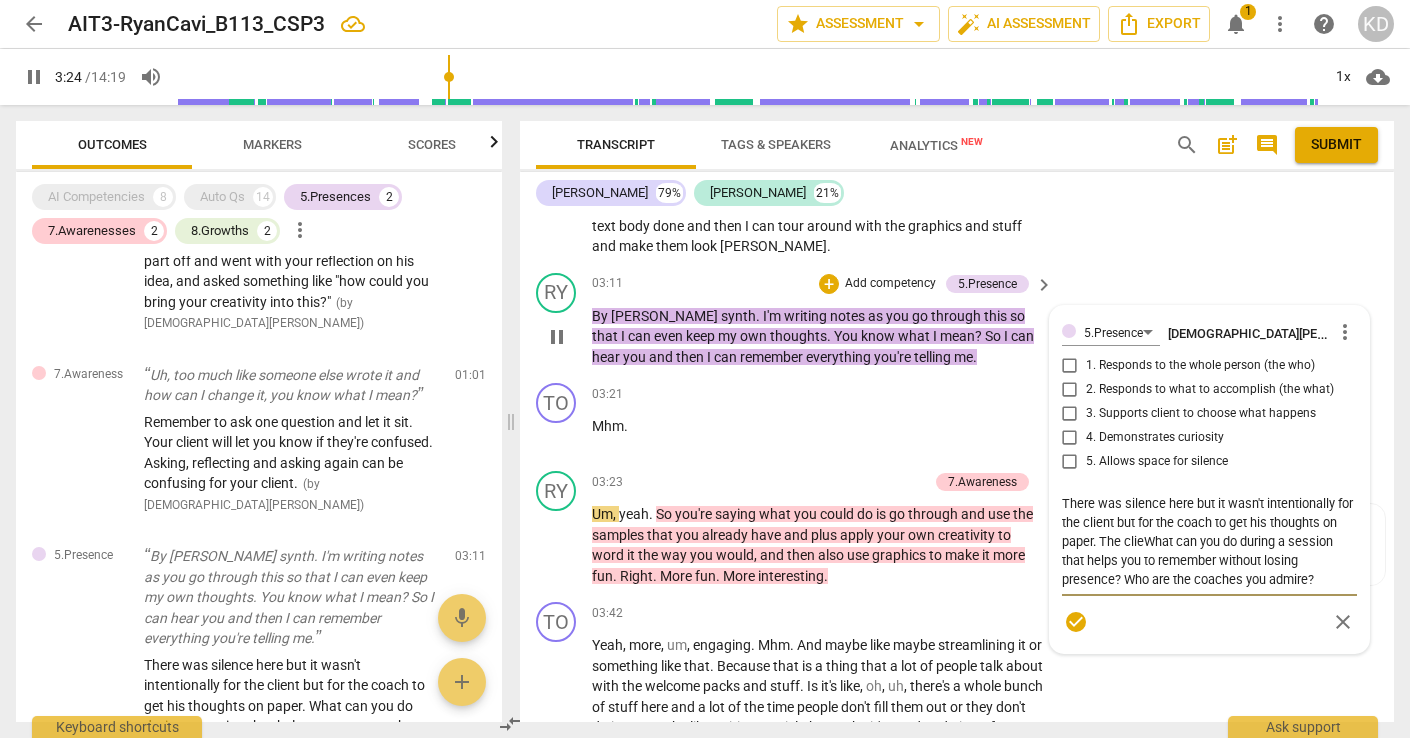type on "There was silence here but it wasn't intentionally for the client but for the coach to get his thoughts on paper. The clienWhat can you do during a session that helps you to remember without losing presence? Who are the coaches you admire?" 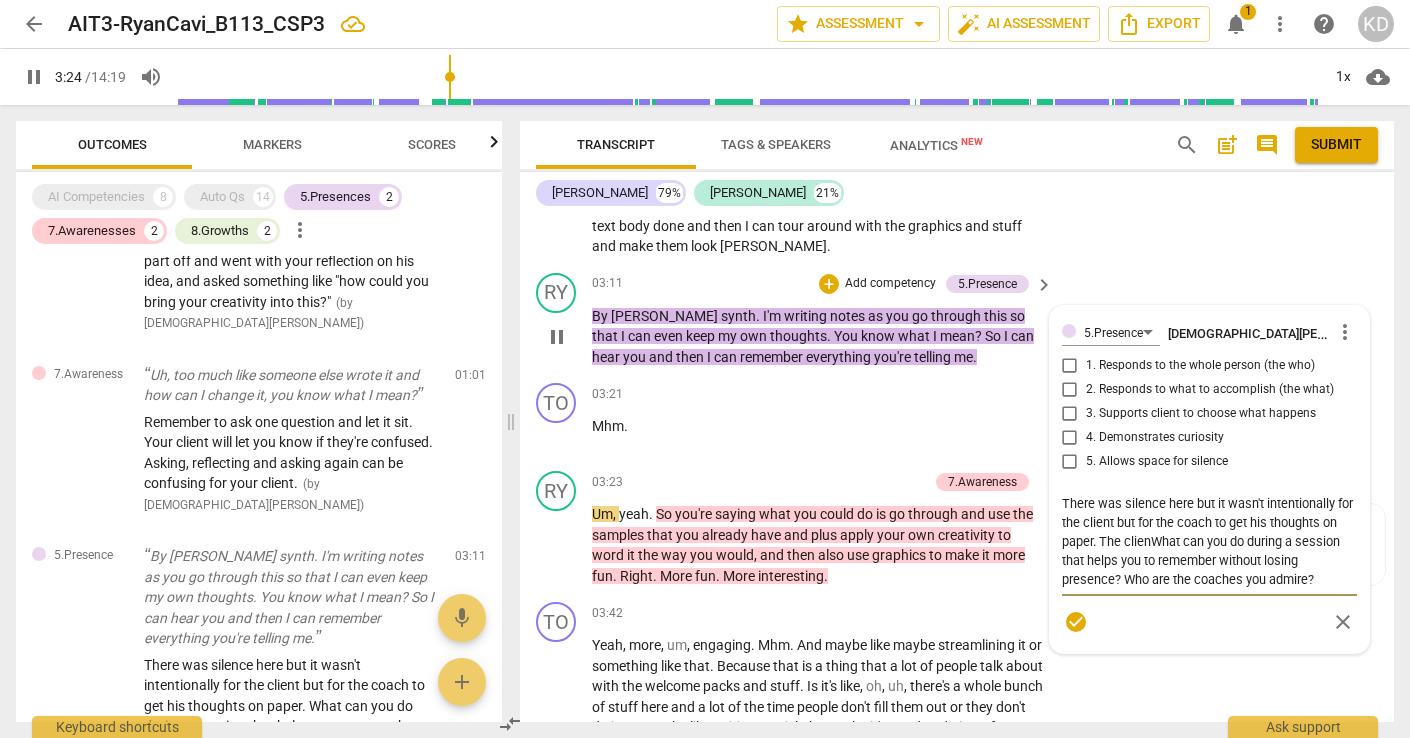 type on "There was silence here but it wasn't intentionally for the client but for the coach to get his thoughts on paper. The clientWhat can you do during a session that helps you to remember without losing presence? Who are the coaches you admire?" 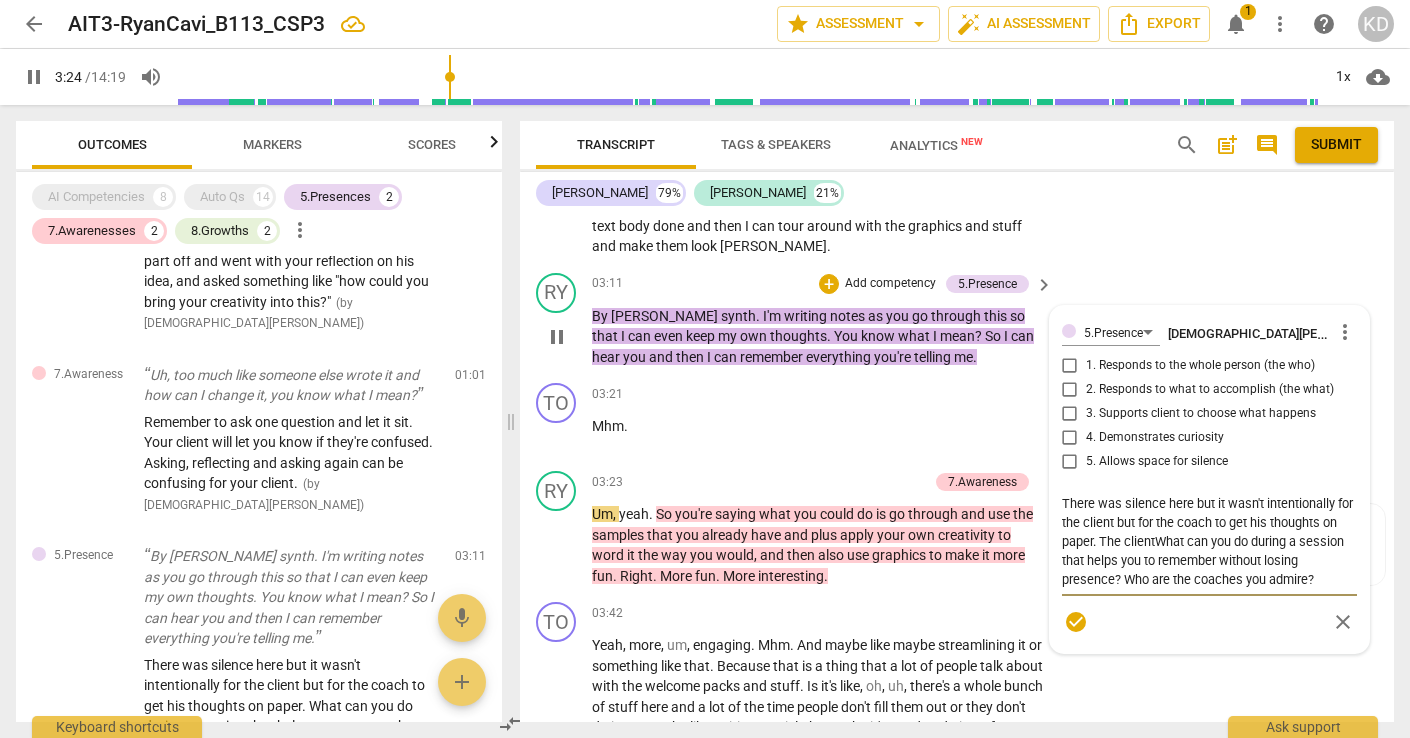 type on "205" 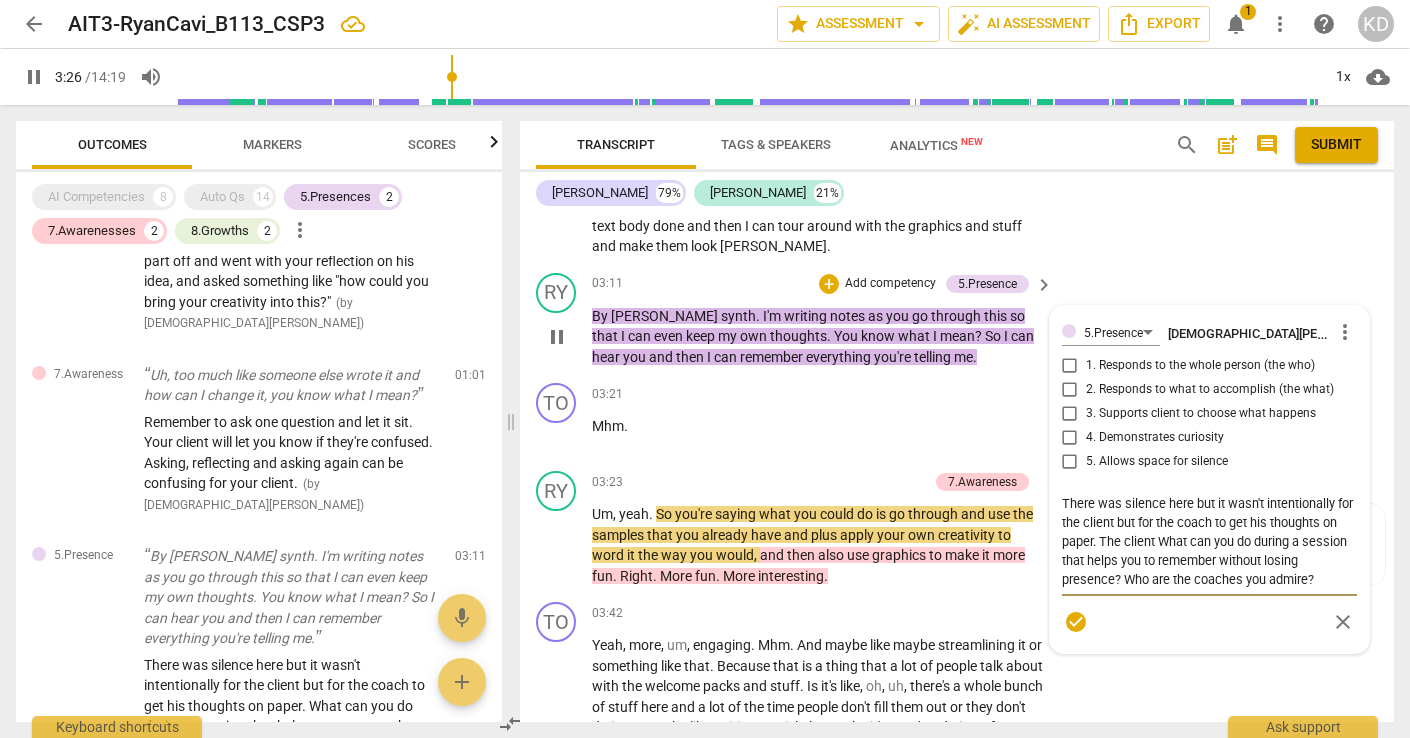 type on "206" 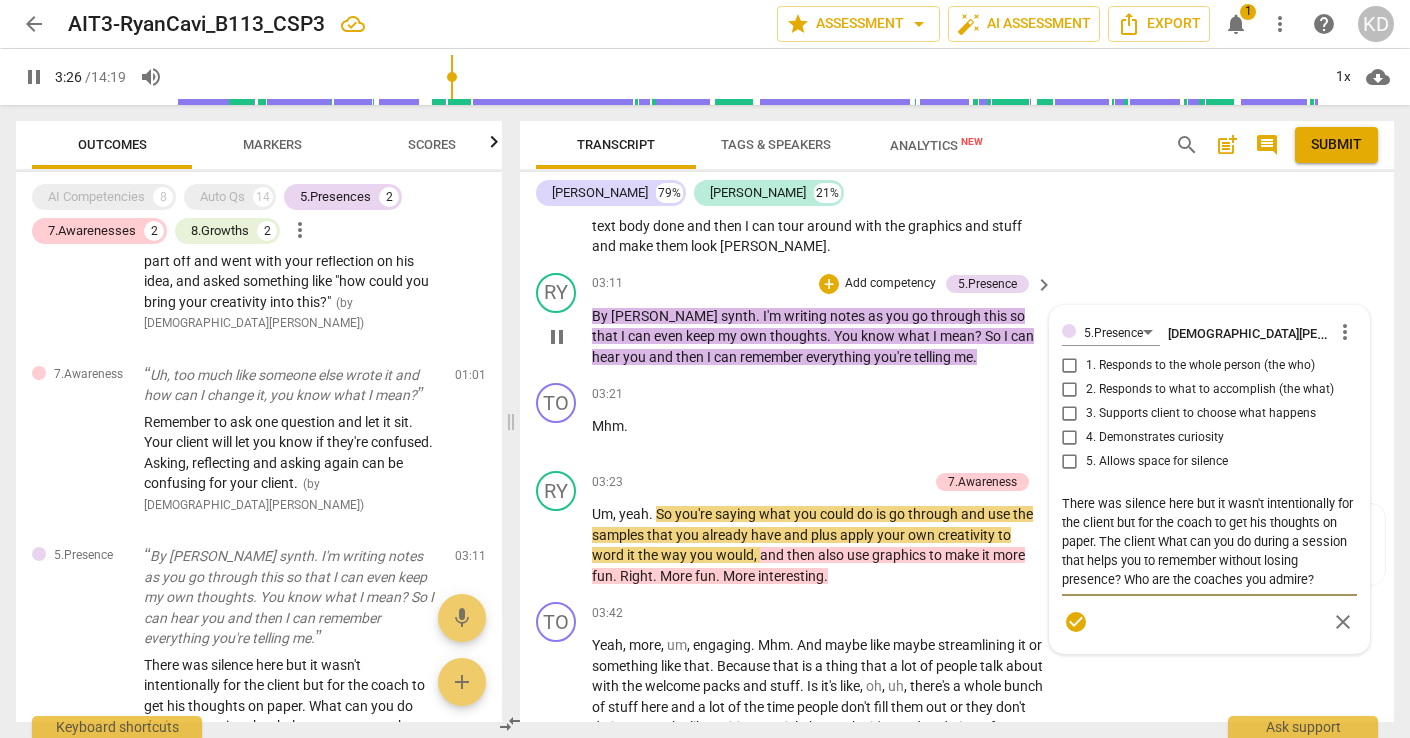 type on "There was silence here but it wasn't intentionally for the client but for the coach to get his thoughts on paper. The client nWhat can you do during a session that helps you to remember without losing presence? Who are the coaches you admire?" 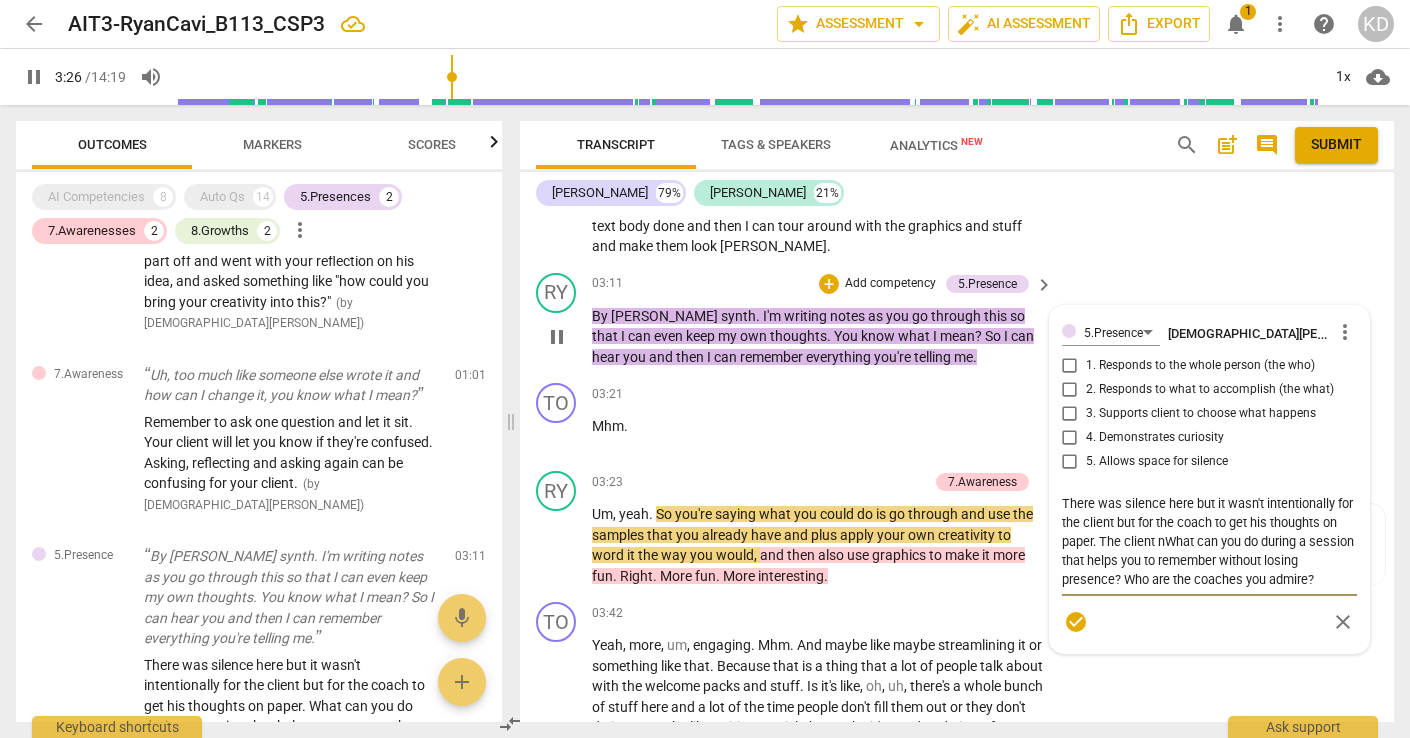 type on "207" 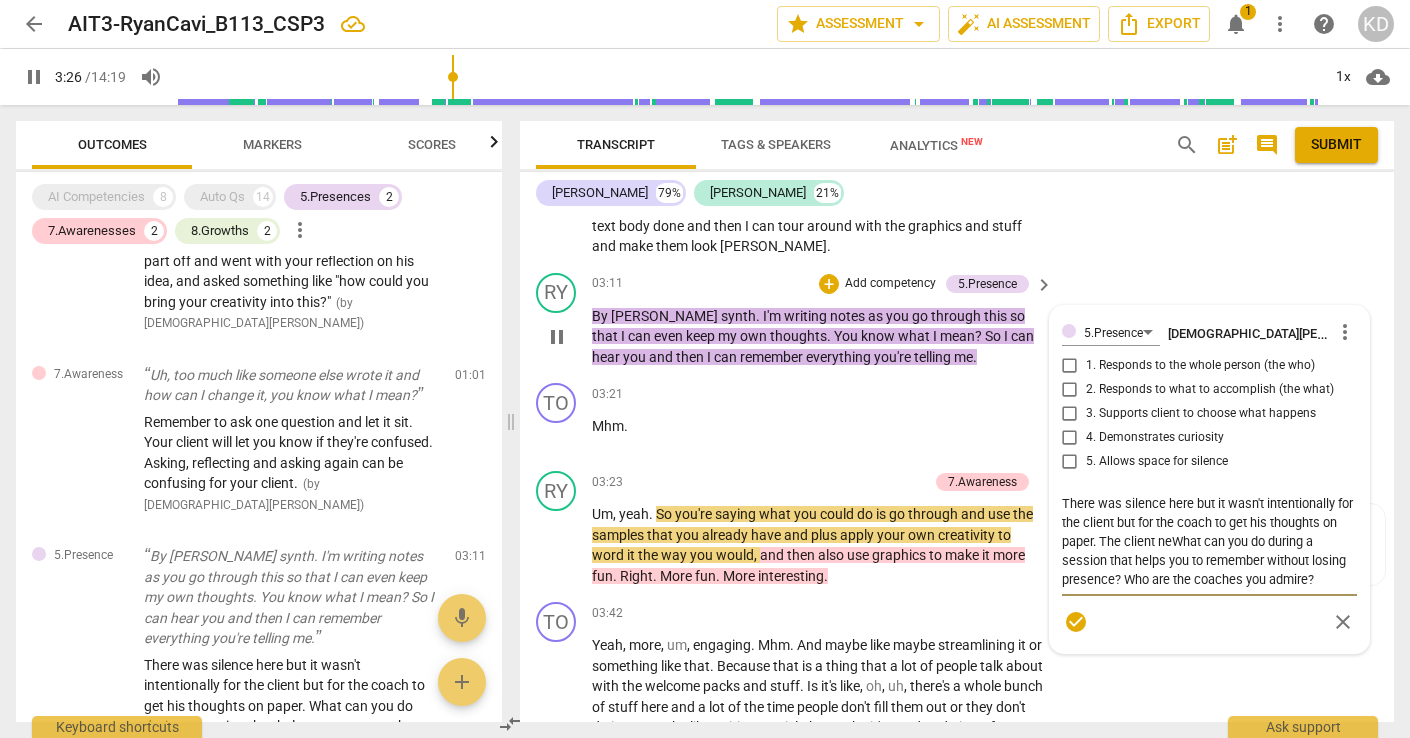 type on "There was silence here but it wasn't intentionally for the client but for the coach to get his thoughts on paper. The client neeWhat can you do during a session that helps you to remember without losing presence? Who are the coaches you admire?" 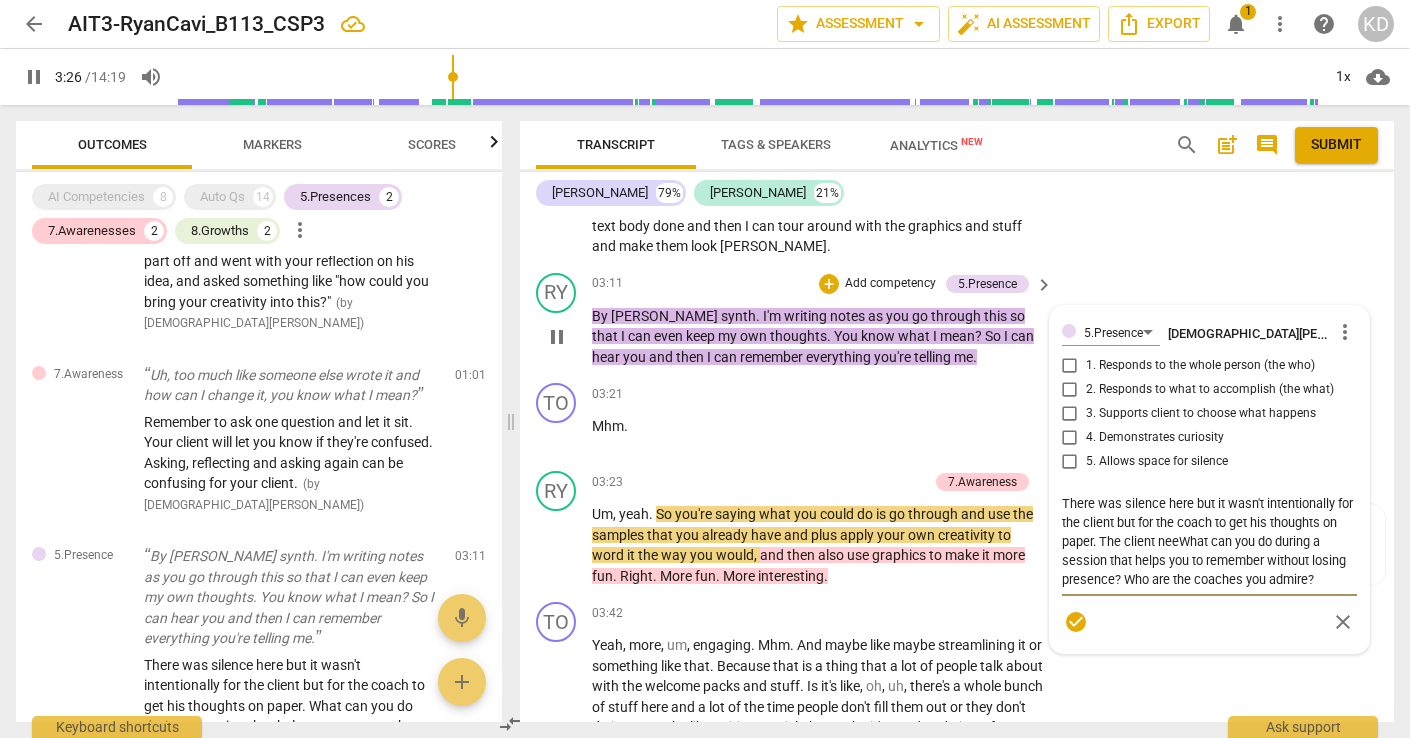 type on "207" 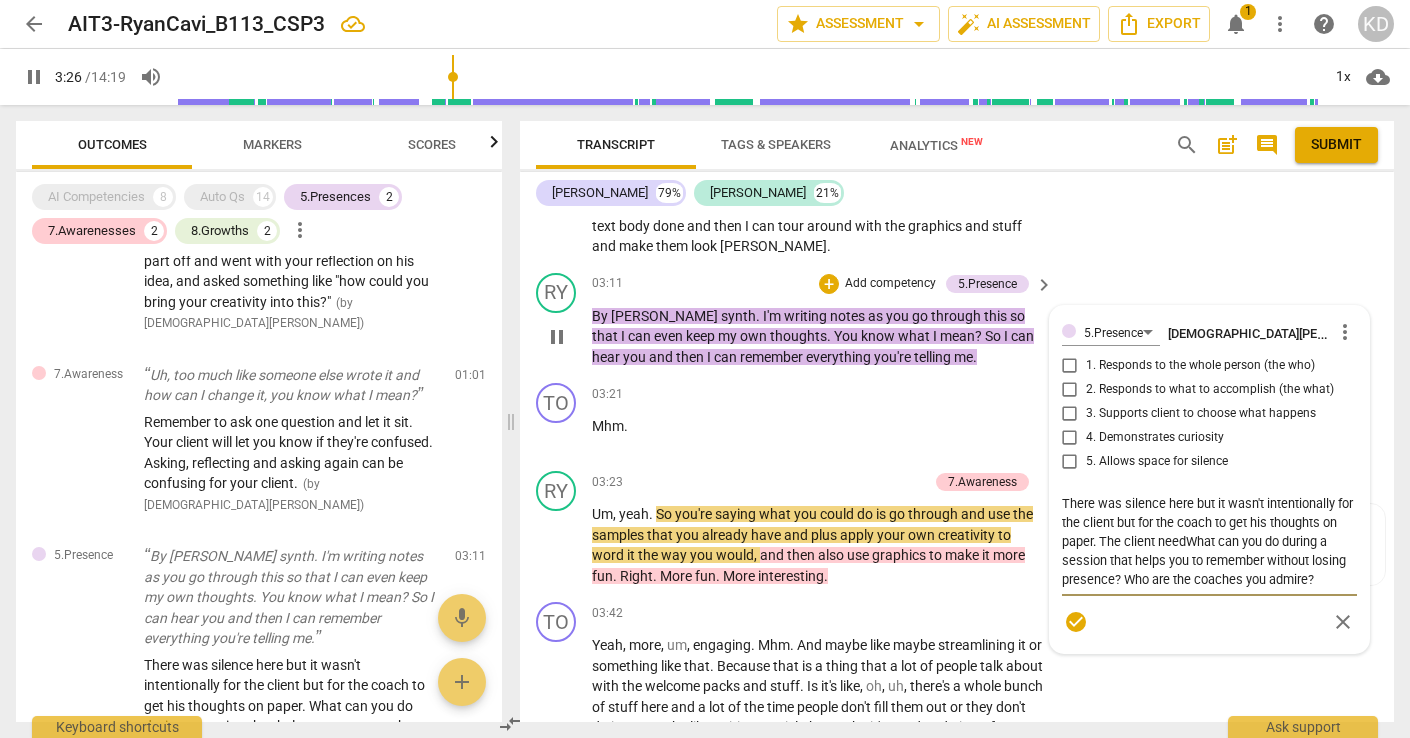type on "There was silence here but it wasn't intentionally for the client but for the coach to get his thoughts on paper. The client needsWhat can you do during a session that helps you to remember without losing presence? Who are the coaches you admire?" 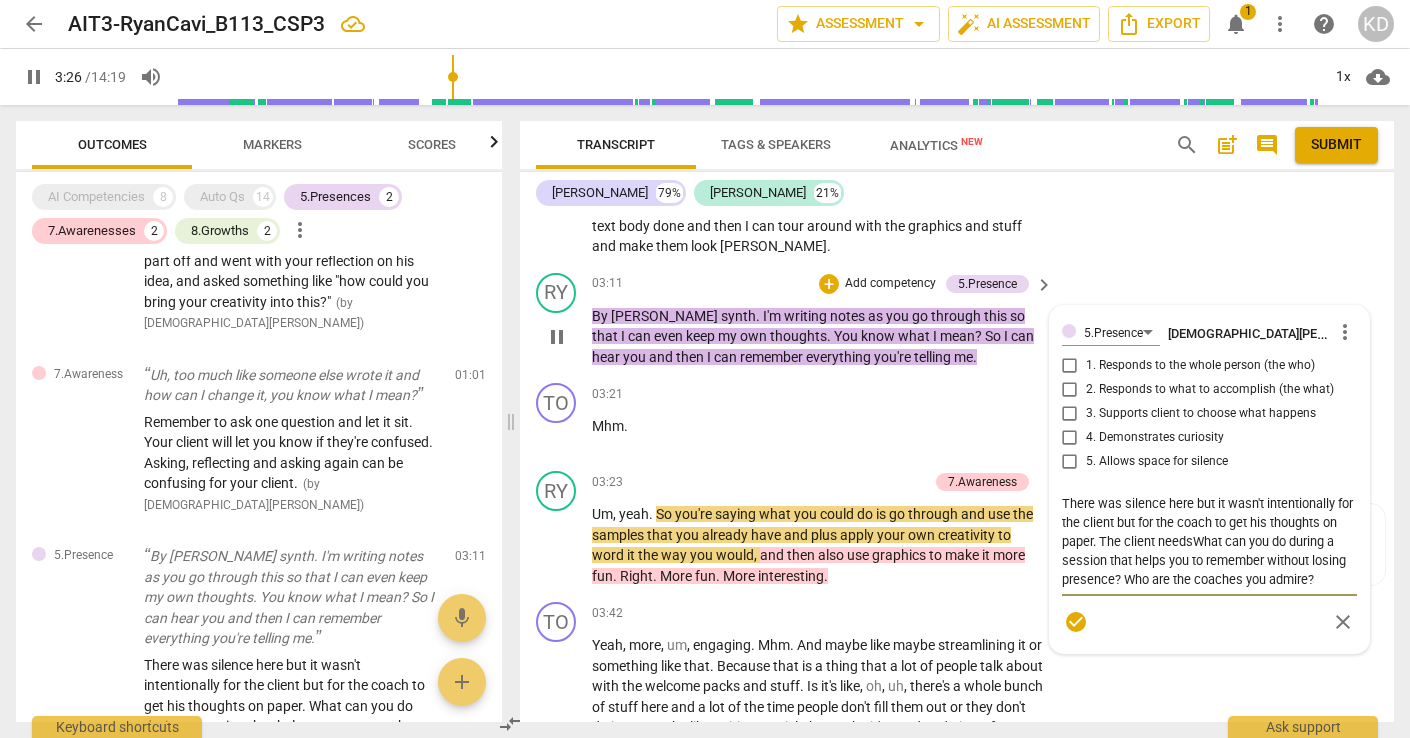 type on "207" 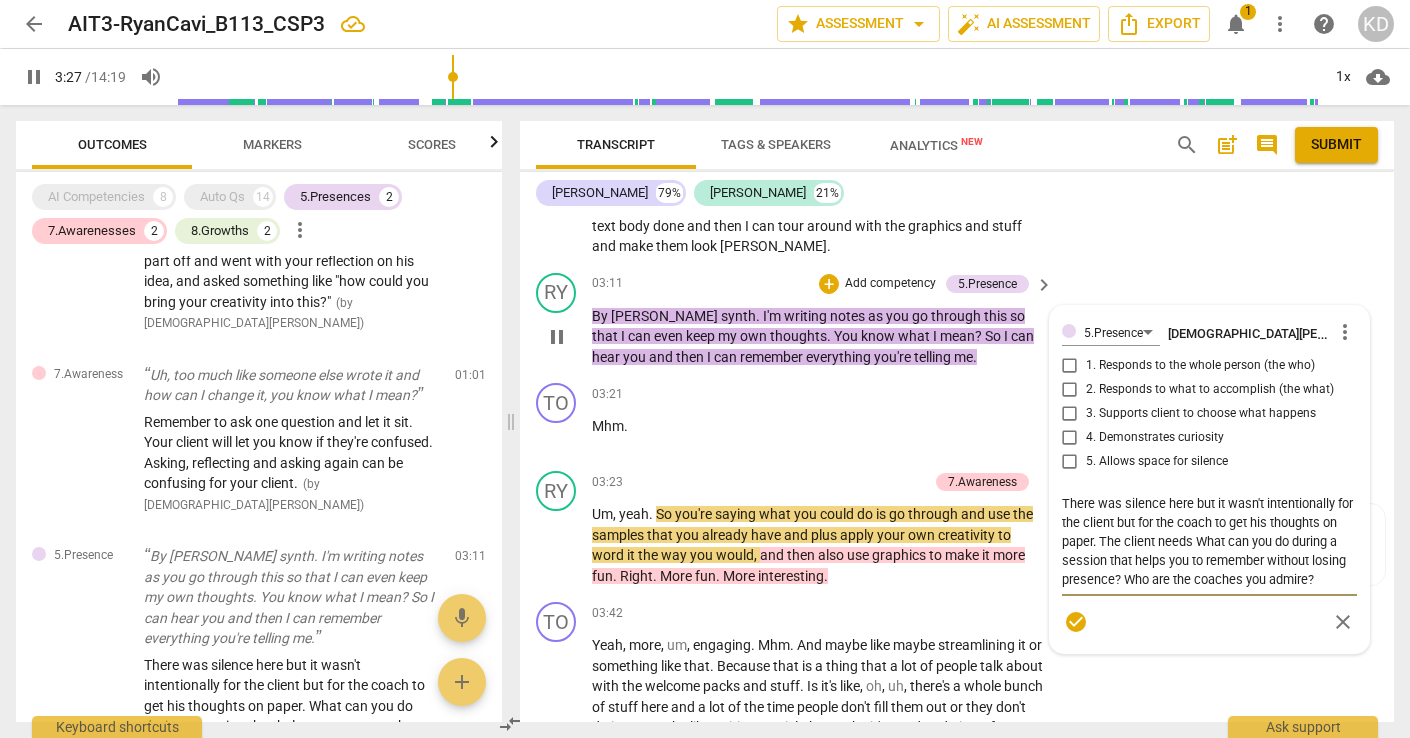 type on "There was silence here but it wasn't intentionally for the client but for the coach to get his thoughts on paper. The client needs tWhat can you do during a session that helps you to remember without losing presence? Who are the coaches you admire?" 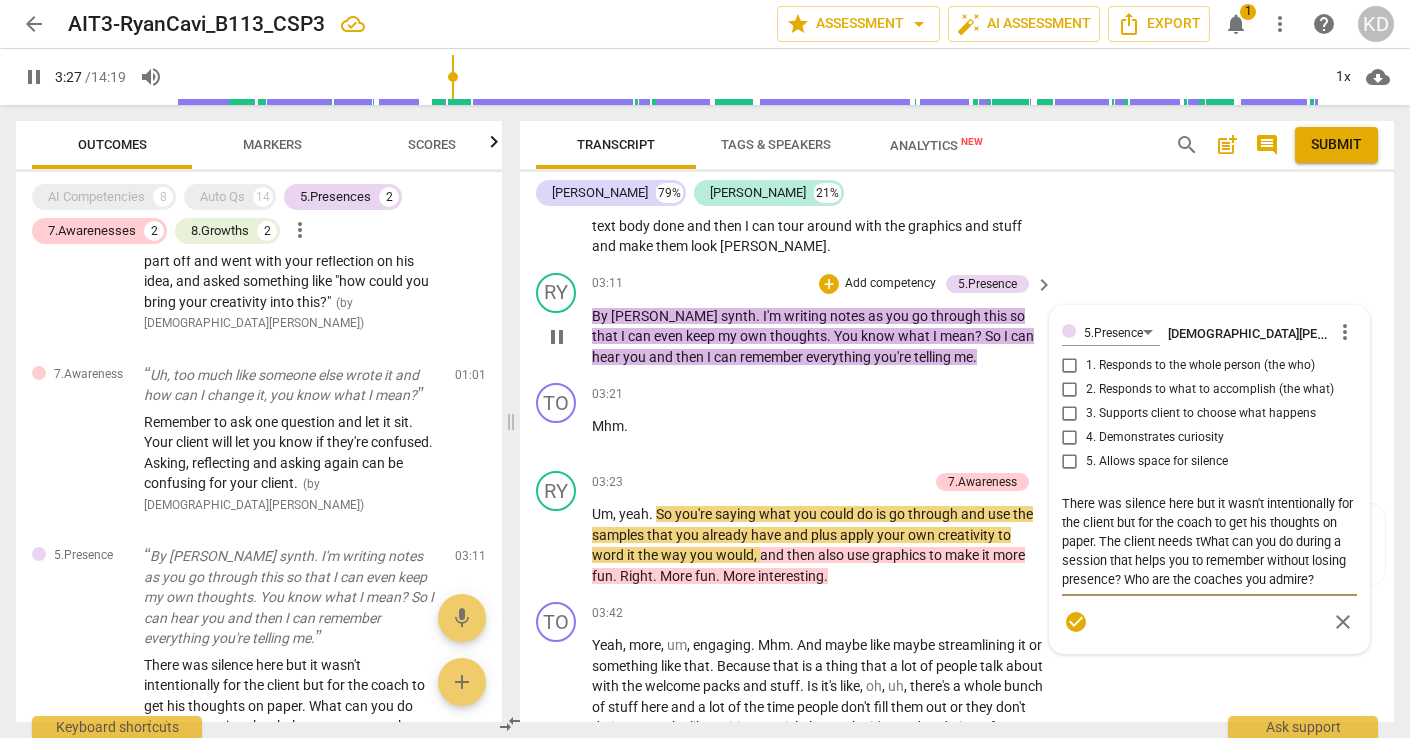 type on "There was silence here but it wasn't intentionally for the client but for the coach to get his thoughts on paper. The client needs toWhat can you do during a session that helps you to remember without losing presence? Who are the coaches you admire?" 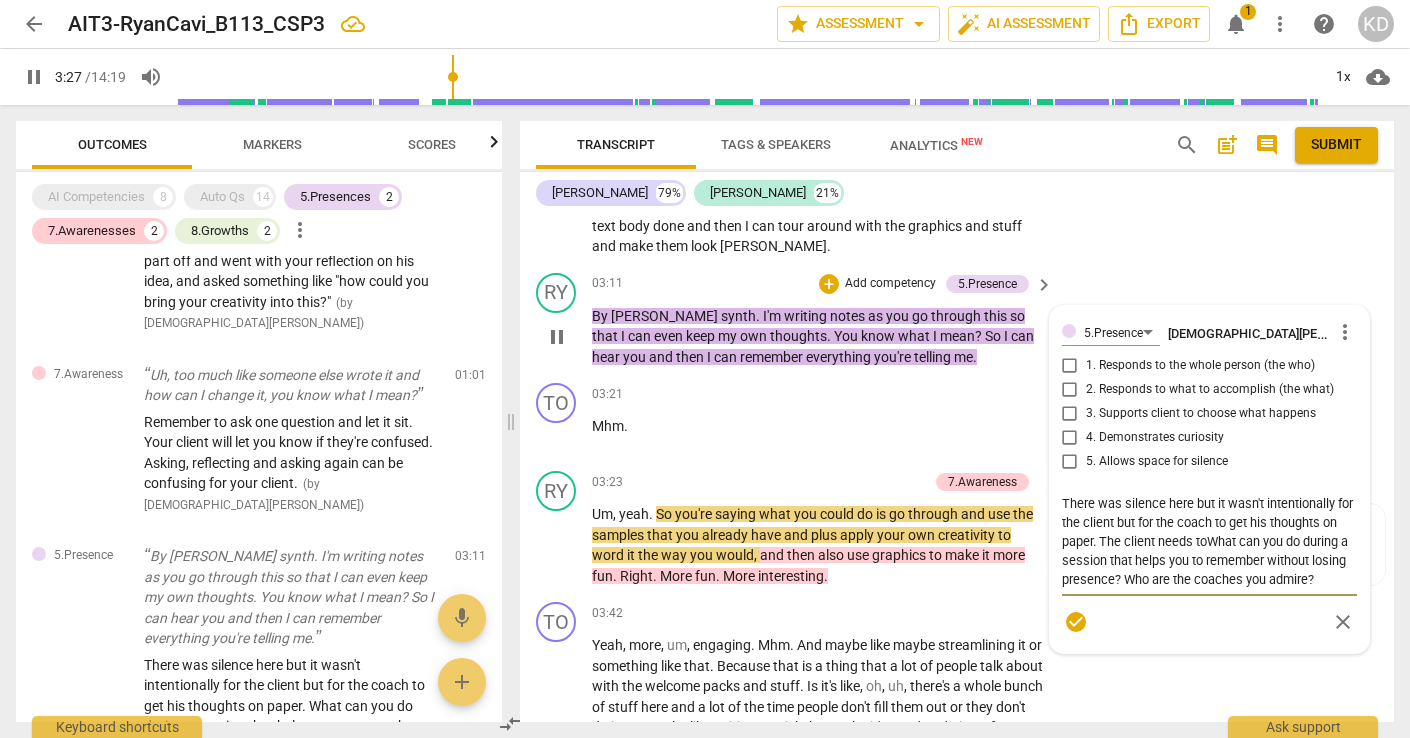 type on "There was silence here but it wasn't intentionally for the client but for the coach to get his thoughts on paper. The client needs toWhat can you do during a session that helps you to remember without losing presence? Who are the coaches you admire?" 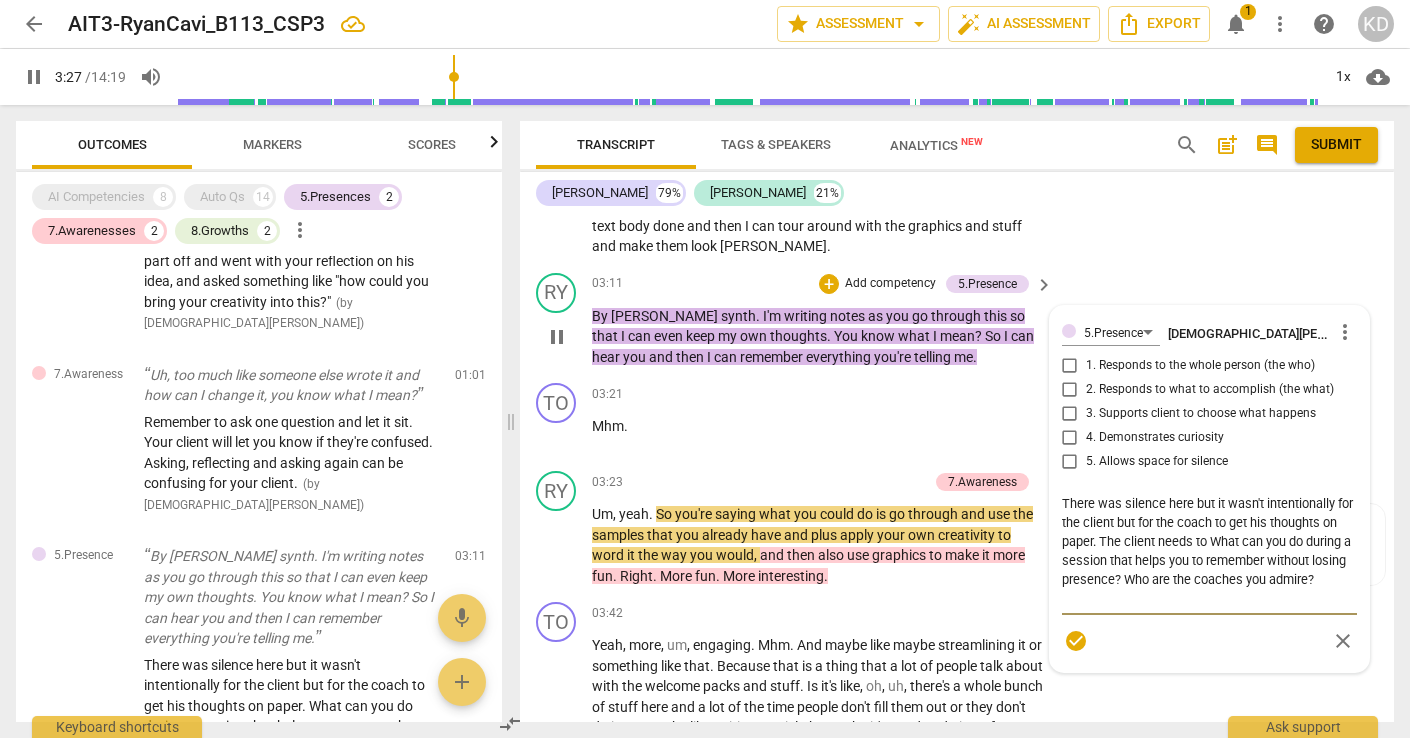type on "There was silence here but it wasn't intentionally for the client but for the coach to get his thoughts on paper. The client needs to bWhat can you do during a session that helps you to remember without losing presence? Who are the coaches you admire?" 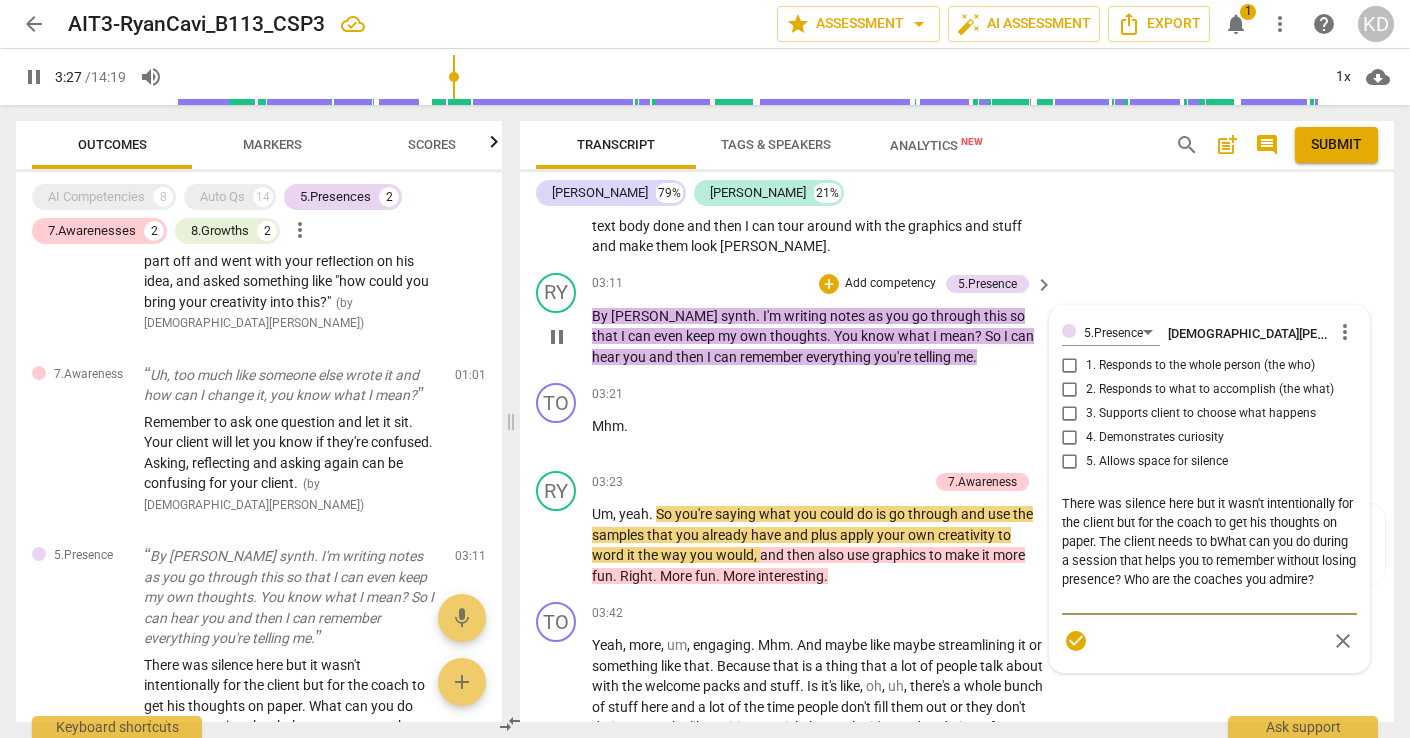 type on "208" 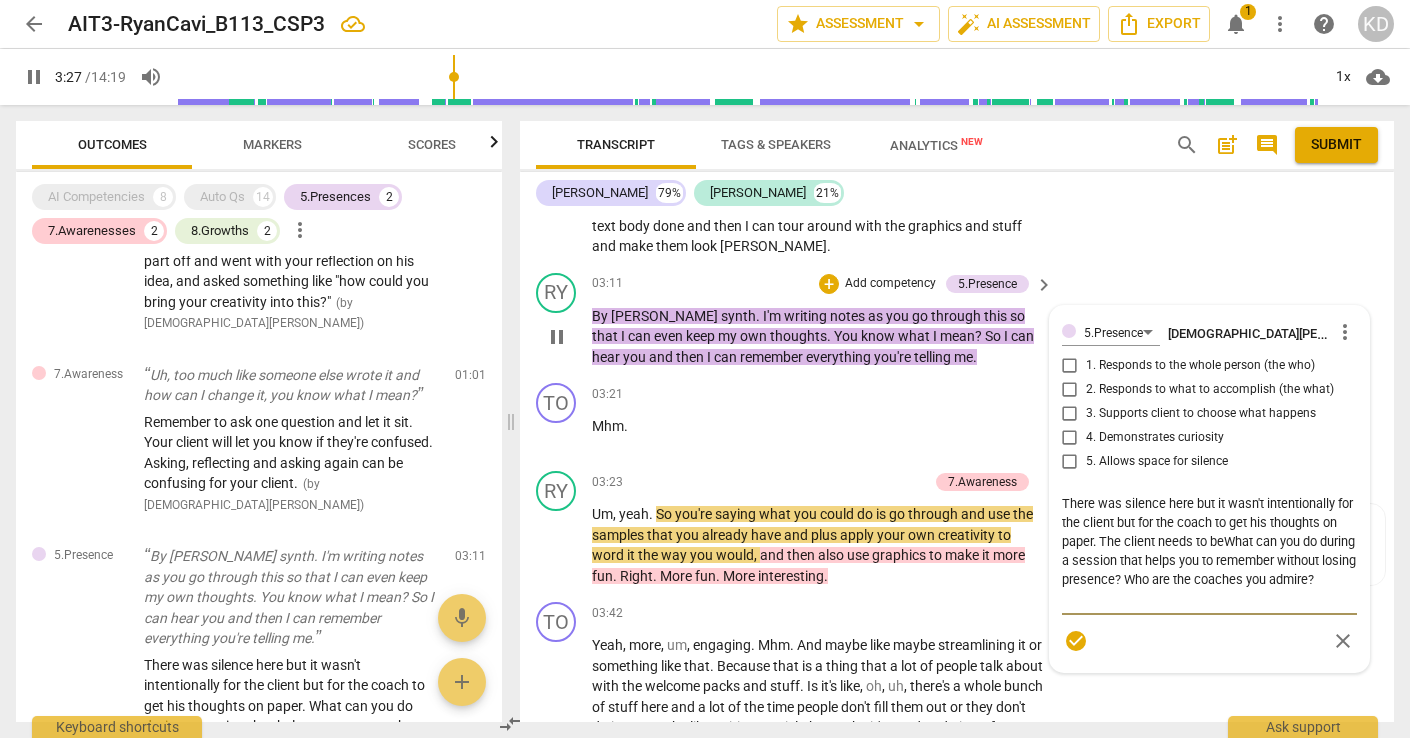 type on "There was silence here but it wasn't intentionally for the client but for the coach to get his thoughts on paper. The client needs to be What can you do during a session that helps you to remember without losing presence? Who are the coaches you admire?" 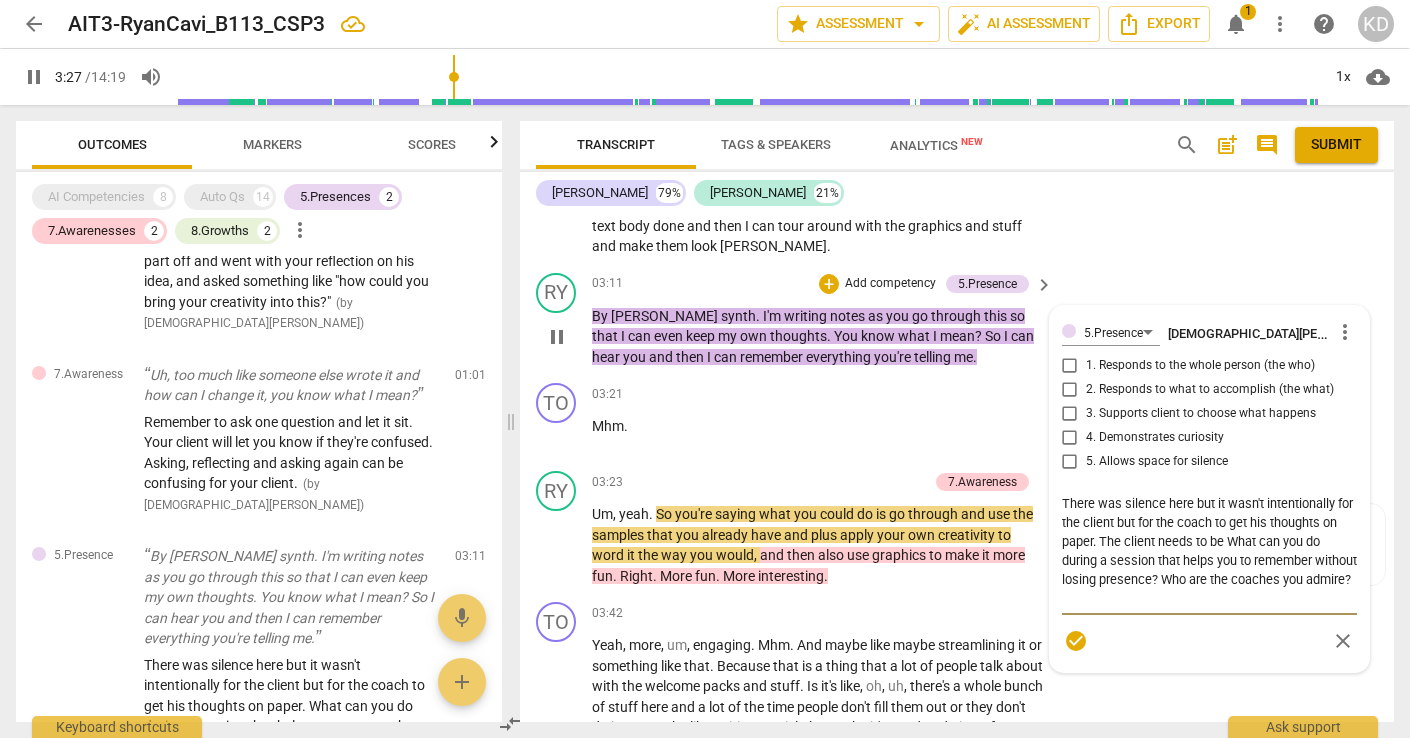 type on "208" 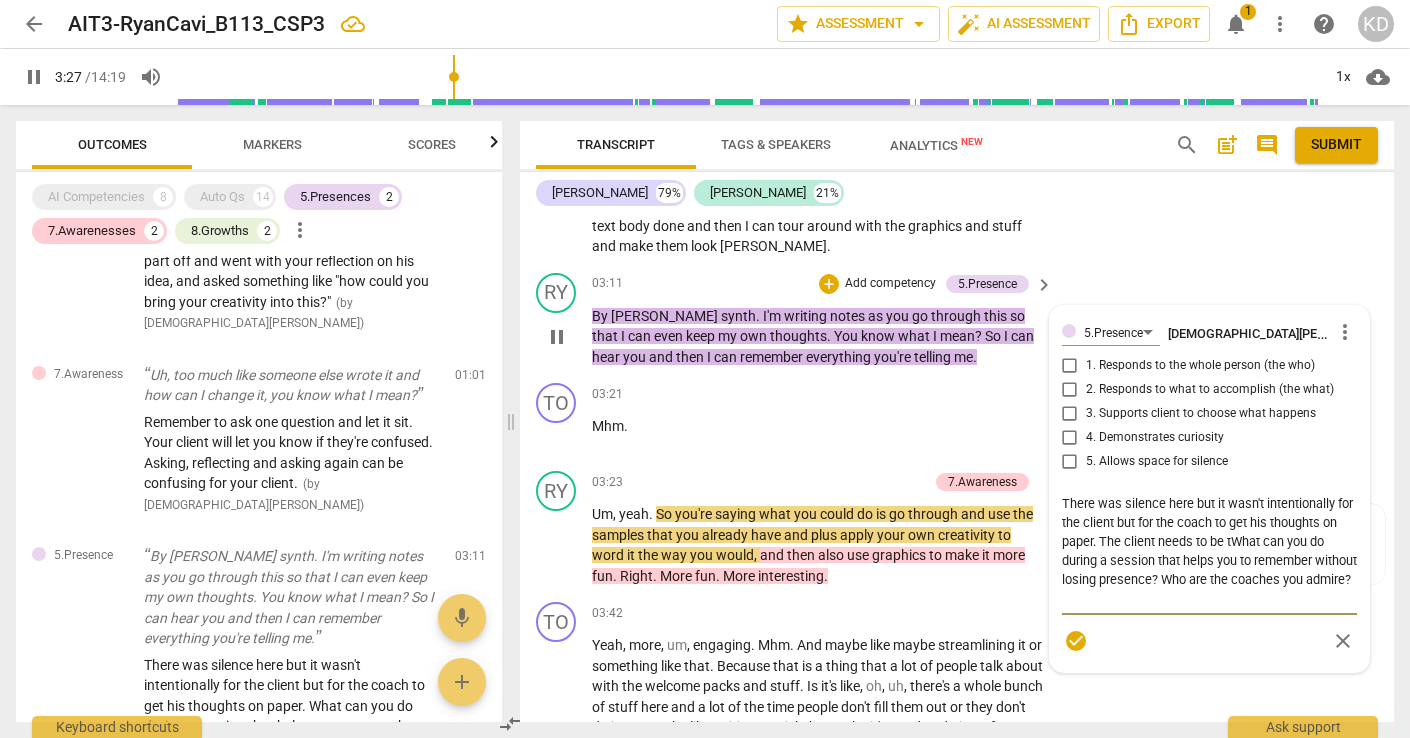 type on "208" 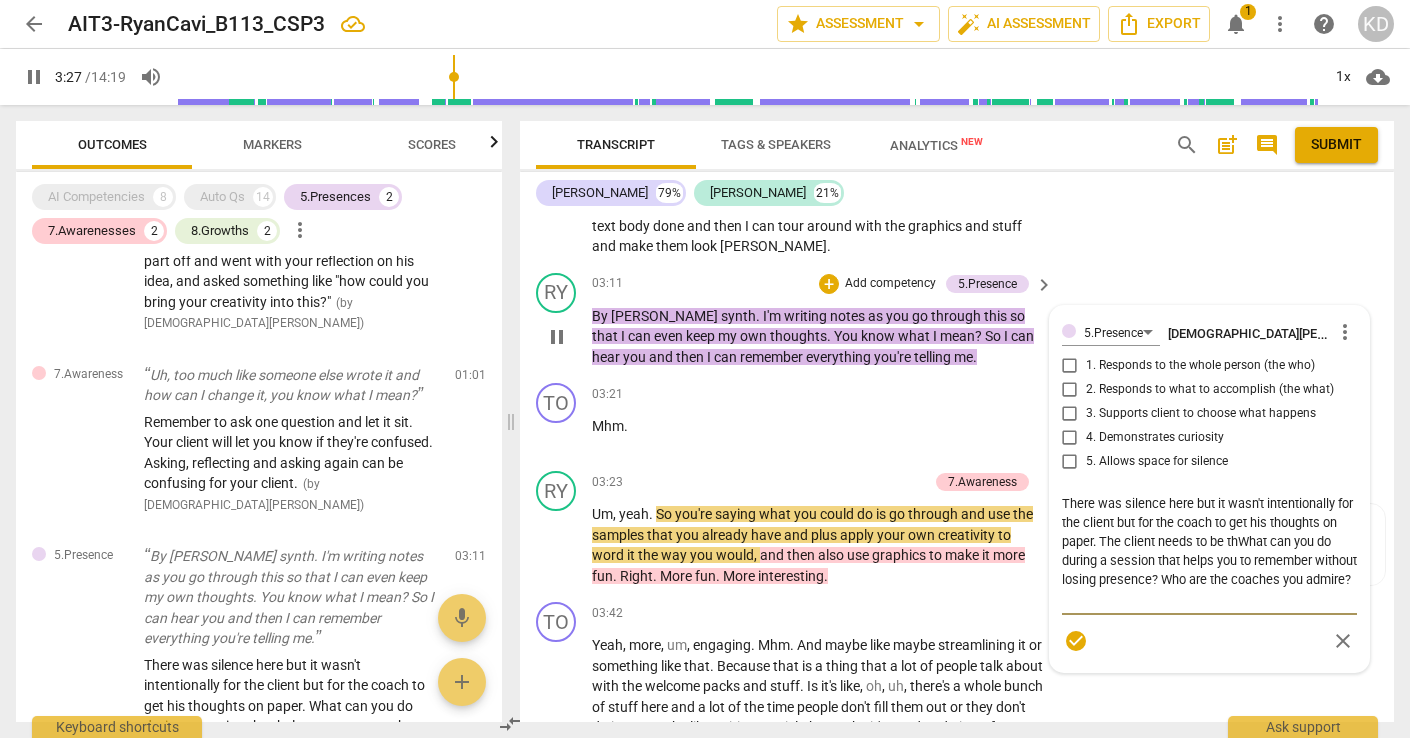 type on "There was silence here but it wasn't intentionally for the client but for the coach to get his thoughts on paper. The client needs to be theWhat can you do during a session that helps you to remember without losing presence? Who are the coaches you admire?" 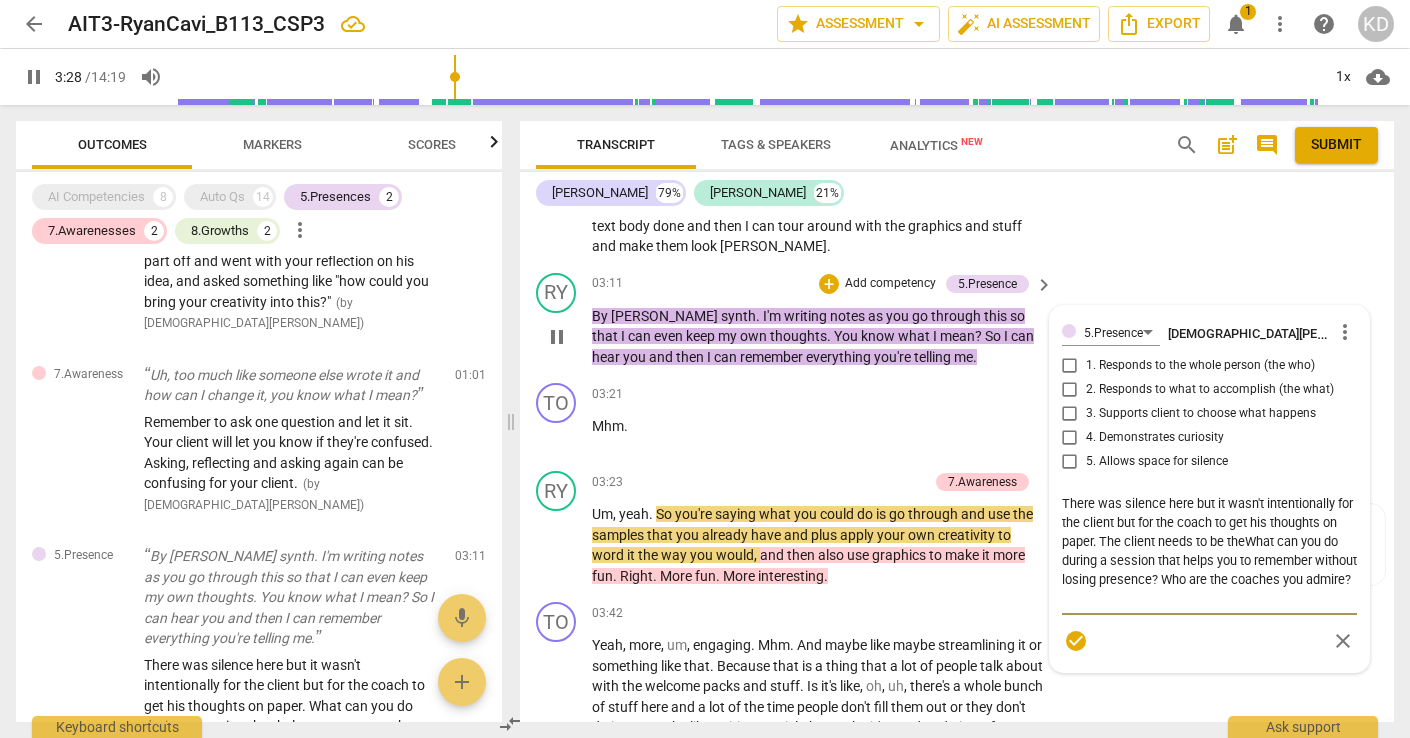 type on "208" 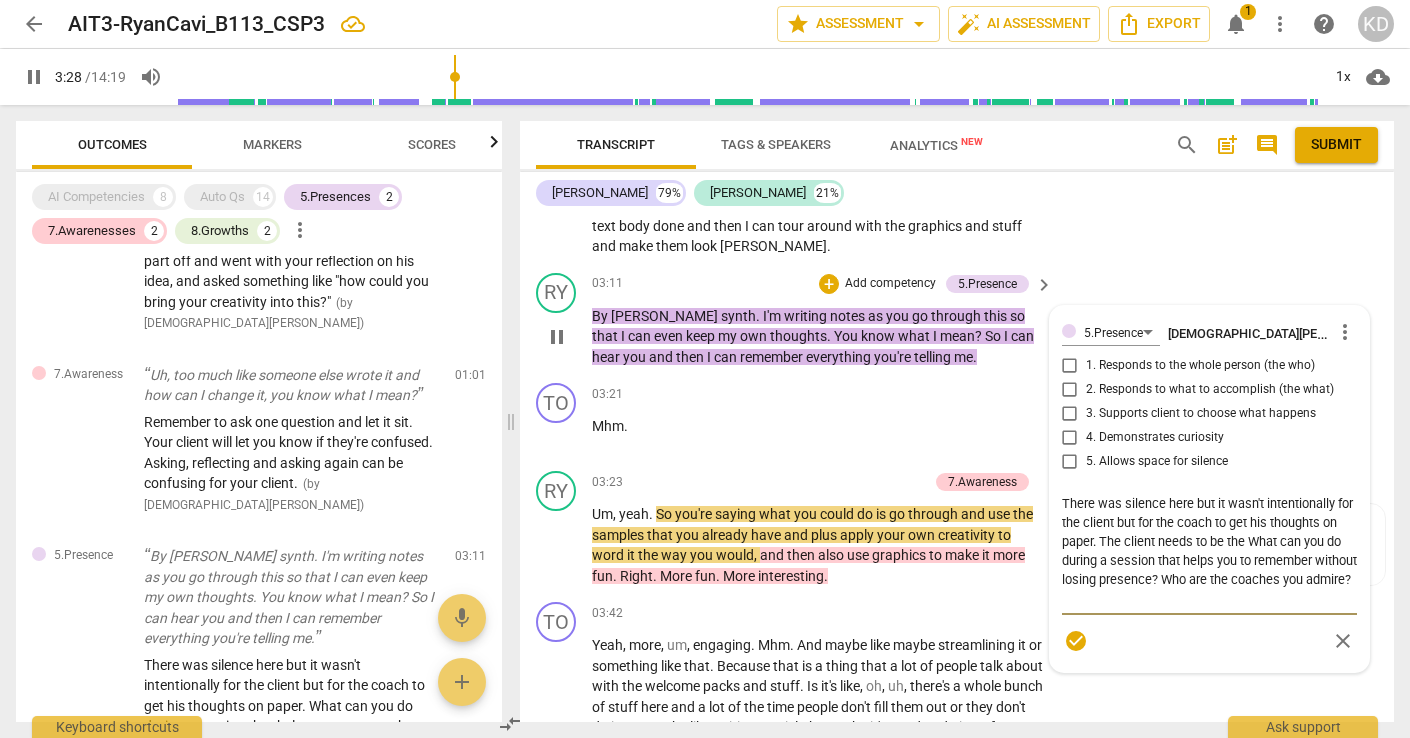 type on "There was silence here but it wasn't intentionally for the client but for the coach to get his thoughts on paper. The client needs to be the fWhat can you do during a session that helps you to remember without losing presence? Who are the coaches you admire?" 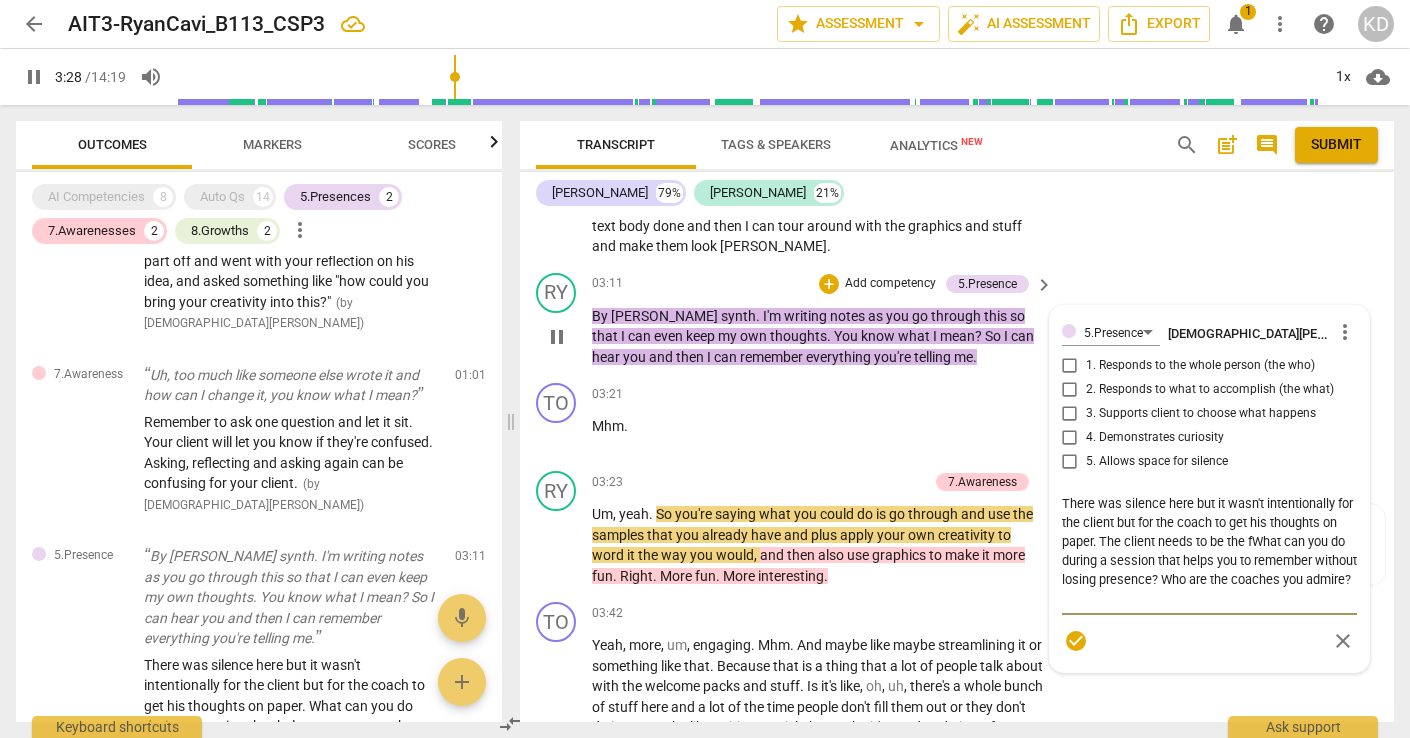 type on "There was silence here but it wasn't intentionally for the client but for the coach to get his thoughts on paper. The client needs to be the foWhat can you do during a session that helps you to remember without losing presence? Who are the coaches you admire?" 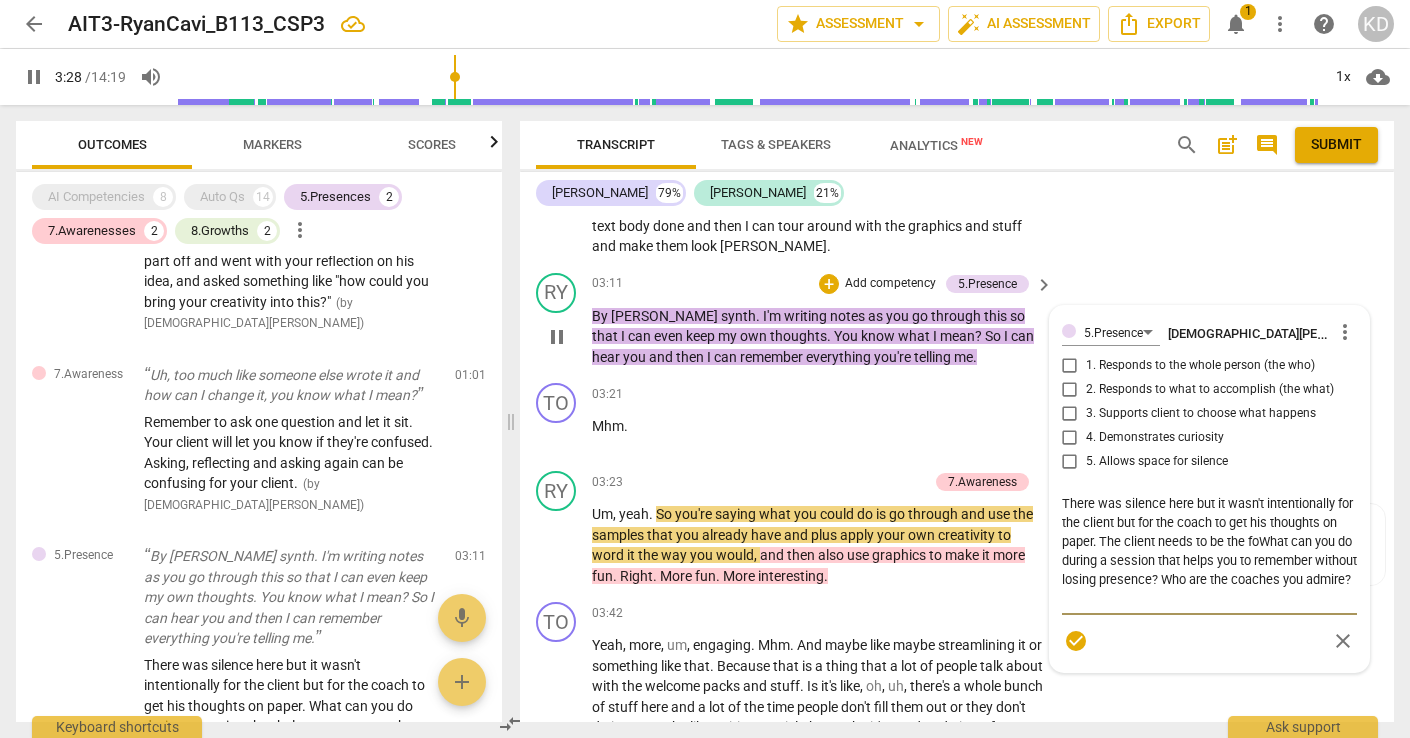 type on "209" 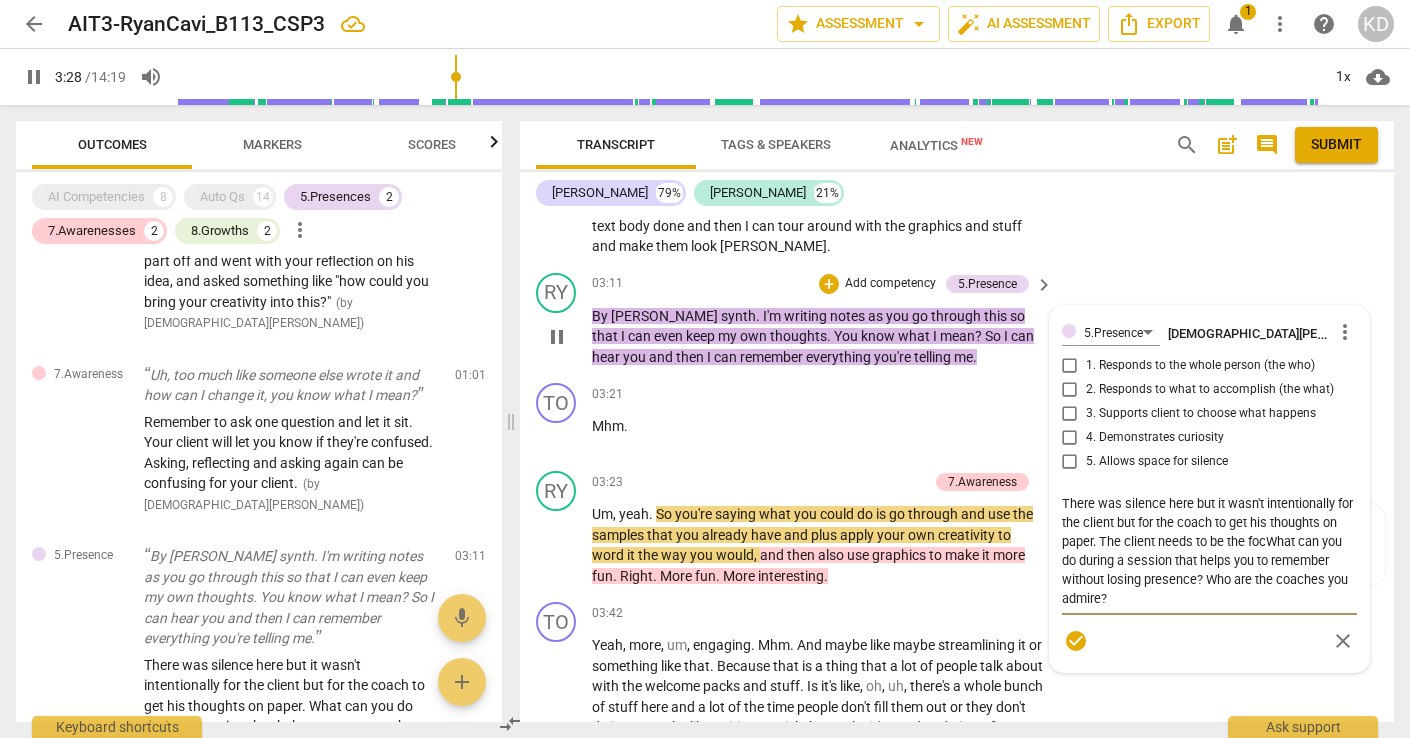 type on "209" 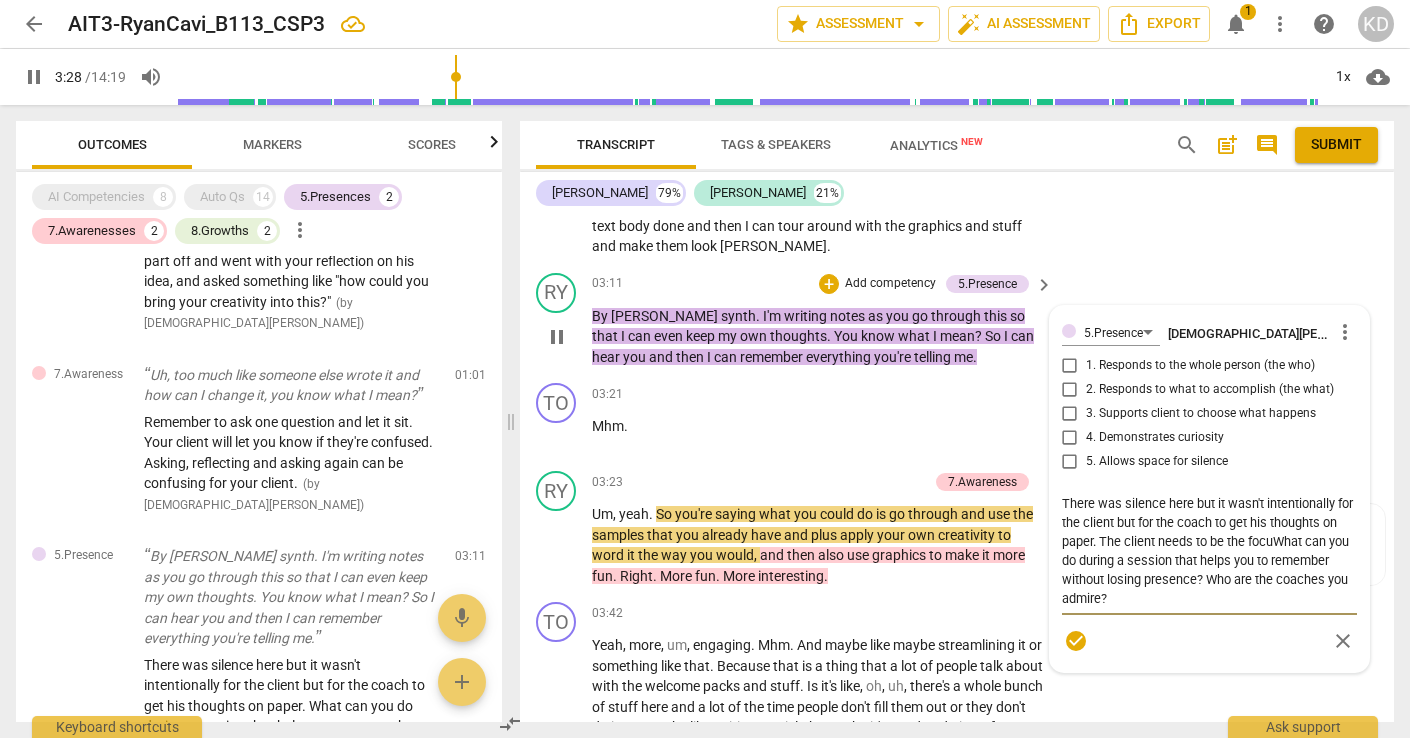 type on "209" 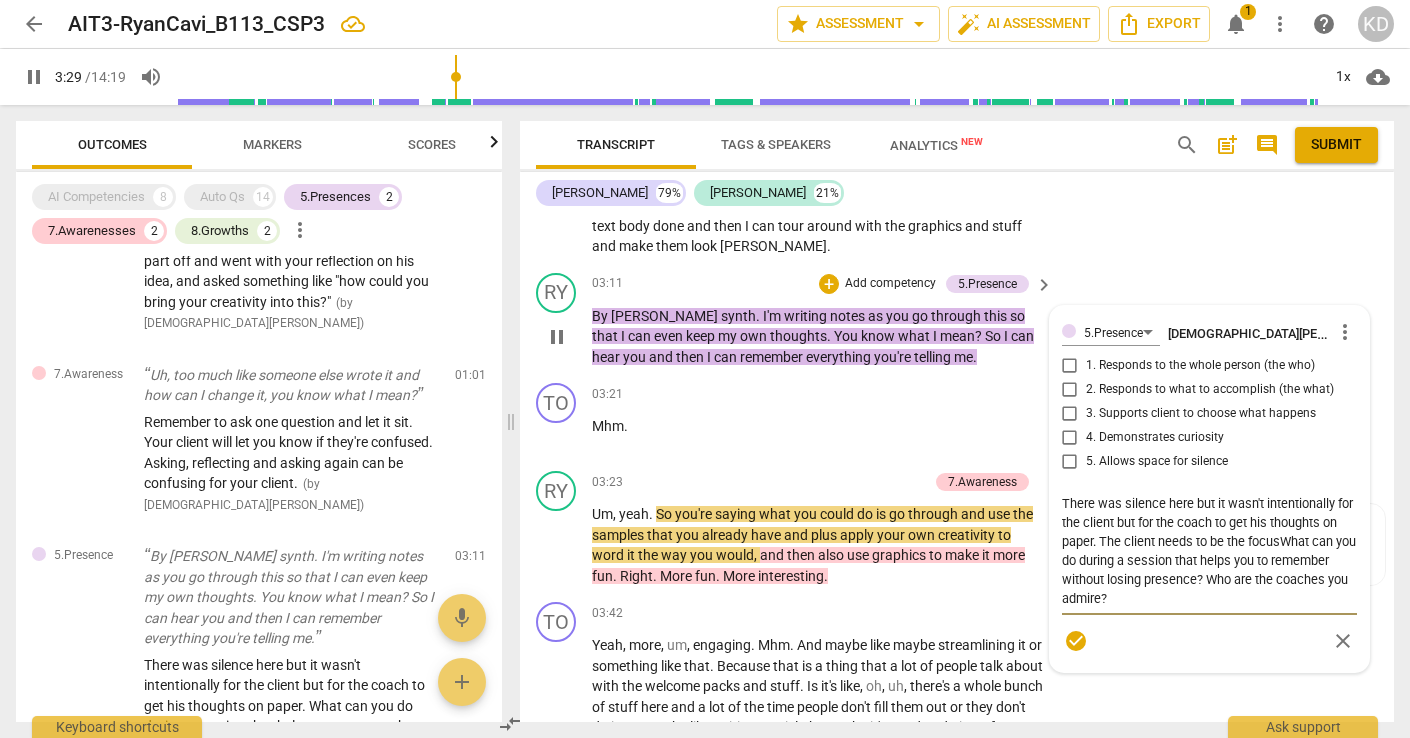 type on "210" 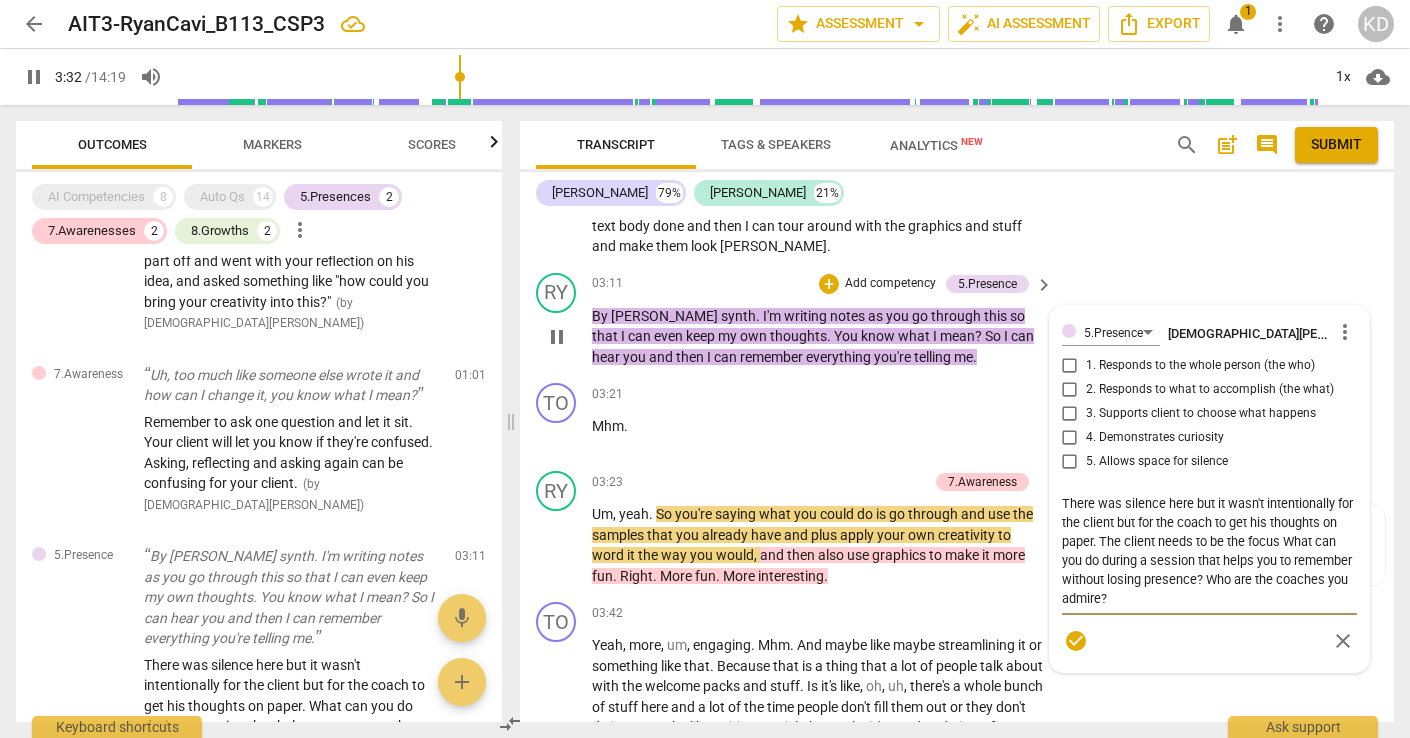type on "213" 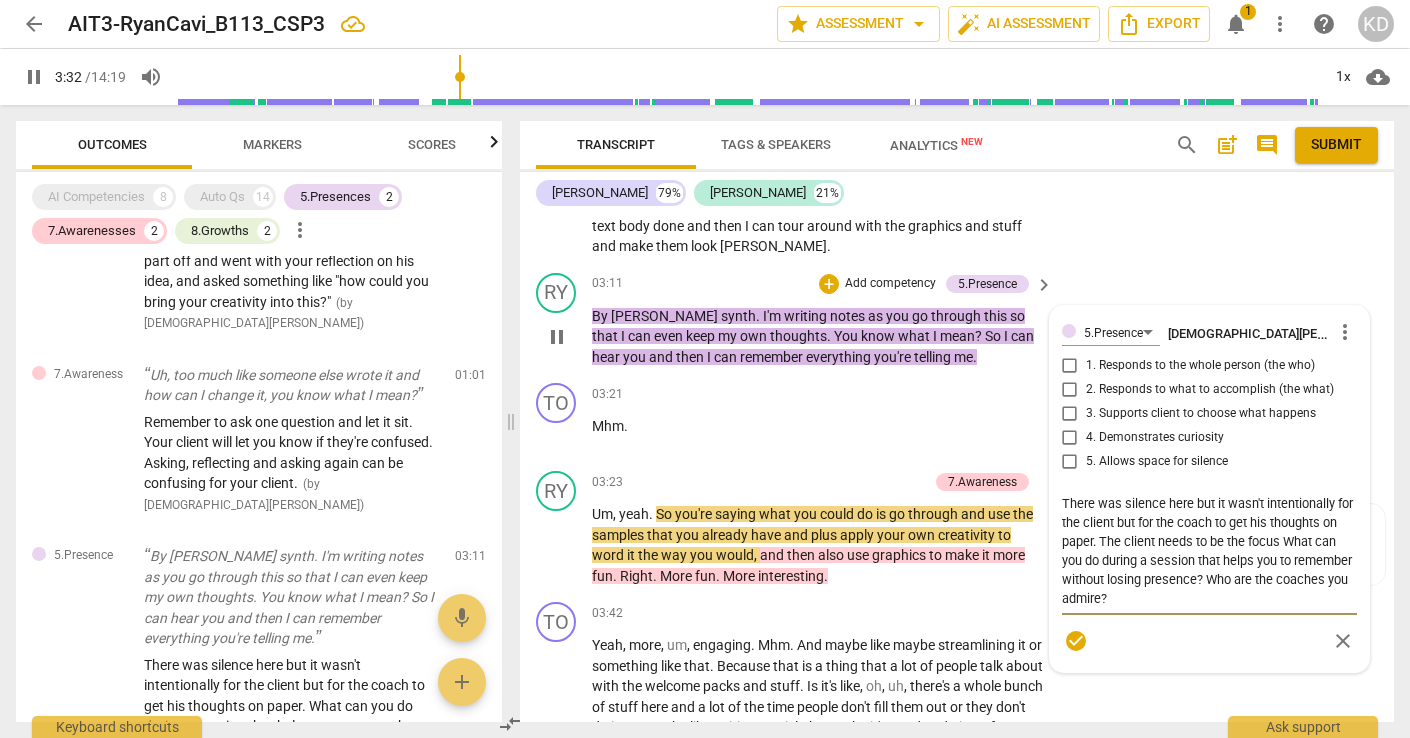 type on "There was silence here but it wasn't intentionally for the client but for the coach to get his thoughts on paper. The client needs to be the focusWhat can you do during a session that helps you to remember without losing presence? Who are the coaches you admire?" 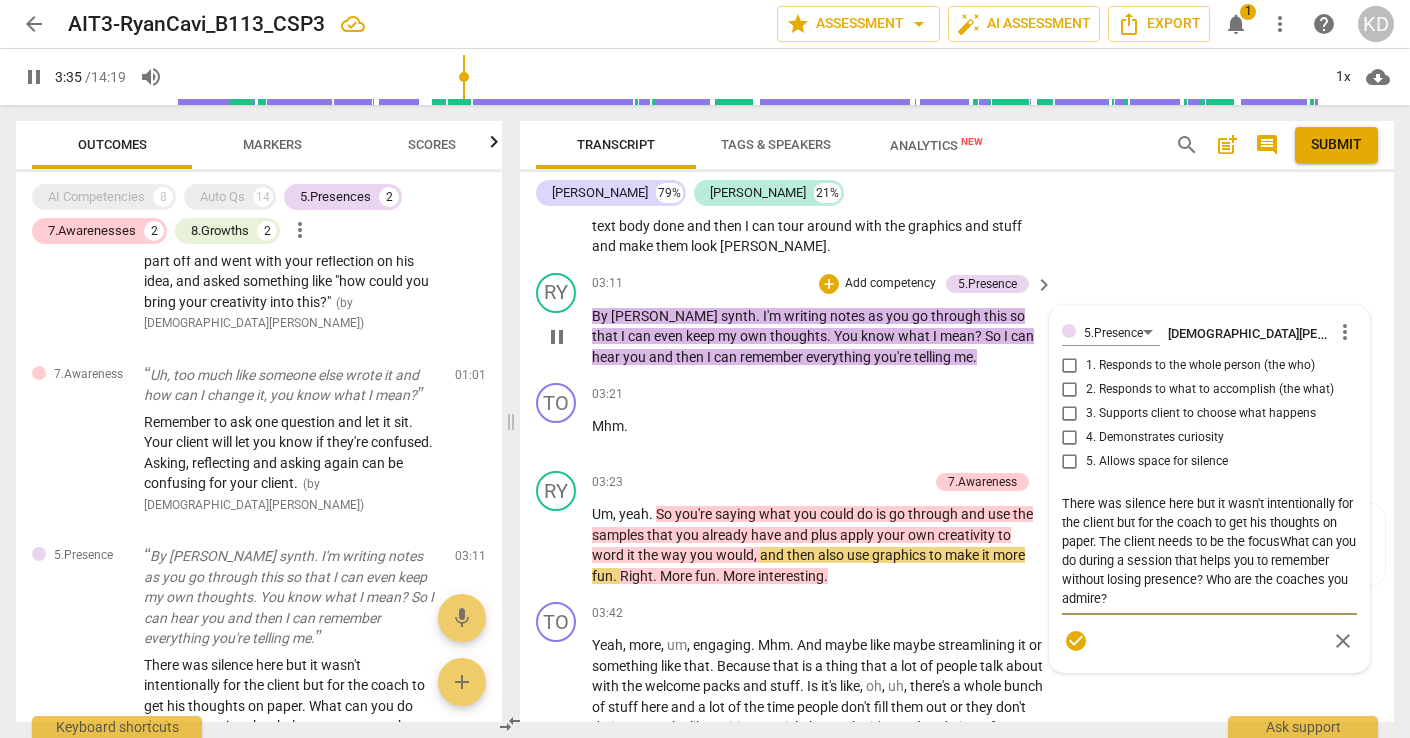type on "215" 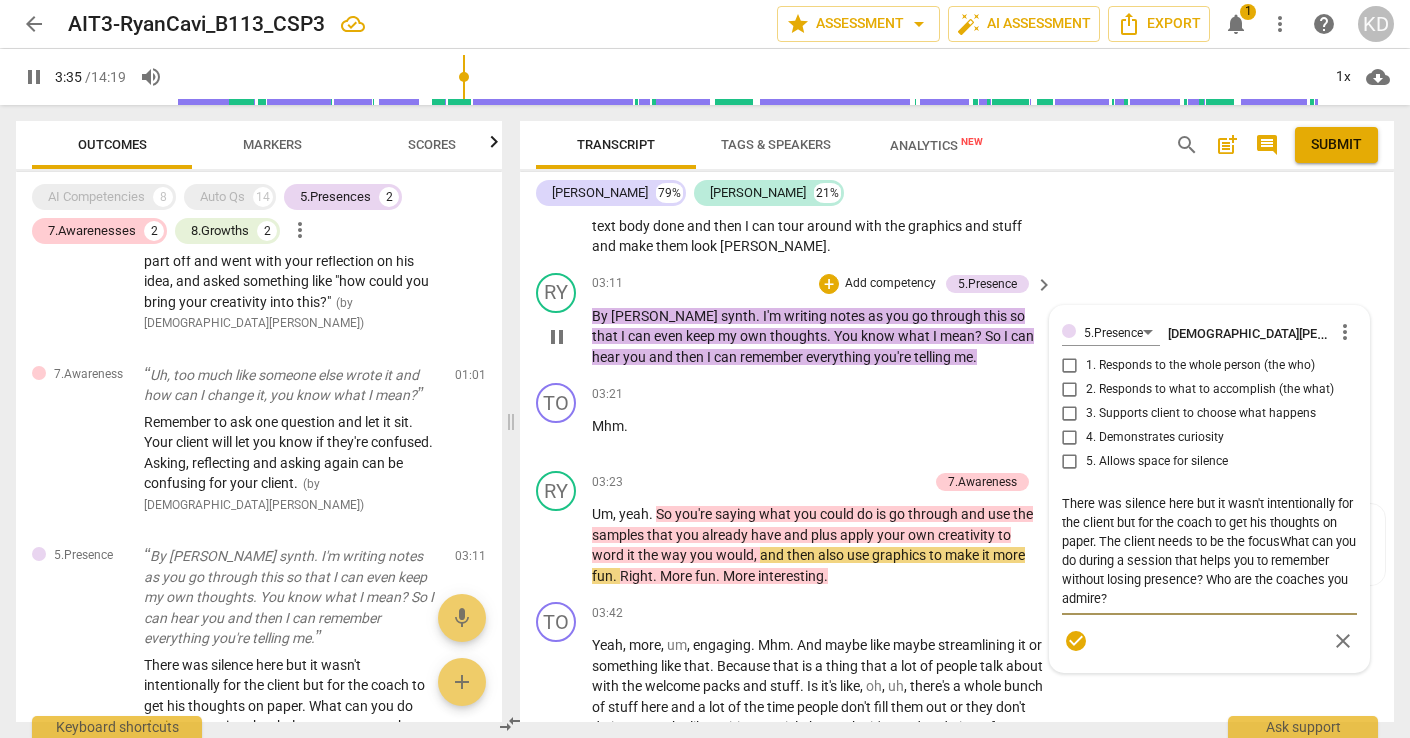 type on "There was silence here but it wasn't intentionally for the client but for the coach to get his thoughts on paper. The client needs to be the focuWhat can you do during a session that helps you to remember without losing presence? Who are the coaches you admire?" 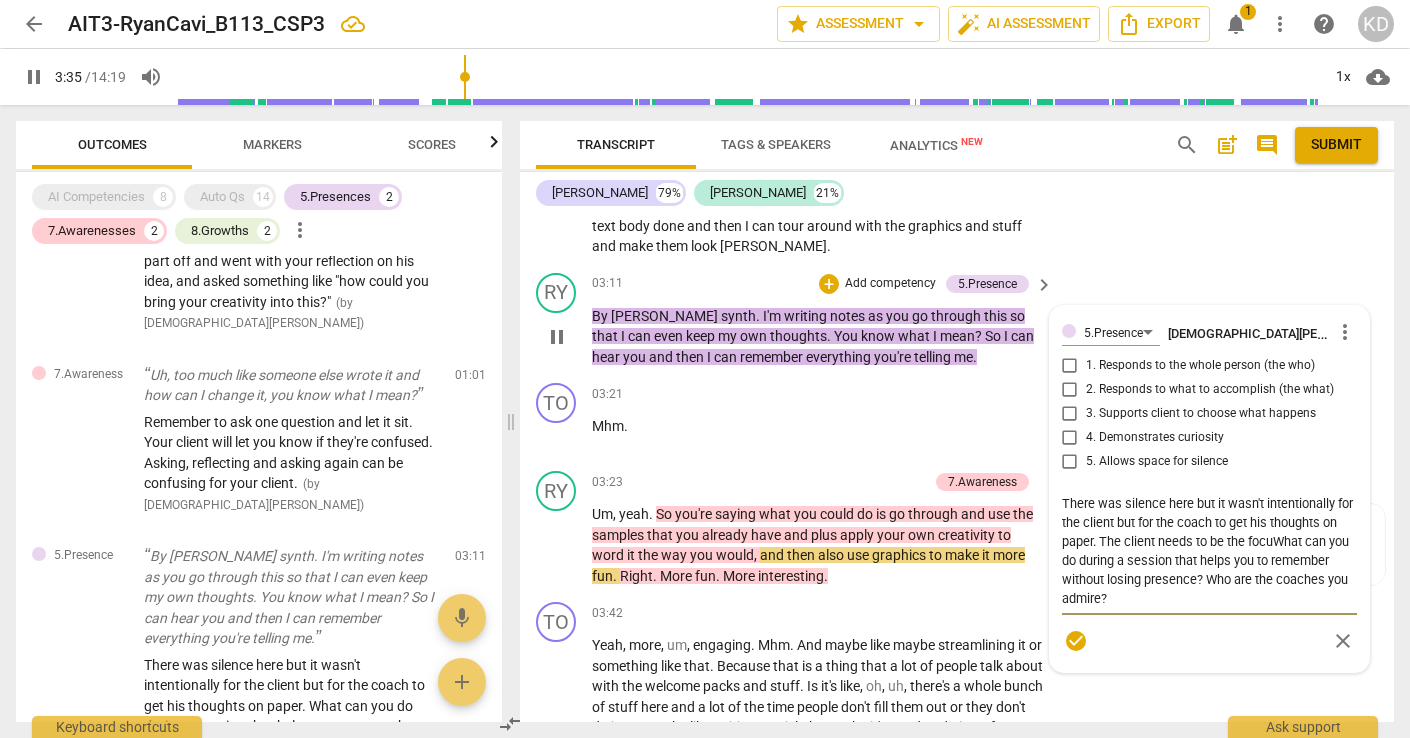 type on "216" 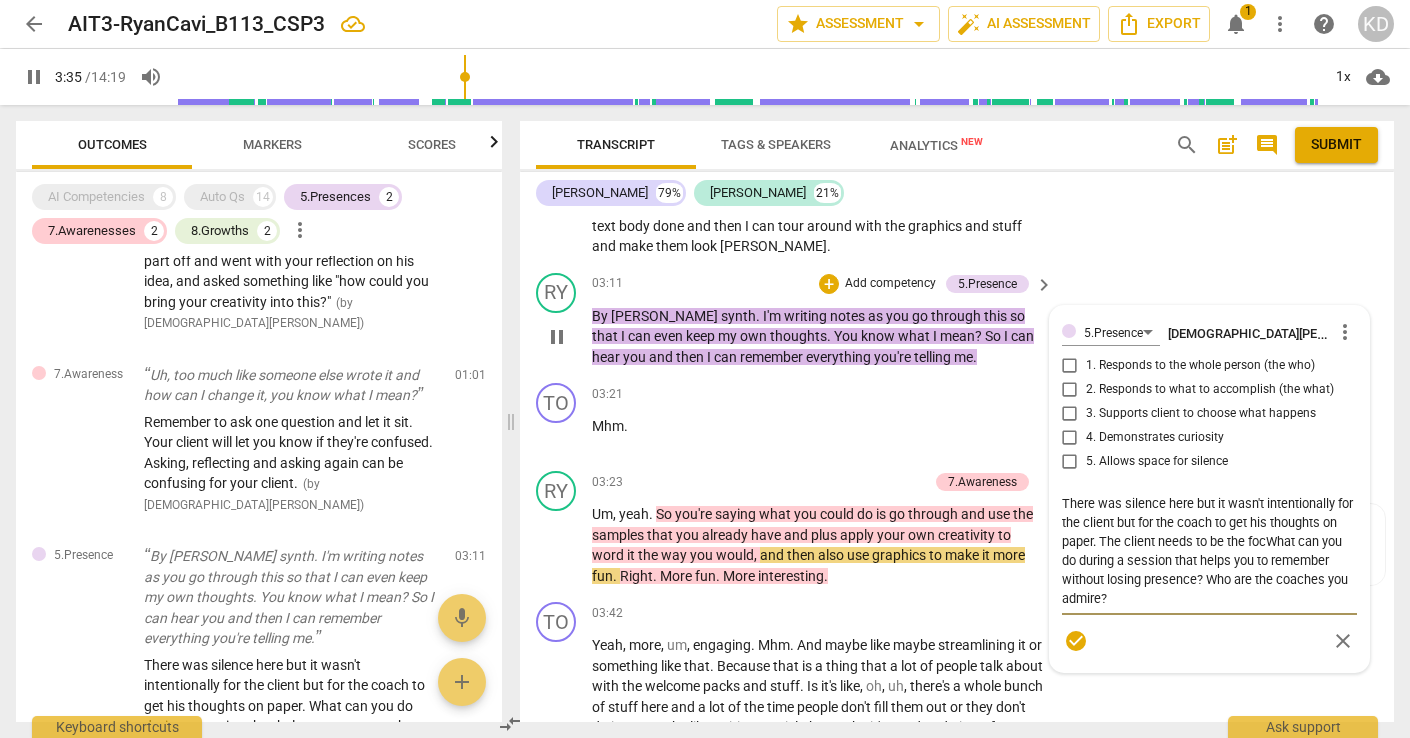 type on "There was silence here but it wasn't intentionally for the client but for the coach to get his thoughts on paper. The client needs to be the foWhat can you do during a session that helps you to remember without losing presence? Who are the coaches you admire?" 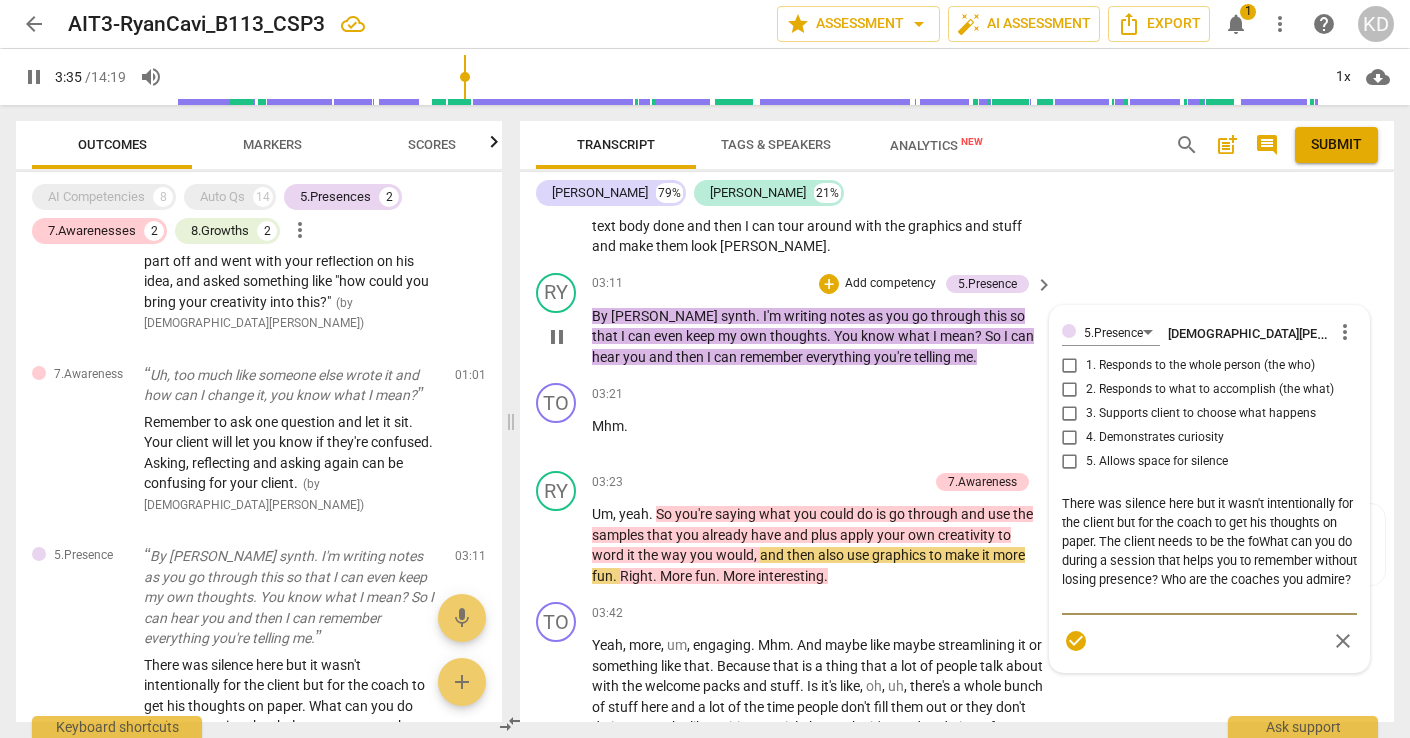 type on "There was silence here but it wasn't intentionally for the client but for the coach to get his thoughts on paper. The client needs to be the fWhat can you do during a session that helps you to remember without losing presence? Who are the coaches you admire?" 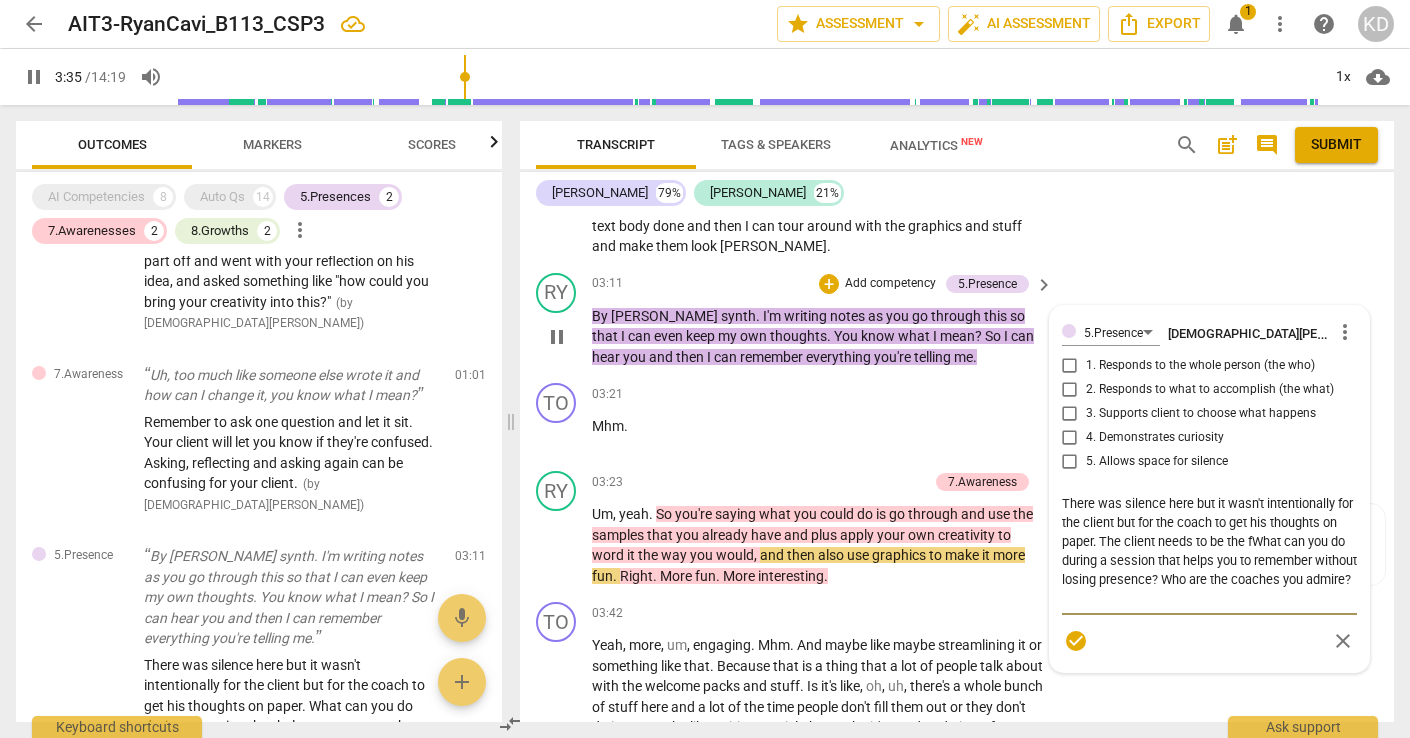 type on "216" 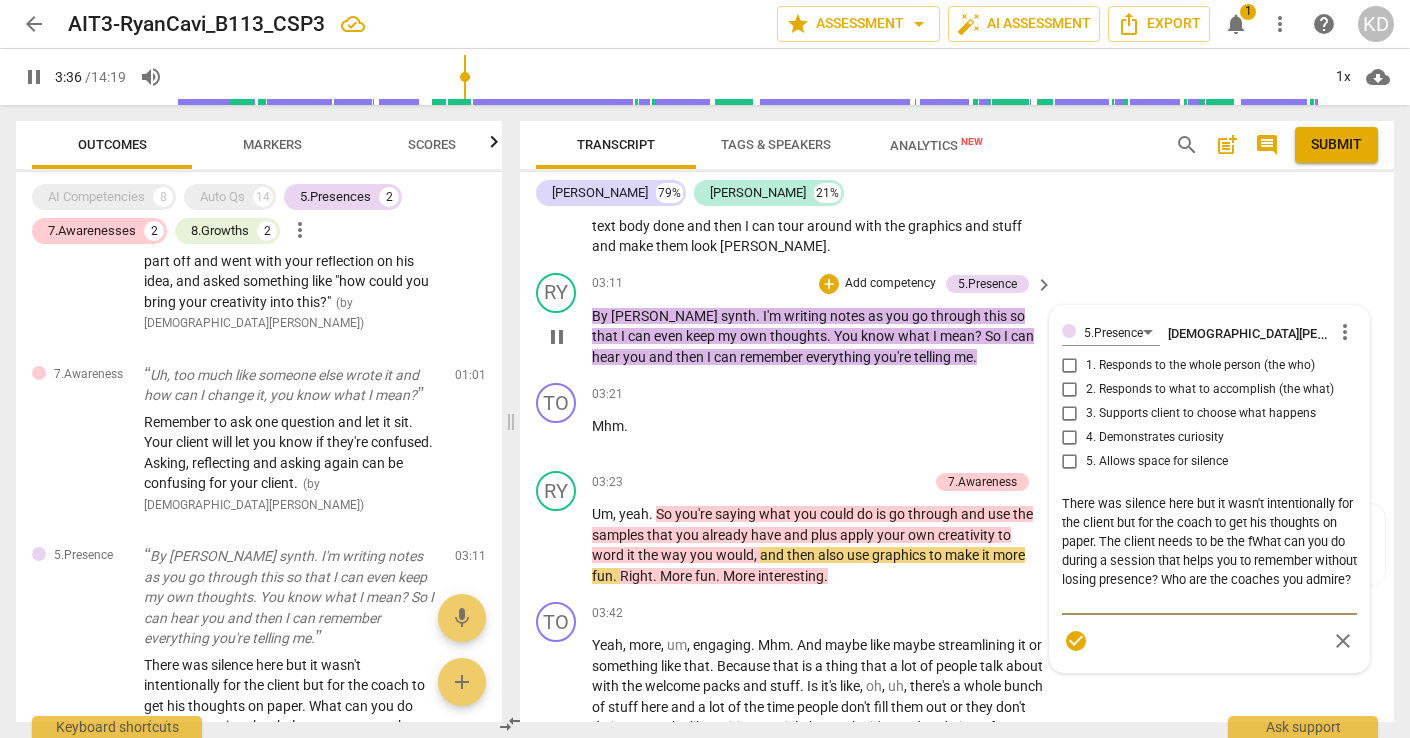 type on "There was silence here but it wasn't intentionally for the client but for the coach to get his thoughts on paper. The client needs to be the What can you do during a session that helps you to remember without losing presence? Who are the coaches you admire?" 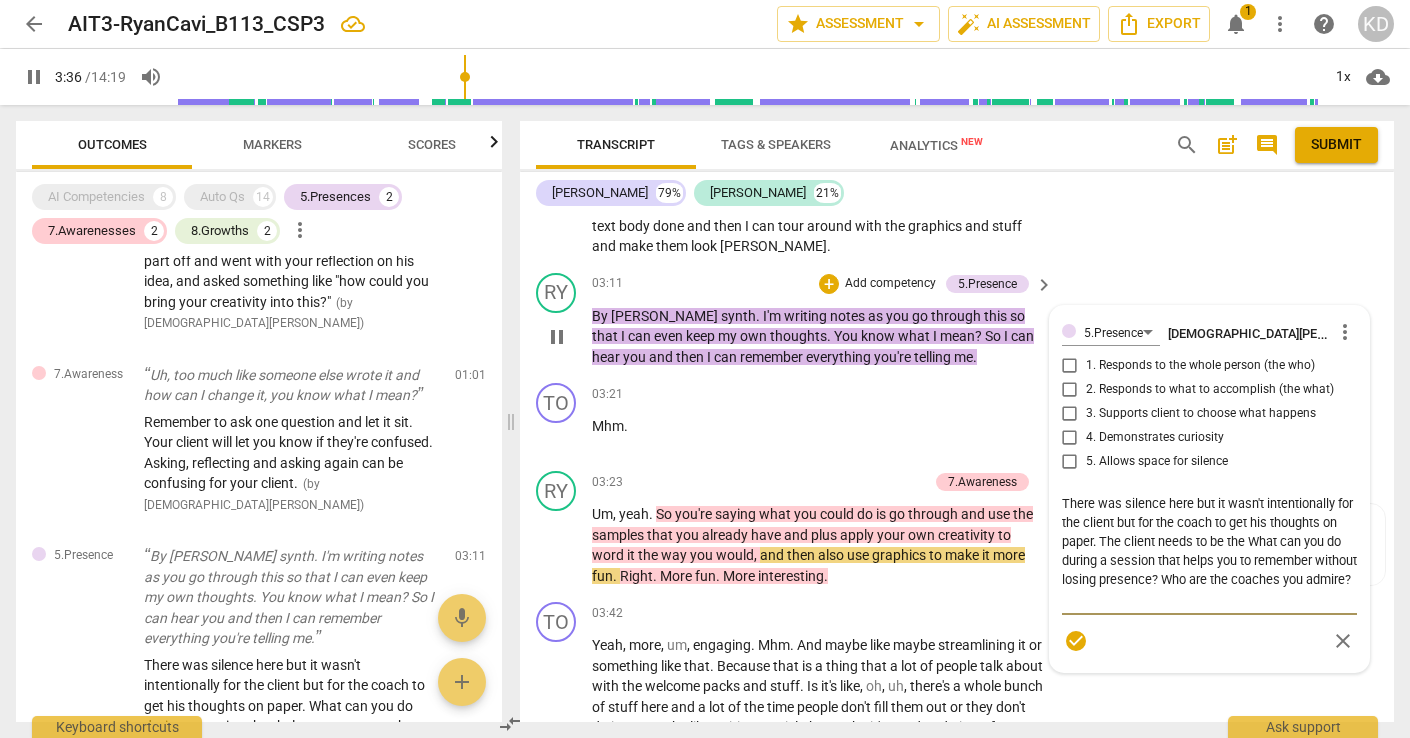 type on "There was silence here but it wasn't intentionally for the client but for the coach to get his thoughts on paper. The client needs to be theWhat can you do during a session that helps you to remember without losing presence? Who are the coaches you admire?" 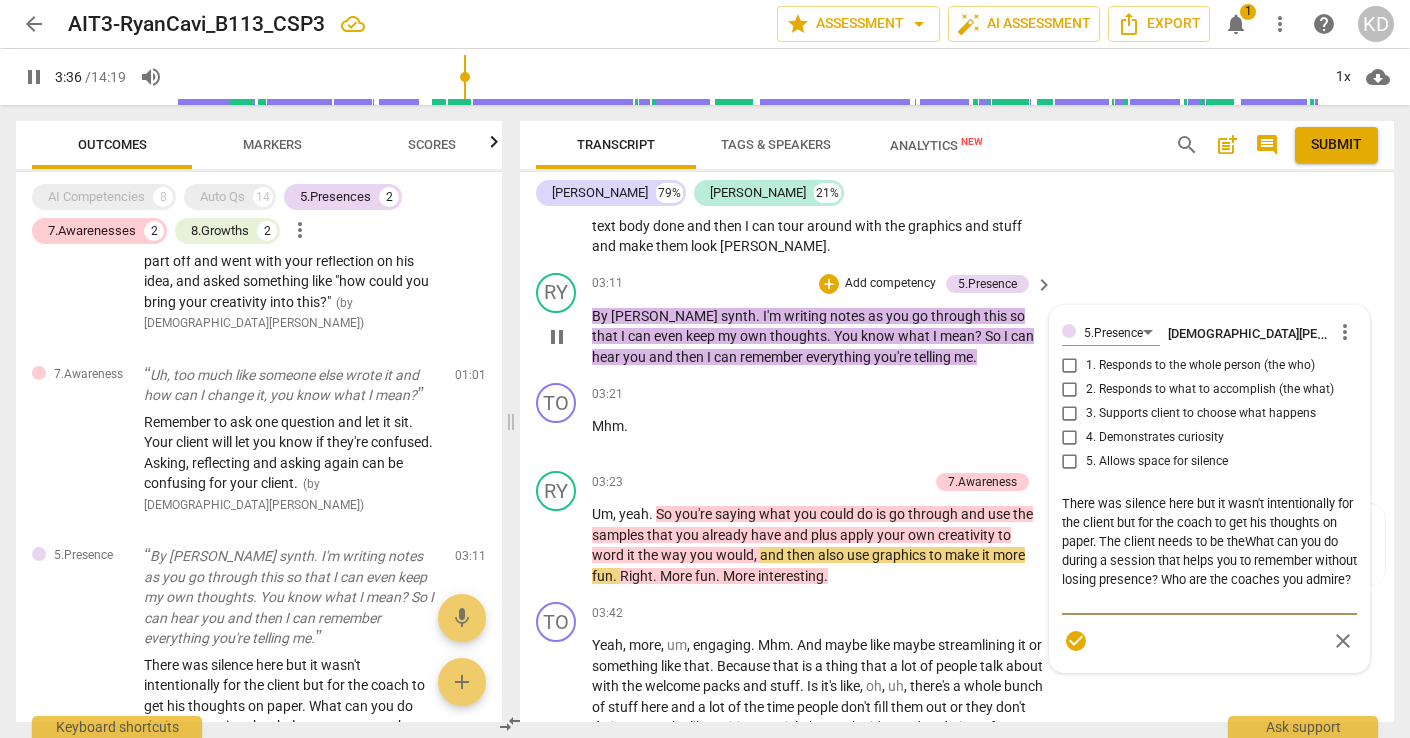 type on "There was silence here but it wasn't intentionally for the client but for the coach to get his thoughts on paper. The client needs to be thWhat can you do during a session that helps you to remember without losing presence? Who are the coaches you admire?" 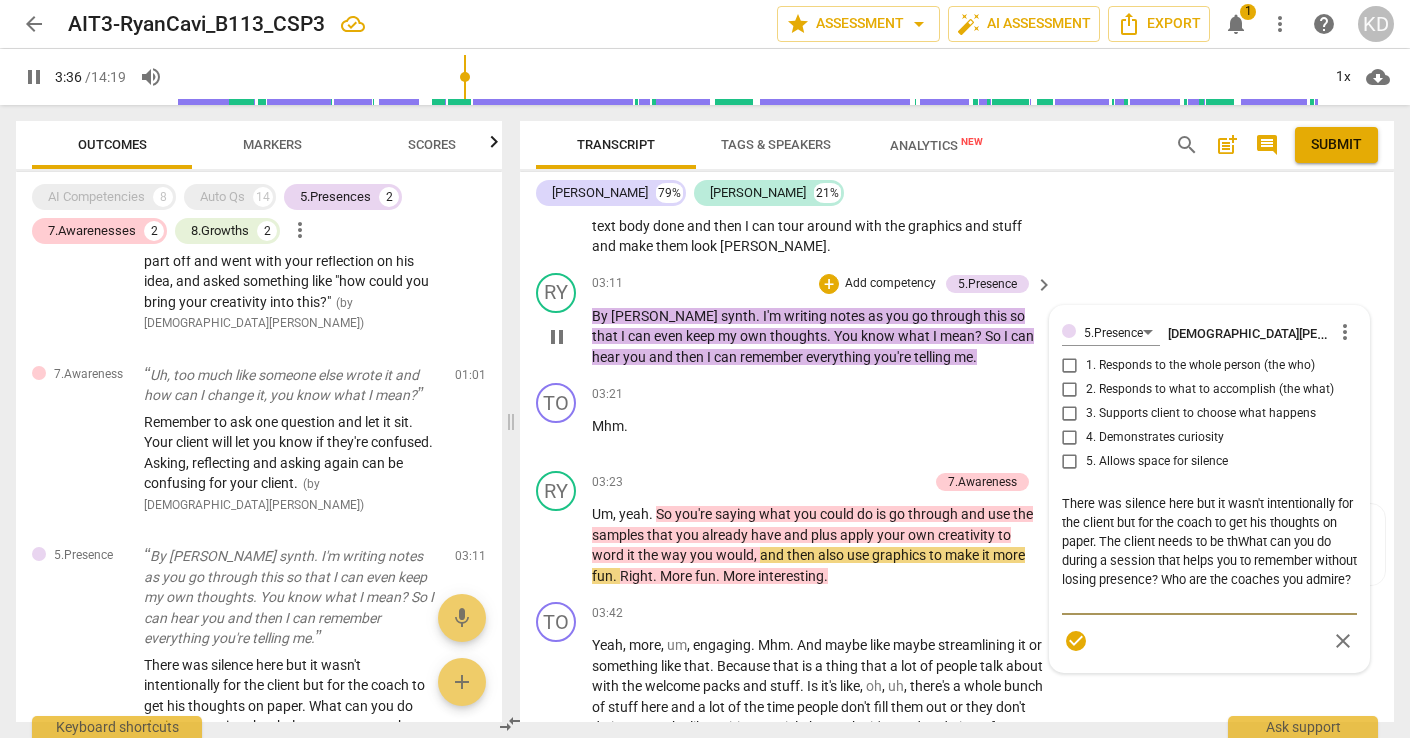 type on "216" 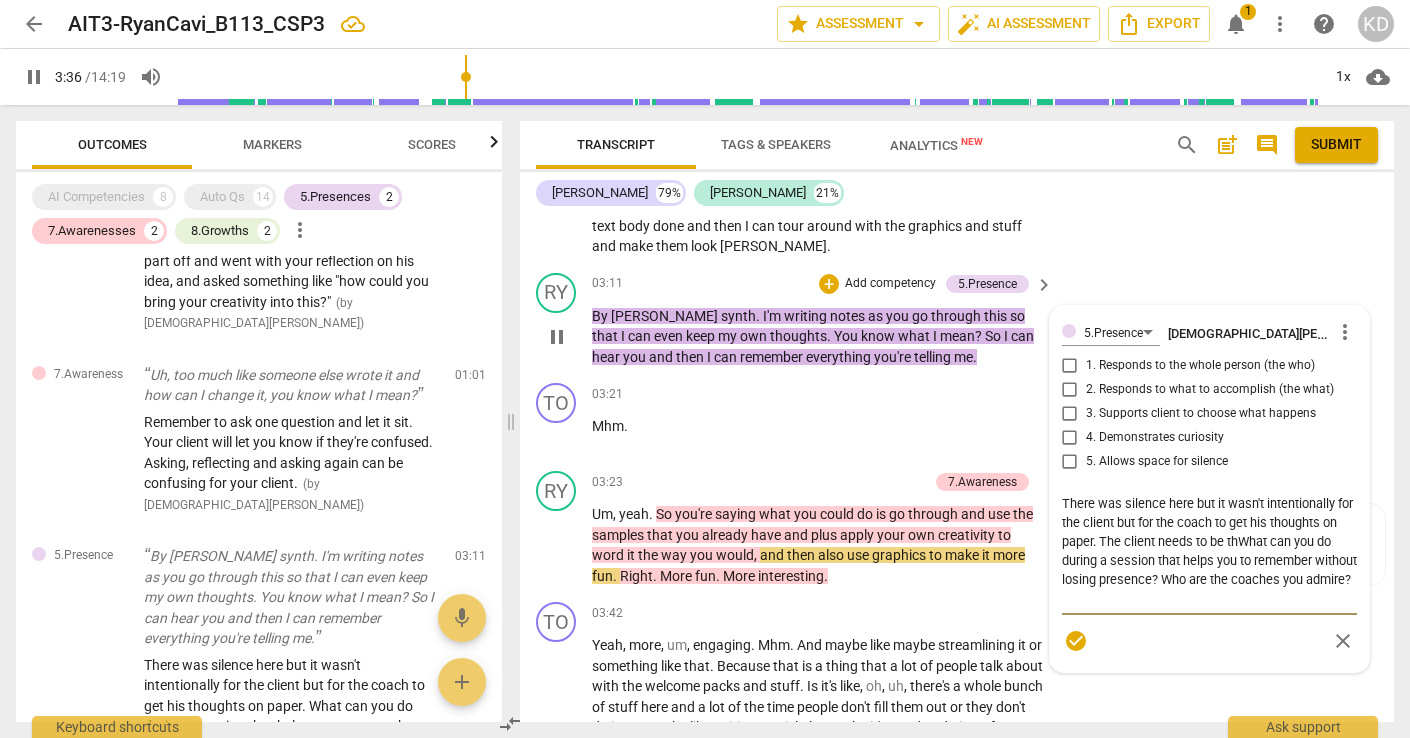 type on "There was silence here but it wasn't intentionally for the client but for the coach to get his thoughts on paper. The client needs to be tWhat can you do during a session that helps you to remember without losing presence? Who are the coaches you admire?" 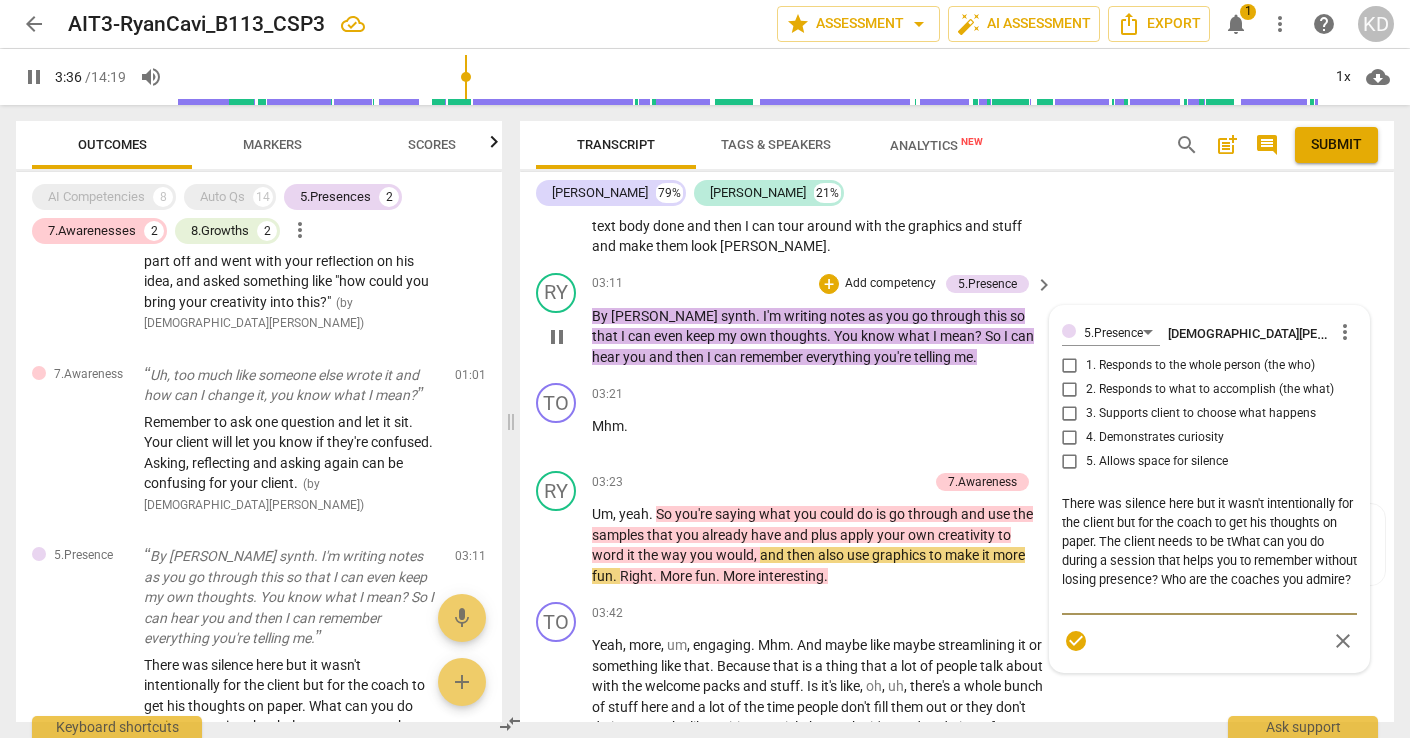 type on "There was silence here but it wasn't intentionally for the client but for the coach to get his thoughts on paper. The client needs to be What can you do during a session that helps you to remember without losing presence? Who are the coaches you admire?" 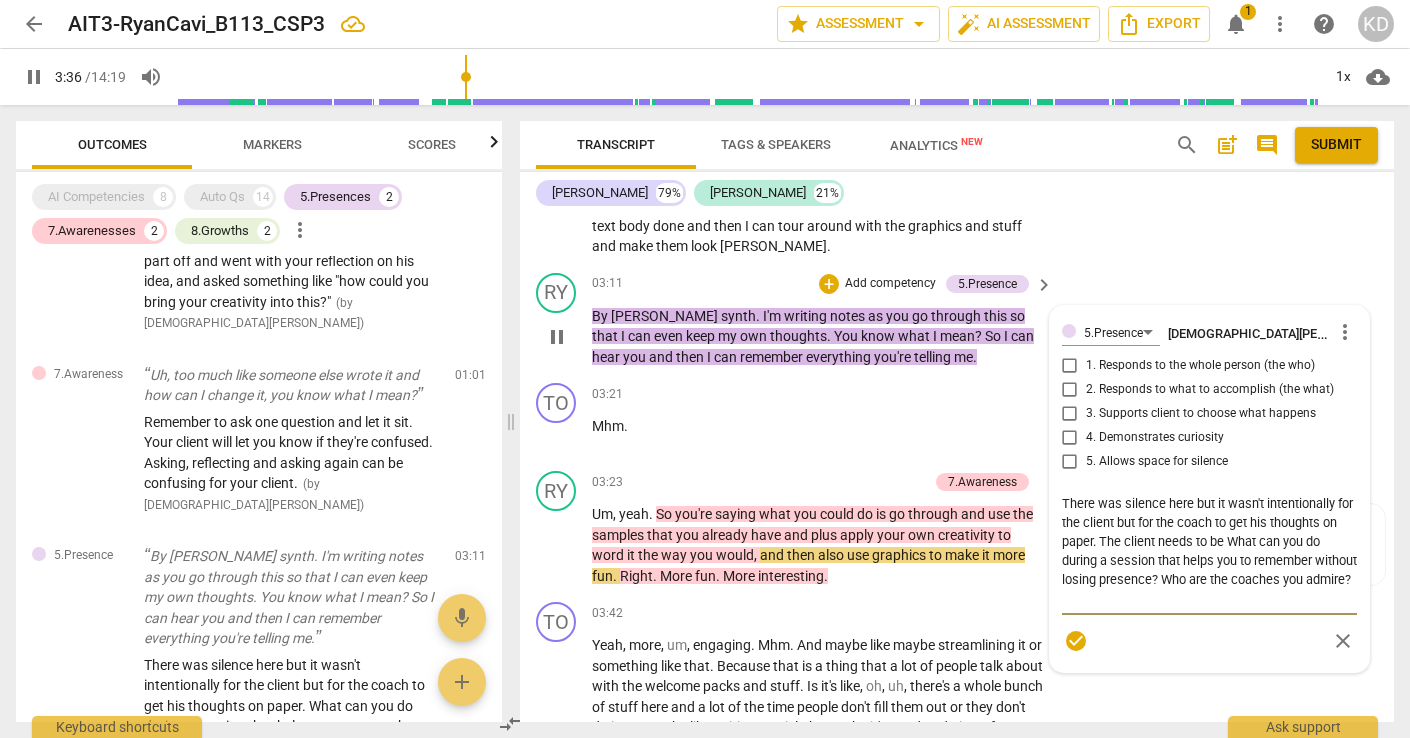 type on "There was silence here but it wasn't intentionally for the client but for the coach to get his thoughts on paper. The client needs to beWhat can you do during a session that helps you to remember without losing presence? Who are the coaches you admire?" 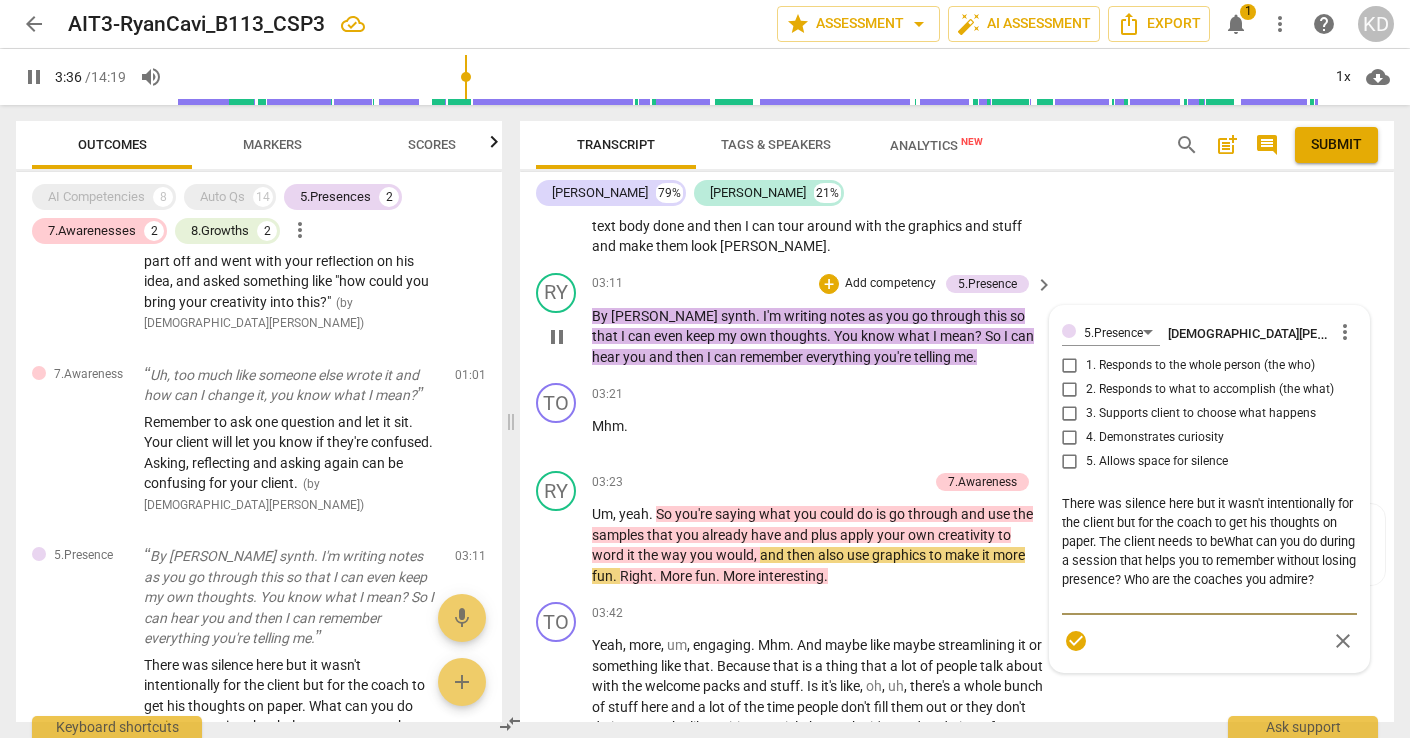 type on "217" 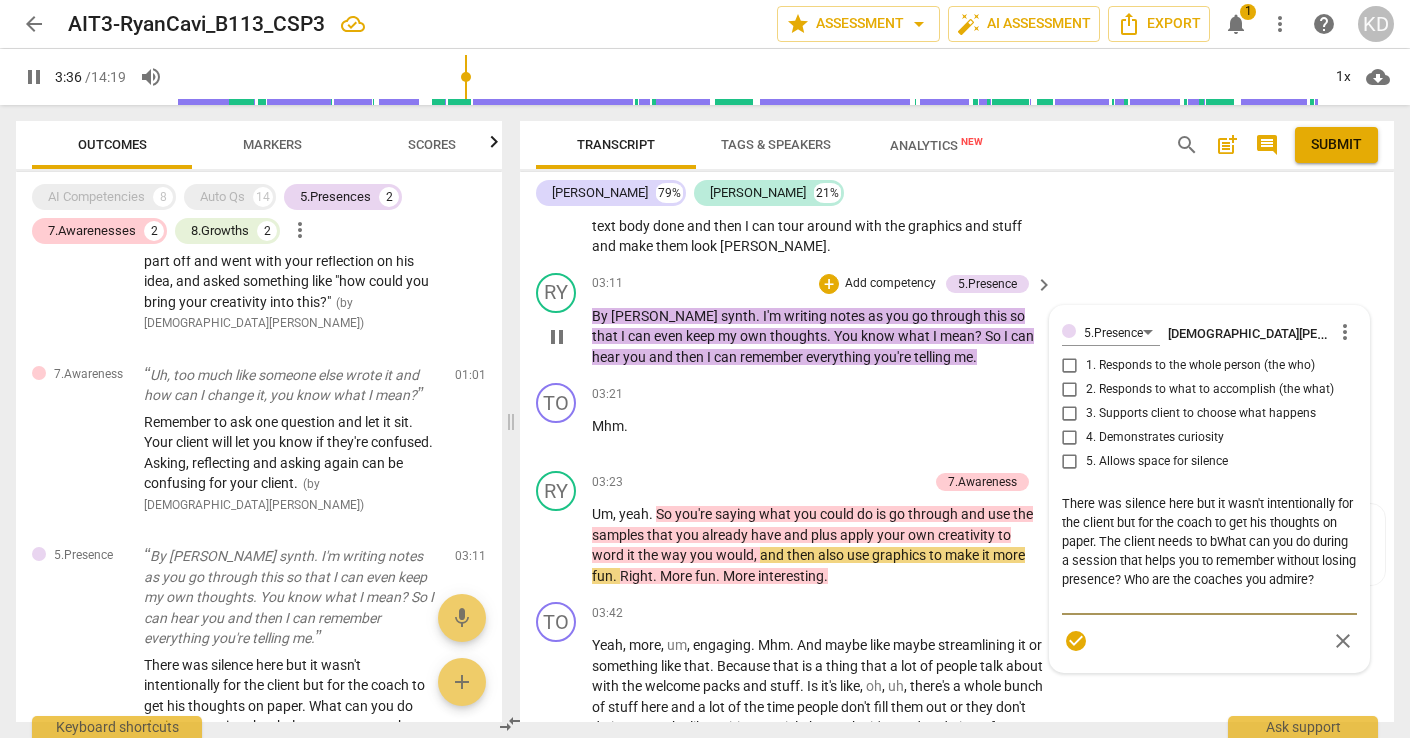 type on "There was silence here but it wasn't intentionally for the client but for the coach to get his thoughts on paper. The client needs to What can you do during a session that helps you to remember without losing presence? Who are the coaches you admire?" 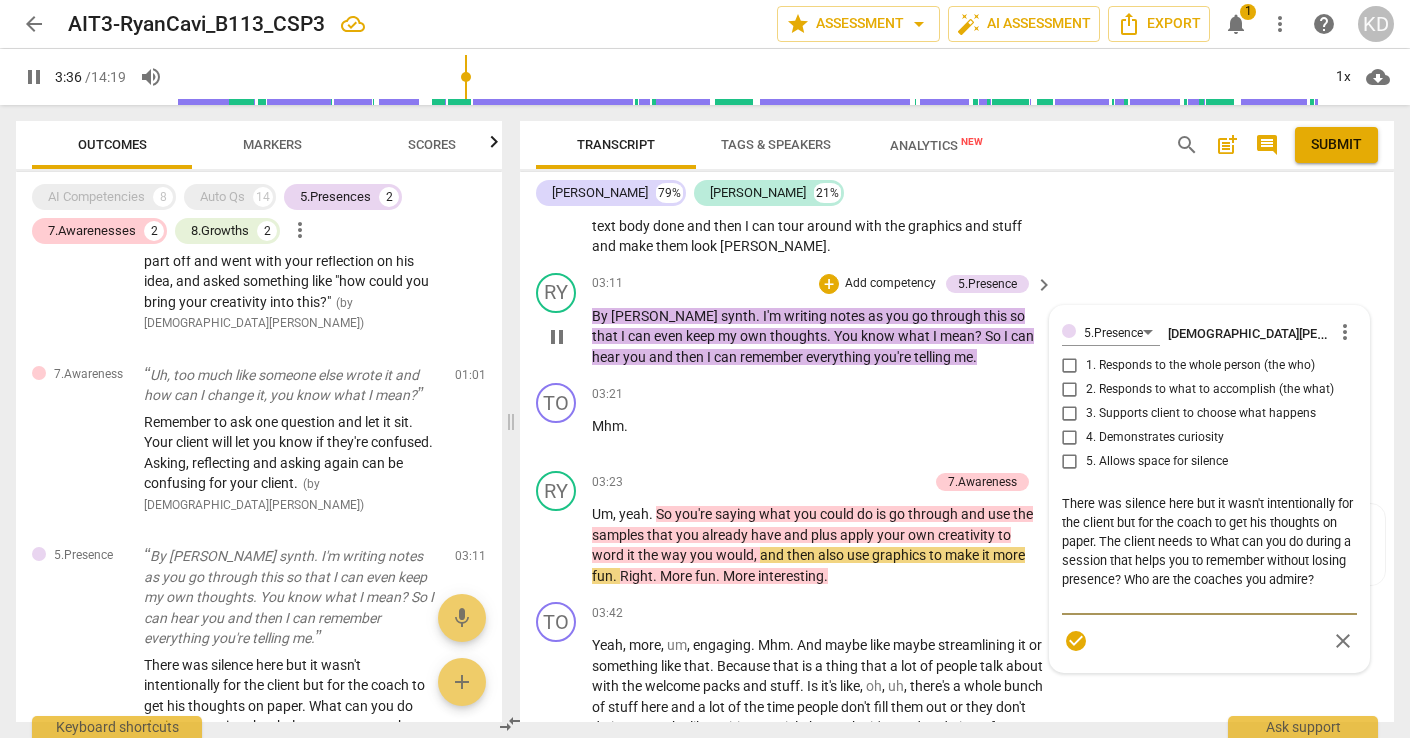 type on "There was silence here but it wasn't intentionally for the client but for the coach to get his thoughts on paper. The client needs toWhat can you do during a session that helps you to remember without losing presence? Who are the coaches you admire?" 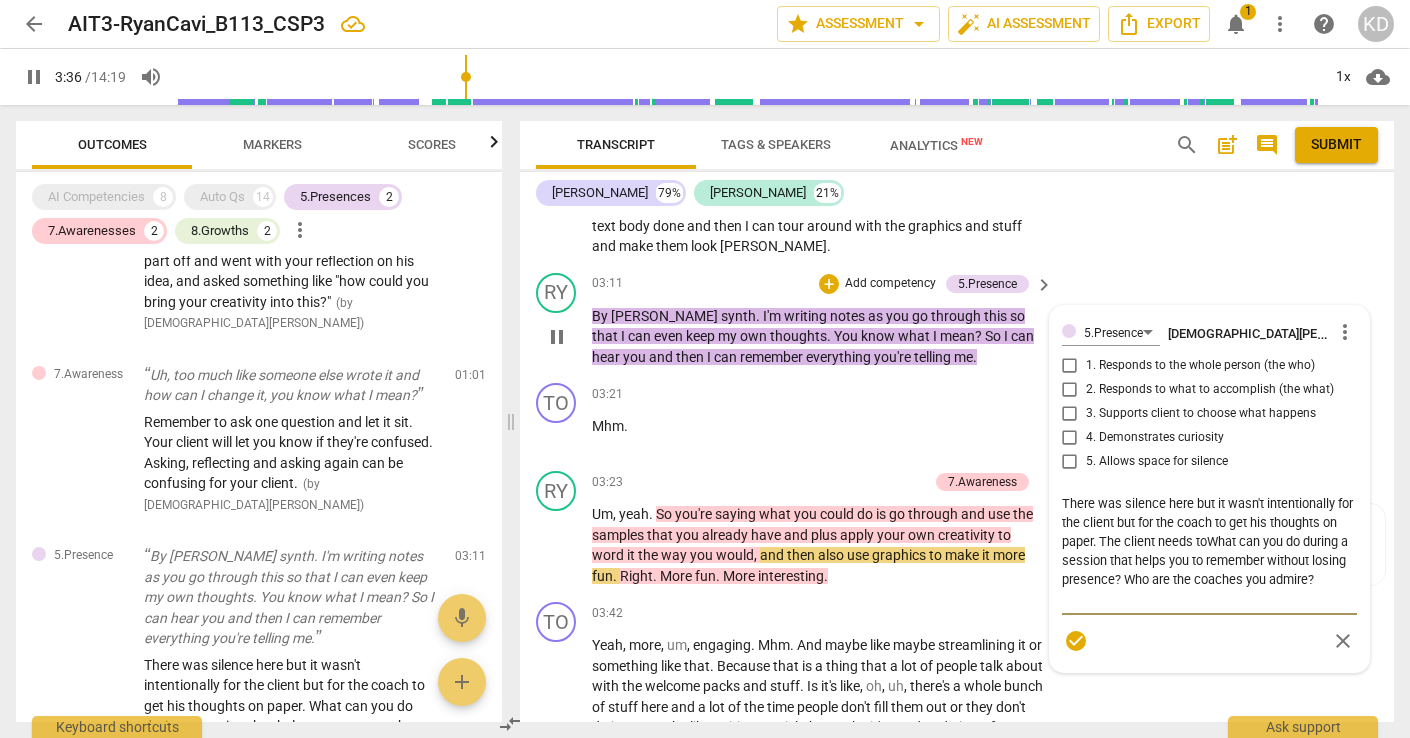 type on "There was silence here but it wasn't intentionally for the client but for the coach to get his thoughts on paper. The client needs tWhat can you do during a session that helps you to remember without losing presence? Who are the coaches you admire?" 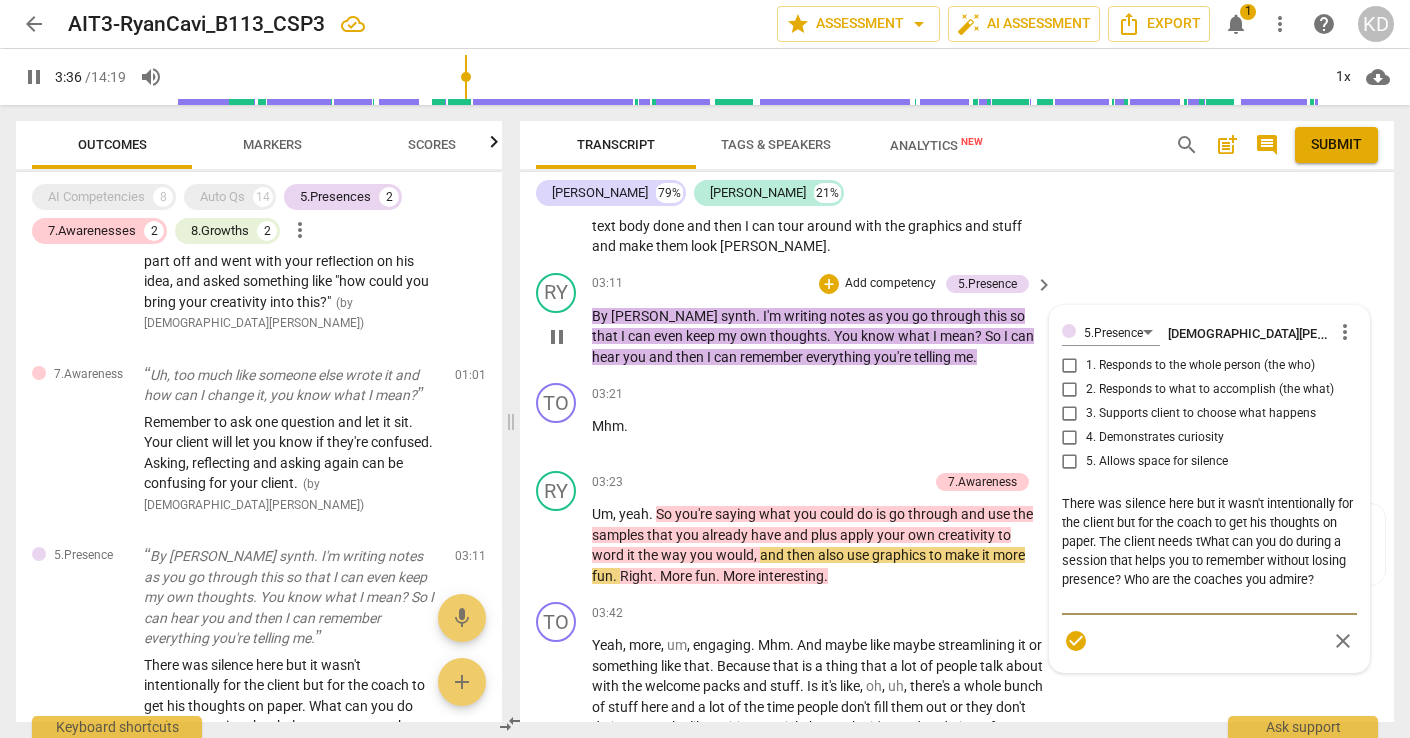 type on "217" 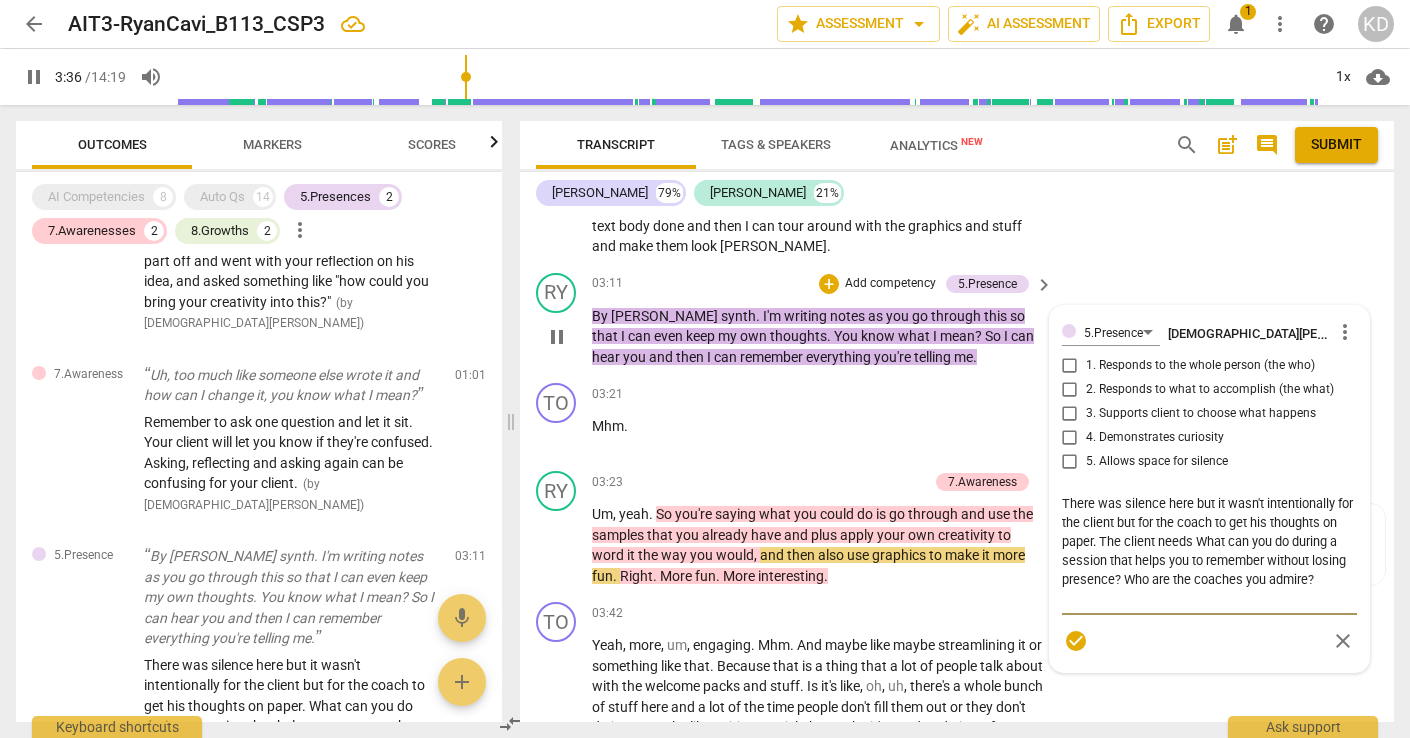 type on "There was silence here but it wasn't intentionally for the client but for the coach to get his thoughts on paper. The client needsWhat can you do during a session that helps you to remember without losing presence? Who are the coaches you admire?" 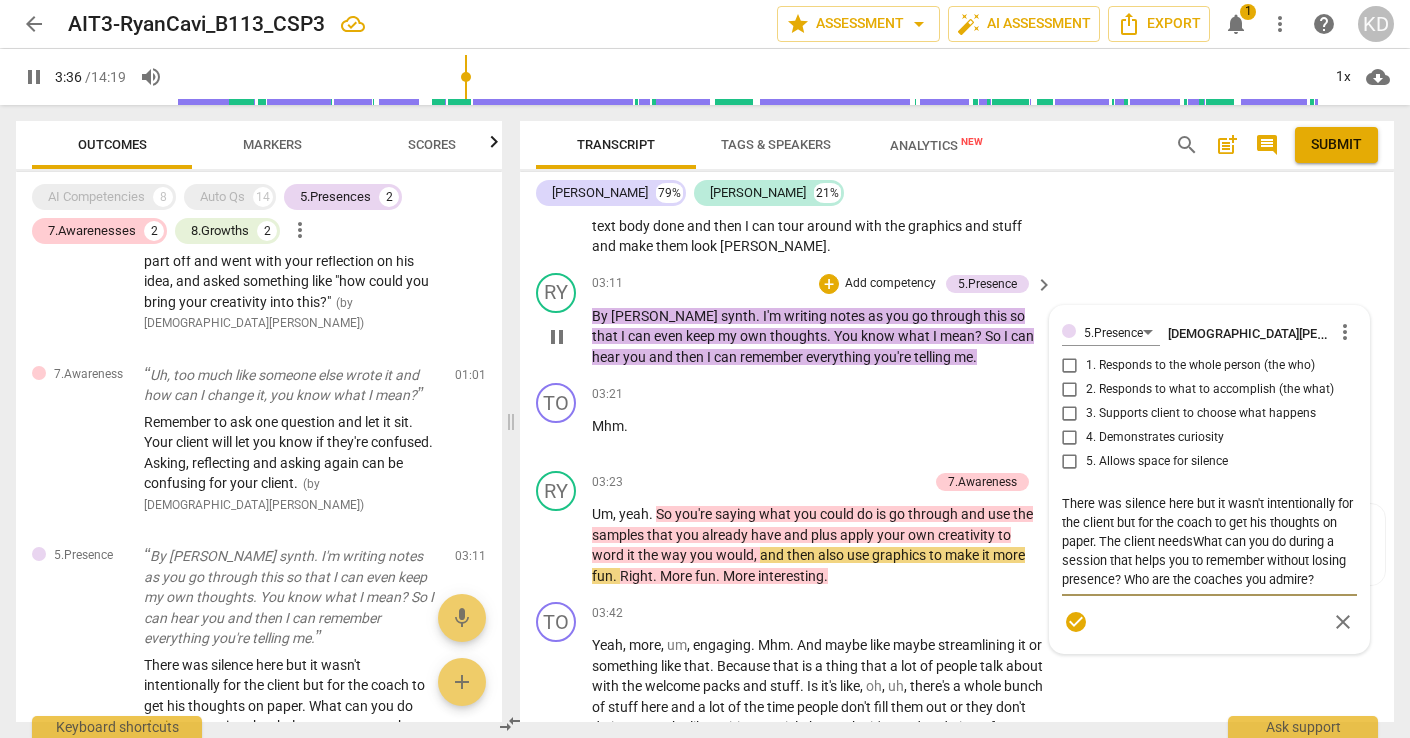 type on "There was silence here but it wasn't intentionally for the client but for the coach to get his thoughts on paper. The client needWhat can you do during a session that helps you to remember without losing presence? Who are the coaches you admire?" 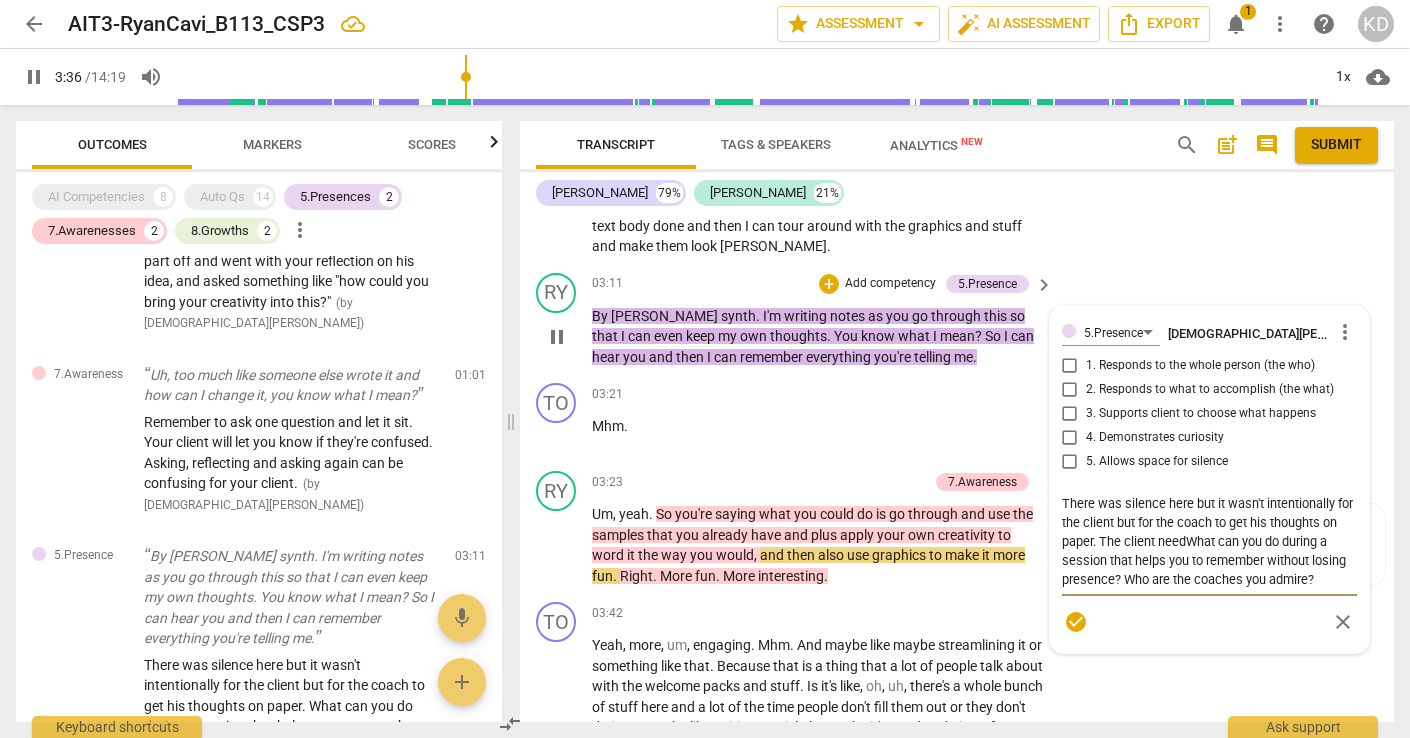 type on "217" 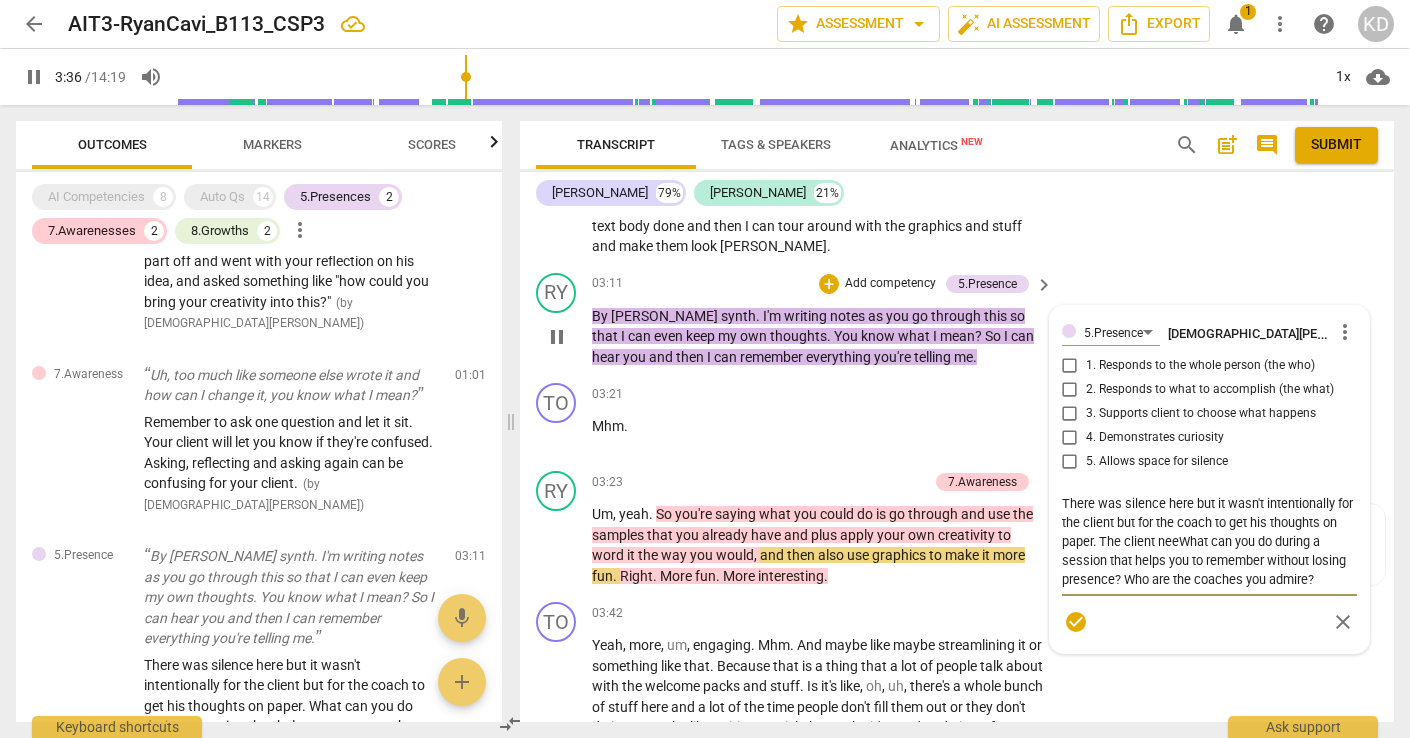 type on "There was silence here but it wasn't intentionally for the client but for the coach to get his thoughts on paper. The client neWhat can you do during a session that helps you to remember without losing presence? Who are the coaches you admire?" 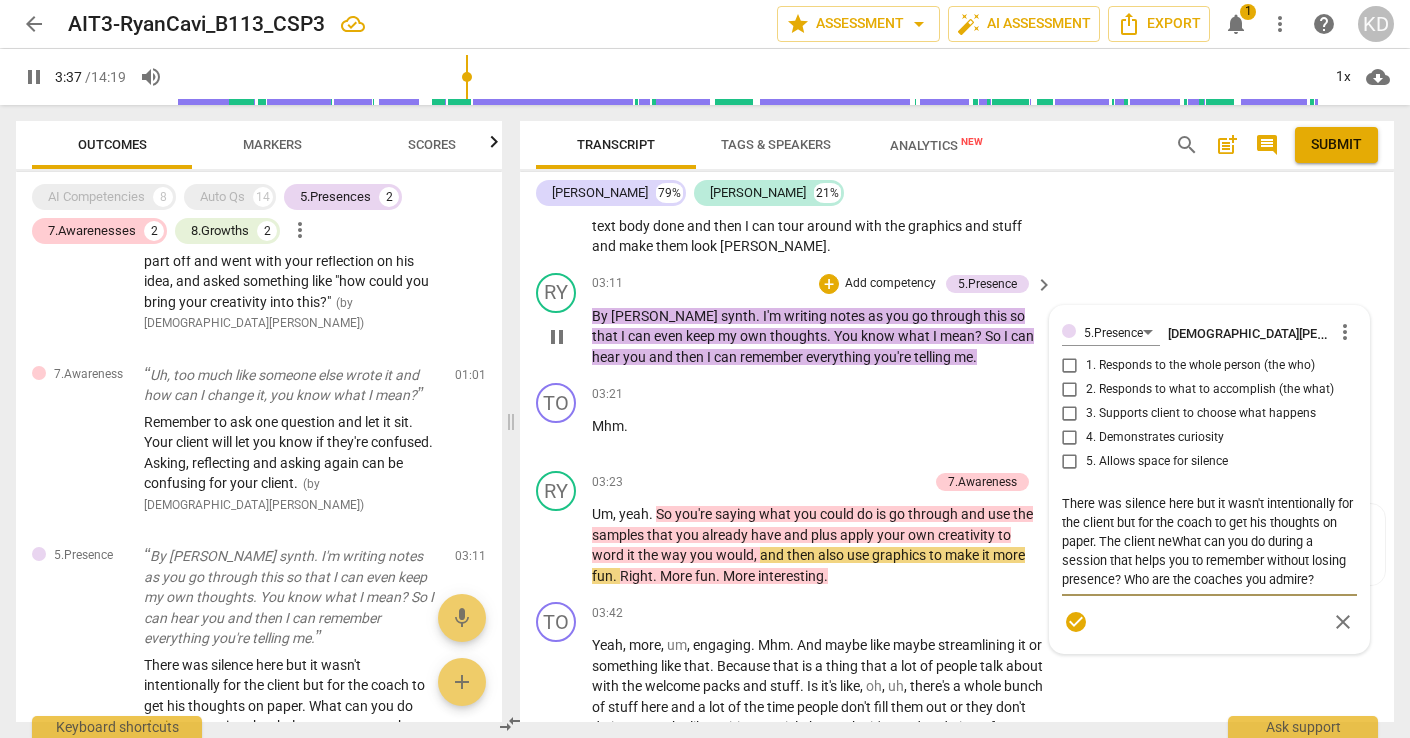 type on "There was silence here but it wasn't intentionally for the client but for the coach to get his thoughts on paper. The client nWhat can you do during a session that helps you to remember without losing presence? Who are the coaches you admire?" 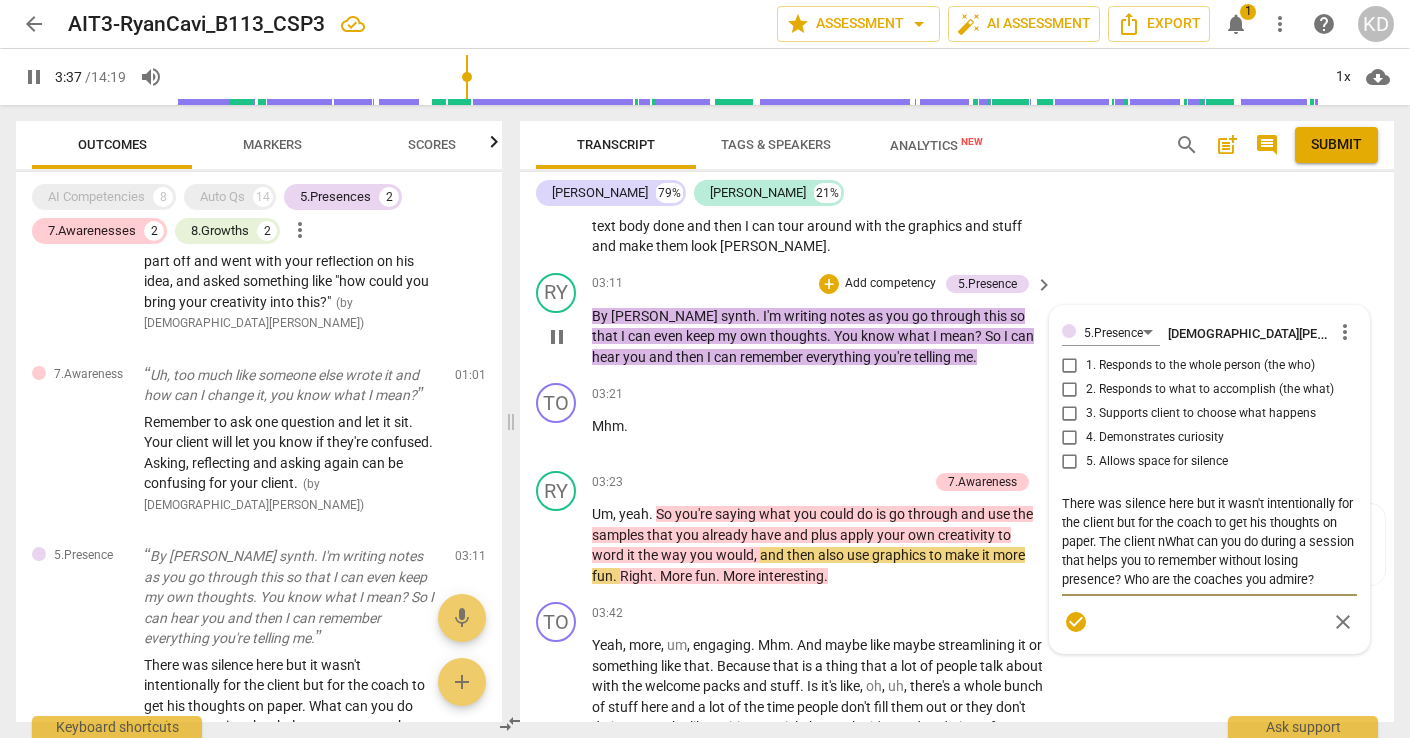 type on "217" 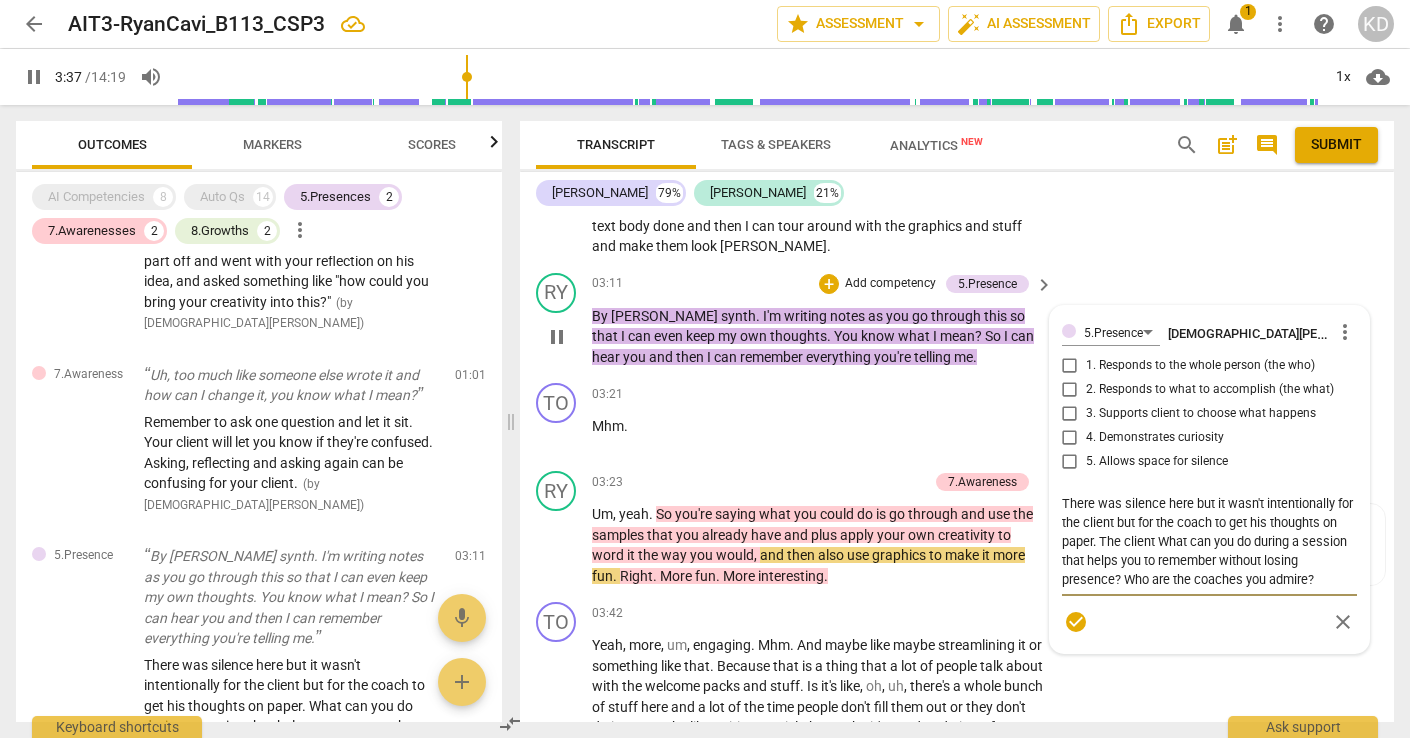 type on "There was silence here but it wasn't intentionally for the client but for the coach to get his thoughts on paper. The clientWhat can you do during a session that helps you to remember without losing presence? Who are the coaches you admire?" 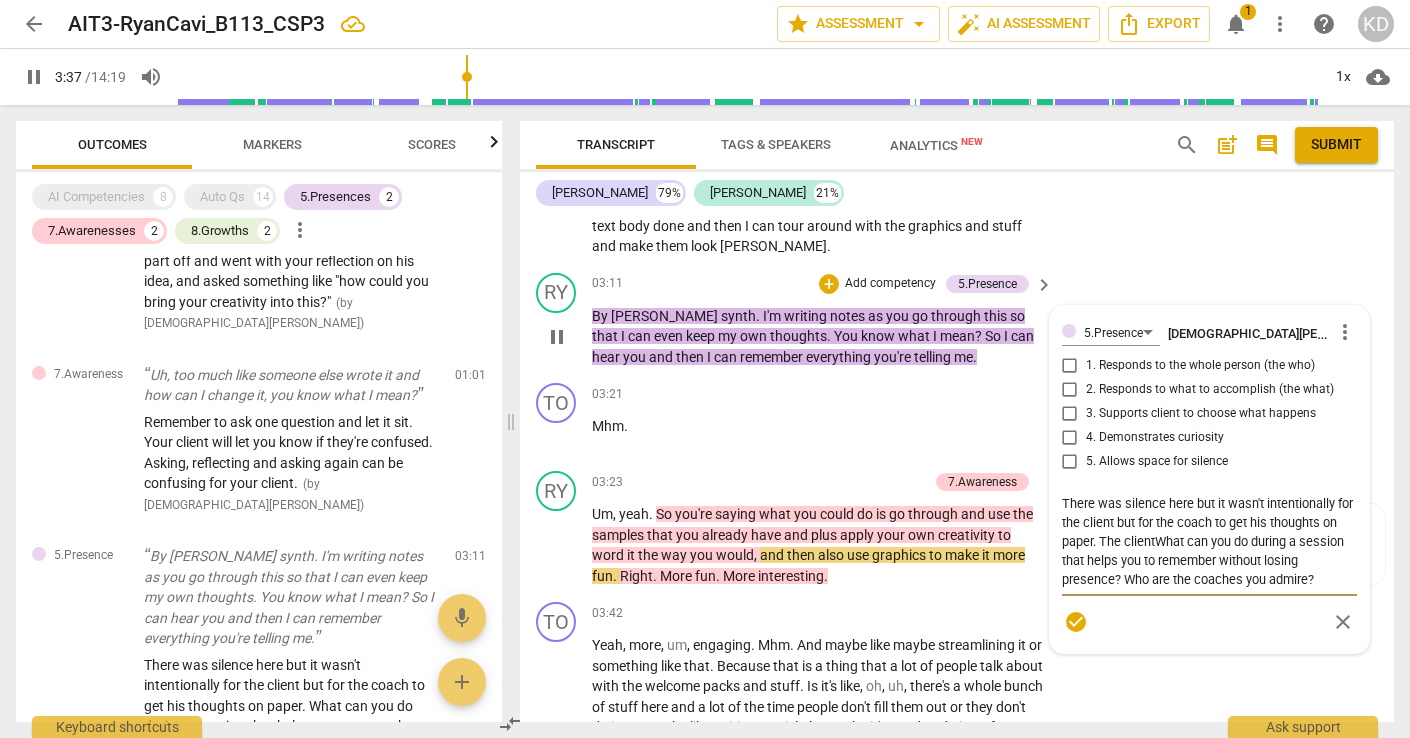 type on "There was silence here but it wasn't intentionally for the client but for the coach to get his thoughts on paper. The clienWhat can you do during a session that helps you to remember without losing presence? Who are the coaches you admire?" 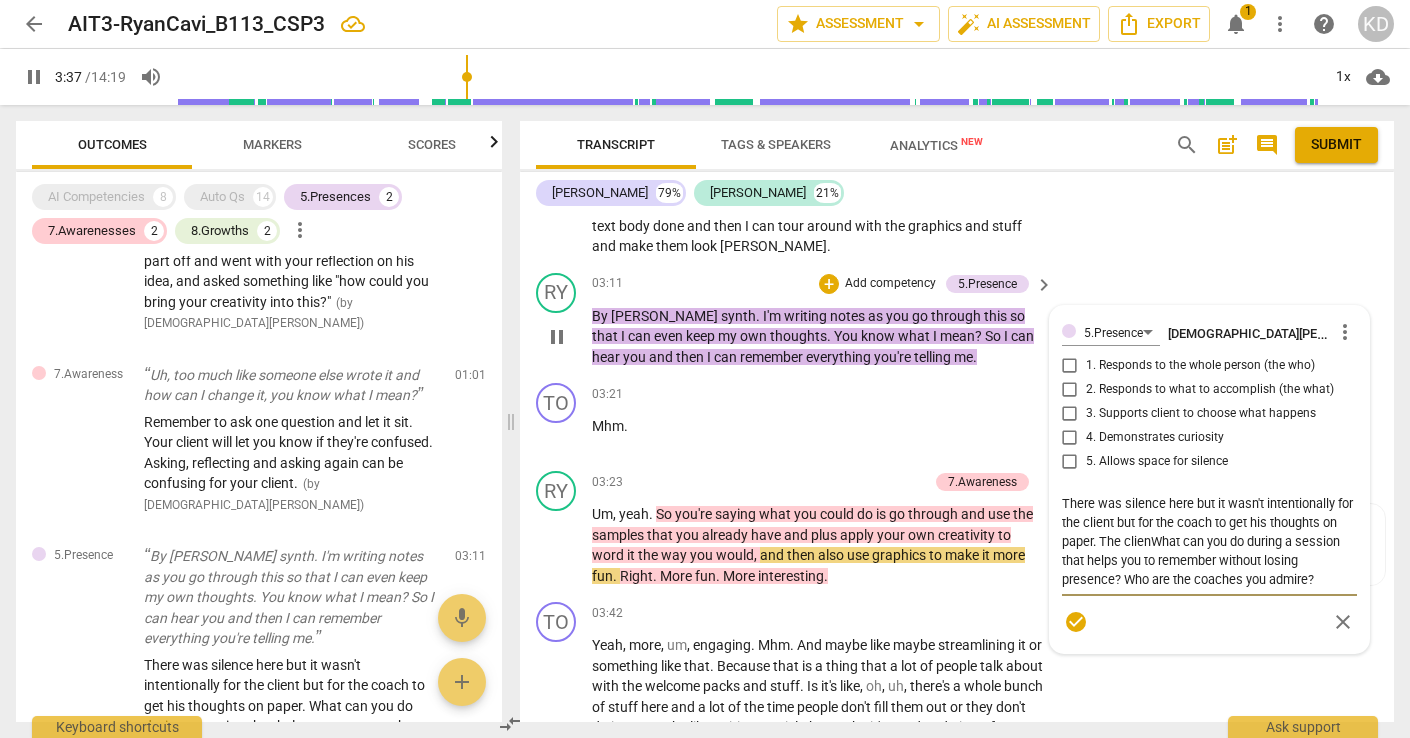 type on "218" 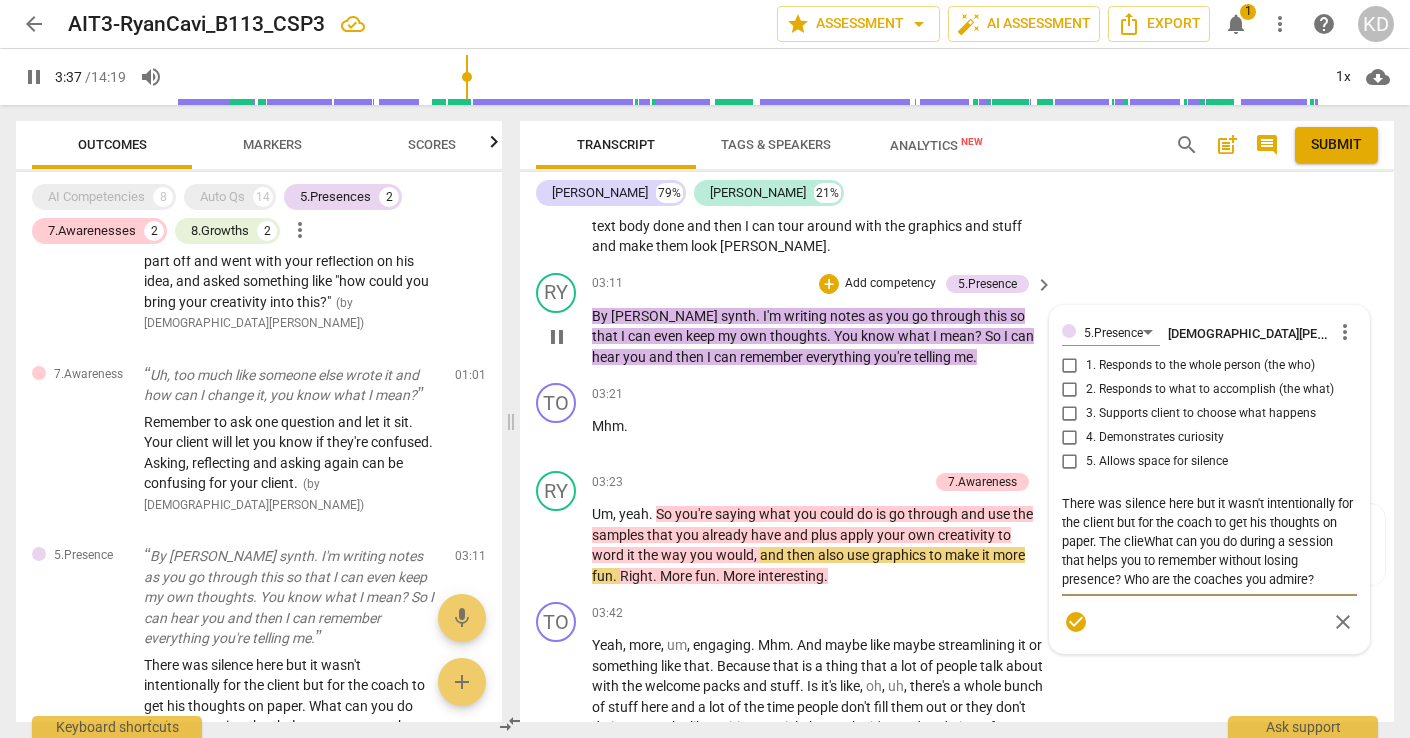 type on "There was silence here but it wasn't intentionally for the client but for the coach to get his thoughts on paper. The cliWhat can you do during a session that helps you to remember without losing presence? Who are the coaches you admire?" 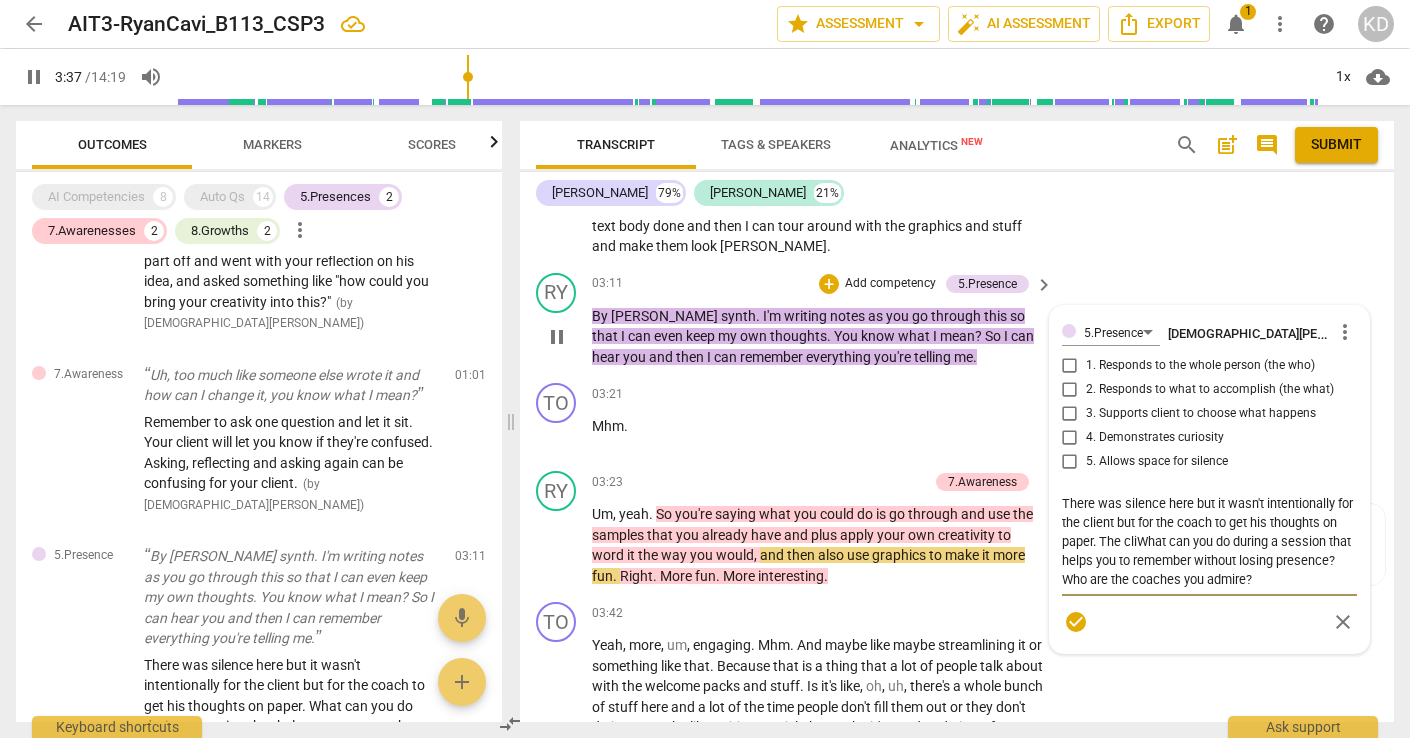 type on "There was silence here but it wasn't intentionally for the client but for the coach to get his thoughts on paper. The clWhat can you do during a session that helps you to remember without losing presence? Who are the coaches you admire?" 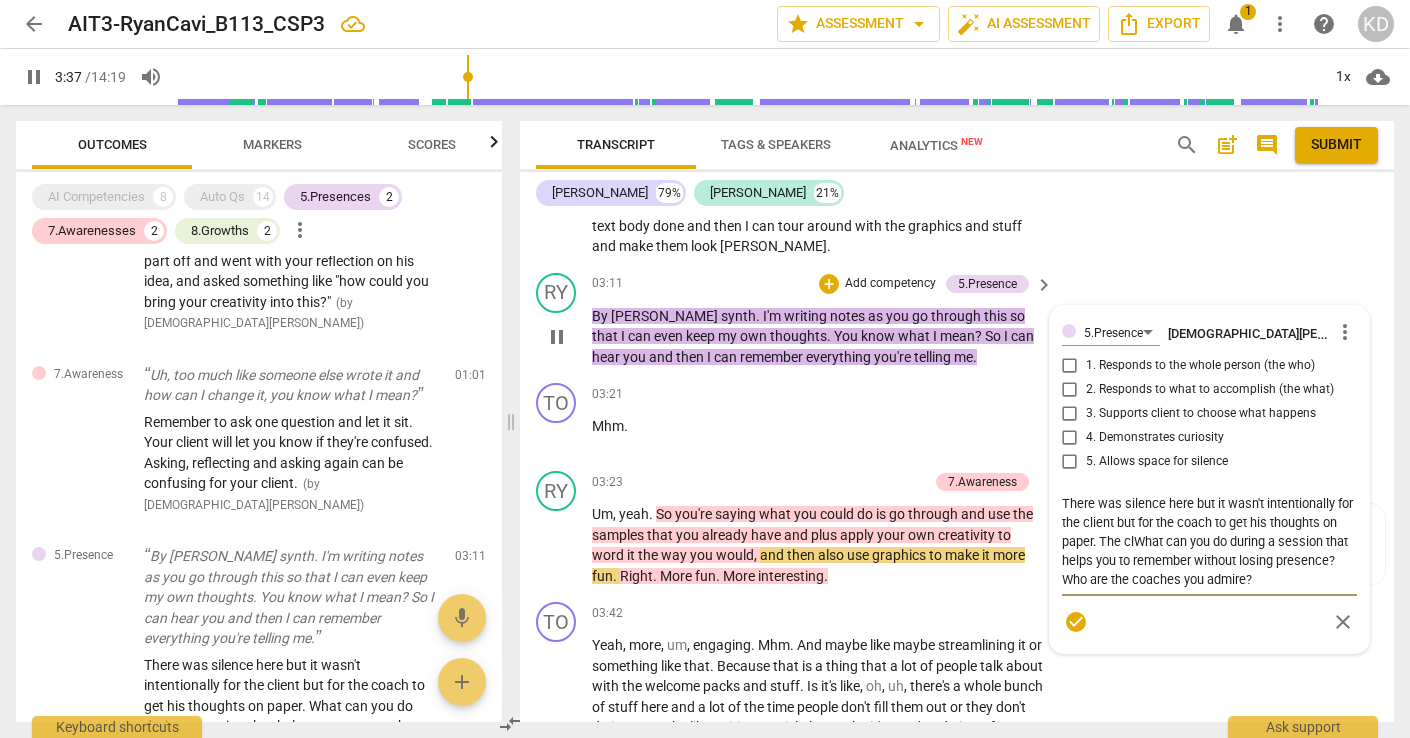 type on "There was silence here but it wasn't intentionally for the client but for the coach to get his thoughts on paper. The cWhat can you do during a session that helps you to remember without losing presence? Who are the coaches you admire?" 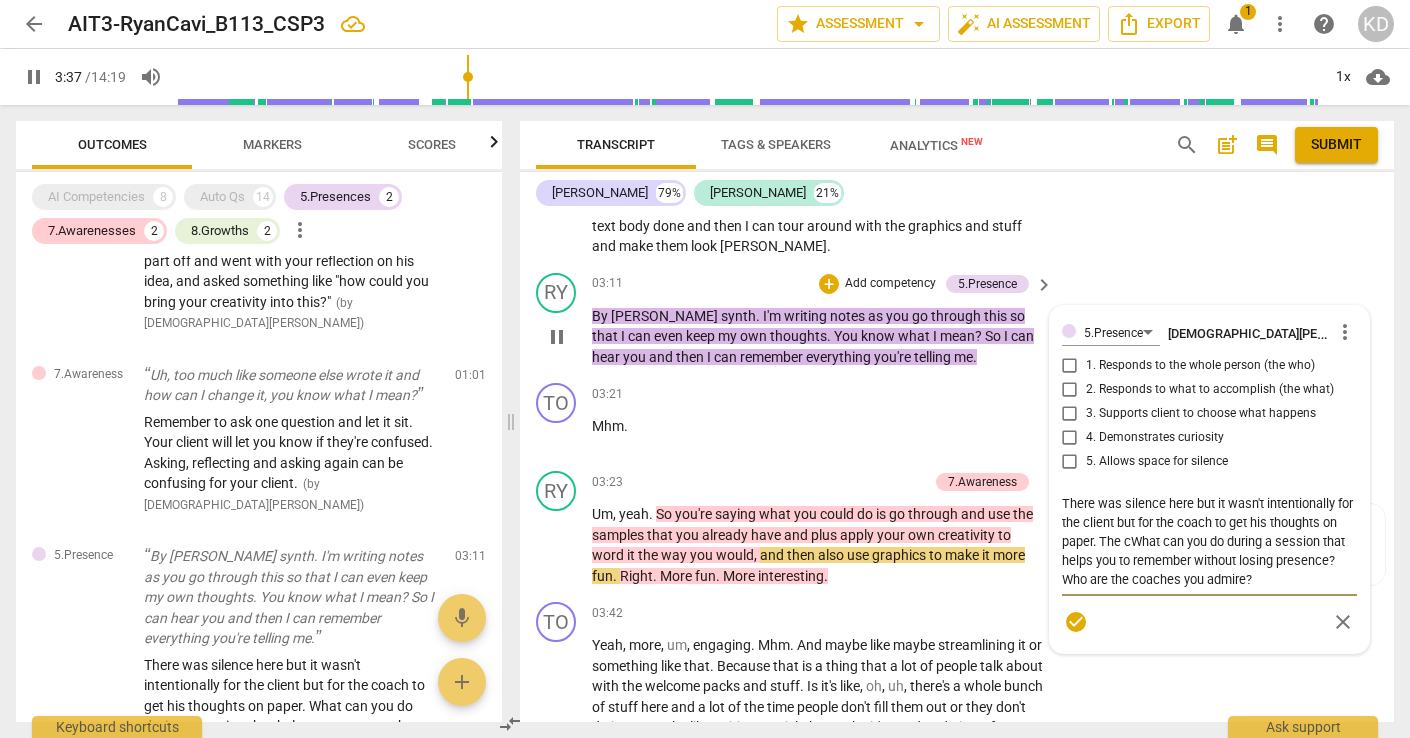 type on "218" 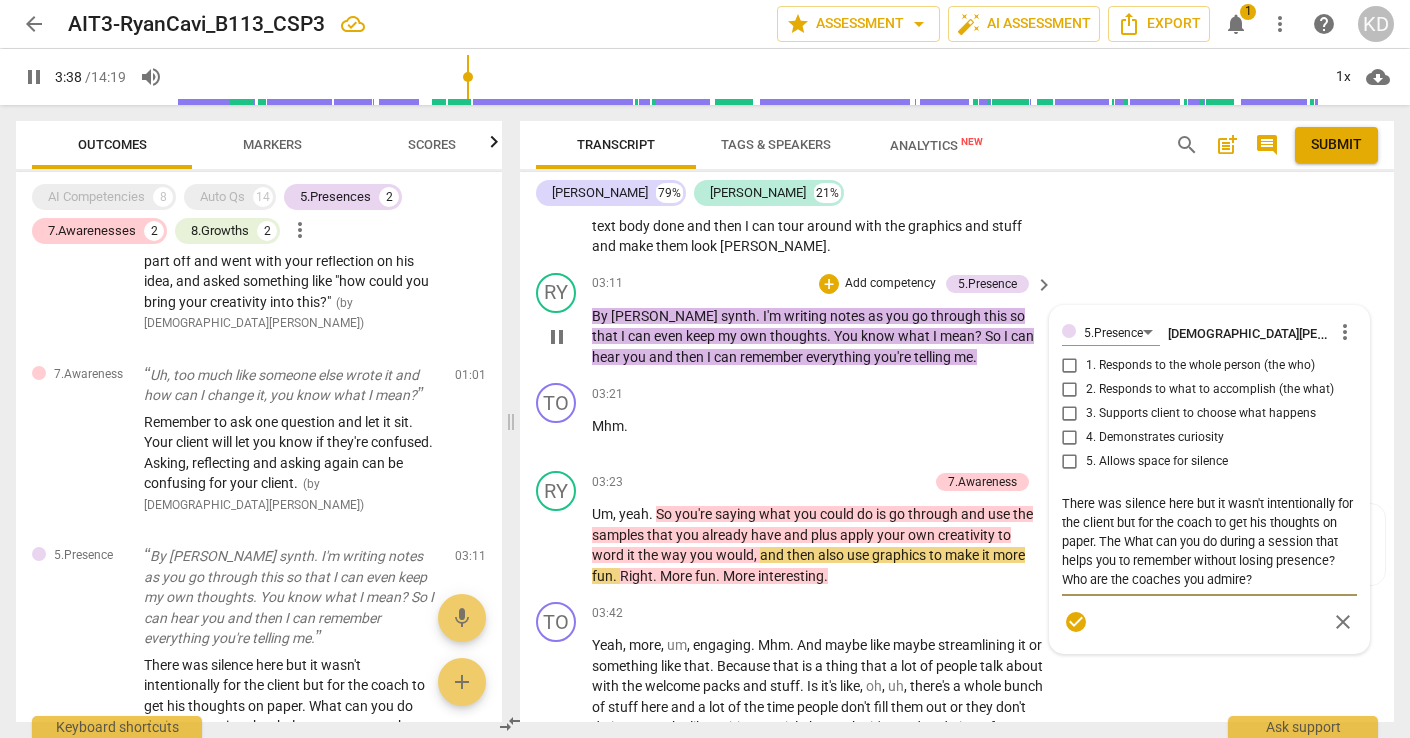 type on "There was silence here but it wasn't intentionally for the client but for the coach to get his thoughts on paper. TheWhat can you do during a session that helps you to remember without losing presence? Who are the coaches you admire?" 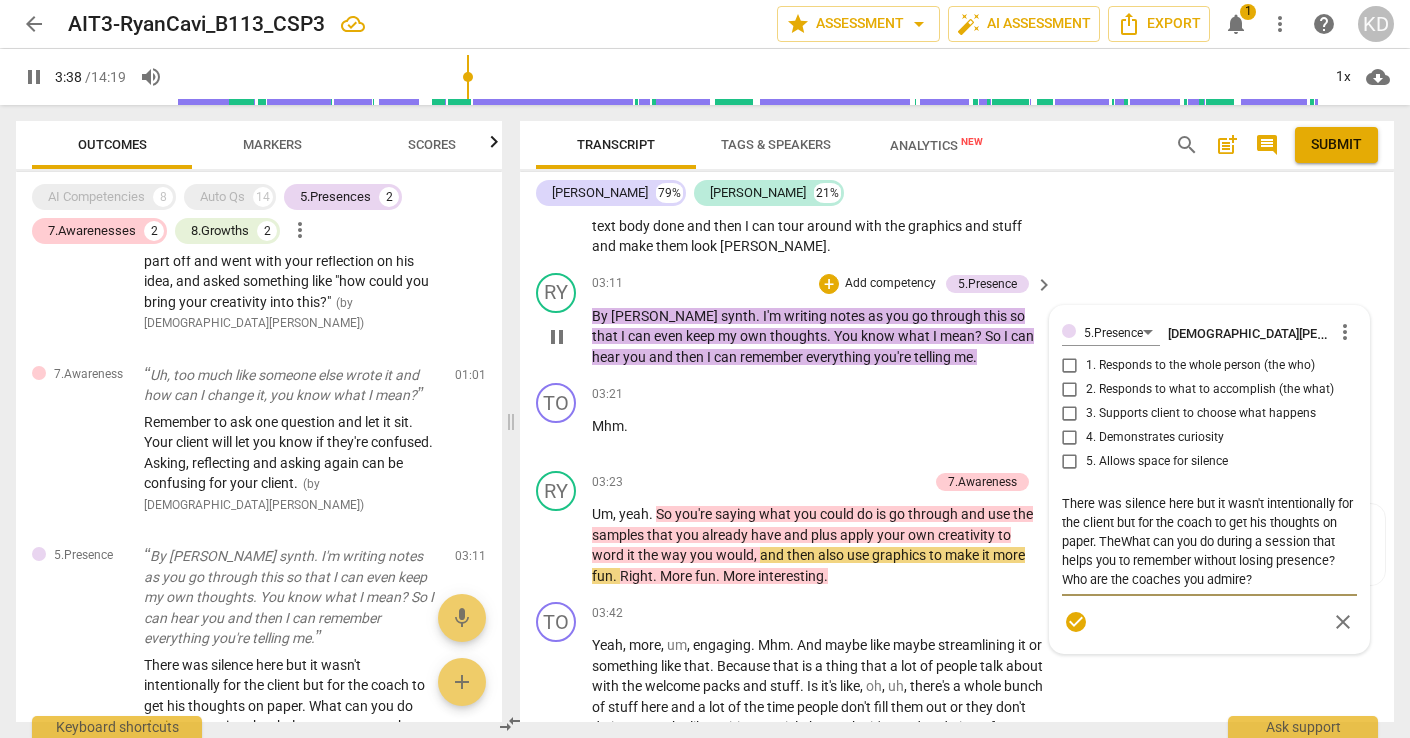 type on "218" 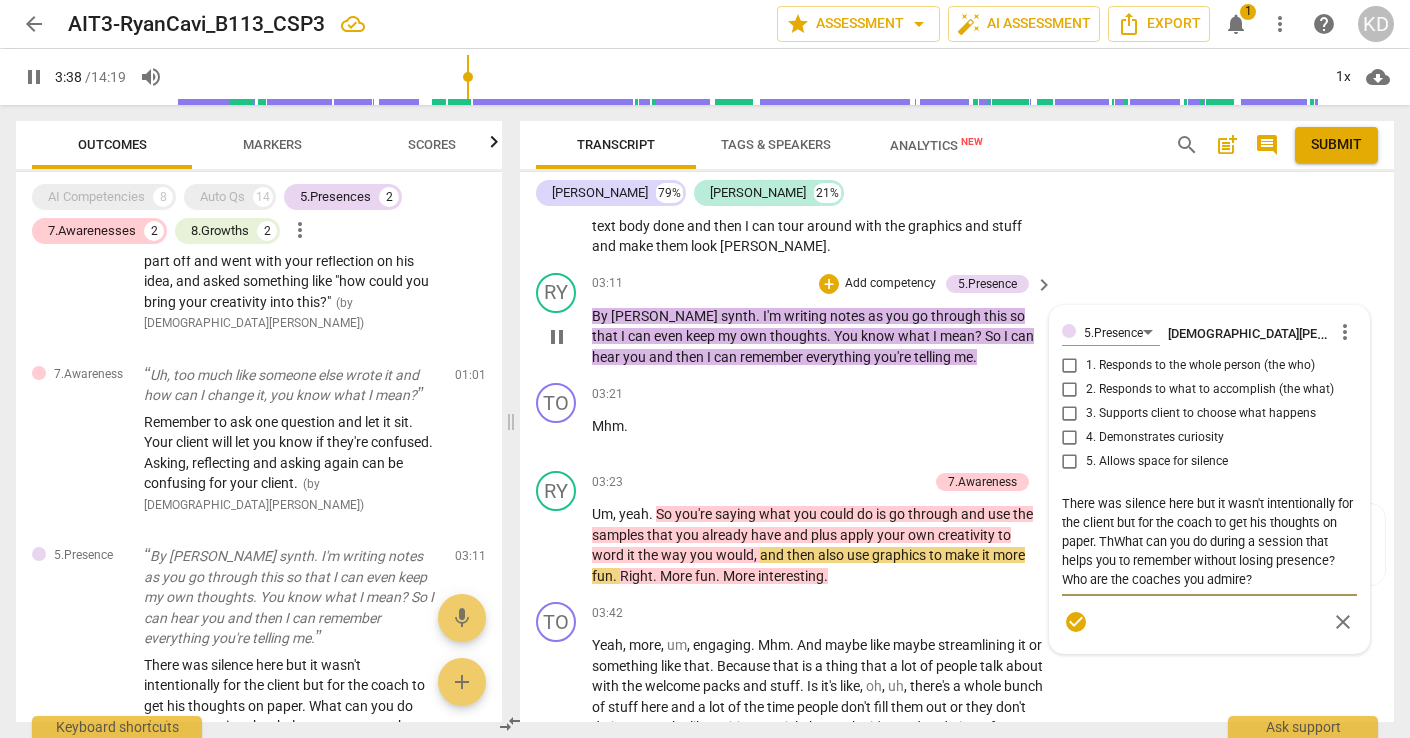 type on "There was silence here but it wasn't intentionally for the client but for the coach to get his thoughts on paper. TWhat can you do during a session that helps you to remember without losing presence? Who are the coaches you admire?" 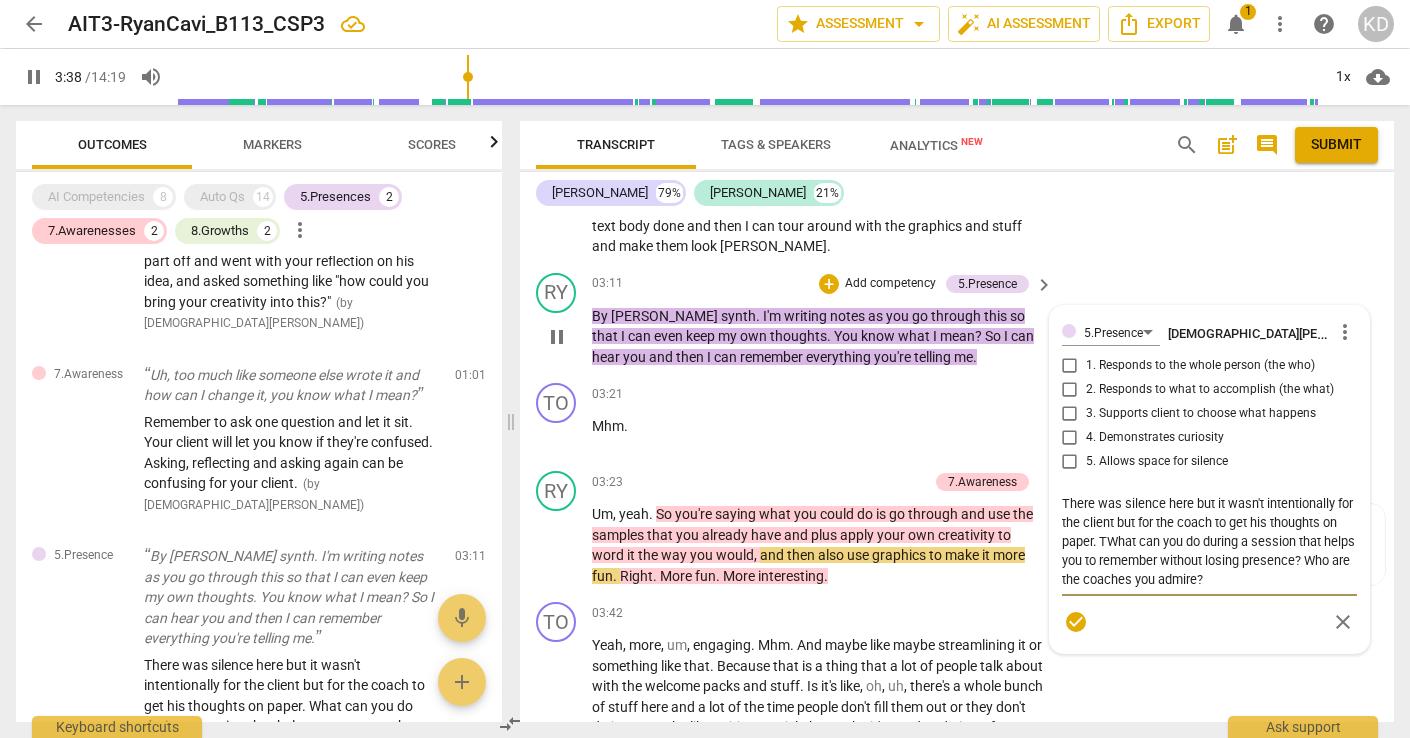 type on "219" 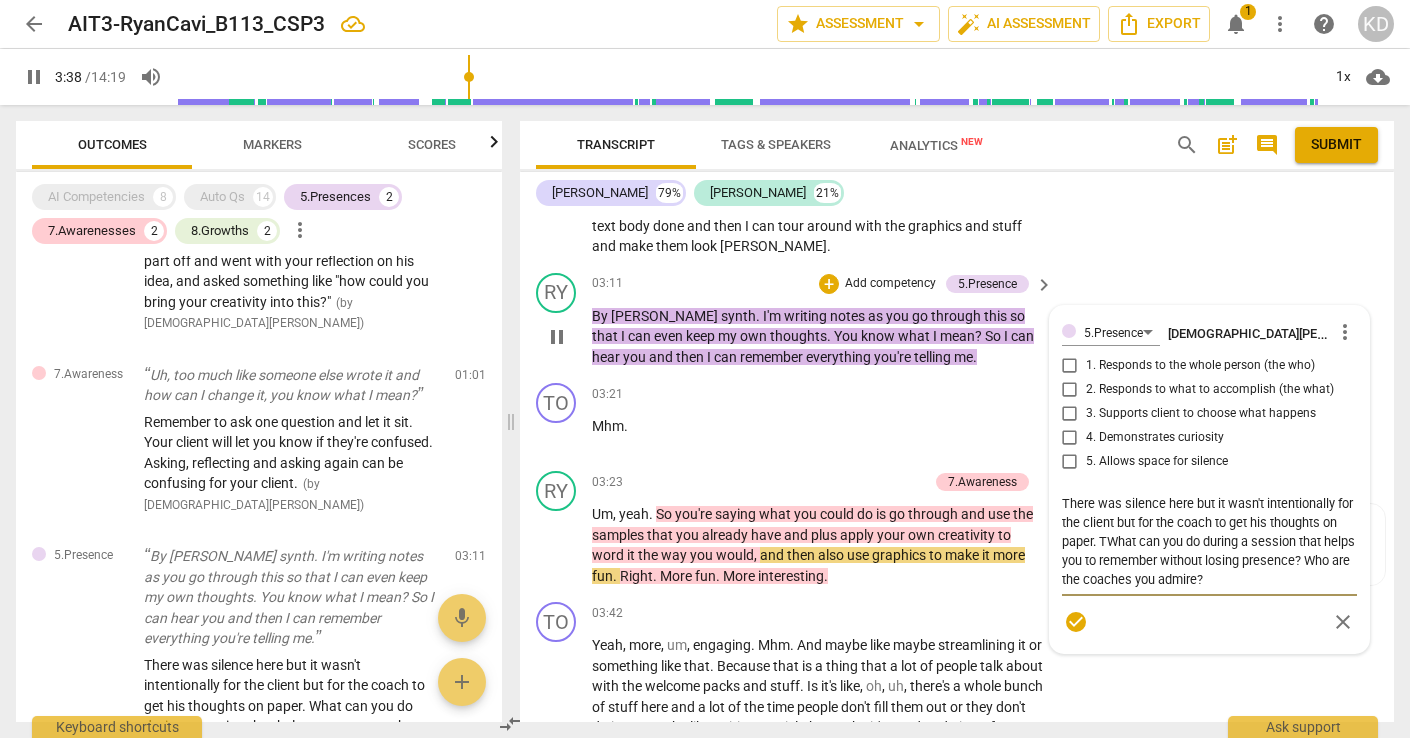 type on "There was silence here but it wasn't intentionally for the client but for the coach to get his thoughts on paper. What can you do during a session that helps you to remember without losing presence? Who are the coaches you admire?" 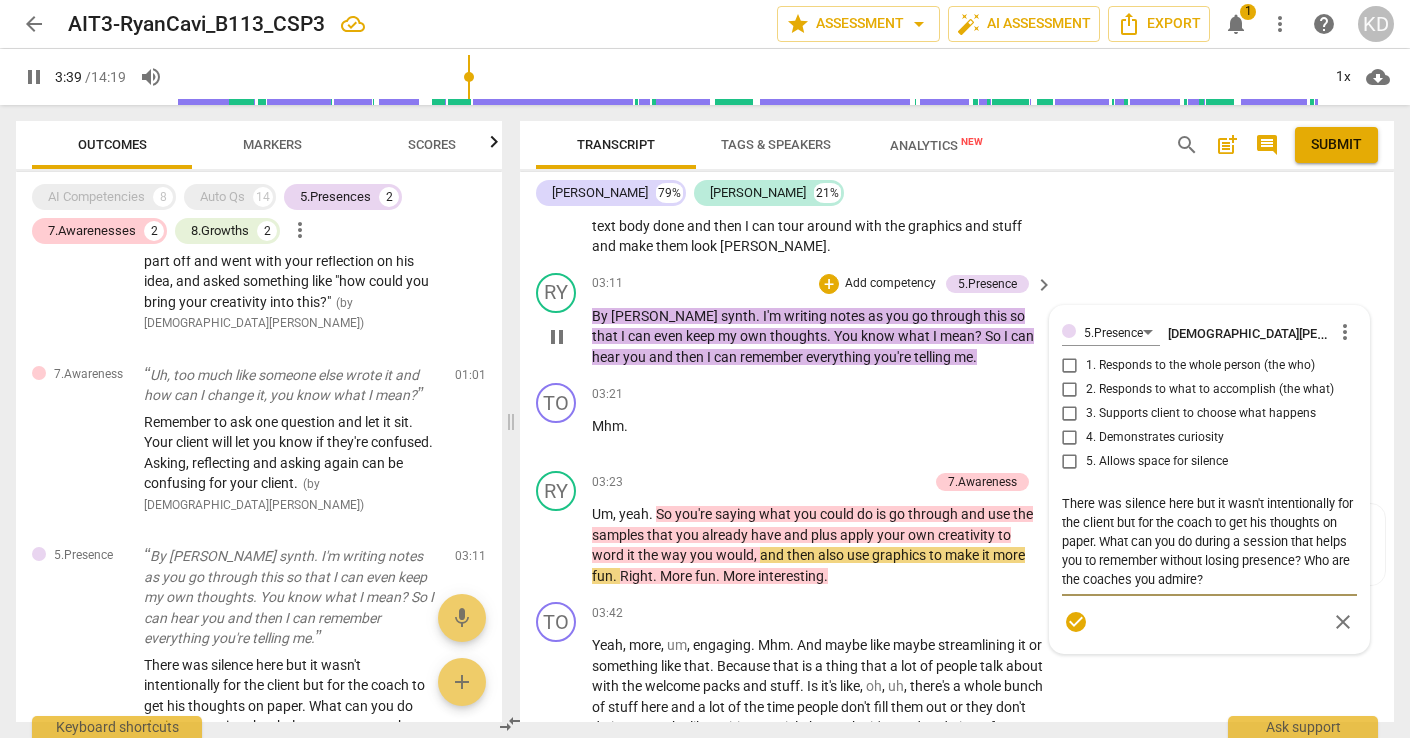type on "219" 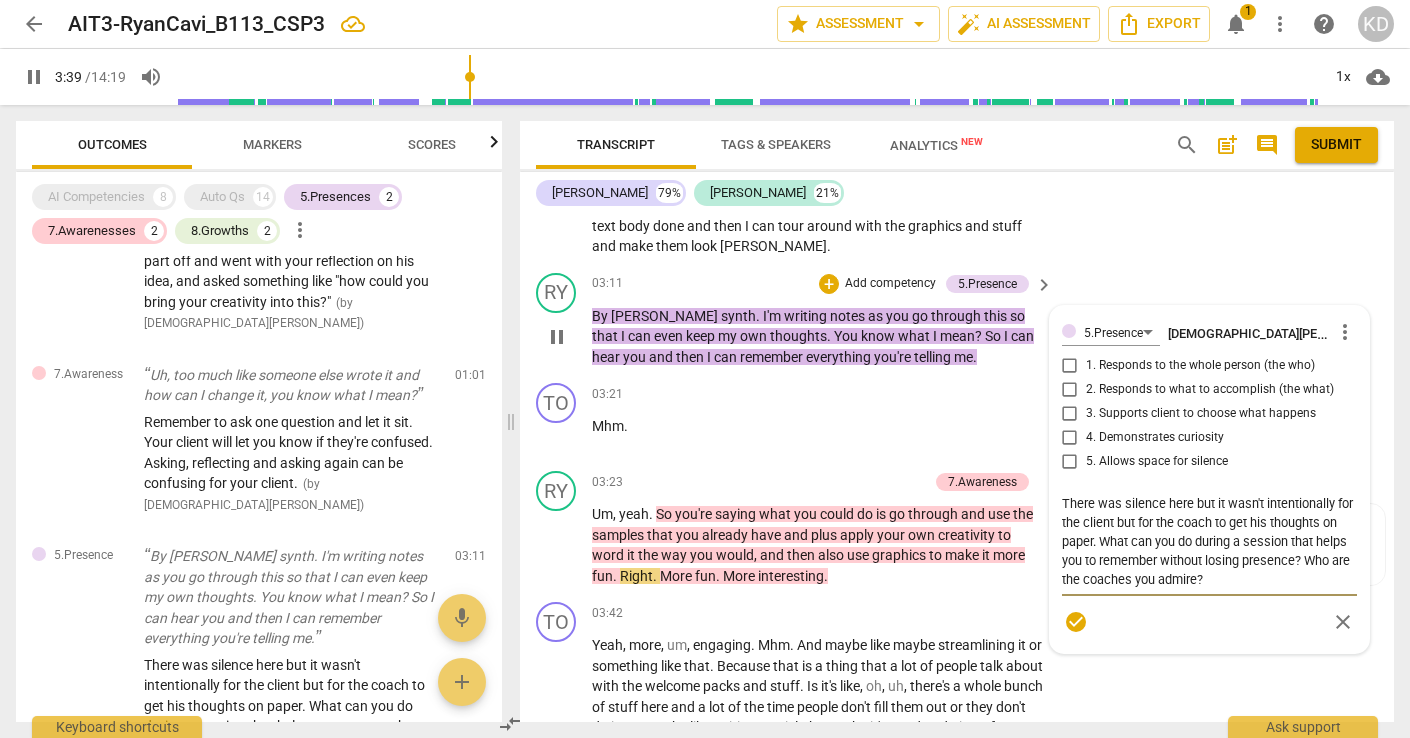 type on "There was silence here but it wasn't intentionally for the client but for the coach to get his thoughts on paper. IWhat can you do during a session that helps you to remember without losing presence? Who are the coaches you admire?" 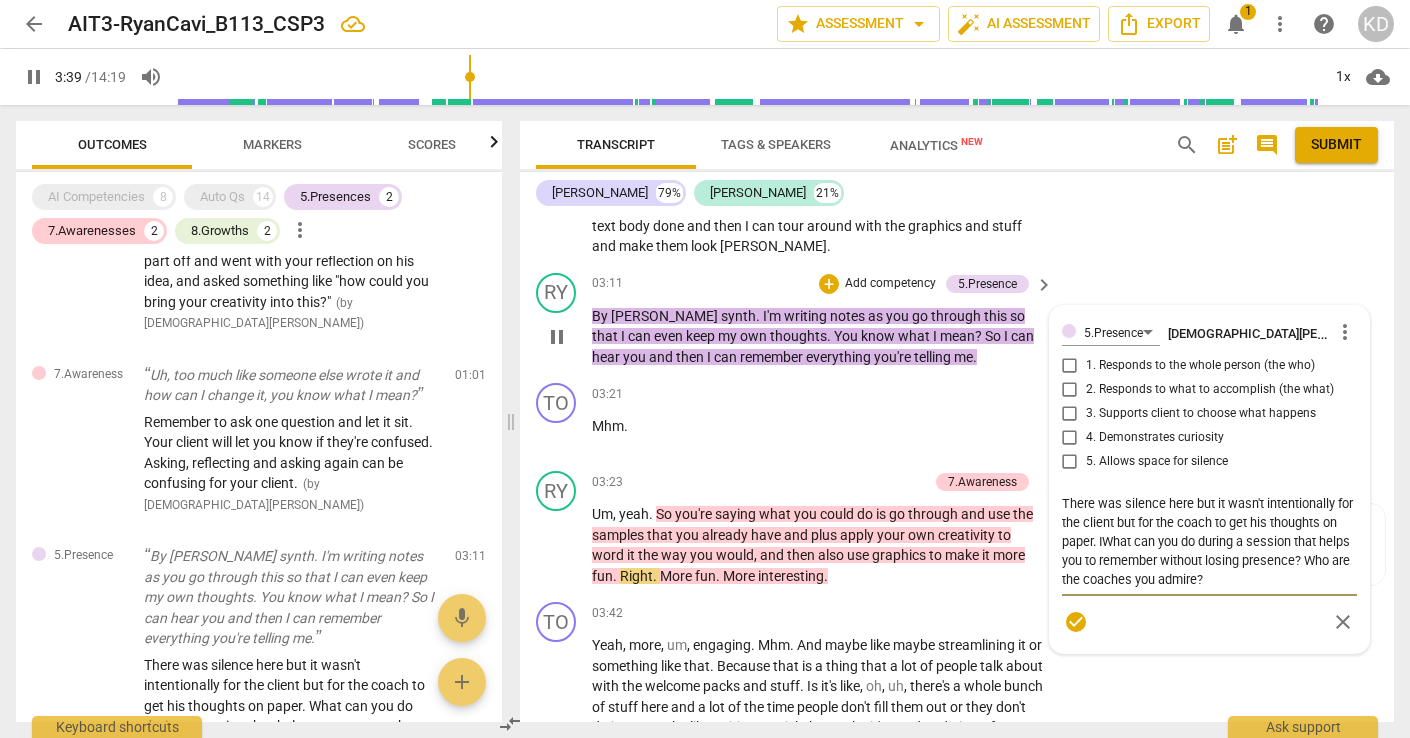 type on "220" 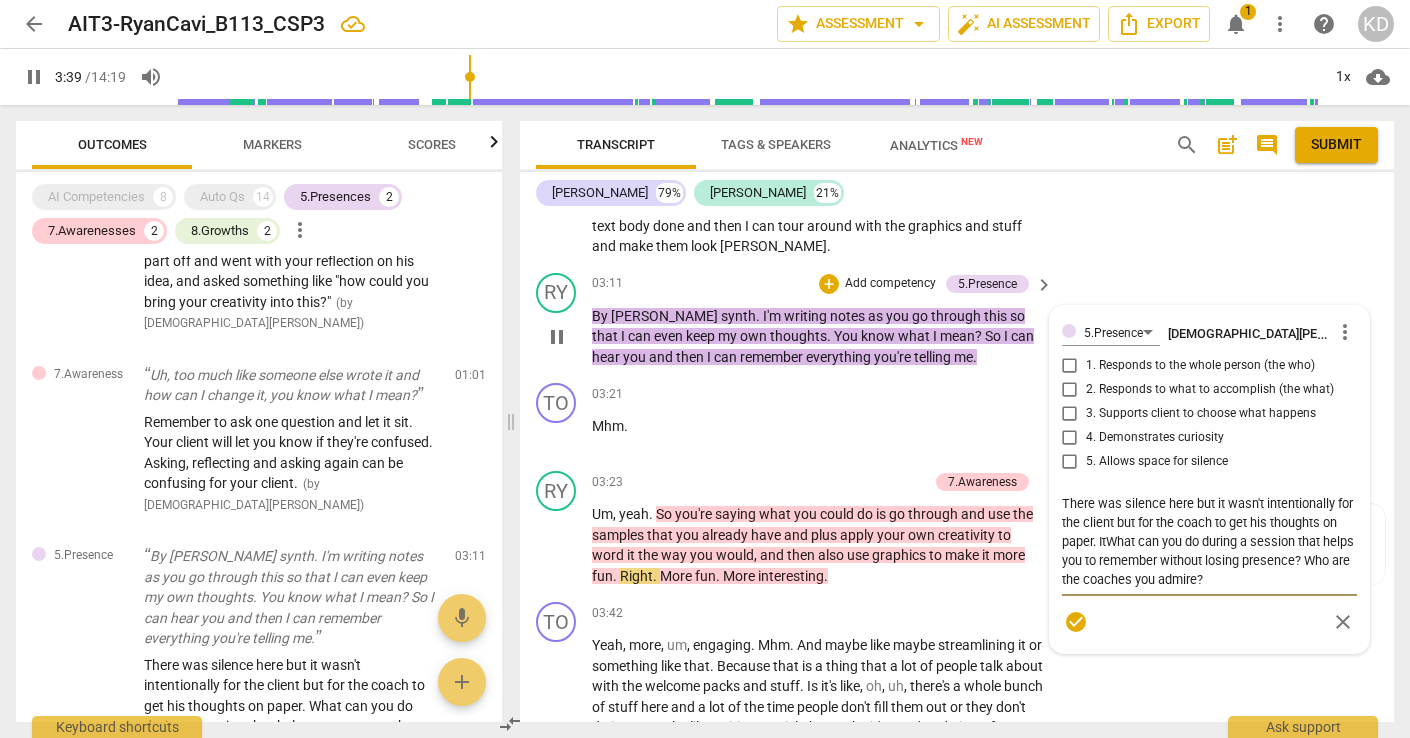 type on "There was silence here but it wasn't intentionally for the client but for the coach to get his thoughts on paper. It What can you do during a session that helps you to remember without losing presence? Who are the coaches you admire?" 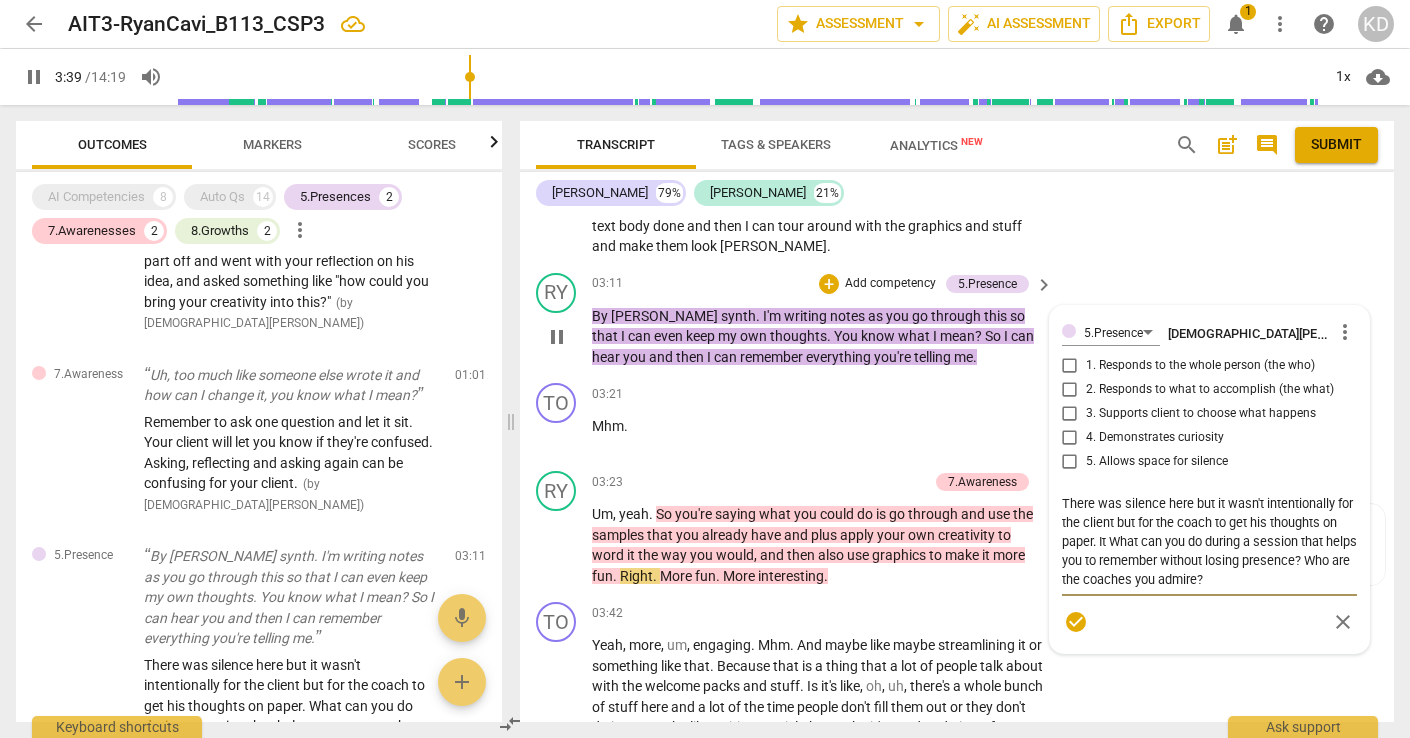 type on "220" 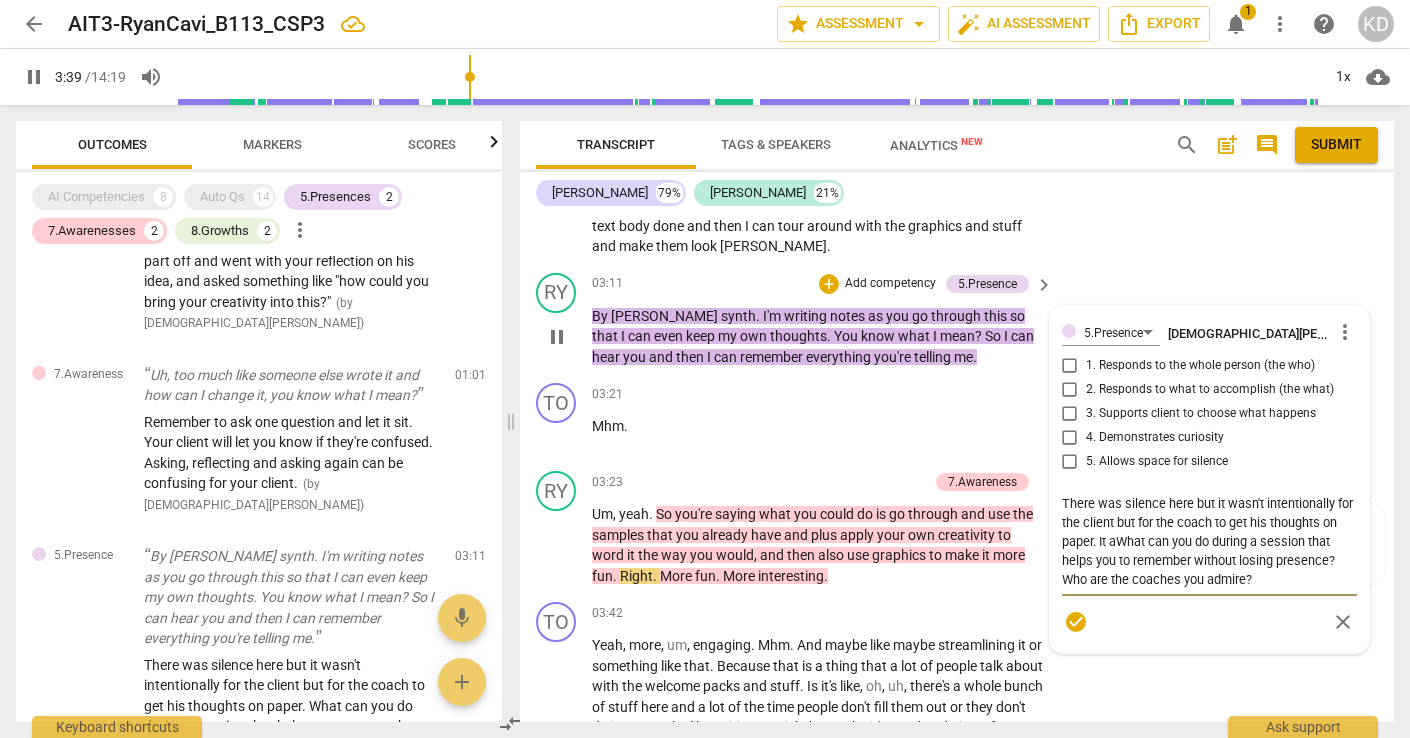 type on "220" 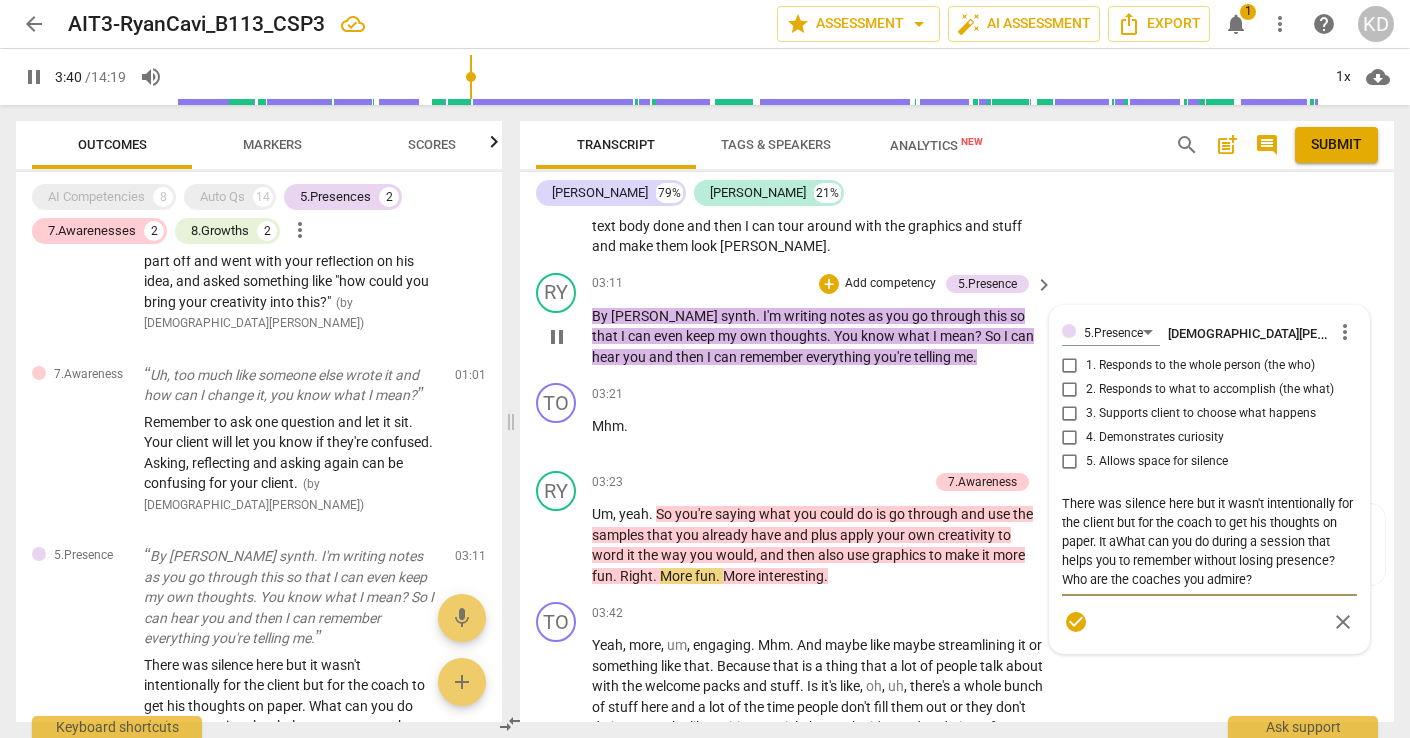 type on "There was silence here but it wasn't intentionally for the client but for the coach to get his thoughts on paper. It What can you do during a session that helps you to remember without losing presence? Who are the coaches you admire?" 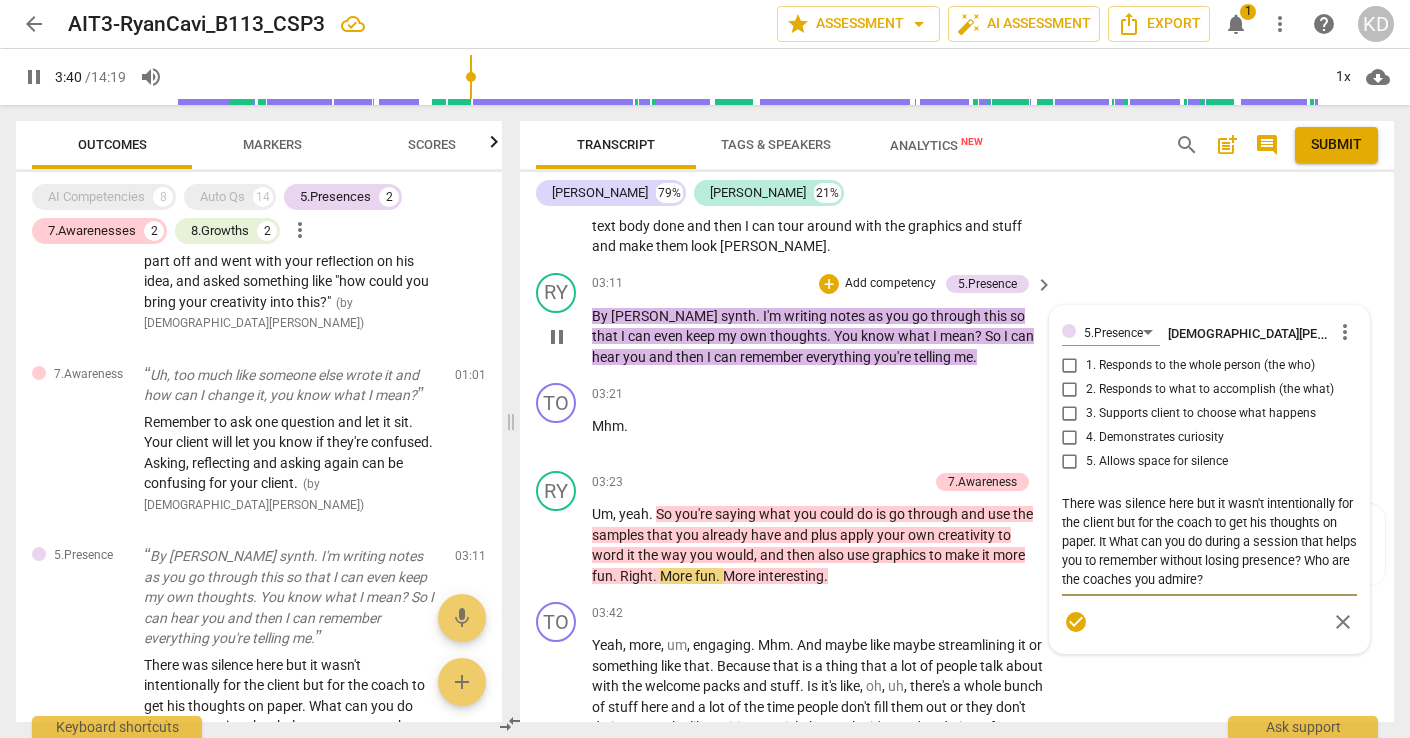 type on "220" 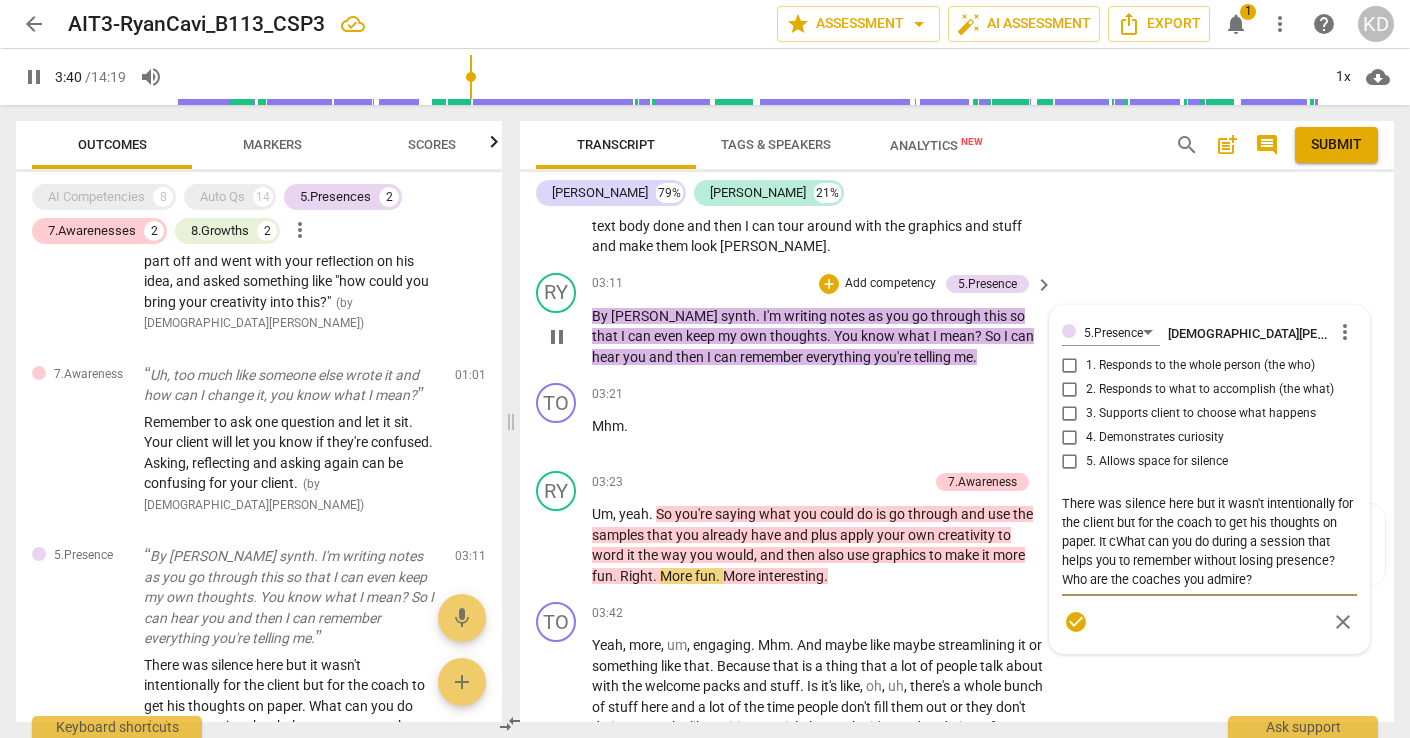 type on "There was silence here but it wasn't intentionally for the client but for the coach to get his thoughts on paper. It caWhat can you do during a session that helps you to remember without losing presence? Who are the coaches you admire?" 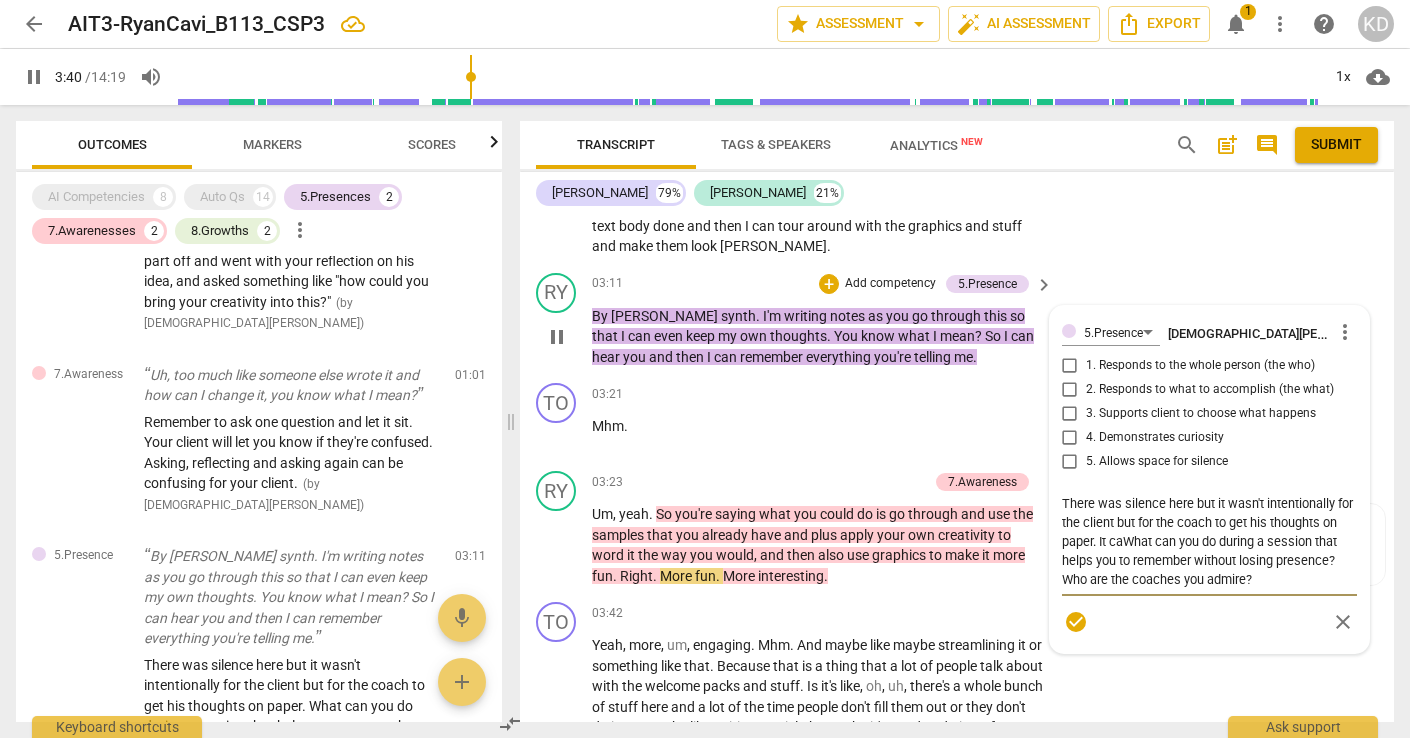 type on "There was silence here but it wasn't intentionally for the client but for the coach to get his thoughts on paper. It canWhat can you do during a session that helps you to remember without losing presence? Who are the coaches you admire?" 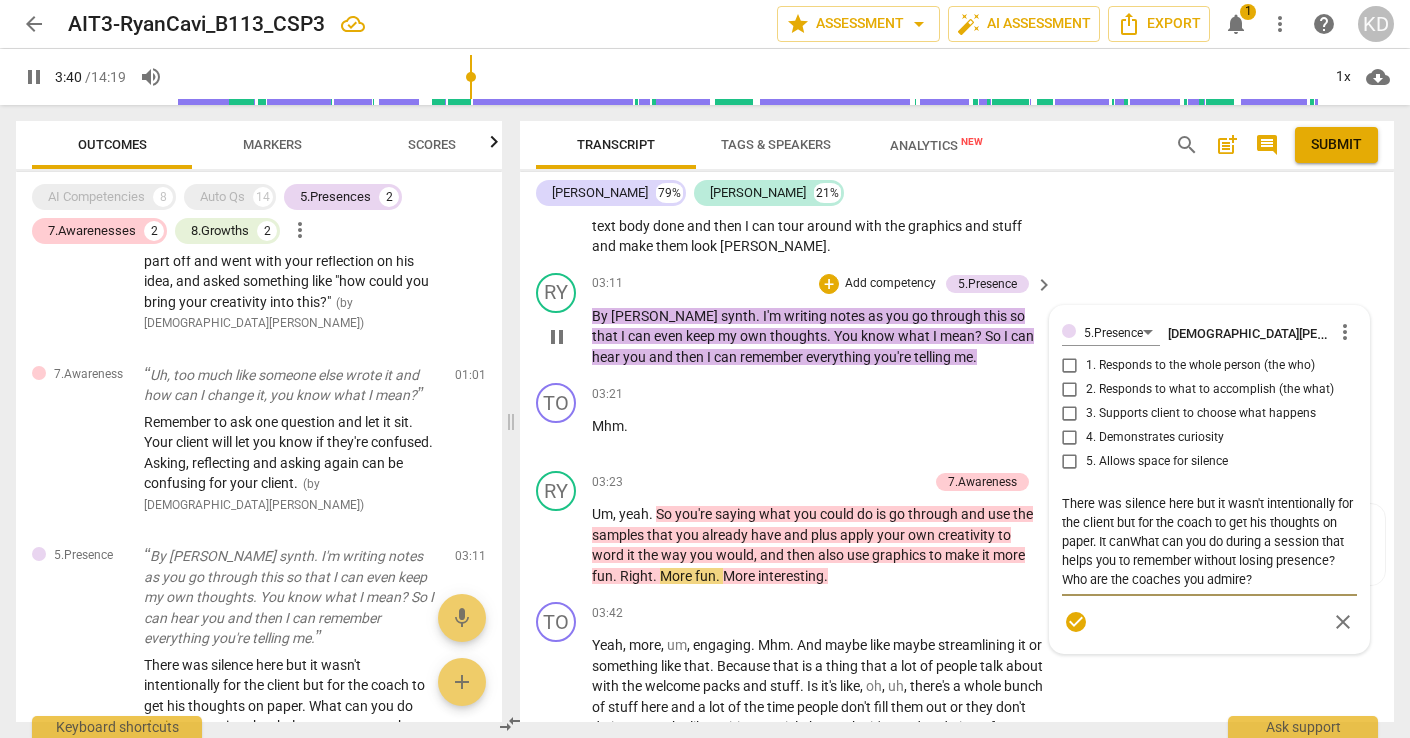type on "221" 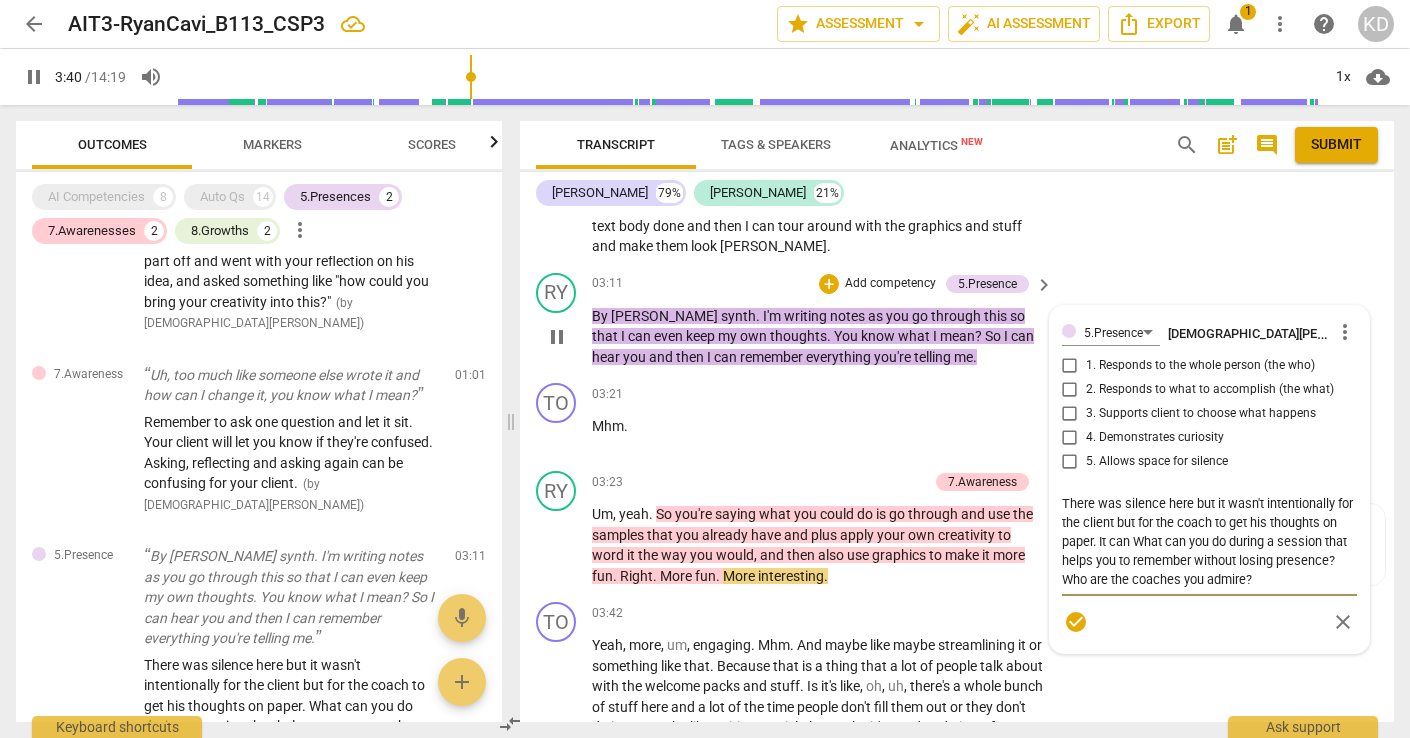 type on "There was silence here but it wasn't intentionally for the client but for the coach to get his thoughts on paper. It can bWhat can you do during a session that helps you to remember without losing presence? Who are the coaches you admire?" 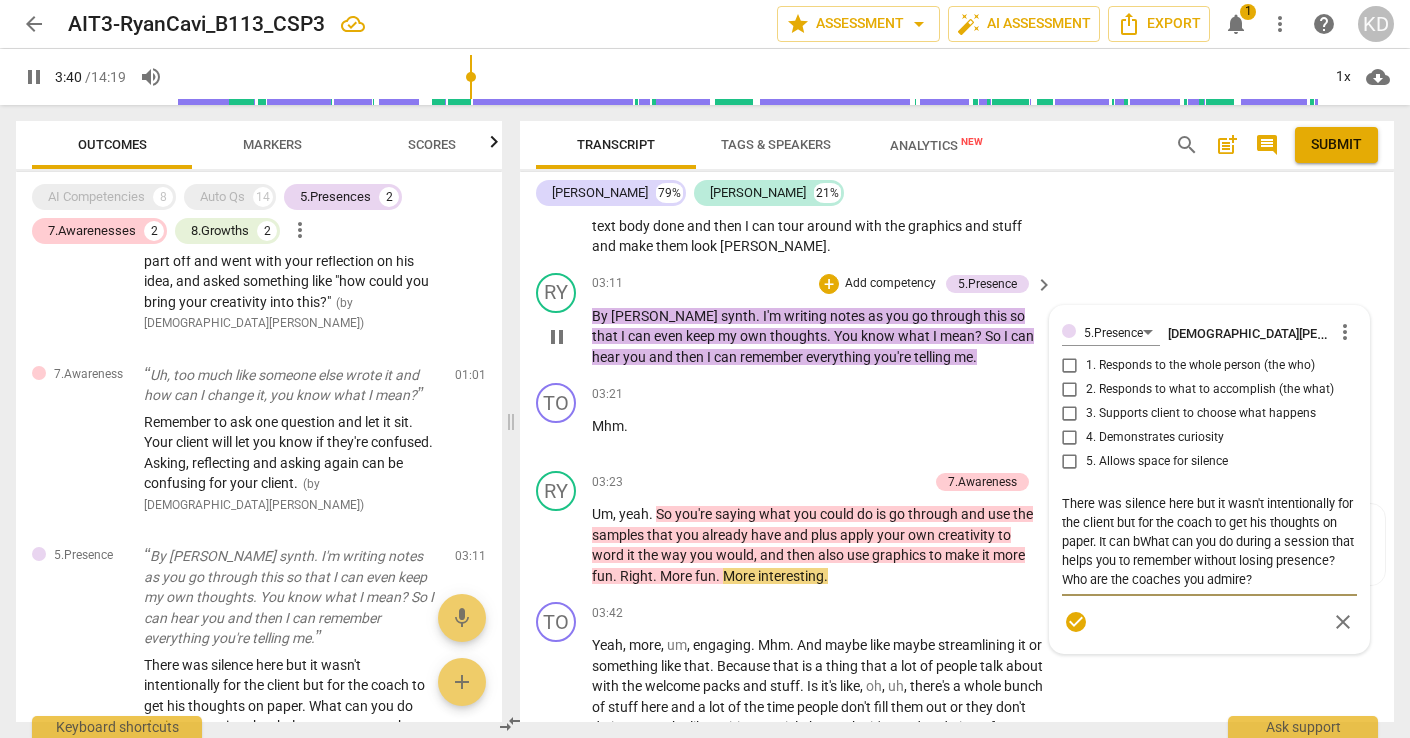 type on "221" 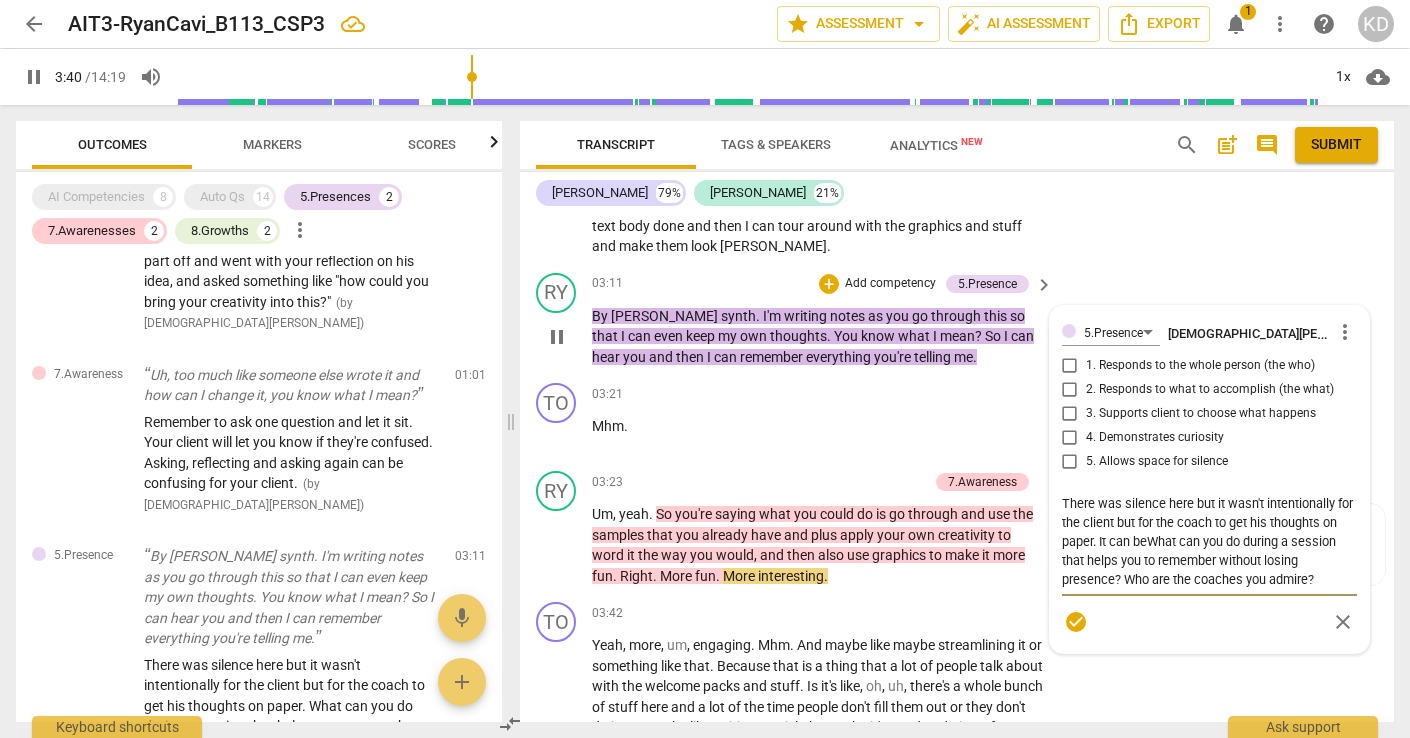 type on "There was silence here but it wasn't intentionally for the client but for the coach to get his thoughts on paper. It can be What can you do during a session that helps you to remember without losing presence? Who are the coaches you admire?" 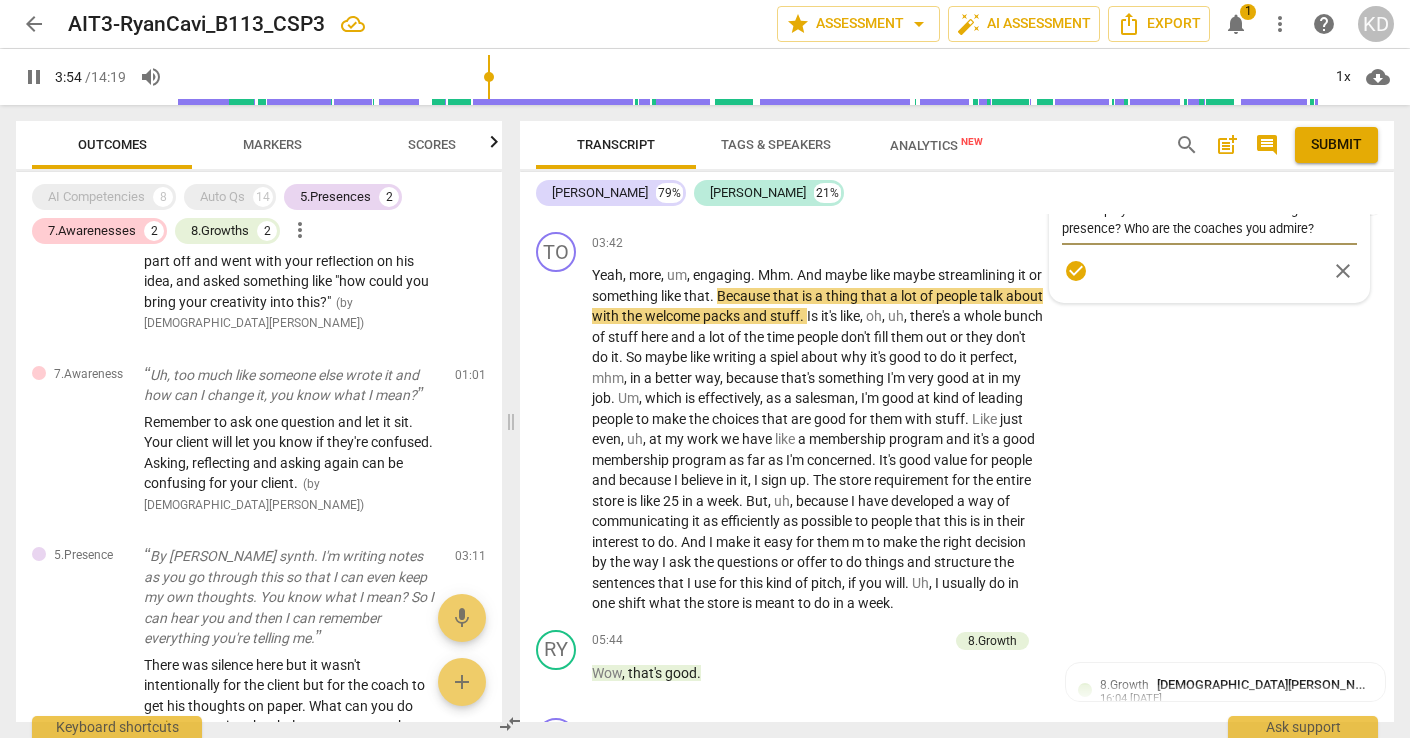 scroll, scrollTop: 2971, scrollLeft: 0, axis: vertical 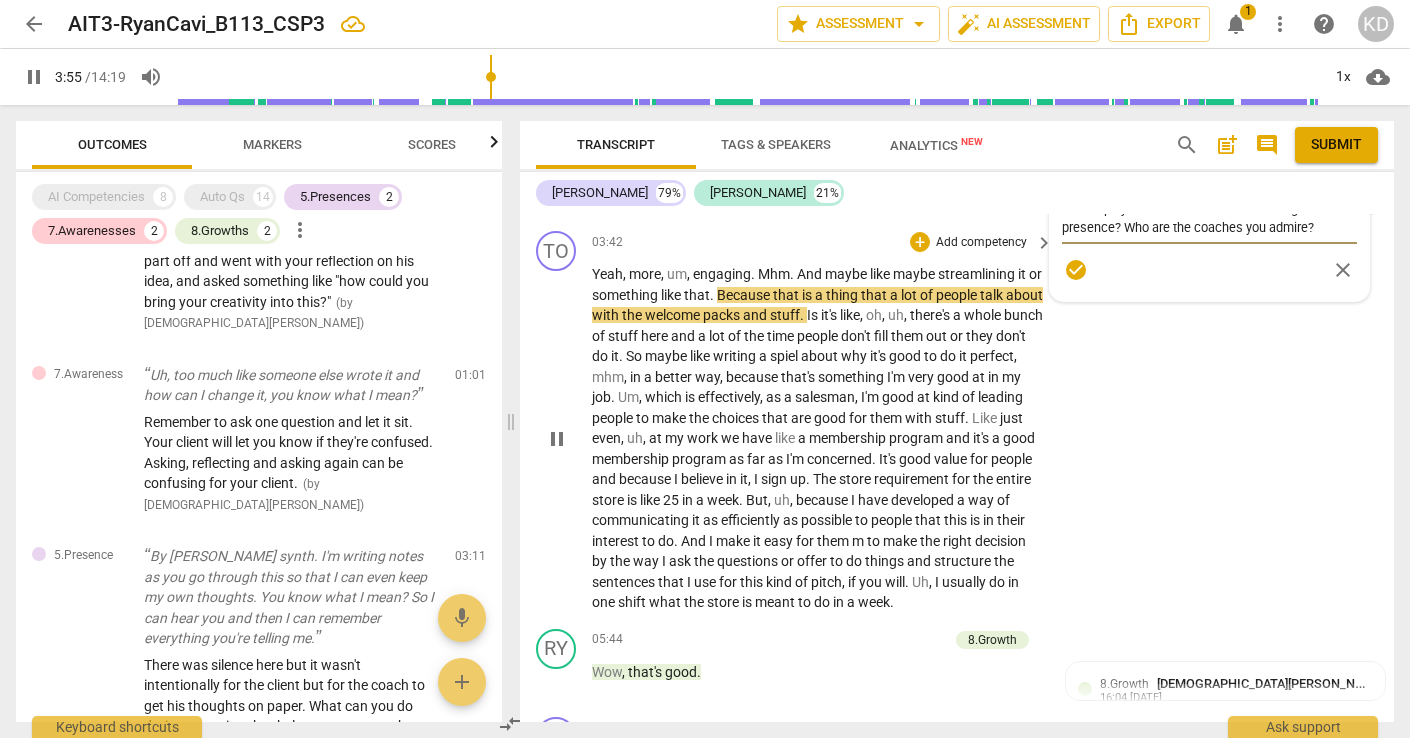 click on "pause" at bounding box center [557, 439] 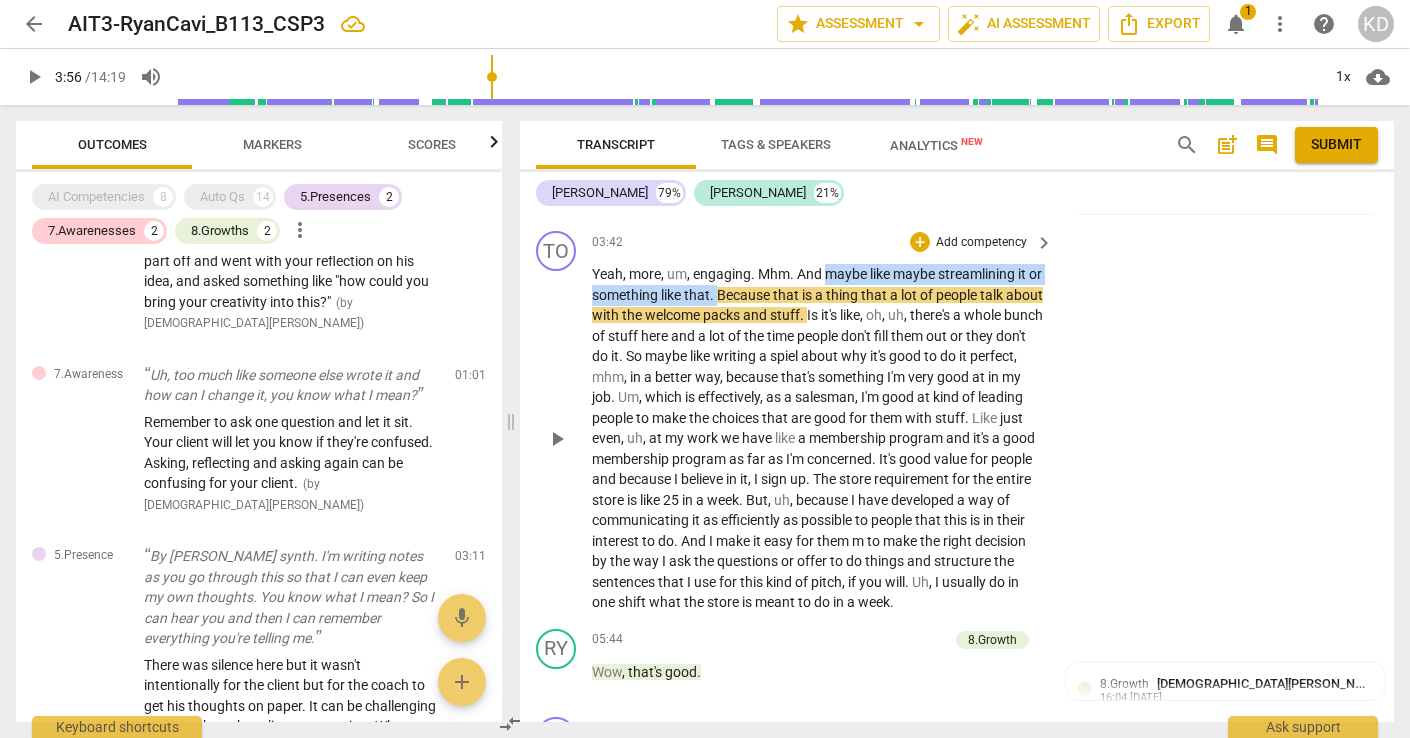 drag, startPoint x: 827, startPoint y: 297, endPoint x: 733, endPoint y: 317, distance: 96.10411 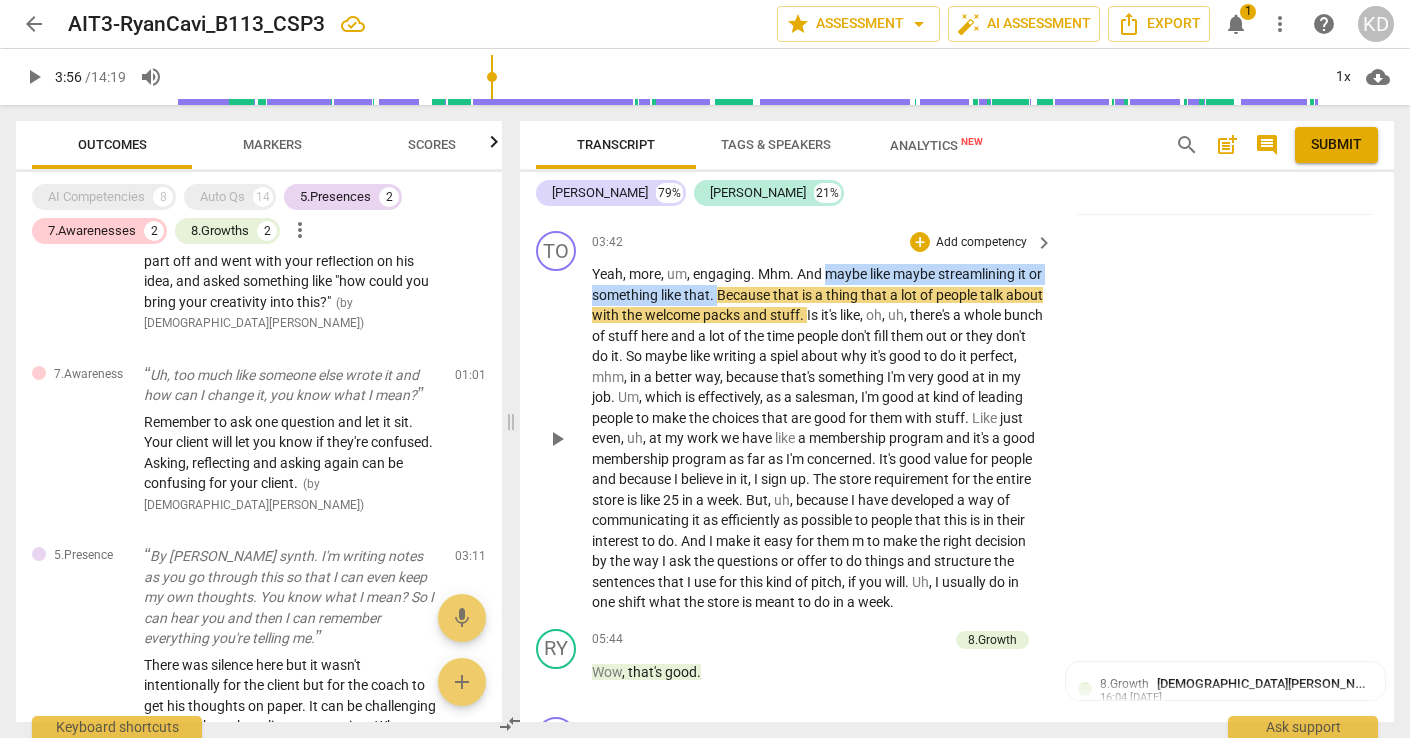 click on "Yeah ,   more ,   um ,   engaging .   Mhm .   And   maybe   like   maybe   streamlining   it   or   something   like   that .   Because   that   is   a   thing   that   a   lot   of   people   talk   about   with   the   welcome   packs   and   stuff .   Is   it's   like ,   oh ,   uh ,   there's   a   whole   bunch   of   stuff   here   and   a   lot   of   the   time   people   don't   fill   them   out   or   they   don't   do   it .   So   maybe   like   writing   a   spiel   about   why   it's   good   to   do   it   perfect ,   mhm ,   in   a   better   way ,   because   that's   something   I'm   very   good   at   in   my   job .   Um ,   which   is   effectively ,   as   a   salesman ,   I'm   good   at   kind   of   leading   people   to   make   the   choices   that   are   good   for   them   with   stuff .   Like   just   even ,   uh ,   at   my   work   we   have   like   a   membership   program   and   it's   a   good   membership   program   as   far   as   I'm   concerned .   It's   good" at bounding box center [817, 438] 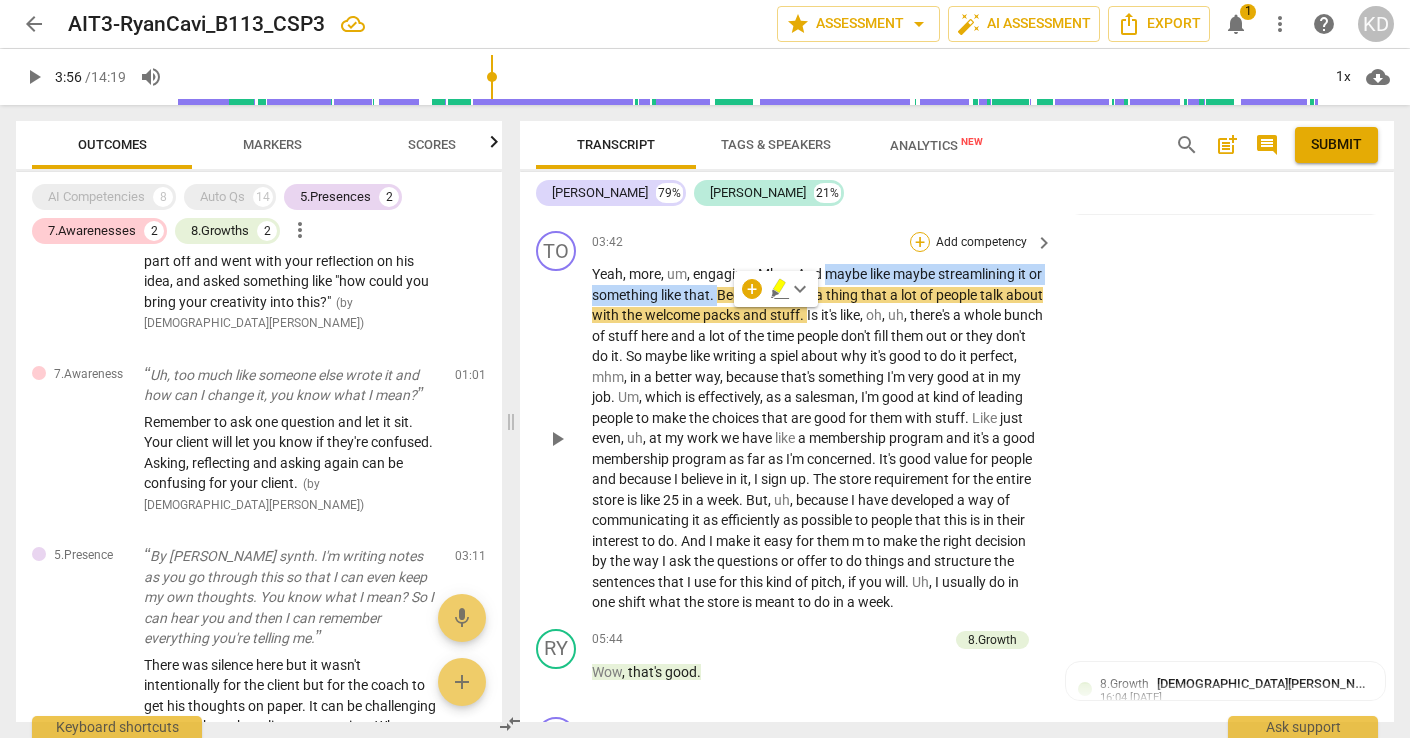 click on "+" at bounding box center (920, 242) 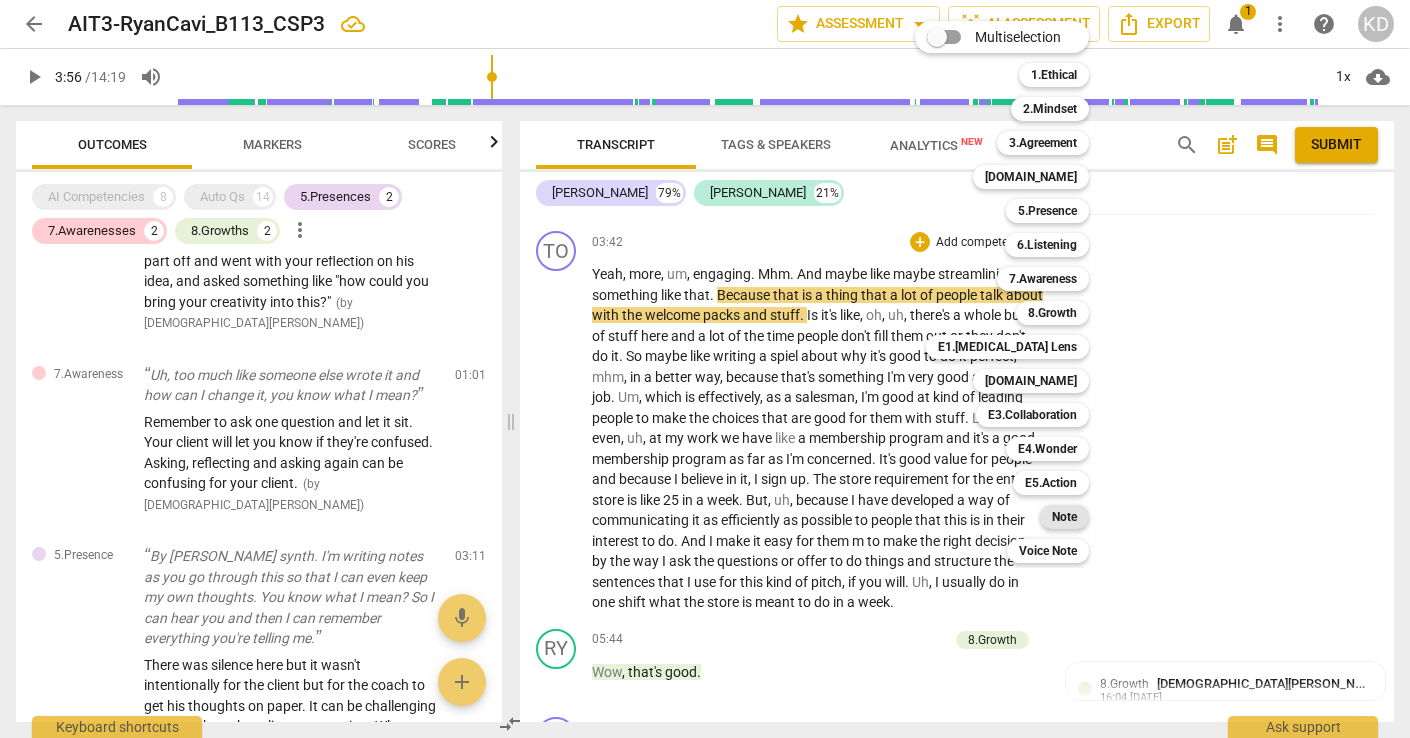 click on "Note" at bounding box center [1064, 517] 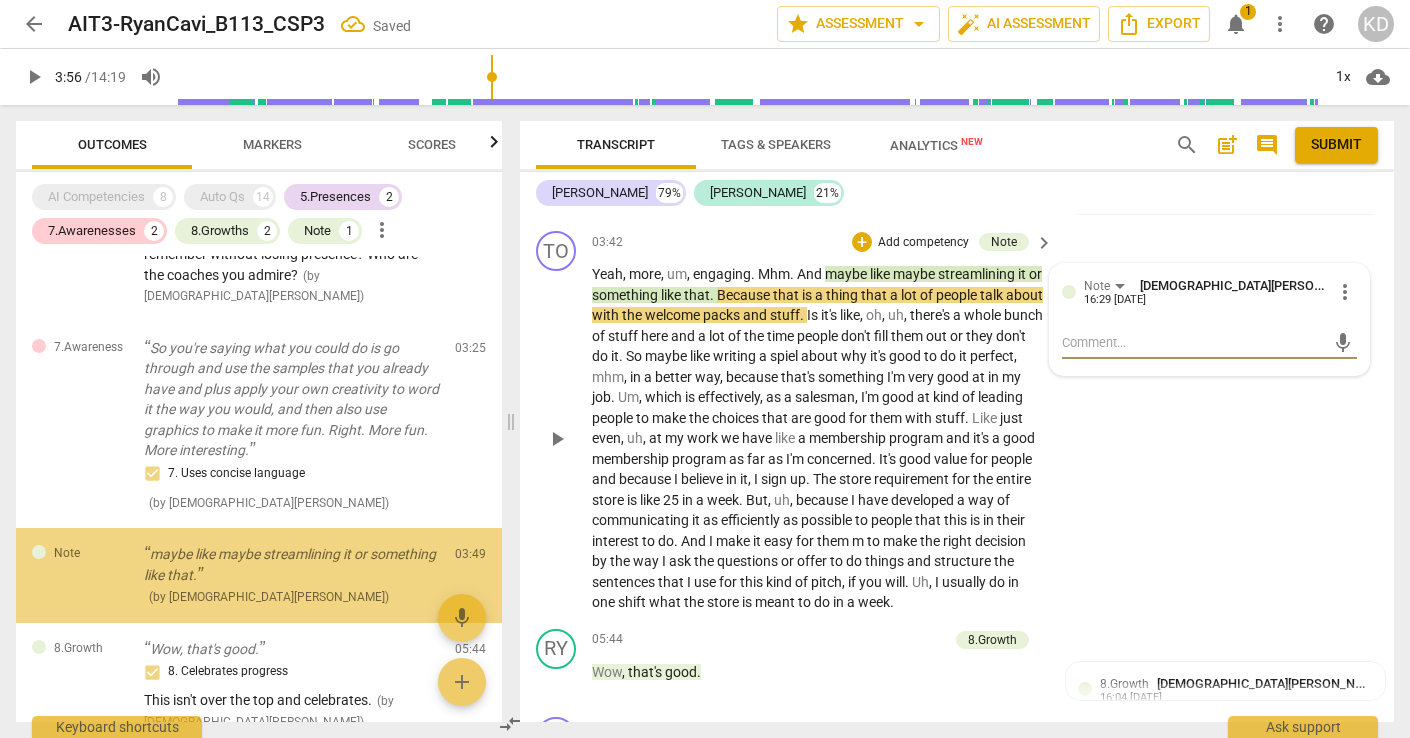 scroll, scrollTop: 836, scrollLeft: 0, axis: vertical 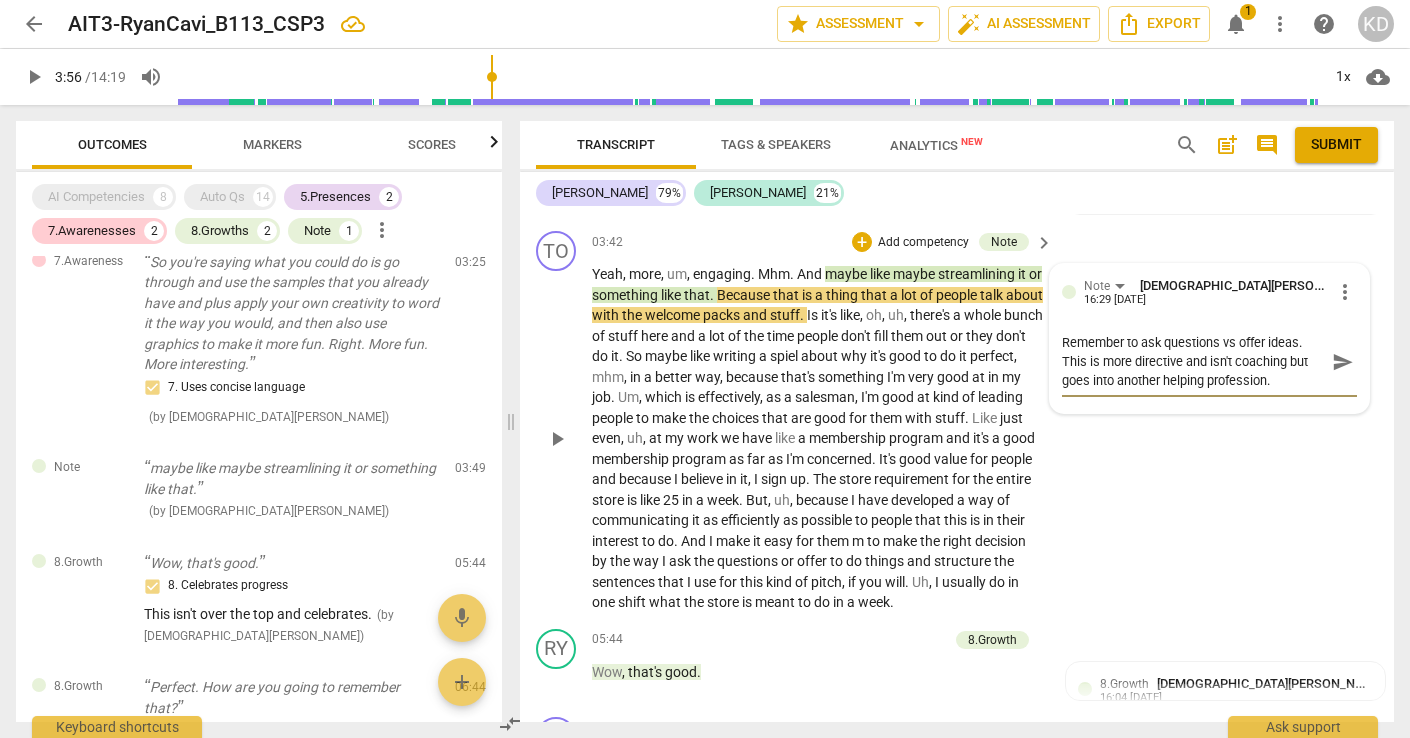 click on "play_arrow pause" at bounding box center [566, 439] 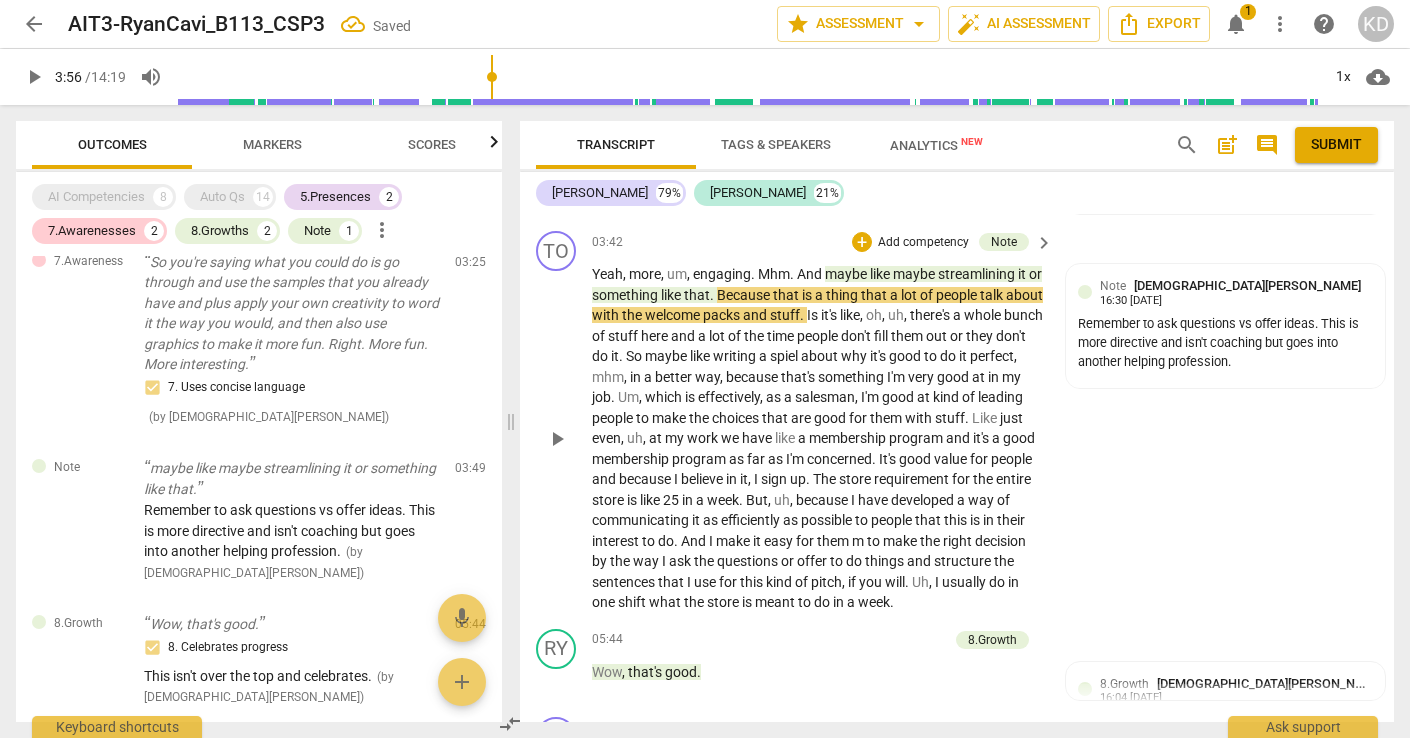 click on "play_arrow" at bounding box center [557, 439] 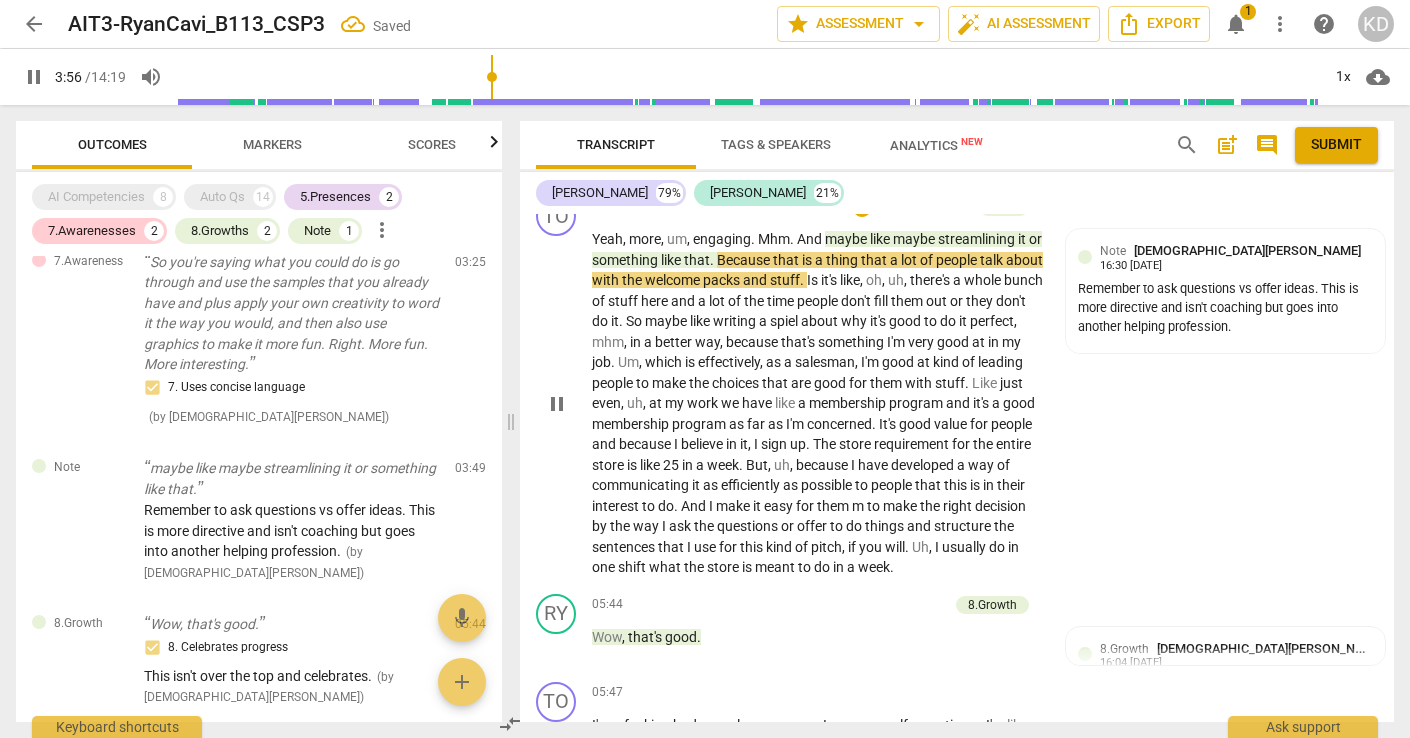 scroll, scrollTop: 3014, scrollLeft: 0, axis: vertical 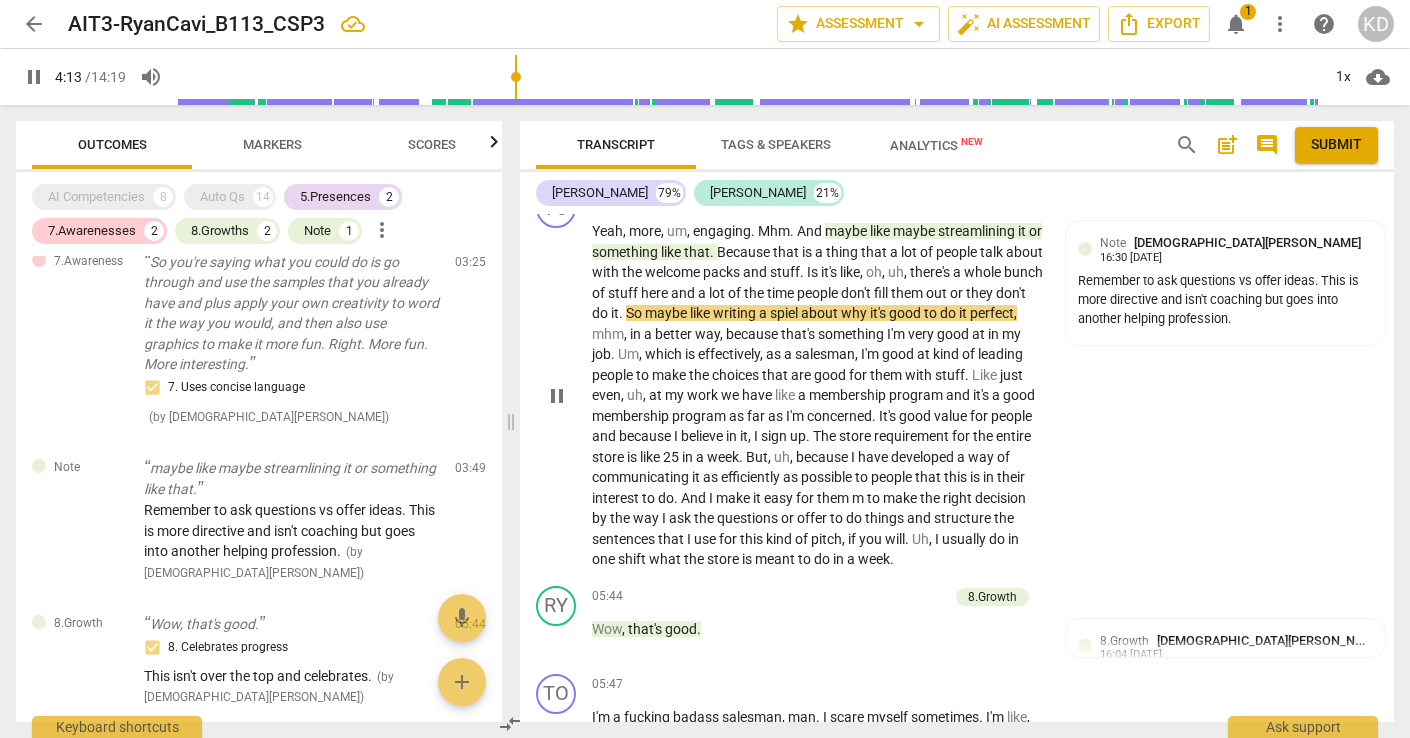 click on "Yeah" at bounding box center (607, 231) 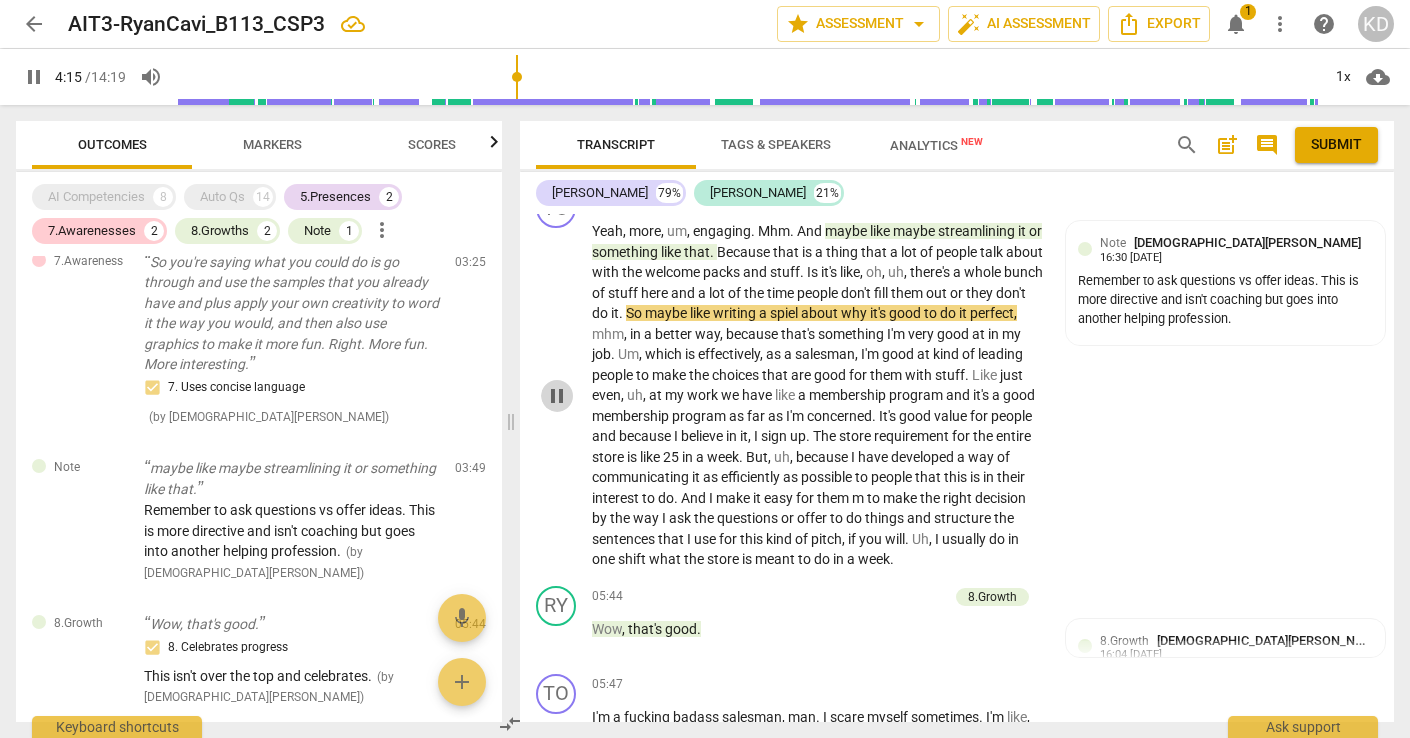 click on "pause" at bounding box center (557, 396) 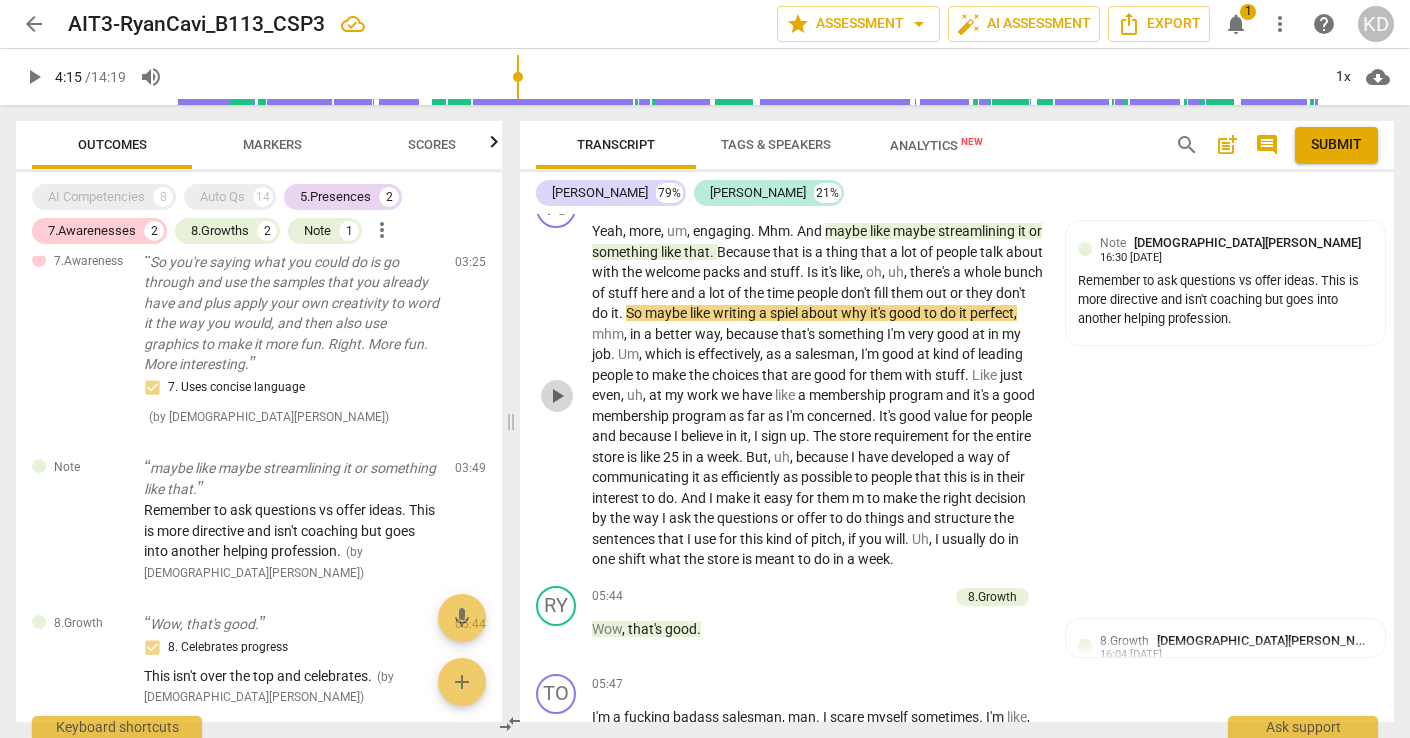 click on "play_arrow" at bounding box center (557, 396) 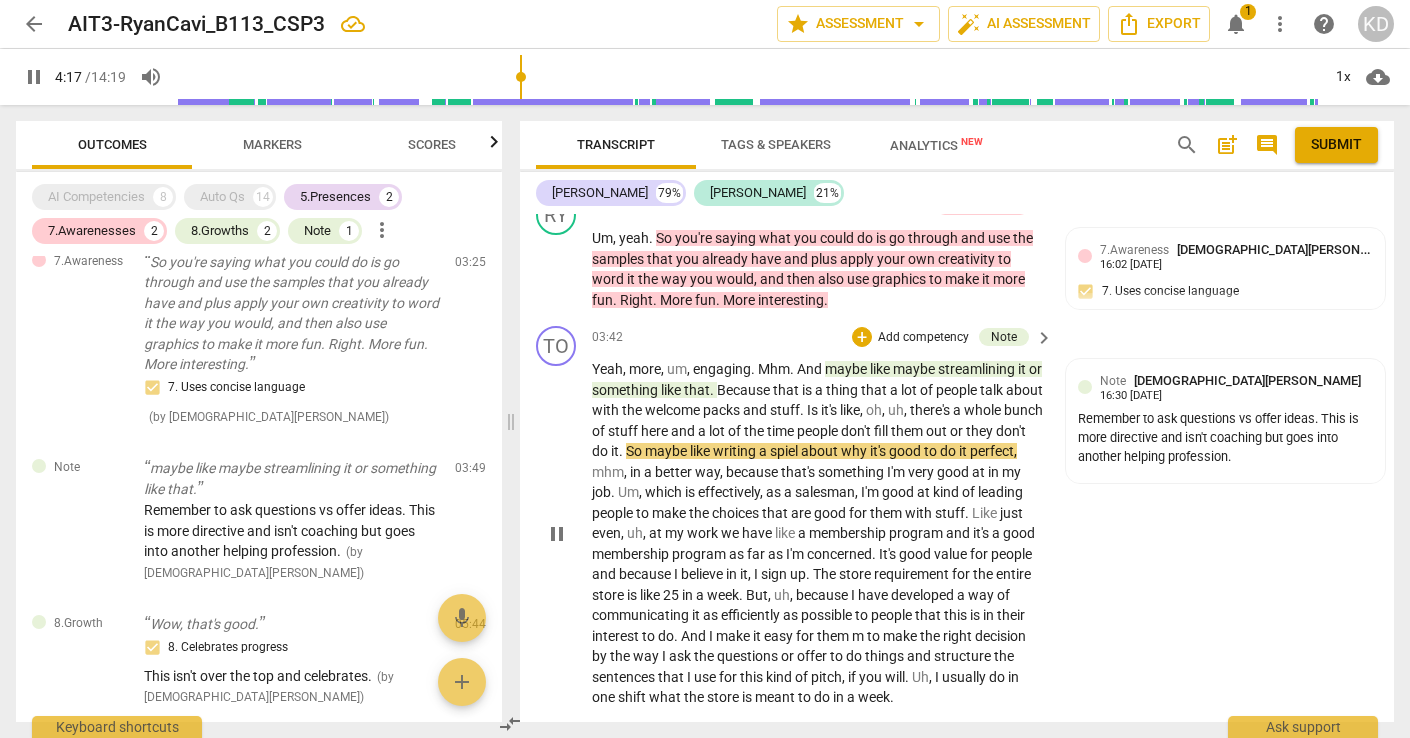 scroll, scrollTop: 2870, scrollLeft: 0, axis: vertical 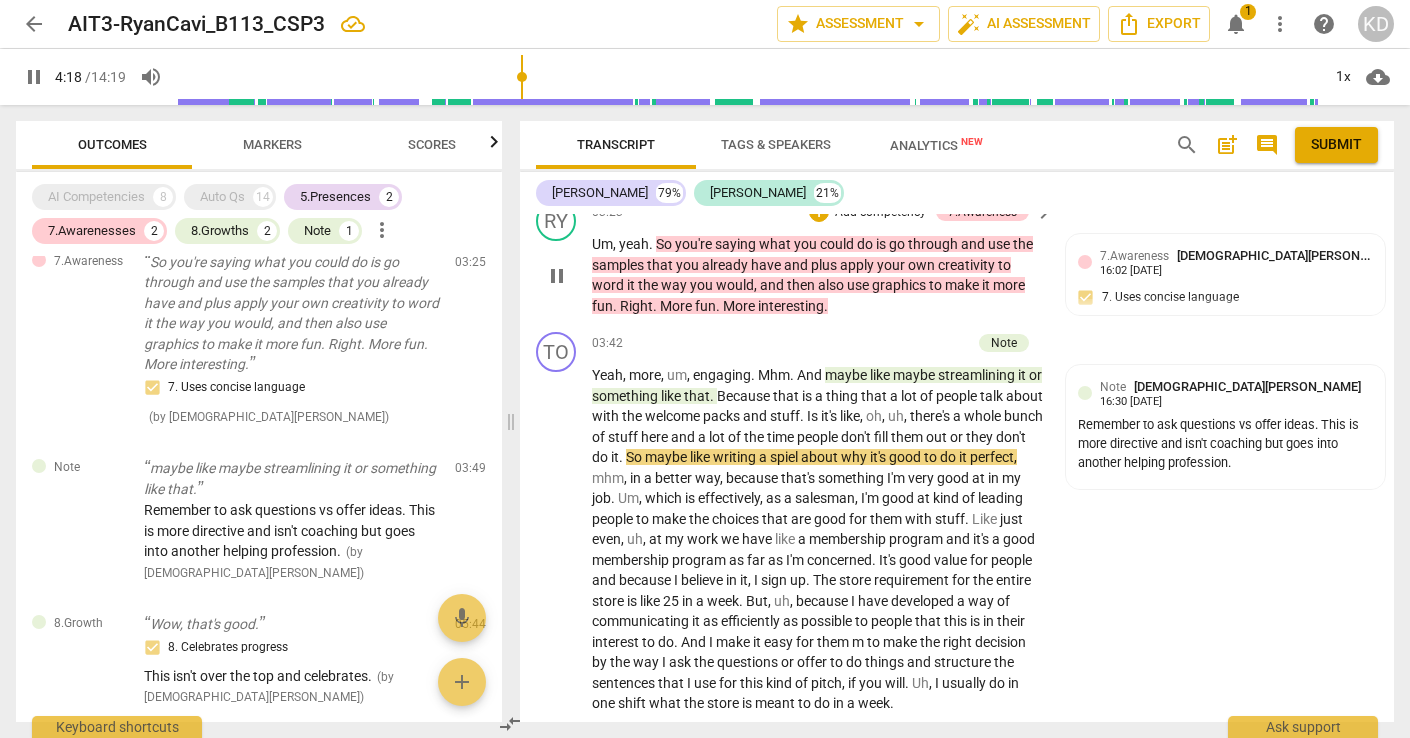 click on "pause" at bounding box center (557, 276) 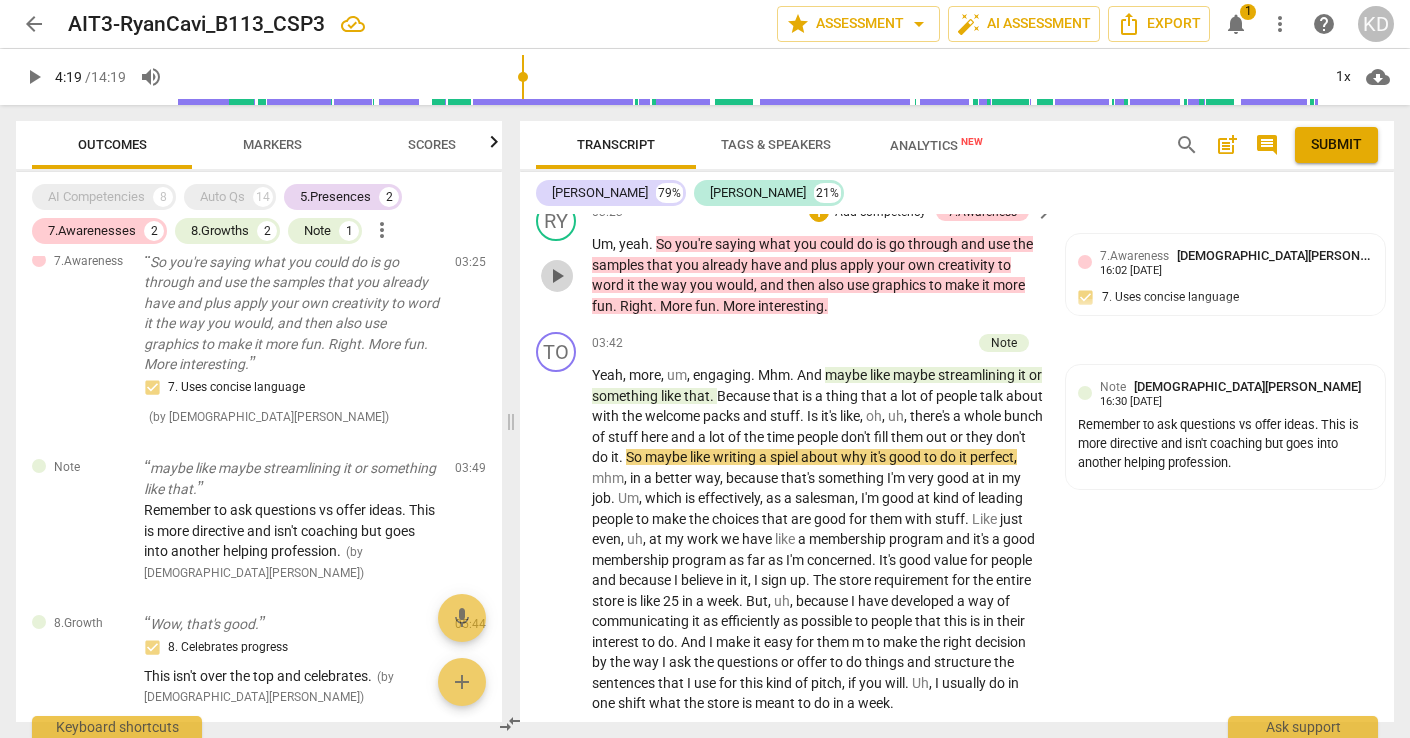 click on "play_arrow" at bounding box center (557, 276) 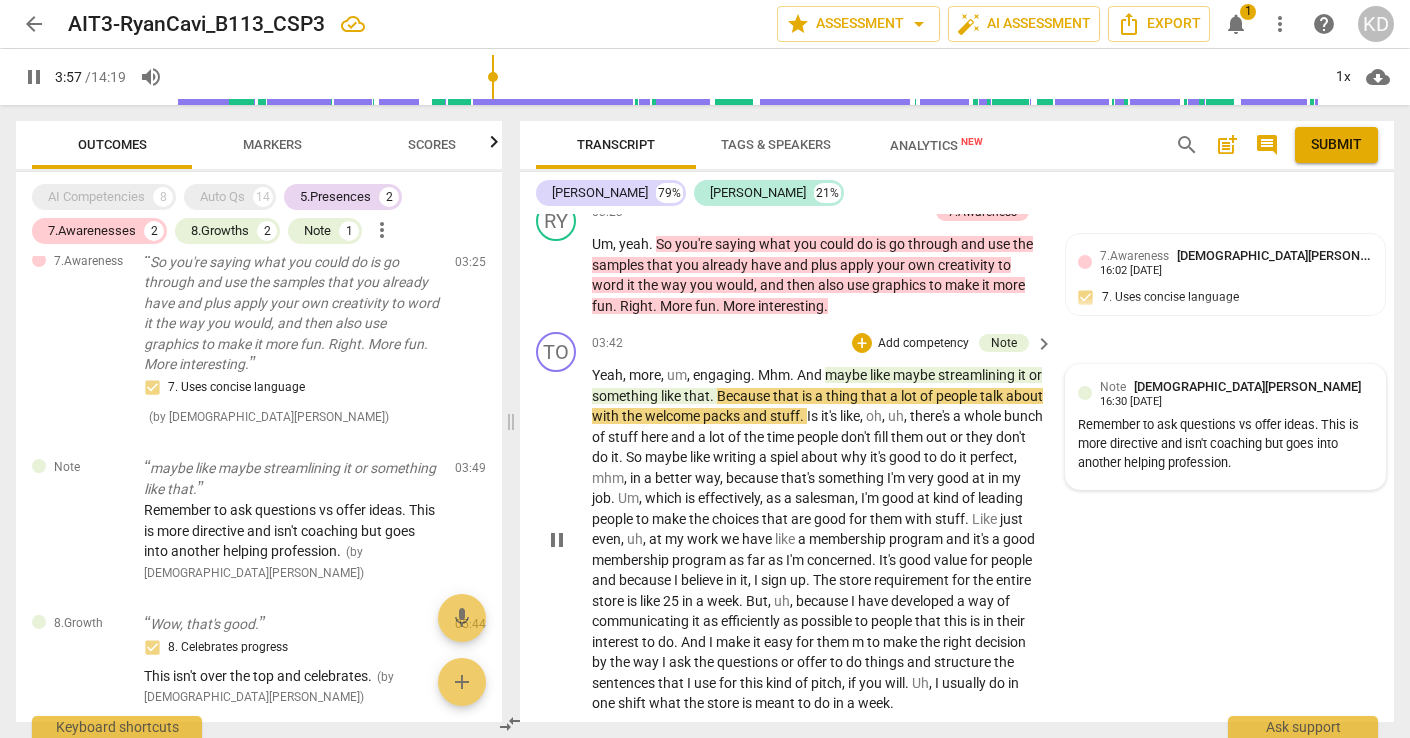 click on "Note KRISTEN DENNEY 16:30 07-15-2025" at bounding box center [1236, 392] 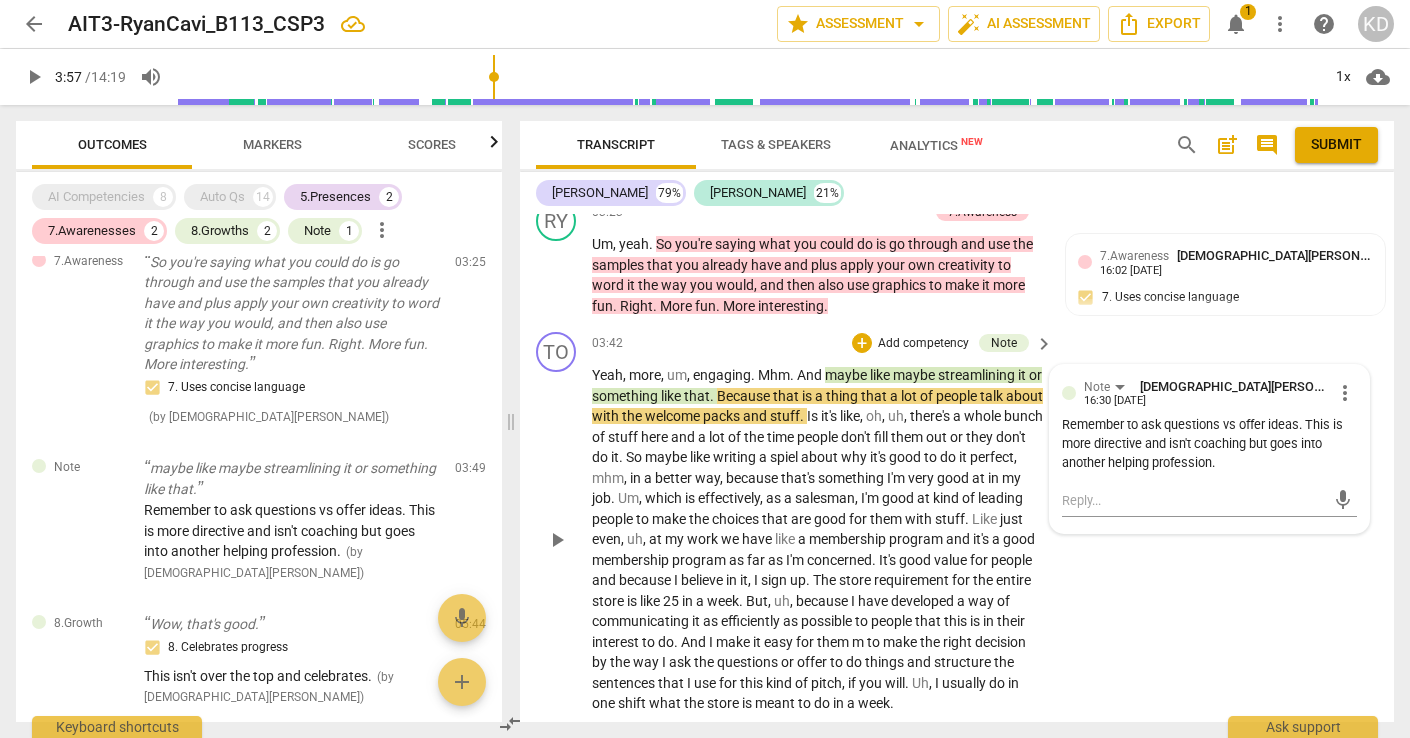 click on "more_vert" at bounding box center [1345, 393] 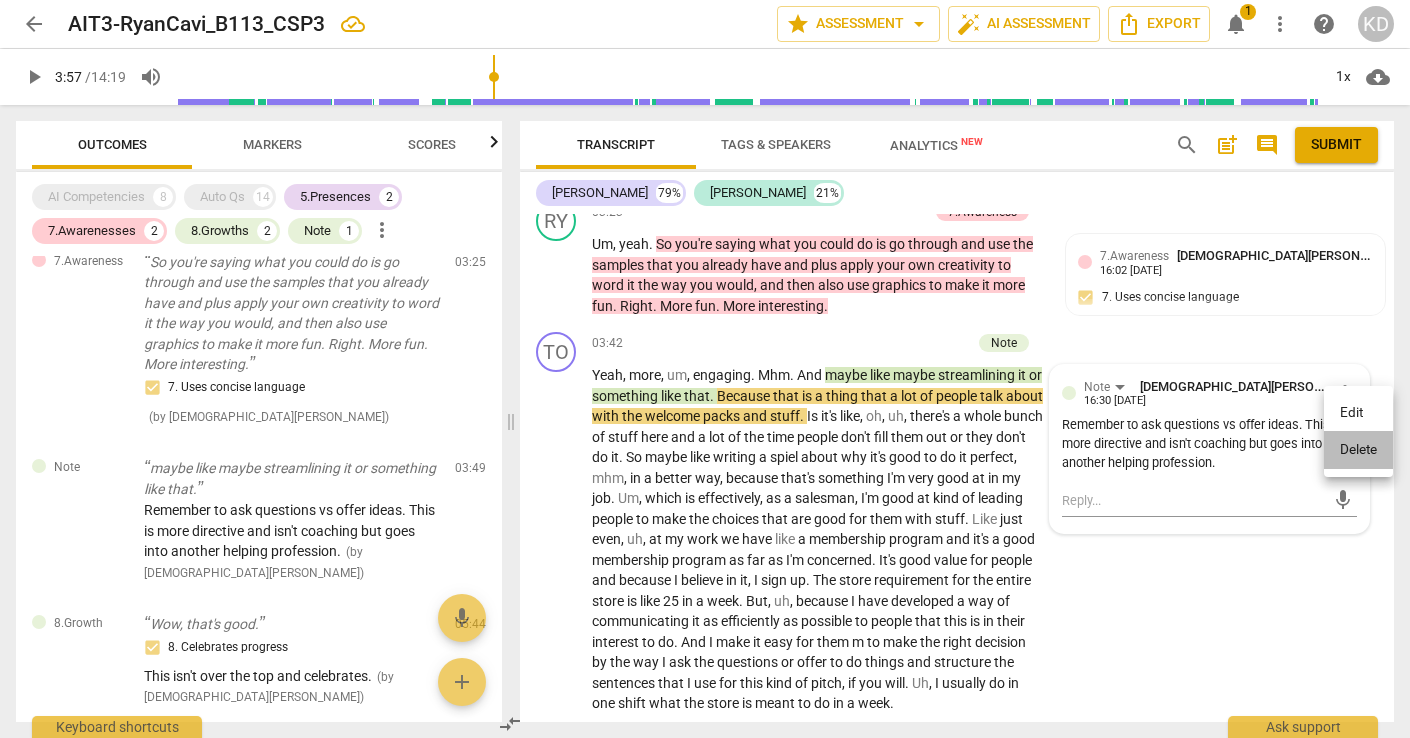 click on "Delete" at bounding box center [1358, 450] 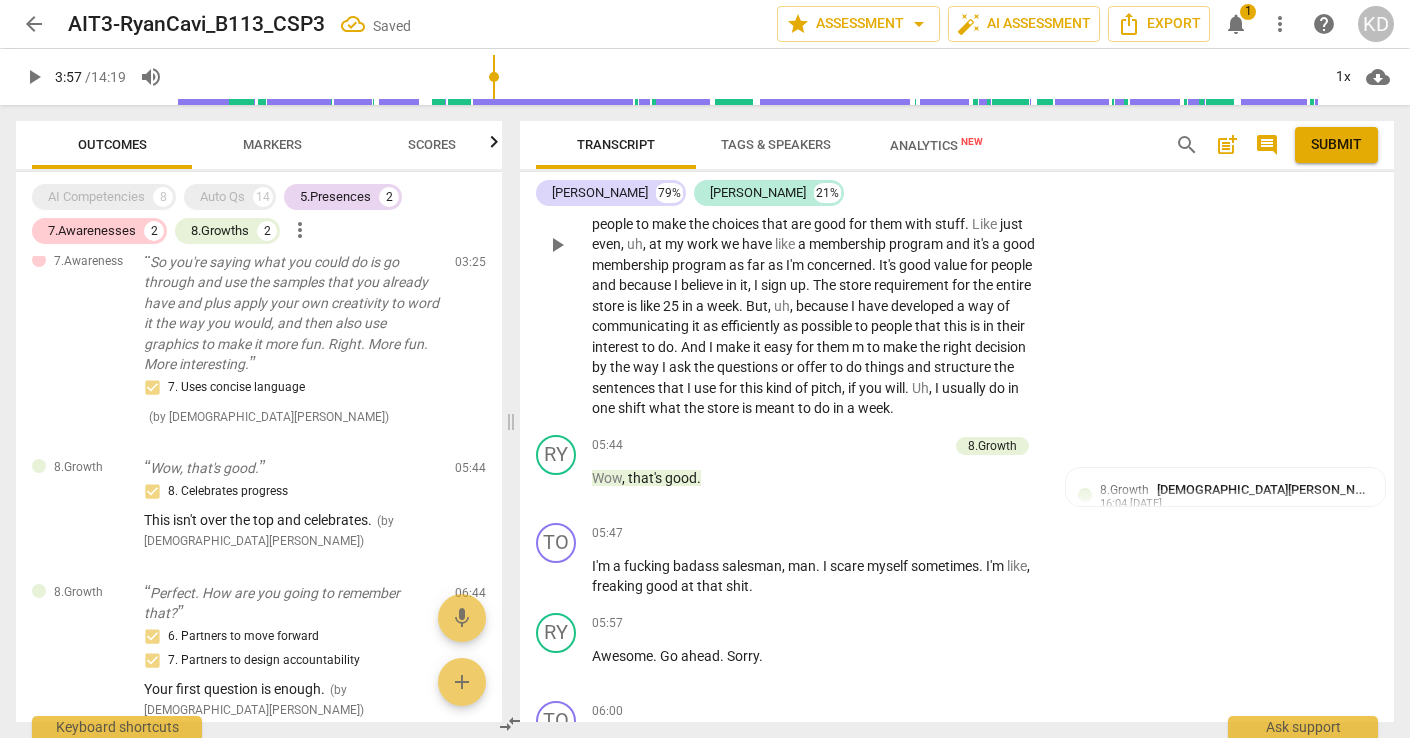 scroll, scrollTop: 3157, scrollLeft: 0, axis: vertical 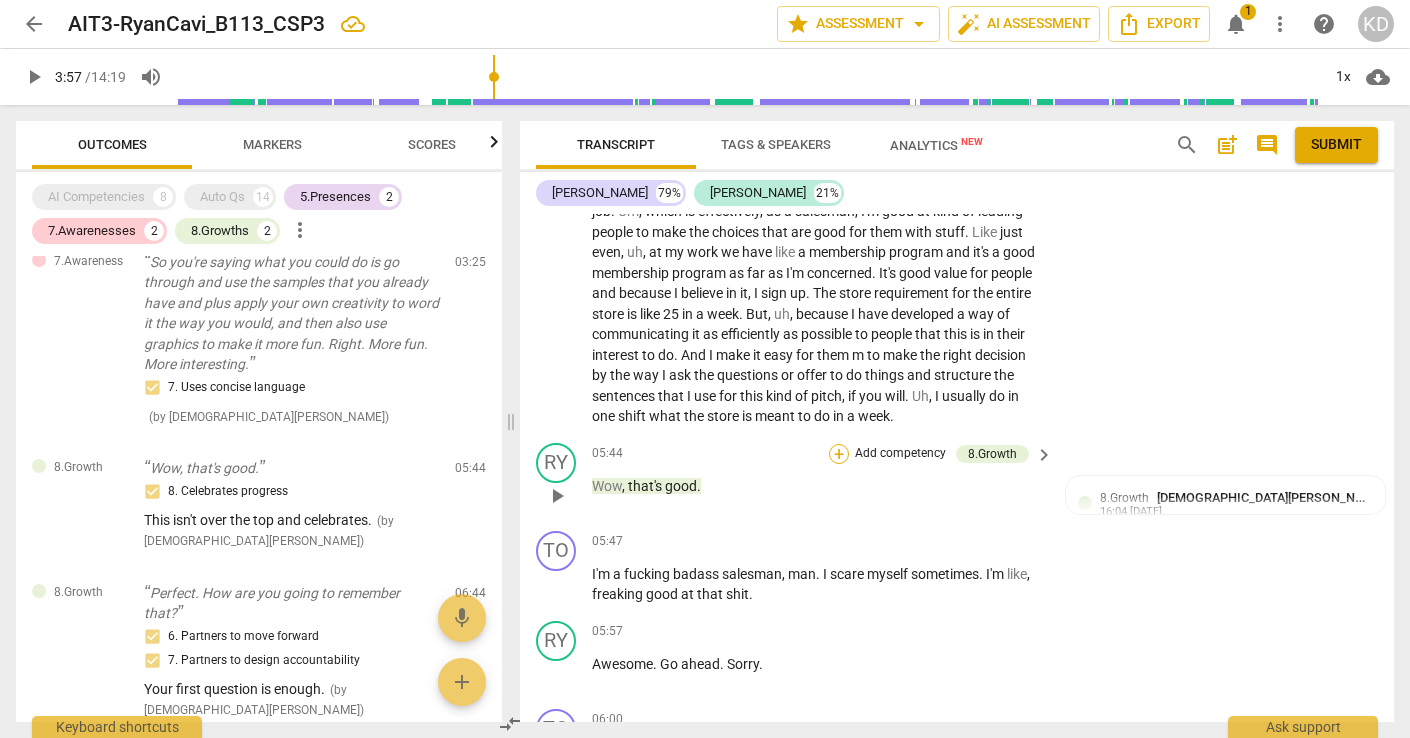 click on "+" at bounding box center [839, 454] 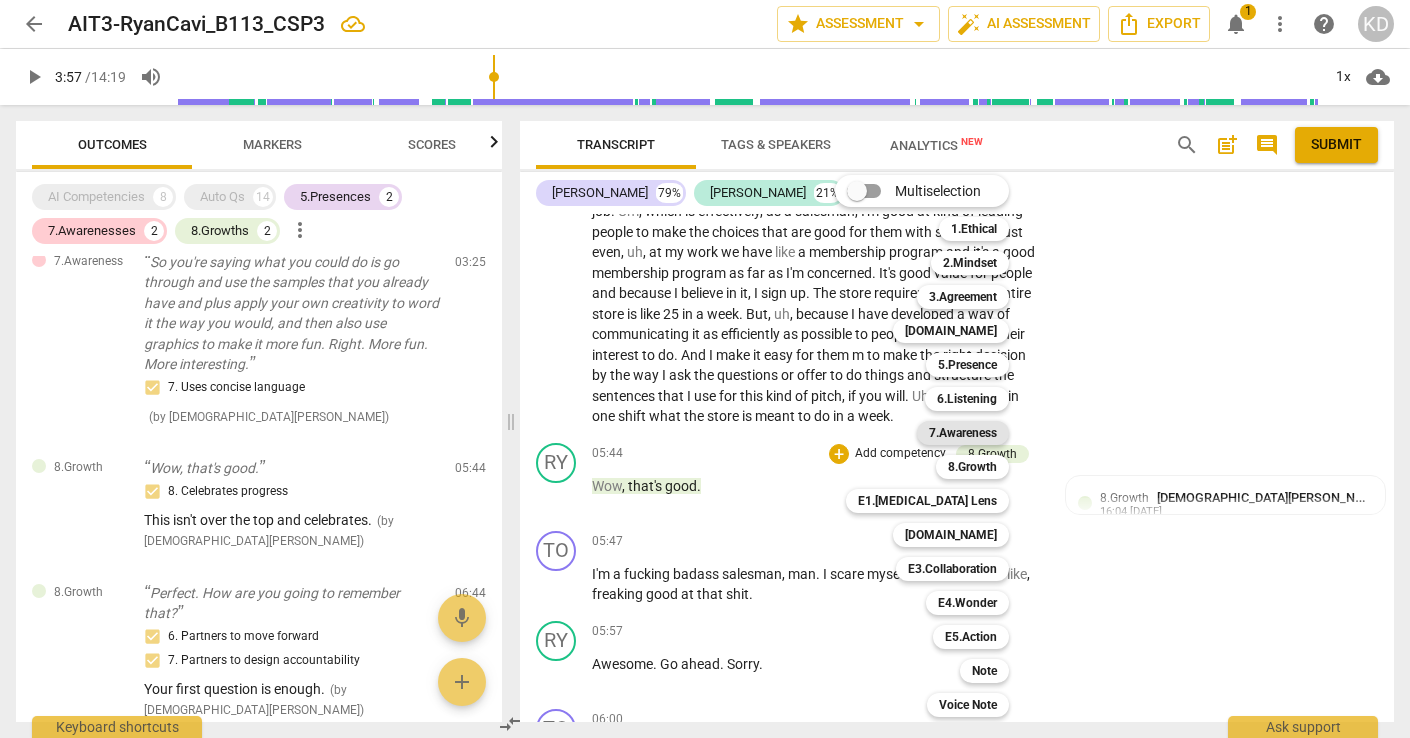 click on "7.Awareness" at bounding box center (963, 433) 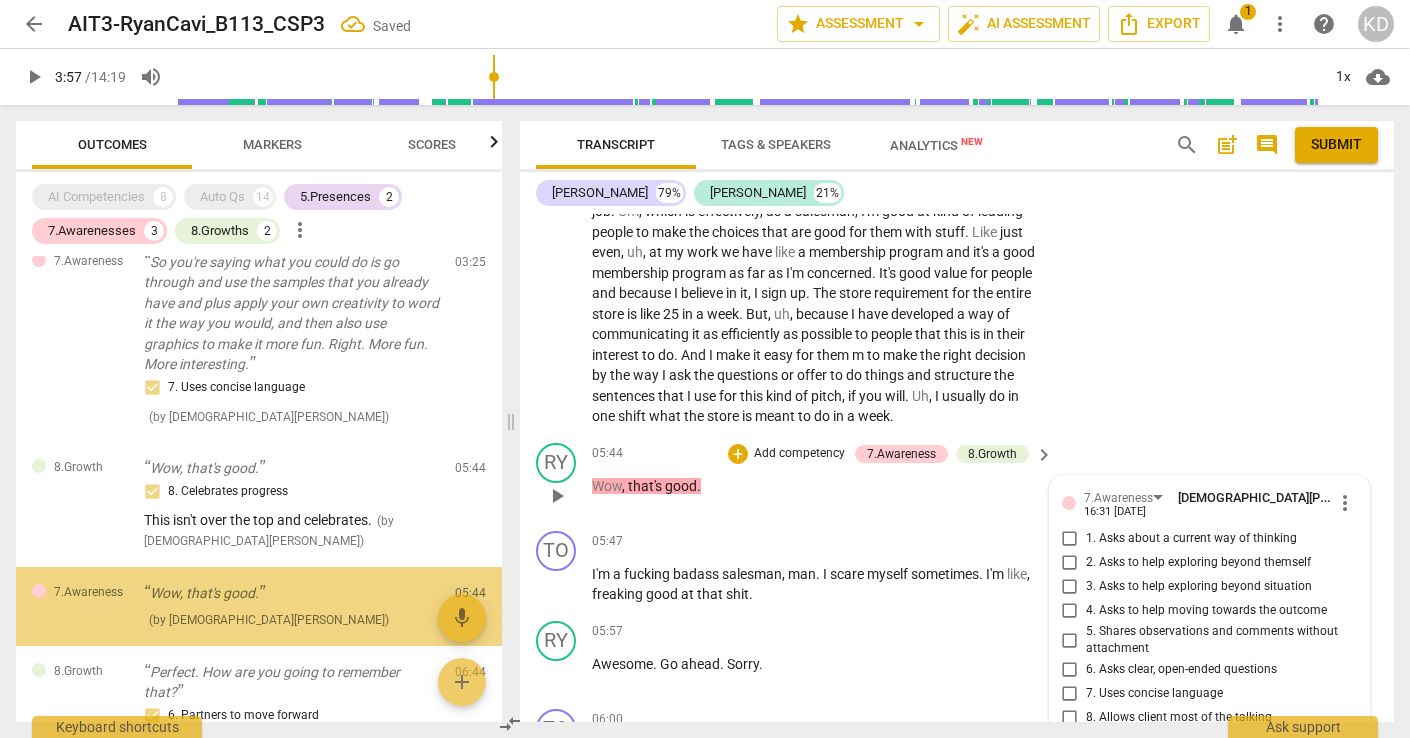 scroll, scrollTop: 3473, scrollLeft: 0, axis: vertical 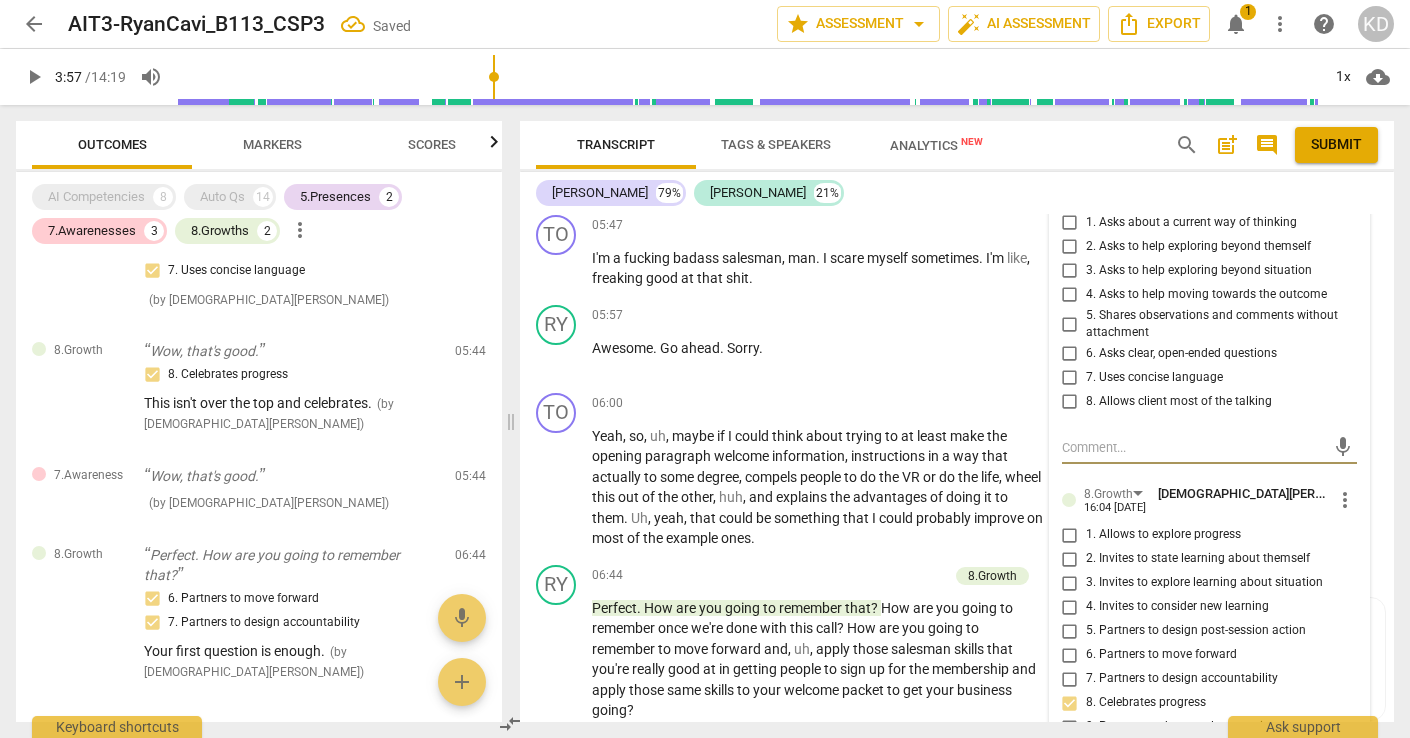 click on "8. Allows client most of the talking" at bounding box center (1070, 402) 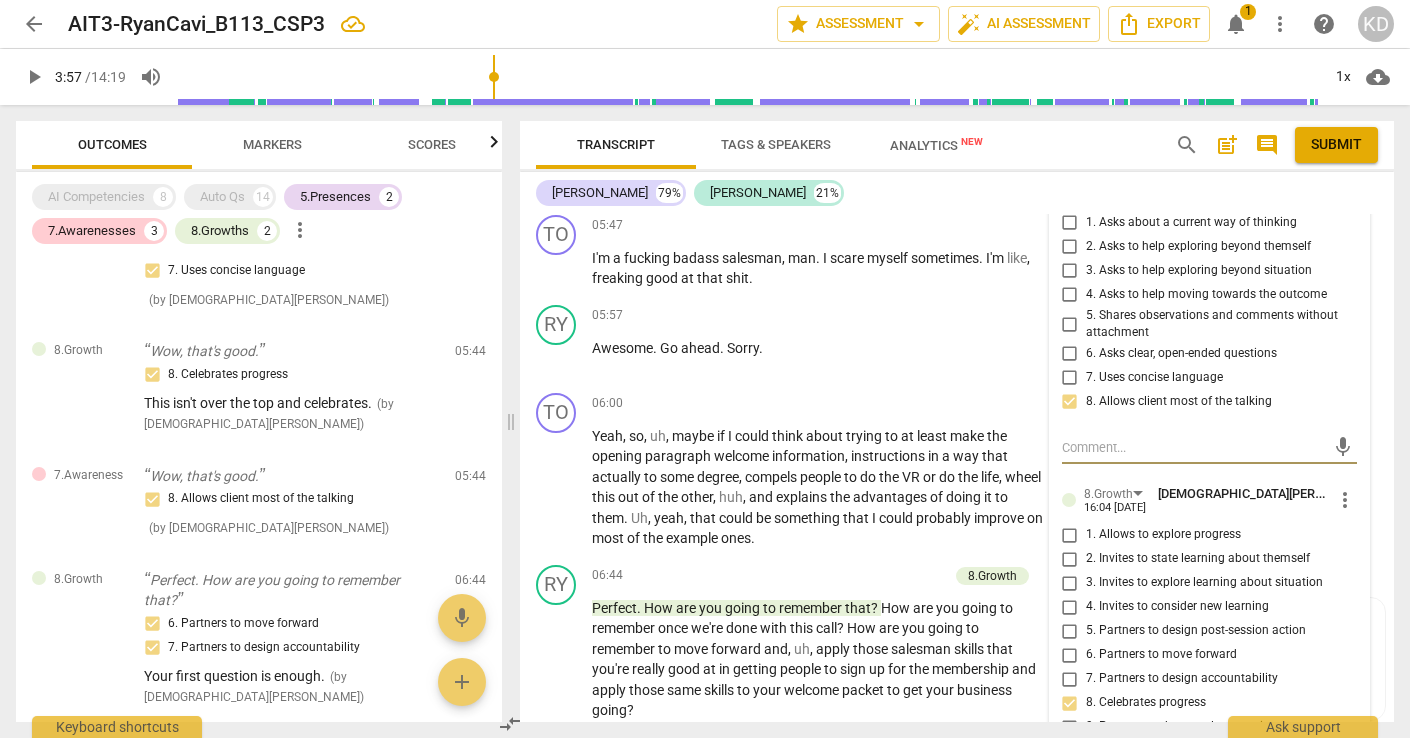 click at bounding box center [1193, 447] 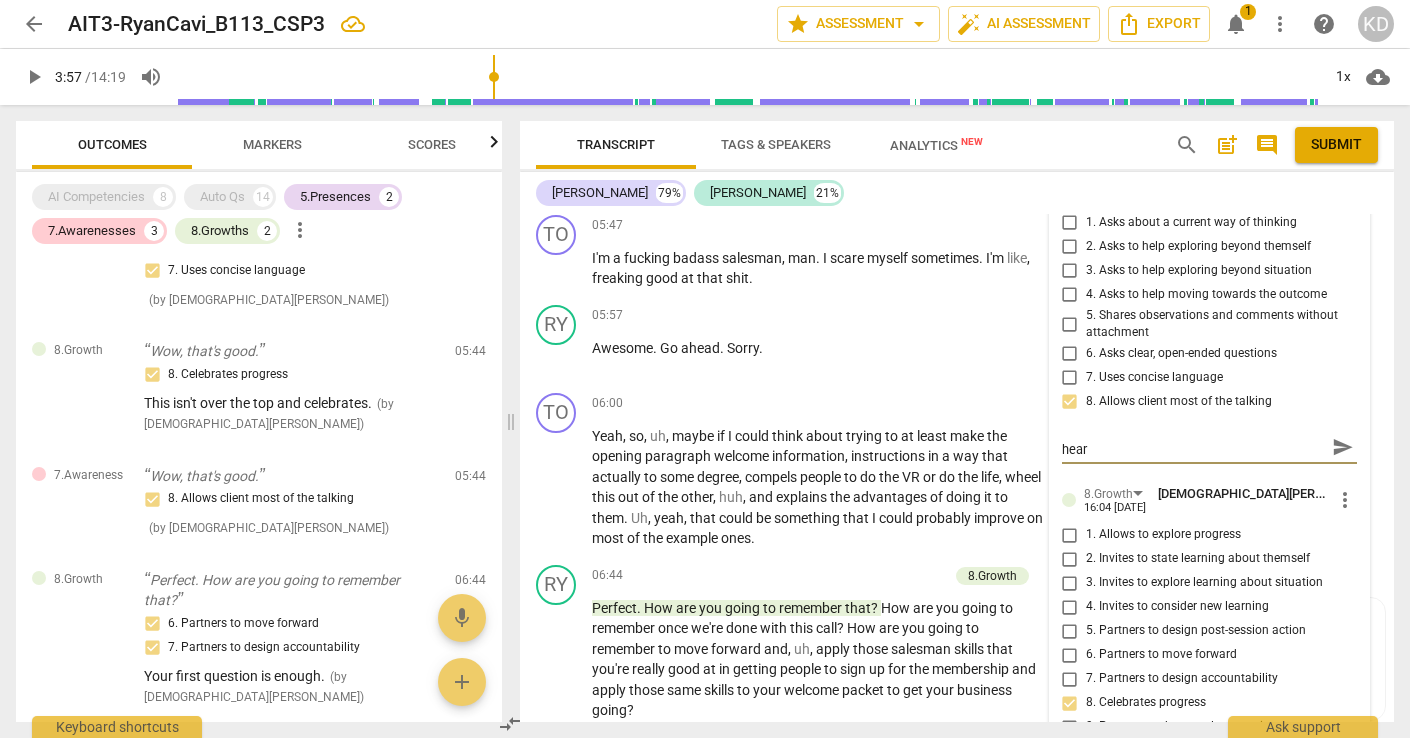 scroll, scrollTop: 0, scrollLeft: 0, axis: both 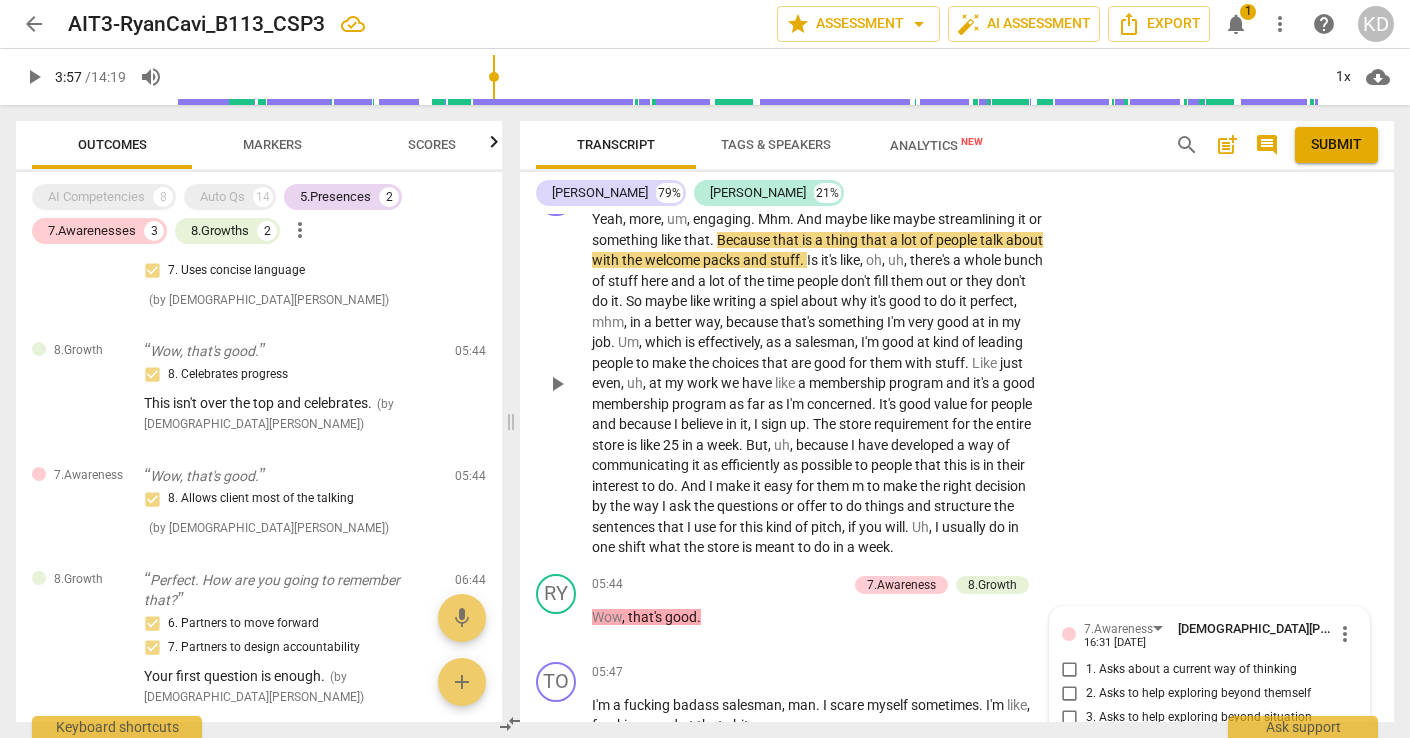 click on "play_arrow" at bounding box center (557, 384) 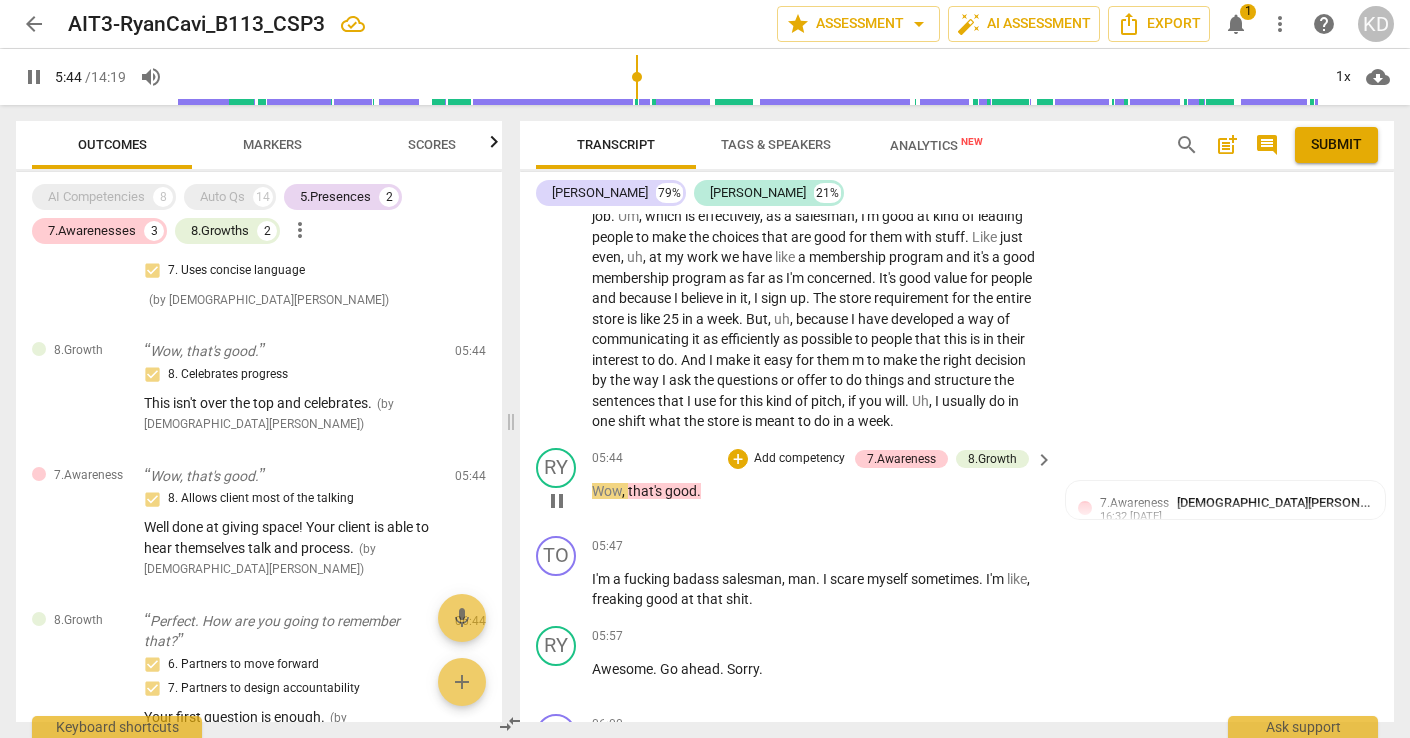 scroll, scrollTop: 3155, scrollLeft: 0, axis: vertical 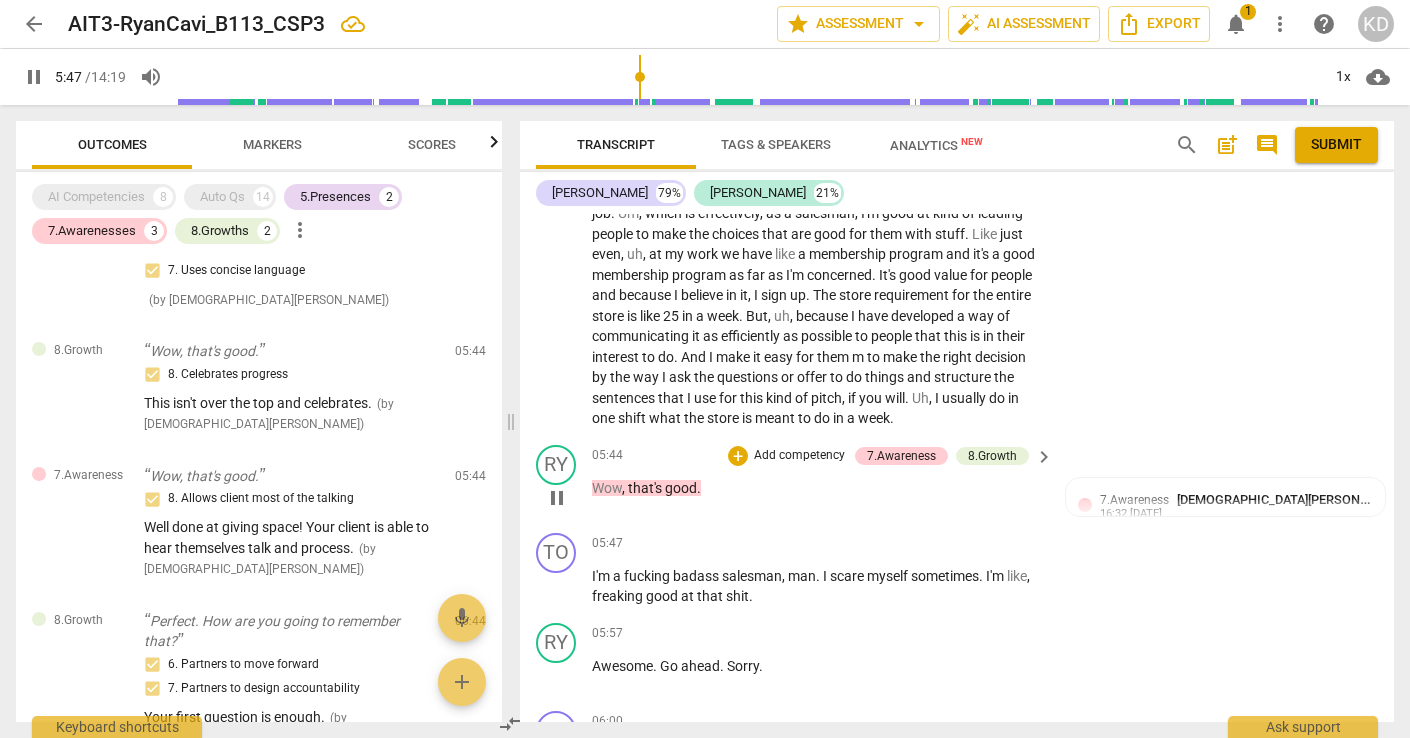click on "pause" at bounding box center (557, 498) 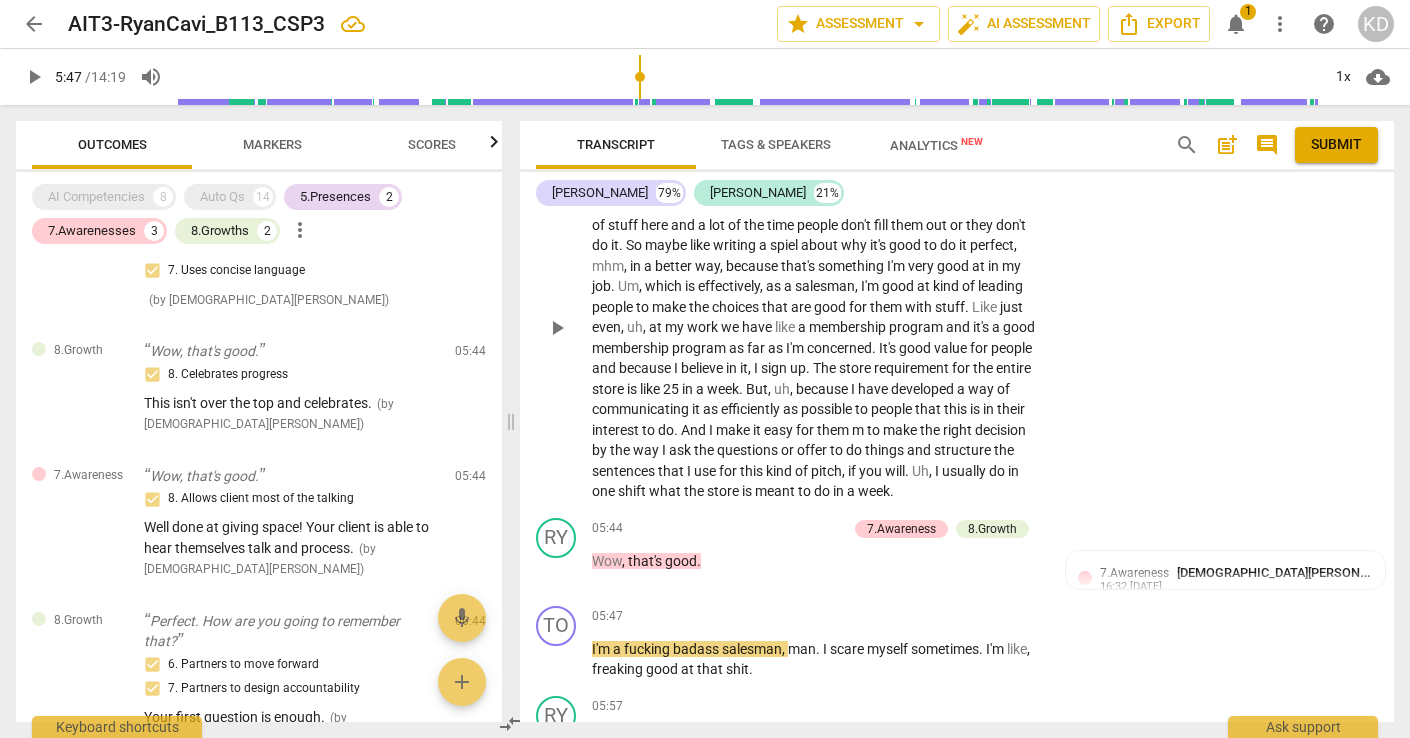 scroll, scrollTop: 3091, scrollLeft: 0, axis: vertical 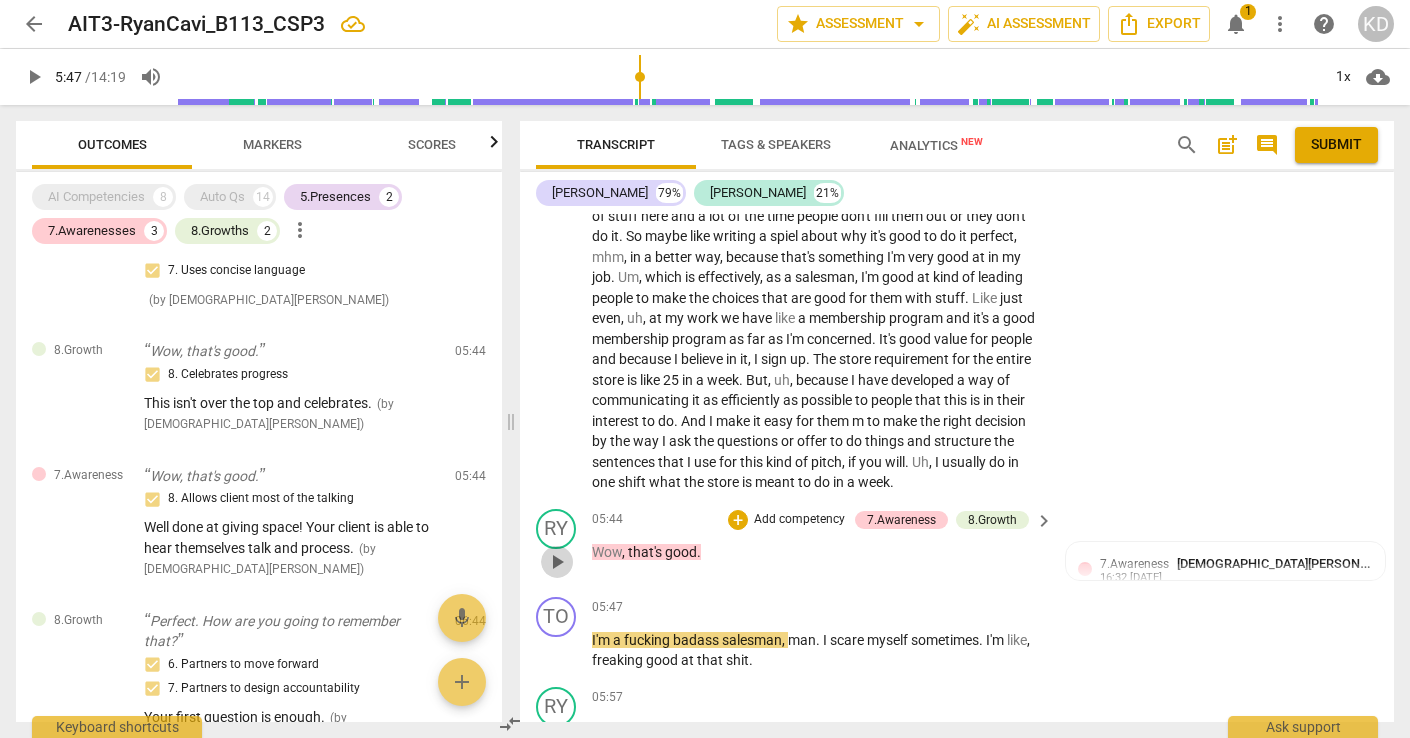 click on "play_arrow" at bounding box center [557, 562] 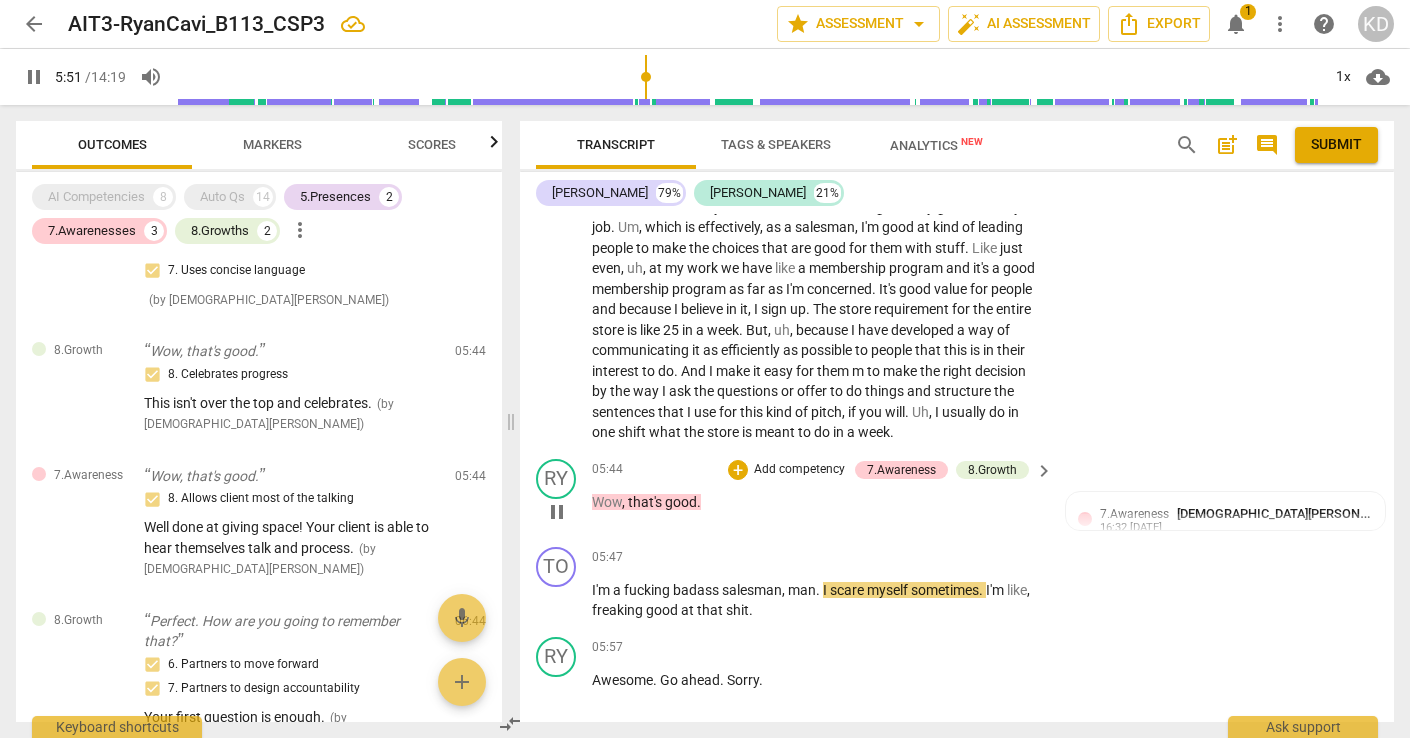 scroll, scrollTop: 3122, scrollLeft: 0, axis: vertical 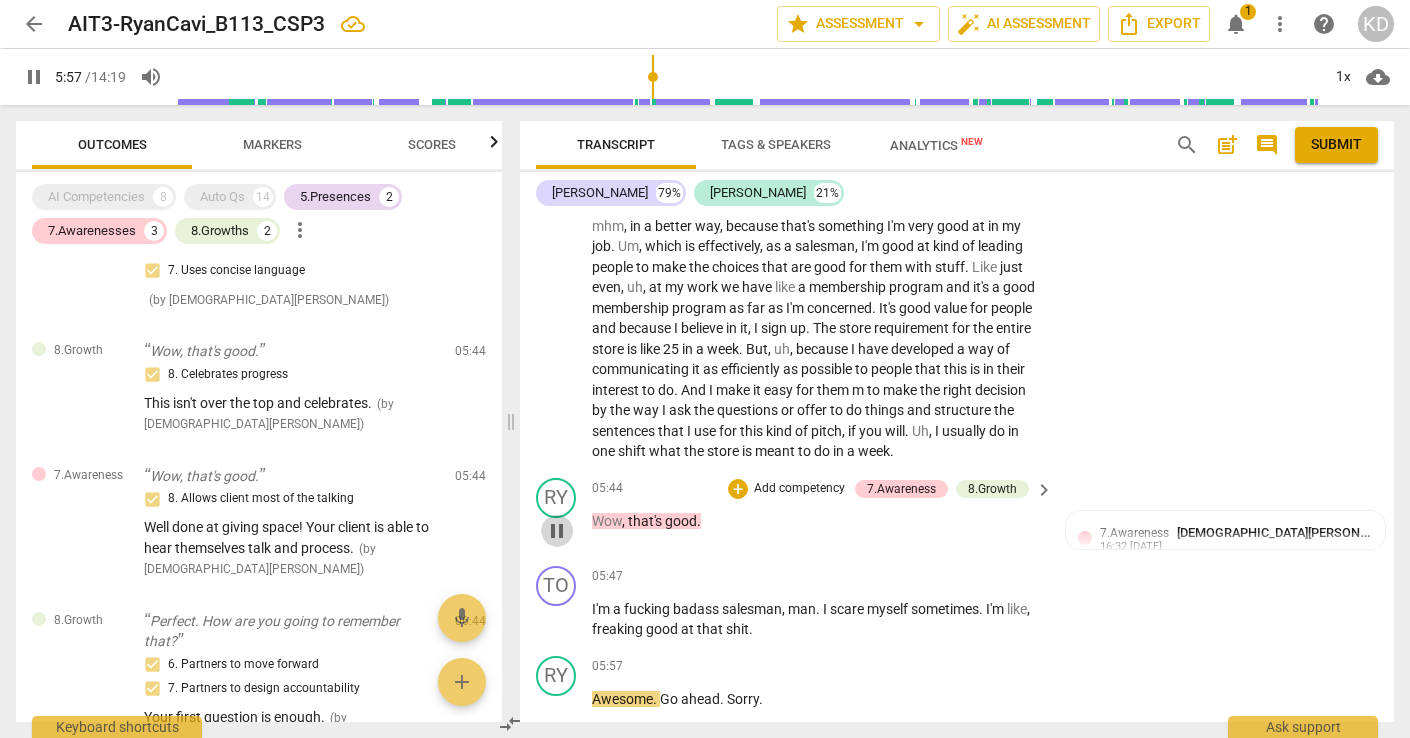 click on "pause" at bounding box center [557, 531] 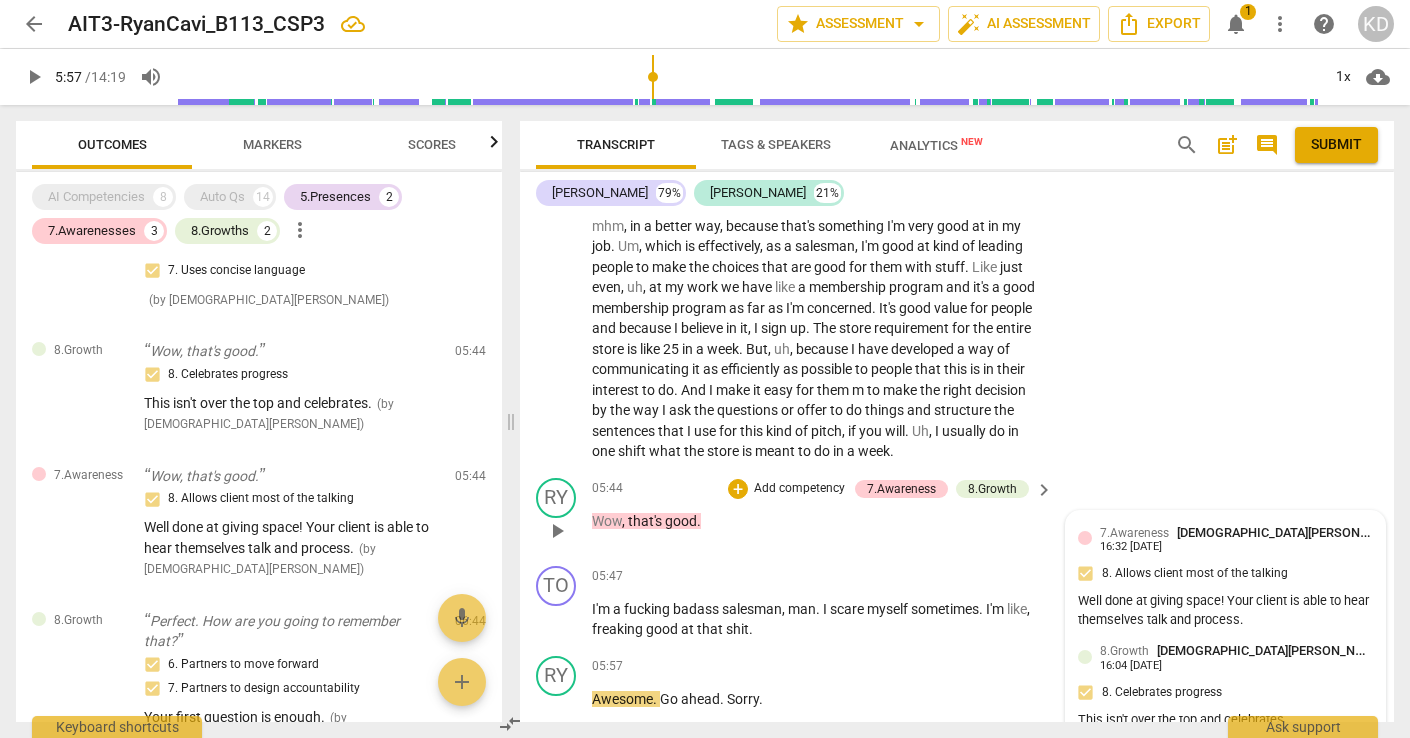 click on "16:32 07-15-2025" at bounding box center [1131, 547] 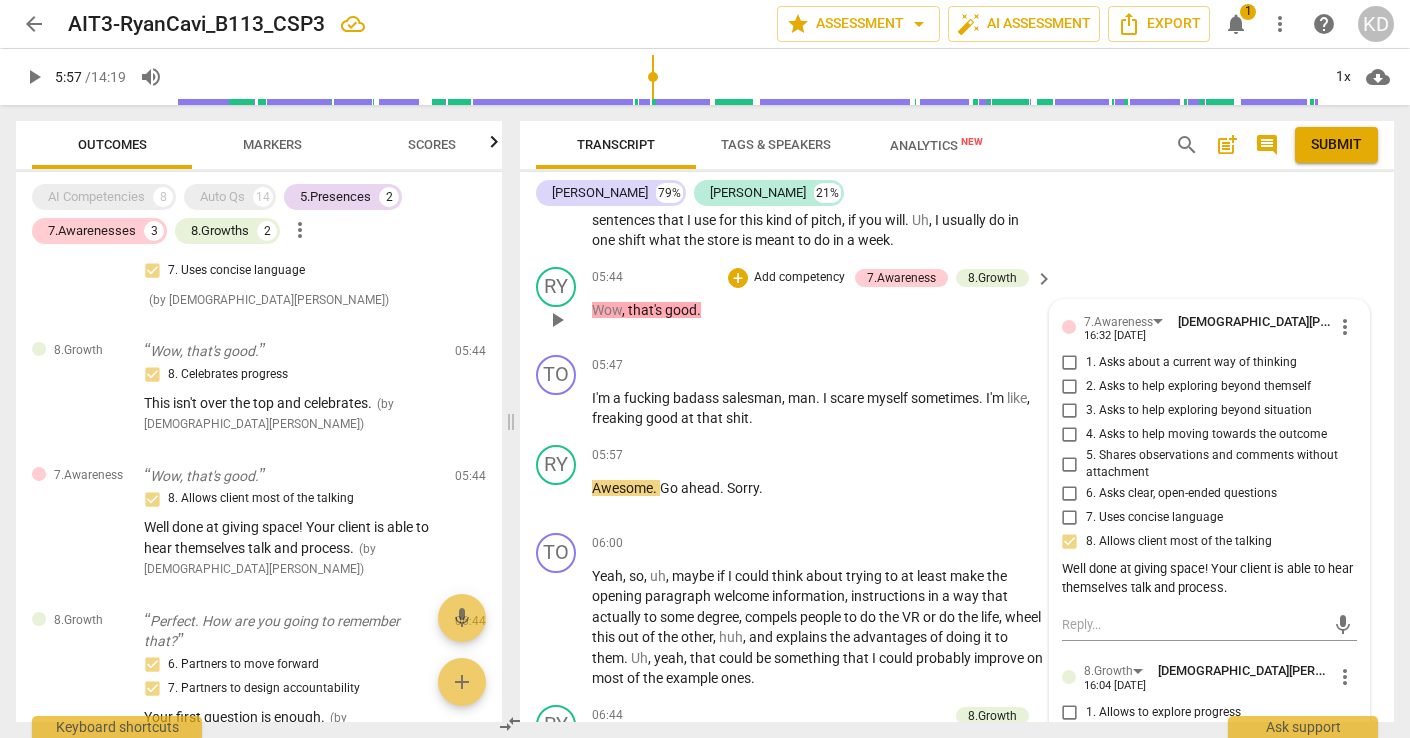 scroll, scrollTop: 3336, scrollLeft: 0, axis: vertical 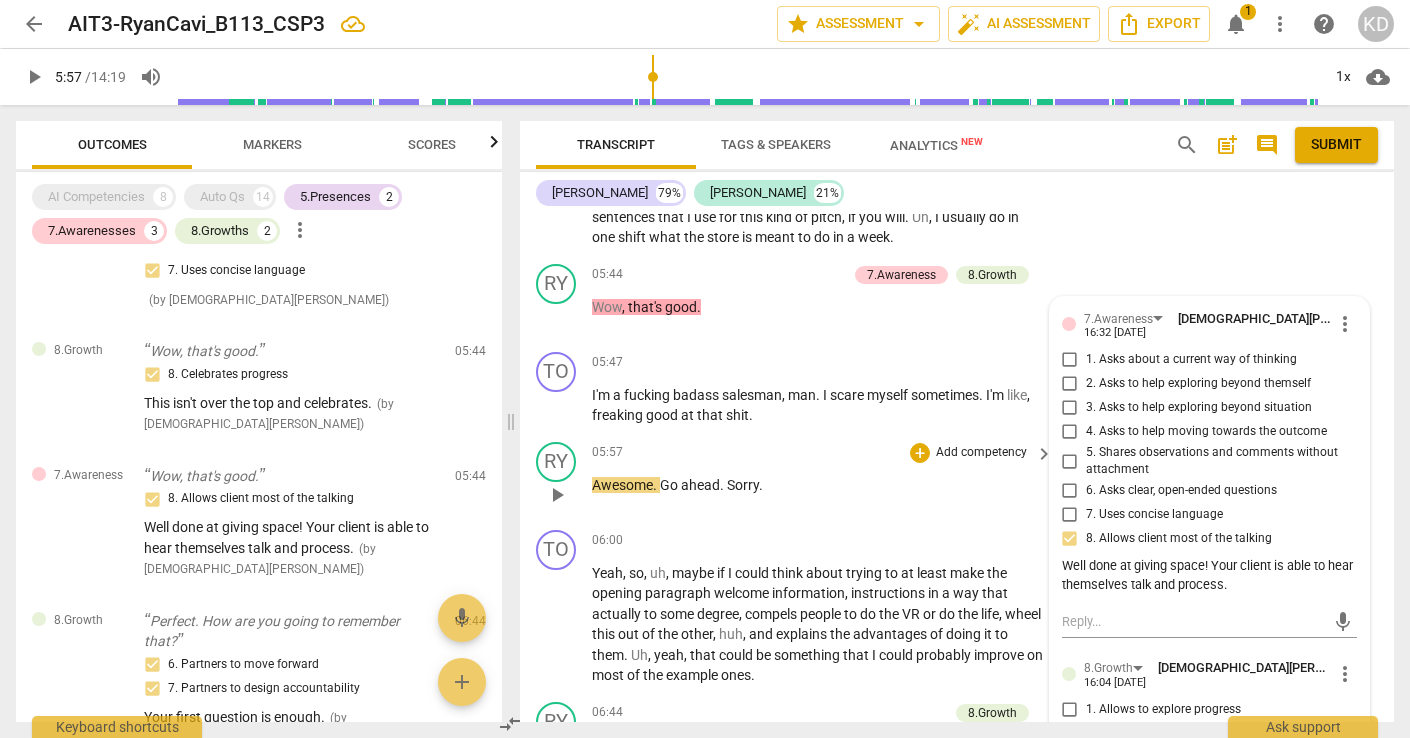 click on "play_arrow" at bounding box center [557, 495] 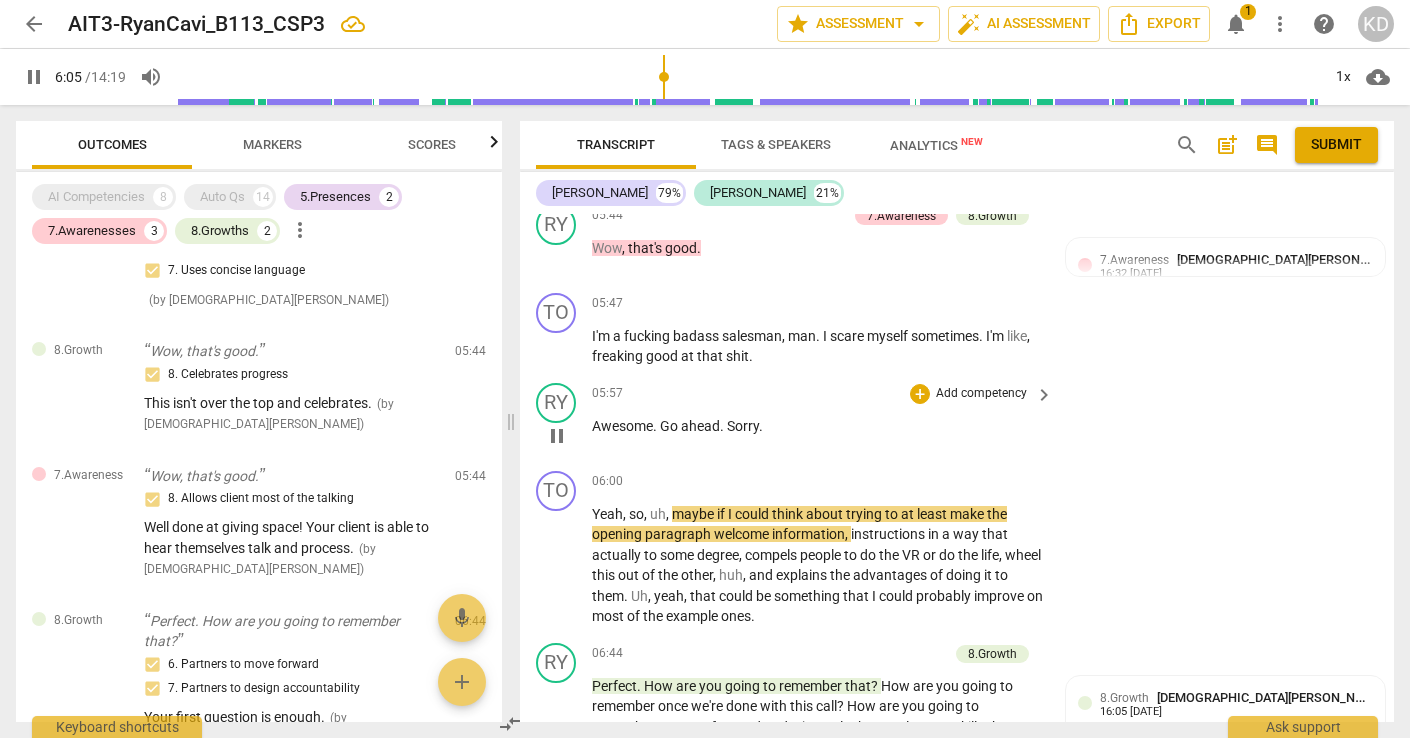 scroll, scrollTop: 3388, scrollLeft: 0, axis: vertical 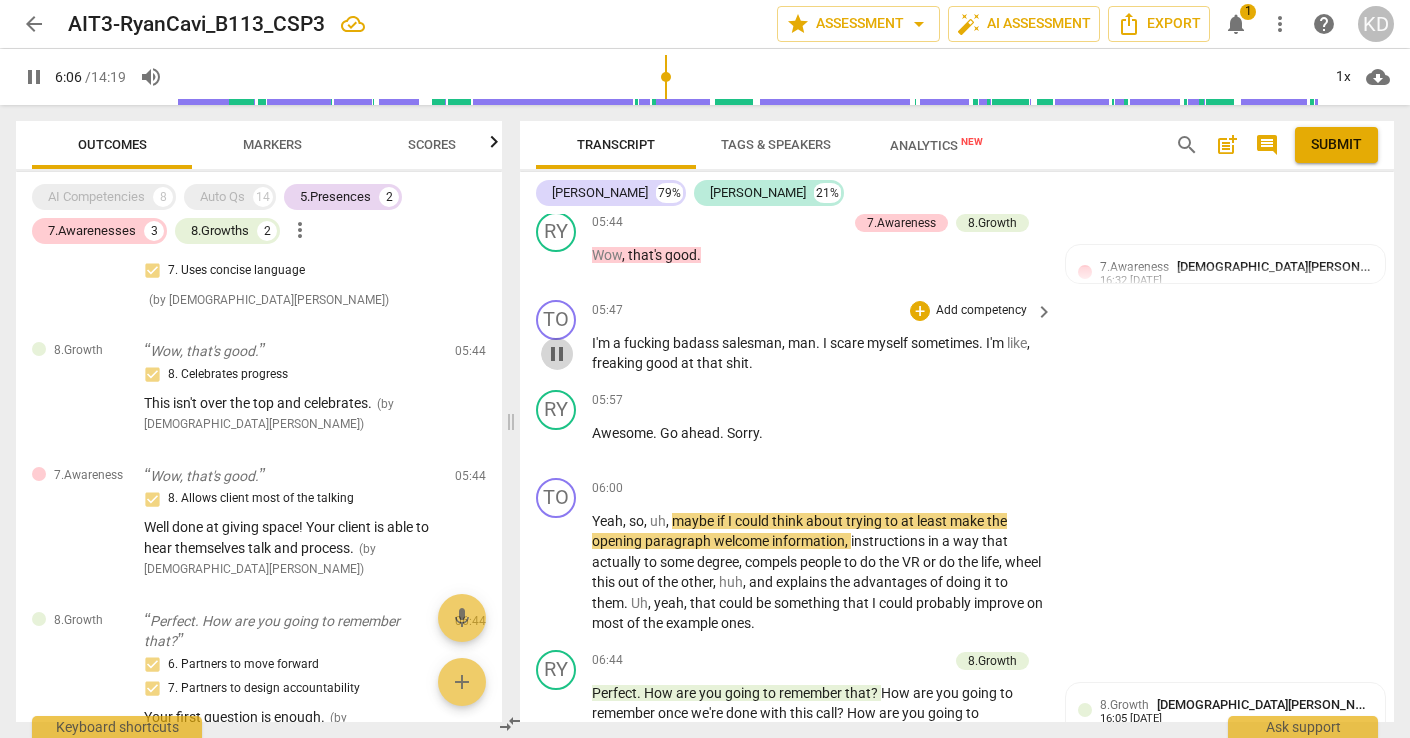 click on "pause" at bounding box center (557, 354) 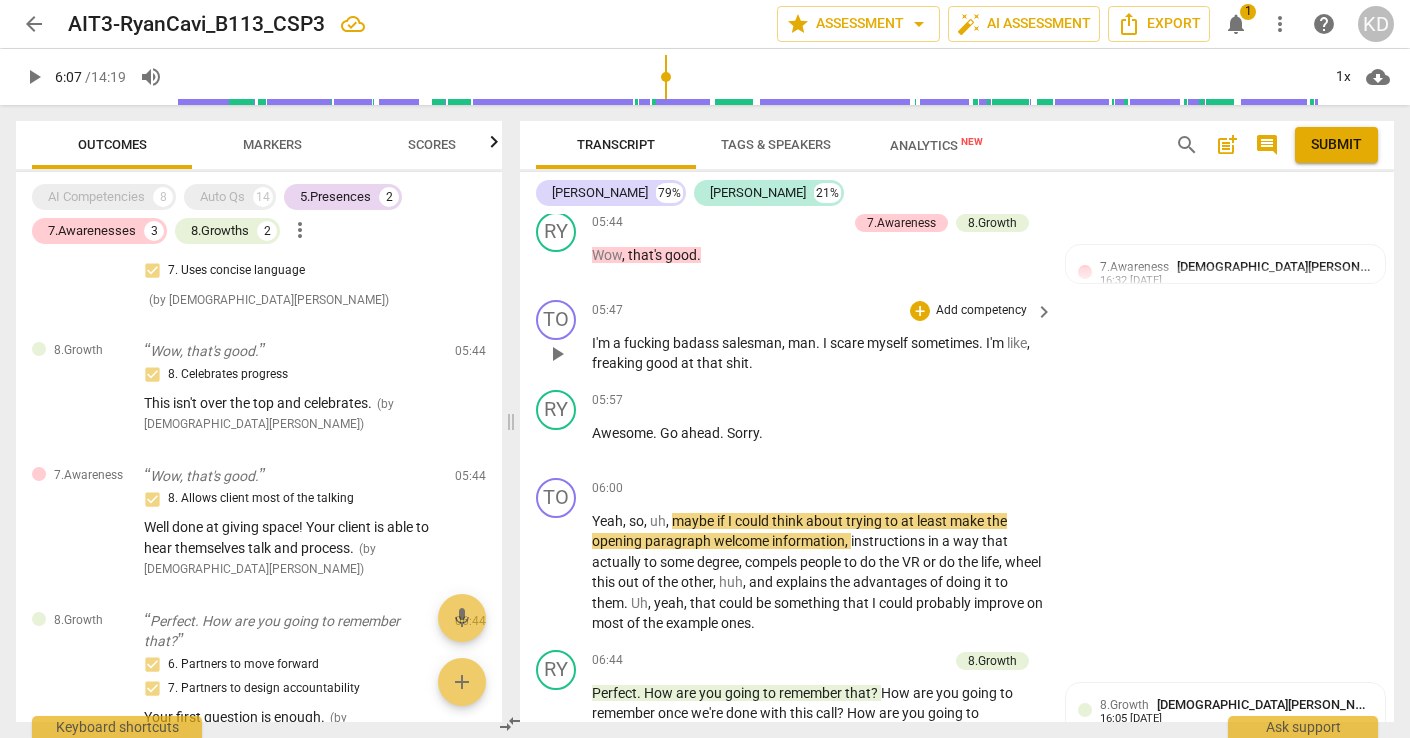 click on "play_arrow" at bounding box center [557, 354] 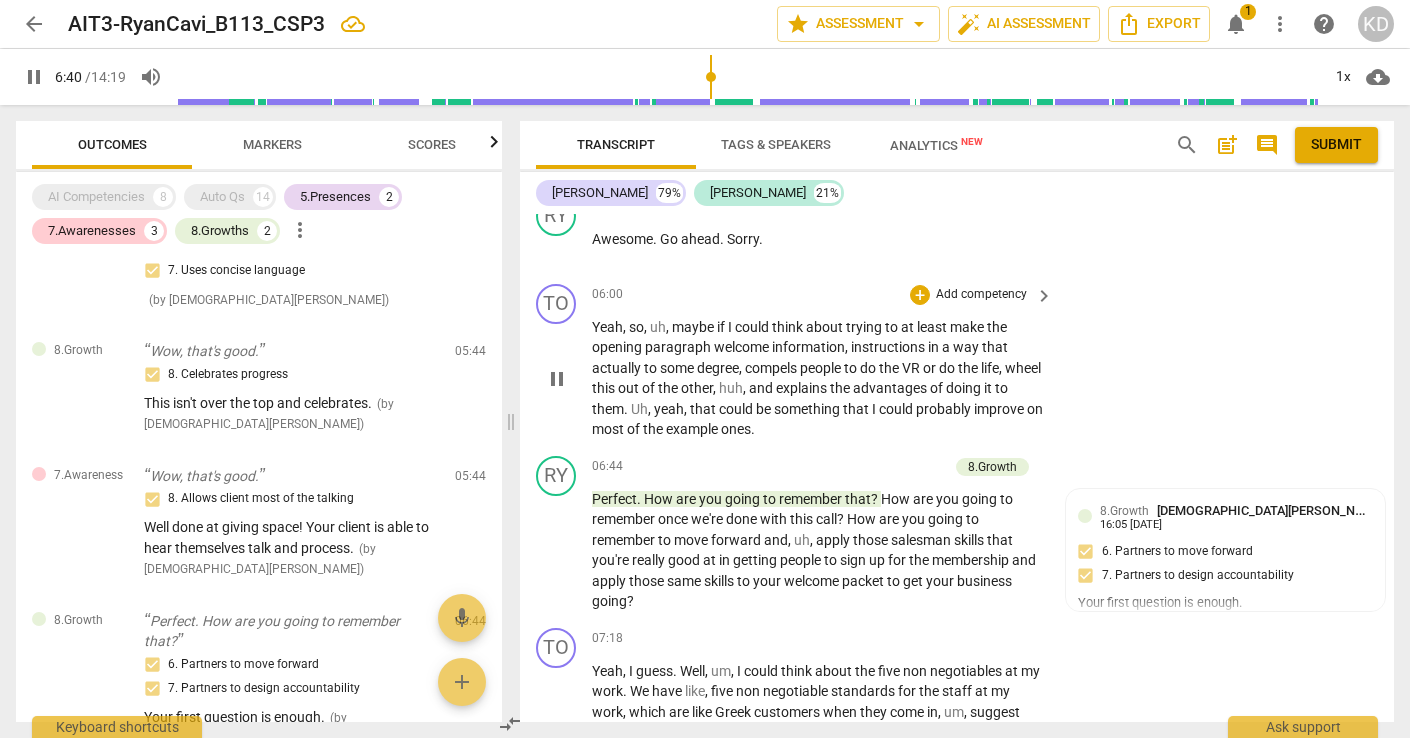 scroll, scrollTop: 3586, scrollLeft: 0, axis: vertical 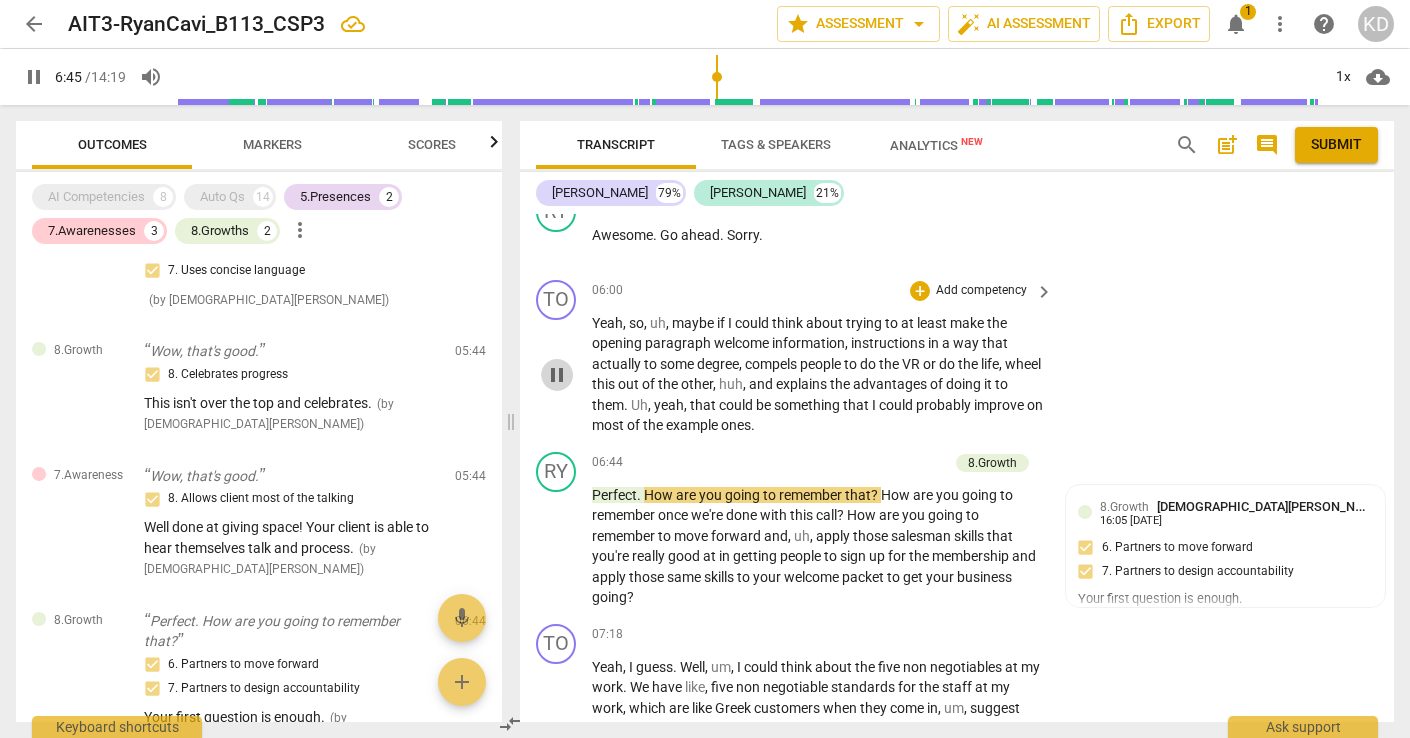 click on "pause" at bounding box center [557, 375] 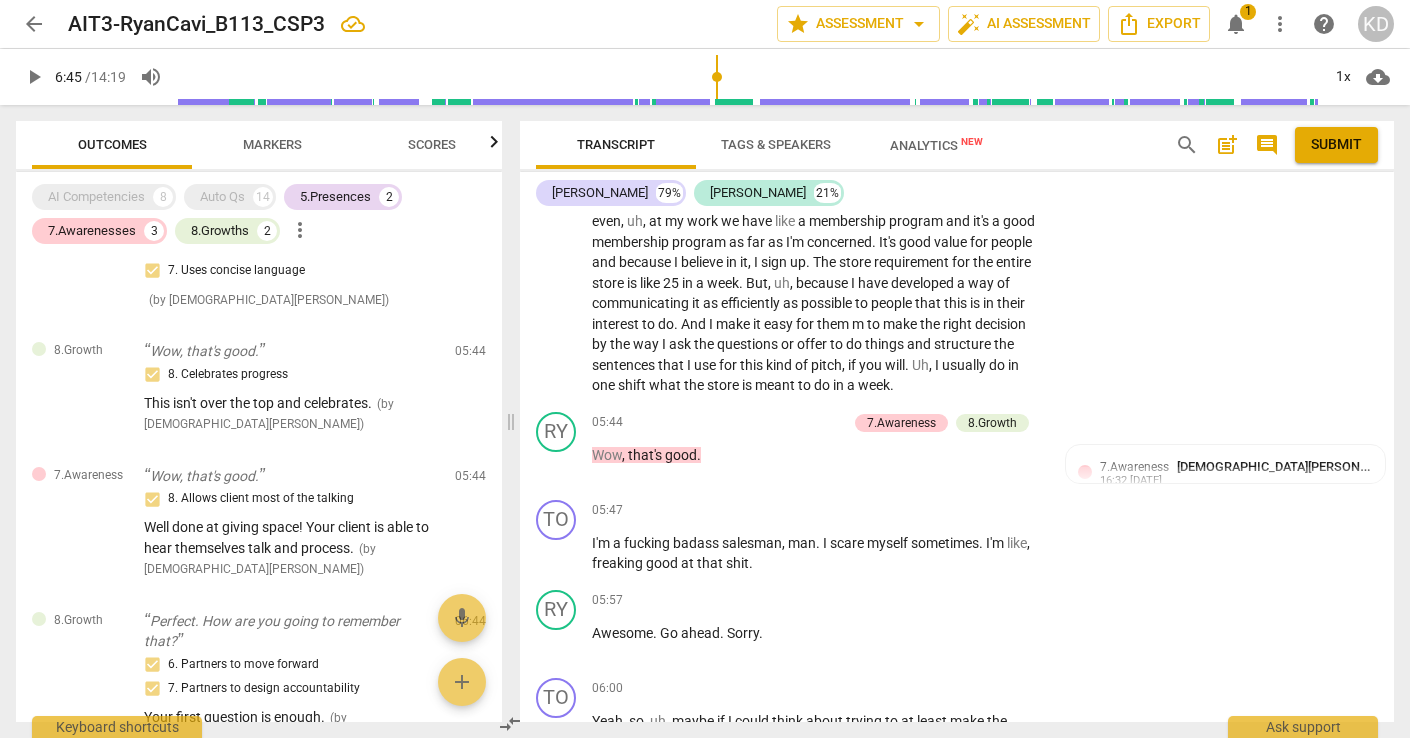 scroll, scrollTop: 3192, scrollLeft: 0, axis: vertical 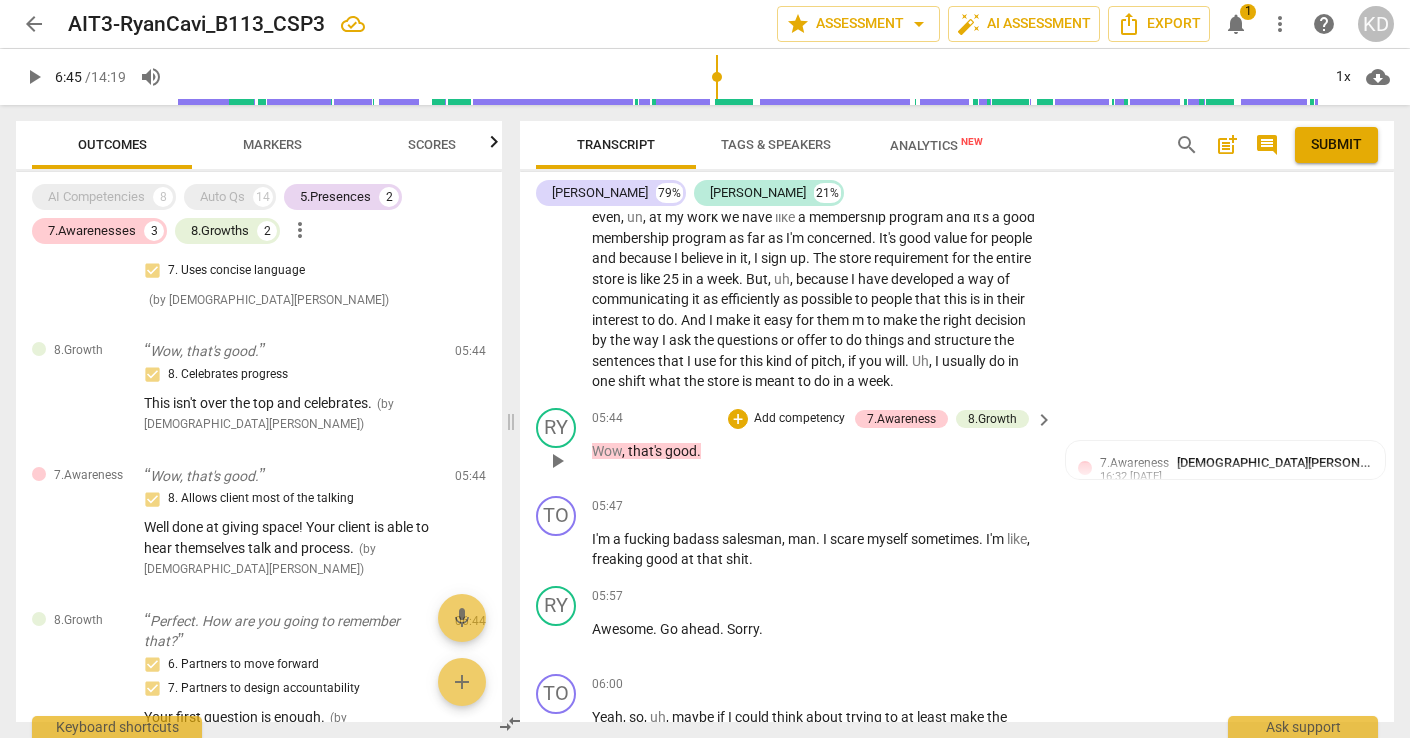click on "+ Add competency" at bounding box center [787, 419] 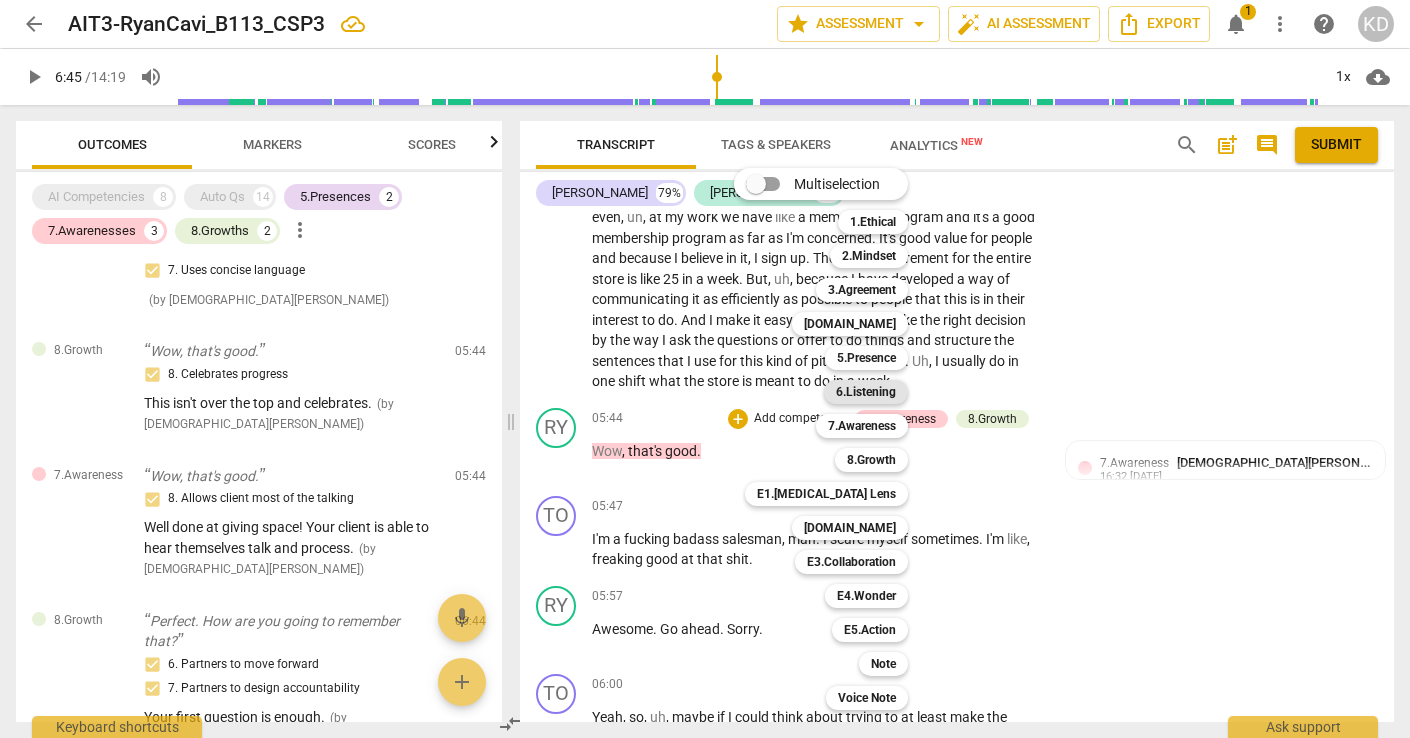 click on "6.Listening" at bounding box center (866, 392) 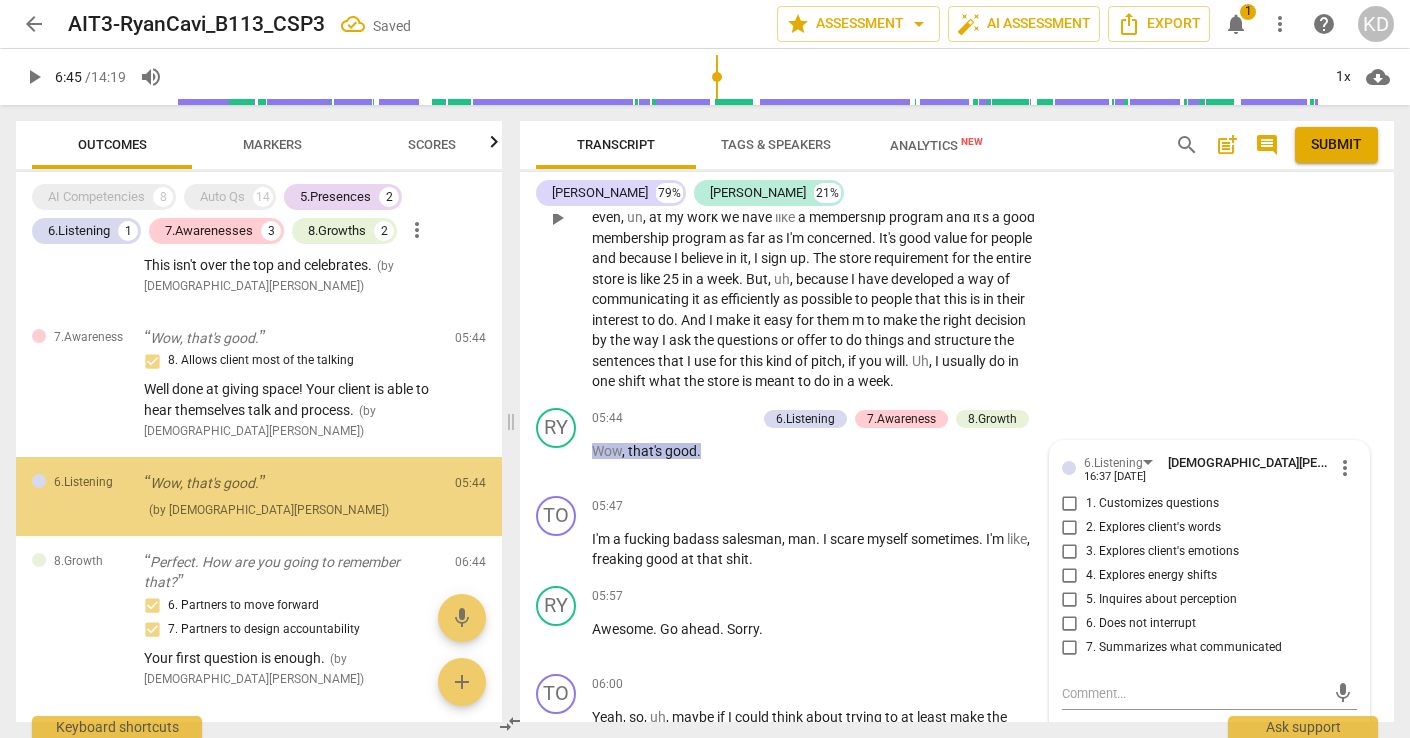 scroll, scrollTop: 1098, scrollLeft: 0, axis: vertical 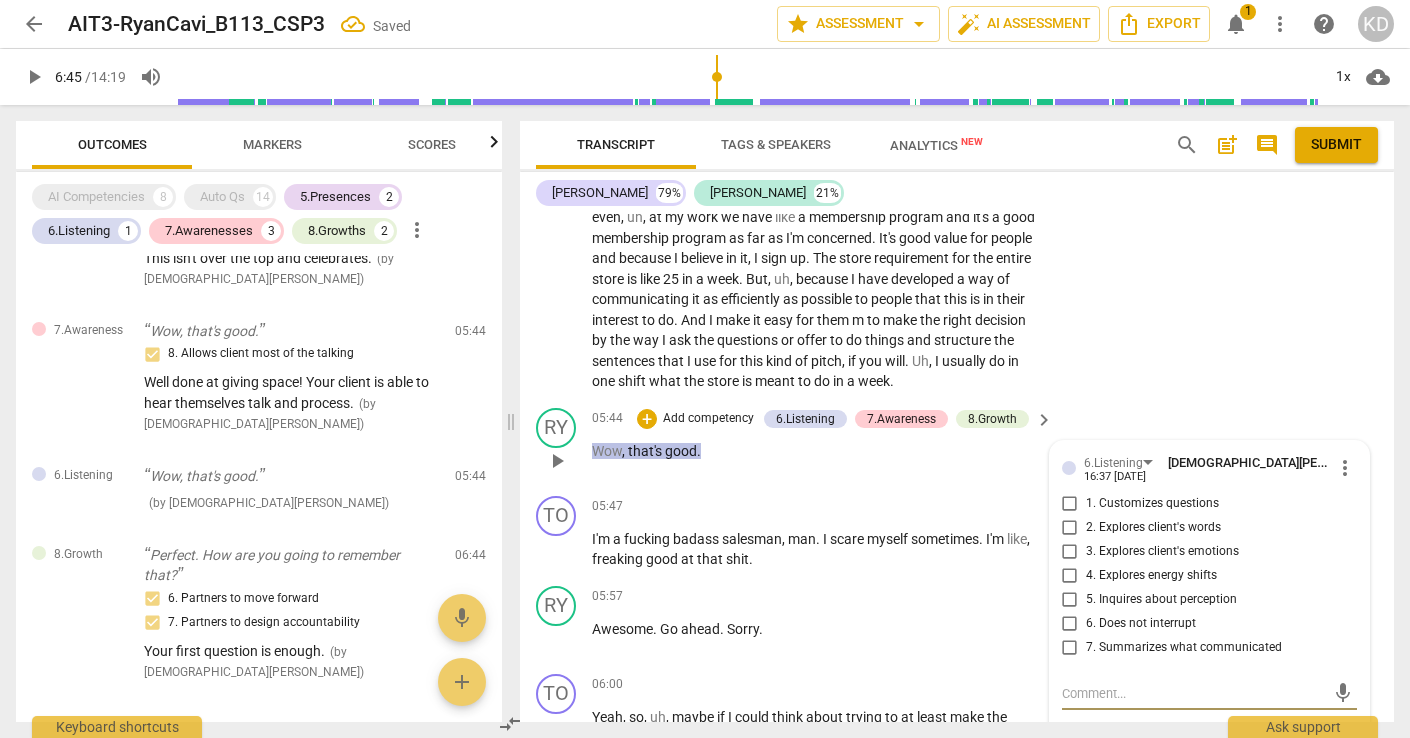 click on "6. Does not interrupt" at bounding box center [1070, 624] 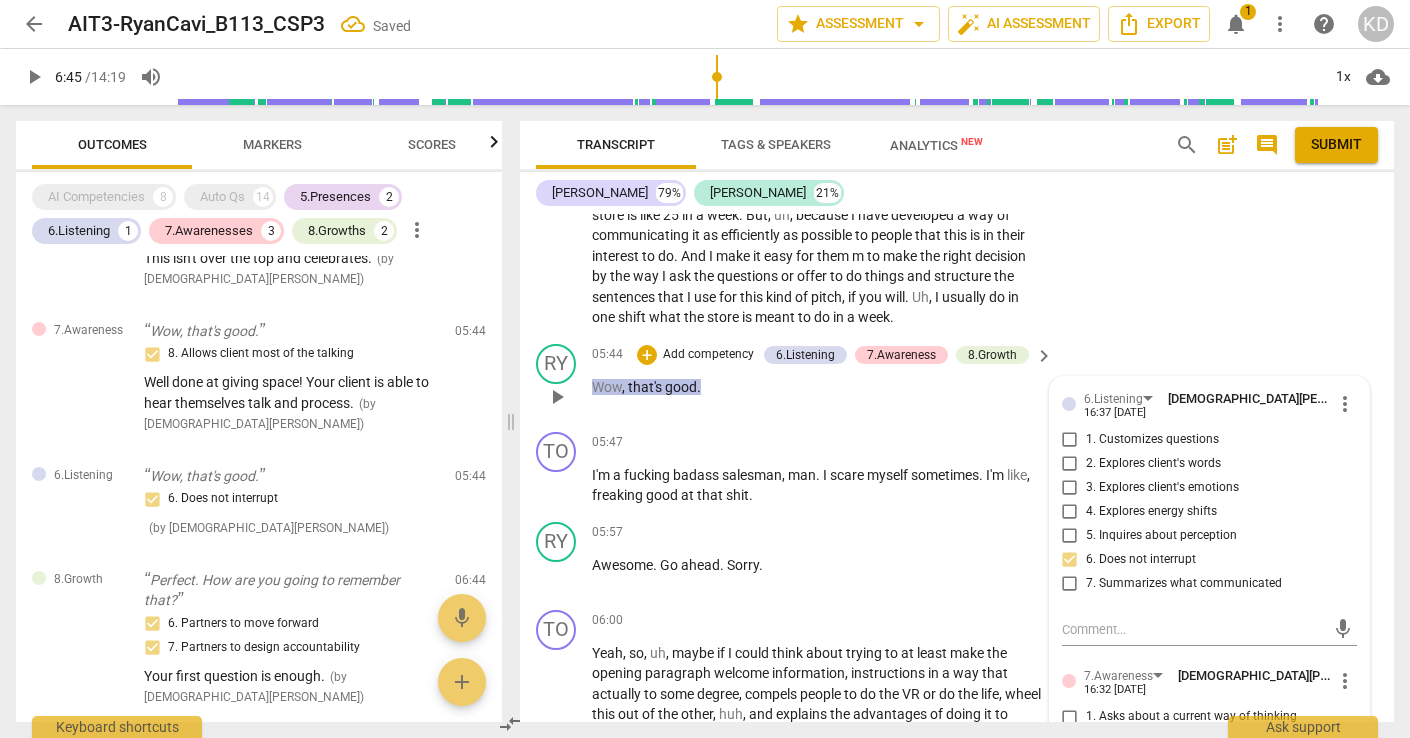 scroll, scrollTop: 3257, scrollLeft: 0, axis: vertical 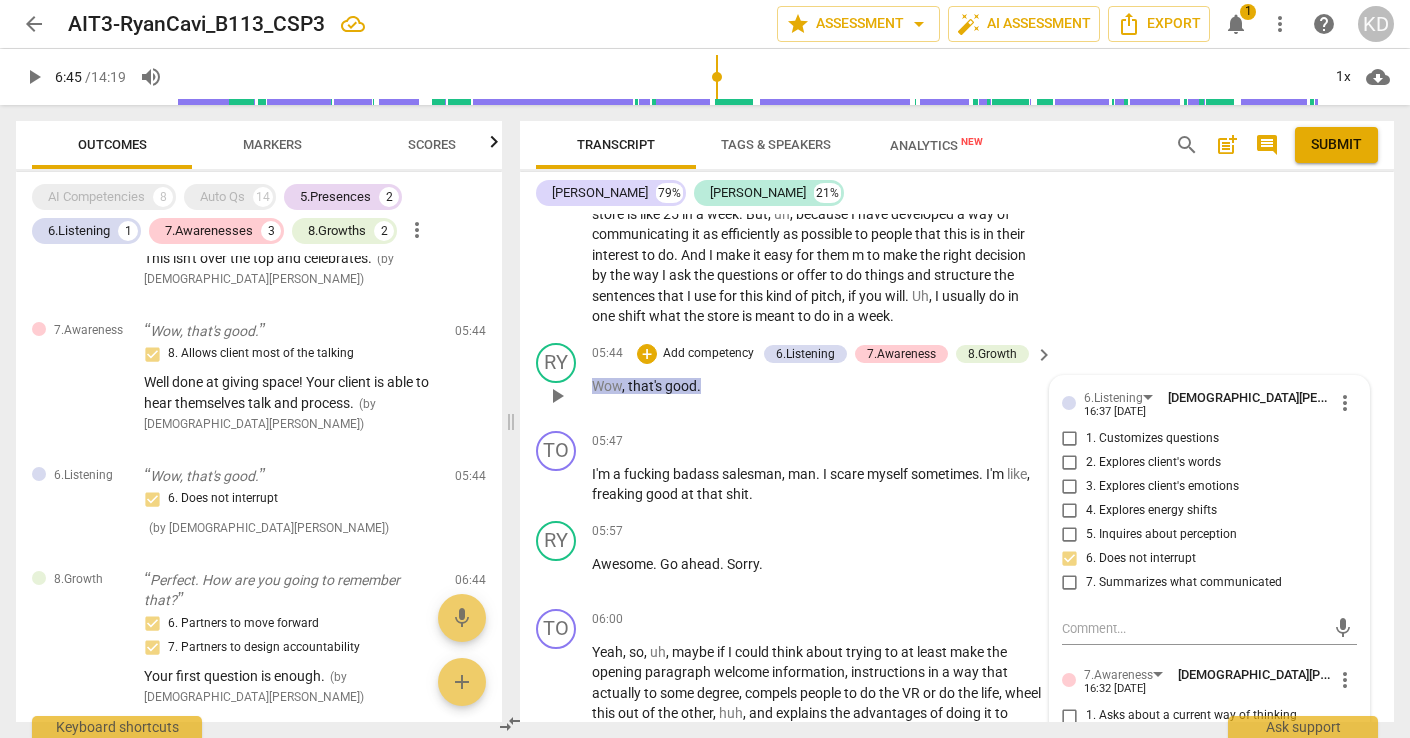 click on "05:44 + Add competency 6.Listening 7.Awareness 8.Growth keyboard_arrow_right Wow ,   that's   good ." at bounding box center (823, 379) 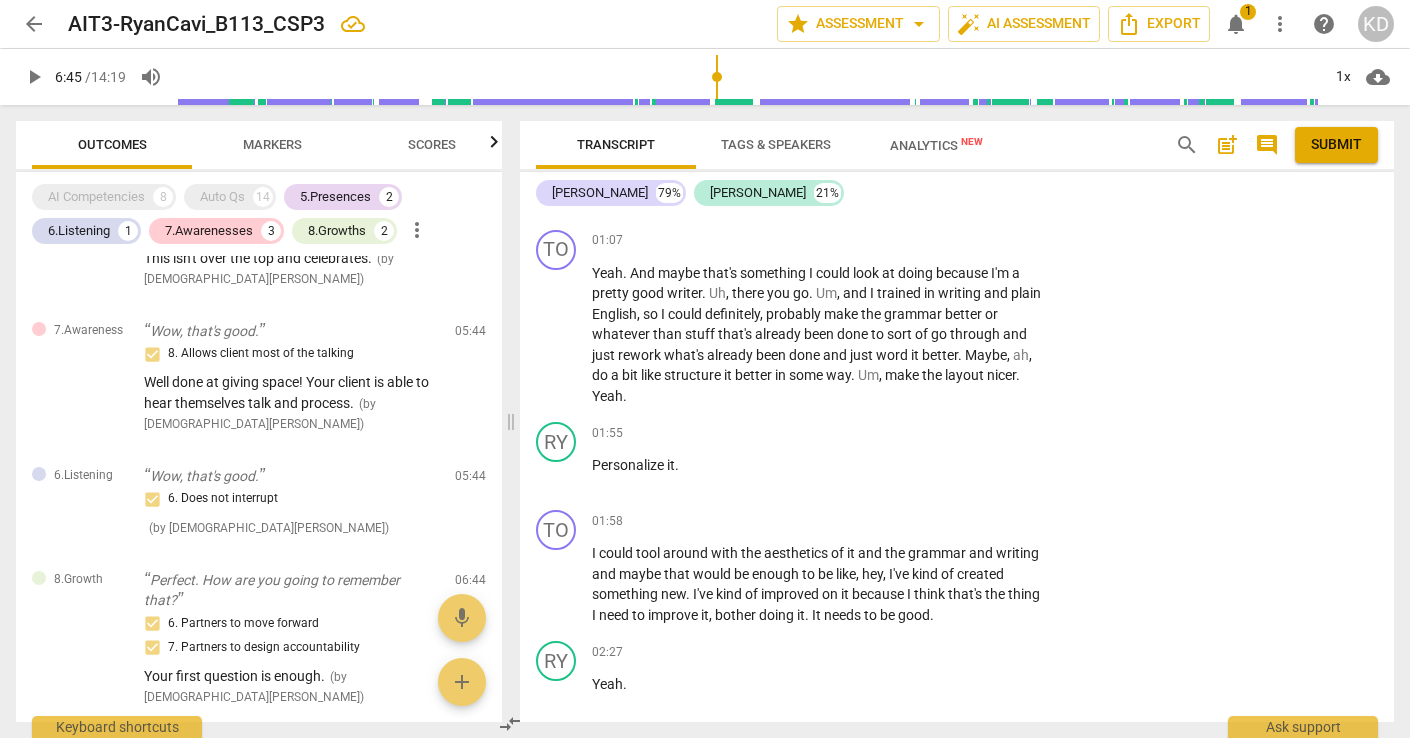 scroll, scrollTop: 1990, scrollLeft: 0, axis: vertical 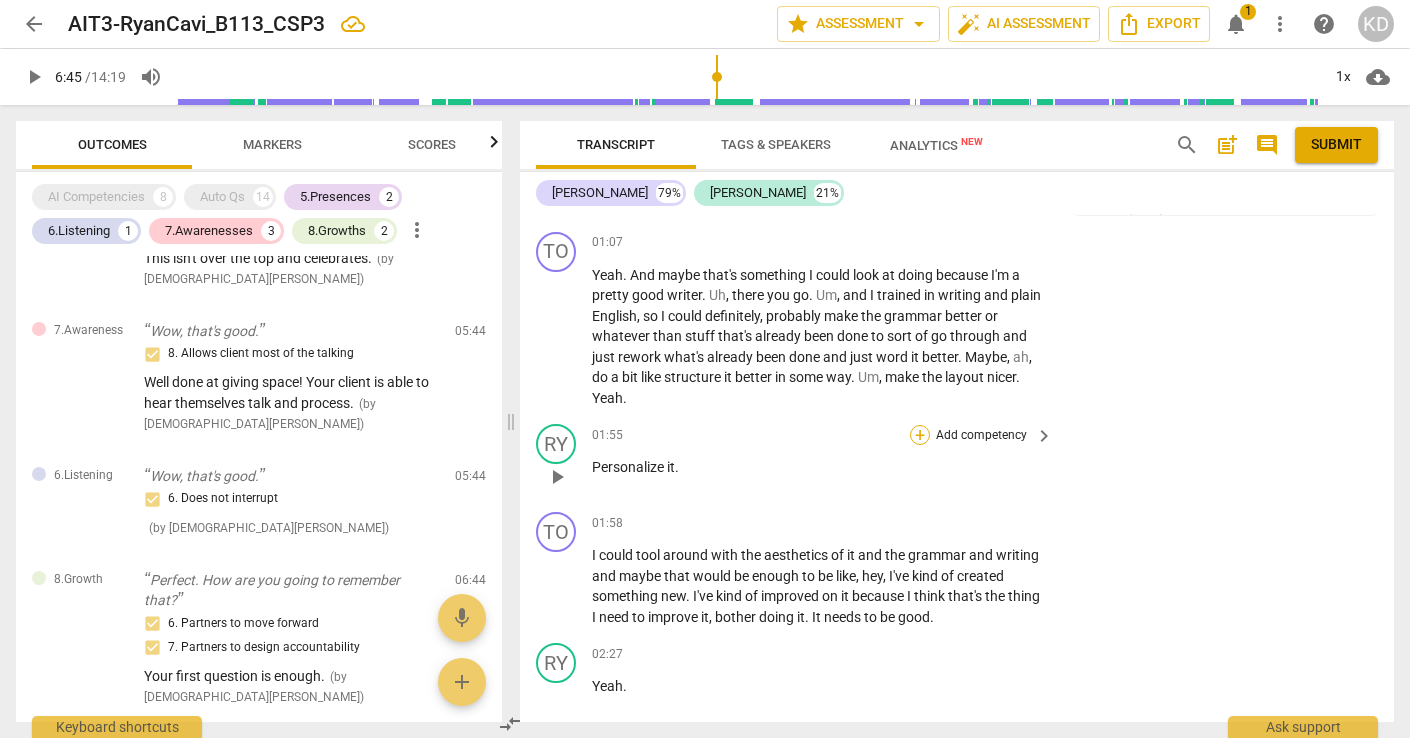 click on "+" at bounding box center (920, 435) 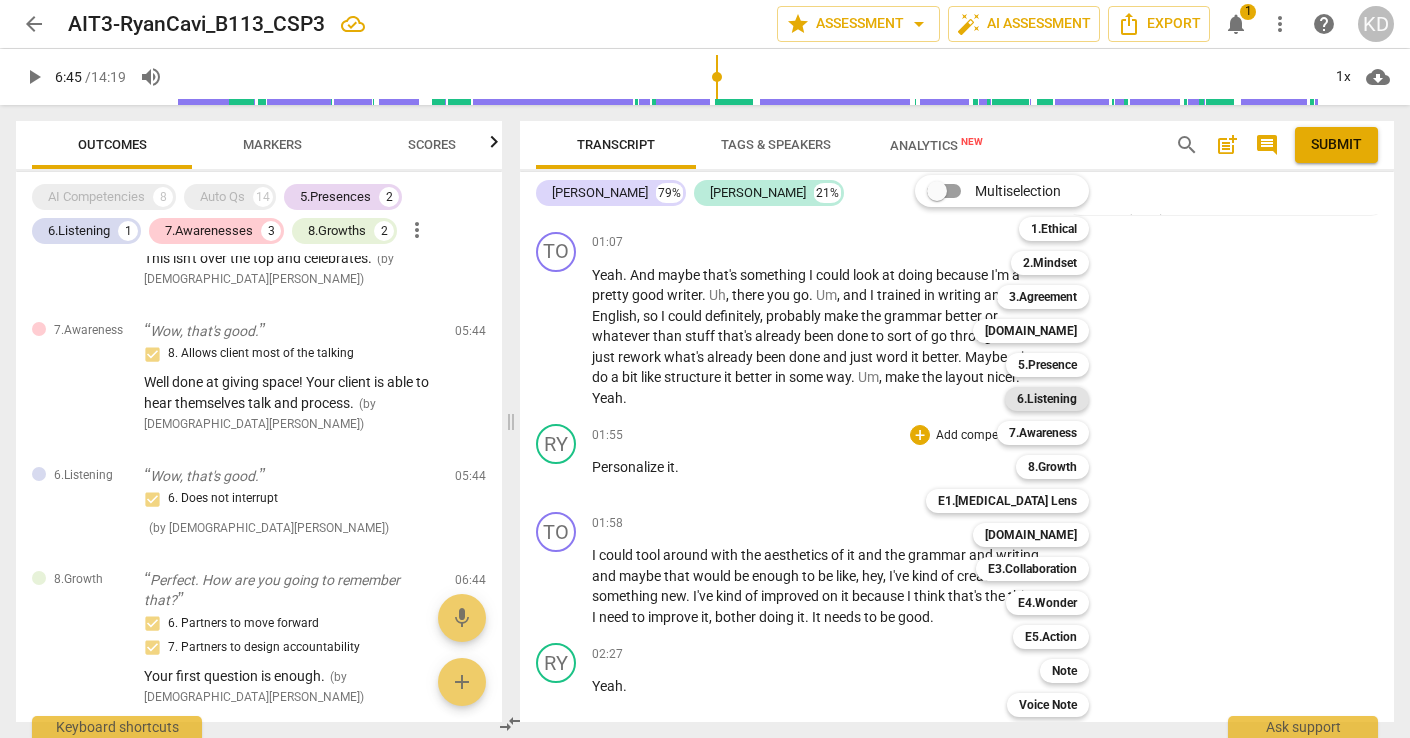 click on "6.Listening" at bounding box center (1047, 399) 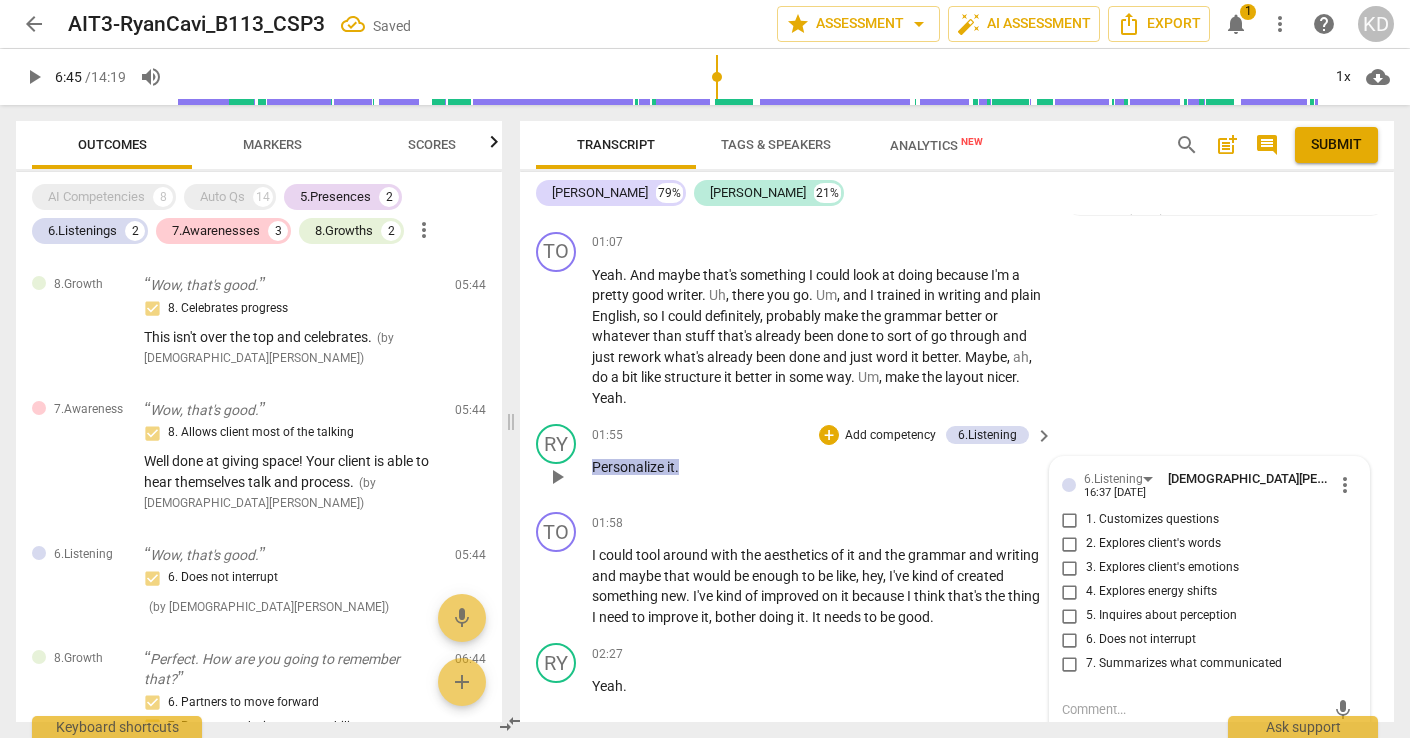 scroll, scrollTop: 2252, scrollLeft: 0, axis: vertical 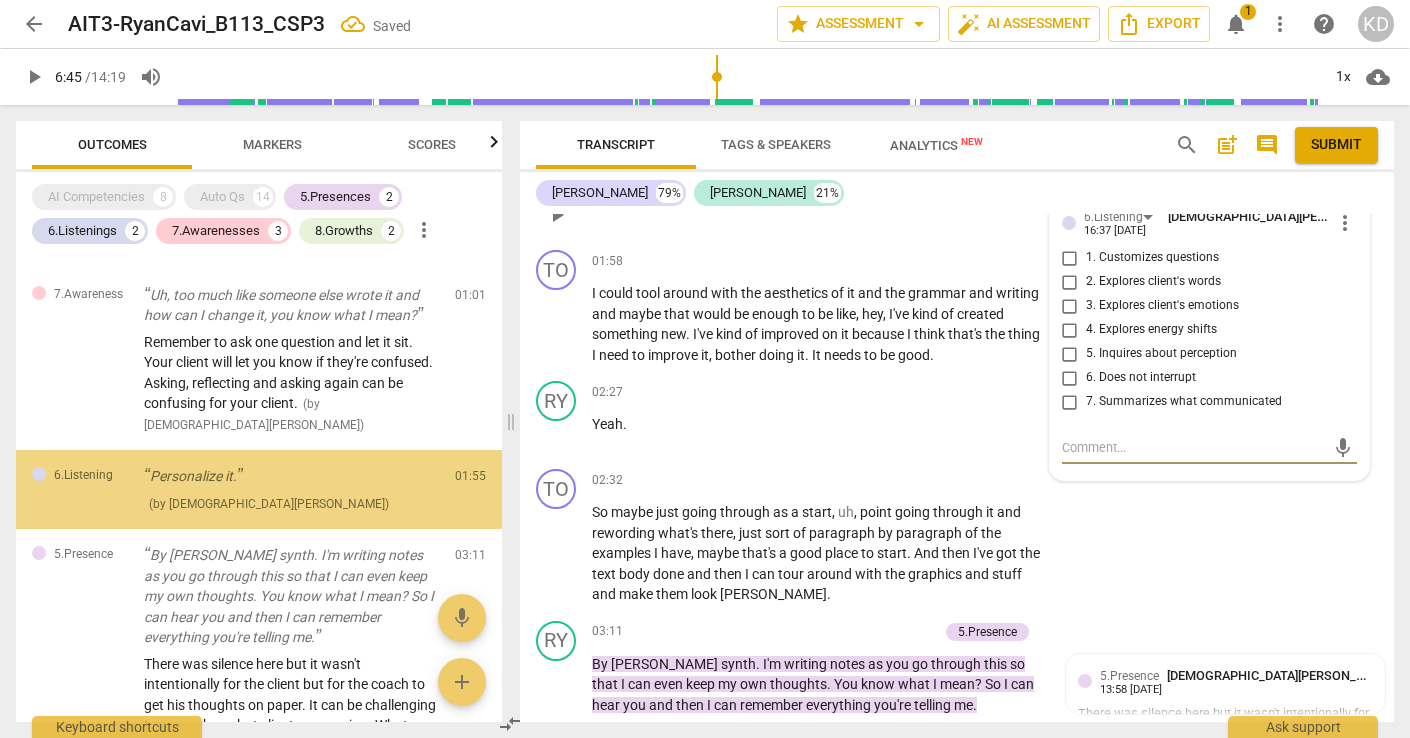 click on "6. Does not interrupt" at bounding box center [1070, 378] 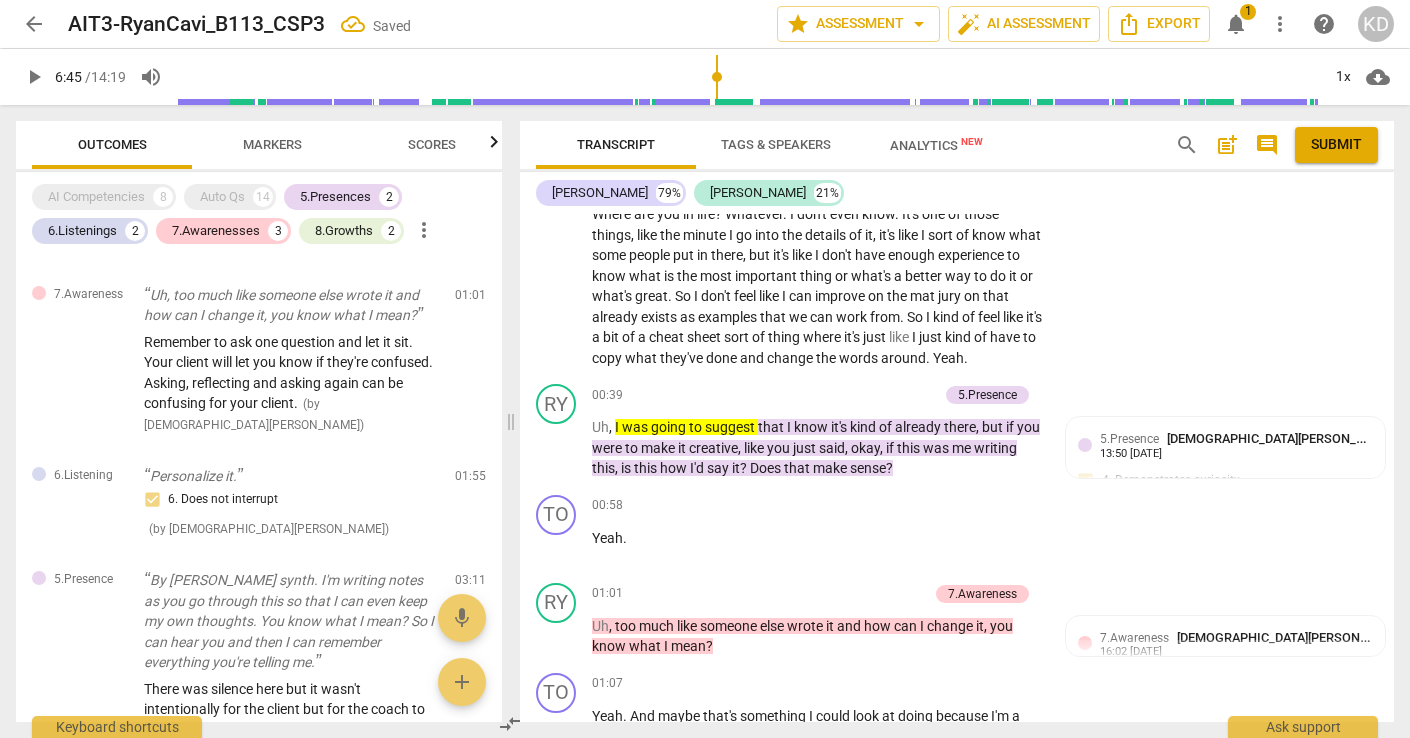 scroll, scrollTop: 1559, scrollLeft: 0, axis: vertical 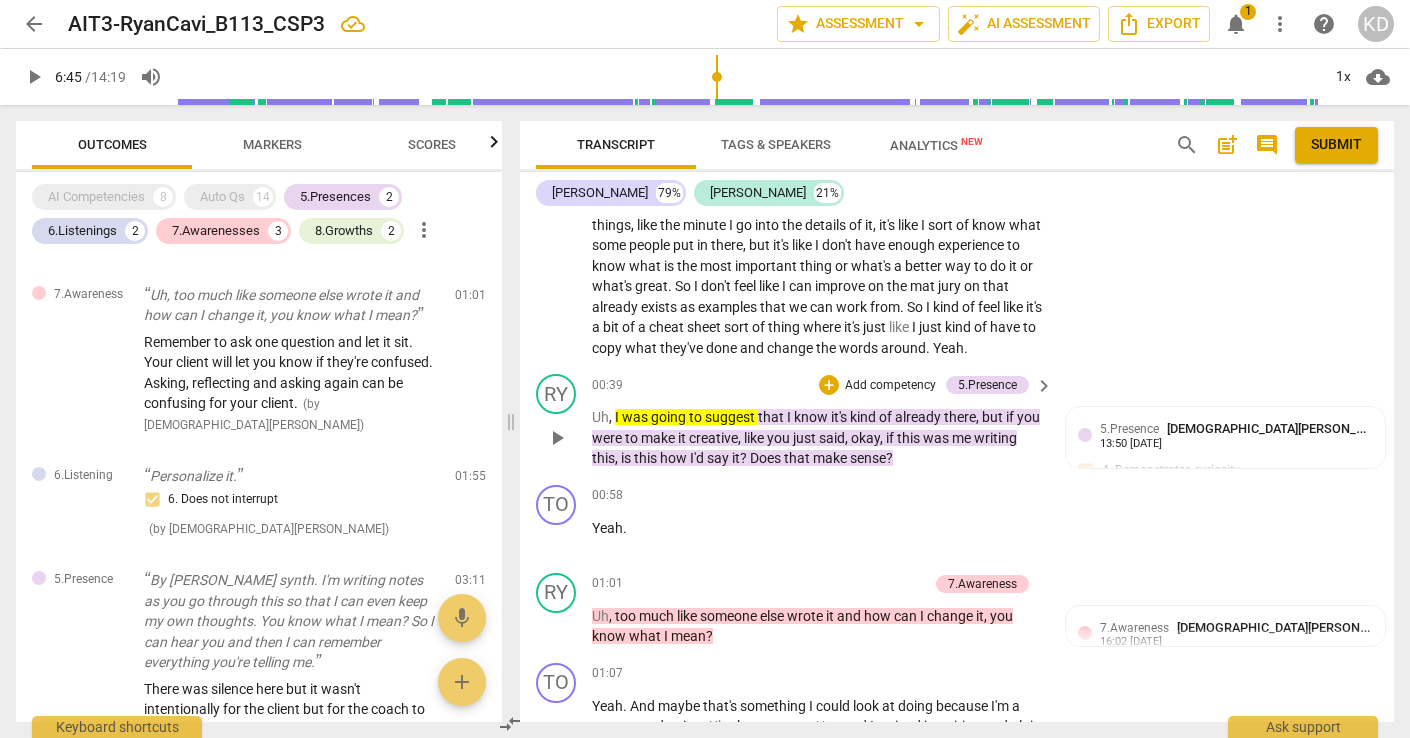 click on "Add competency" at bounding box center [890, 386] 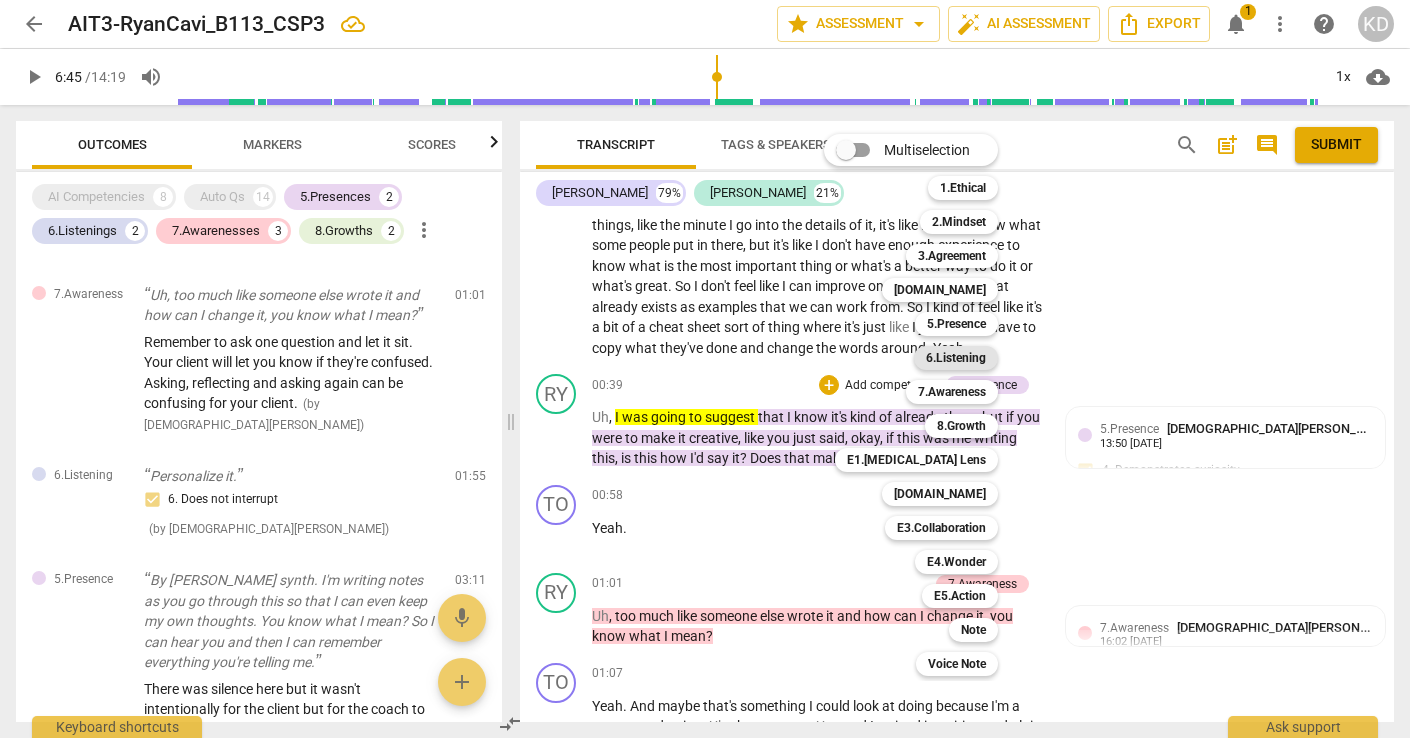 click on "6.Listening" at bounding box center (956, 358) 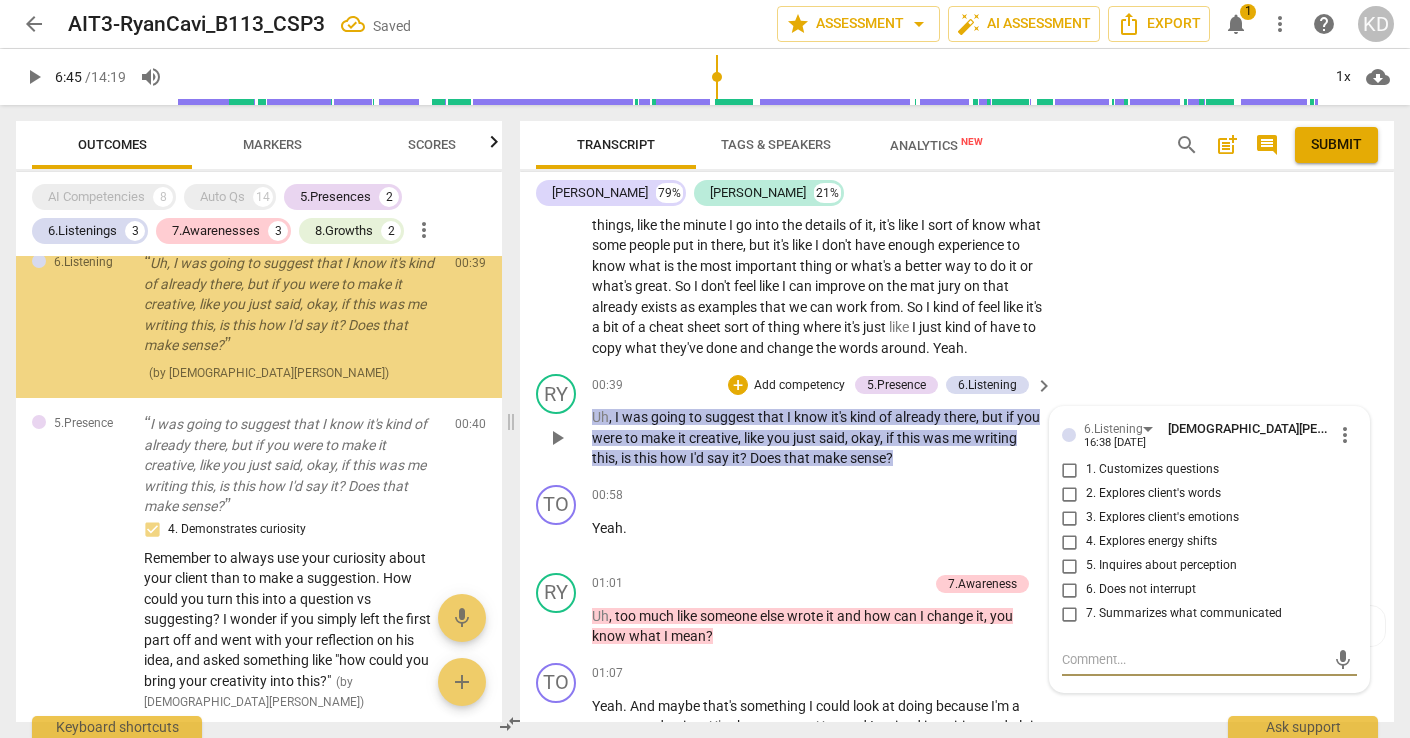 scroll, scrollTop: 0, scrollLeft: 0, axis: both 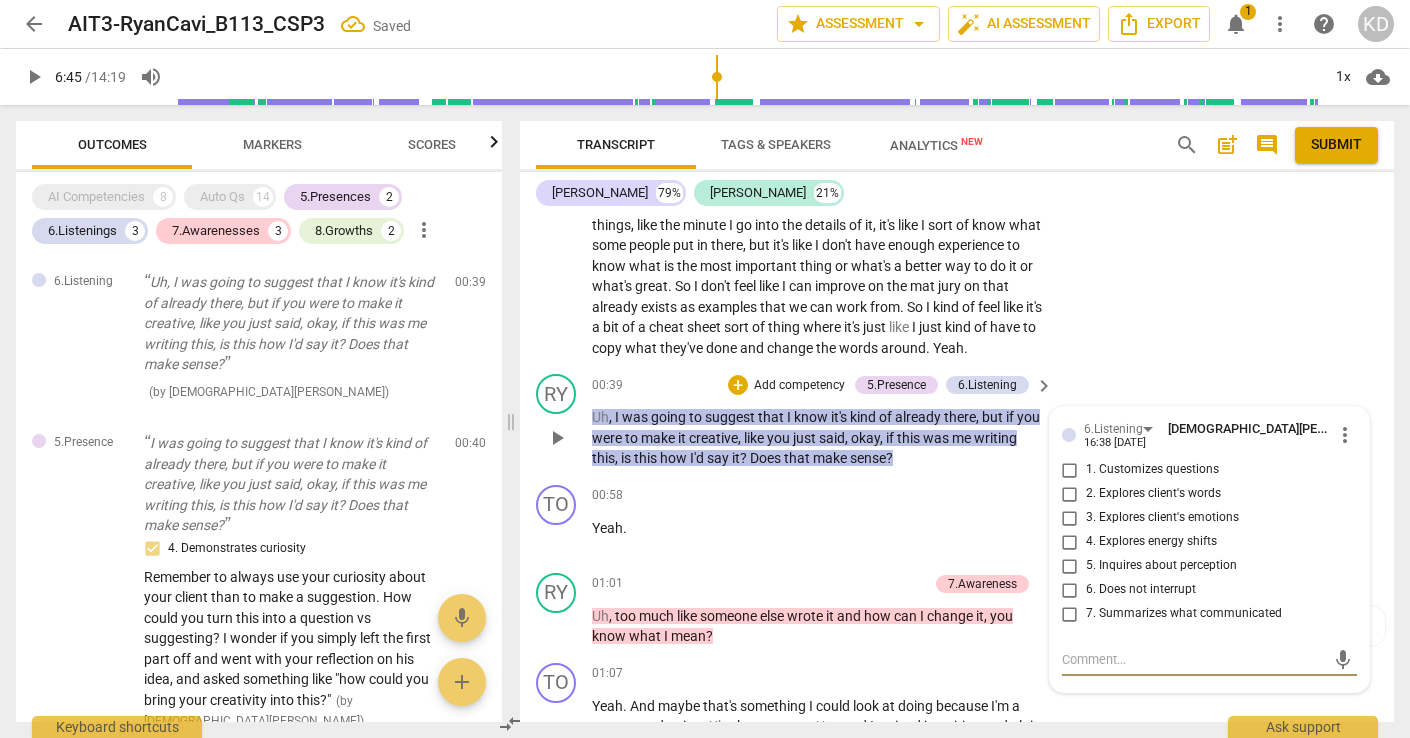 click on "6. Does not interrupt" at bounding box center [1070, 590] 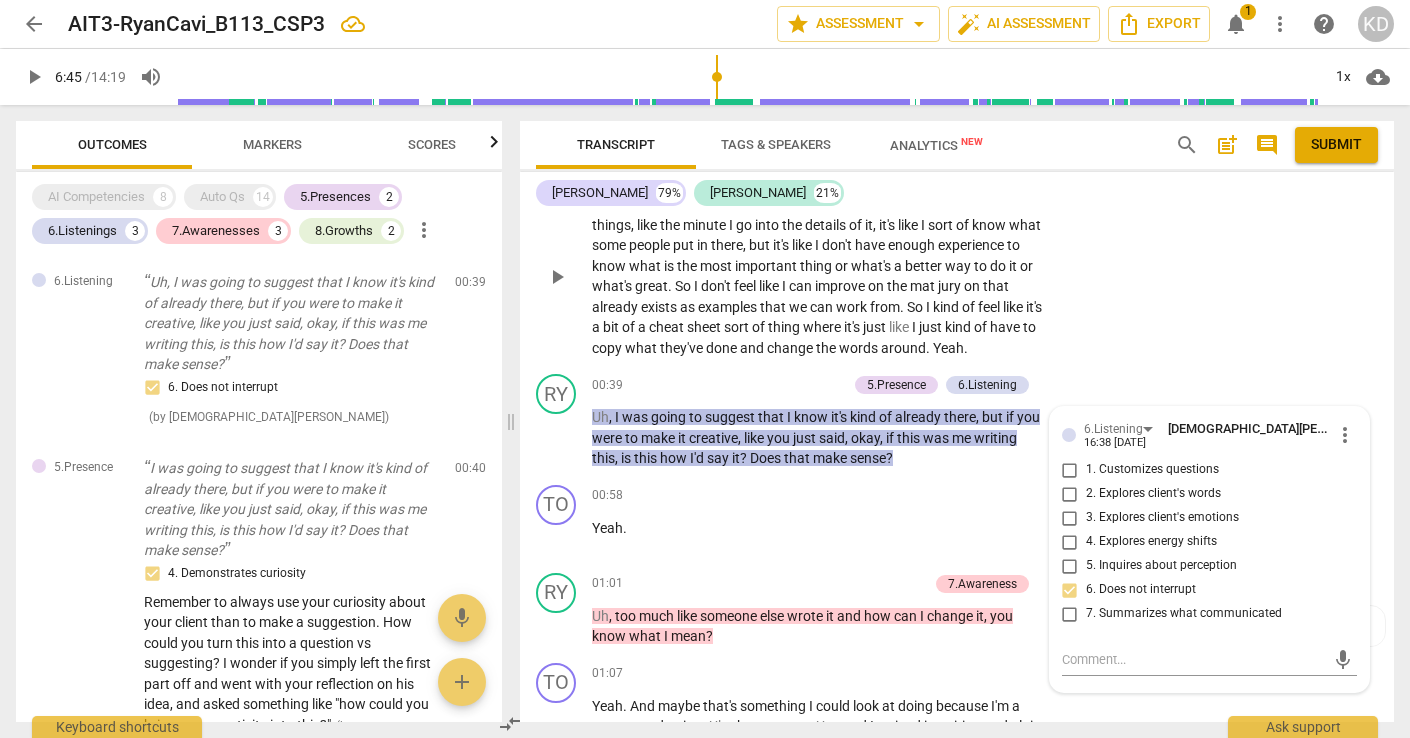 click on "TO play_arrow pause 00:00 + Add competency keyboard_arrow_right Where   are   you   in   life ?   Whatever .   I   don't   even   know .   It's   one   of   those   things ,   like   the   minute   I   go   into   the   details   of   it ,   it's   like   I   sort   of   know   what   some   people   put   in   there ,   but   it's   like   I   don't   have   enough   experience   to   know   what   is   the   most   important   thing   or   what's   a   better   way   to   do   it   or   what's   great .   So   I   don't   feel   like   I   can   improve   on   the   mat   jury   on   that   already   exists   as   examples   that   we   can   work   from .   So   I   kind   of   feel   like   it's   a   bit   of   a   cheat   sheet   sort   of   thing   where   it's   just   like   I   just   kind   of   have   to   copy   what   they've   done   and   change   the   words   around .   Yeah ." at bounding box center [957, 259] 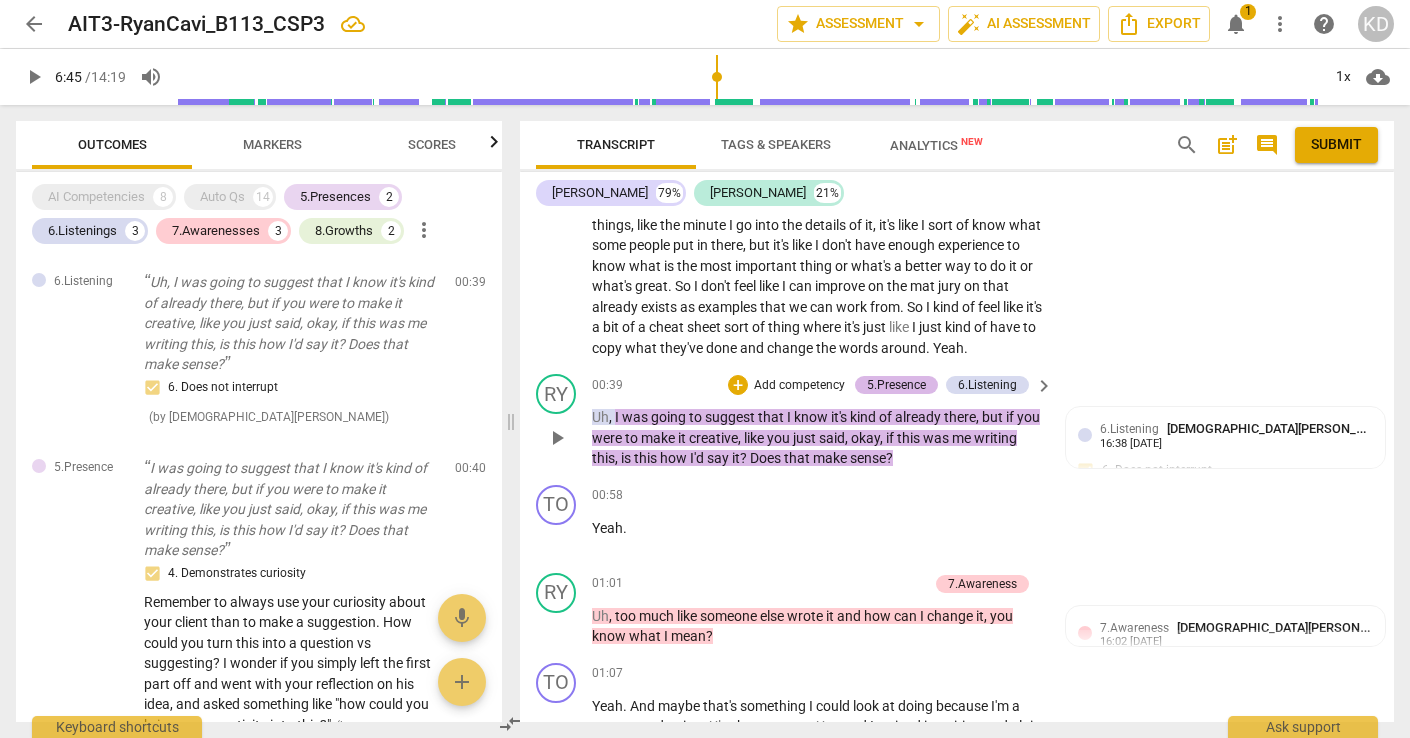 click on "5.Presence" at bounding box center (896, 385) 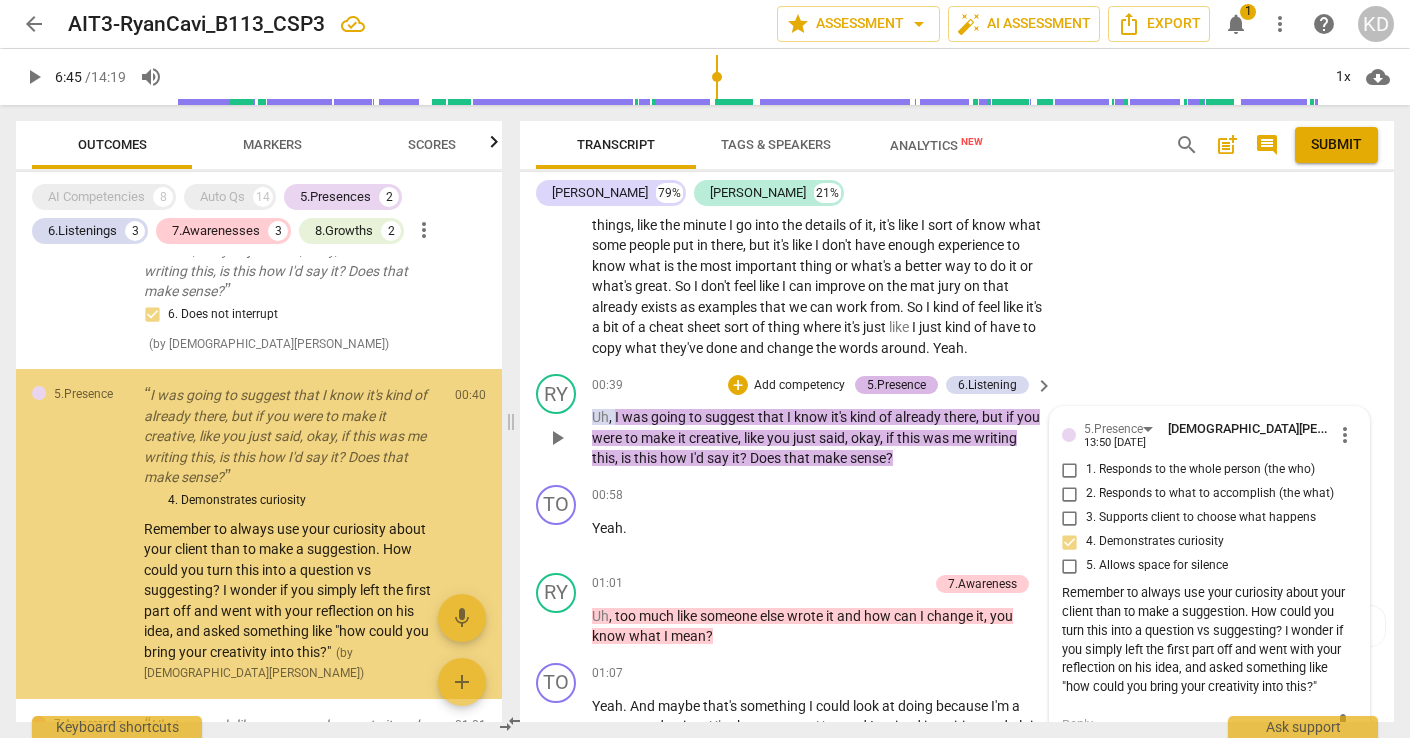 scroll, scrollTop: 118, scrollLeft: 0, axis: vertical 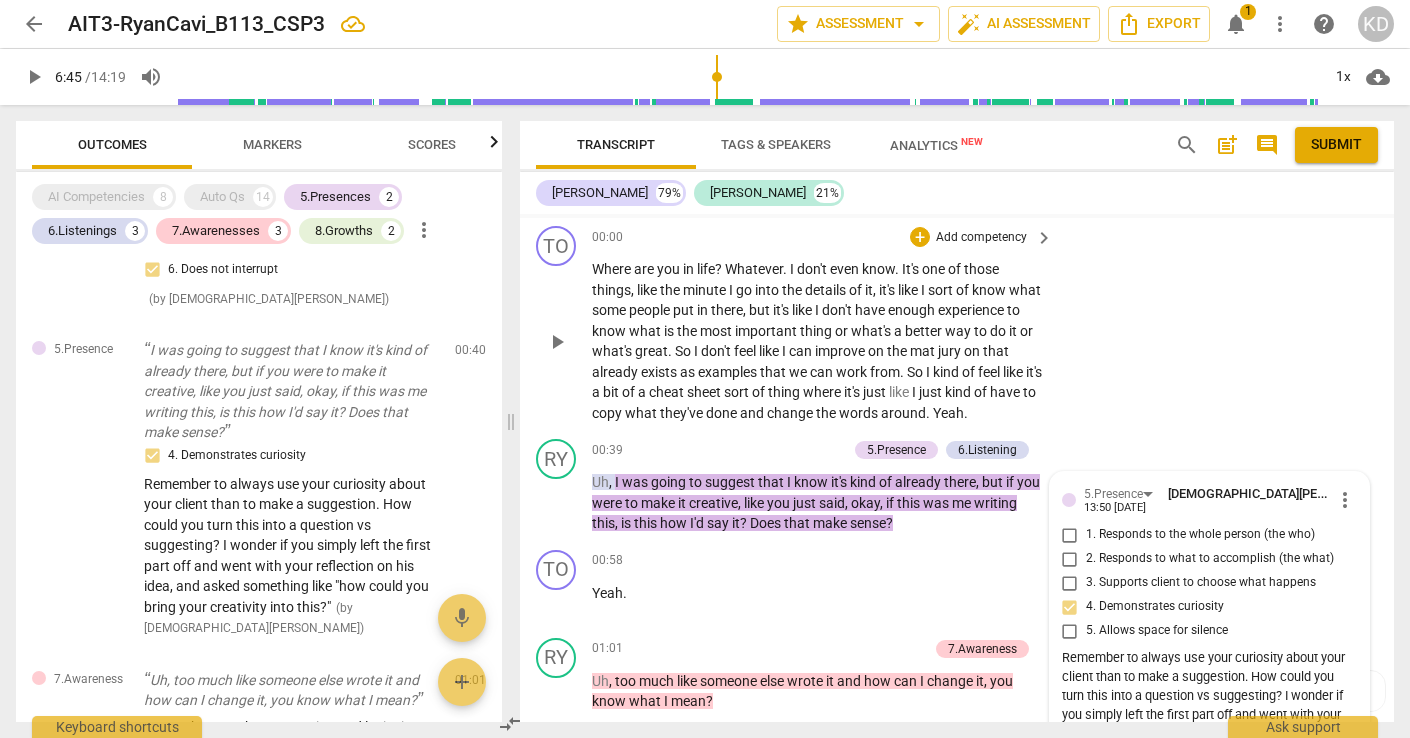 click on "TO play_arrow pause 00:00 + Add competency keyboard_arrow_right Where   are   you   in   life ?   Whatever .   I   don't   even   know .   It's   one   of   those   things ,   like   the   minute   I   go   into   the   details   of   it ,   it's   like   I   sort   of   know   what   some   people   put   in   there ,   but   it's   like   I   don't   have   enough   experience   to   know   what   is   the   most   important   thing   or   what's   a   better   way   to   do   it   or   what's   great .   So   I   don't   feel   like   I   can   improve   on   the   mat   jury   on   that   already   exists   as   examples   that   we   can   work   from .   So   I   kind   of   feel   like   it's   a   bit   of   a   cheat   sheet   sort   of   thing   where   it's   just   like   I   just   kind   of   have   to   copy   what   they've   done   and   change   the   words   around .   Yeah ." at bounding box center [957, 324] 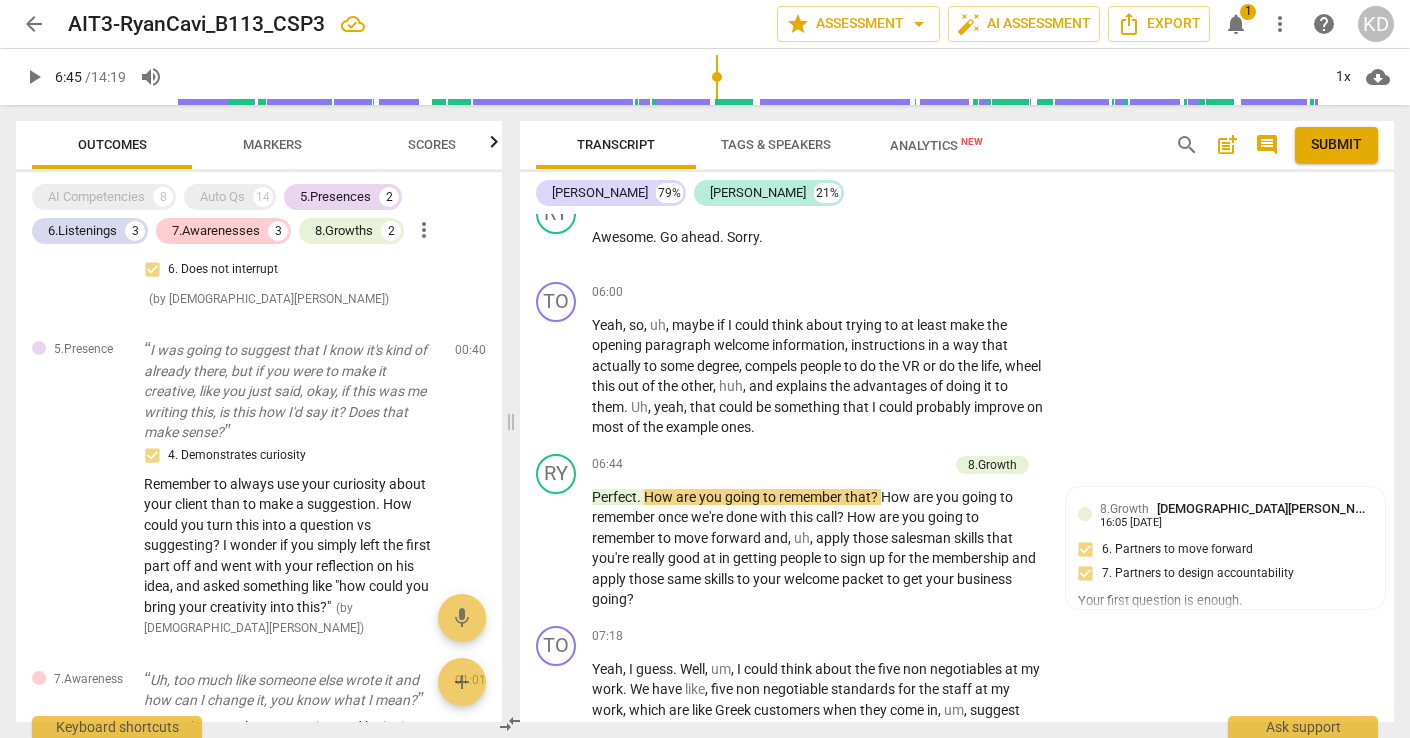 scroll, scrollTop: 3593, scrollLeft: 0, axis: vertical 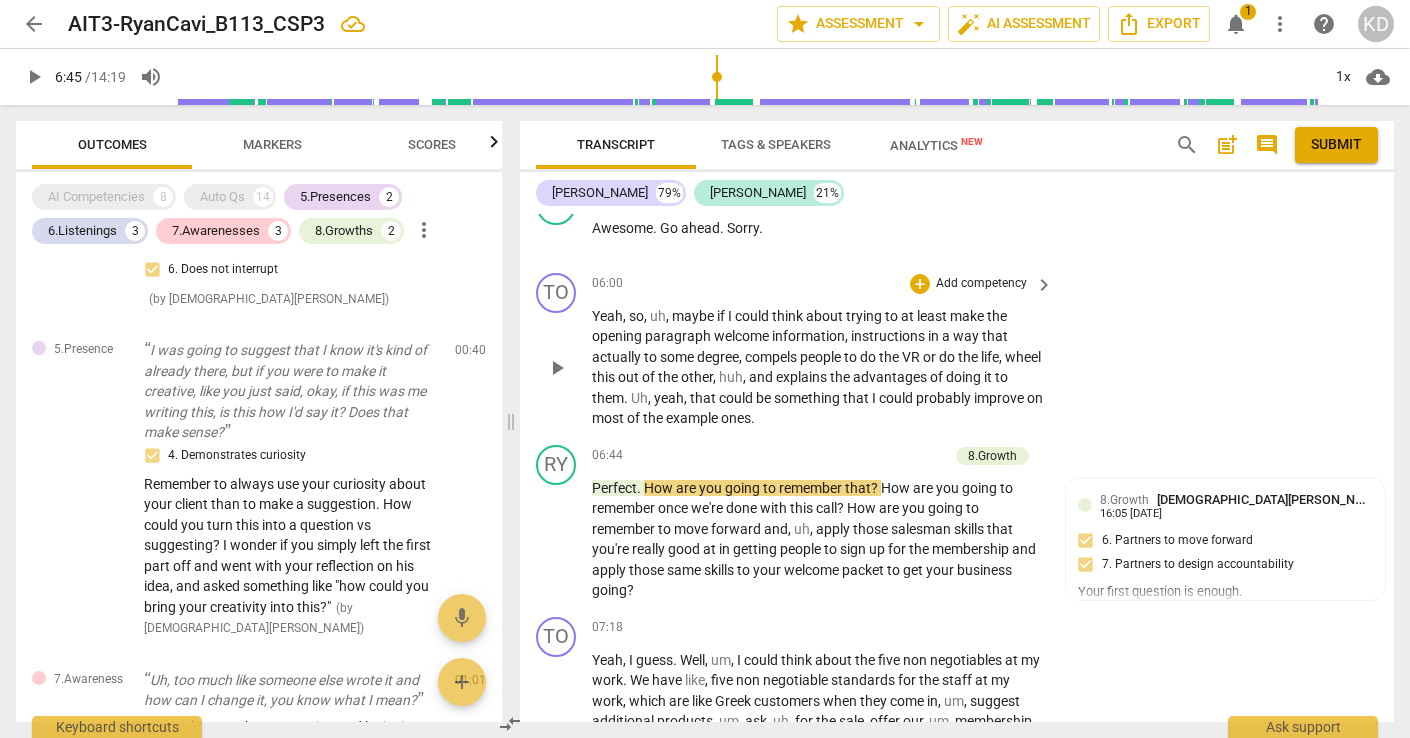 click on "play_arrow" at bounding box center (557, 368) 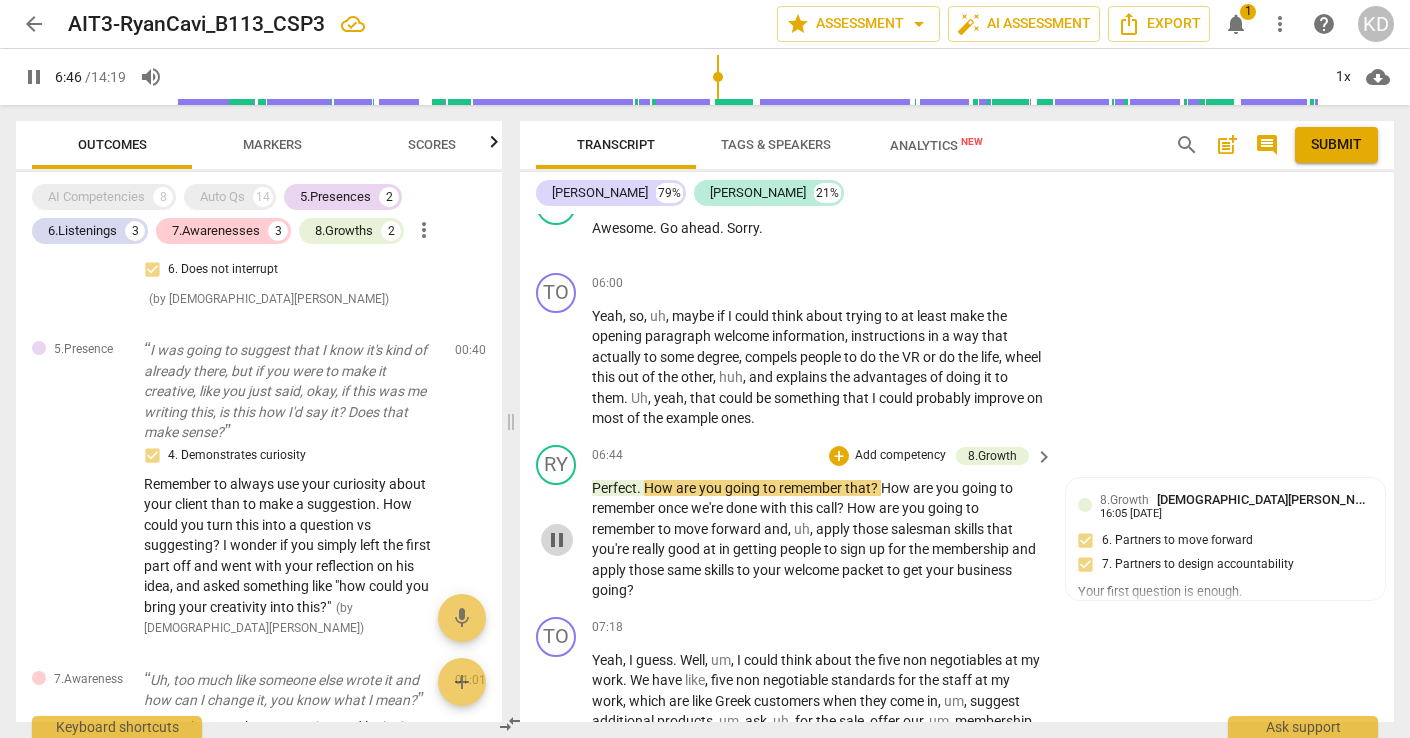 click on "pause" at bounding box center [557, 540] 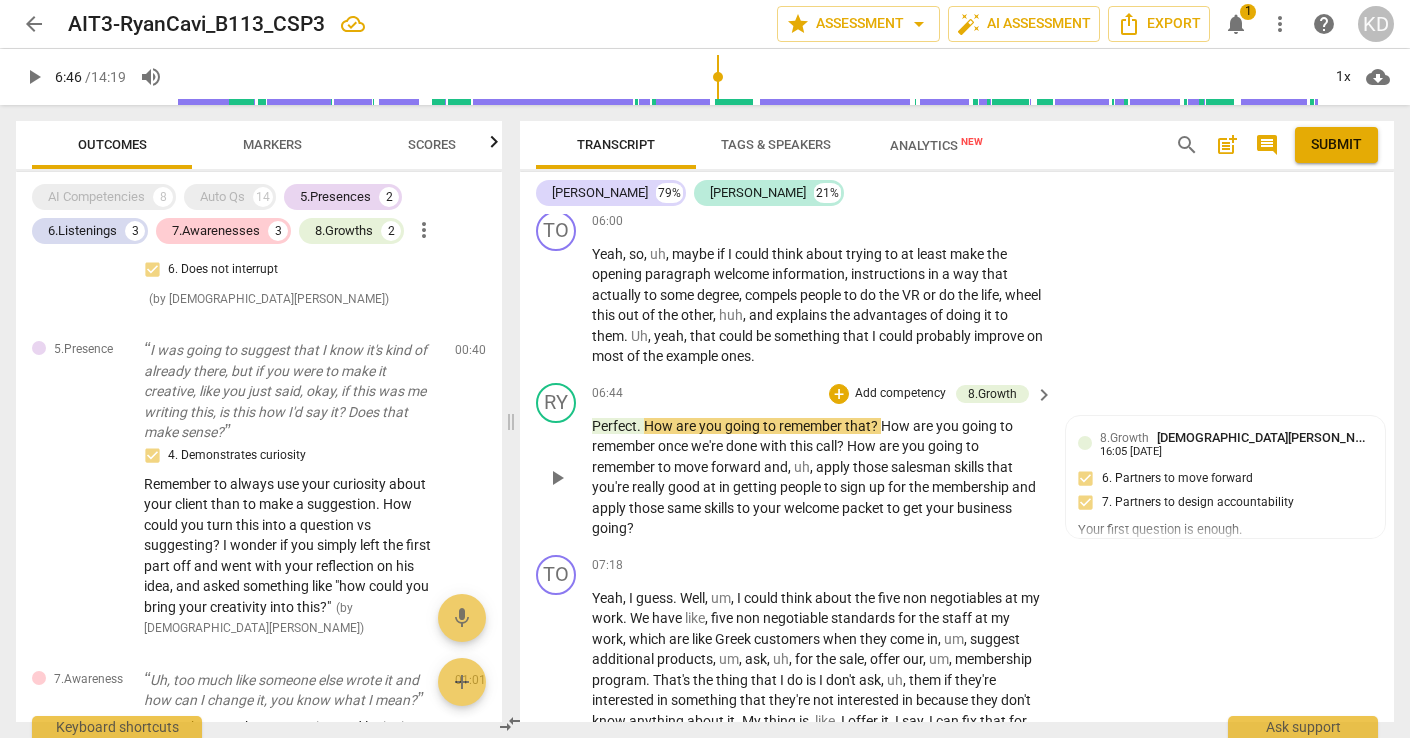 scroll, scrollTop: 3657, scrollLeft: 0, axis: vertical 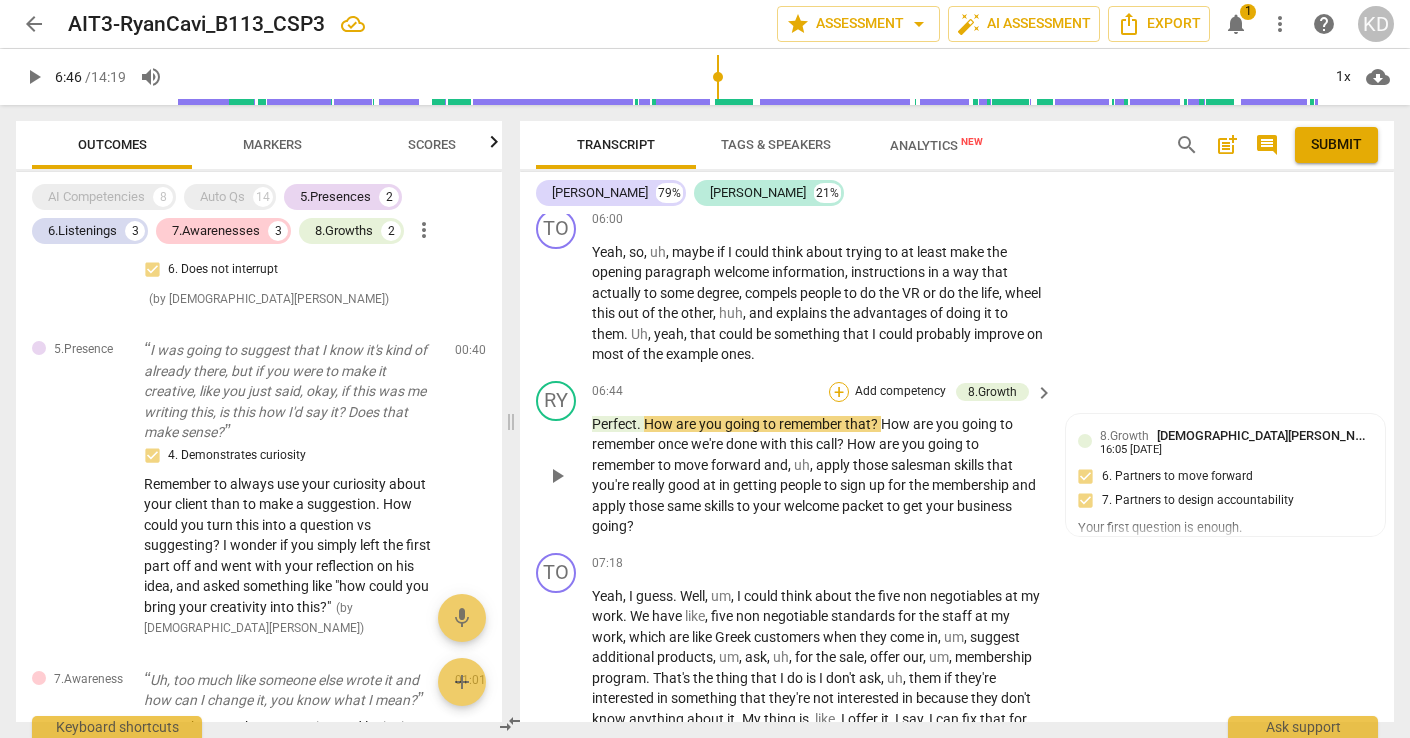 click on "+" at bounding box center (839, 392) 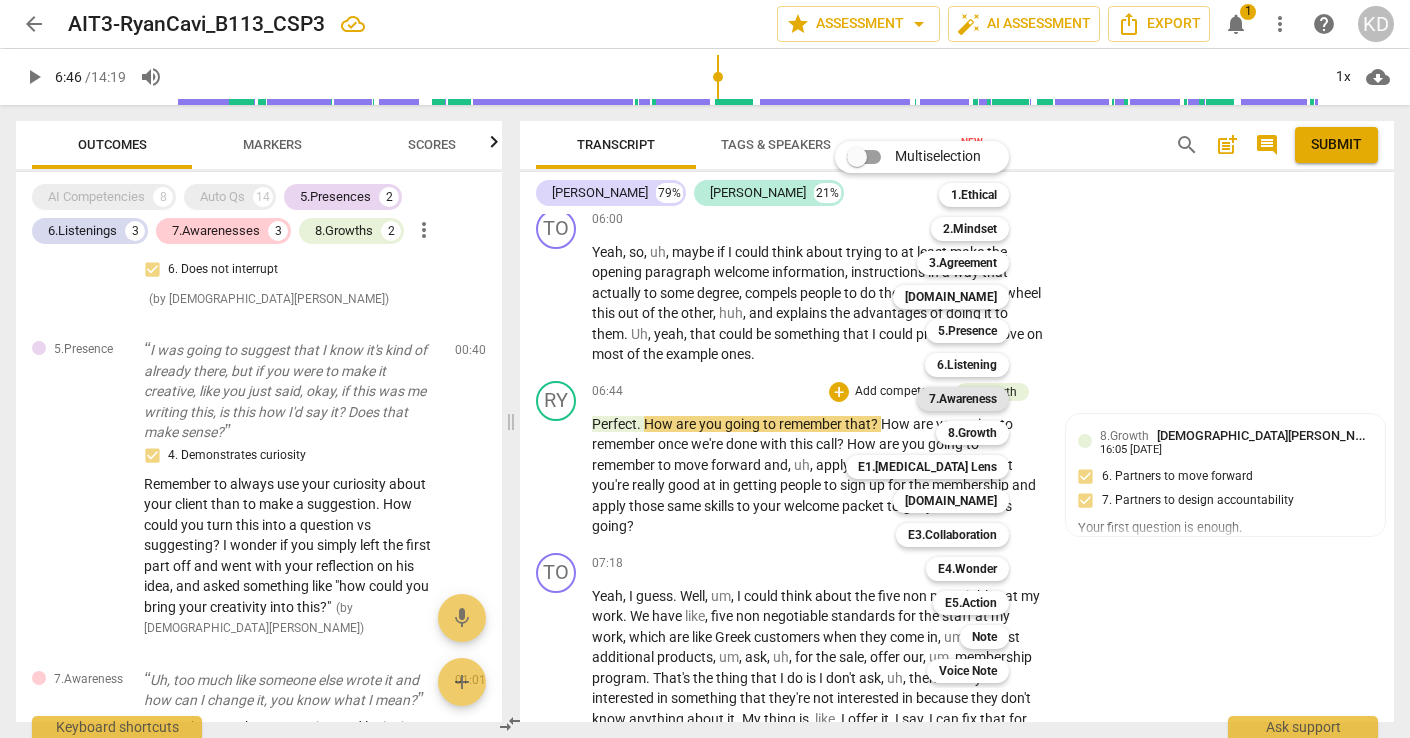 click on "7.Awareness" at bounding box center (963, 399) 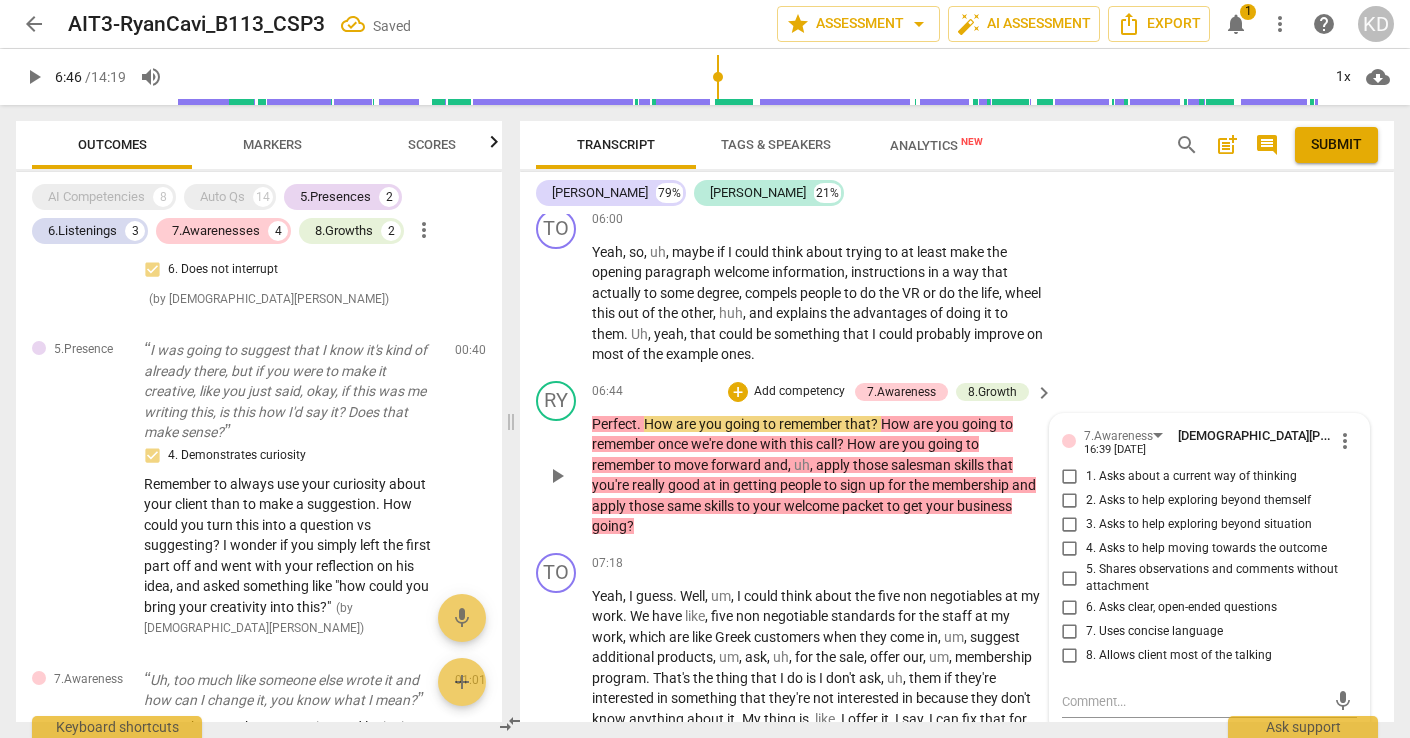 scroll, scrollTop: 3664, scrollLeft: 0, axis: vertical 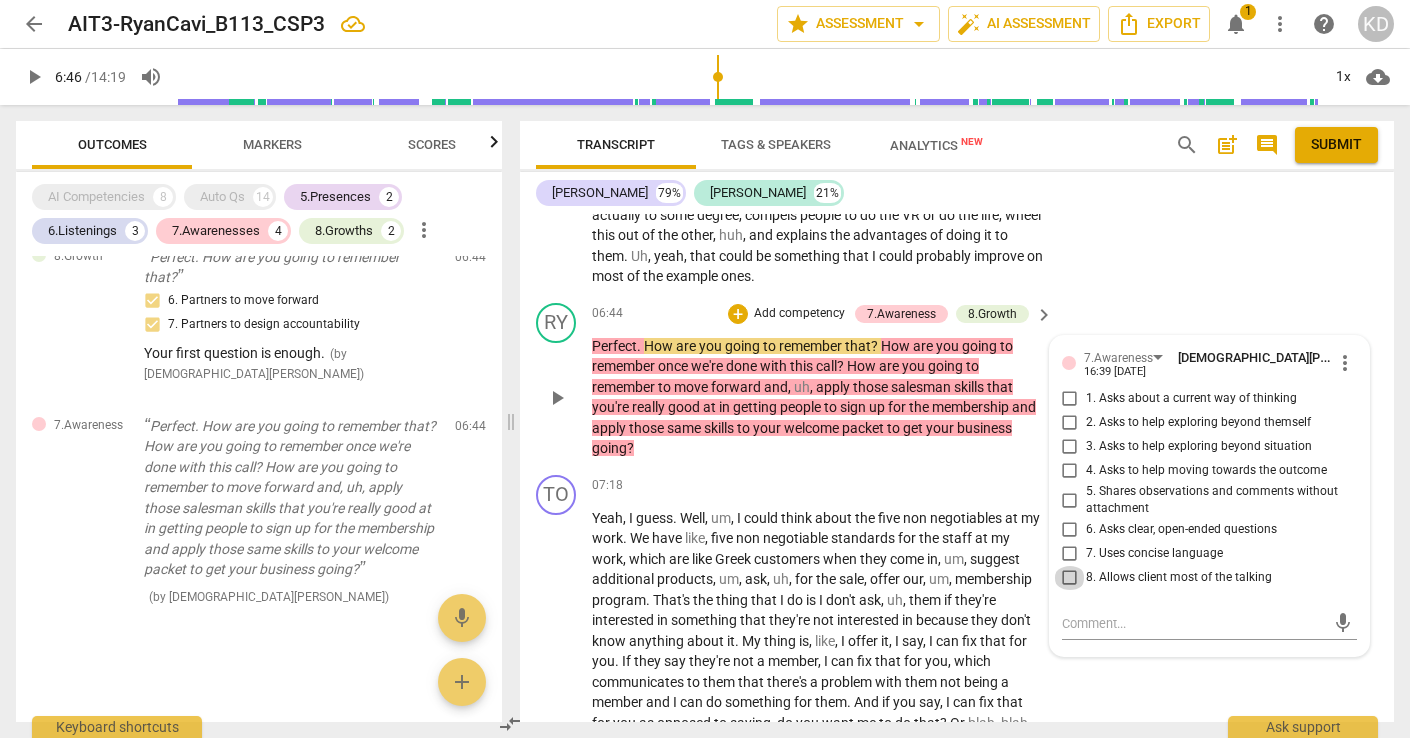 click on "8. Allows client most of the talking" at bounding box center [1070, 578] 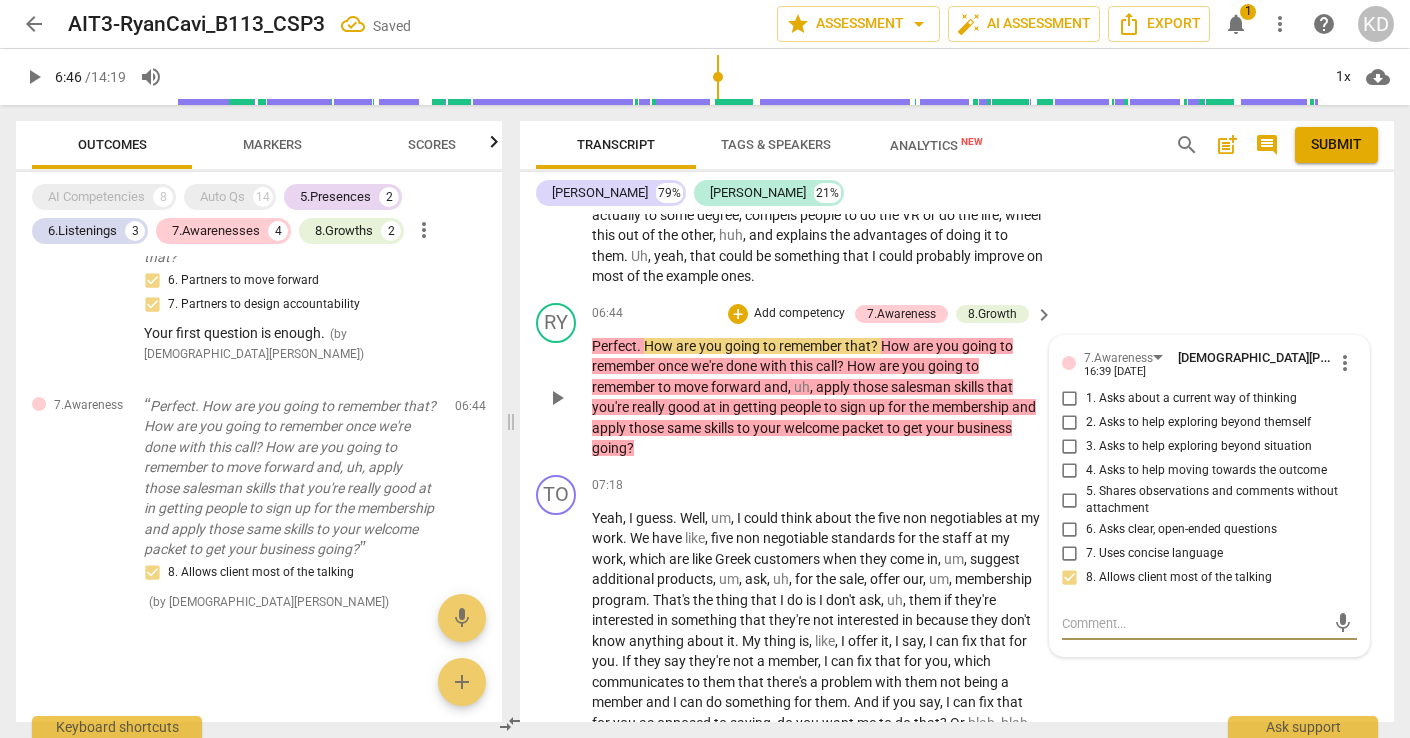 click at bounding box center [1193, 623] 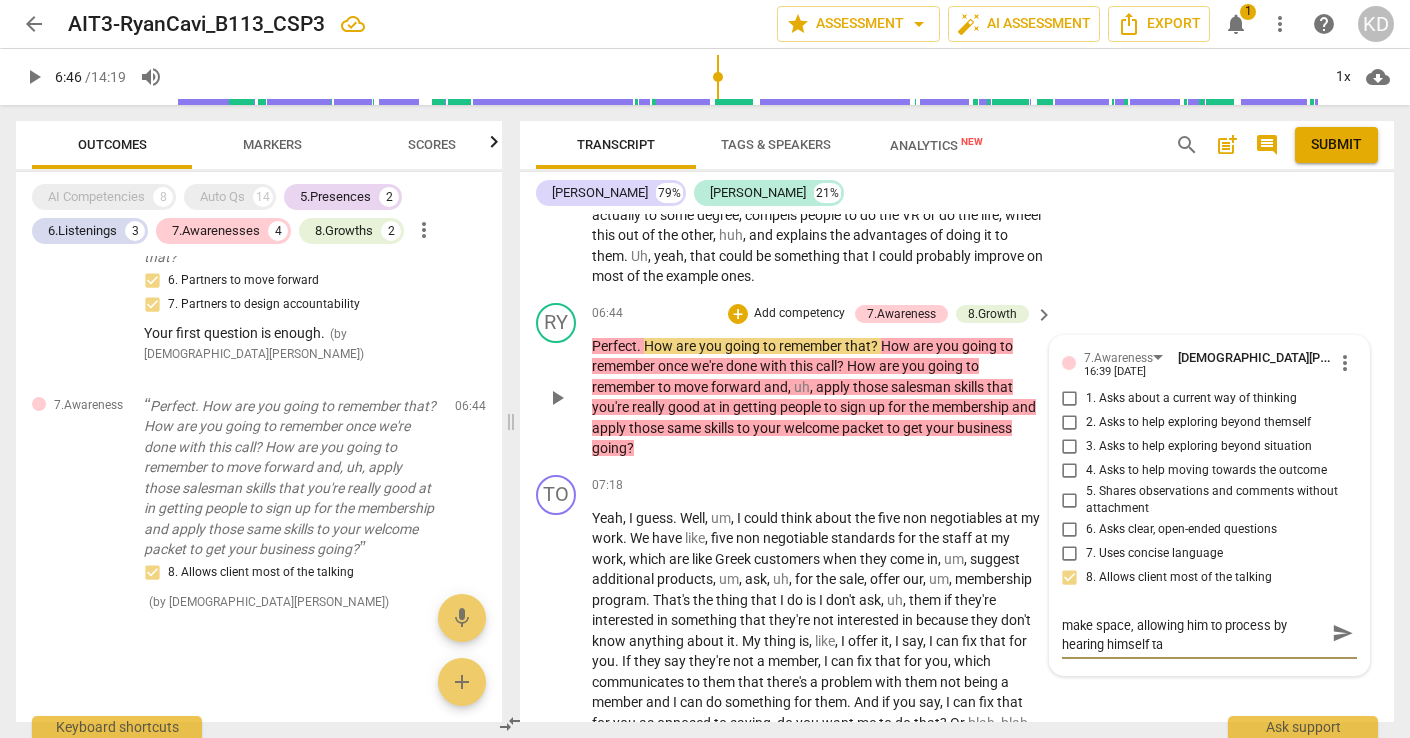 scroll, scrollTop: 0, scrollLeft: 0, axis: both 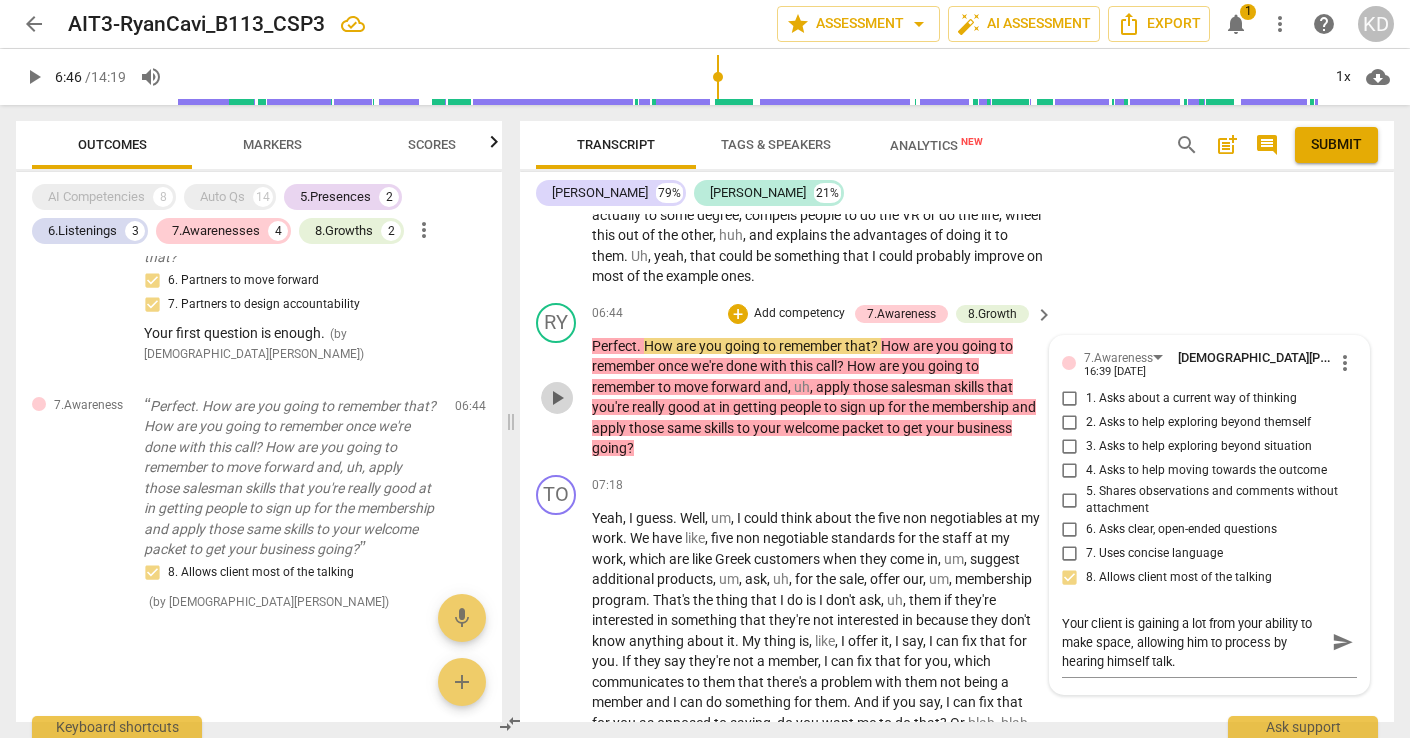 click on "play_arrow" at bounding box center [557, 398] 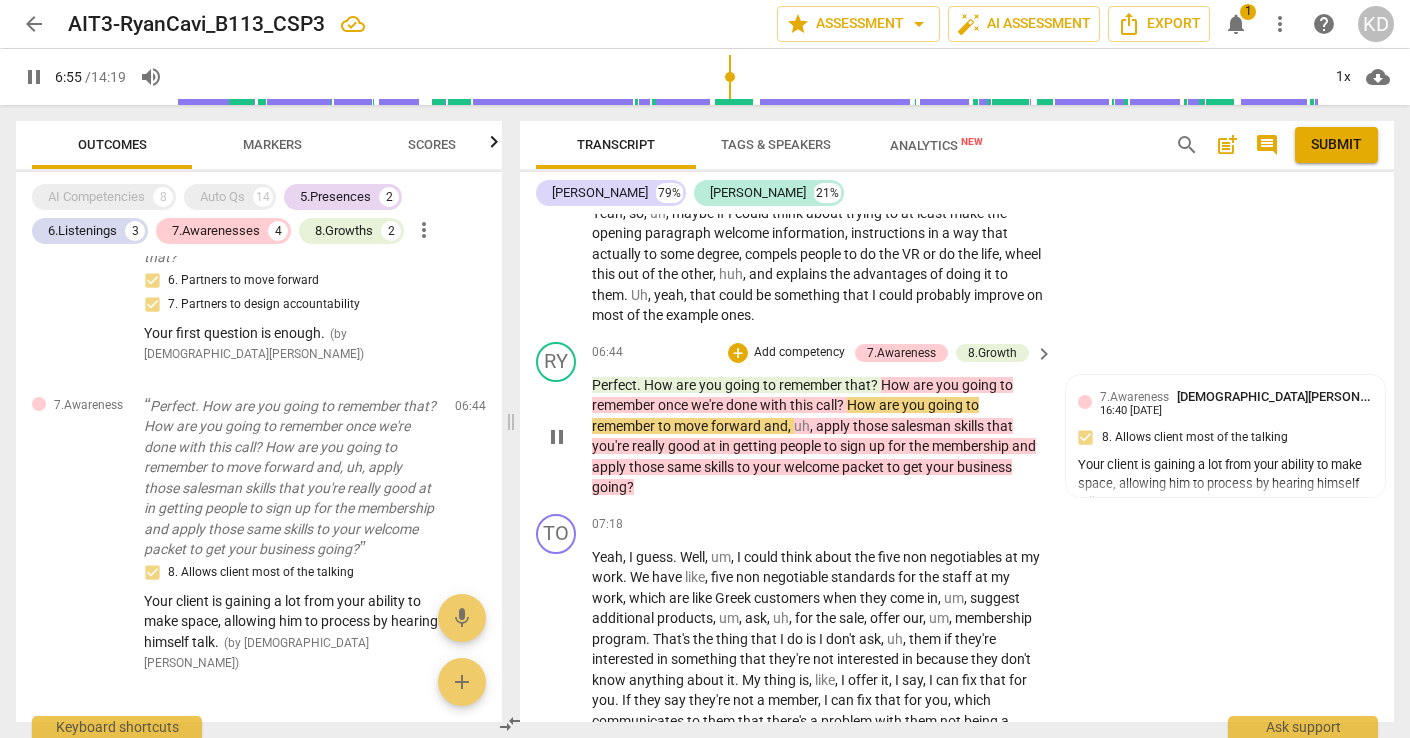 scroll, scrollTop: 3695, scrollLeft: 0, axis: vertical 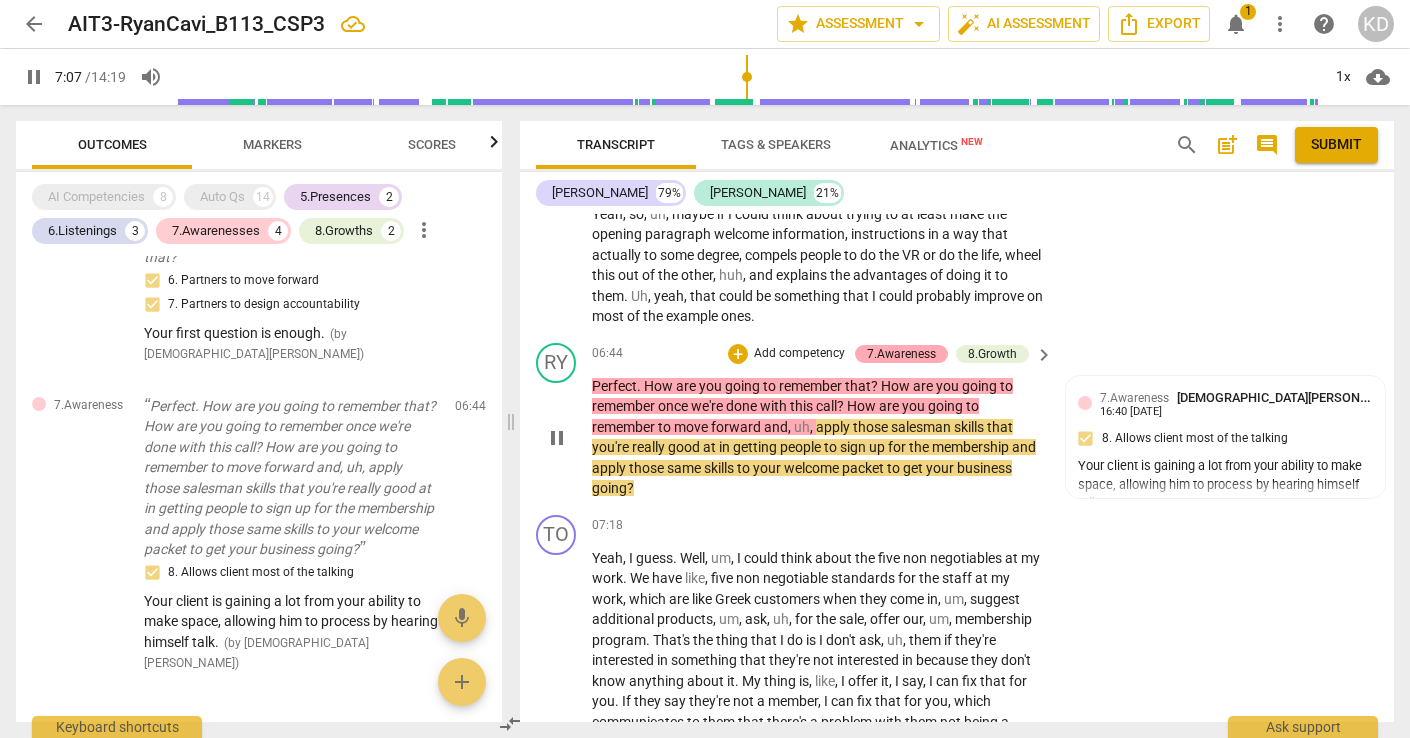 click on "7.Awareness" at bounding box center [901, 354] 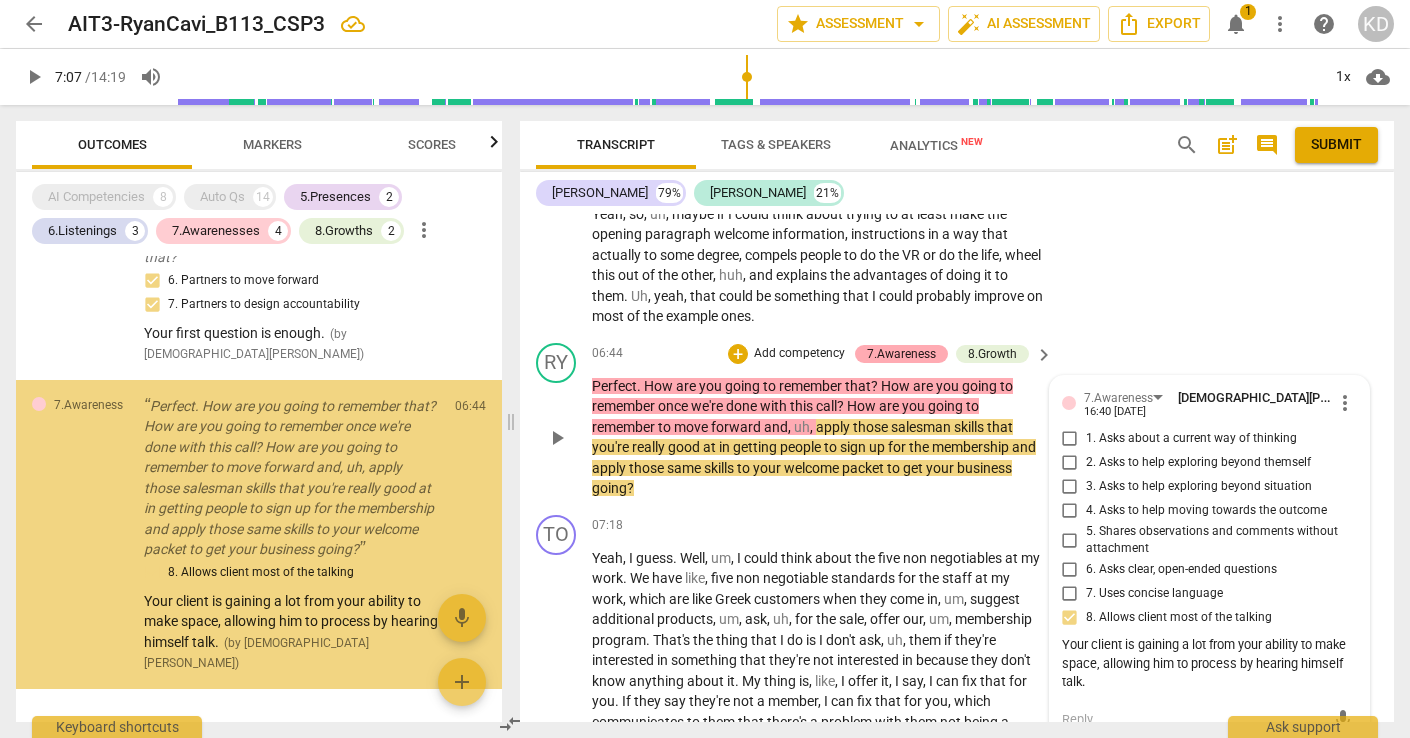 scroll, scrollTop: 1776, scrollLeft: 0, axis: vertical 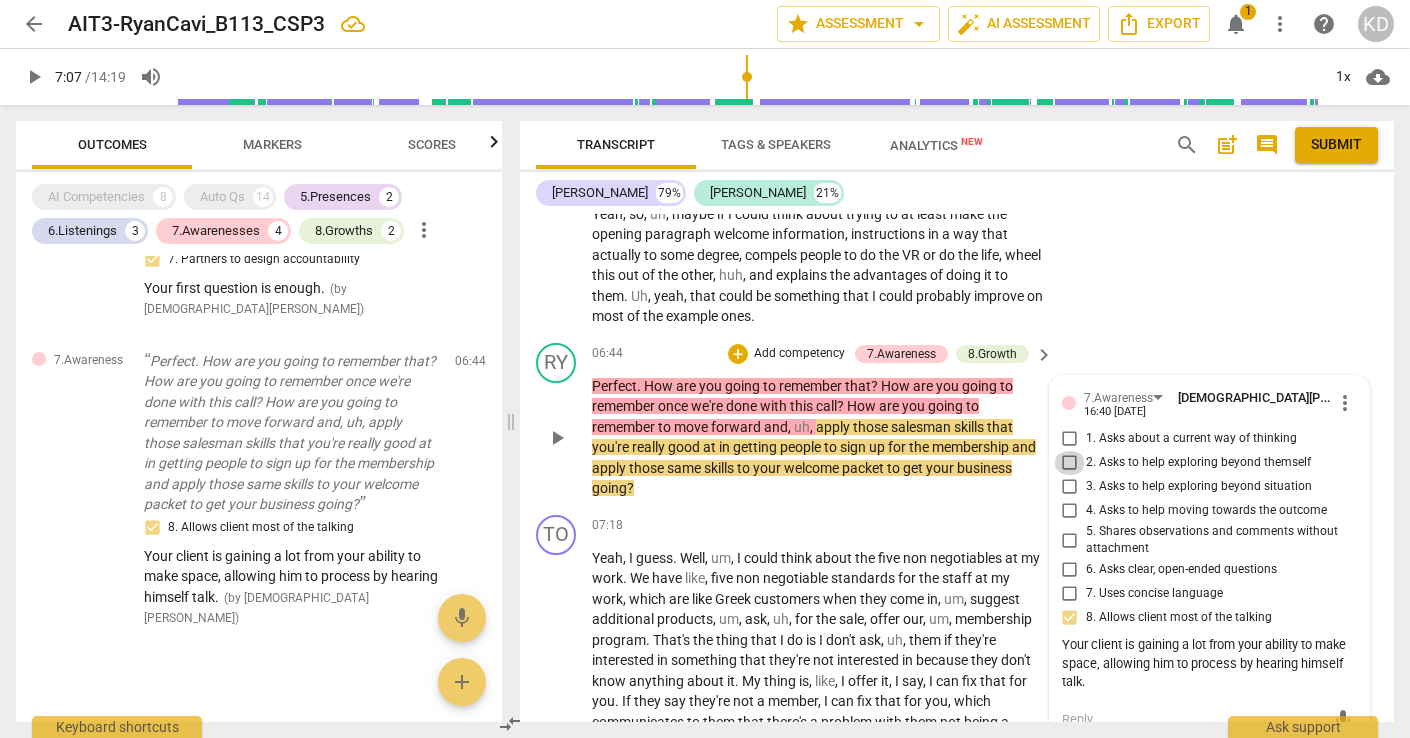 click on "2. Asks to help exploring beyond themself" at bounding box center (1070, 463) 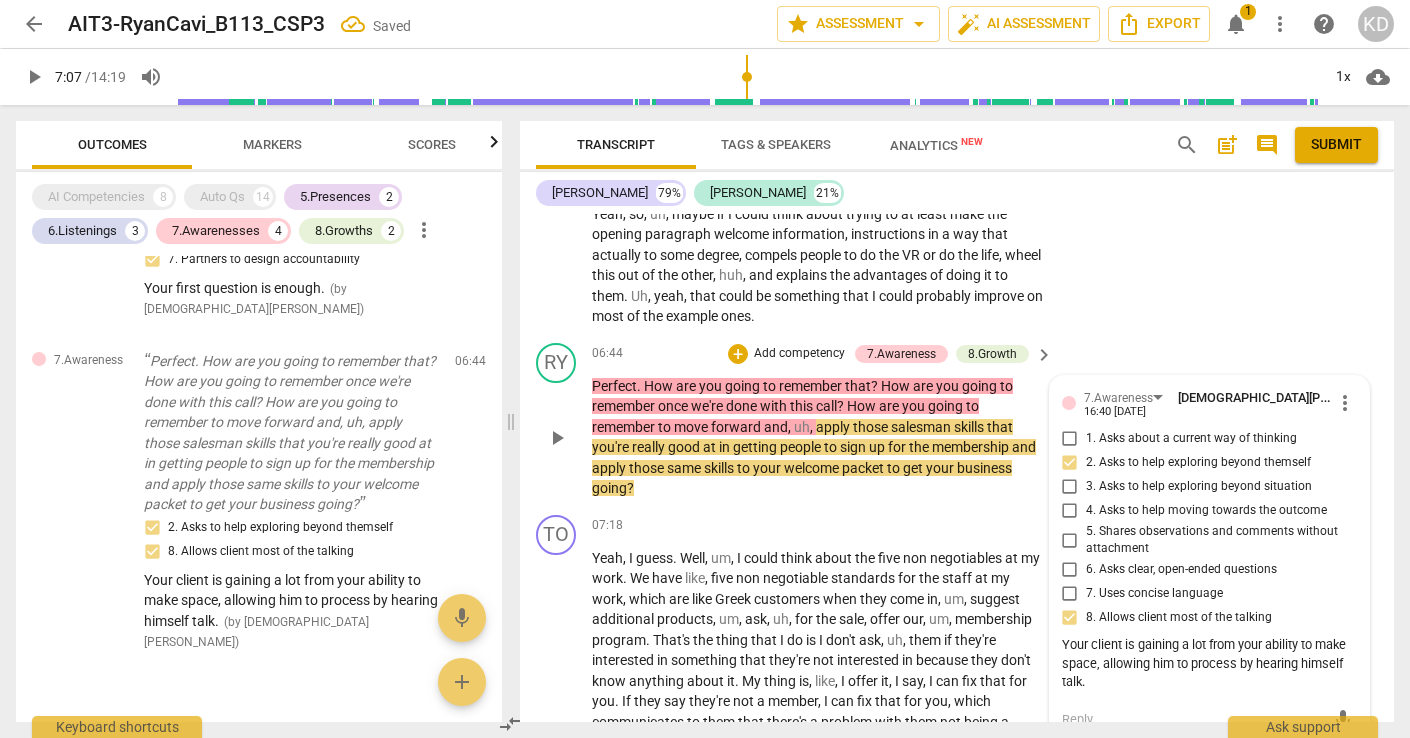 click on "3. Asks to help exploring beyond situation" at bounding box center [1070, 487] 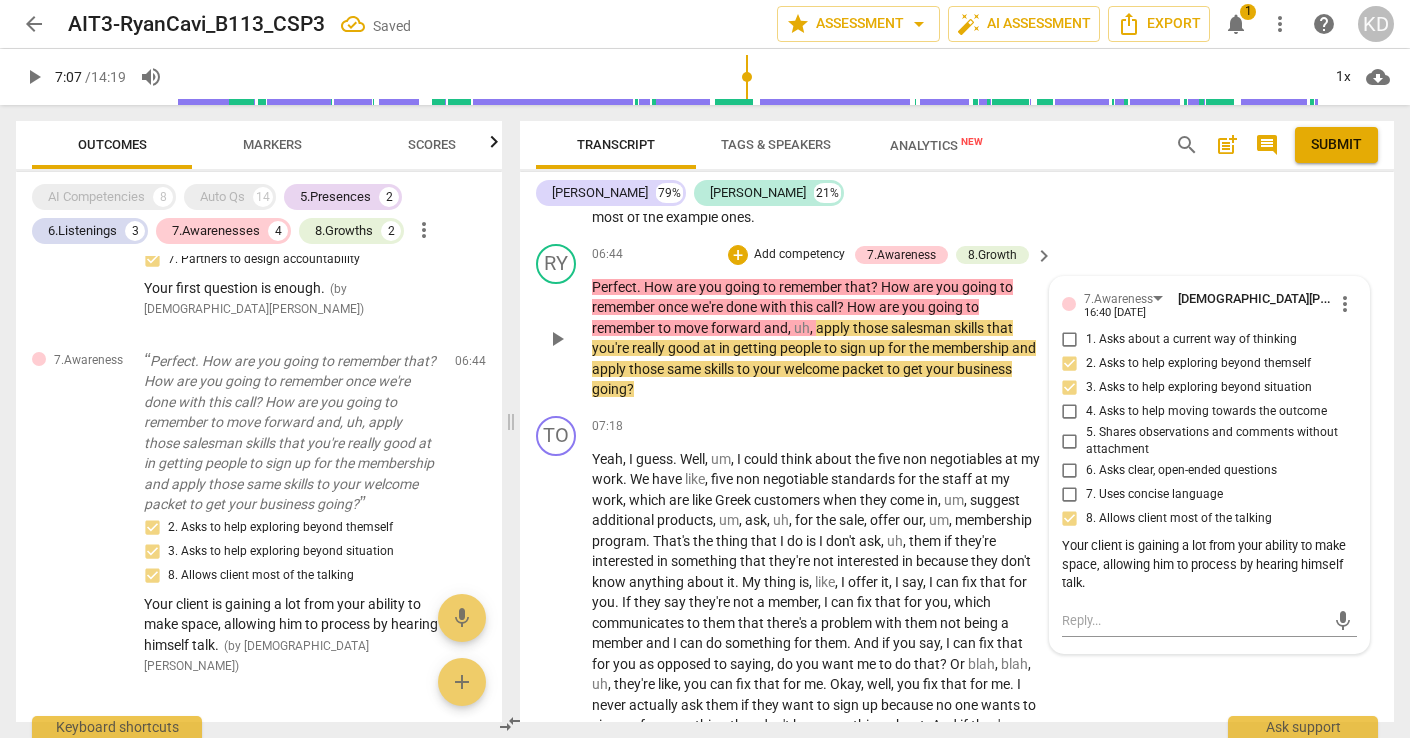 scroll, scrollTop: 3796, scrollLeft: 0, axis: vertical 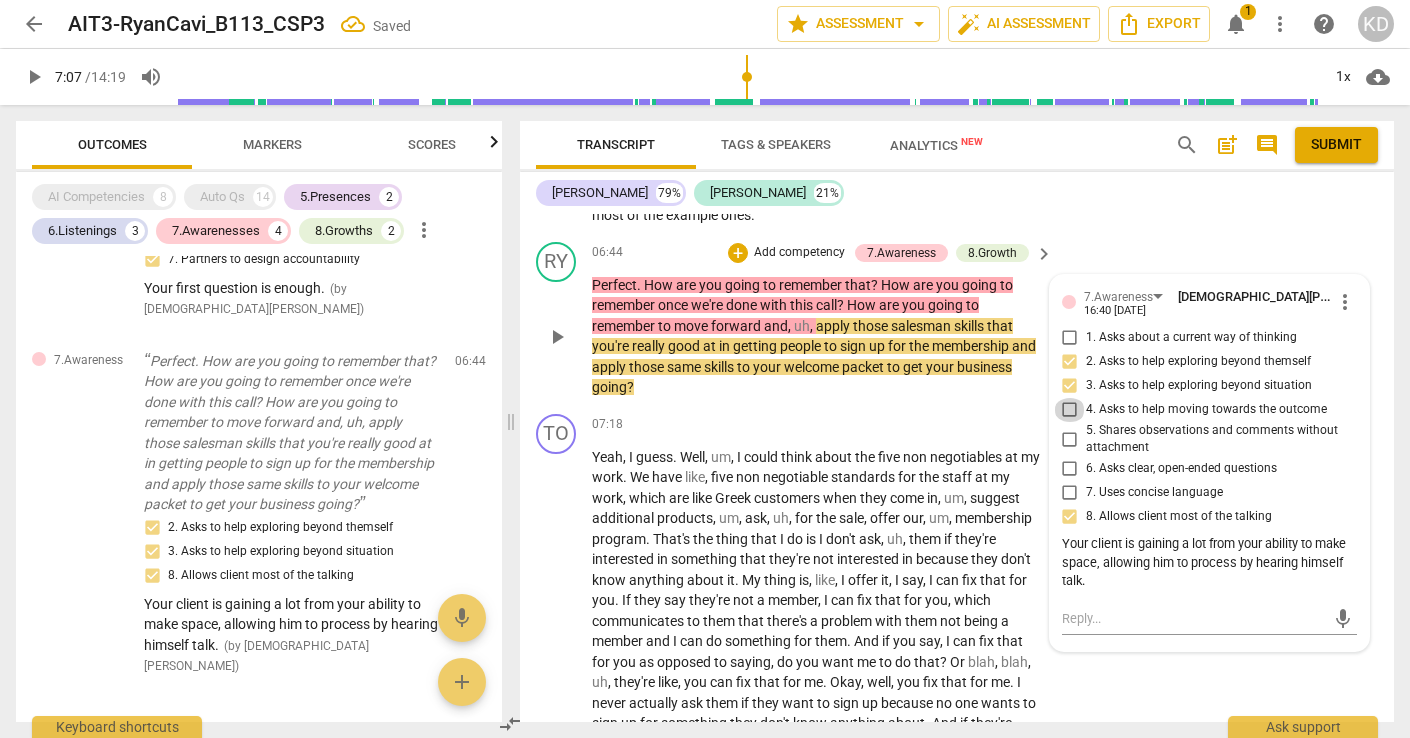 click on "4. Asks to help moving towards the outcome" at bounding box center [1070, 410] 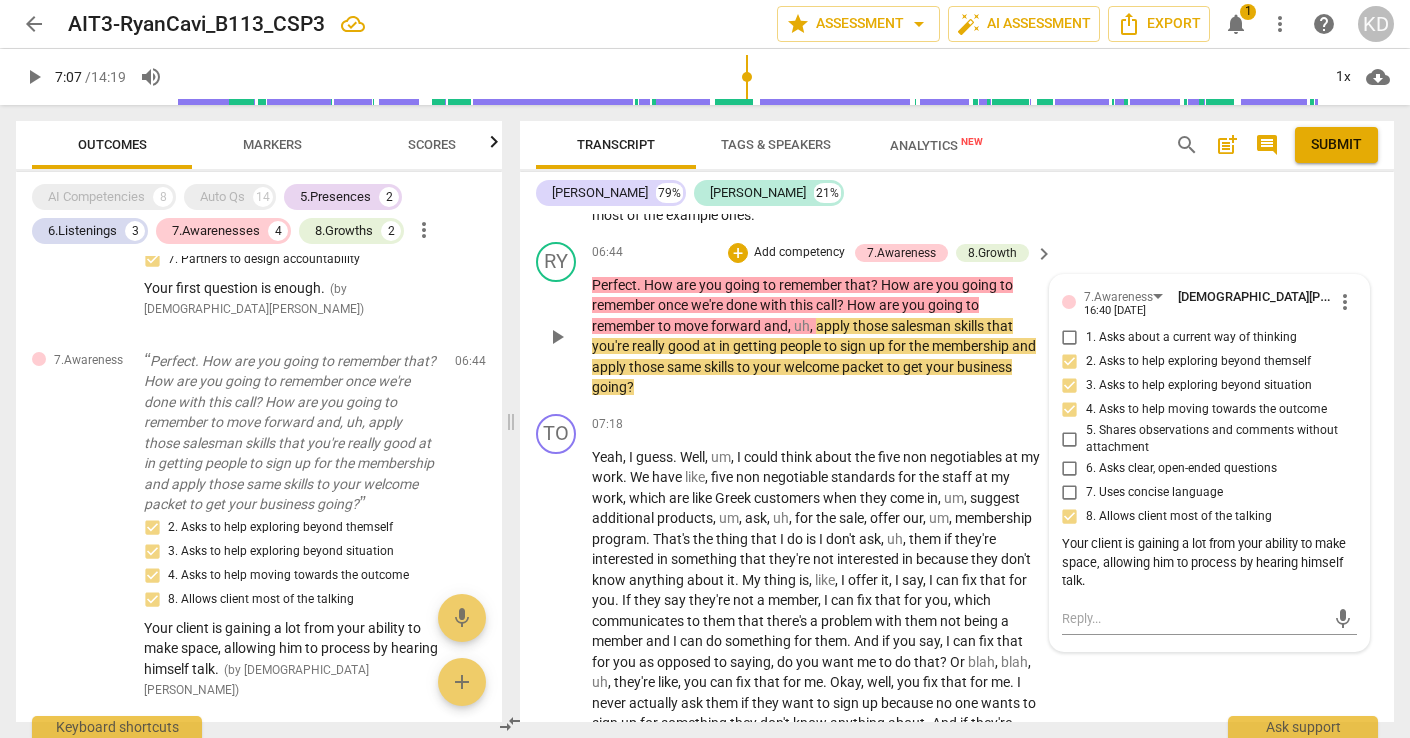 click on "more_vert" at bounding box center (1345, 302) 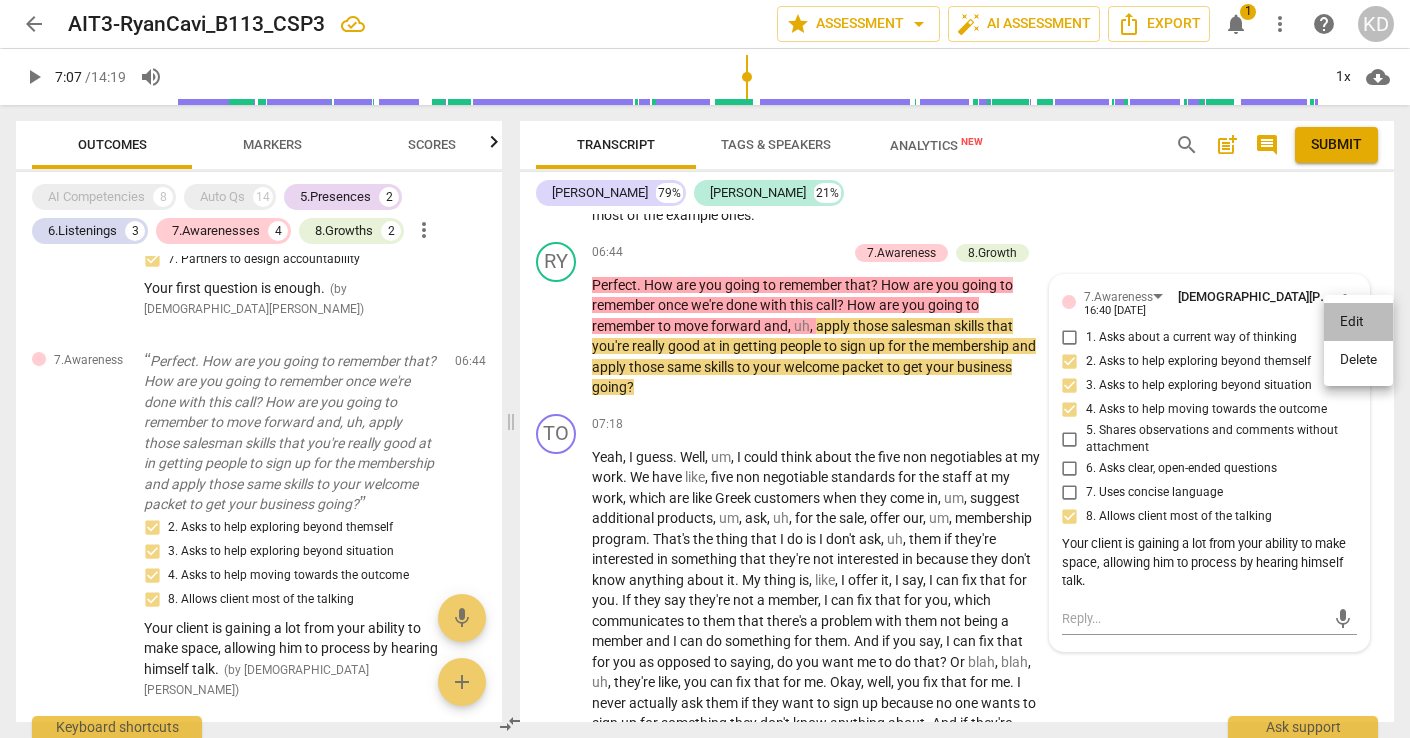 click on "Edit" at bounding box center (1358, 322) 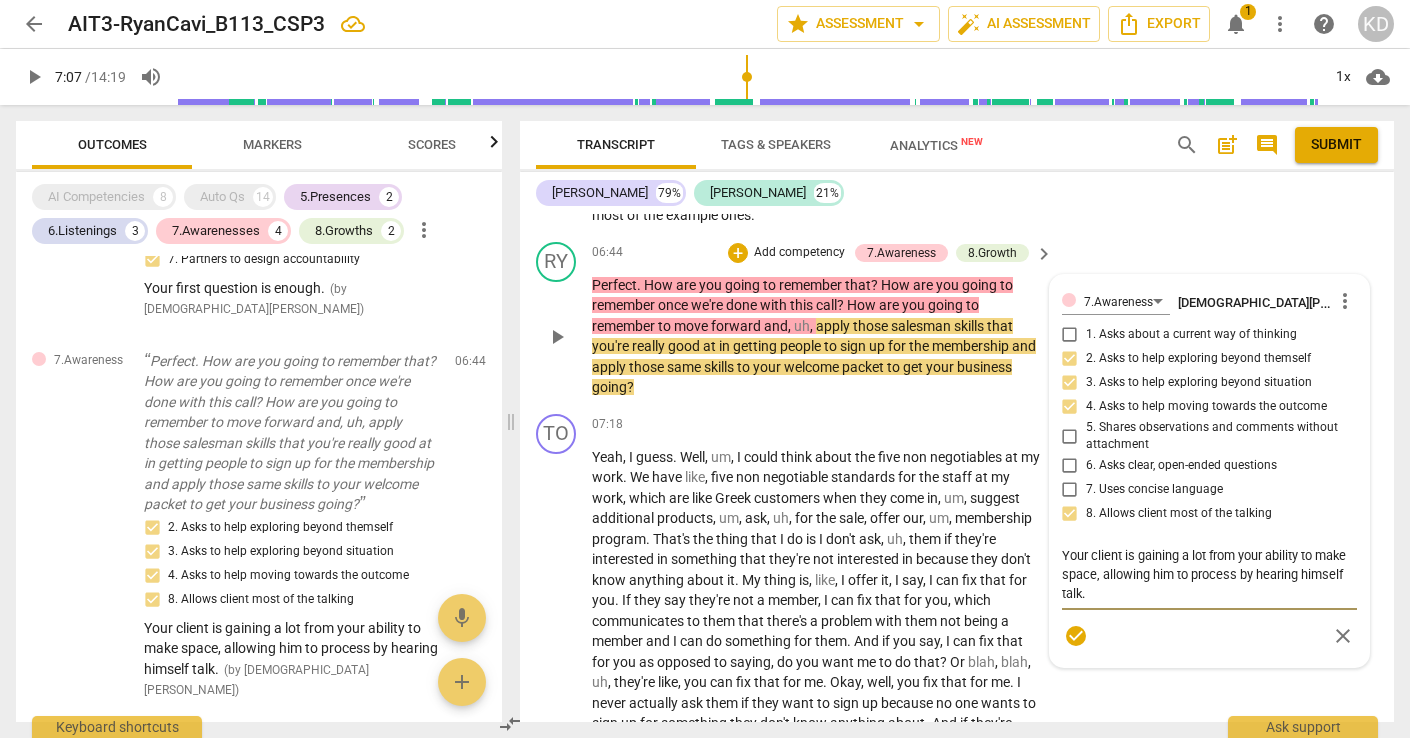 click on "Your client is gaining a lot from your ability to make space, allowing him to process by hearing himself talk." at bounding box center [1209, 574] 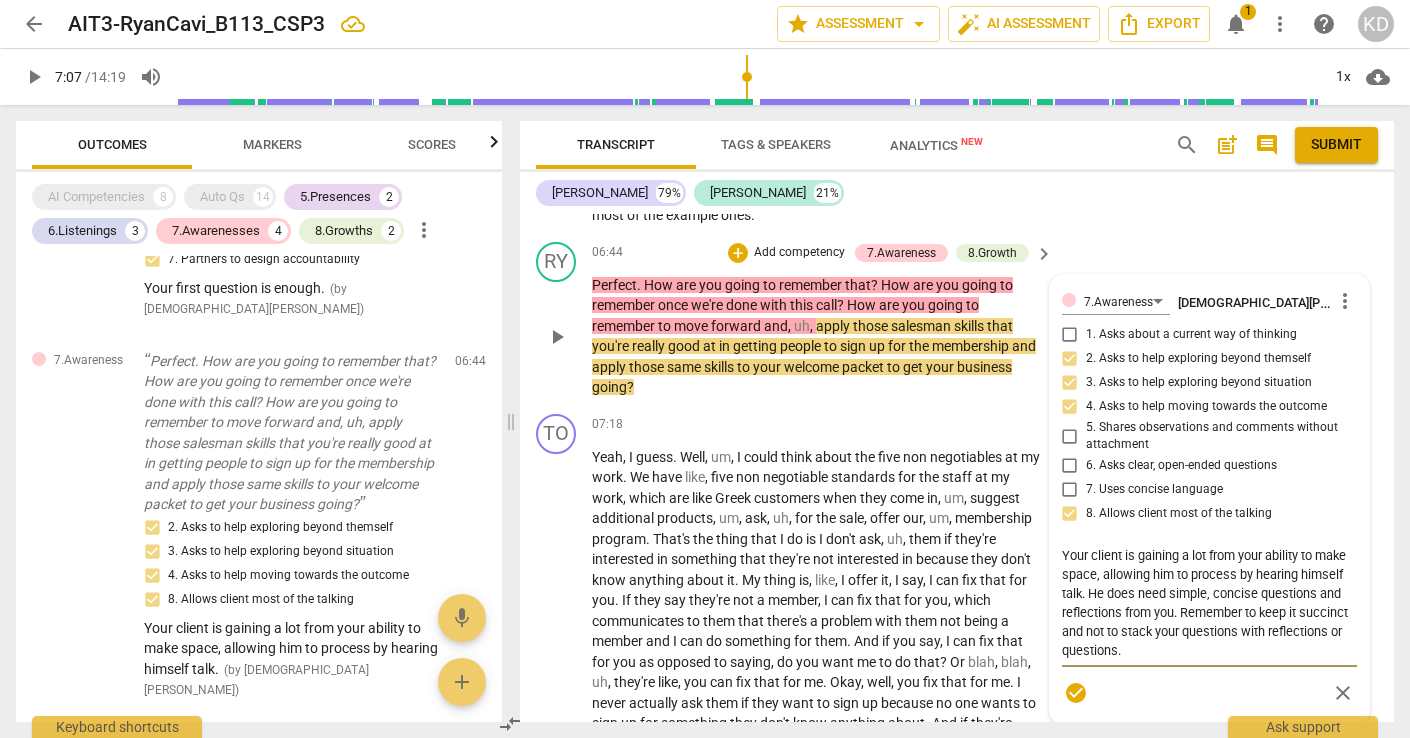click on "Your client is gaining a lot from your ability to make space, allowing him to process by hearing himself talk. He does need simple, concise questions and reflections from you. Remember to keep it succinct and not to stack your questions with reflections or questions." at bounding box center [1209, 603] 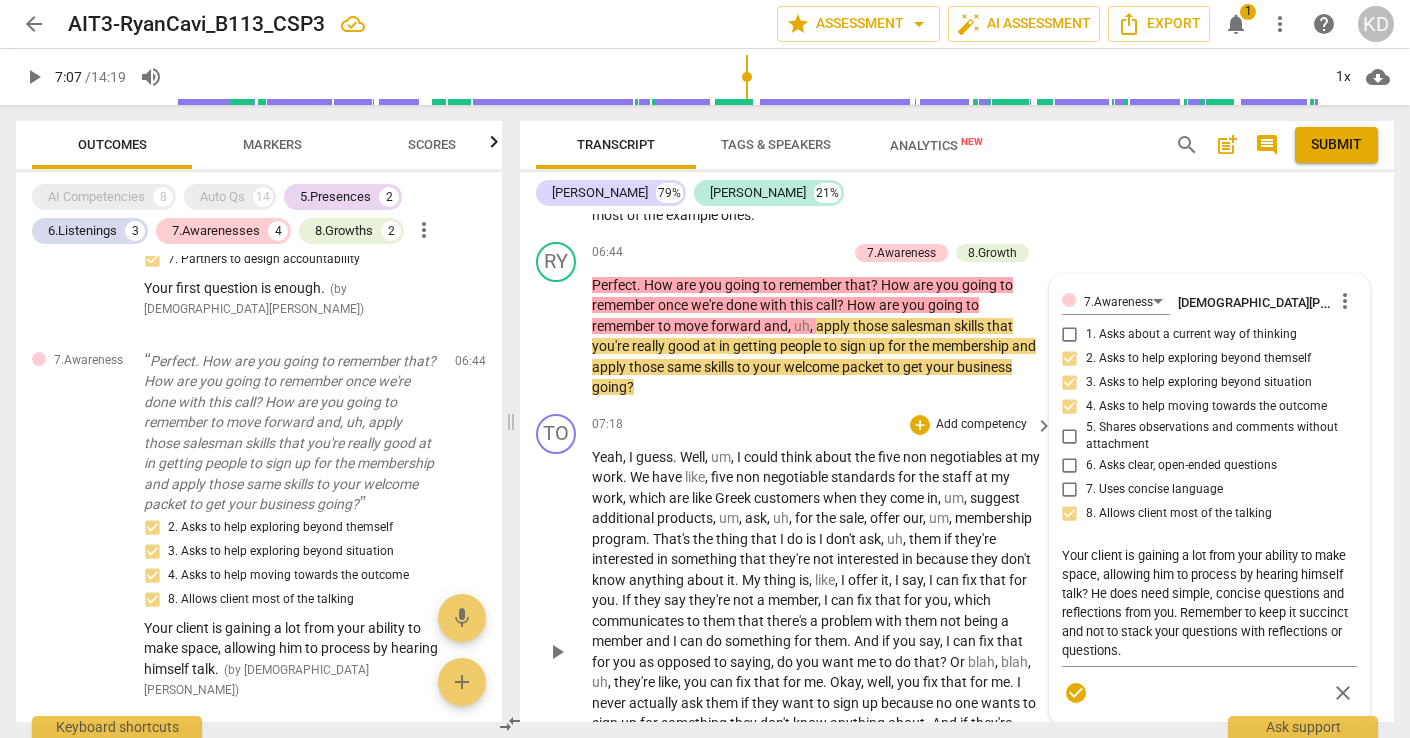 click on "07:18 + Add competency keyboard_arrow_right" at bounding box center [823, 425] 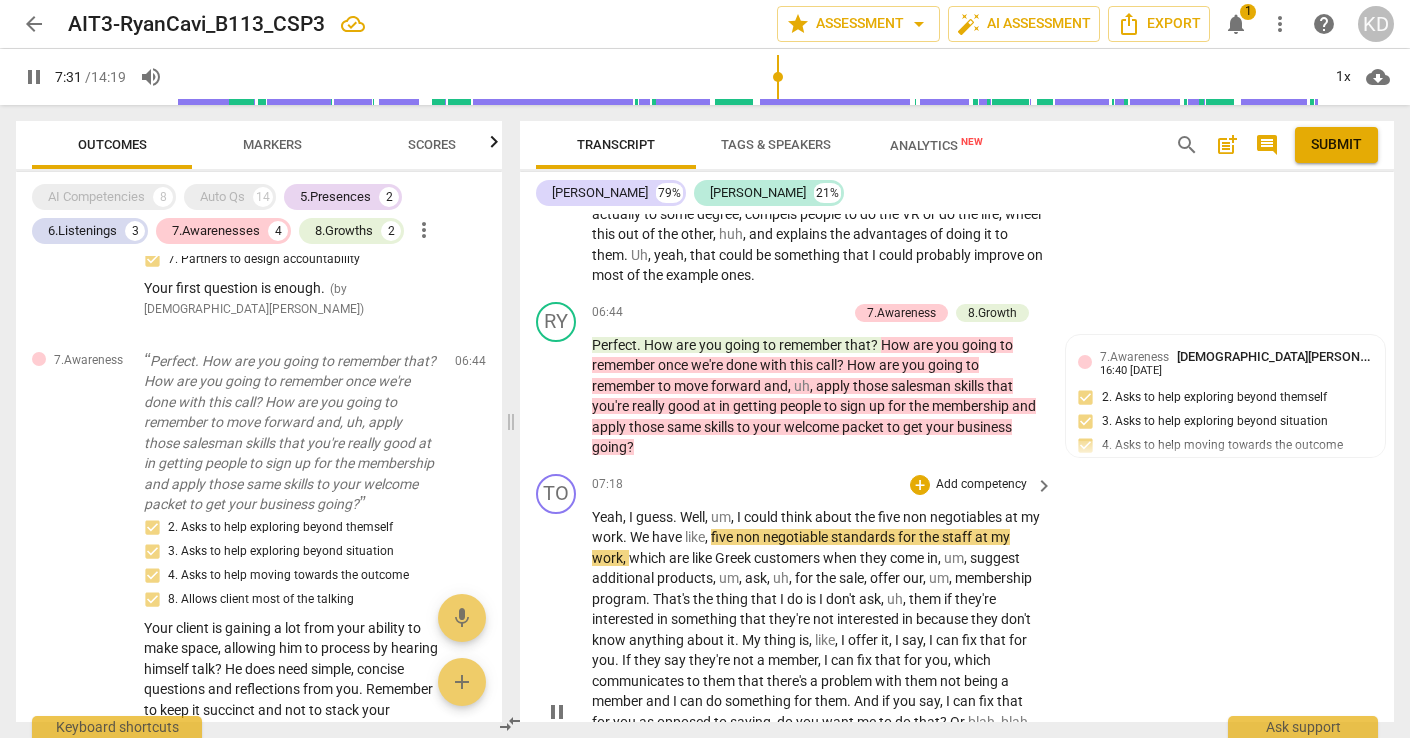scroll, scrollTop: 3734, scrollLeft: 0, axis: vertical 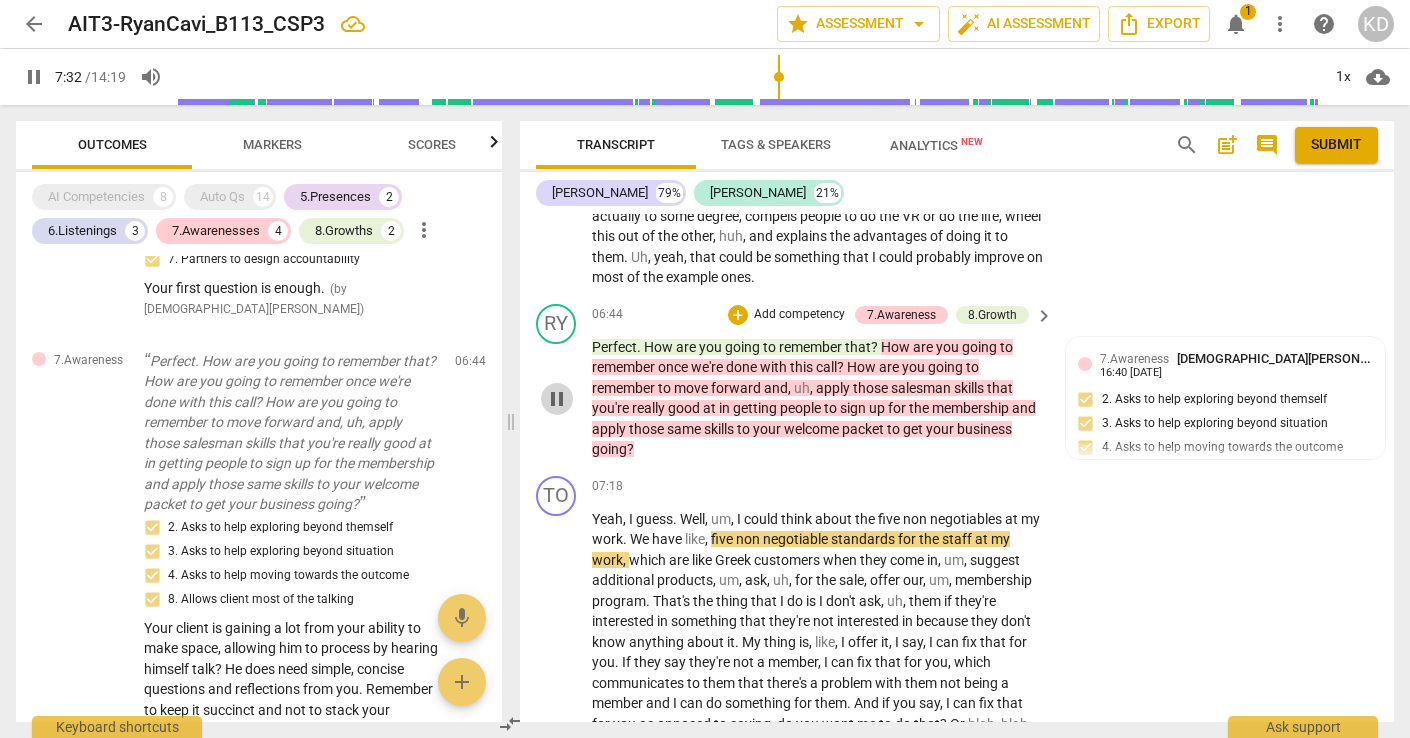 click on "pause" at bounding box center (557, 399) 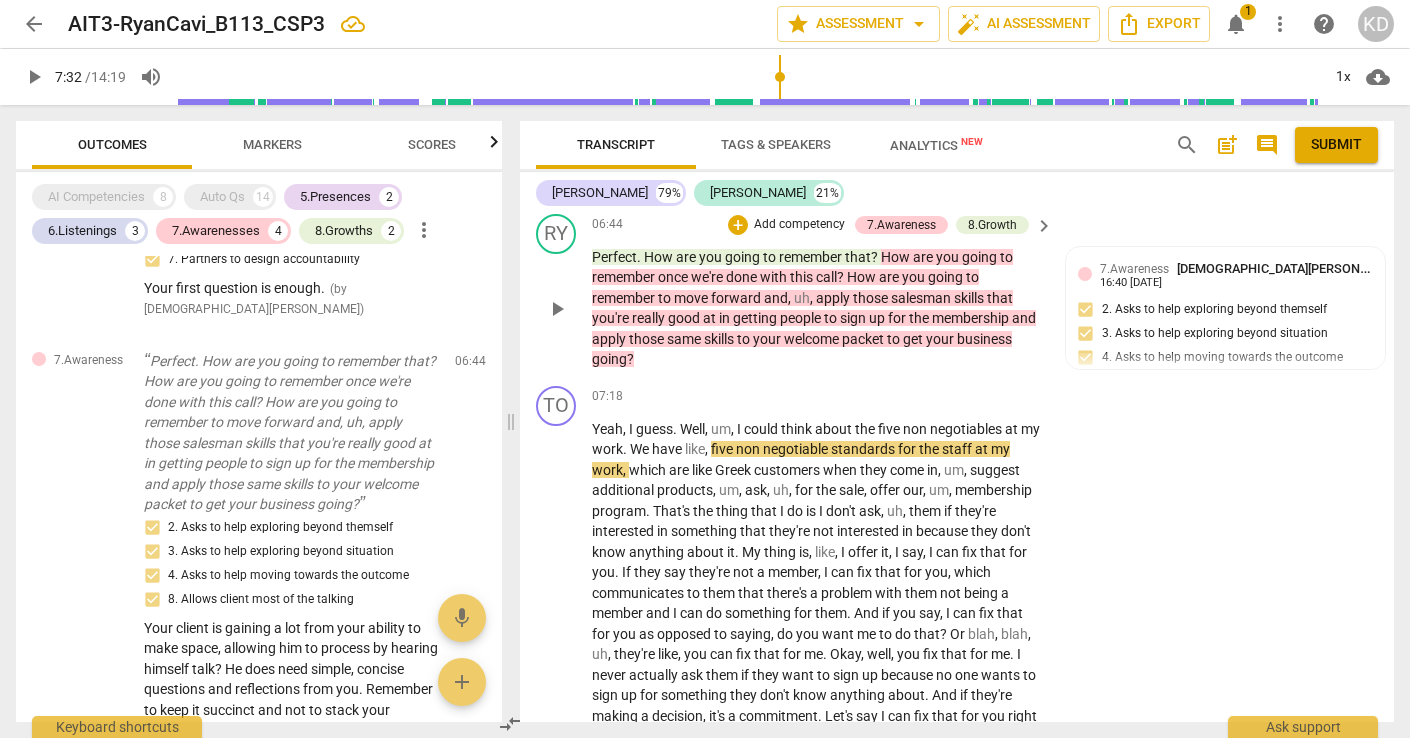 scroll, scrollTop: 3787, scrollLeft: 0, axis: vertical 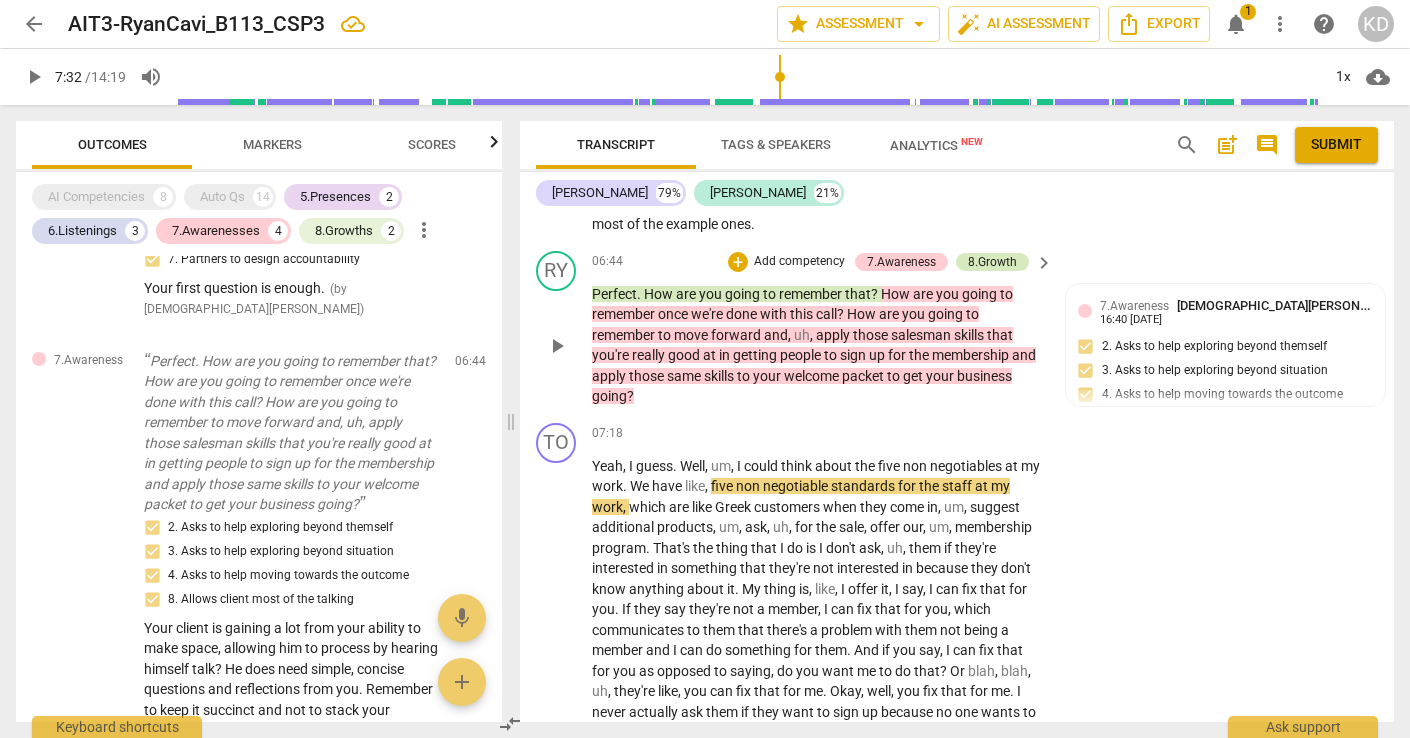 click on "8.Growth" at bounding box center (992, 262) 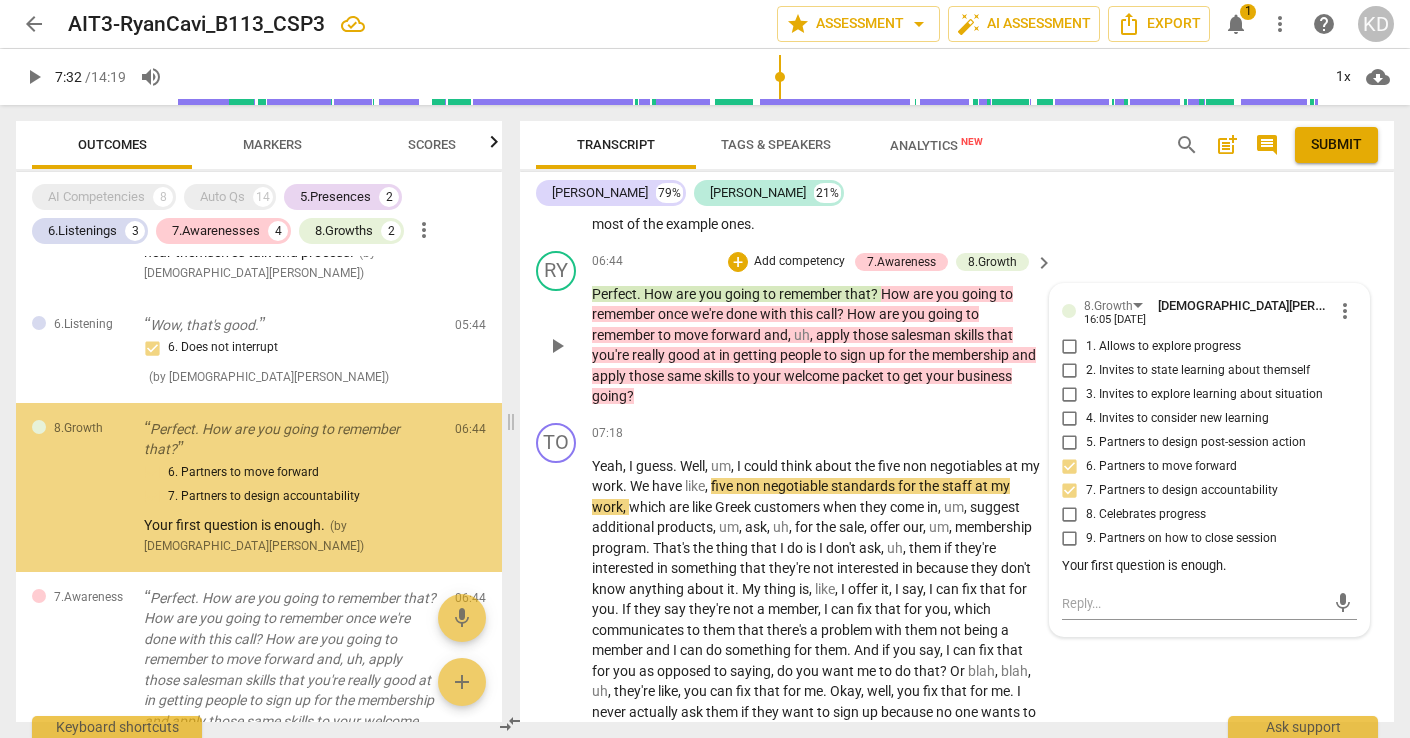 scroll, scrollTop: 1537, scrollLeft: 0, axis: vertical 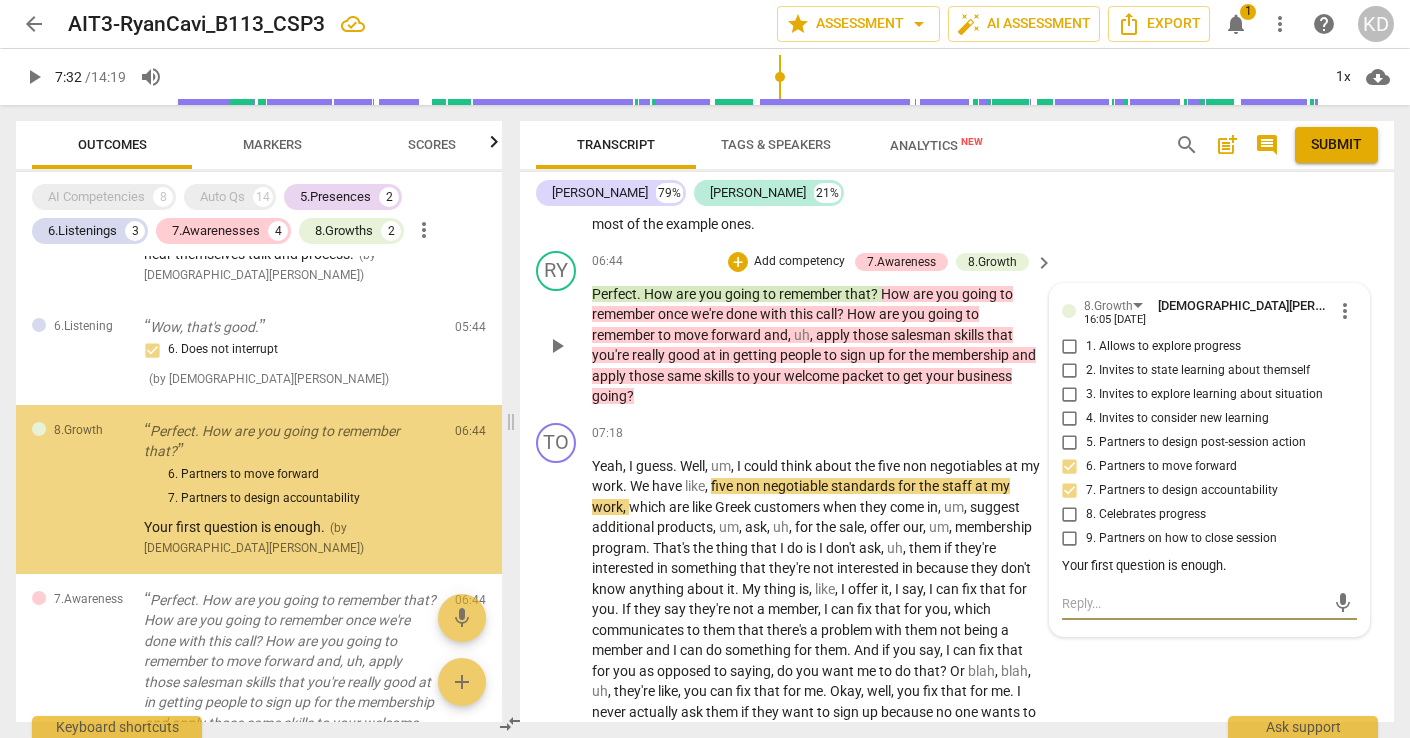 click at bounding box center [1193, 603] 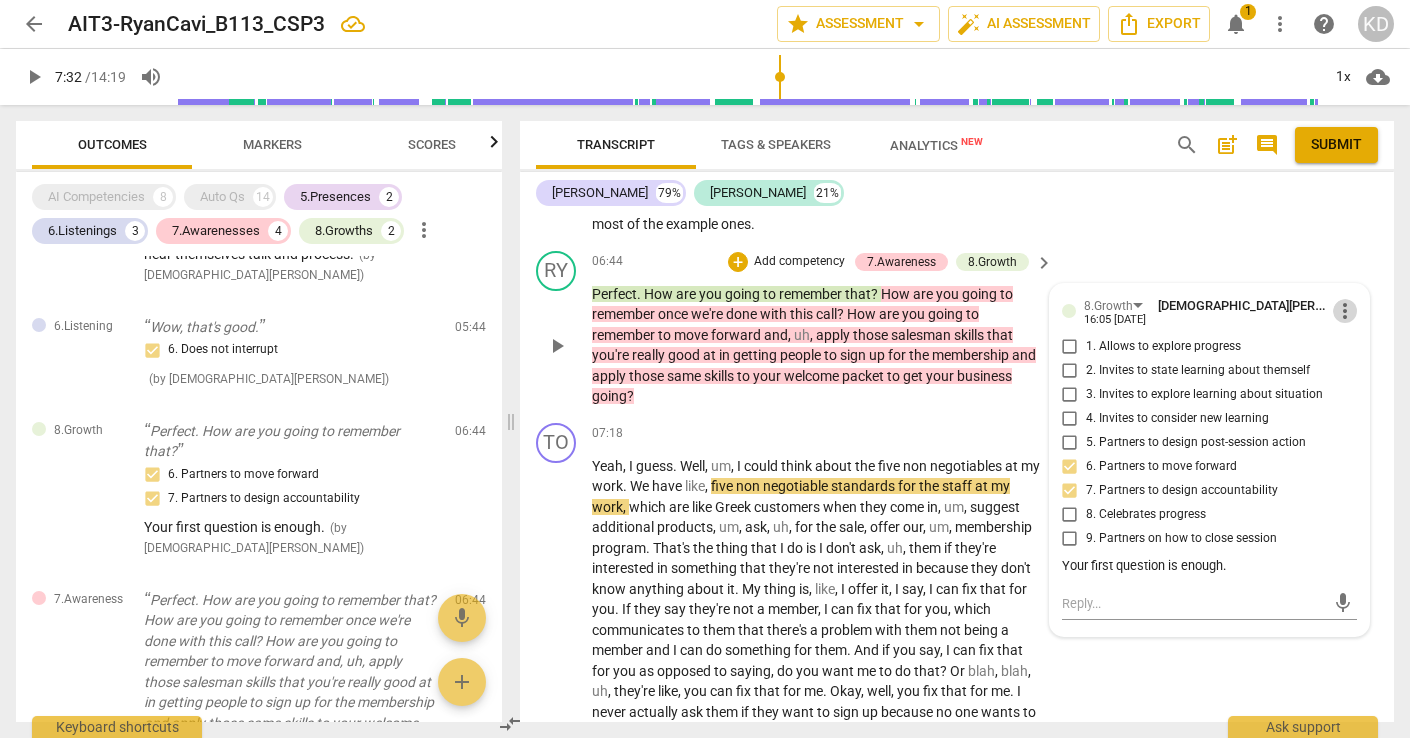 click on "more_vert" at bounding box center [1345, 311] 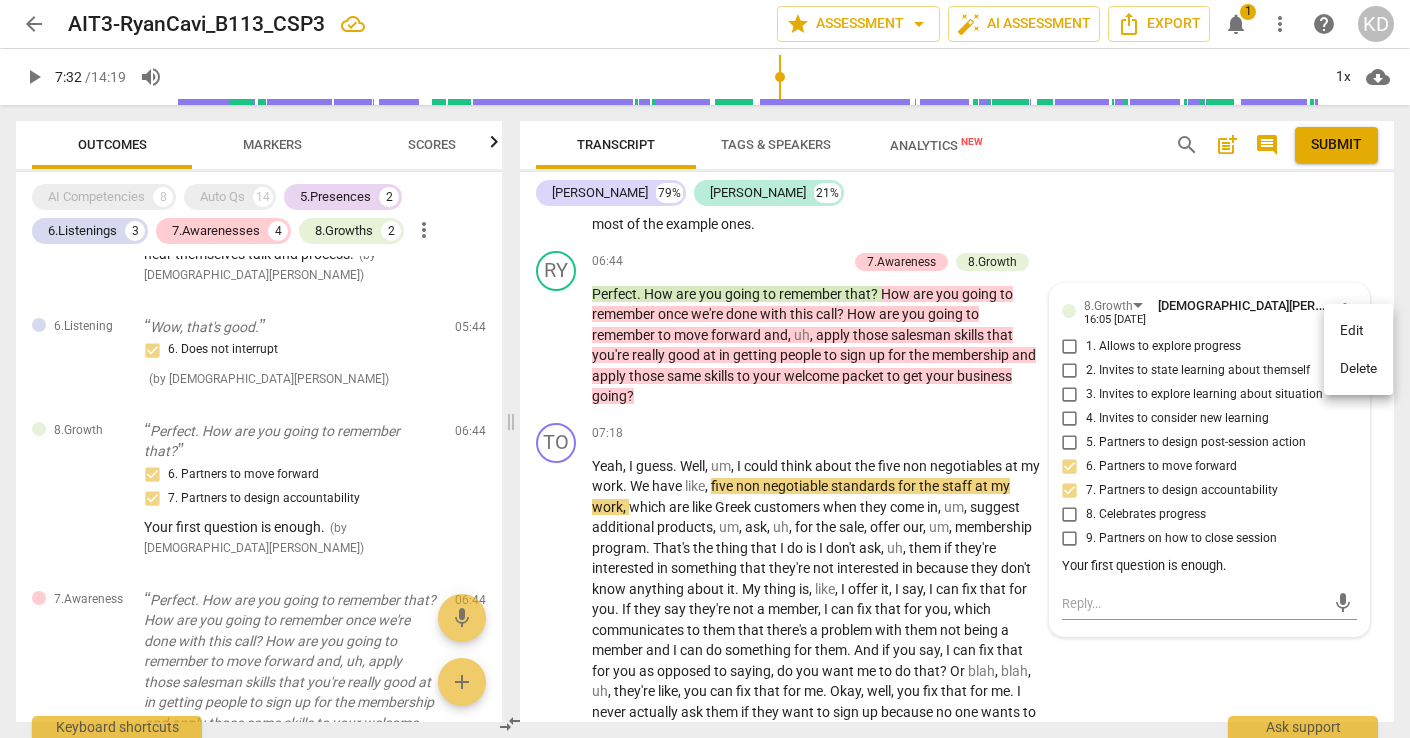 click on "Edit" at bounding box center [1358, 331] 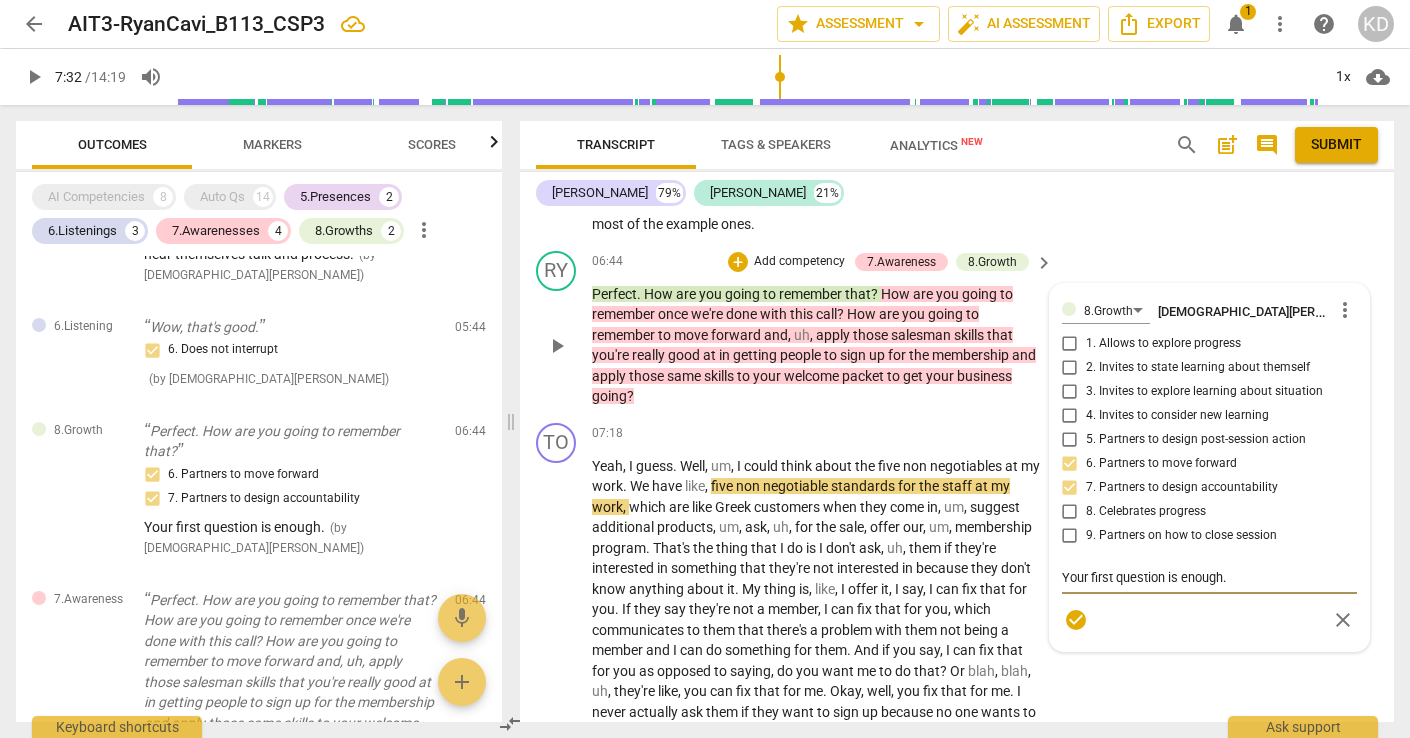 click on "Your first question is enough." at bounding box center [1209, 577] 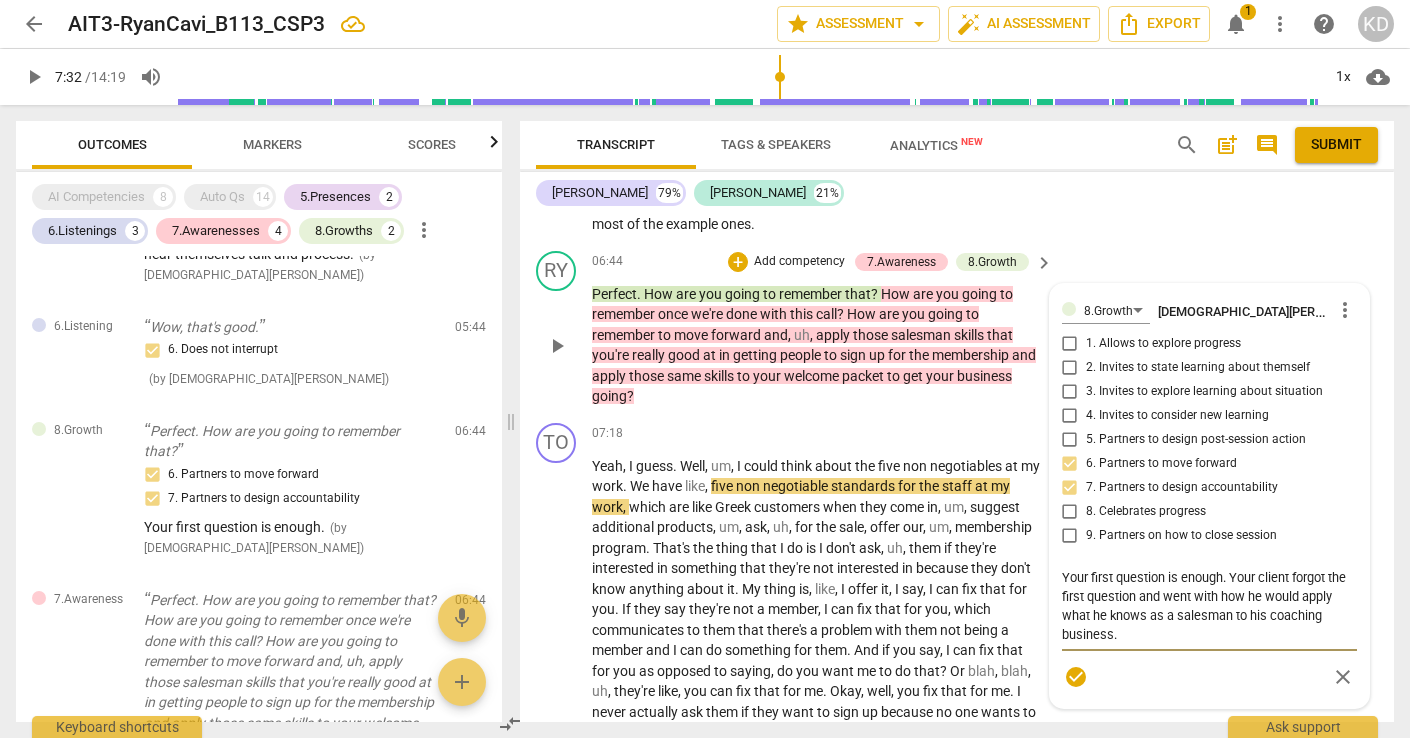 click on "Your first question is enough. Your client forgot the first question and went with how he would apply what he knows as a salesman to his coaching business." at bounding box center (1209, 606) 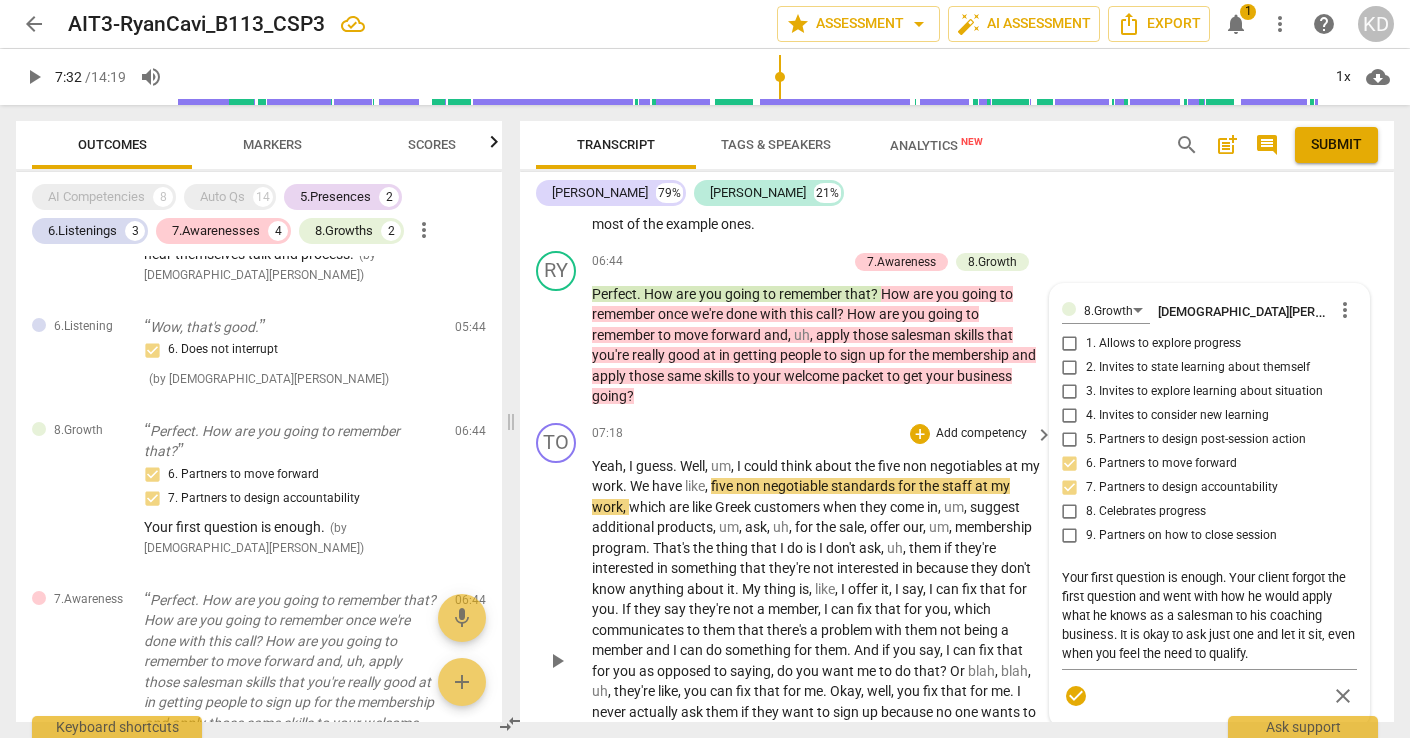 click on "TO play_arrow pause 07:18 + Add competency keyboard_arrow_right Yeah ,   I   guess .   Well ,   um ,   I   could   think   about   the   five   non   negotiables   at   my   work .   We   have   like ,   five   non   negotiable   standards   for   the   staff   at   my   work ,   which   are   like   Greek   customers   when   they   come   in ,   um ,   suggest   additional   products ,   um ,   ask ,   uh ,   for   the   sale ,   offer   our ,   um ,   membership   program .   That's   the   thing   that   I   do   is   I   don't   ask ,   uh ,   them   if   they're   interested   in   something   that   they're   not   interested   in   because   they   don't   know   anything   about   it .   My   thing   is ,   like ,   I   offer   it ,   I   say ,   I   can   fix   that   for   you .   If   they   say   they're   not   a   member ,   I   can   fix   that   for   you ,   which   communicates   to   them   that   there's   a   problem   with   them   not   being   a   member   and   I   can   do     for" at bounding box center (957, 644) 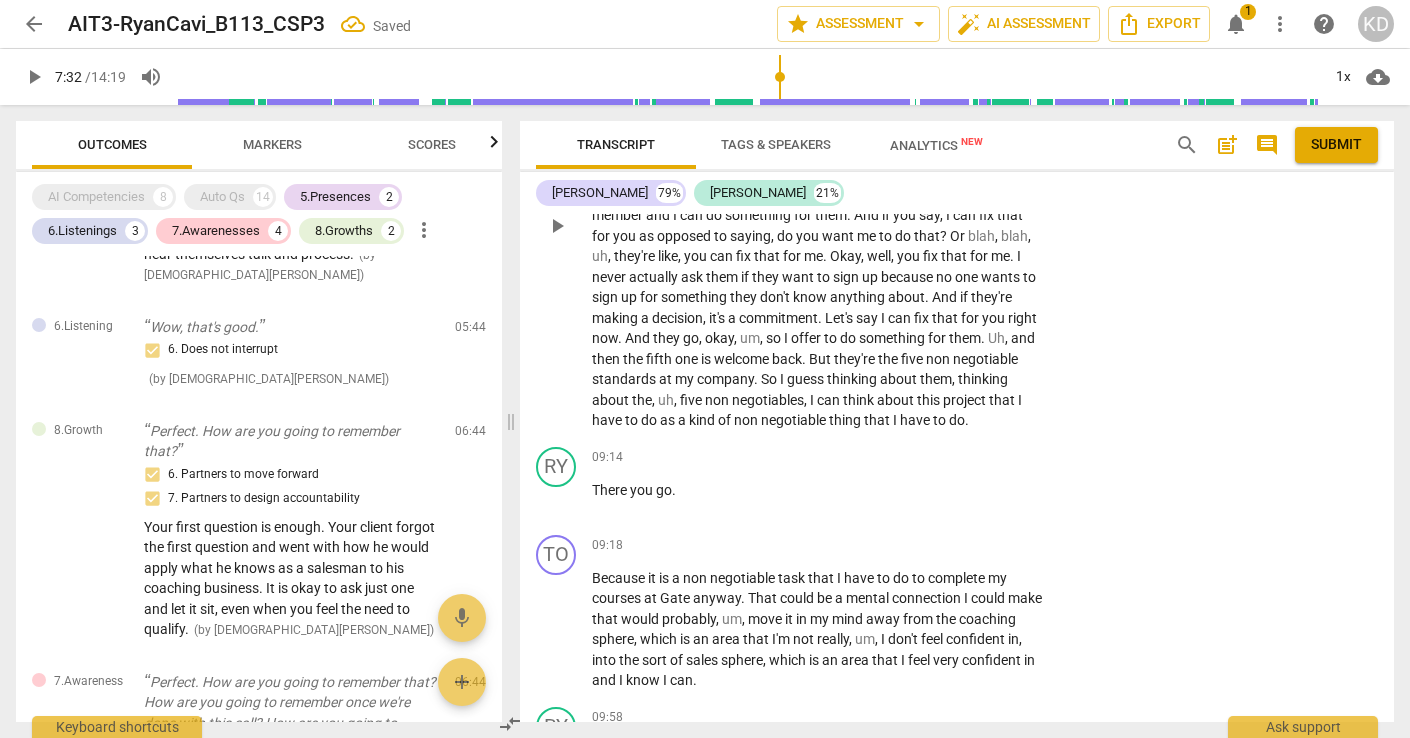 scroll, scrollTop: 4234, scrollLeft: 0, axis: vertical 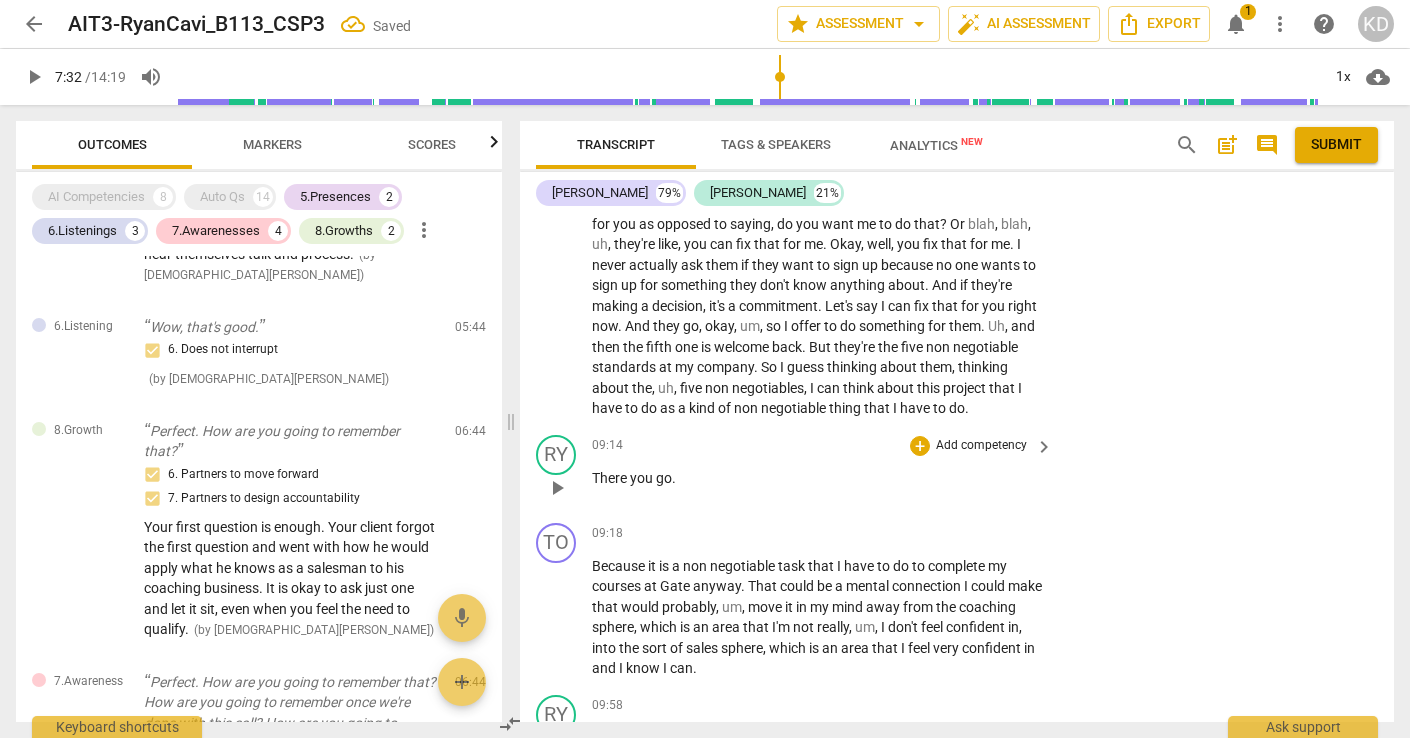 click on "play_arrow" at bounding box center (557, 488) 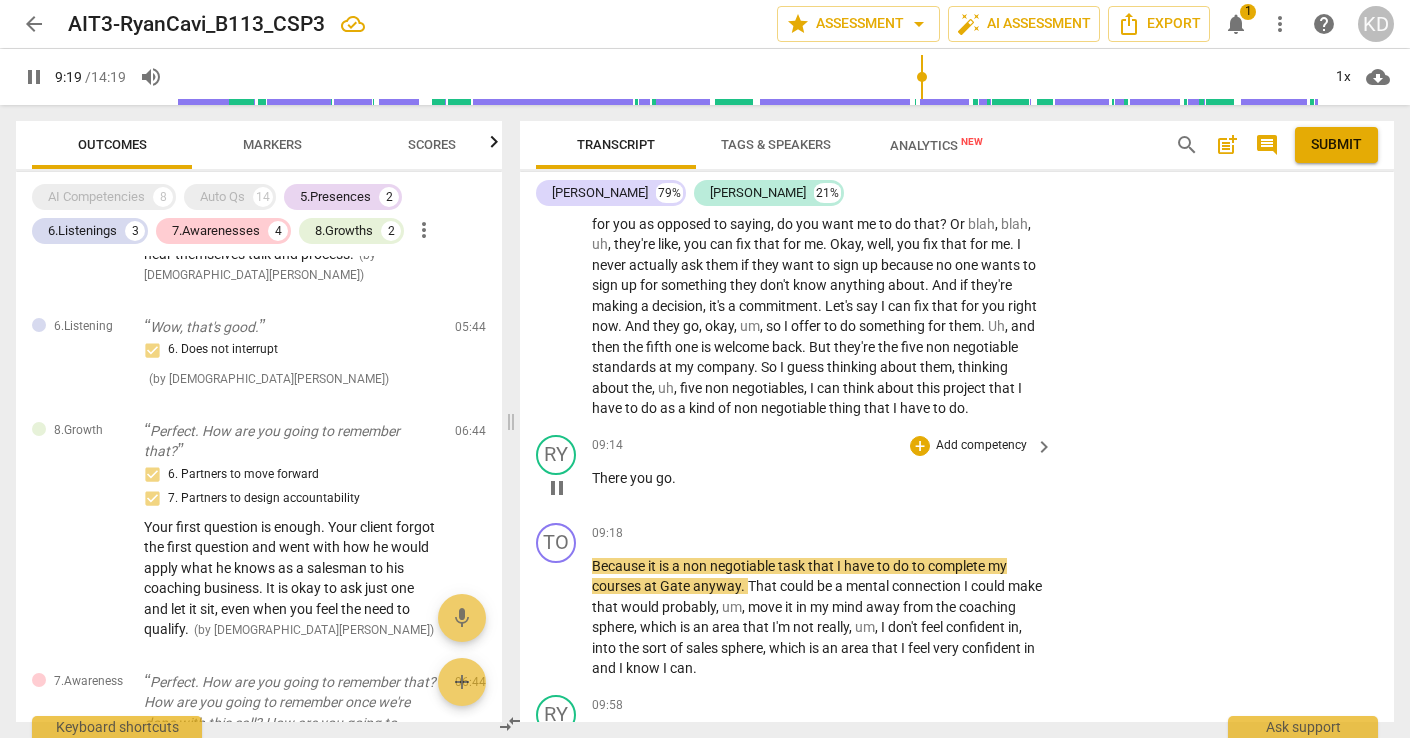 click on "pause" at bounding box center [557, 488] 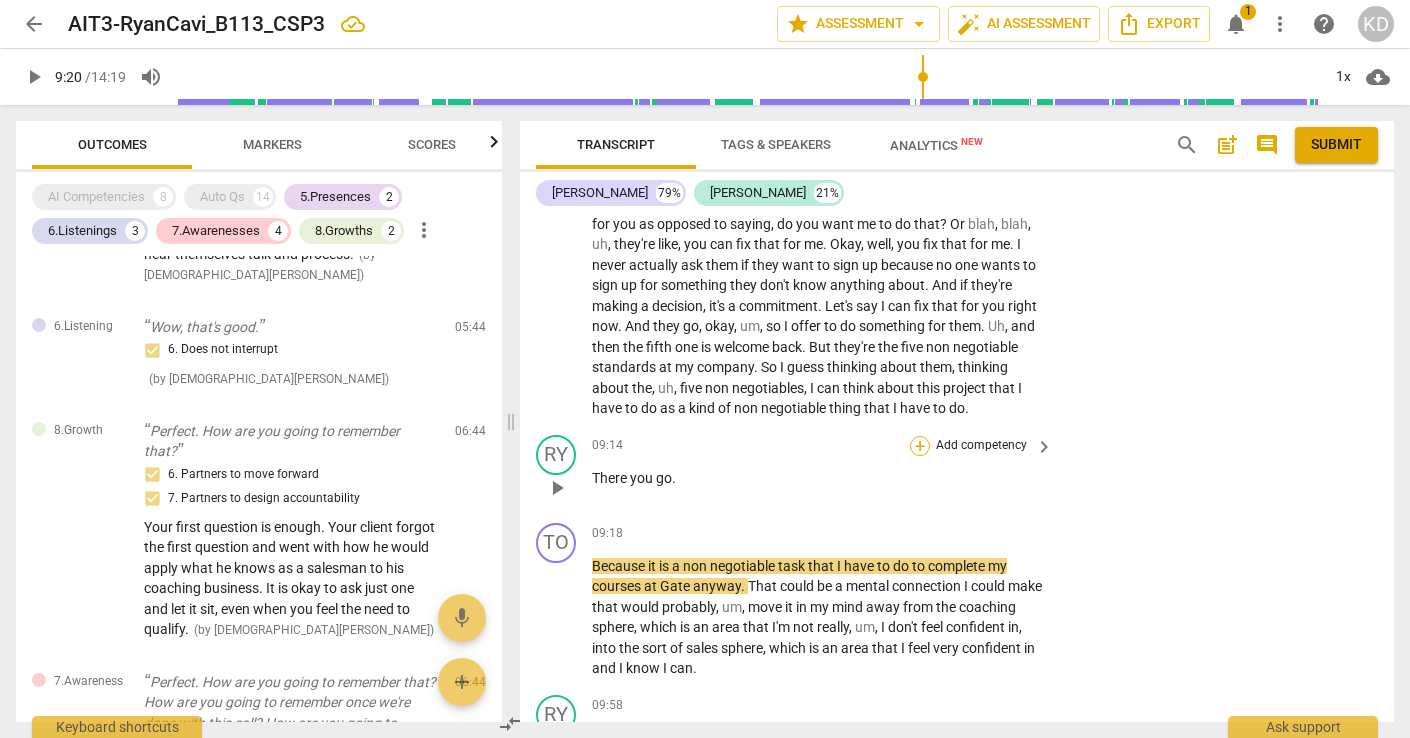click on "+" at bounding box center [920, 446] 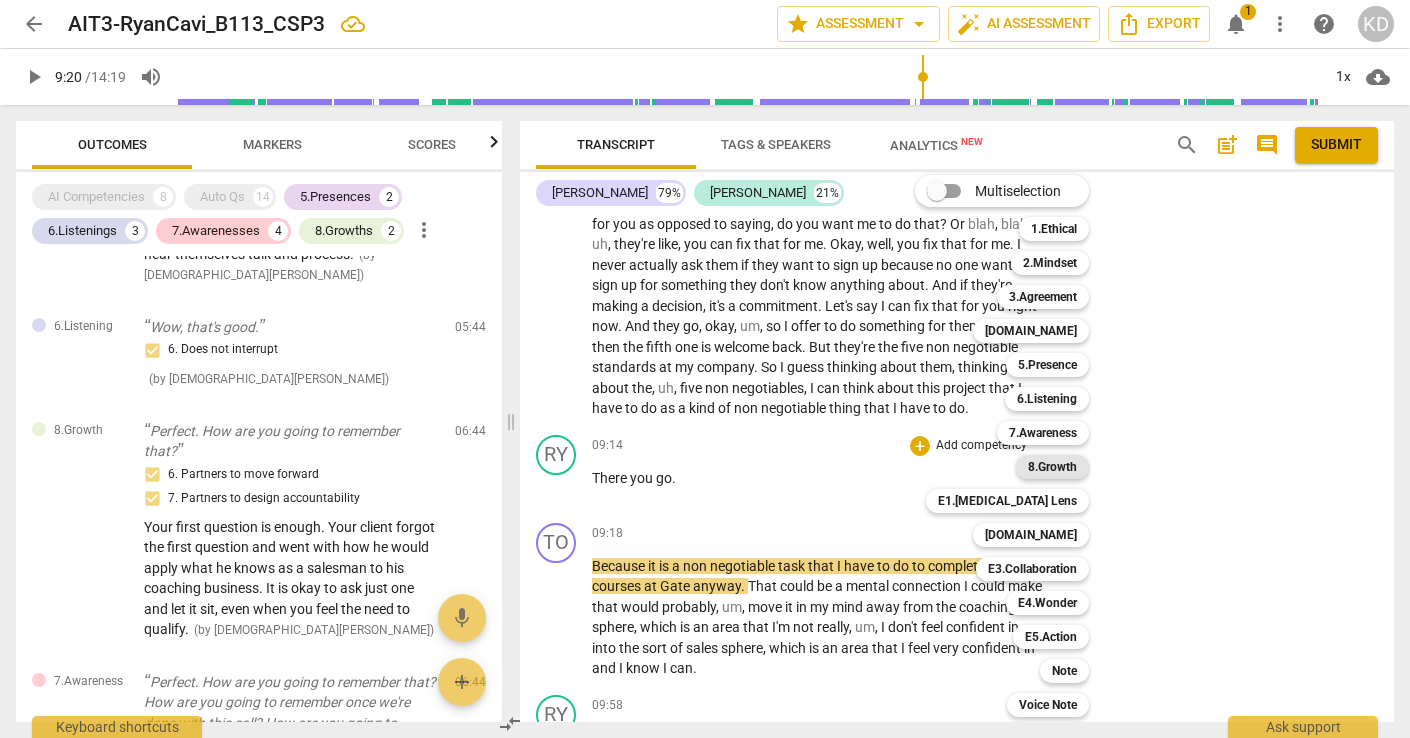 click on "8.Growth" at bounding box center (1052, 467) 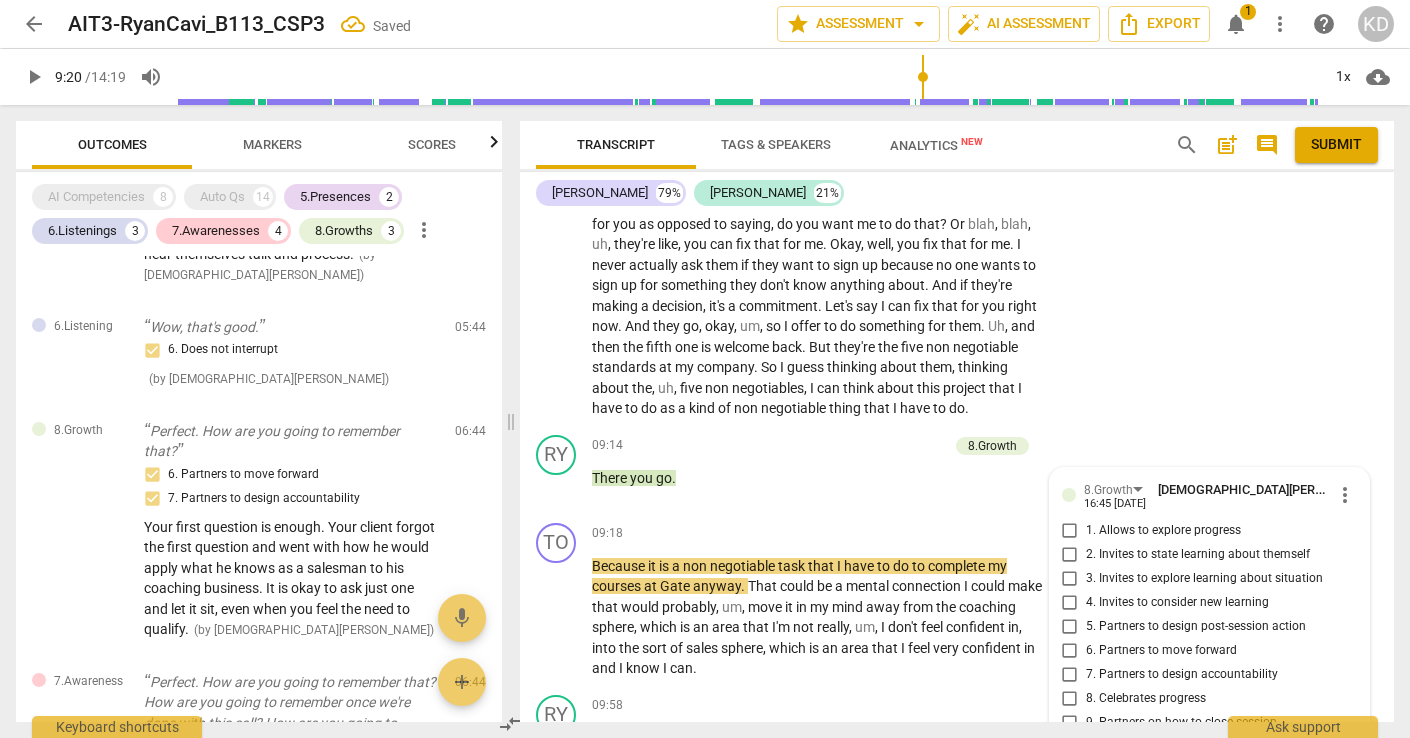 scroll, scrollTop: 4555, scrollLeft: 0, axis: vertical 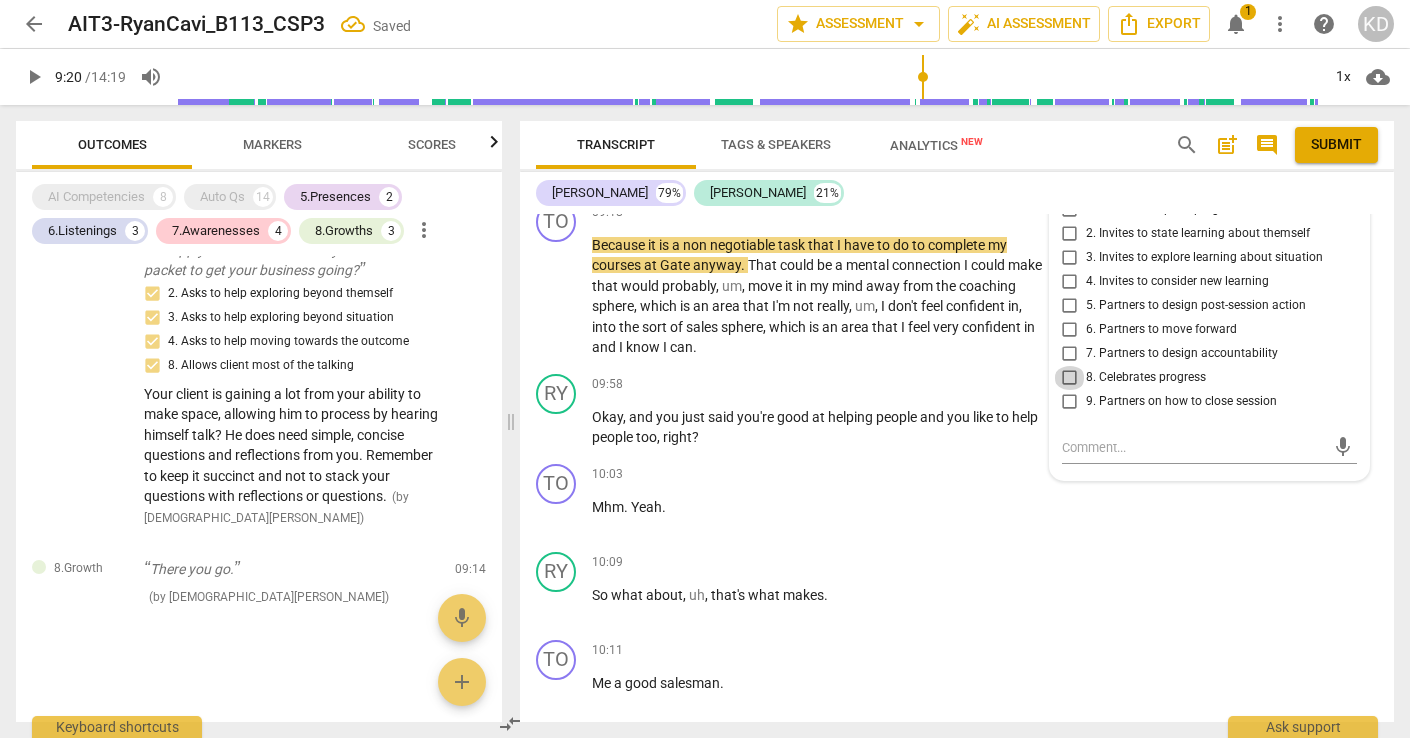 click on "8. Celebrates progress" at bounding box center [1070, 378] 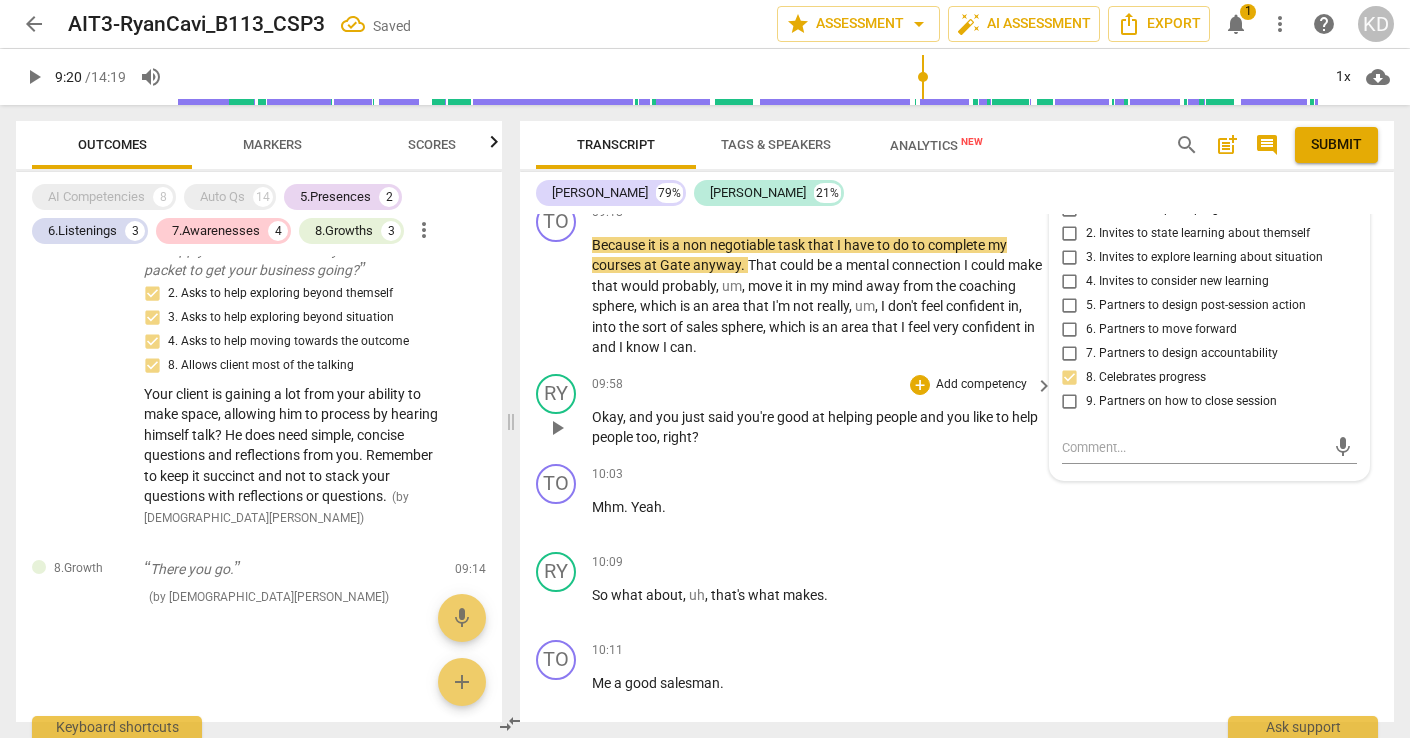 click on "09:58 + Add competency keyboard_arrow_right" at bounding box center [823, 385] 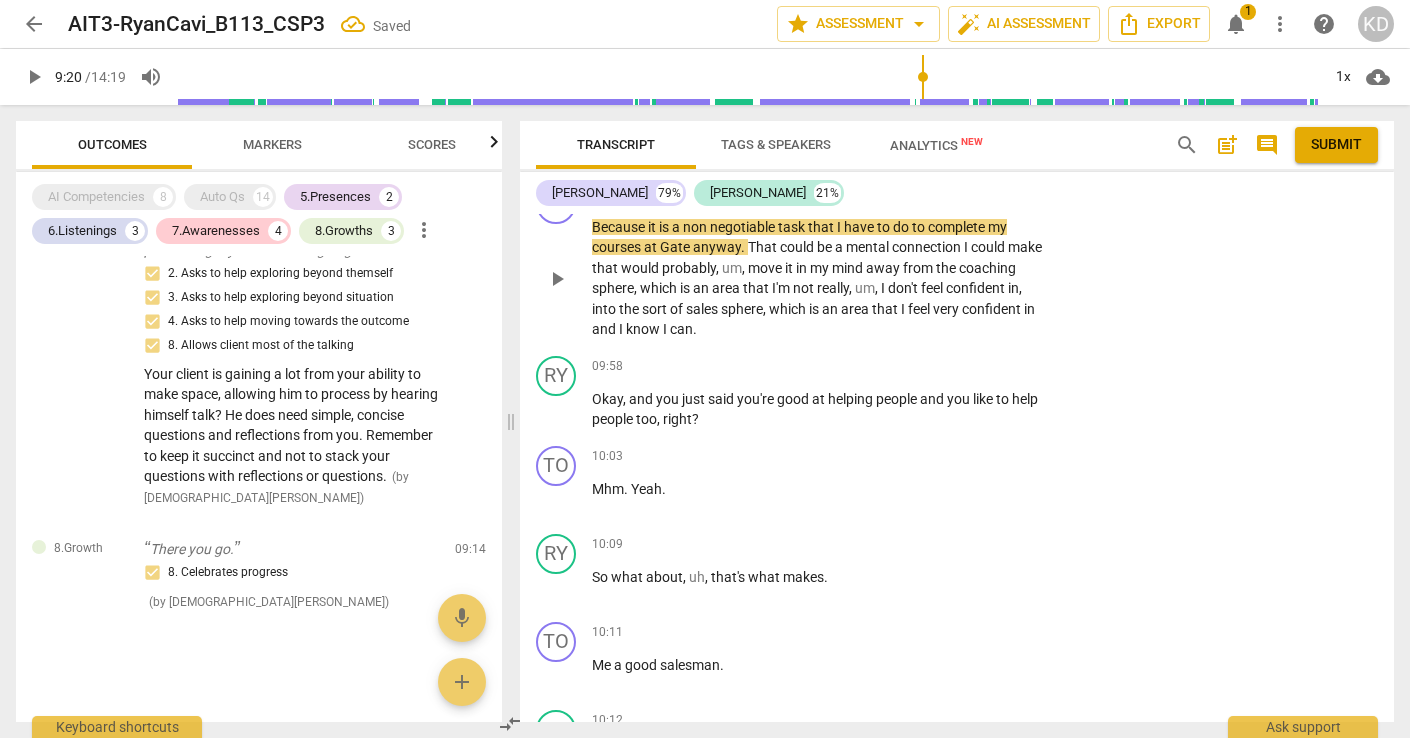 scroll, scrollTop: 4560, scrollLeft: 0, axis: vertical 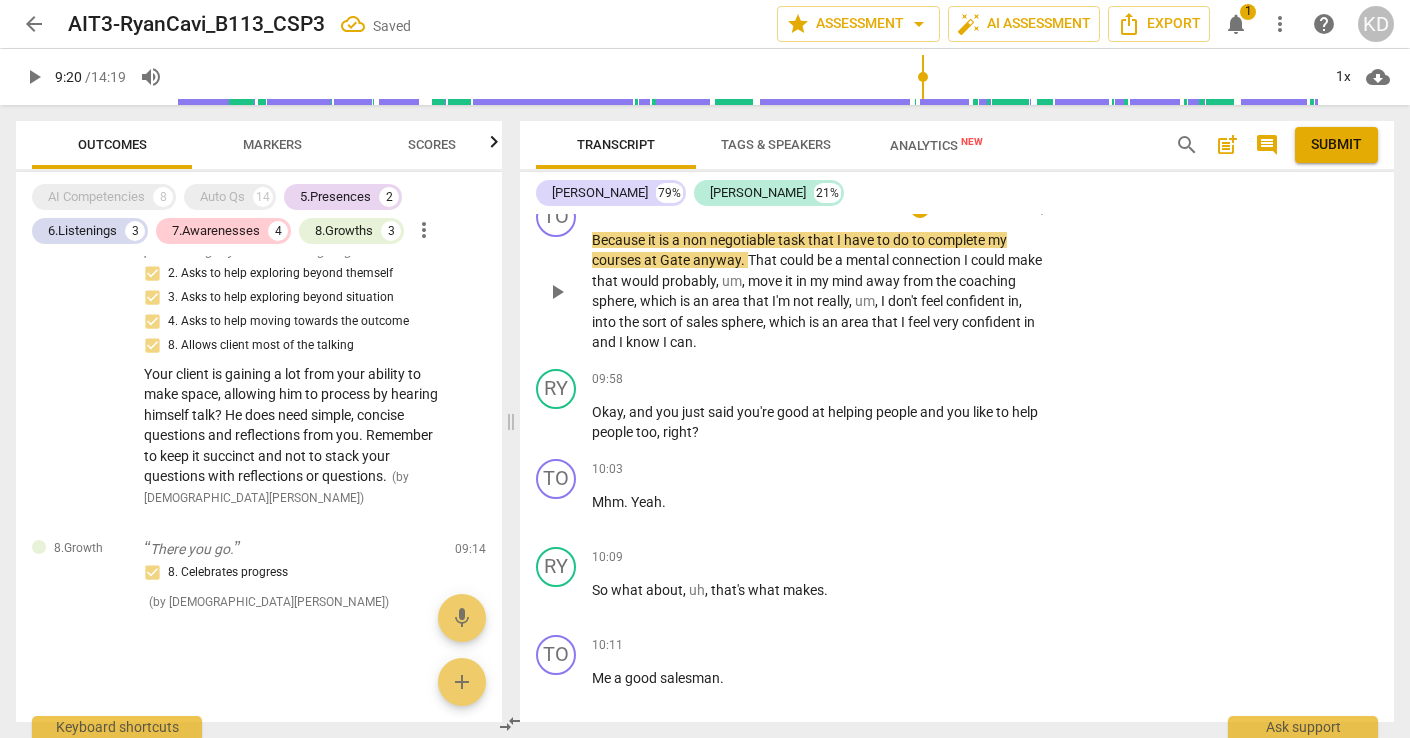 click on "play_arrow" at bounding box center (557, 292) 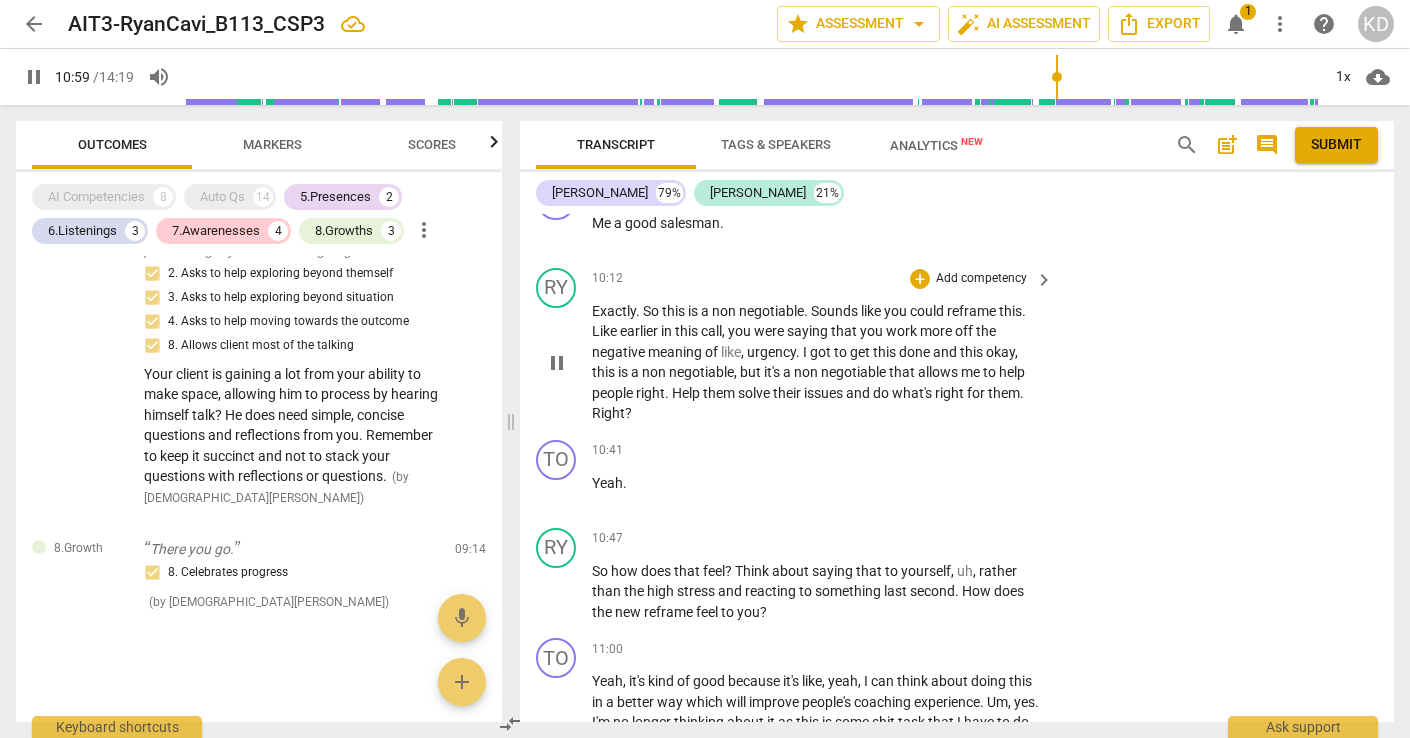 scroll, scrollTop: 5013, scrollLeft: 0, axis: vertical 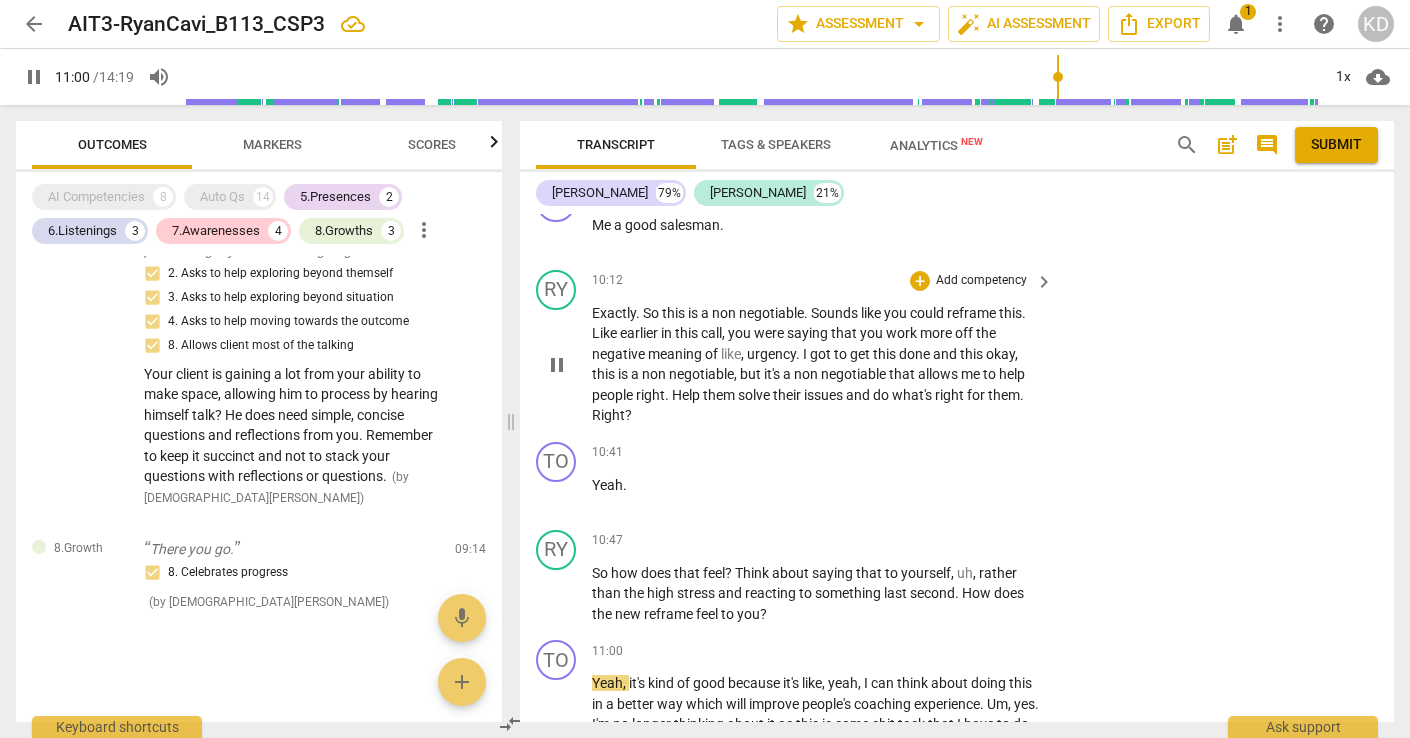 click on "pause" at bounding box center (557, 365) 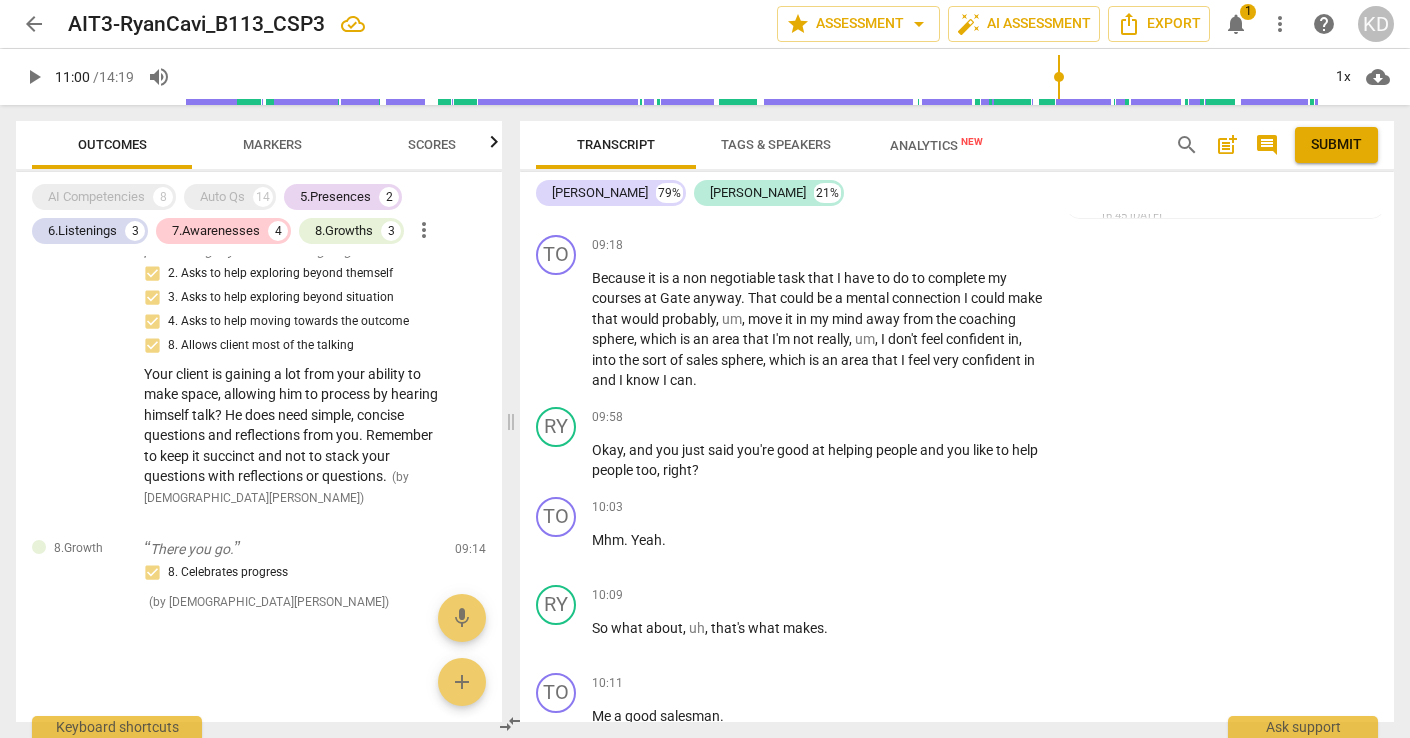 scroll, scrollTop: 4515, scrollLeft: 0, axis: vertical 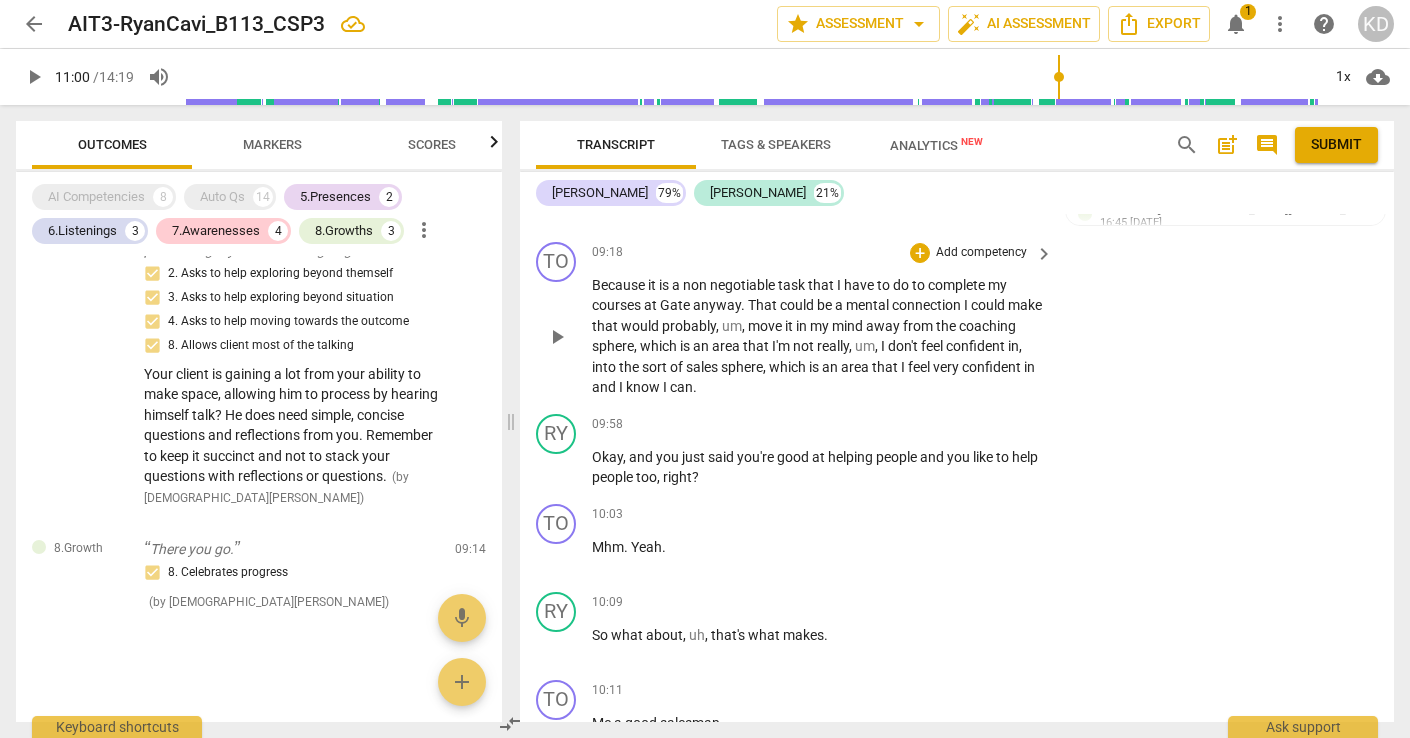 click on "play_arrow" at bounding box center [557, 337] 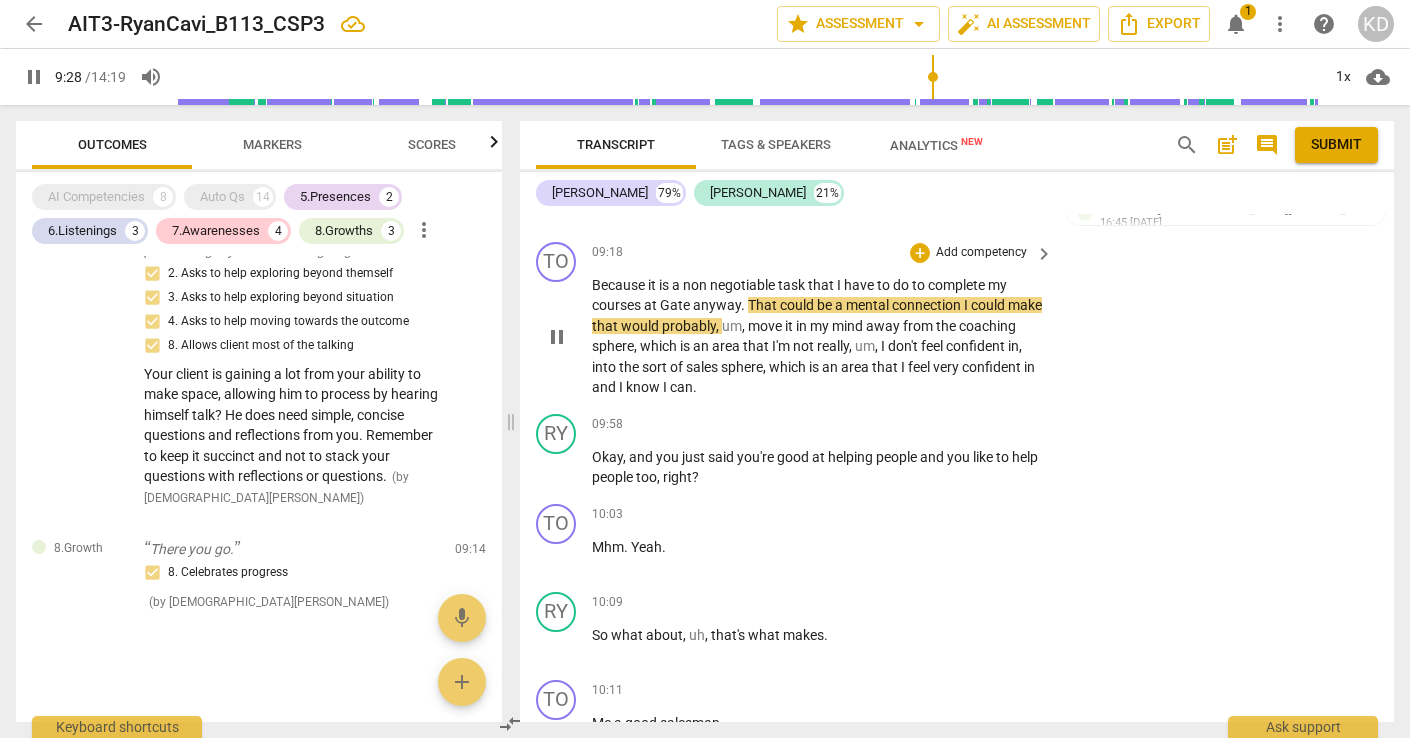 click on "pause" at bounding box center (557, 337) 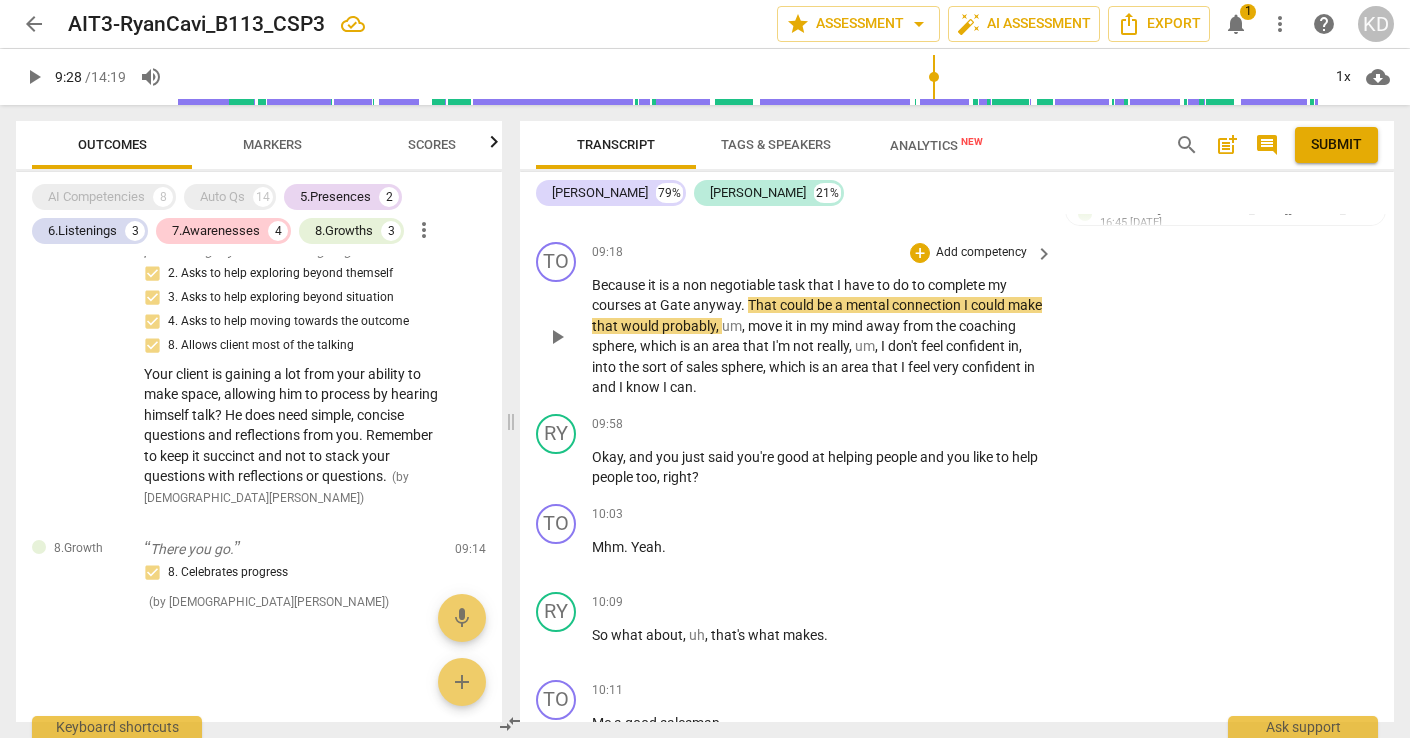 click on "Add competency" at bounding box center (981, 253) 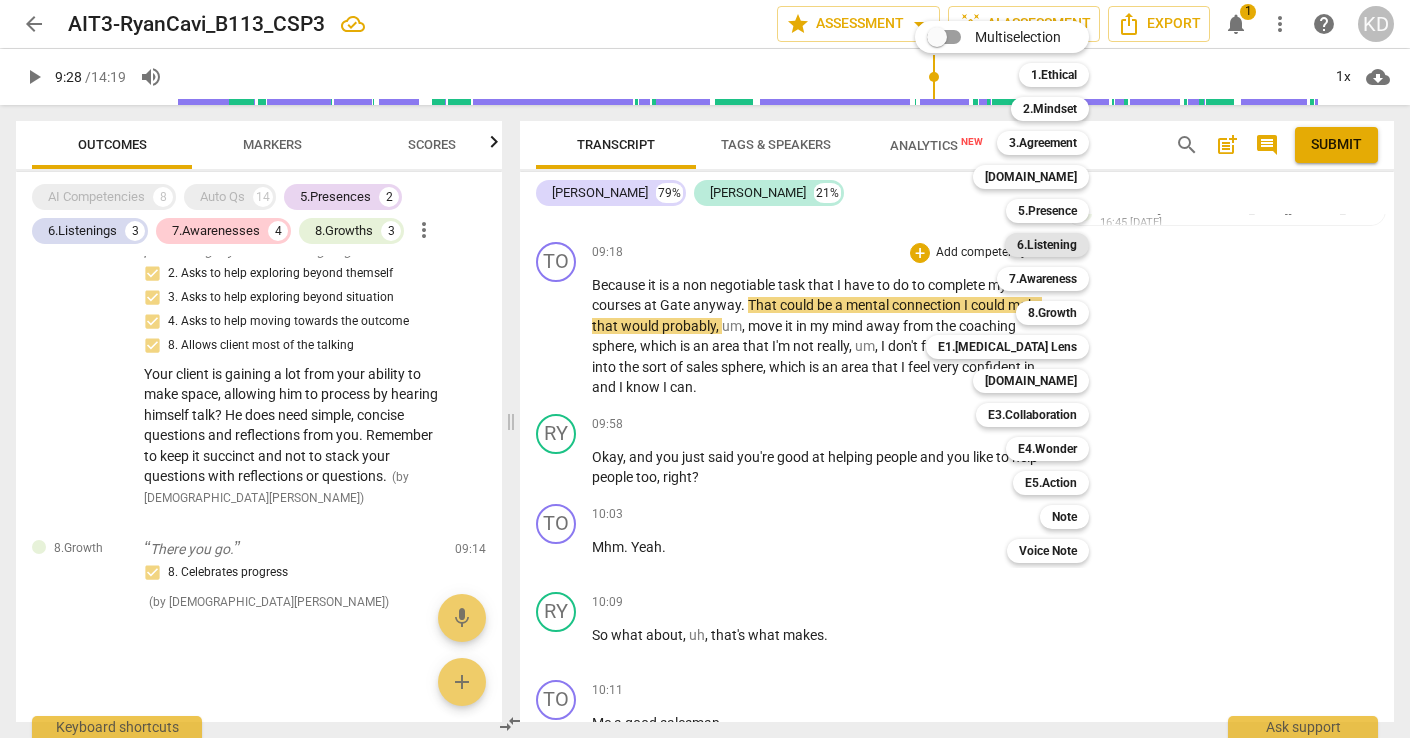 click on "6.Listening" at bounding box center [1047, 245] 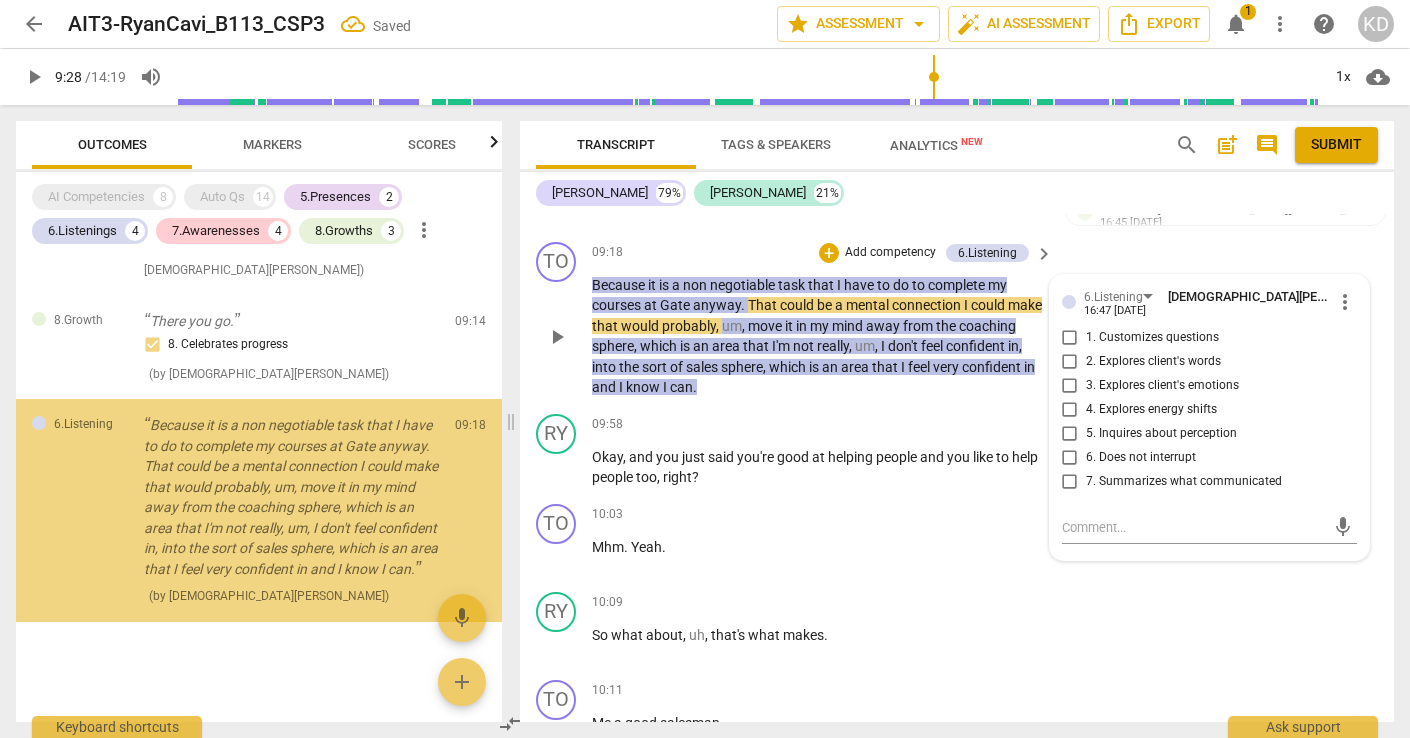 scroll, scrollTop: 2380, scrollLeft: 0, axis: vertical 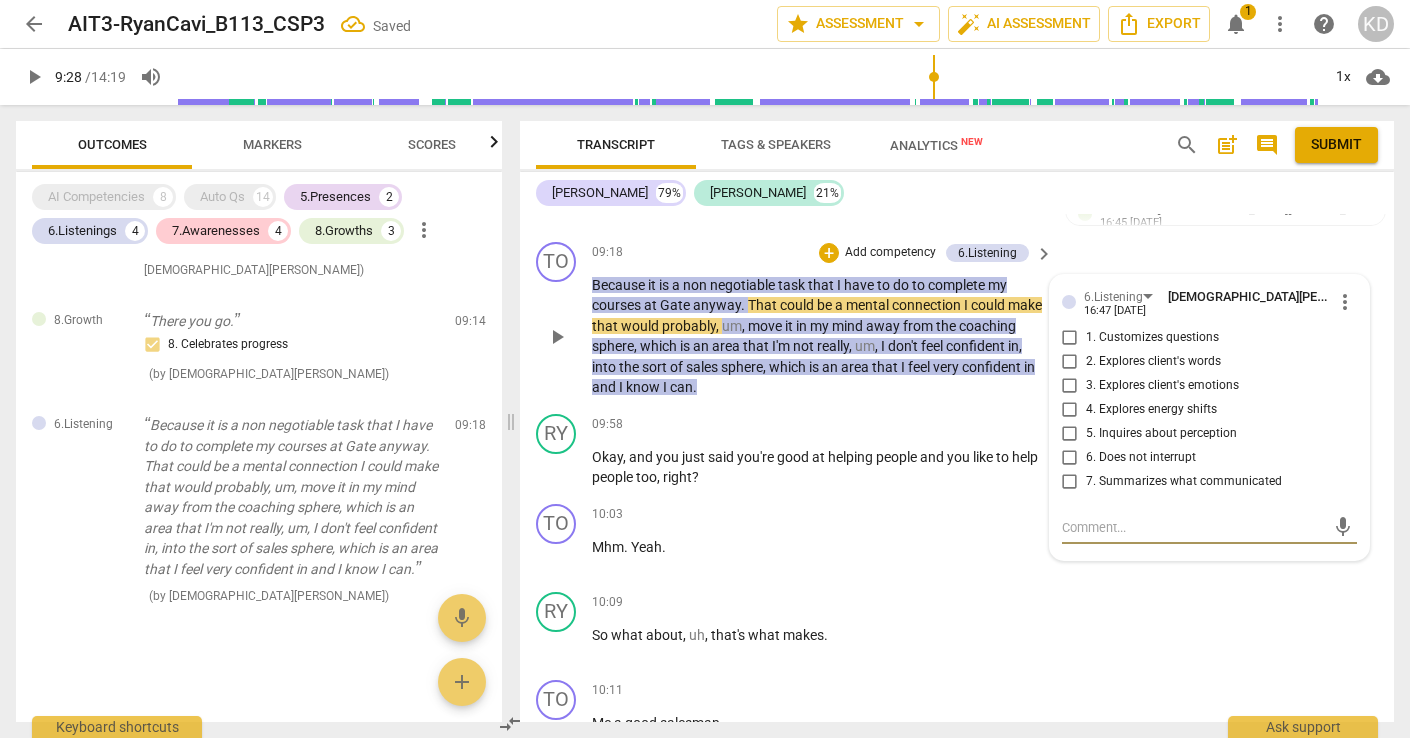click on "6. Does not interrupt" at bounding box center (1070, 458) 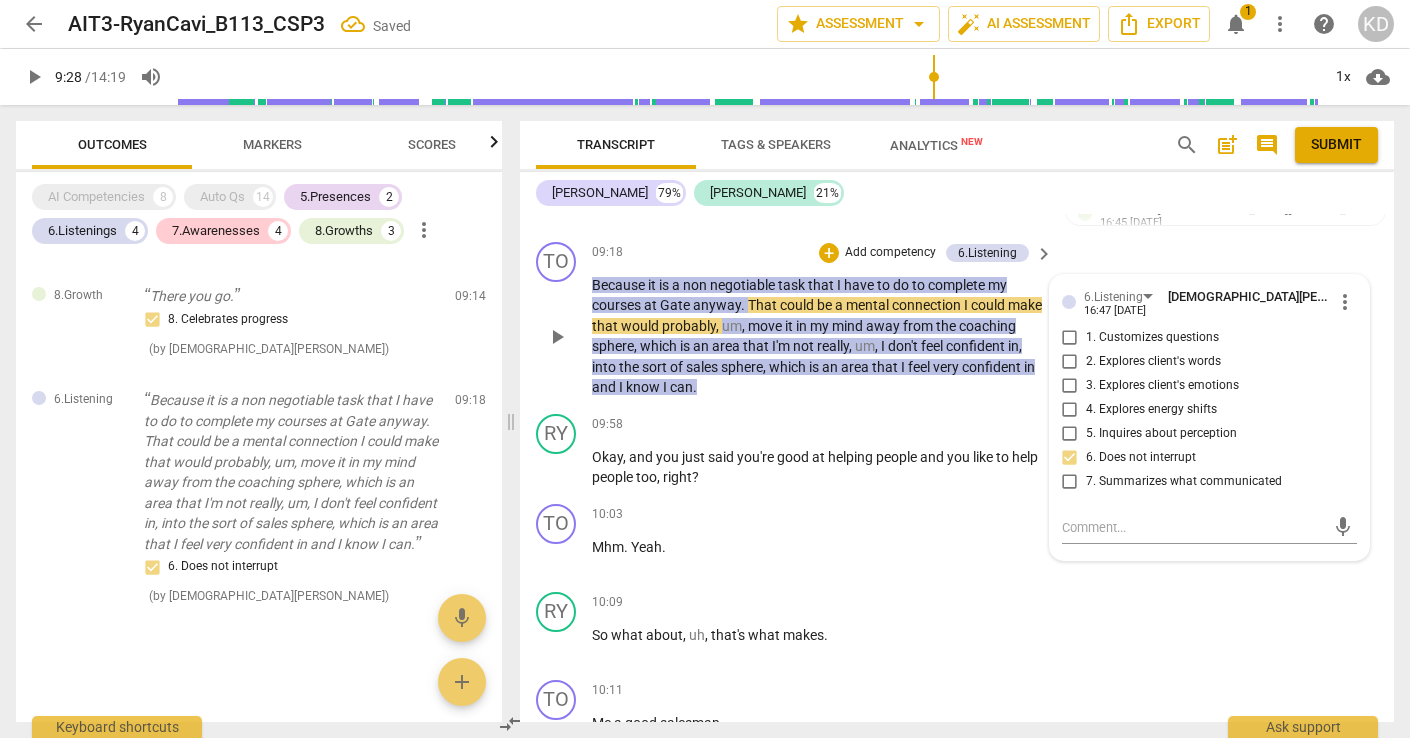 click on "09:18 + Add competency 6.Listening keyboard_arrow_right" at bounding box center [823, 253] 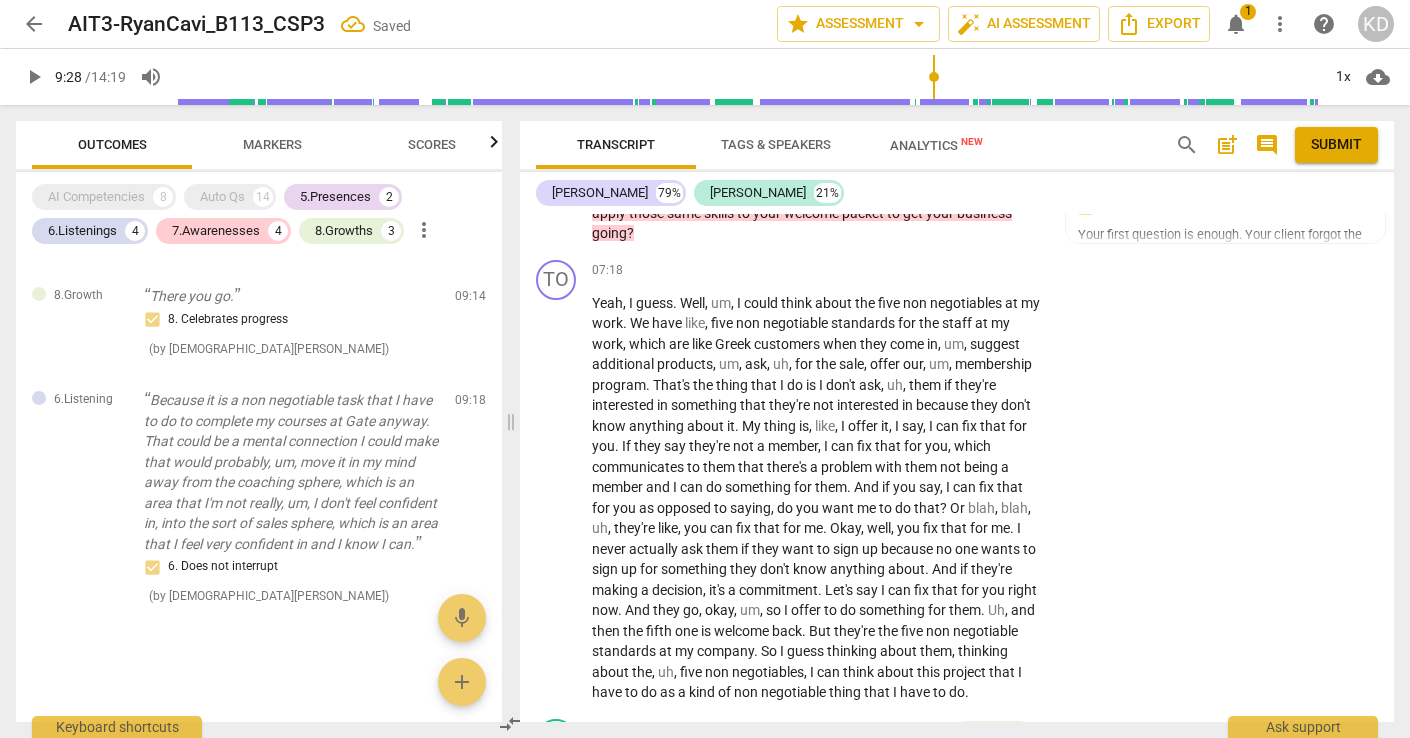 scroll, scrollTop: 3941, scrollLeft: 0, axis: vertical 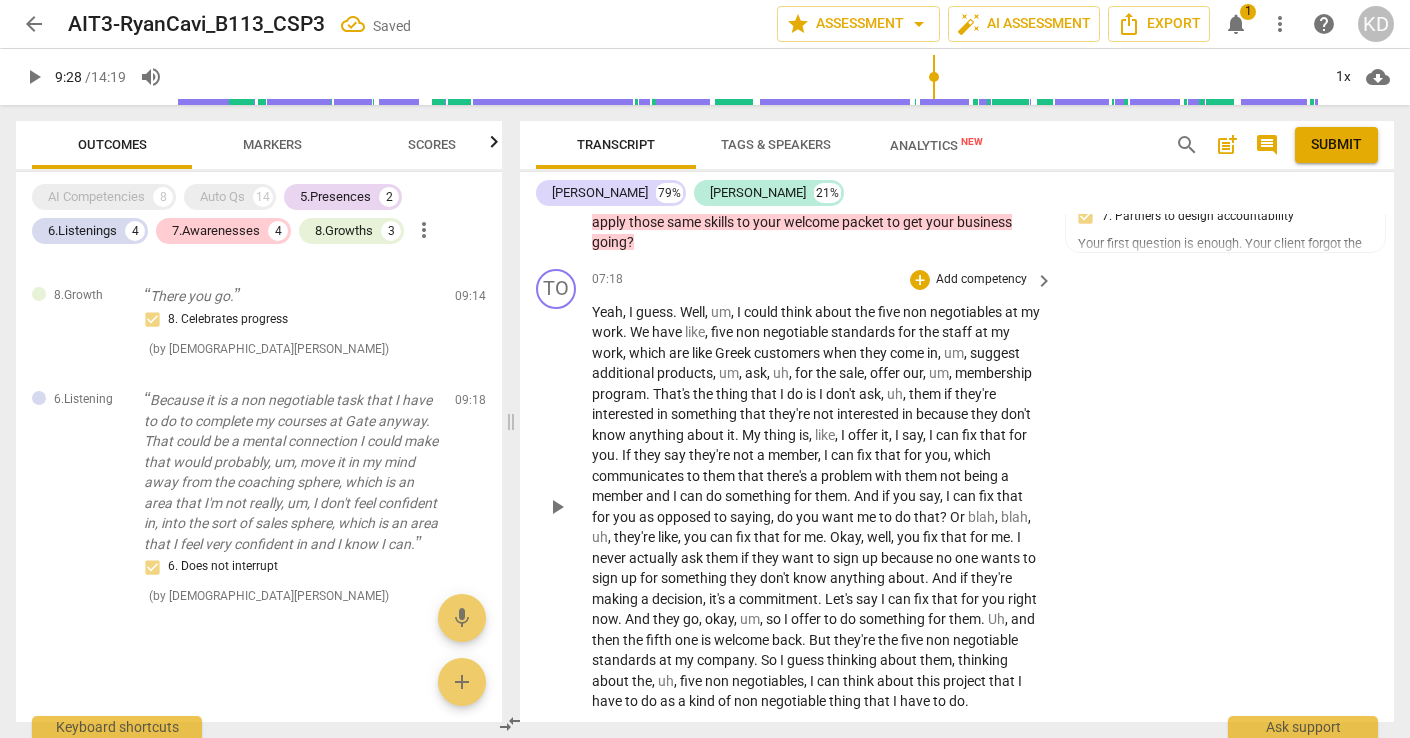 click on "+ Add competency" at bounding box center (969, 280) 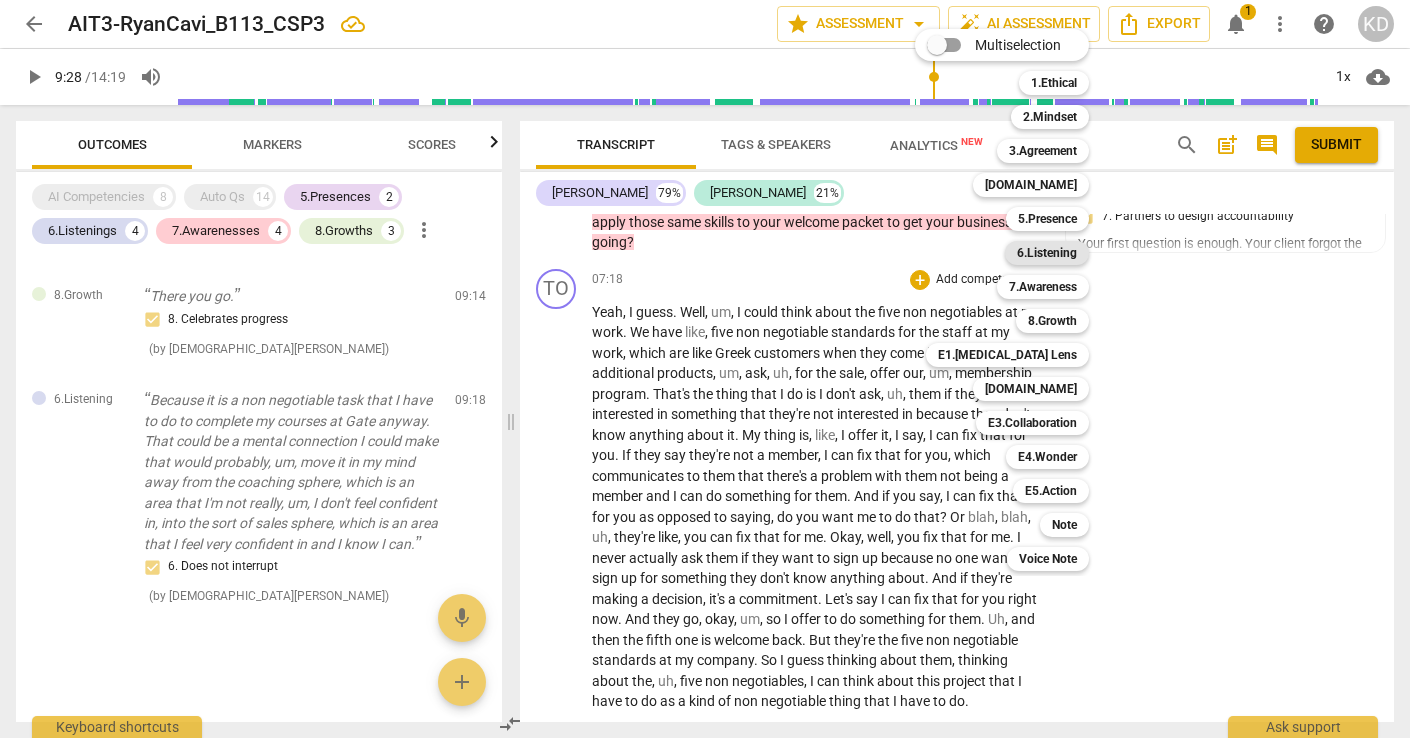 click on "6.Listening" at bounding box center [1047, 253] 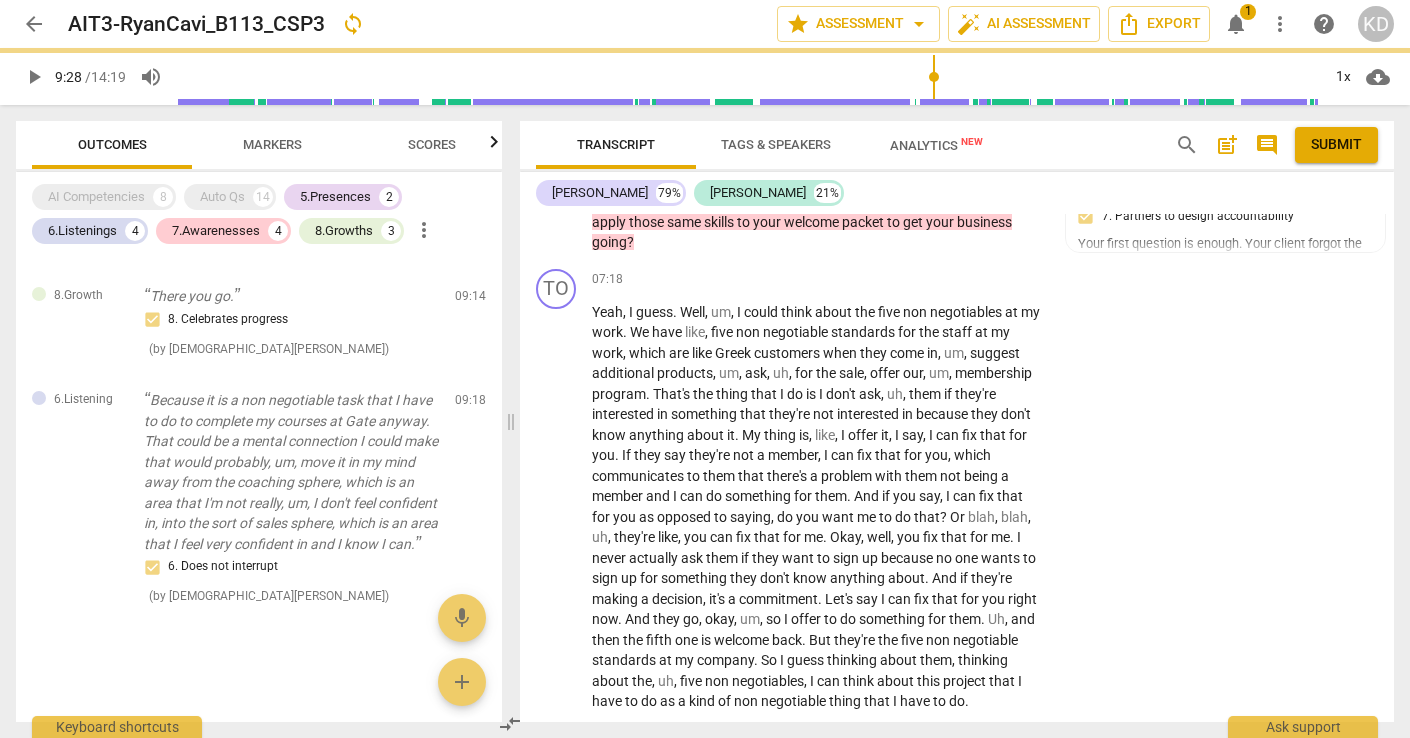 scroll, scrollTop: 3983, scrollLeft: 0, axis: vertical 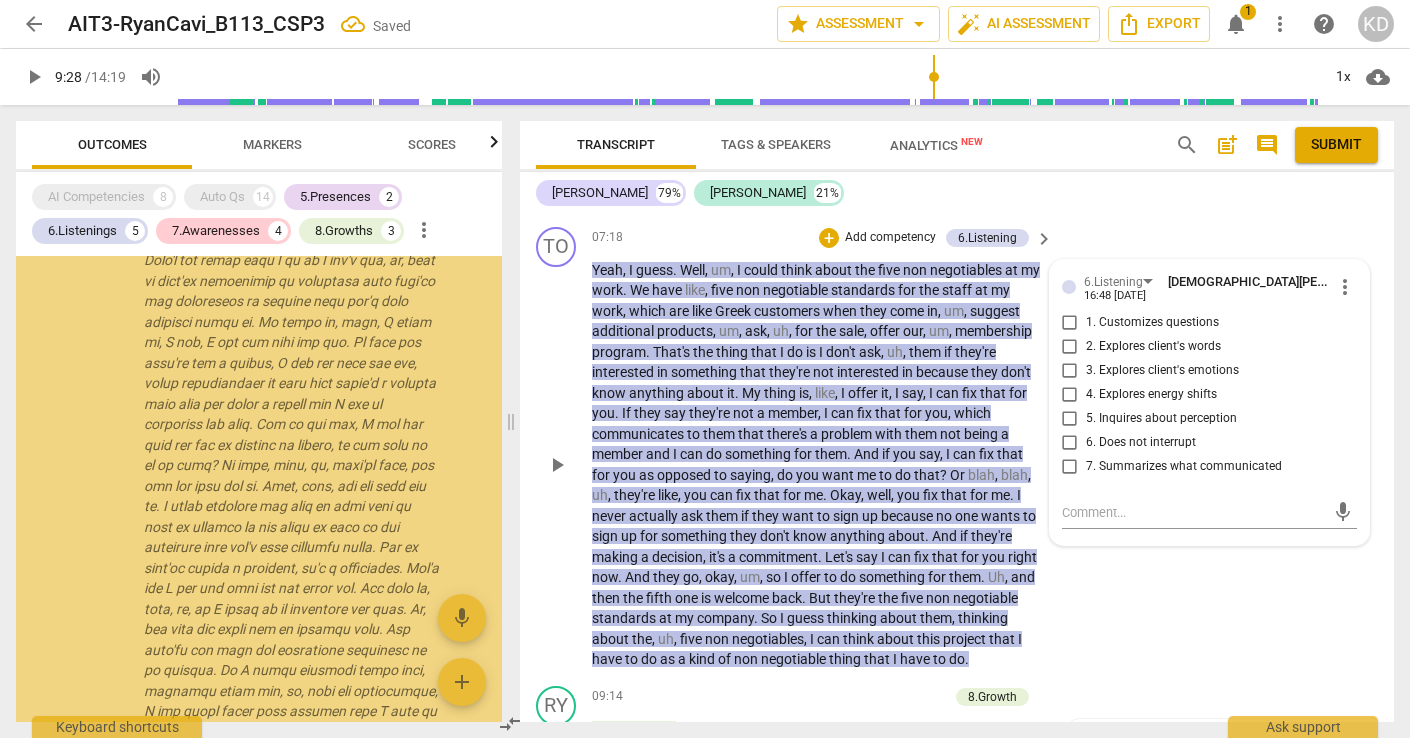 click on "6. Does not interrupt" at bounding box center (1141, 443) 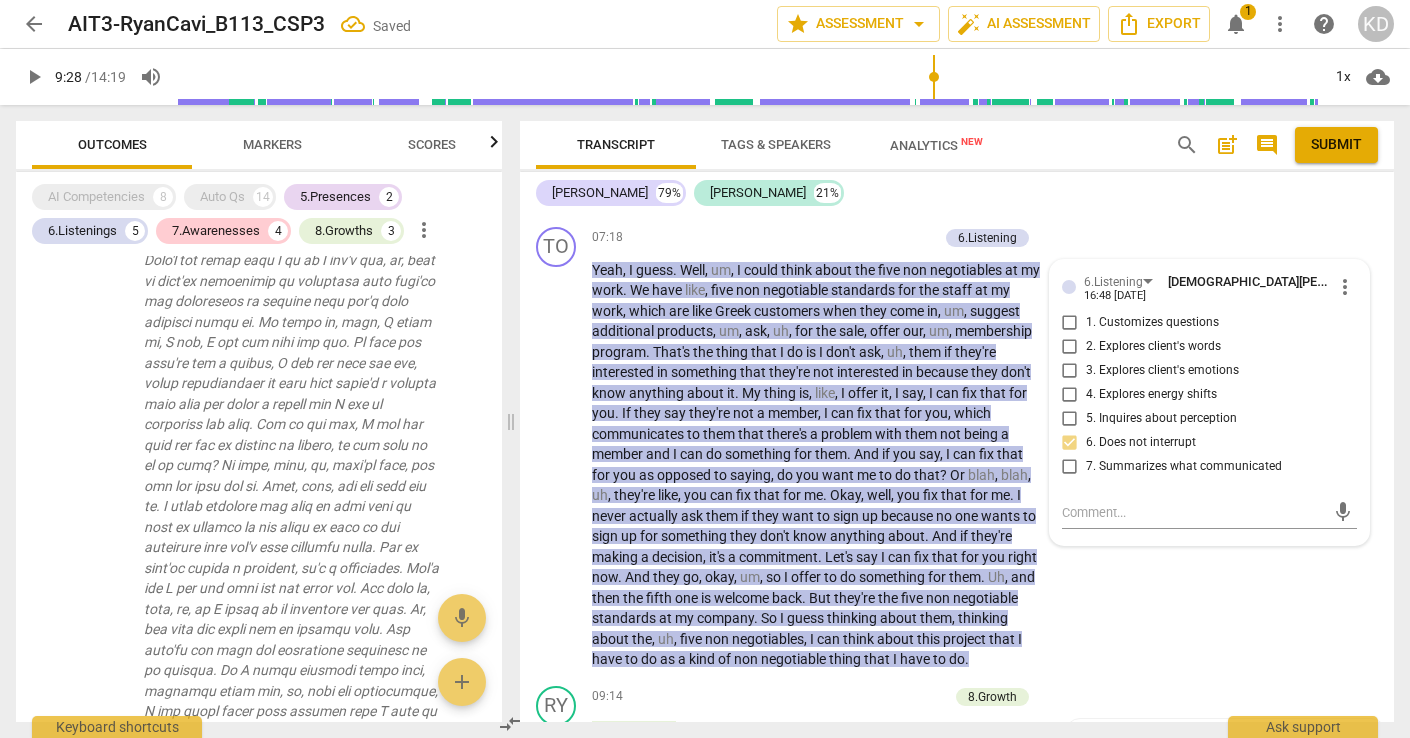 click on "Perfect .   How   are   you   going   to   remember   that ?   How   are   you   going   to   remember   once   we're   done   with   this   call ?   How   are   you   going   to   remember   to   move   forward   and ,   uh ,   apply   those   salesman   skills   that   you're   really   good   at   in   getting   people   to   sign   up   for   the   membership   and   apply   those   same   skills   to   your   welcome   packet   to   get   your   business   going ?" at bounding box center [817, 149] 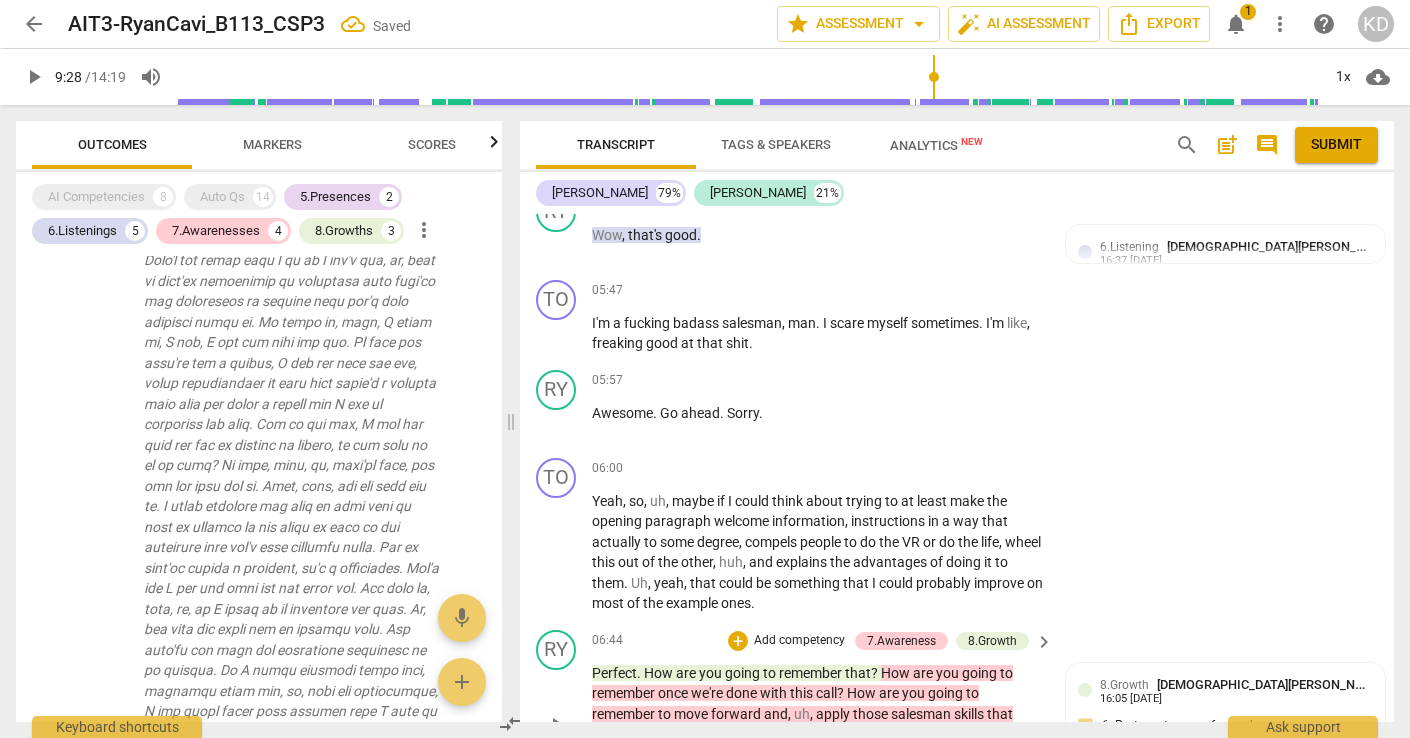 scroll, scrollTop: 3416, scrollLeft: 0, axis: vertical 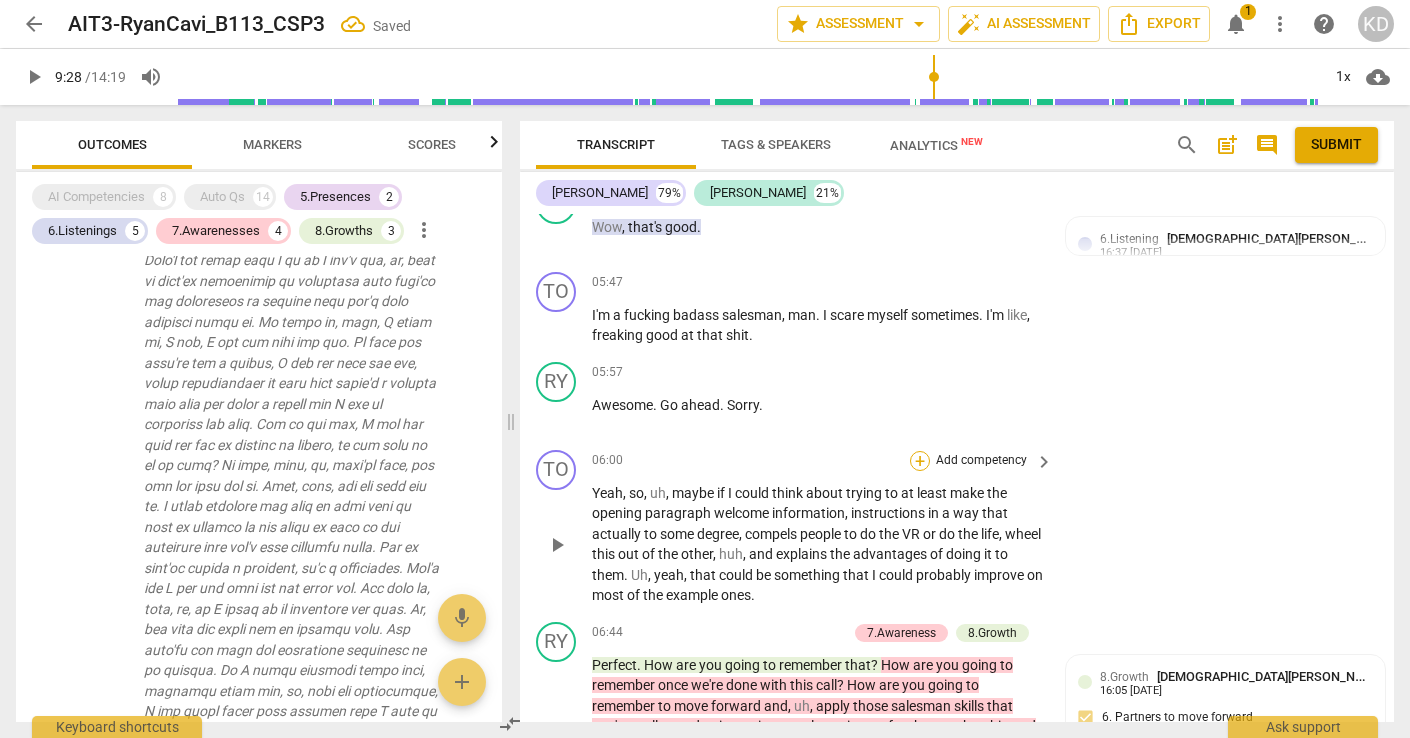 click on "+" at bounding box center [920, 461] 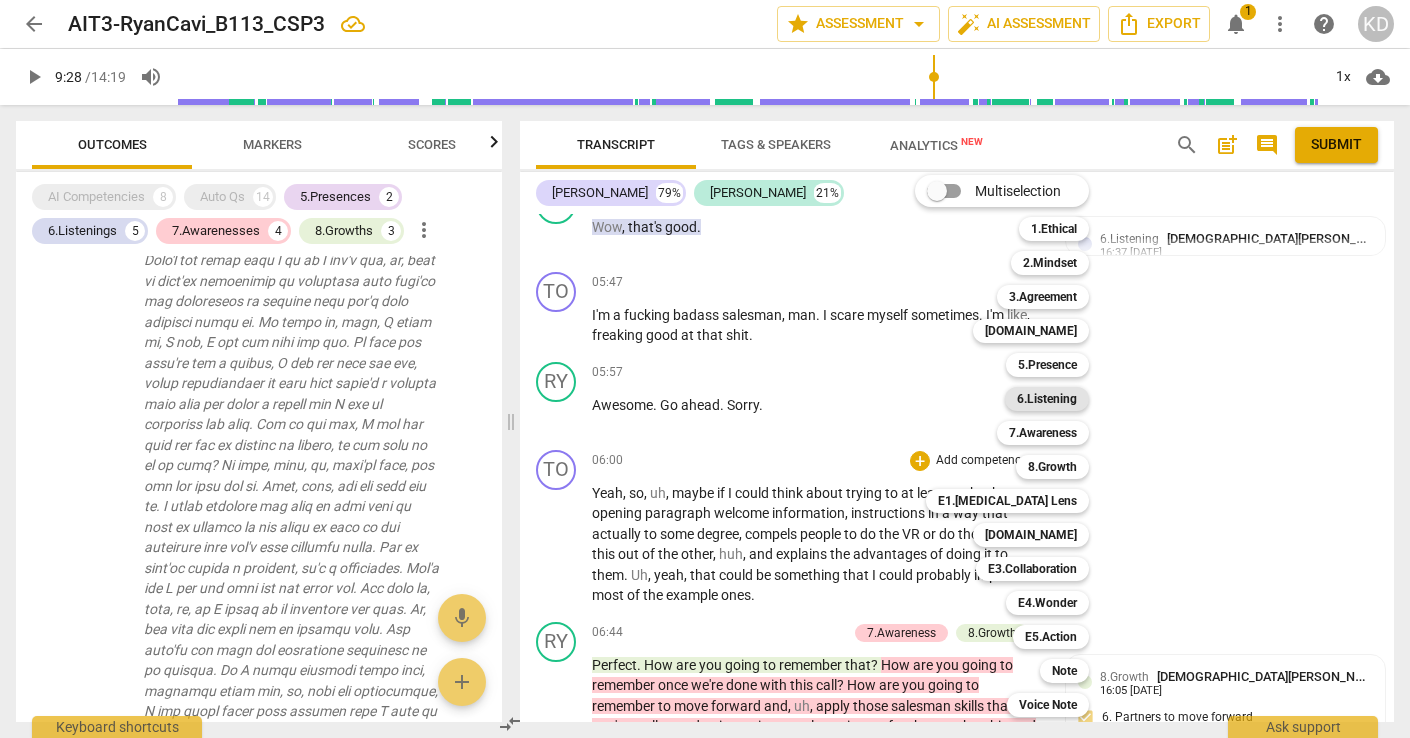 click on "6.Listening" at bounding box center [1047, 399] 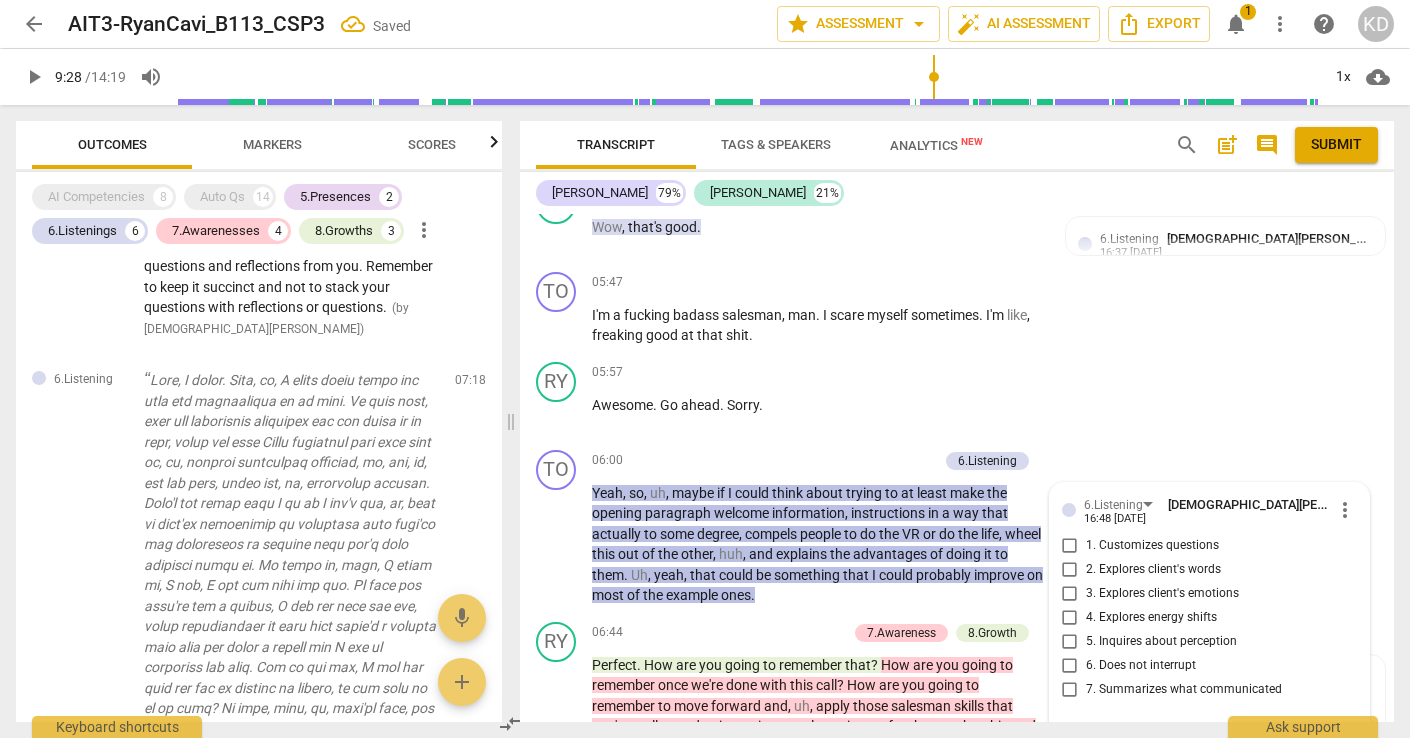 scroll, scrollTop: 3704, scrollLeft: 0, axis: vertical 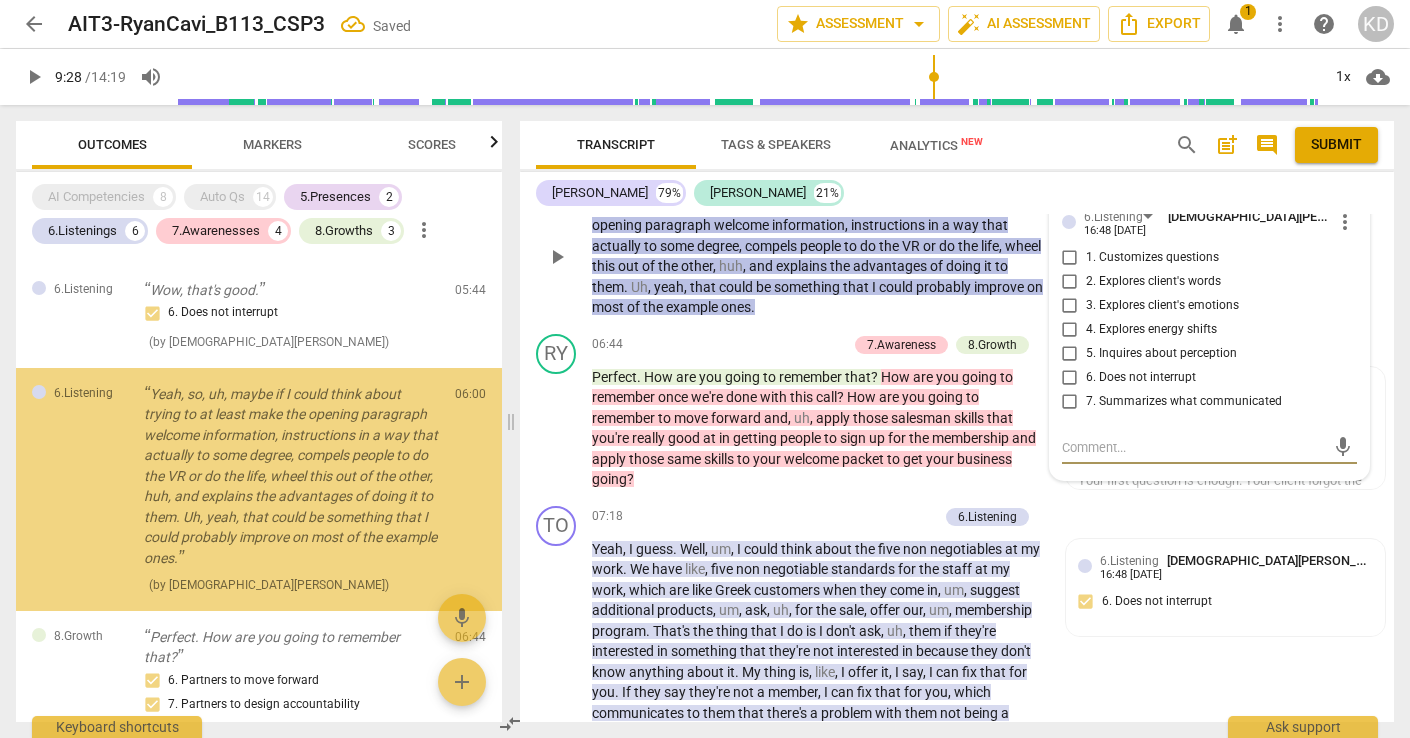 click on "6. Does not interrupt" at bounding box center (1070, 378) 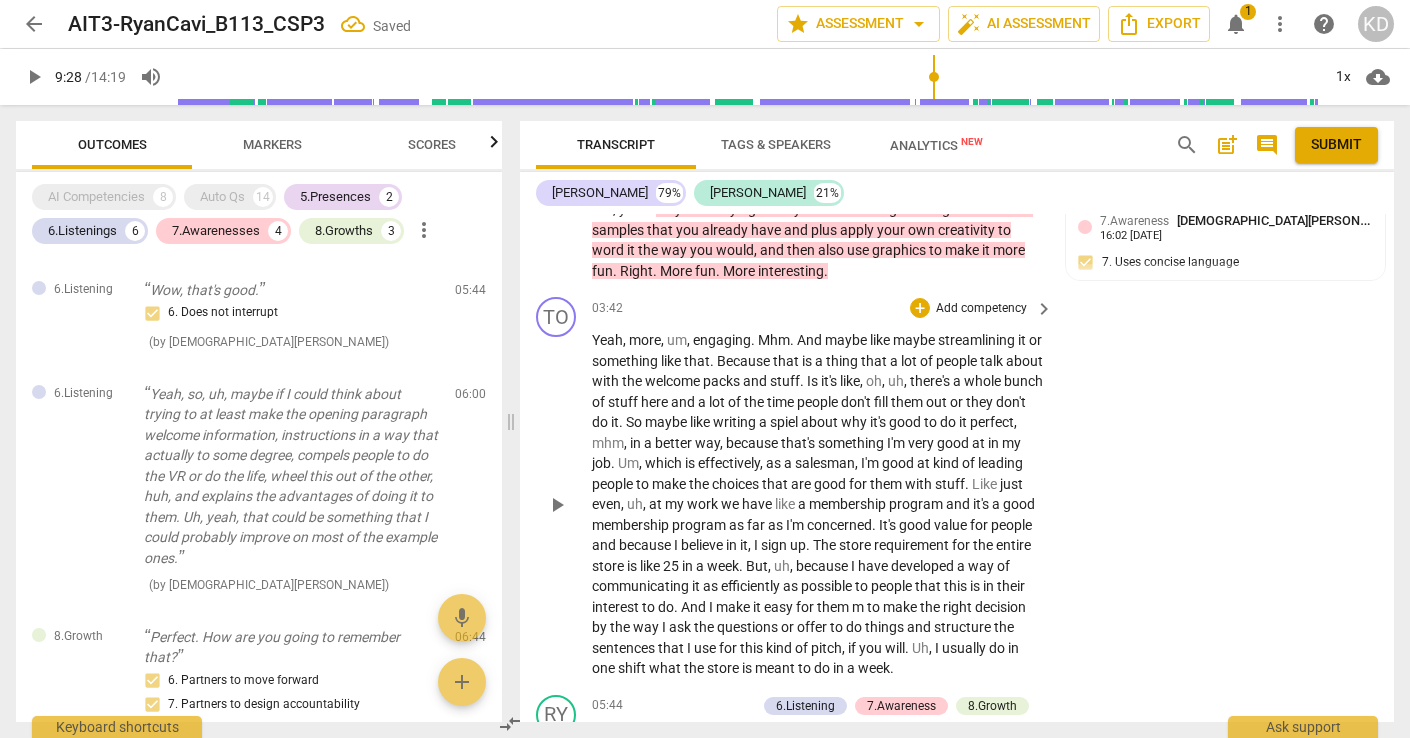 scroll, scrollTop: 2901, scrollLeft: 0, axis: vertical 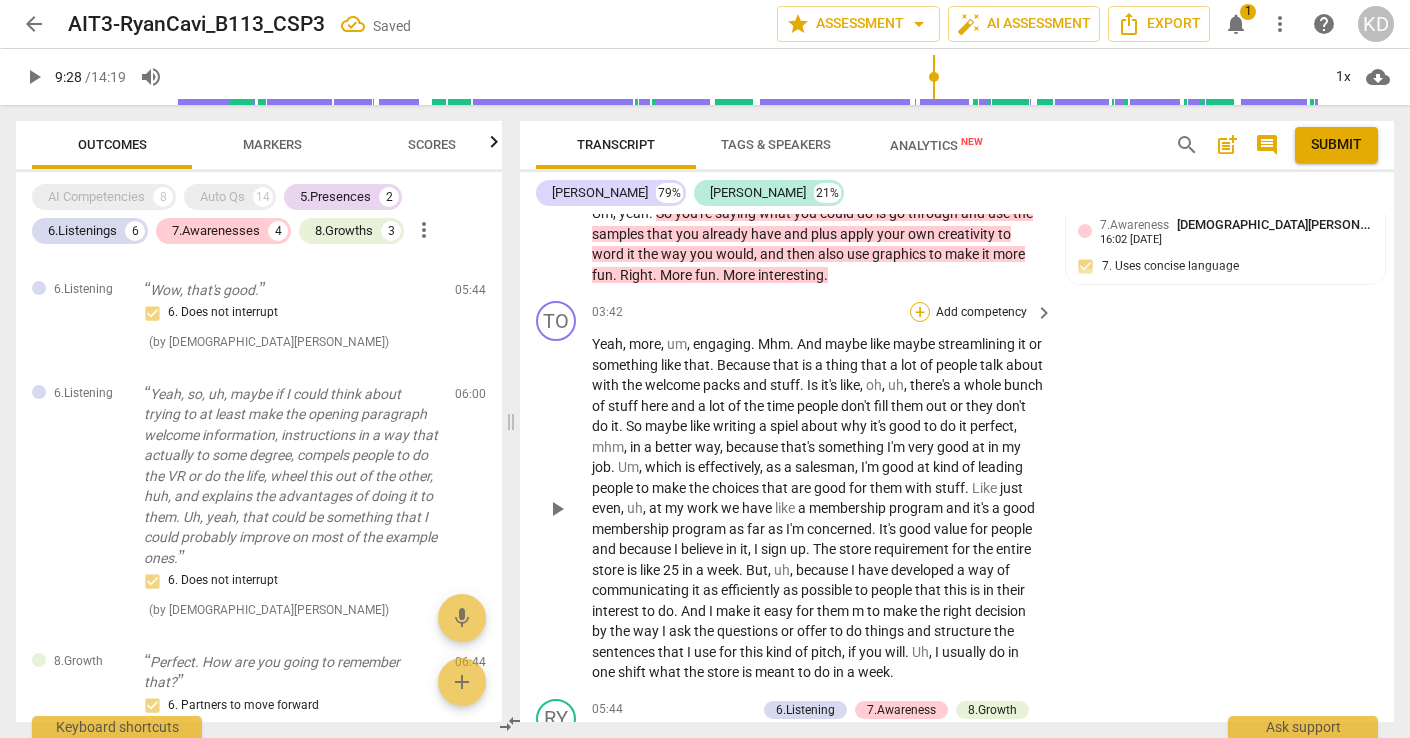 click on "+" at bounding box center (920, 312) 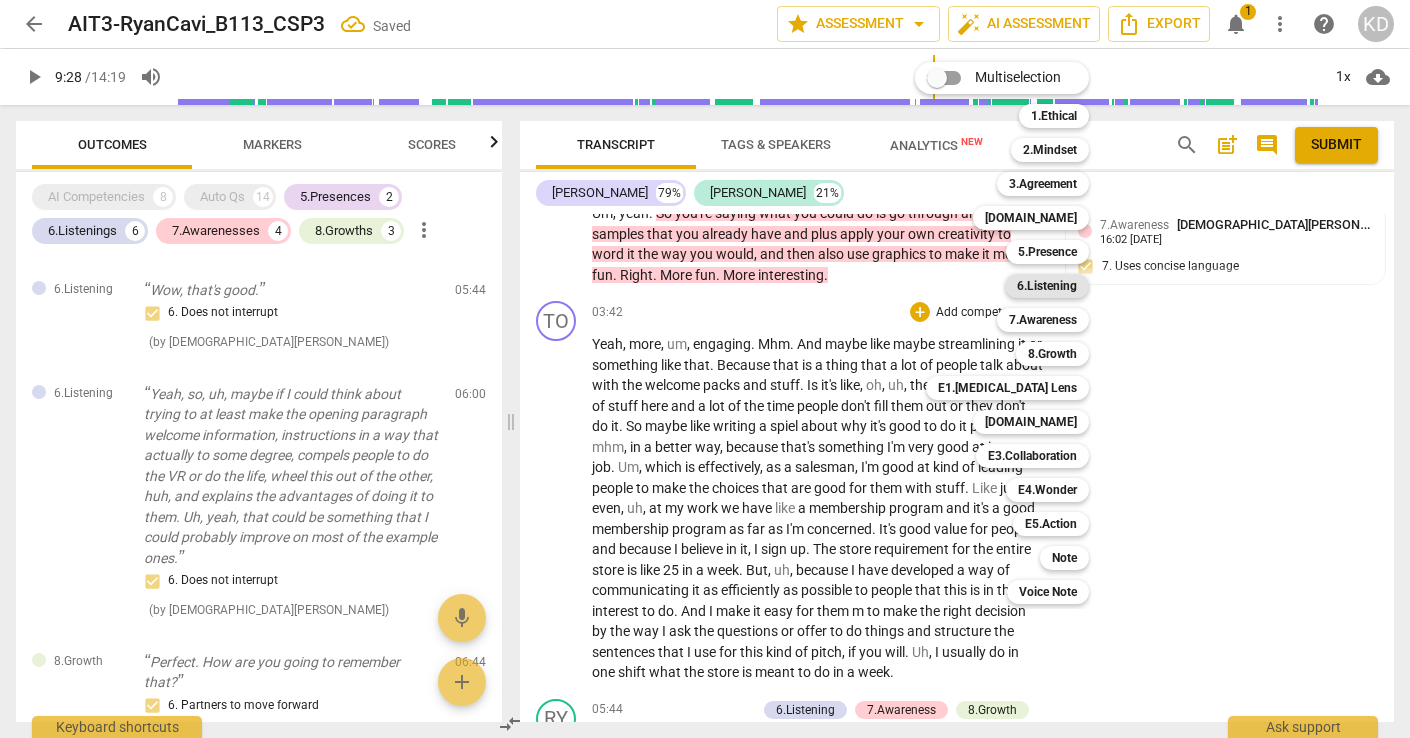 click on "6.Listening" at bounding box center [1047, 286] 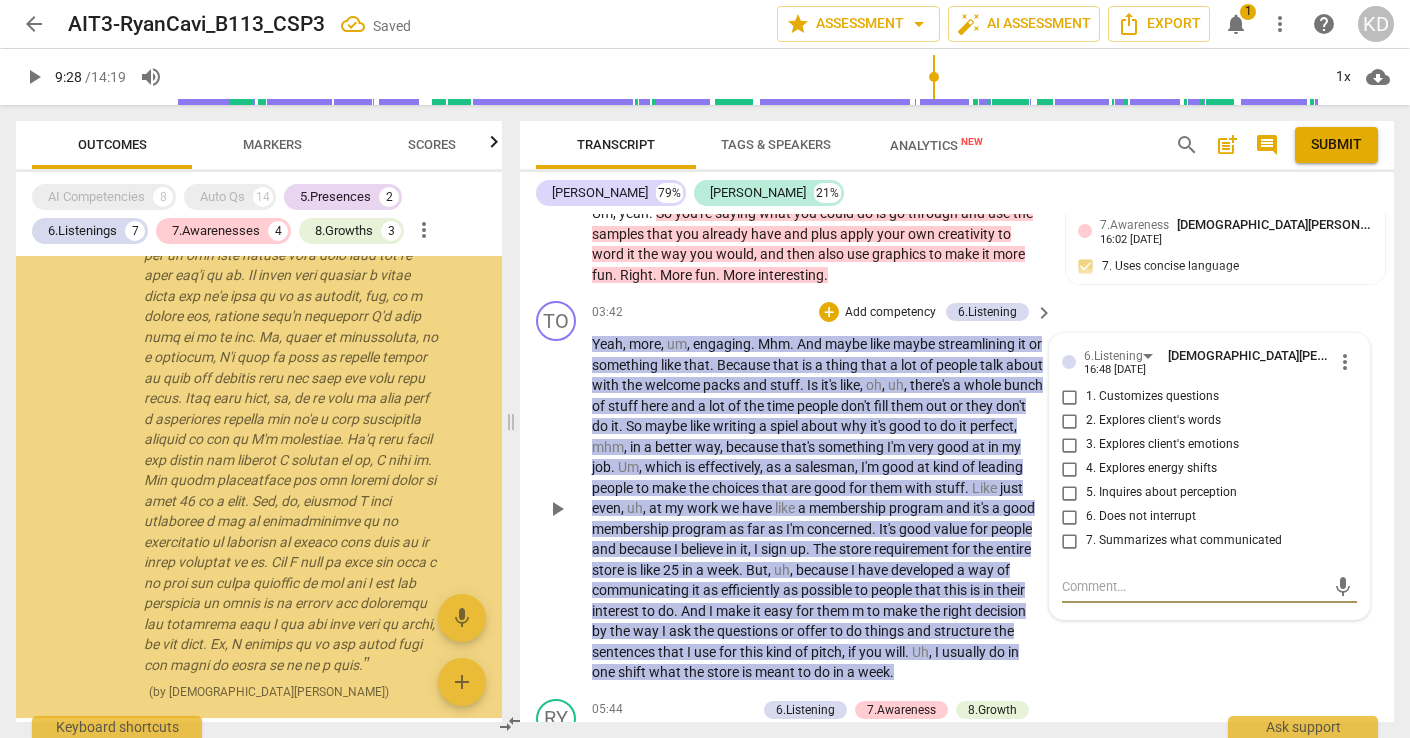 scroll, scrollTop: 1395, scrollLeft: 0, axis: vertical 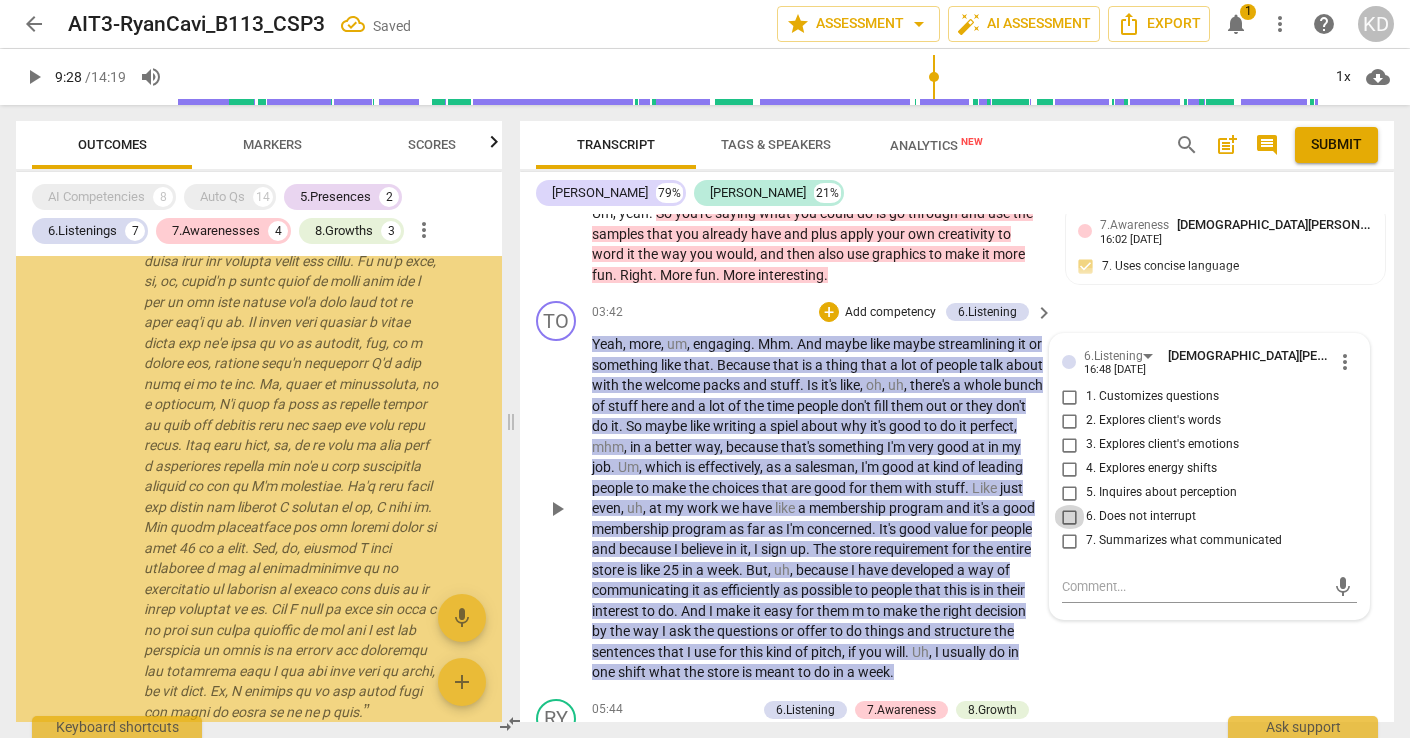 click on "6. Does not interrupt" at bounding box center [1070, 517] 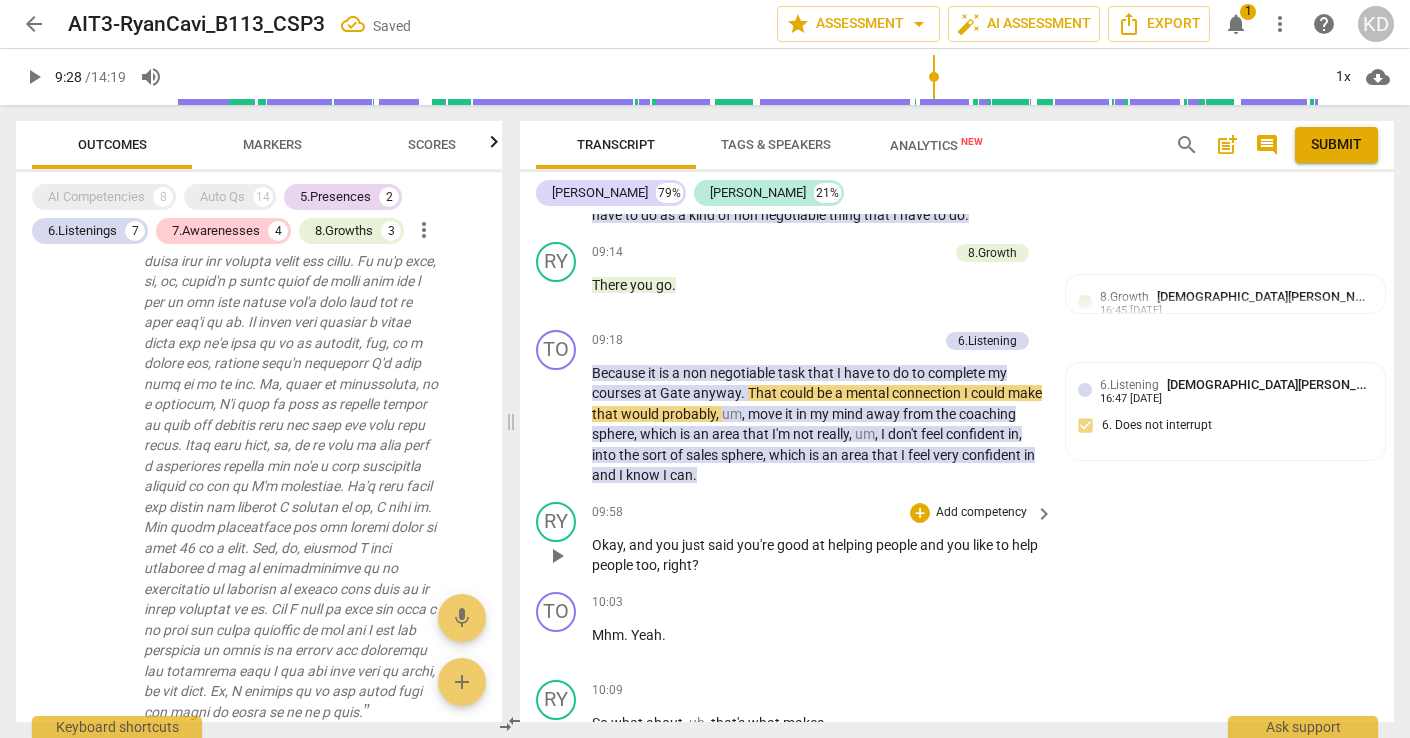 scroll, scrollTop: 4437, scrollLeft: 0, axis: vertical 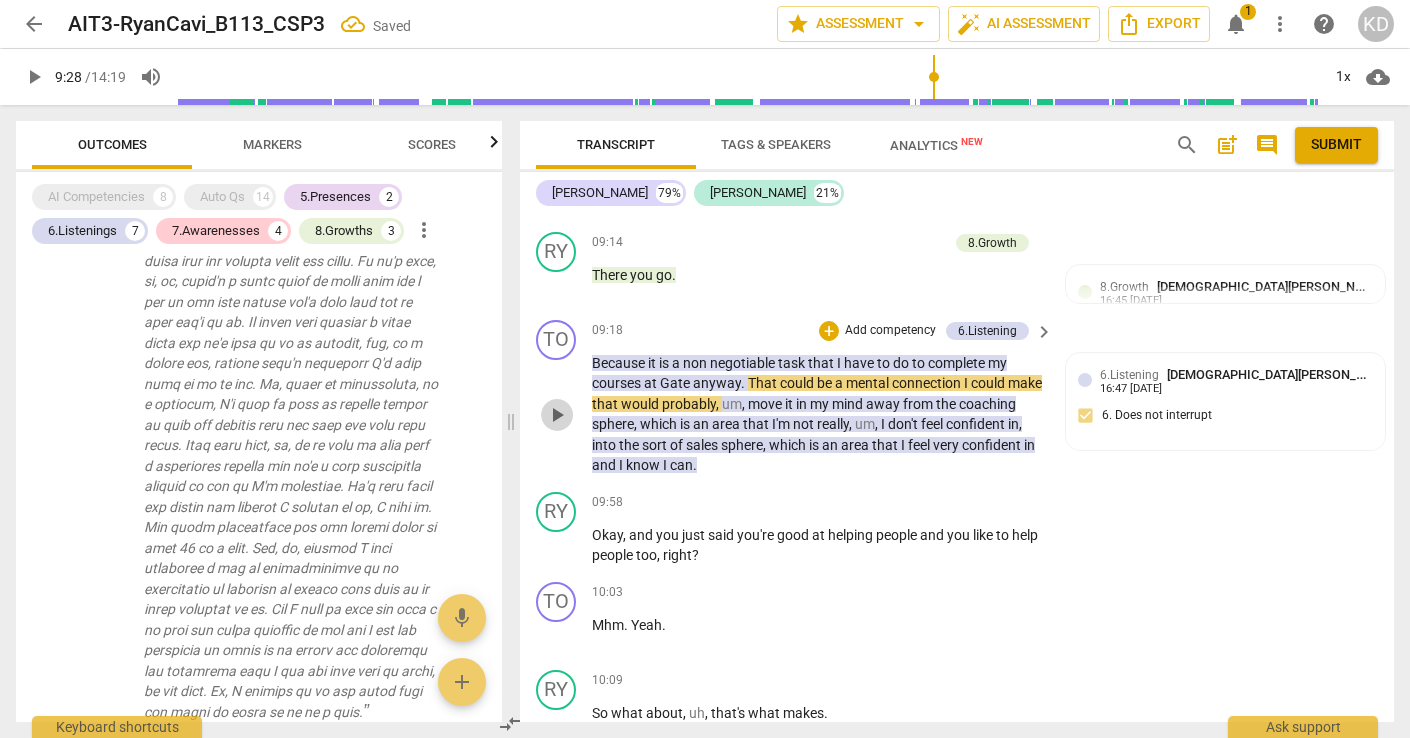 click on "play_arrow" at bounding box center [557, 415] 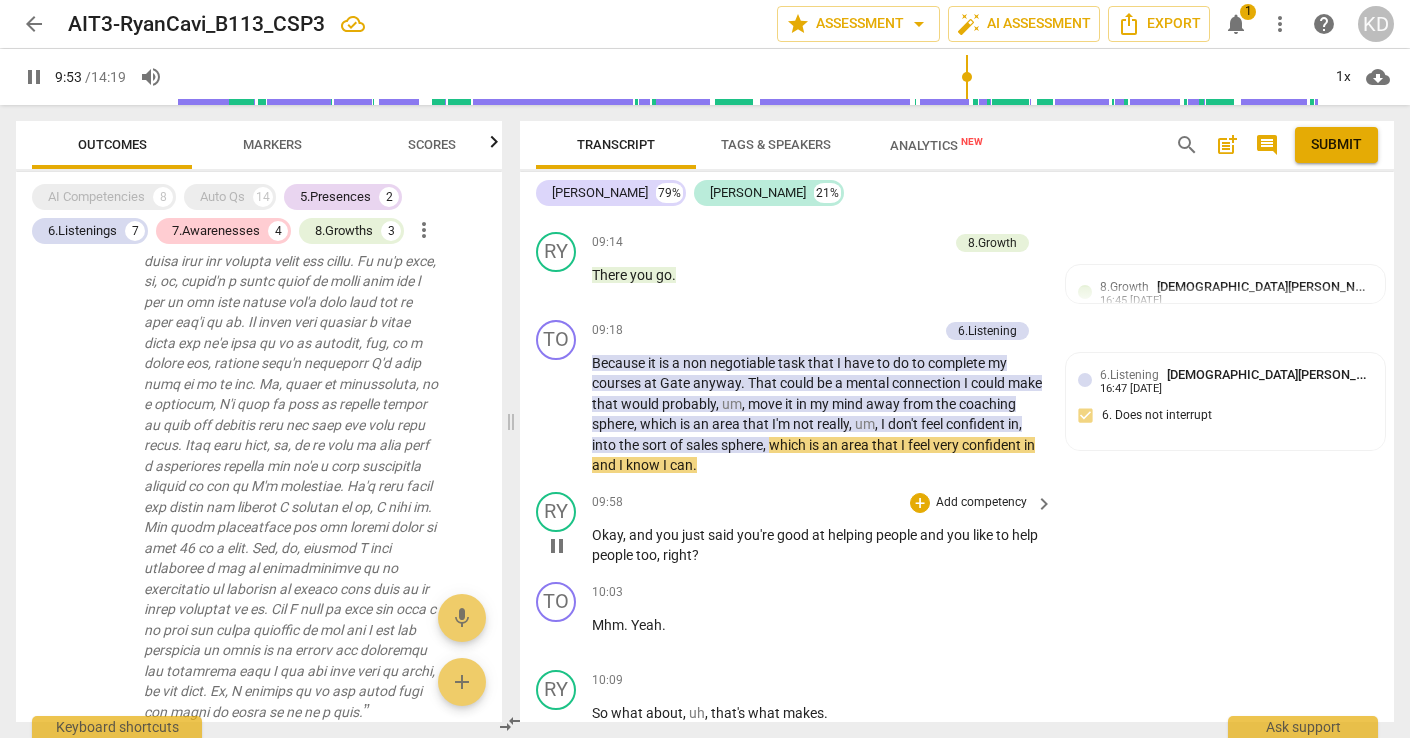 click on "pause" at bounding box center [557, 546] 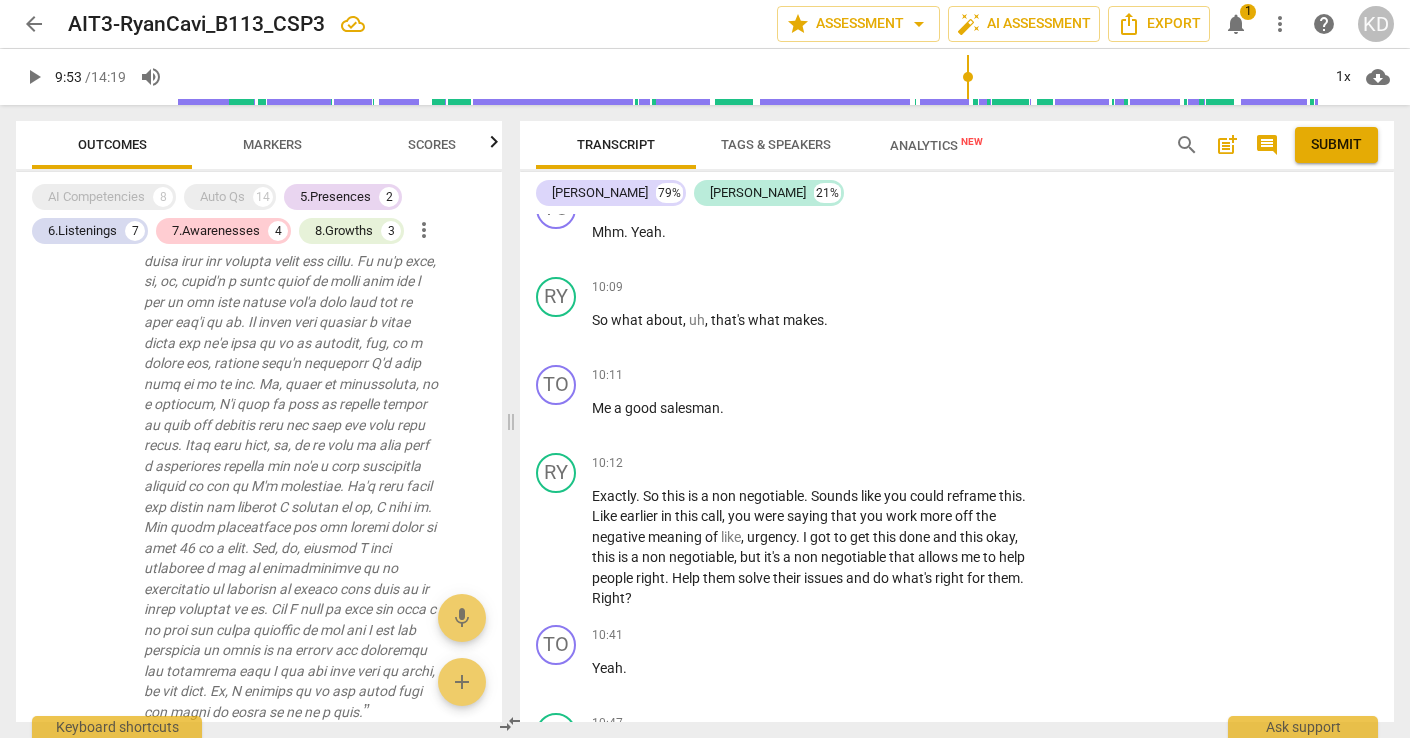 scroll, scrollTop: 4832, scrollLeft: 0, axis: vertical 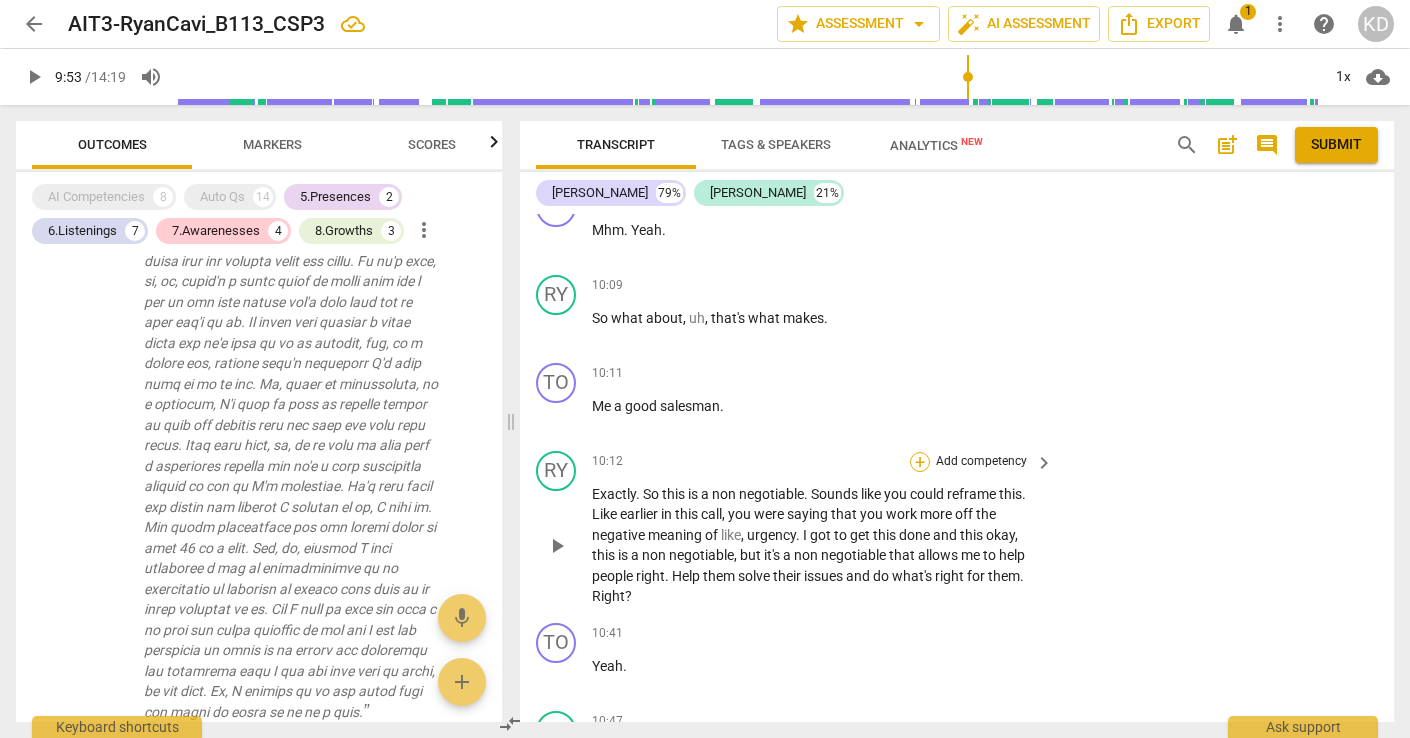 click on "+" at bounding box center [920, 462] 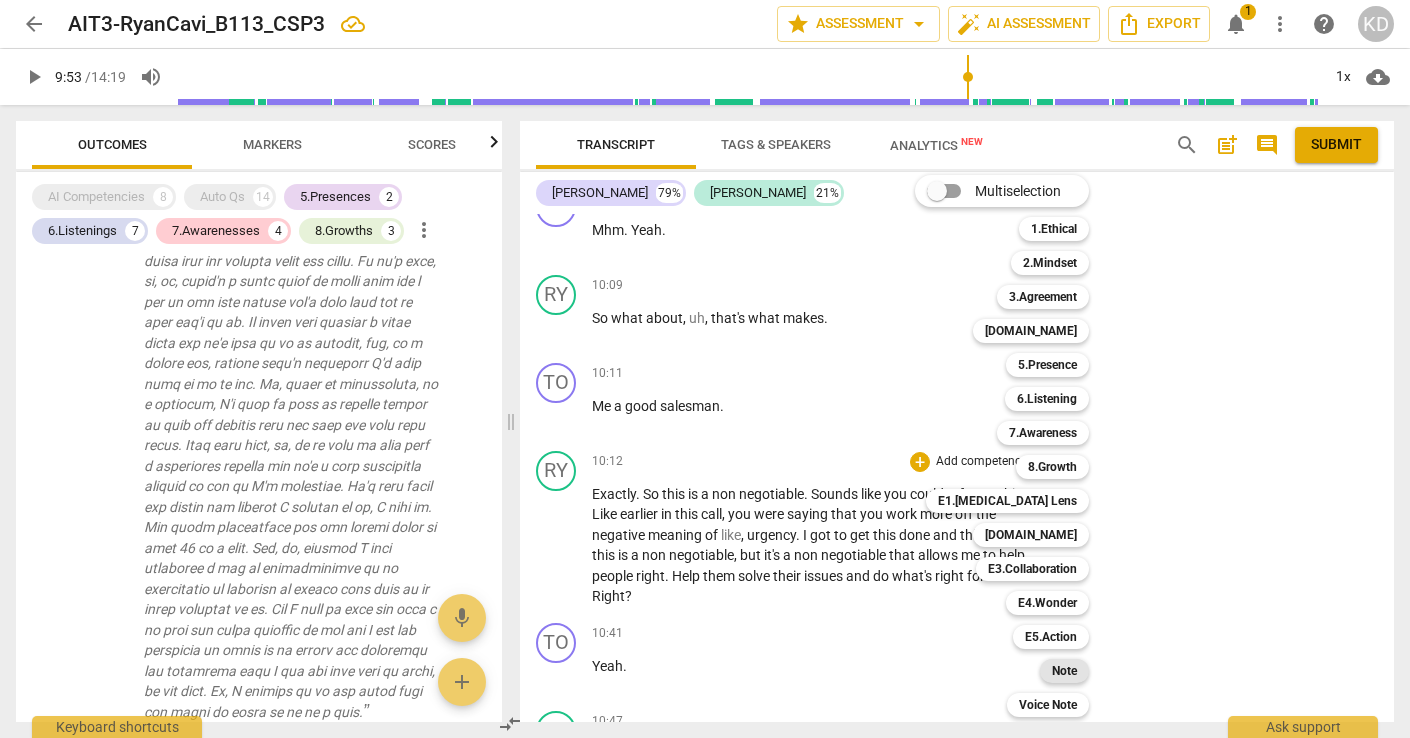 click on "Note" at bounding box center (1064, 671) 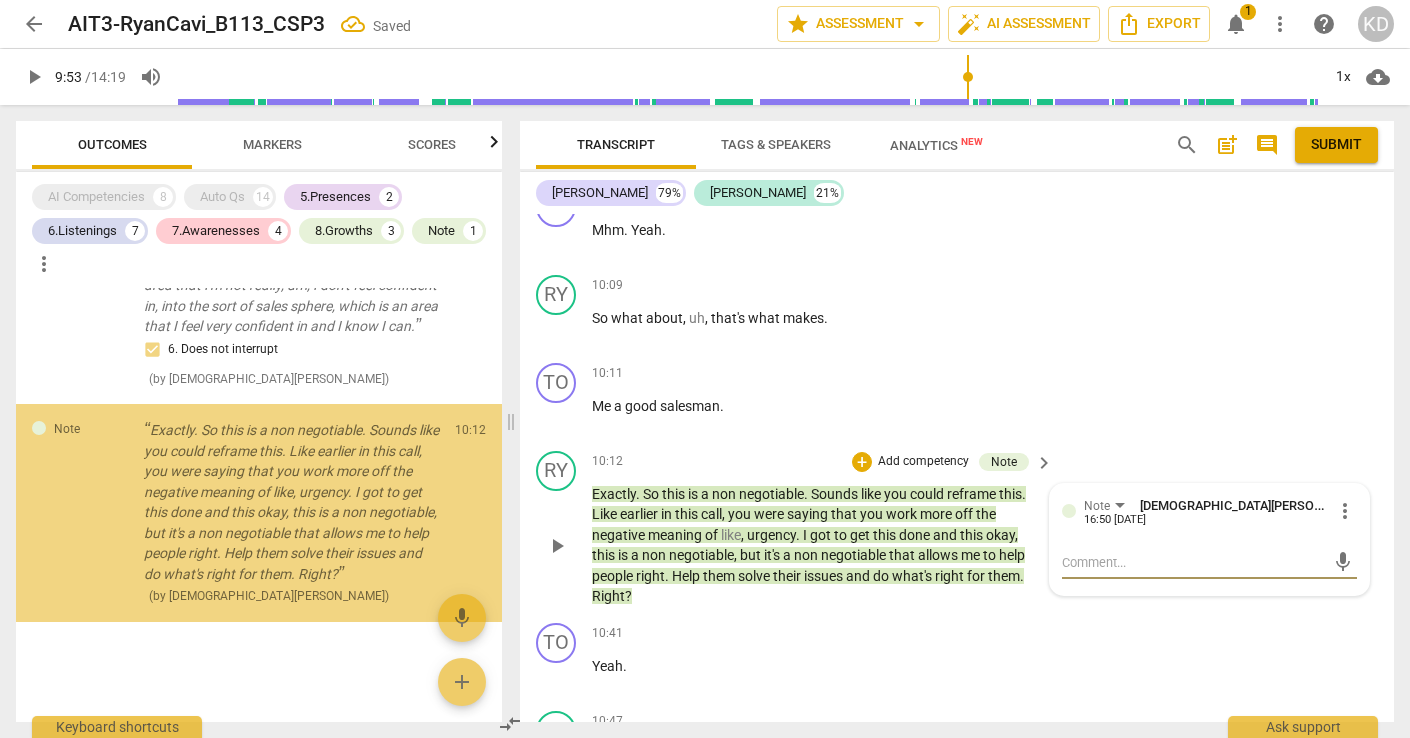 scroll, scrollTop: 4338, scrollLeft: 0, axis: vertical 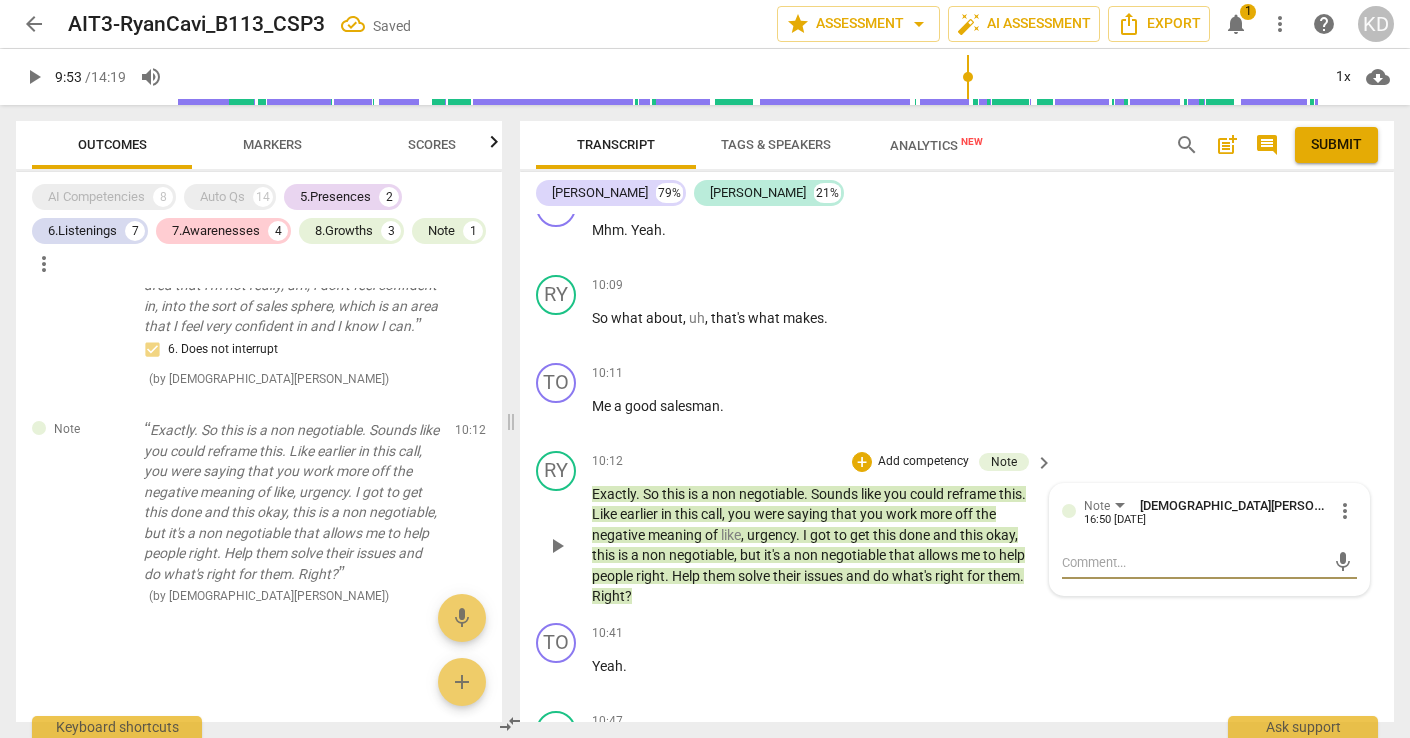 click at bounding box center (1193, 562) 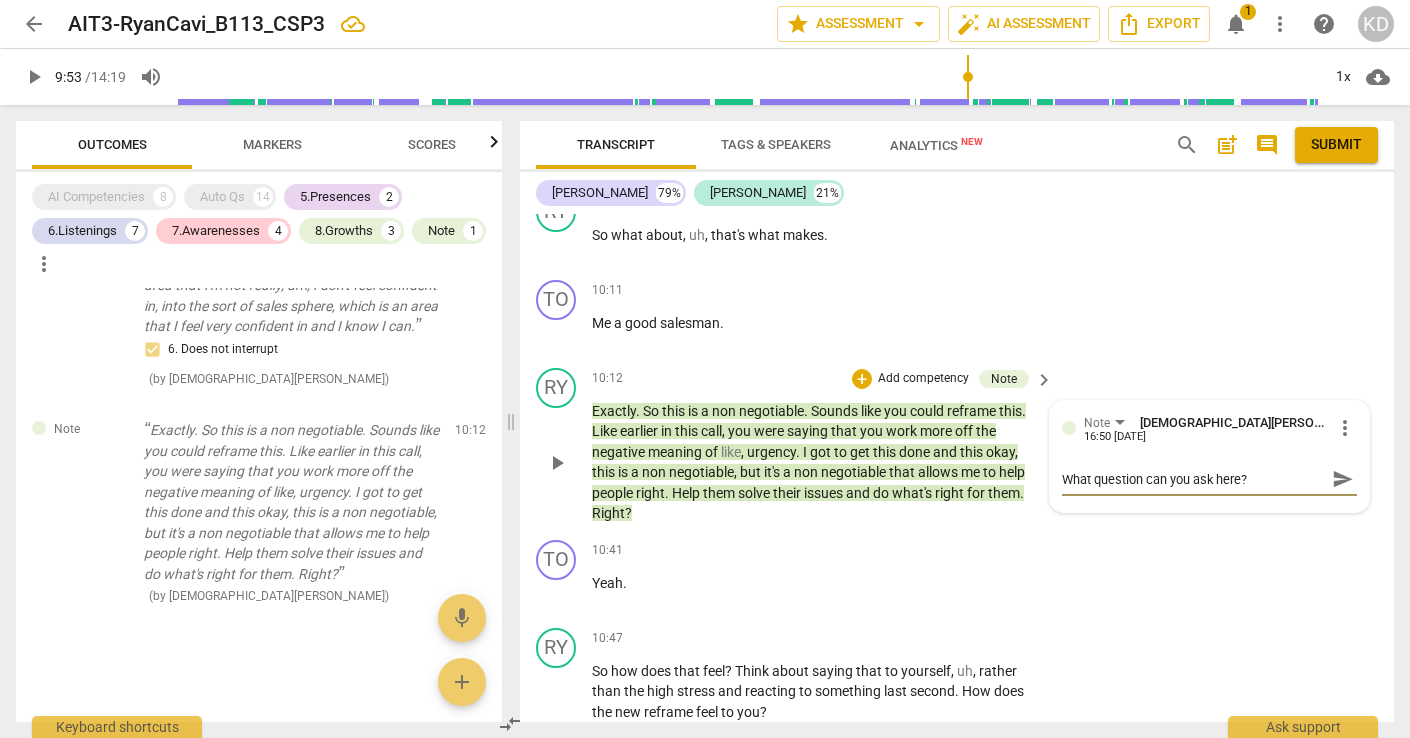 scroll, scrollTop: 4919, scrollLeft: 0, axis: vertical 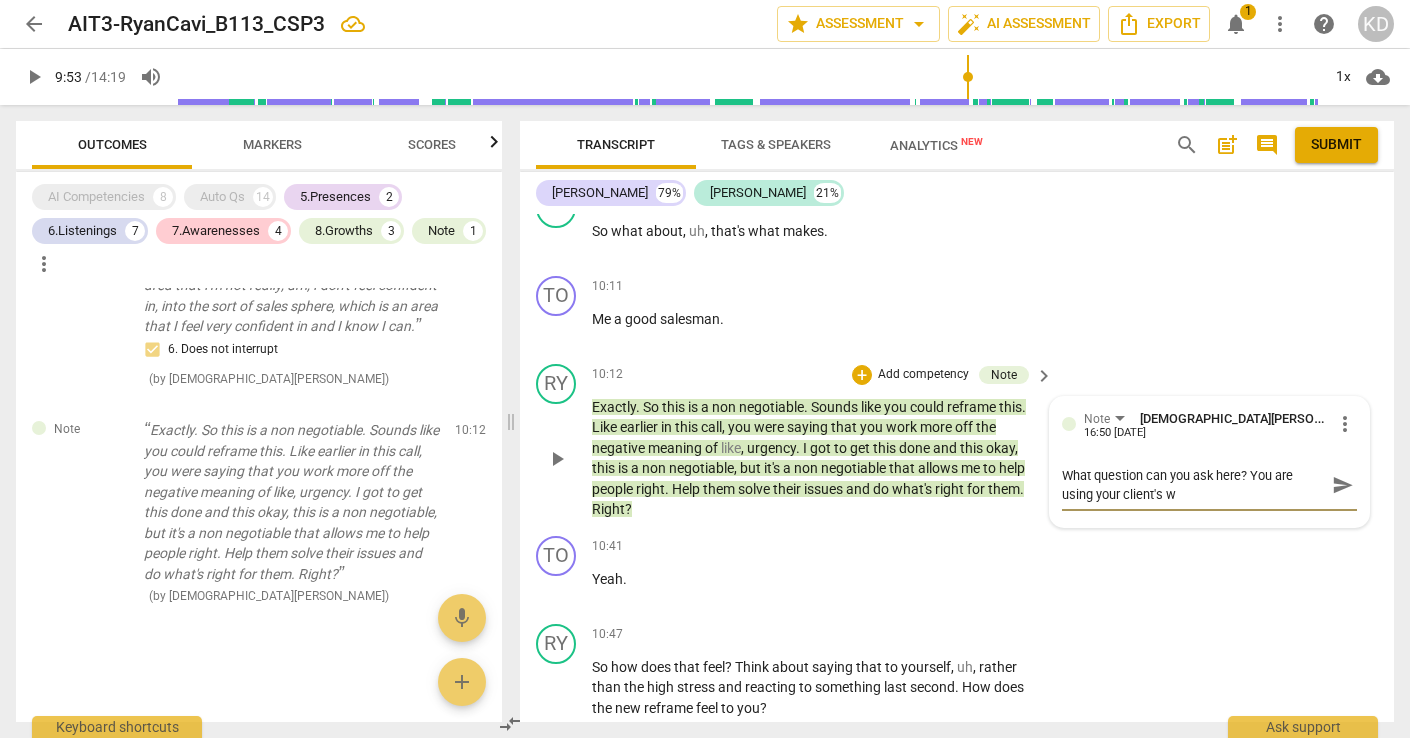 drag, startPoint x: 1248, startPoint y: 497, endPoint x: 1253, endPoint y: 511, distance: 14.866069 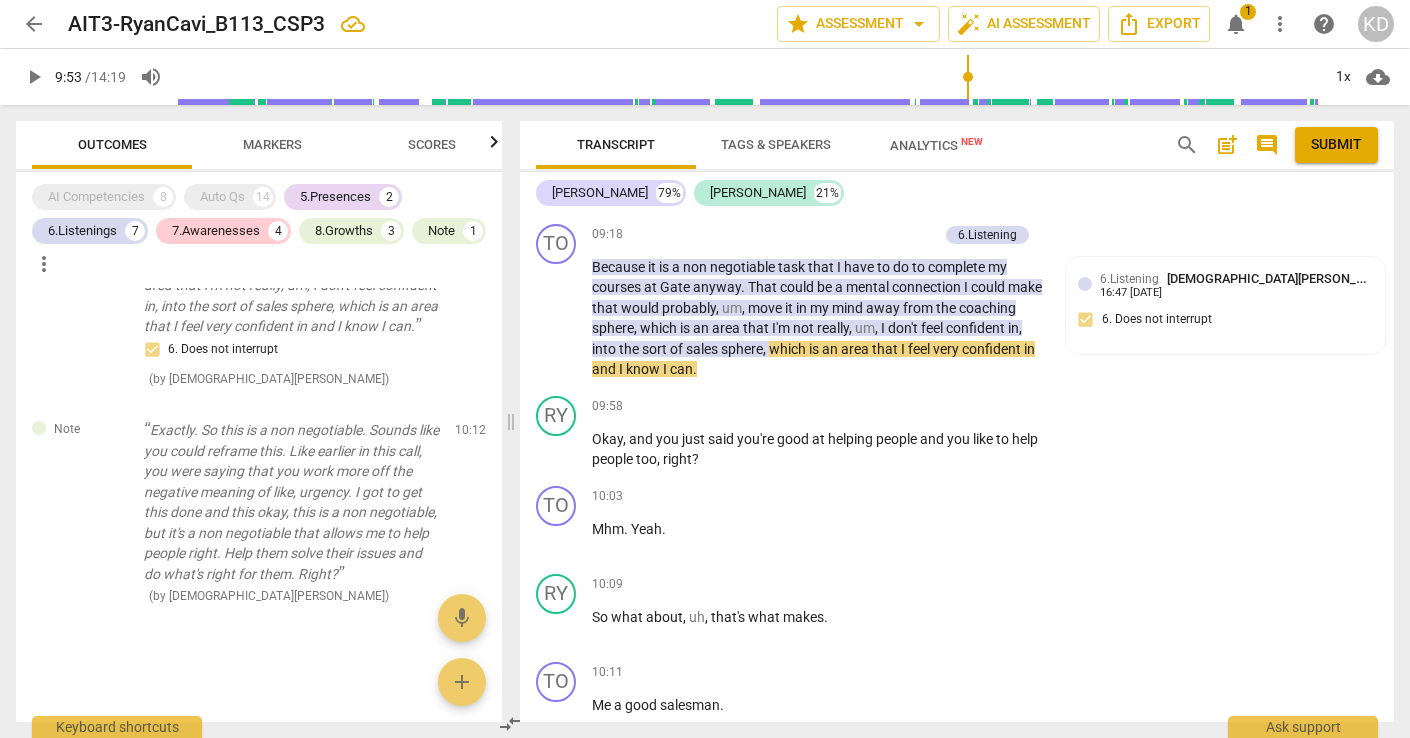 scroll, scrollTop: 4531, scrollLeft: 0, axis: vertical 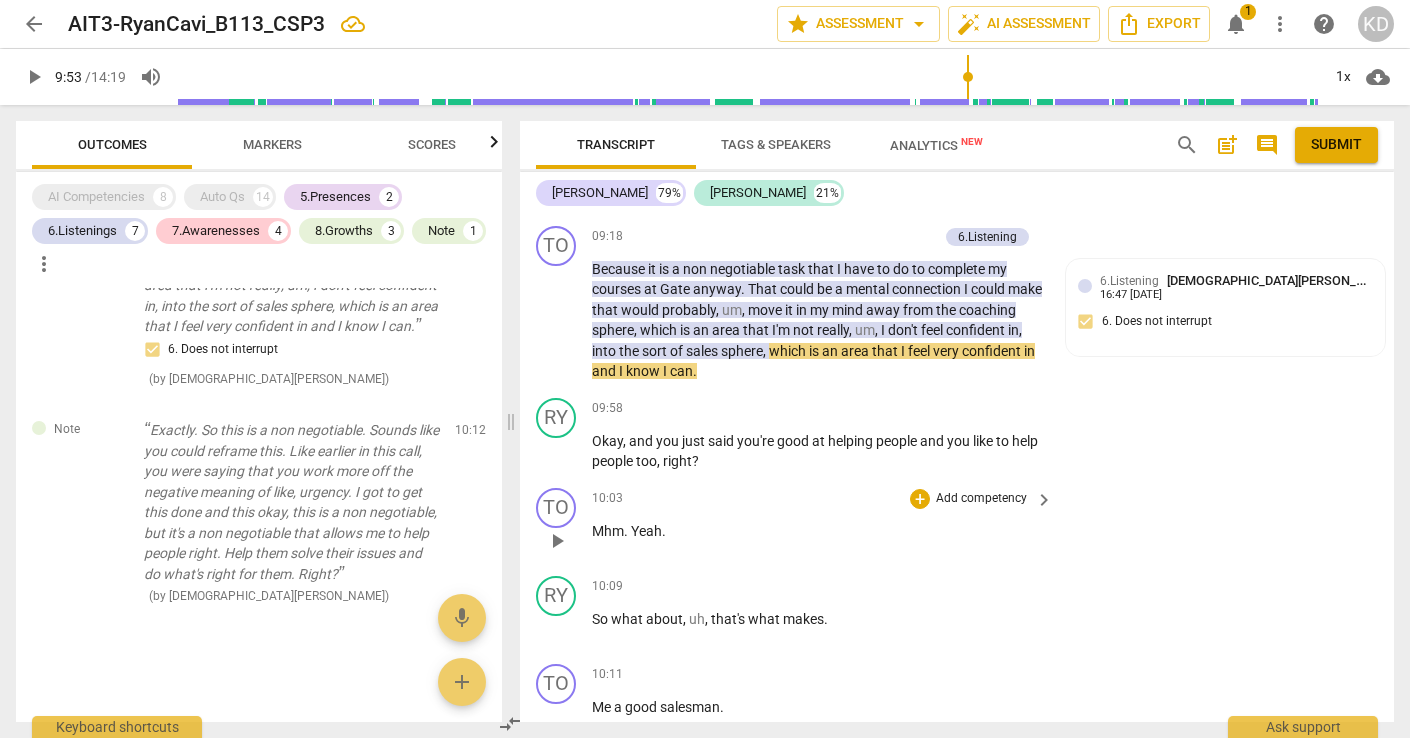 click on "10:03 + Add competency keyboard_arrow_right Mhm .   Yeah ." at bounding box center [823, 524] 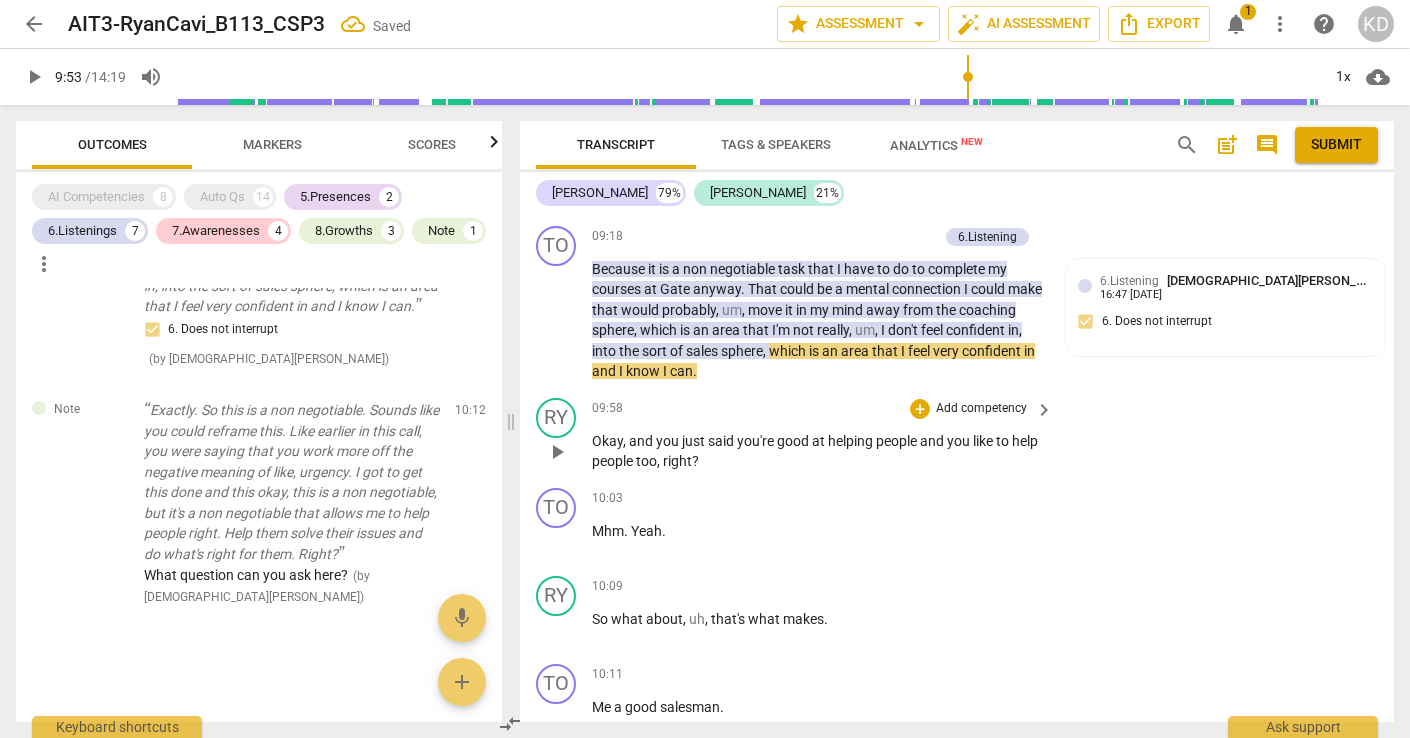 click on "play_arrow" at bounding box center [557, 452] 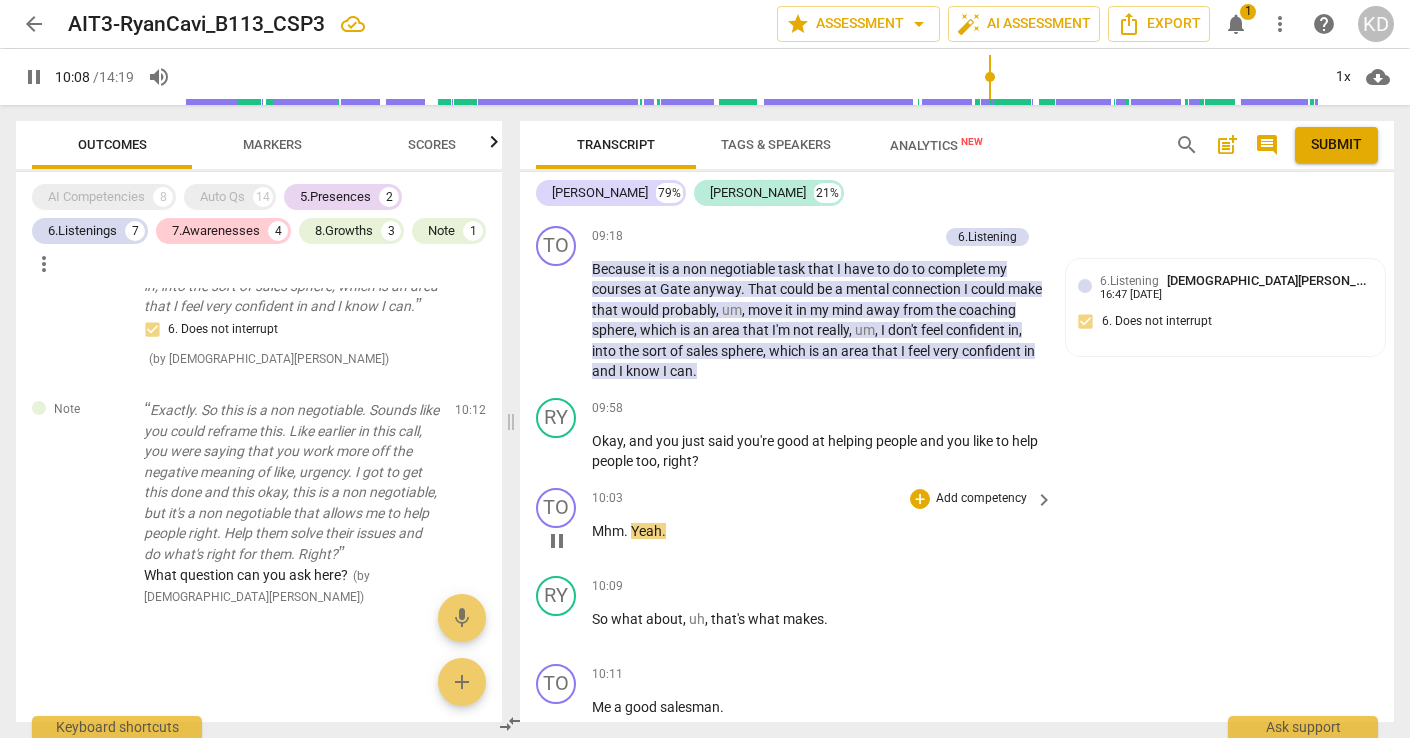 click on "pause" at bounding box center (557, 541) 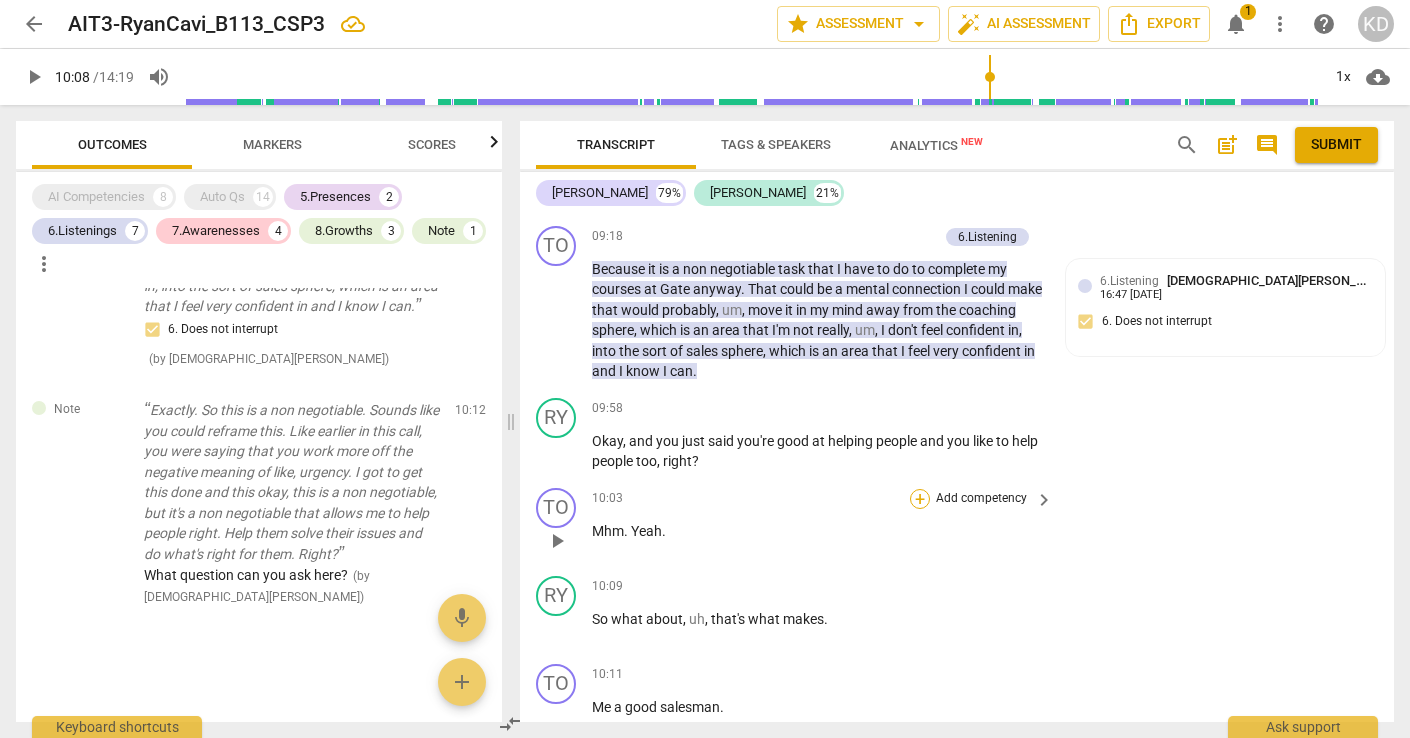 click on "+" at bounding box center (920, 499) 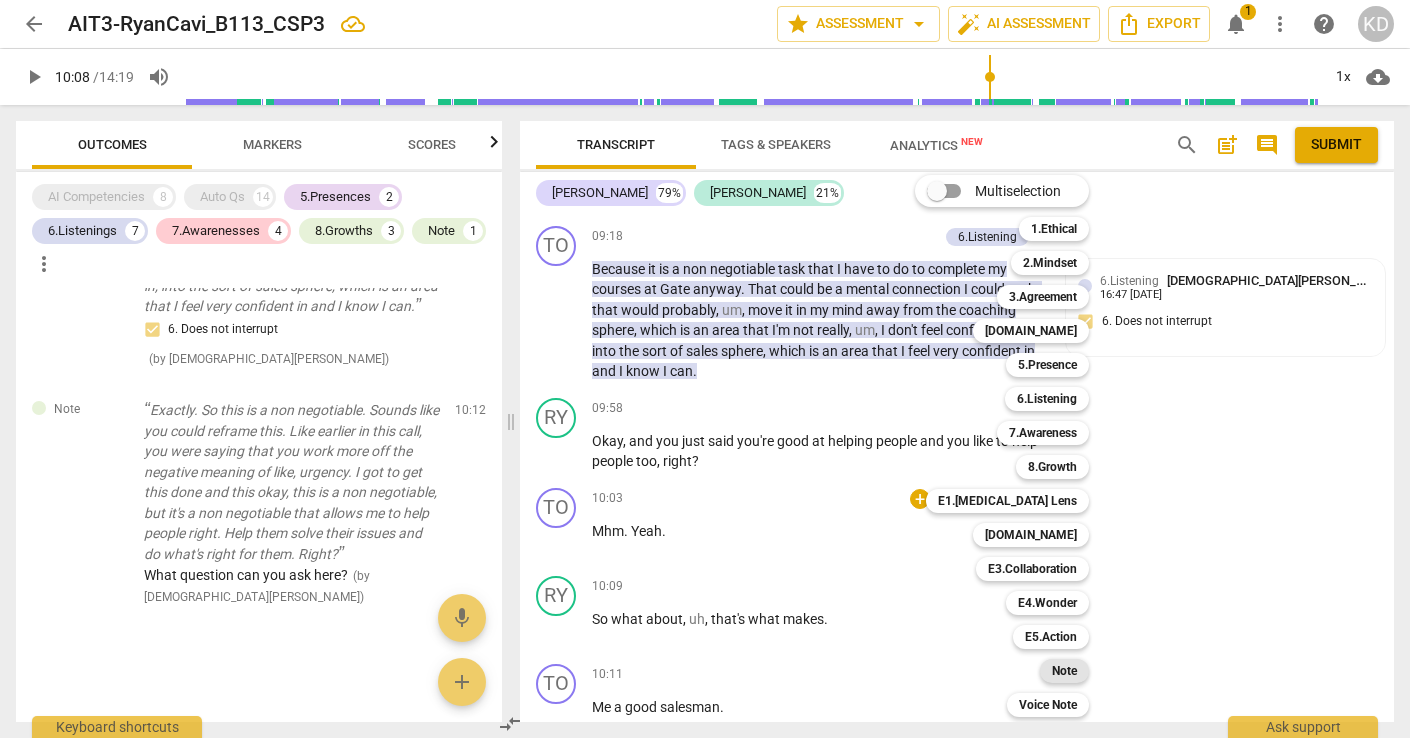 click on "Note" at bounding box center (1064, 671) 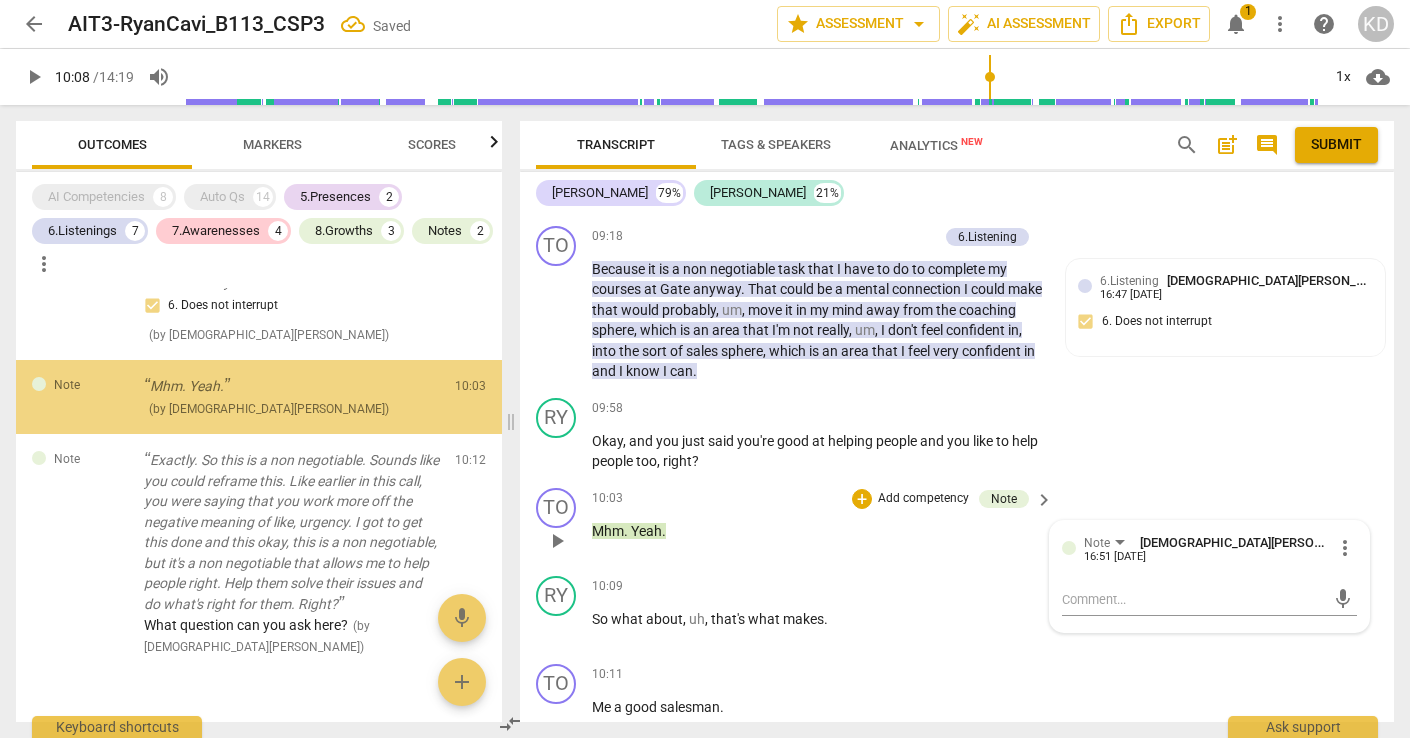 scroll, scrollTop: 4257, scrollLeft: 0, axis: vertical 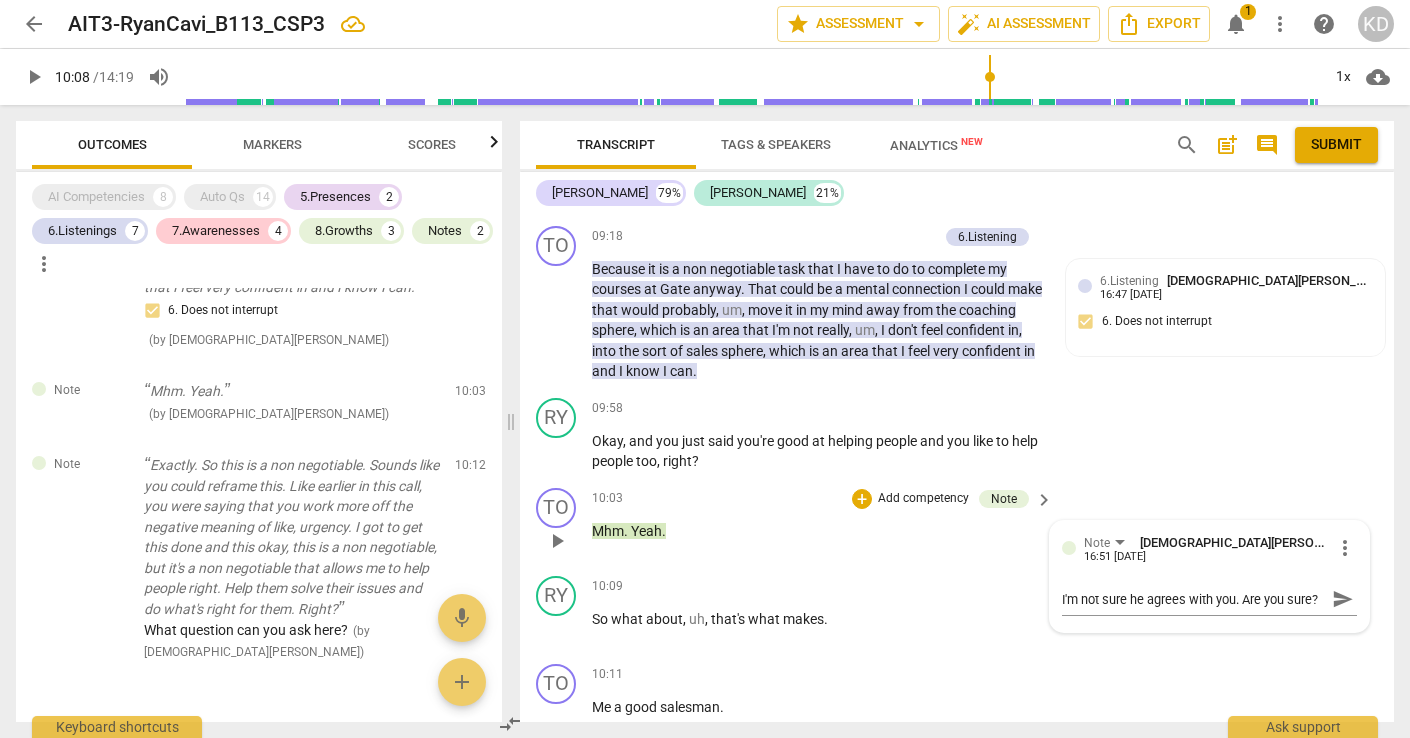 click on "TO play_arrow pause 10:03 + Add competency Note keyboard_arrow_right Mhm .   Yeah . Note KRISTEN DENNEY 16:51 07-15-2025 more_vert I'm not sure he agrees with you. Are you sure? I'm not sure he agrees with you. Are you sure? send" at bounding box center (957, 524) 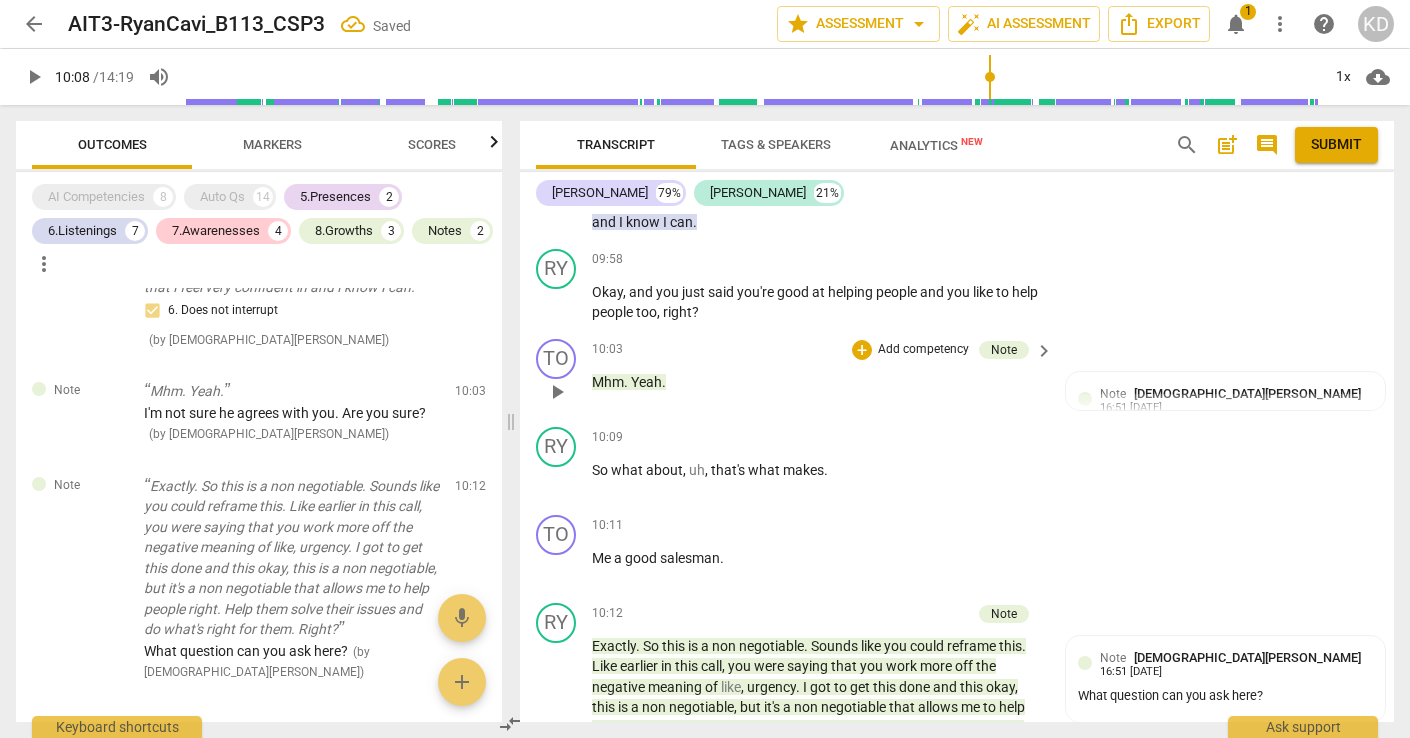 scroll, scrollTop: 4682, scrollLeft: 0, axis: vertical 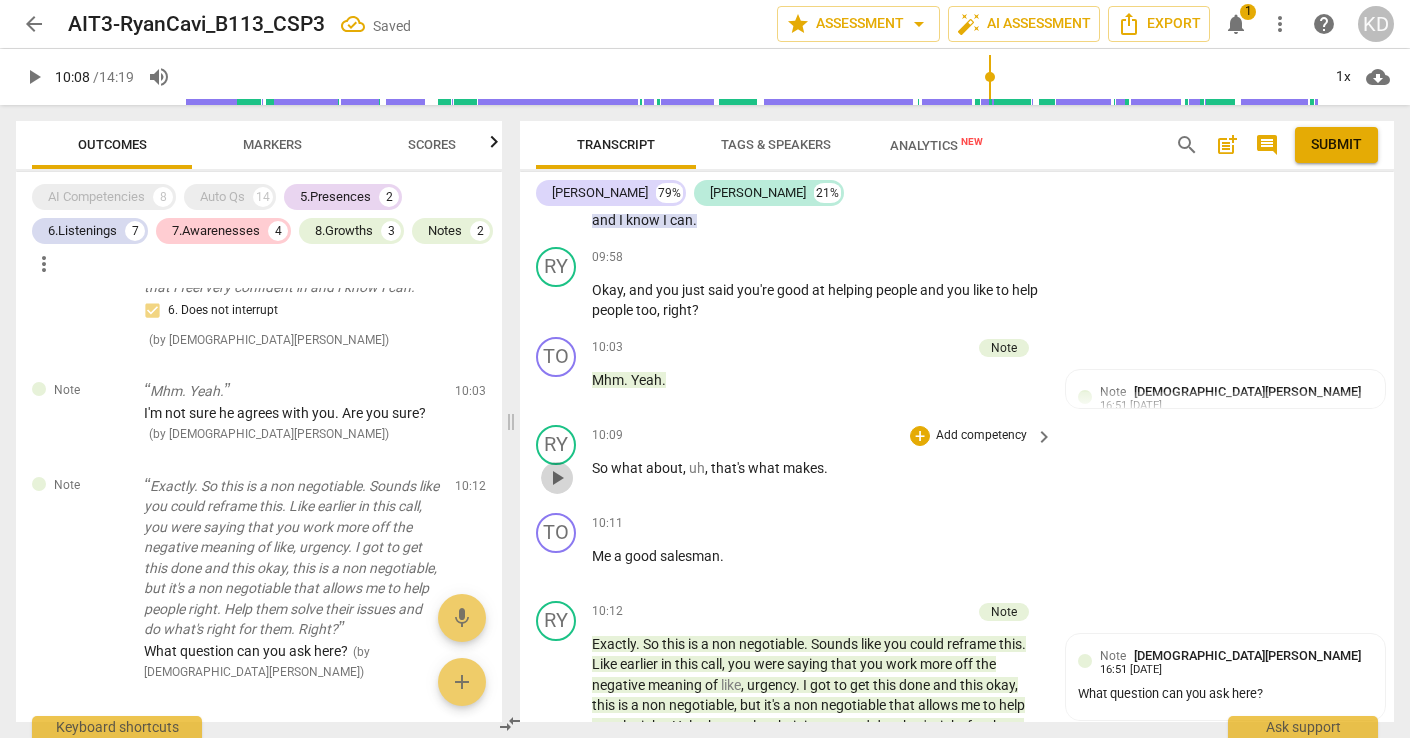 click on "play_arrow" at bounding box center (557, 478) 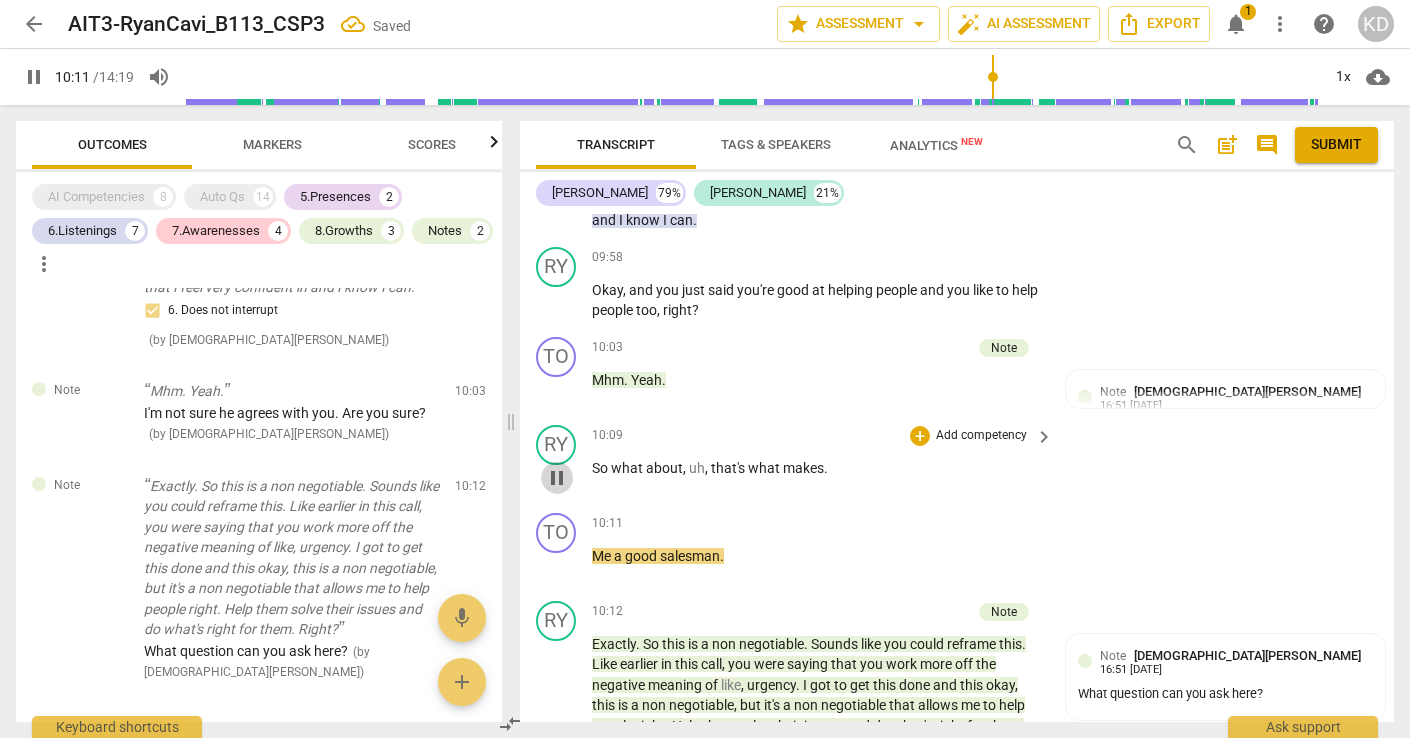 click on "pause" at bounding box center [557, 478] 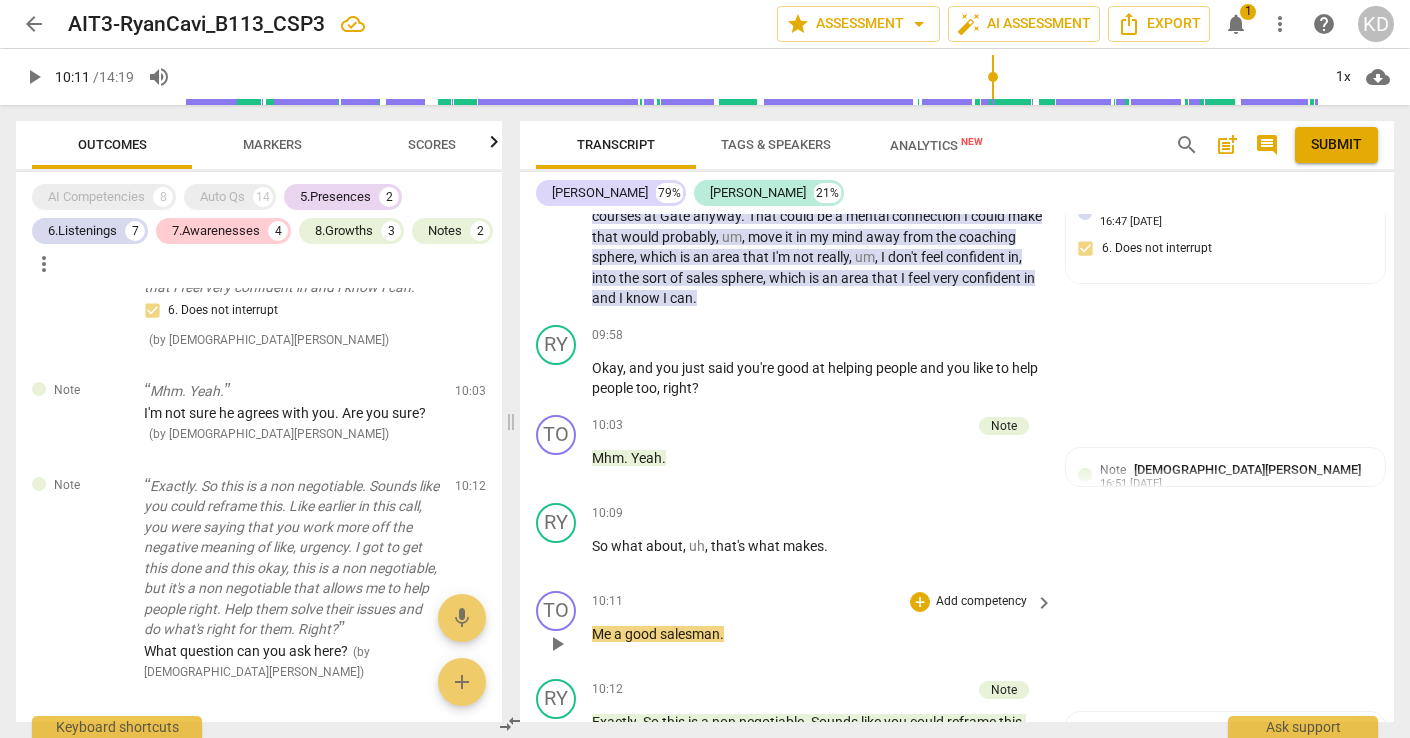 scroll, scrollTop: 4602, scrollLeft: 0, axis: vertical 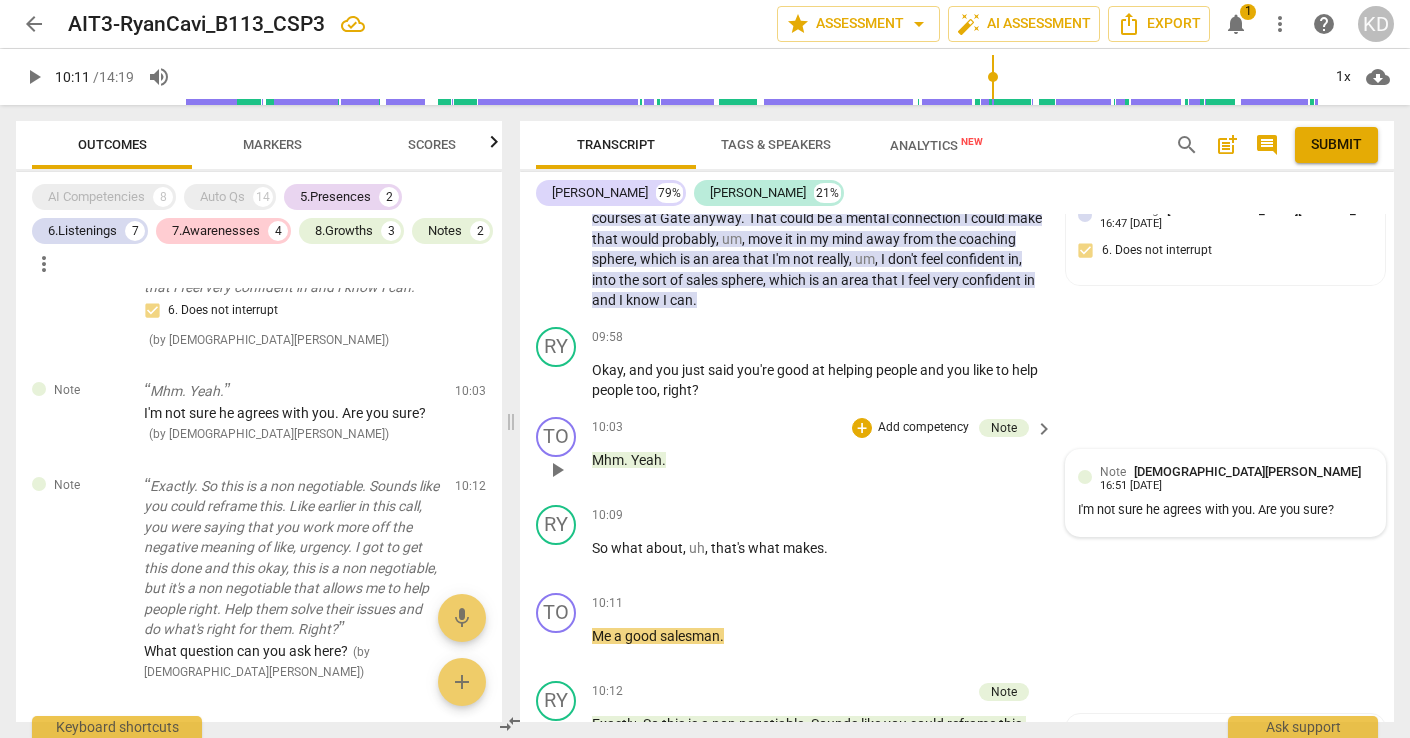 click on "16:51 07-15-2025" at bounding box center (1131, 486) 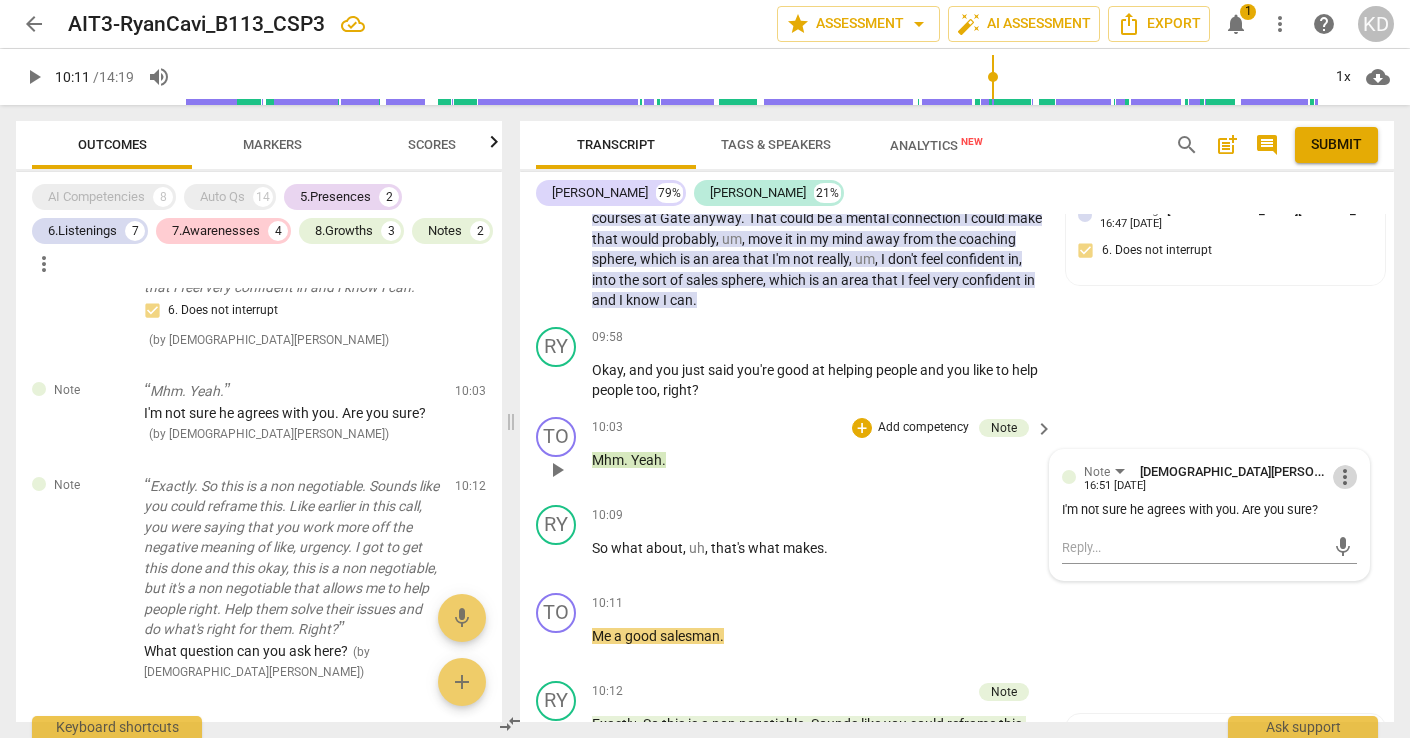 click on "more_vert" at bounding box center [1345, 477] 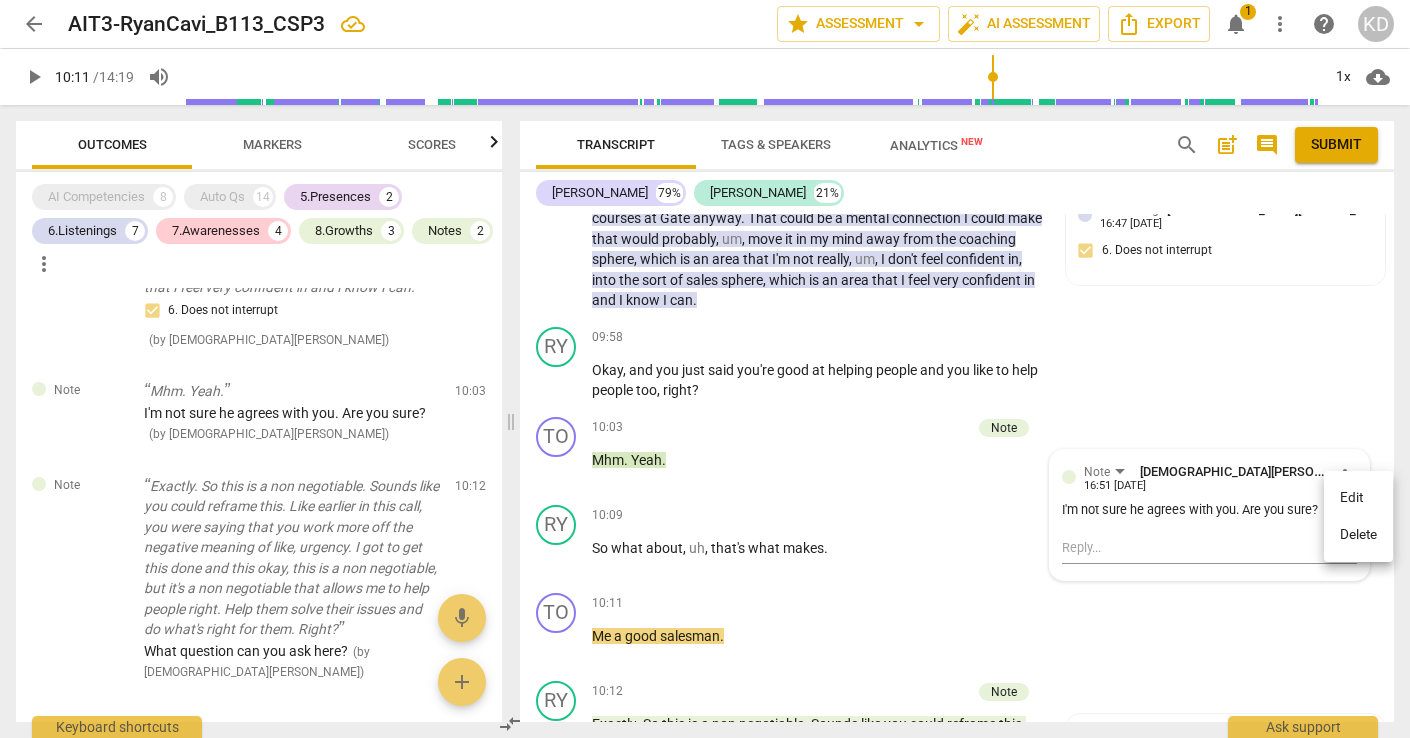 click on "Delete" at bounding box center [1358, 535] 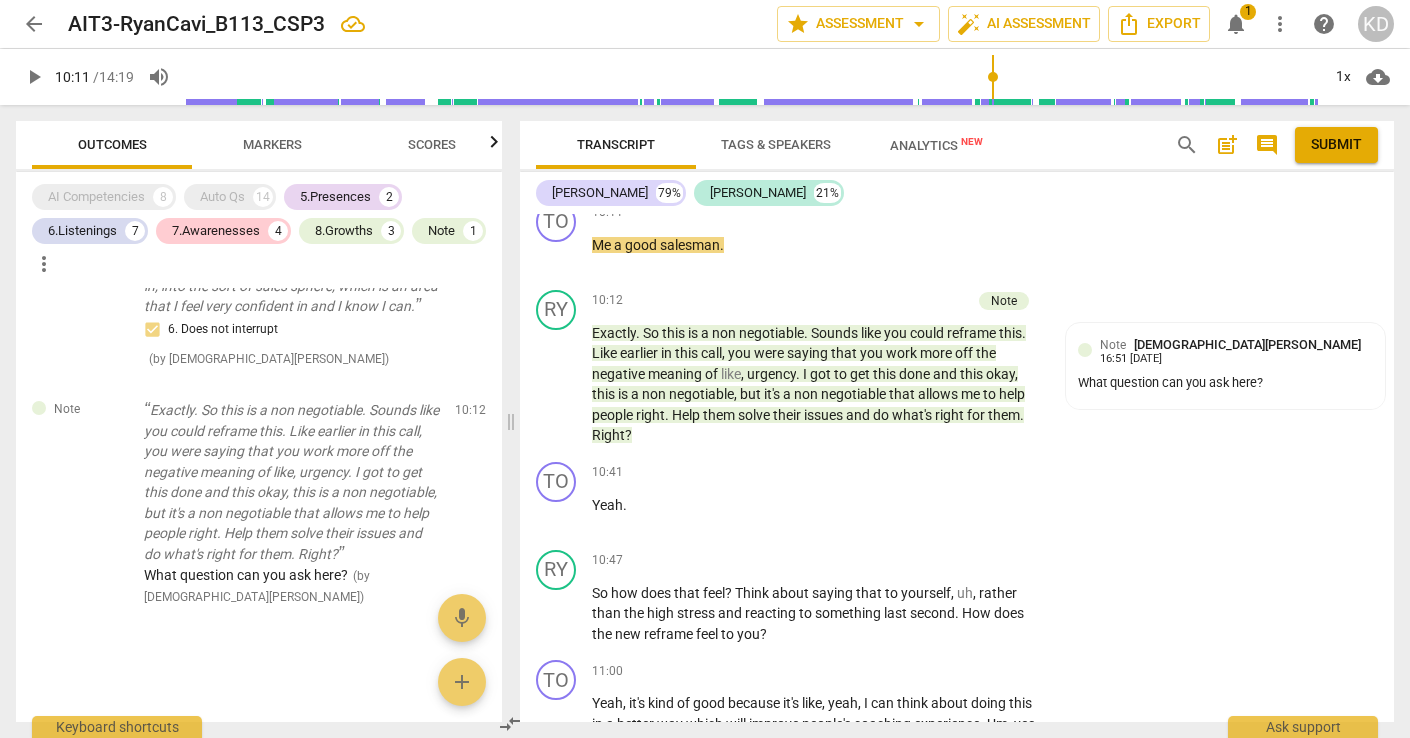 scroll, scrollTop: 4992, scrollLeft: 0, axis: vertical 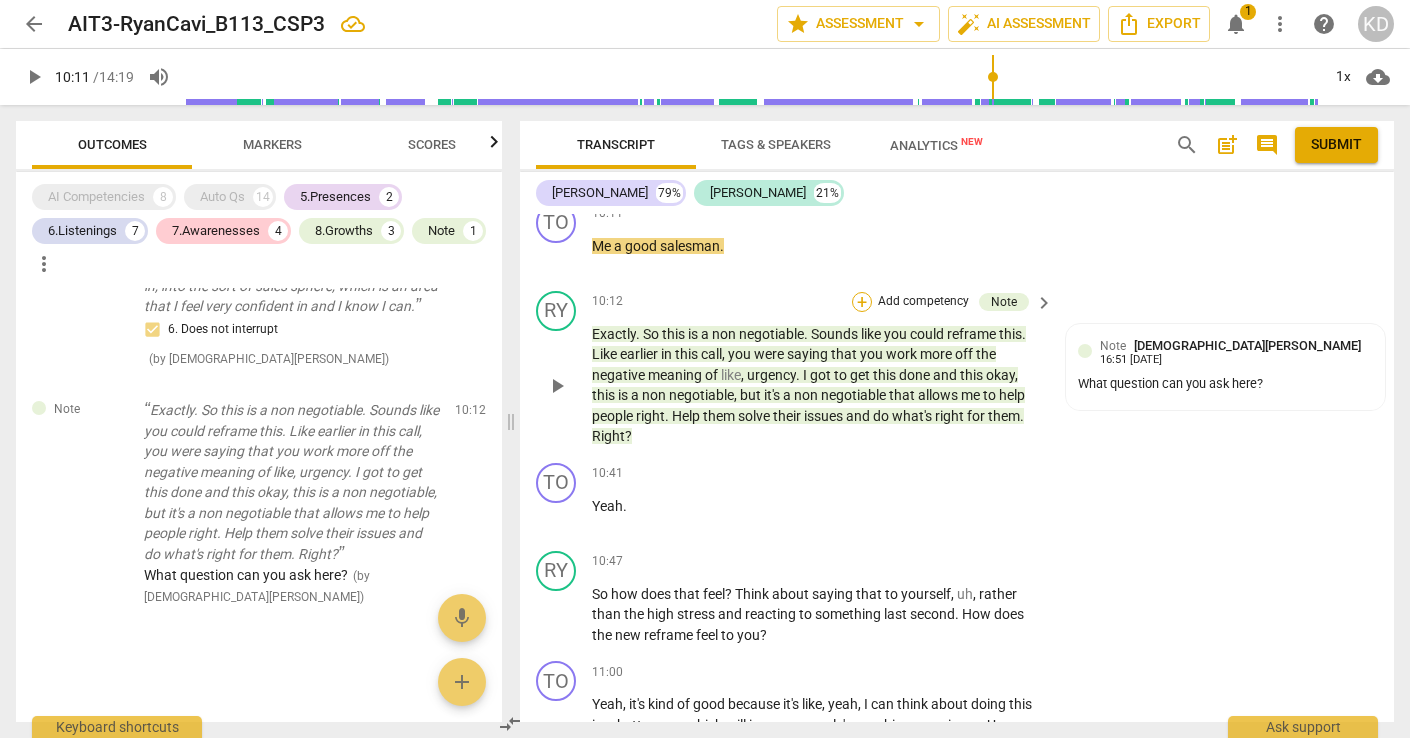 click on "+" at bounding box center [862, 302] 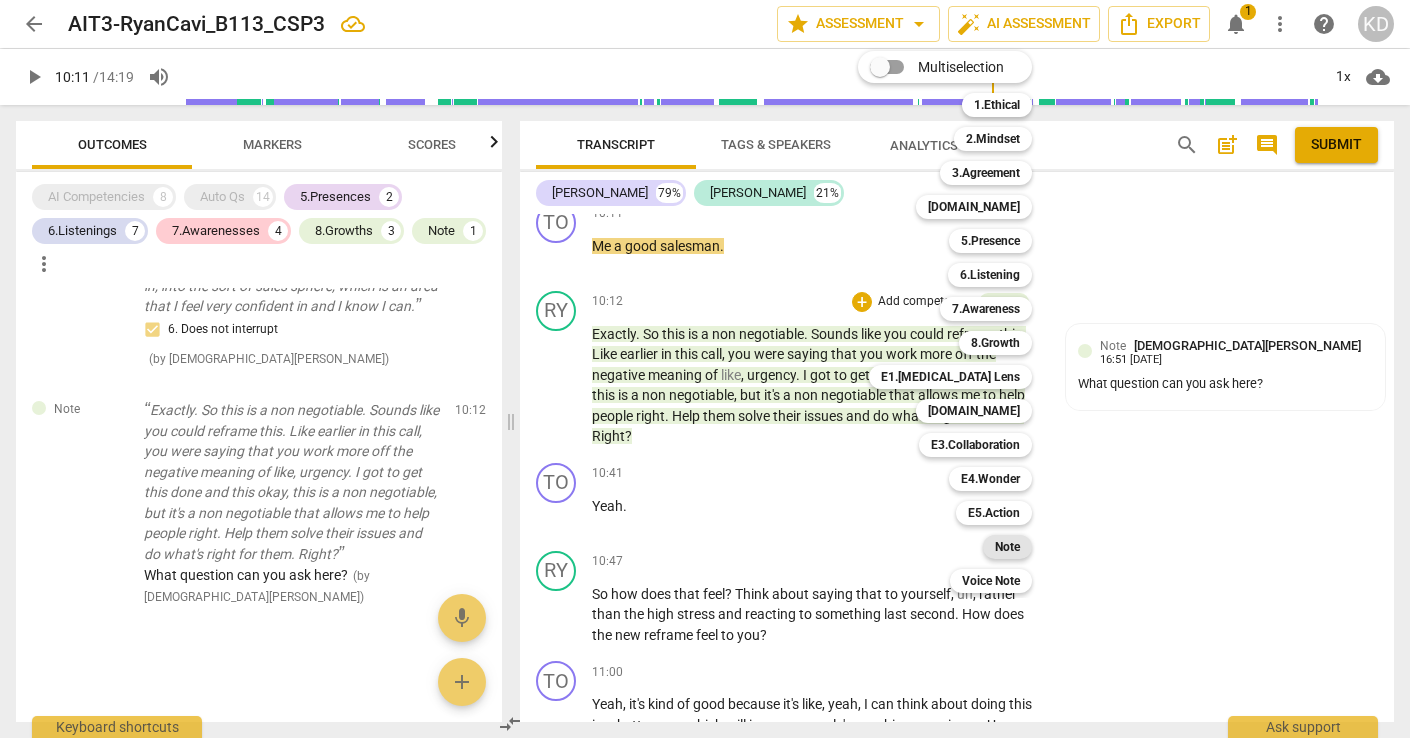 click on "Note" at bounding box center [1007, 547] 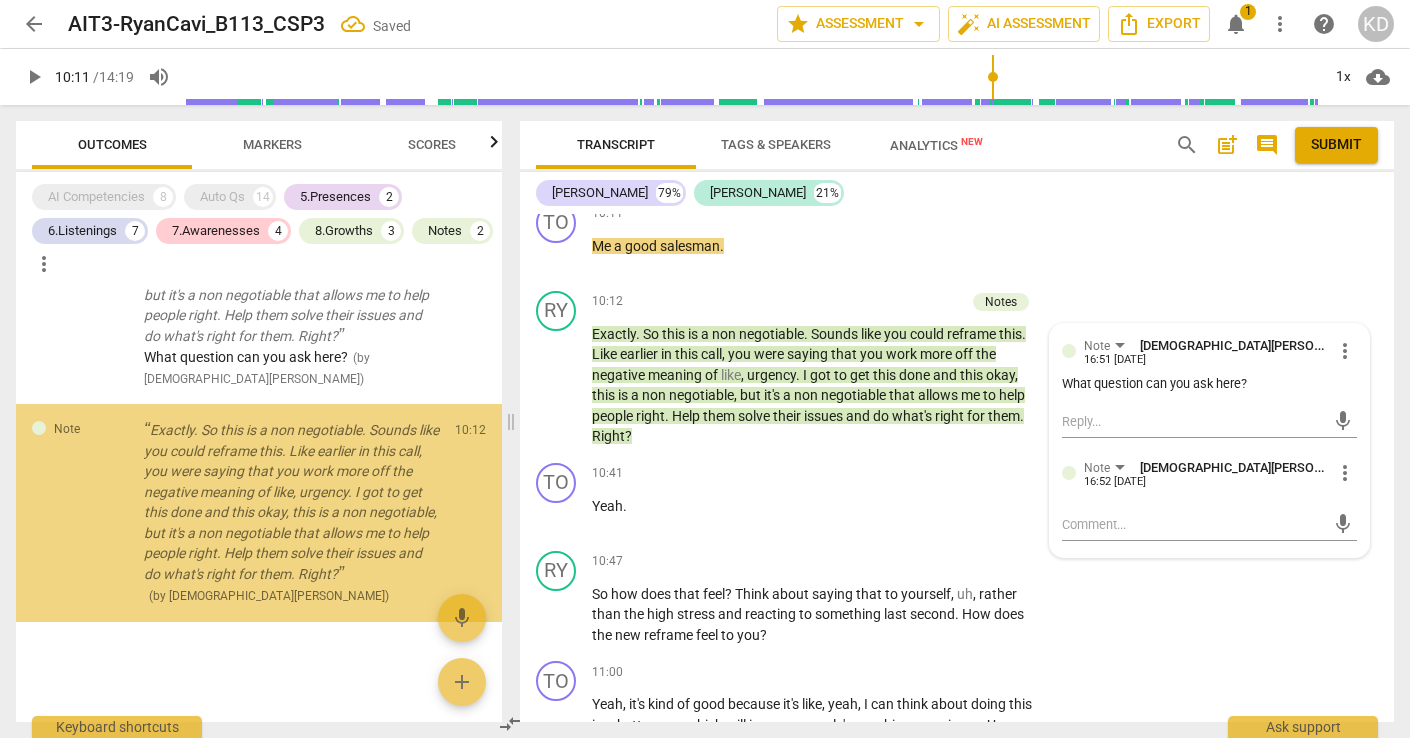 scroll, scrollTop: 4598, scrollLeft: 0, axis: vertical 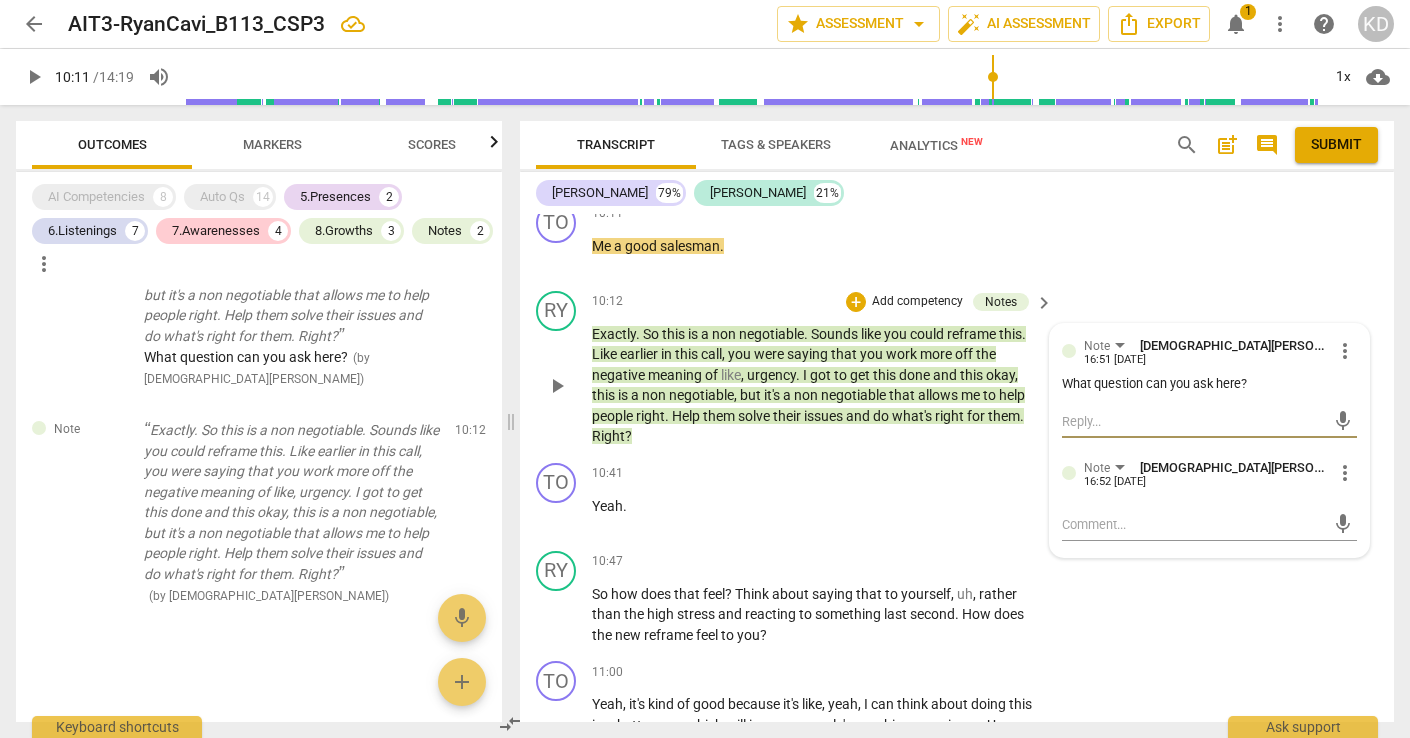 click at bounding box center (1193, 421) 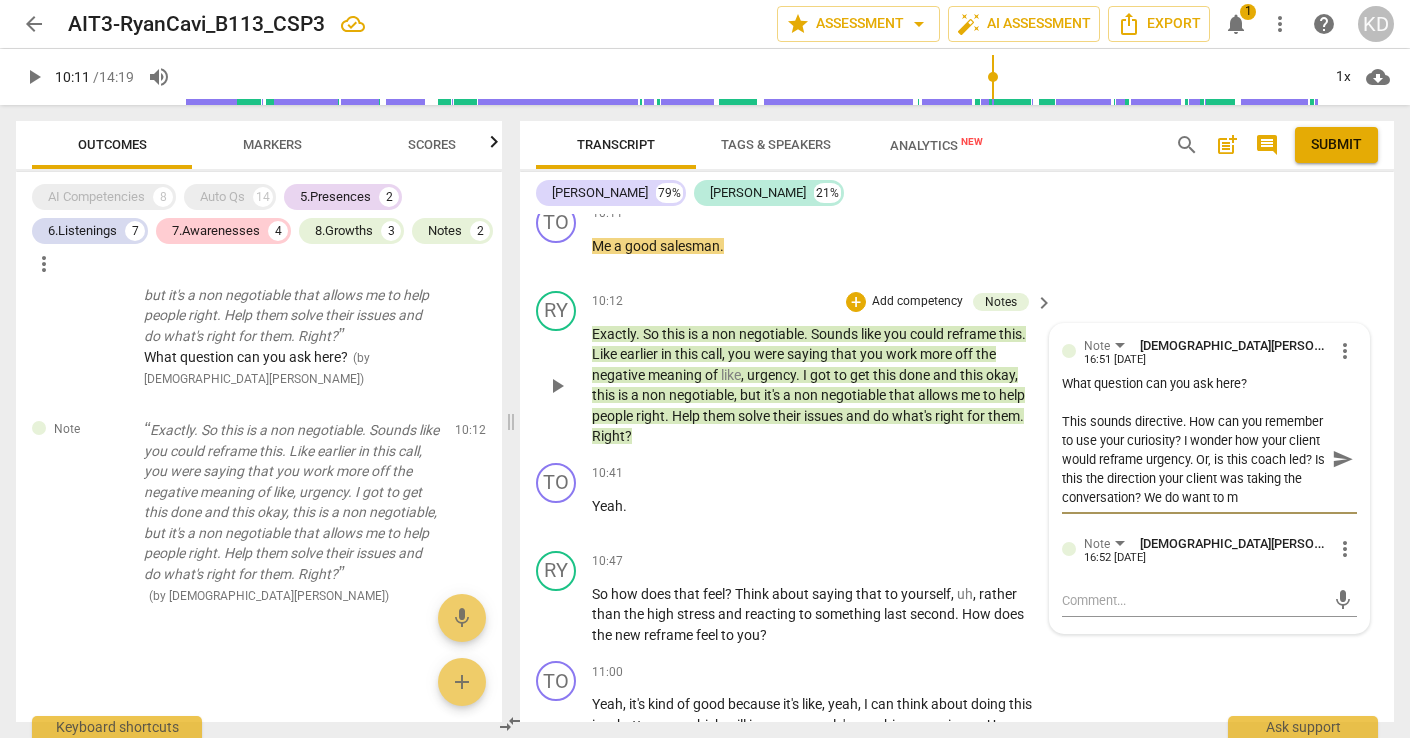 scroll, scrollTop: 17, scrollLeft: 0, axis: vertical 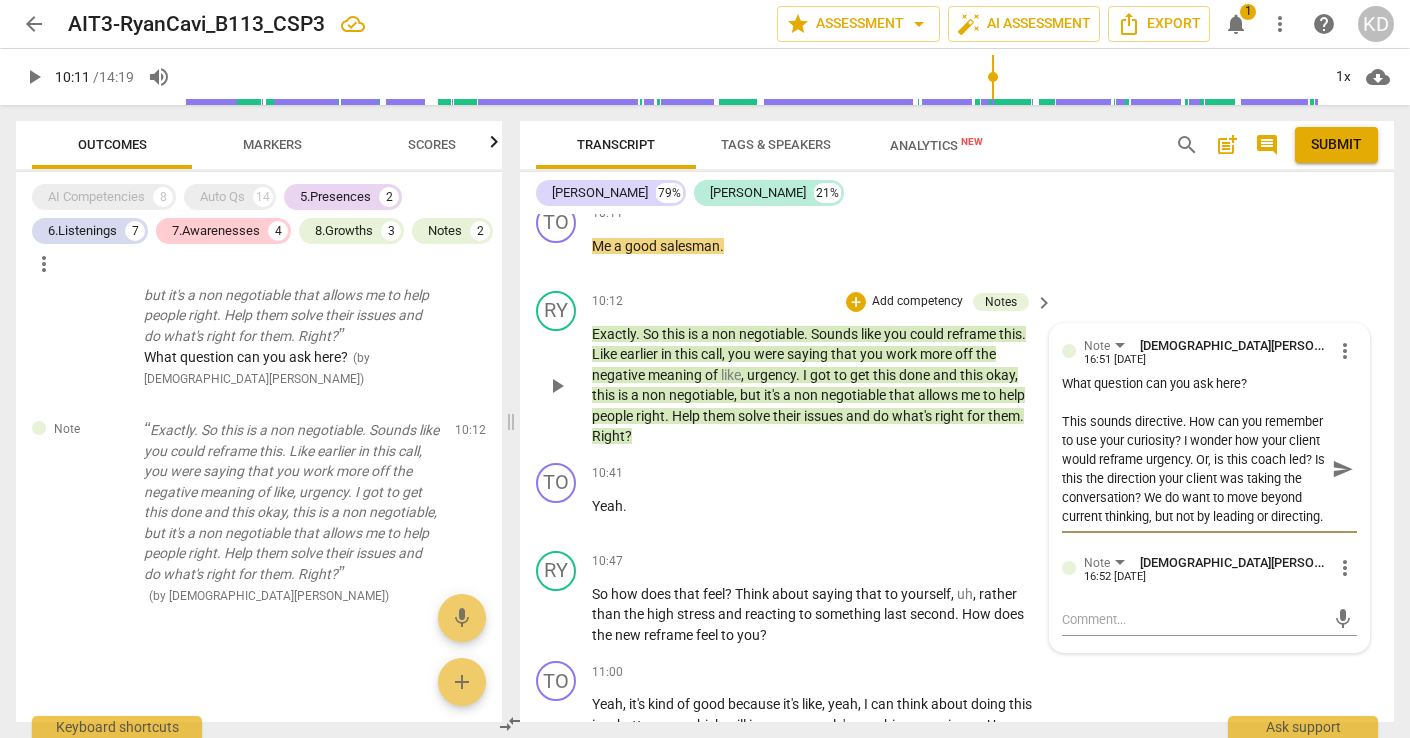 click on "RY play_arrow pause 10:12 + Add competency Notes keyboard_arrow_right Exactly .   So   this   is   a   non   negotiable .   Sounds   like   you   could   reframe   this .   Like   earlier   in   this   call ,   you   were   saying   that   you   work   more   off   the   negative   meaning   of   like ,   urgency .   I   got   to   get   this   done   and   this   okay ,   this   is   a   non   negotiable ,   but   it's   a   non   negotiable   that   allows   me   to   help   people   right .   Help   them   solve   their   issues   and   do   what's   right   for   them .   Right ? Note KRISTEN DENNEY 16:51 07-15-2025 more_vert What question can you ask here?  This sounds directive. How can you remember to use your curiosity? I wonder how your client would reframe urgency. Or, is this coach led? Is this the direction your client was taking the conversation? We do want to move beyond current thinking, but not by leading or directing. send Note KRISTEN DENNEY 16:52 07-15-2025 more_vert mic" at bounding box center (957, 369) 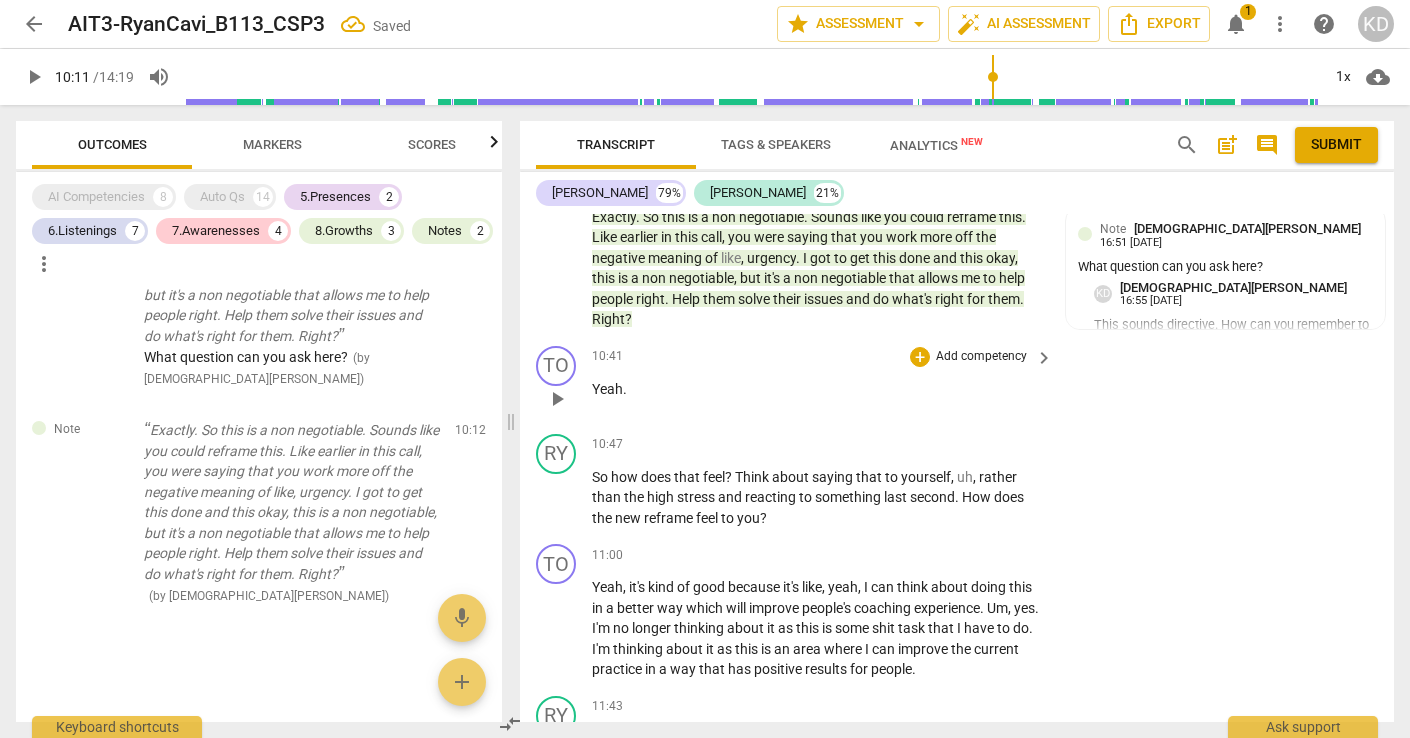 scroll, scrollTop: 5123, scrollLeft: 0, axis: vertical 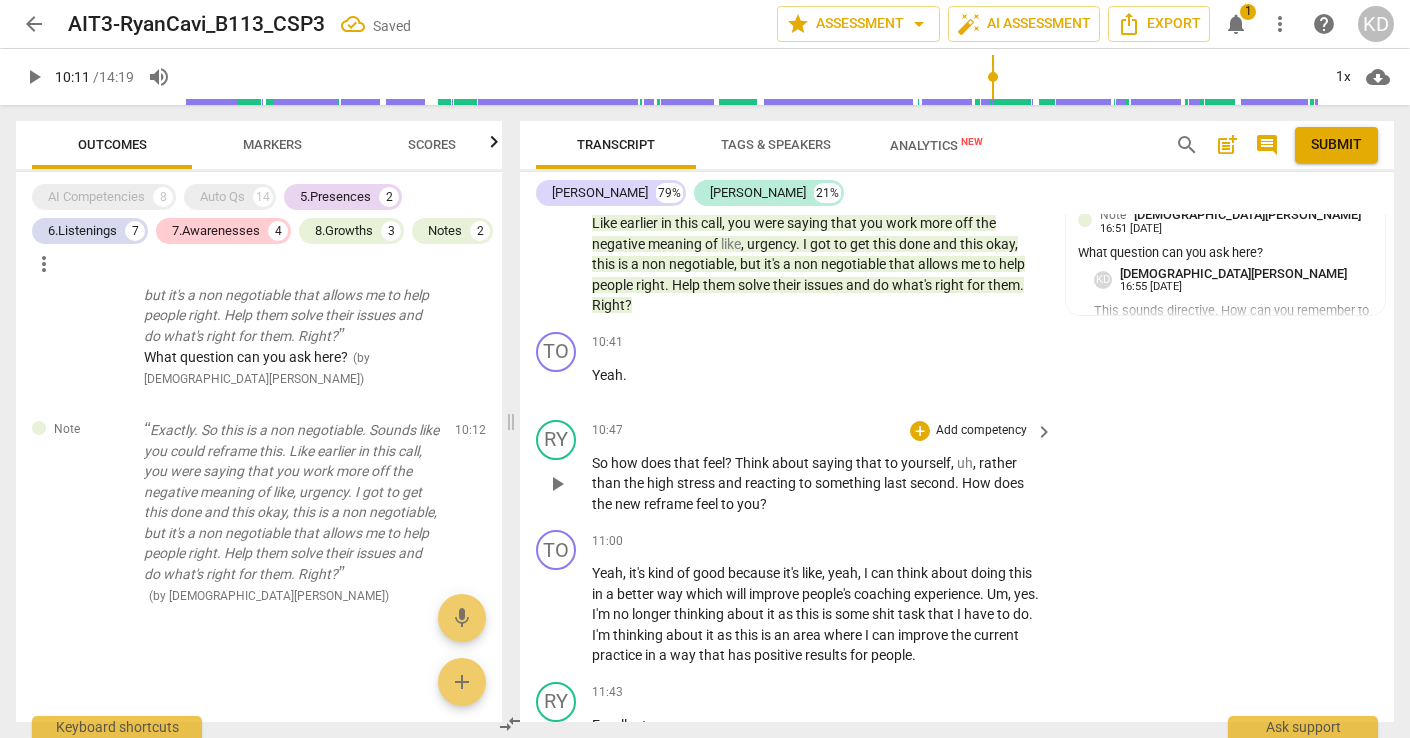 click on "play_arrow" at bounding box center [557, 484] 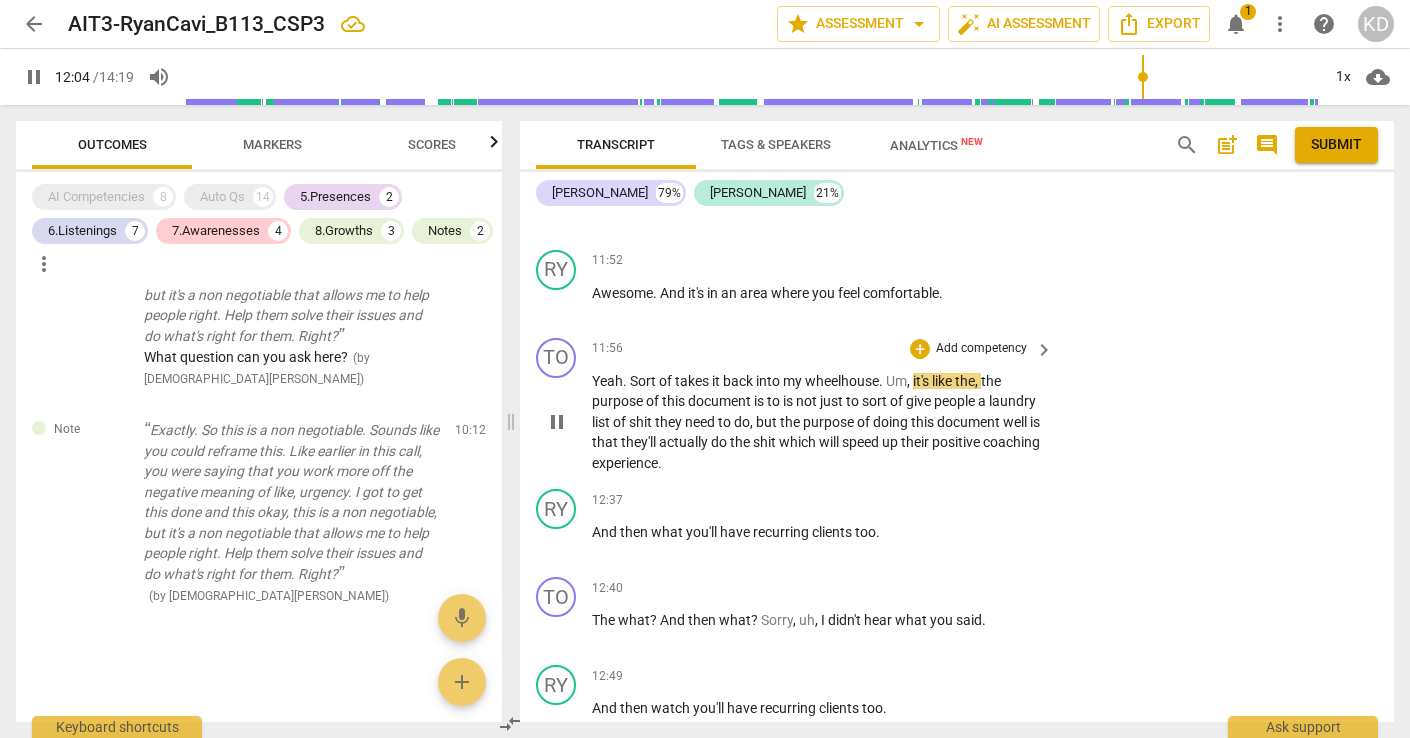 scroll, scrollTop: 5733, scrollLeft: 0, axis: vertical 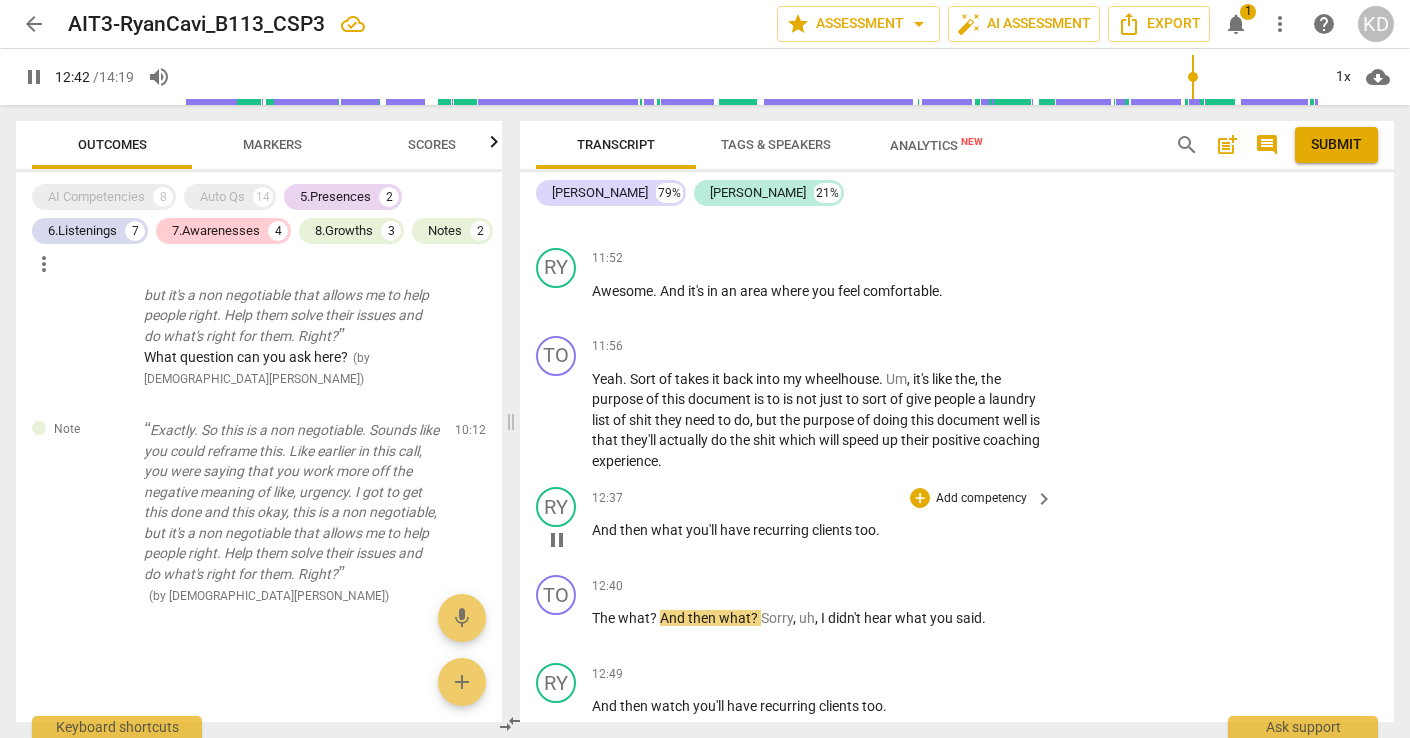click on "pause" at bounding box center (557, 540) 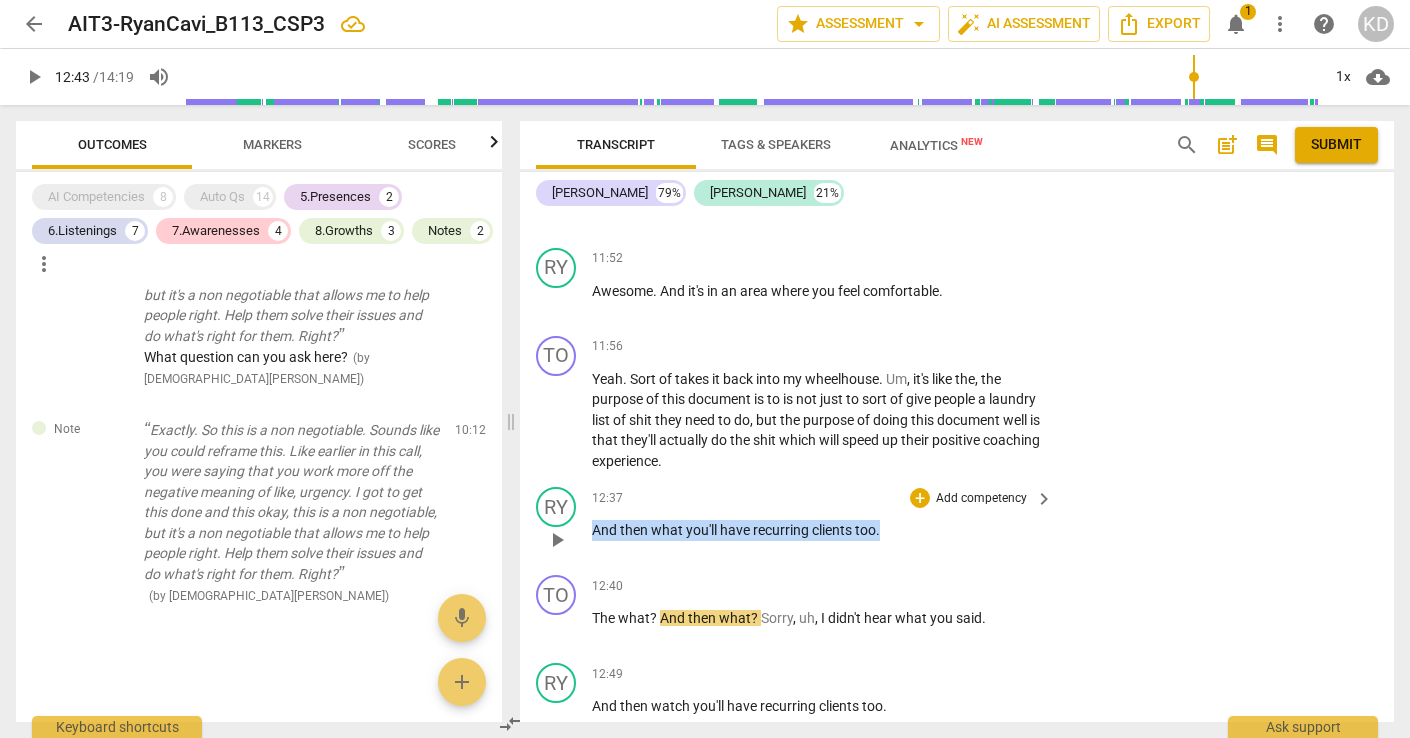 drag, startPoint x: 594, startPoint y: 550, endPoint x: 882, endPoint y: 543, distance: 288.08505 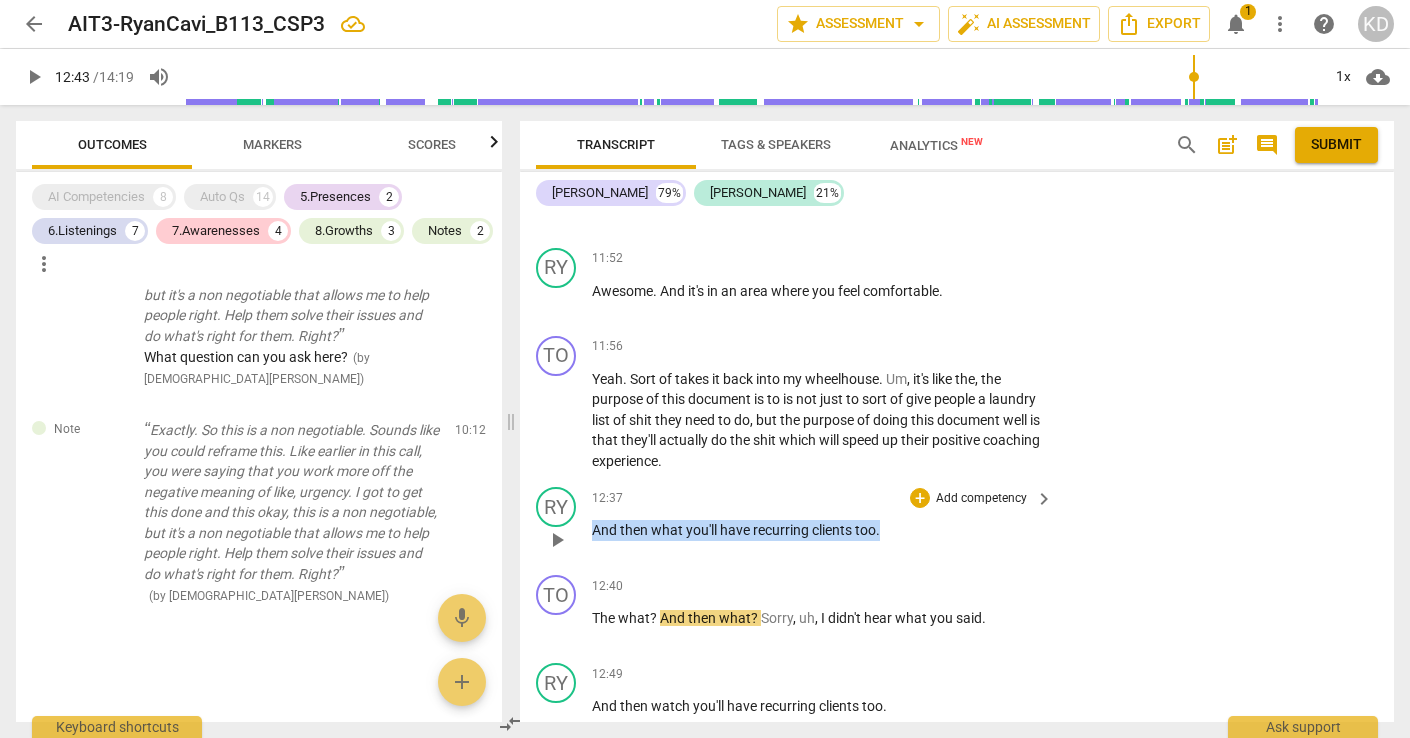 click on "And   then   what   you'll   have   recurring   clients   too ." at bounding box center [817, 530] 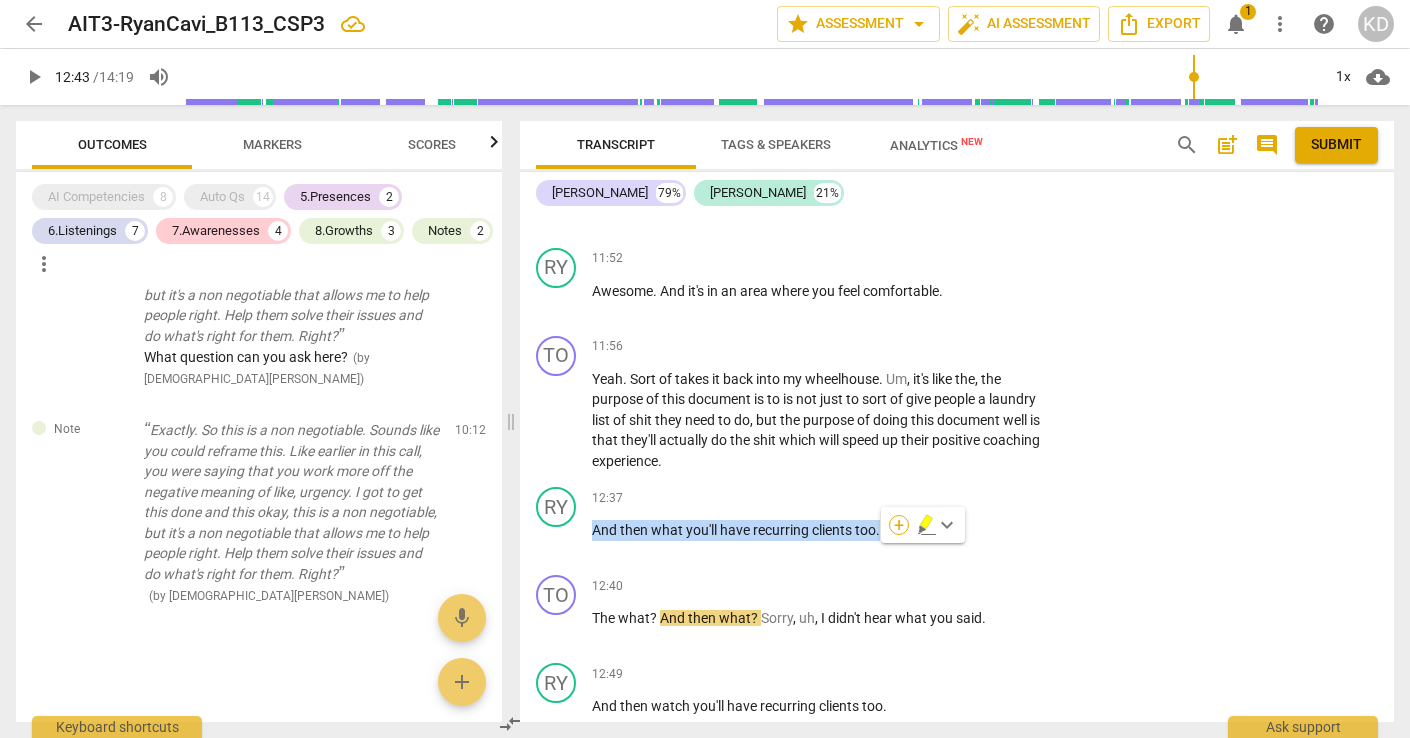 click on "+" at bounding box center (899, 525) 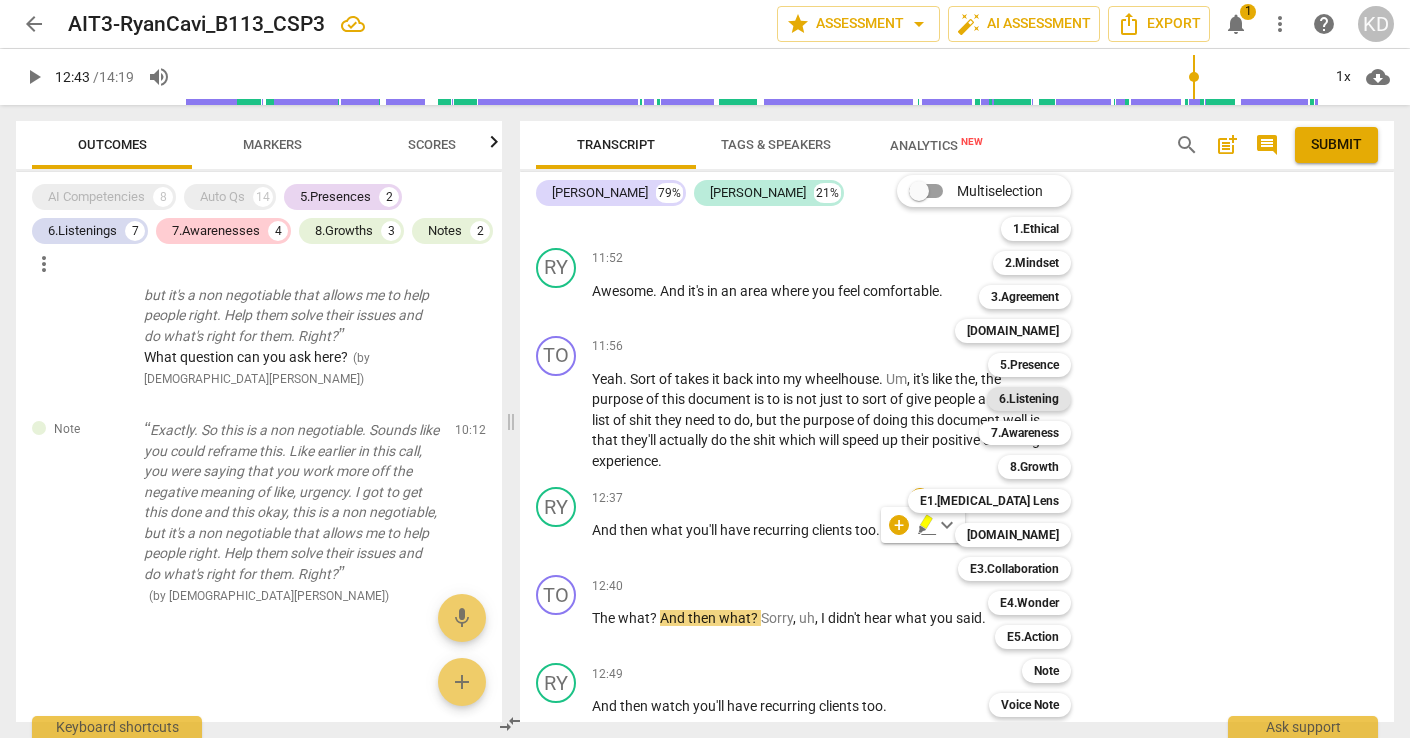 click on "6.Listening" at bounding box center (1029, 399) 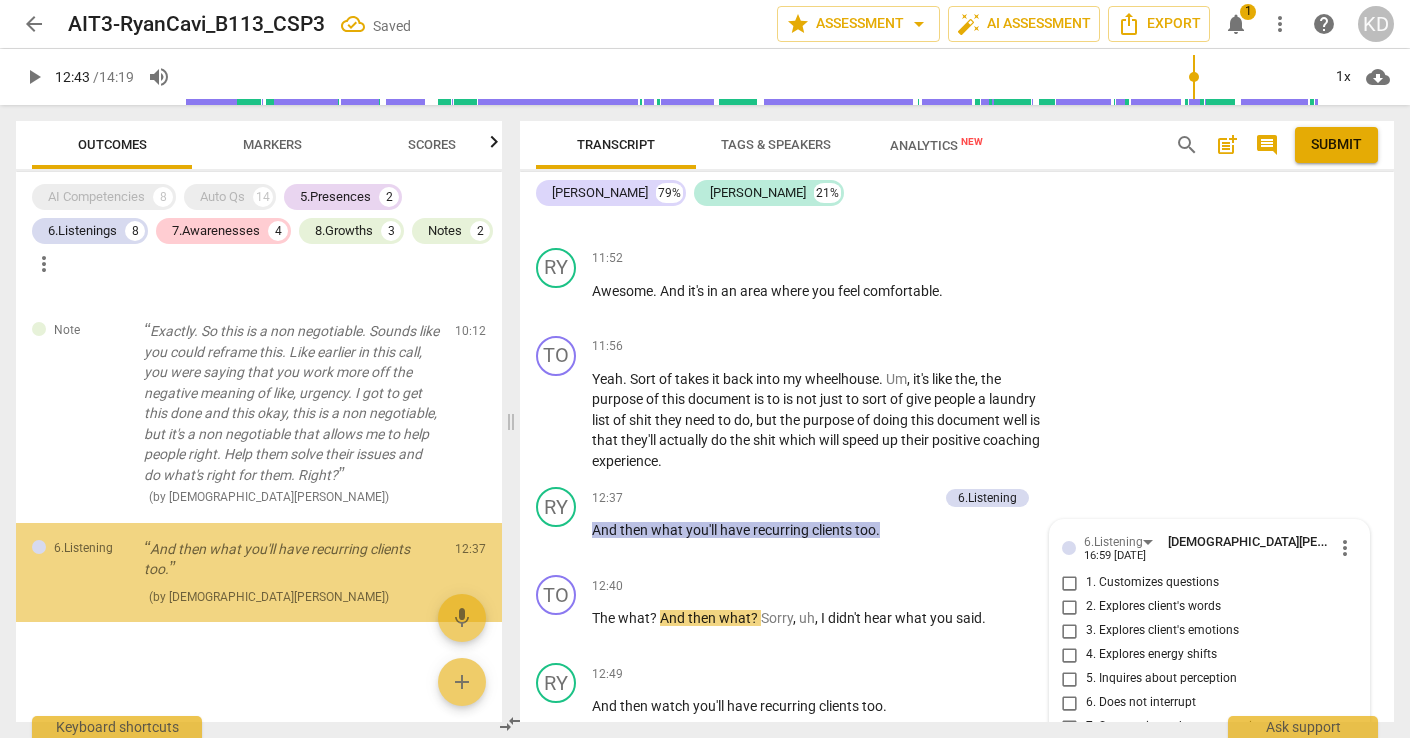 scroll, scrollTop: 6058, scrollLeft: 0, axis: vertical 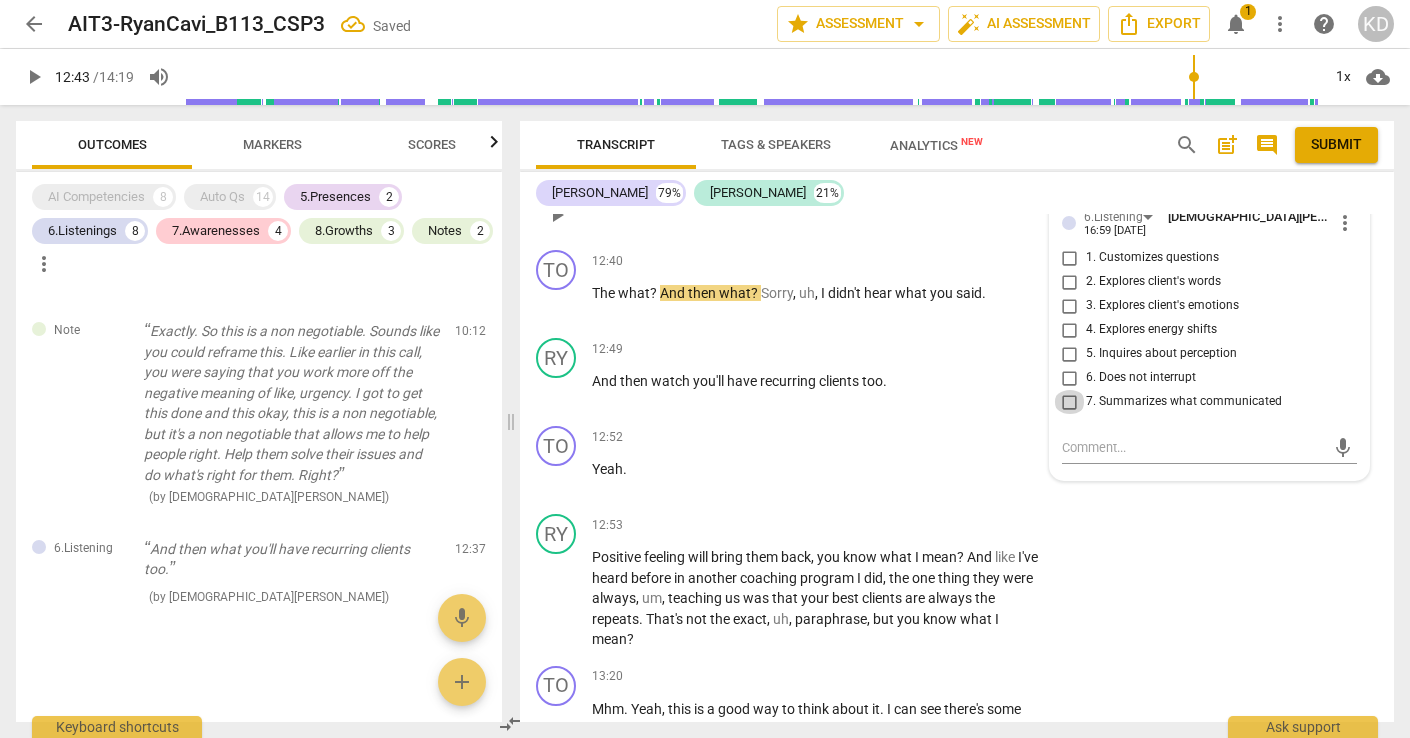 click on "7. Summarizes what communicated" at bounding box center [1070, 402] 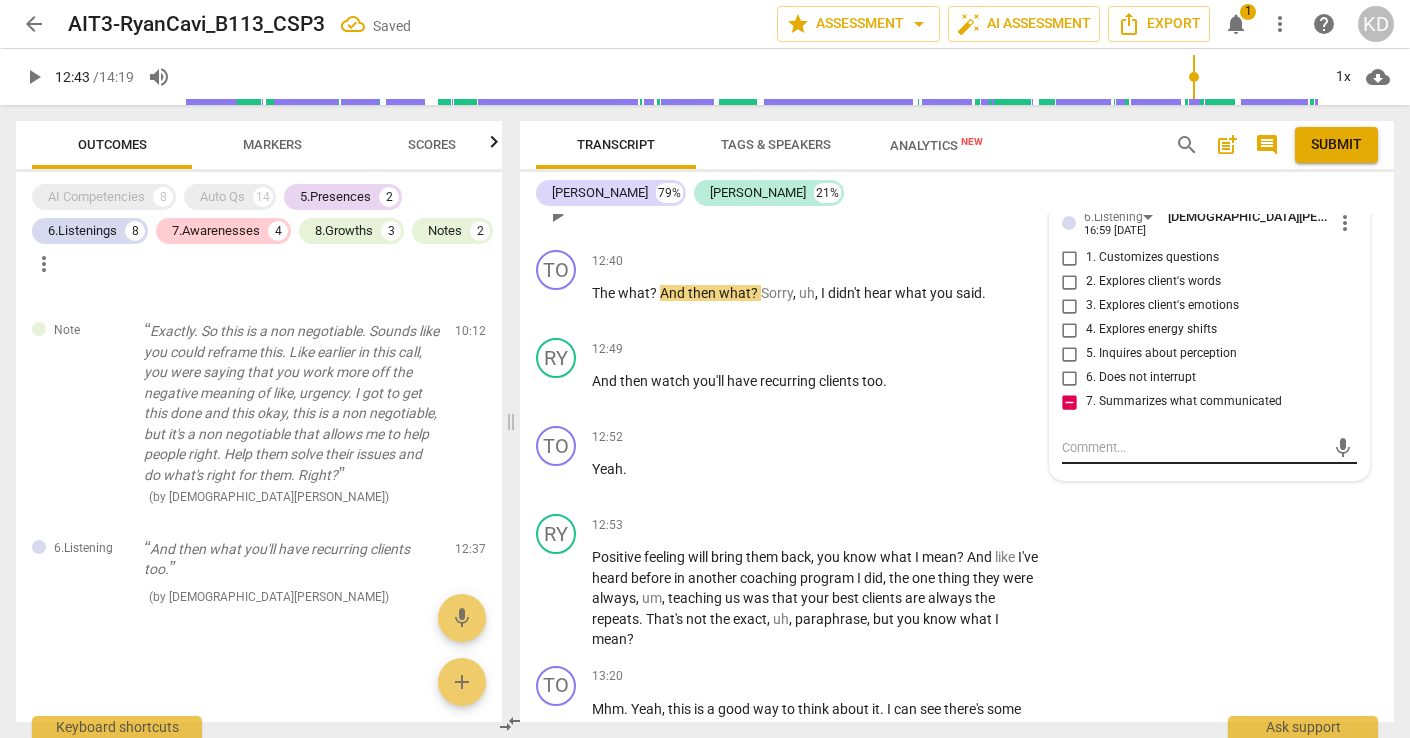 click at bounding box center (1193, 447) 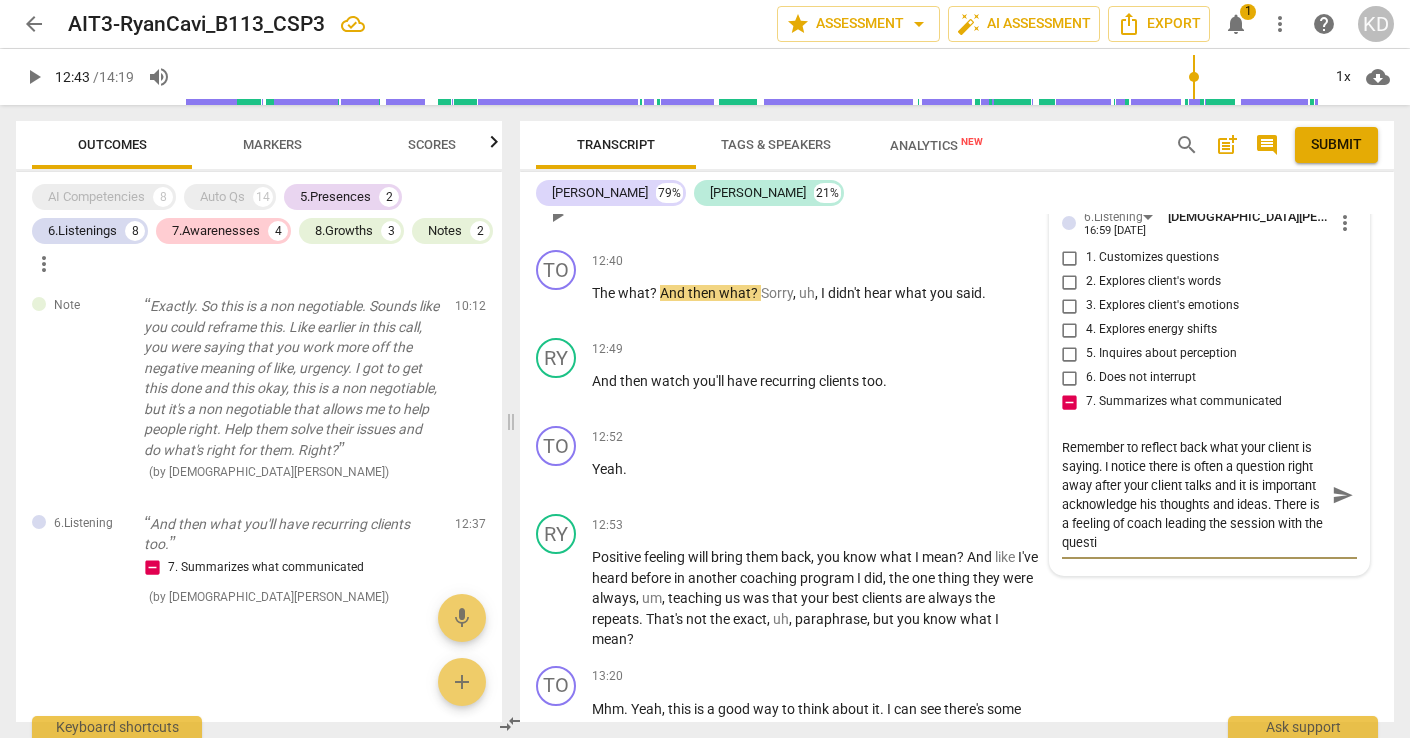 scroll, scrollTop: 17, scrollLeft: 0, axis: vertical 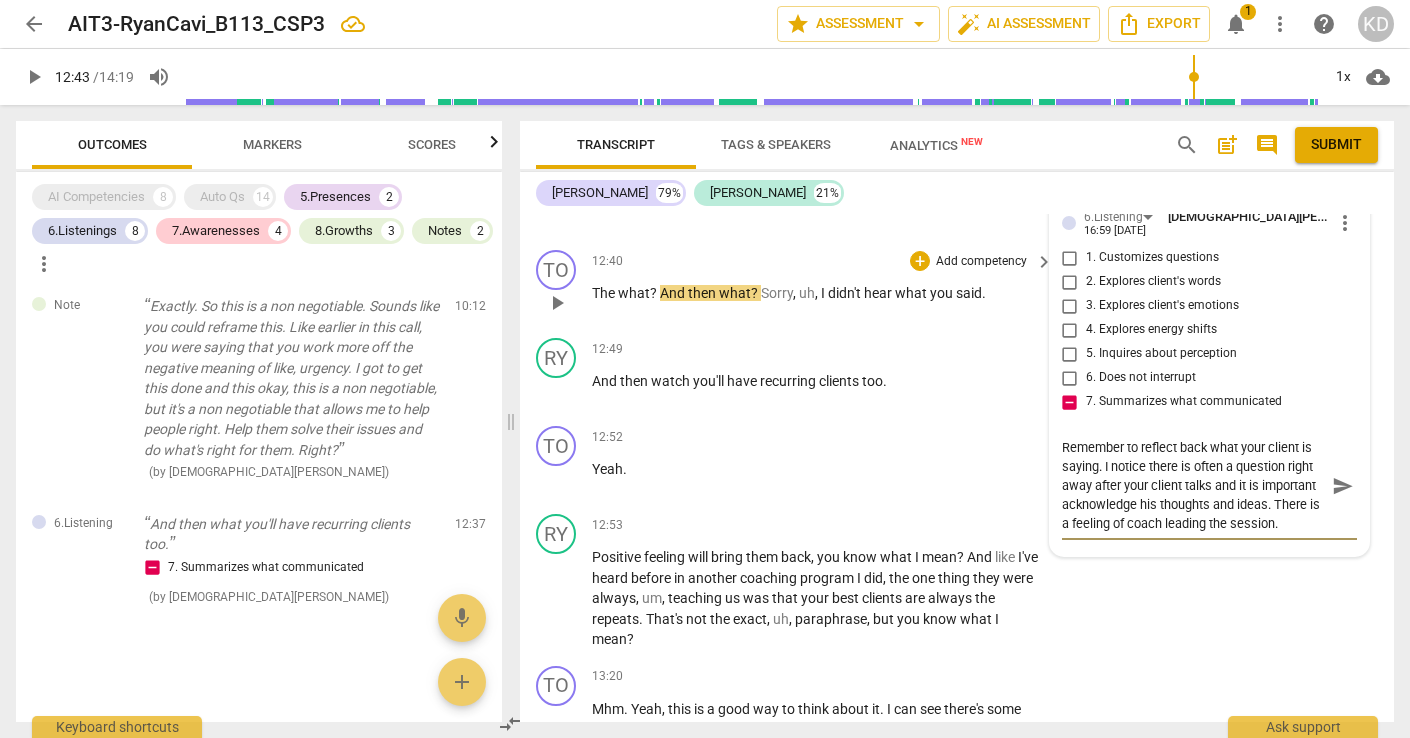 click on "Add competency" at bounding box center [981, 262] 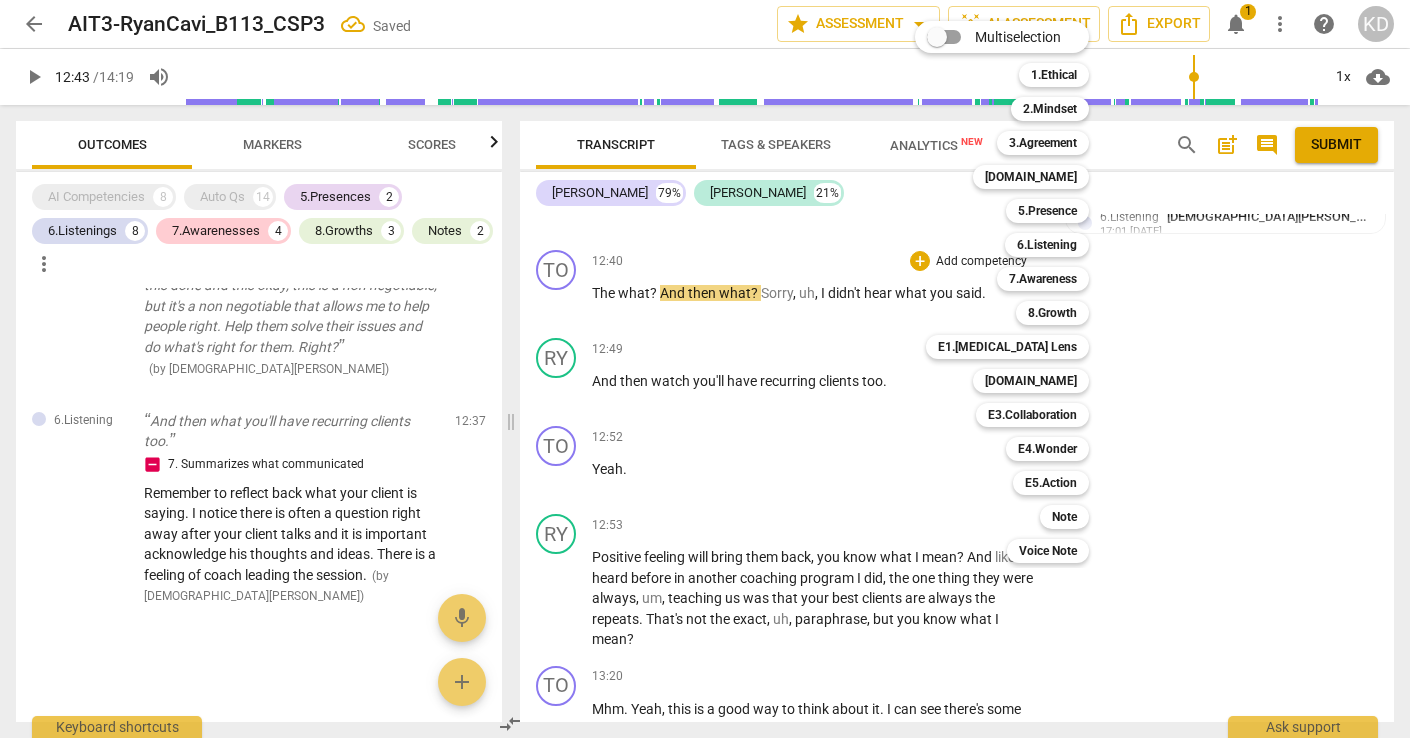 click on "Multiselection m 1.Ethical 1 2.Mindset 2 3.Agreement 3 [DOMAIN_NAME] 4 5.Presence 5 6.Listening 6 7.Awareness 7 8.Growth 8 E1.[MEDICAL_DATA] Lens 9 [DOMAIN_NAME] 0 E3.Collaboration q E4.Wonder w E5.Action r Note t Voice Note y" at bounding box center (1017, 292) 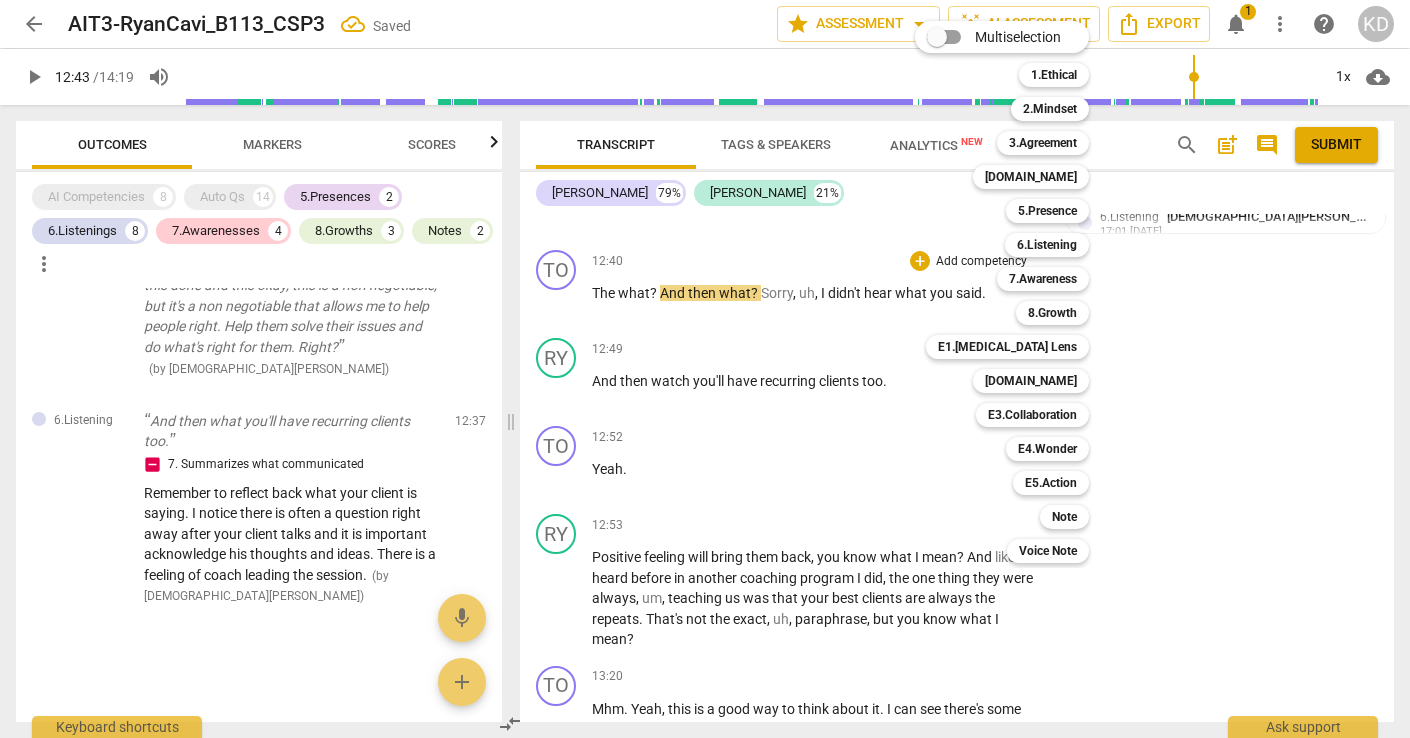 click at bounding box center [705, 369] 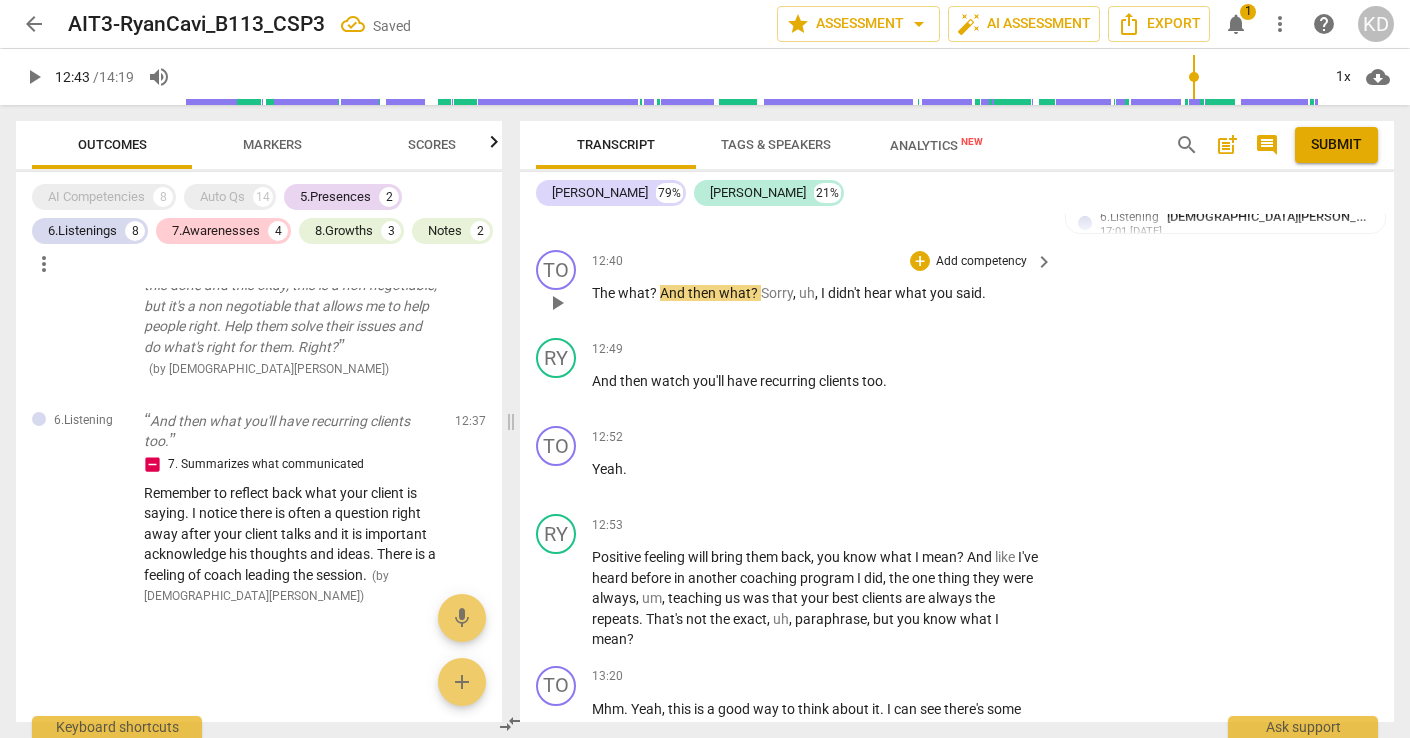 click on "play_arrow" at bounding box center (557, 303) 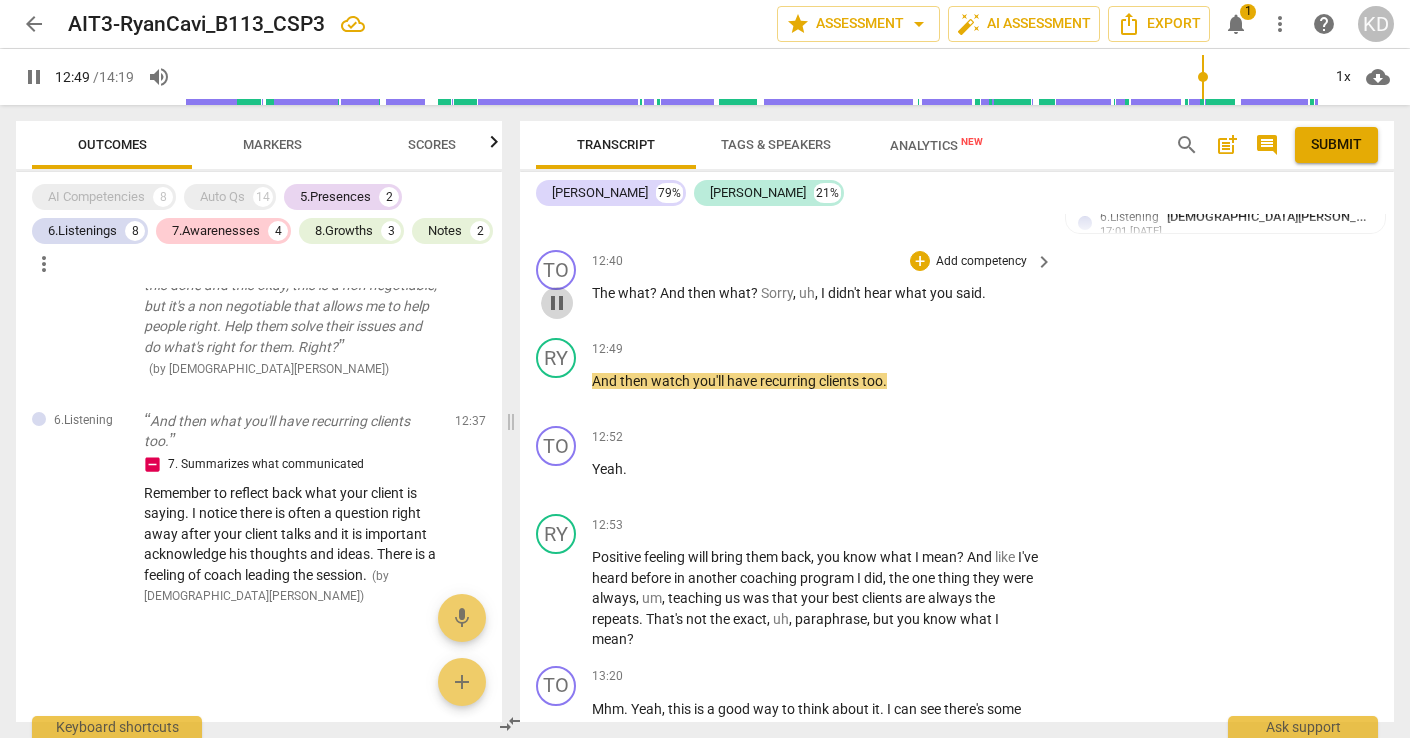 click on "pause" at bounding box center [557, 303] 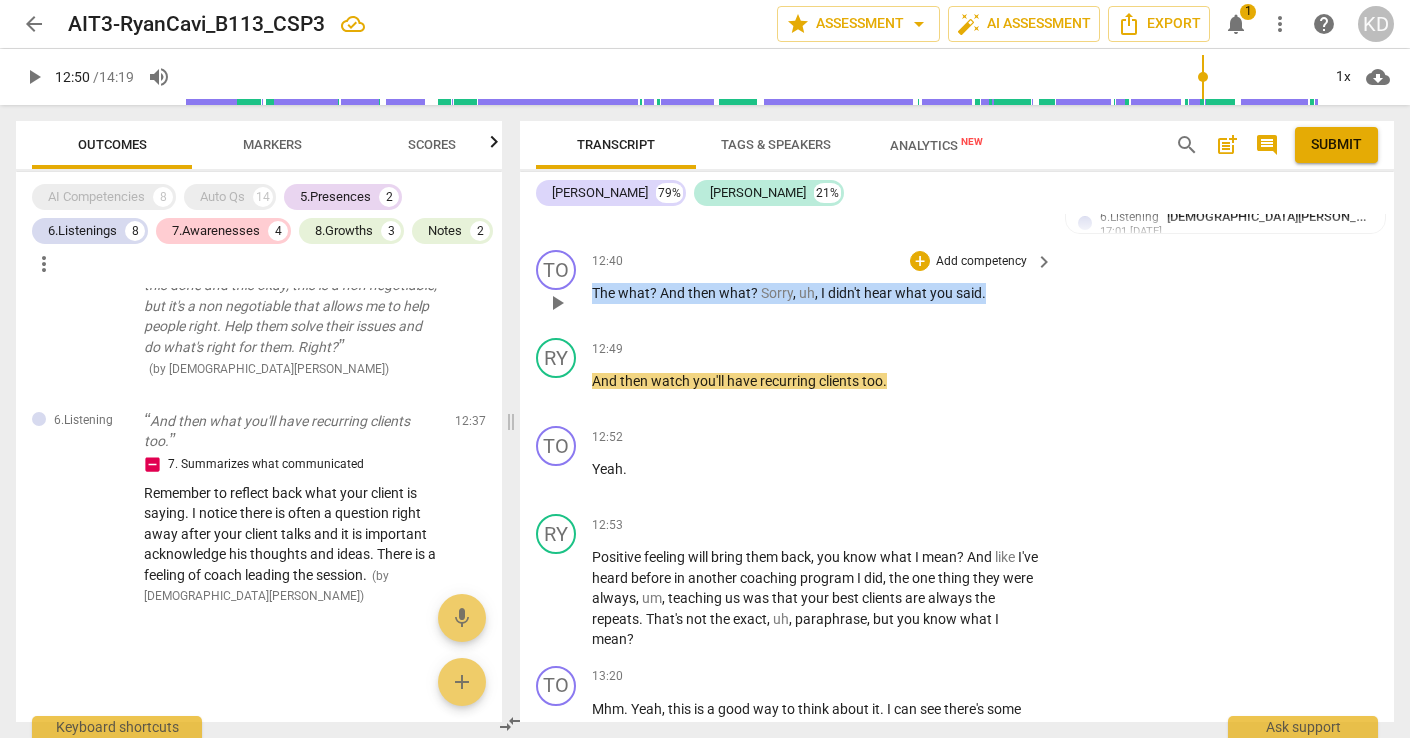 drag, startPoint x: 593, startPoint y: 313, endPoint x: 981, endPoint y: 325, distance: 388.18552 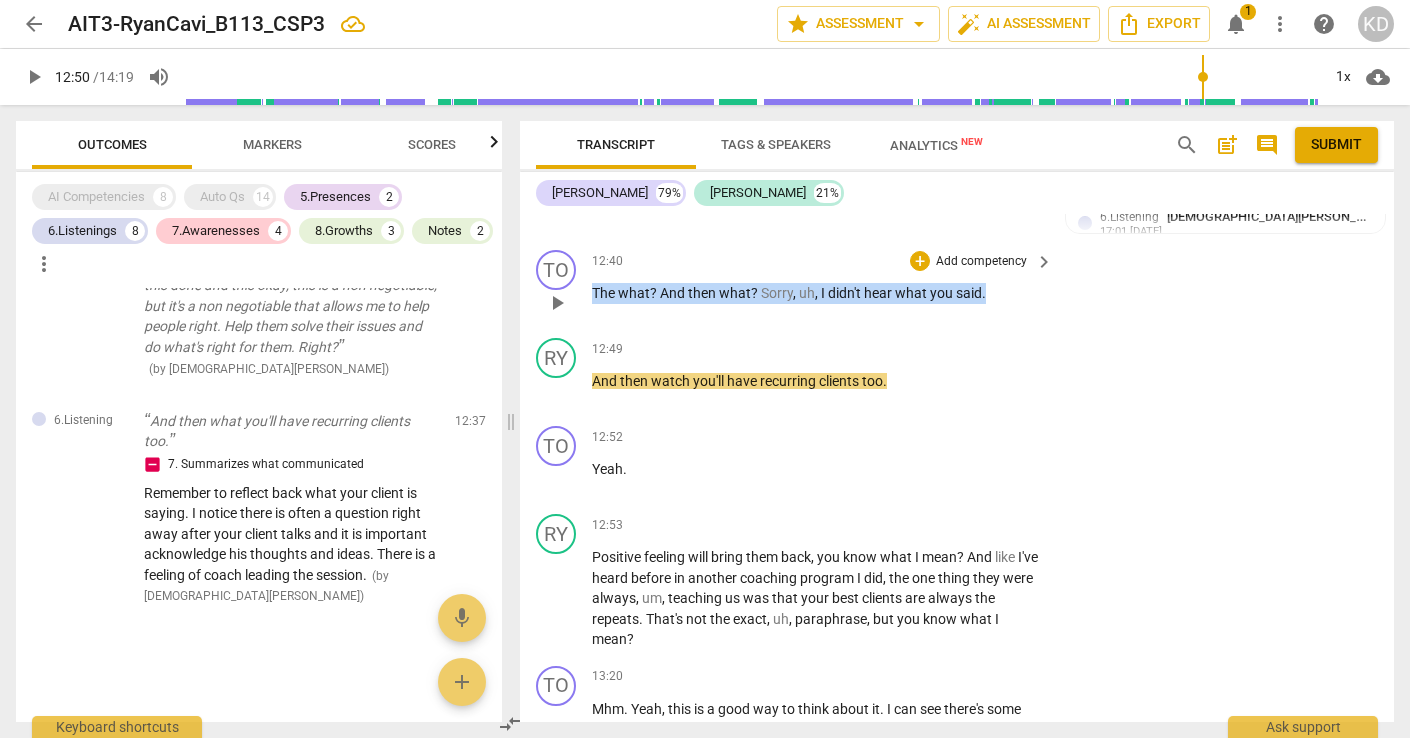 click on "12:40 + Add competency keyboard_arrow_right The   what ?   And   then   what ?   Sorry ,   uh ,   I   didn't   hear   what   you   said ." at bounding box center [823, 286] 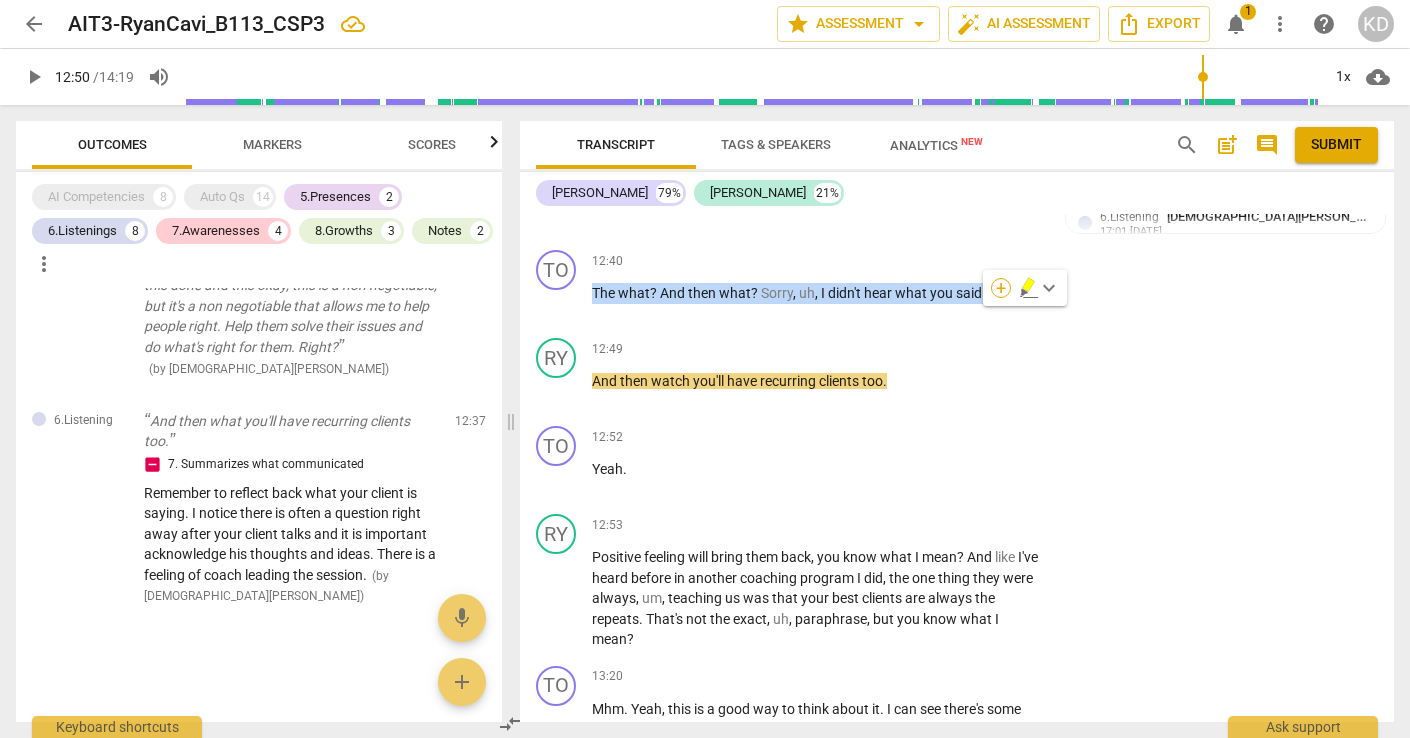 click on "+" at bounding box center [1001, 288] 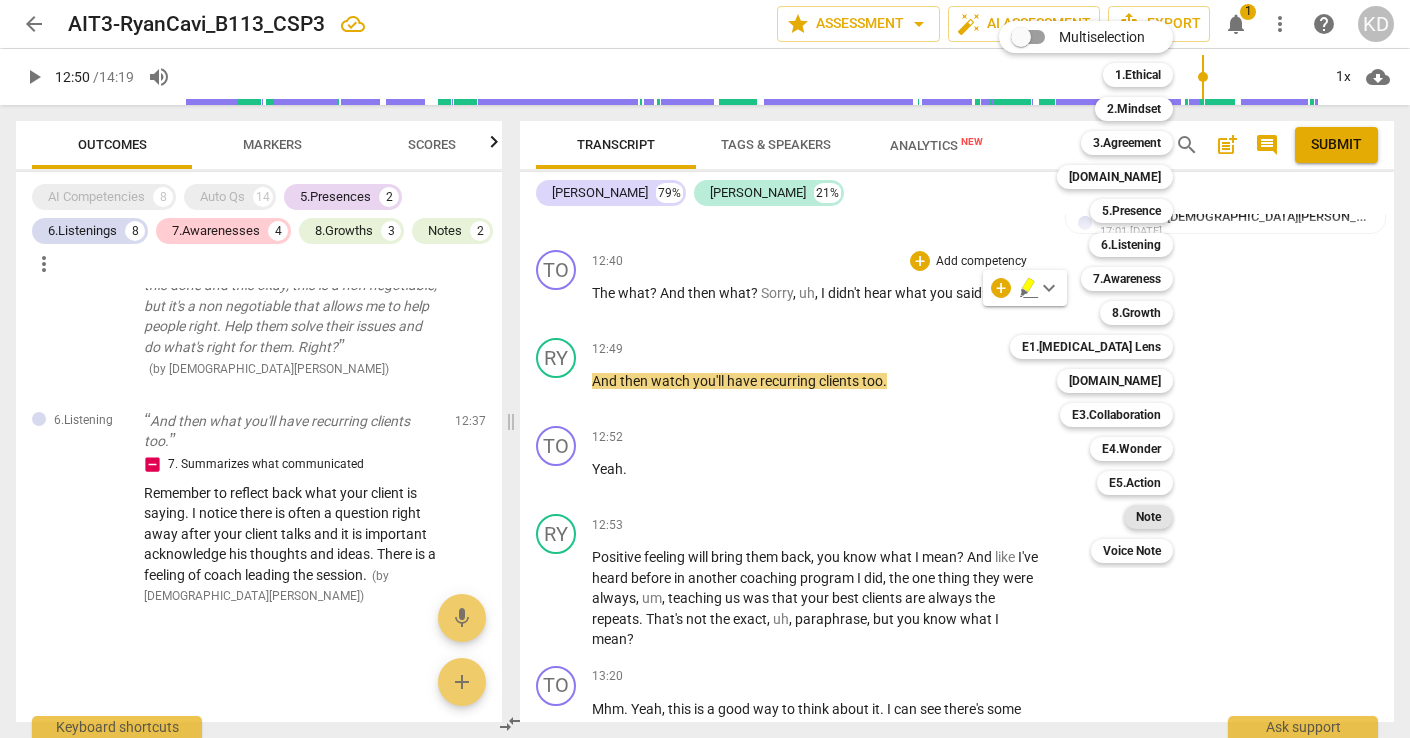 click on "Note" at bounding box center [1148, 517] 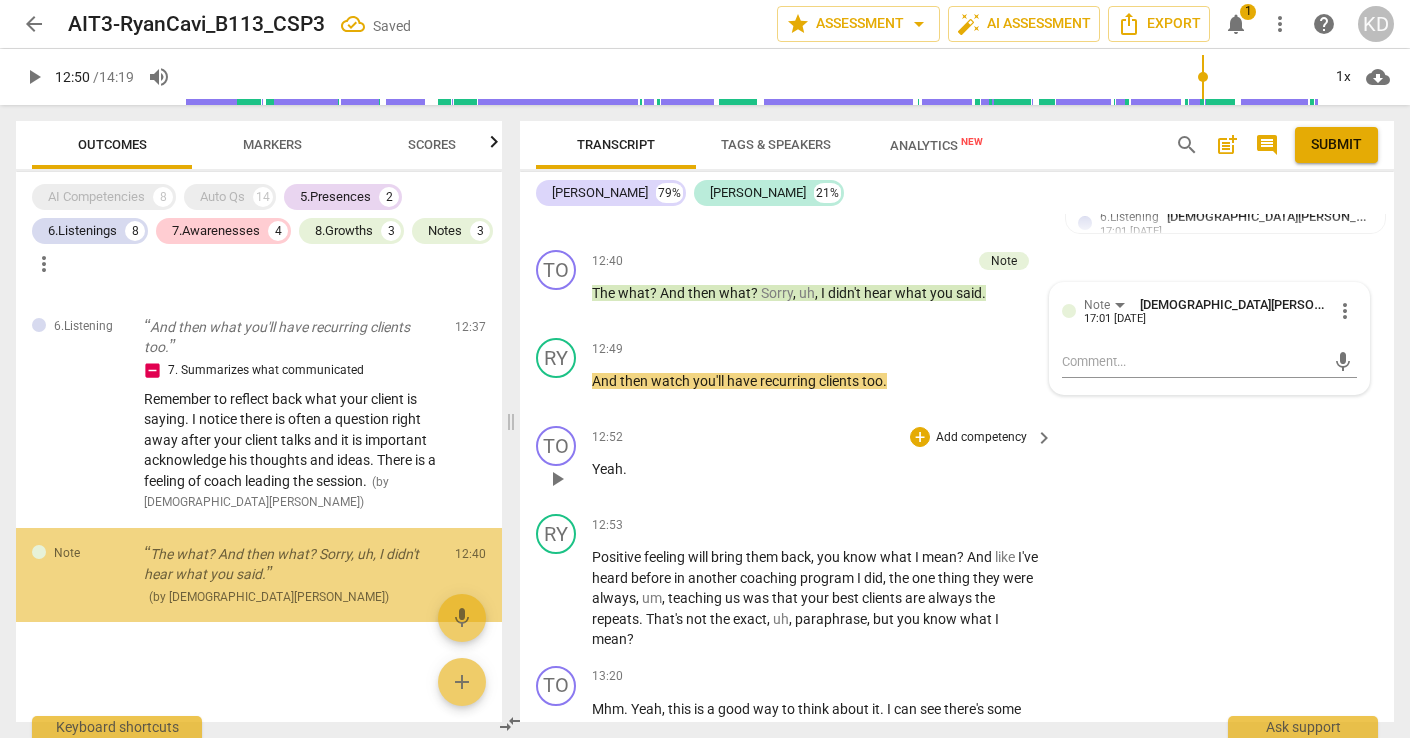 scroll, scrollTop: 4922, scrollLeft: 0, axis: vertical 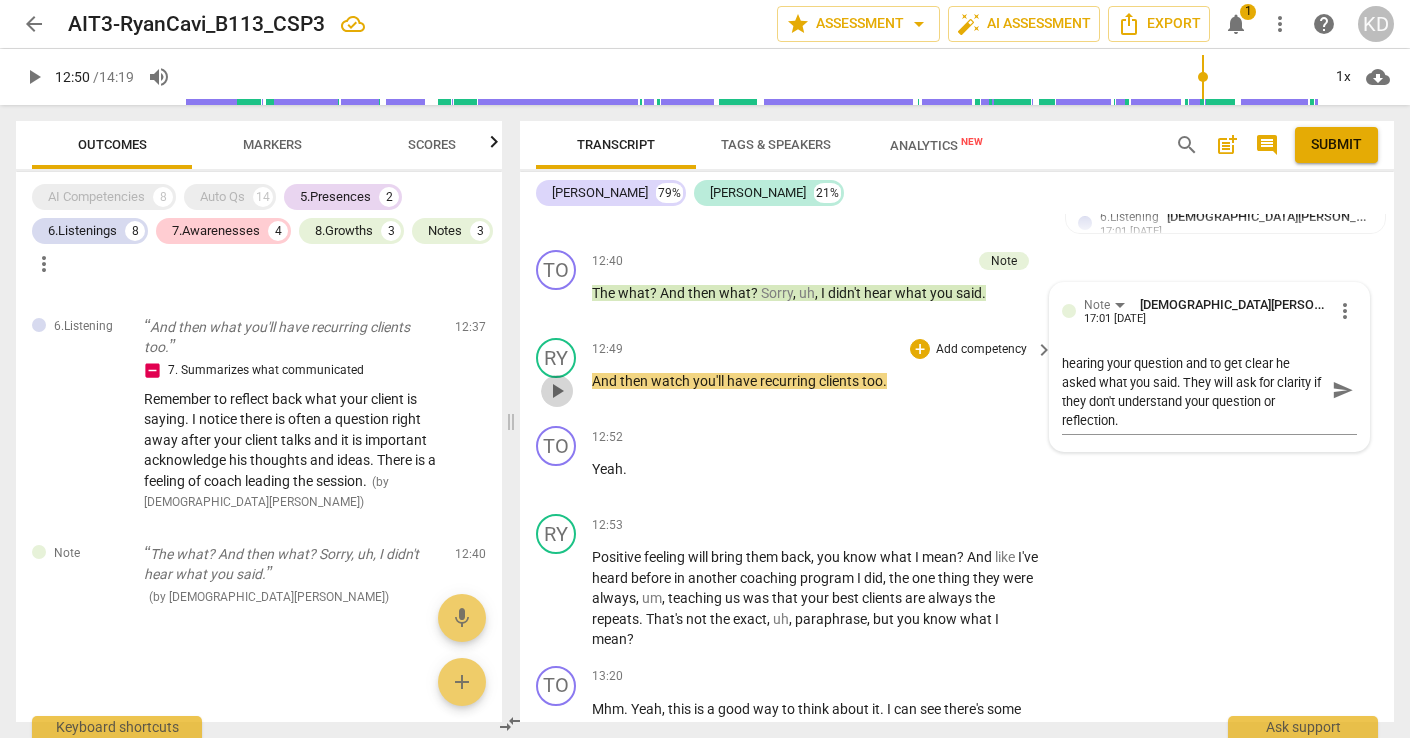 click on "play_arrow" at bounding box center (557, 391) 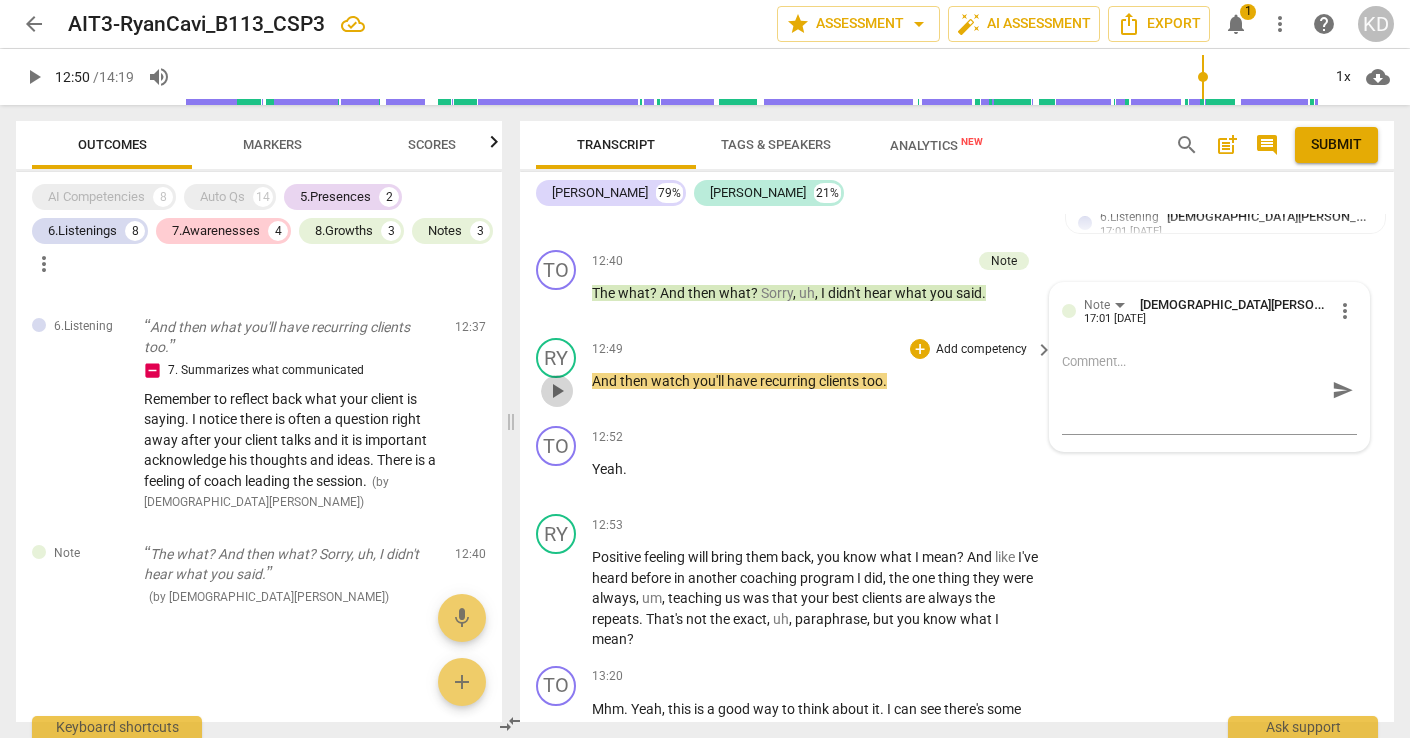 scroll, scrollTop: 0, scrollLeft: 0, axis: both 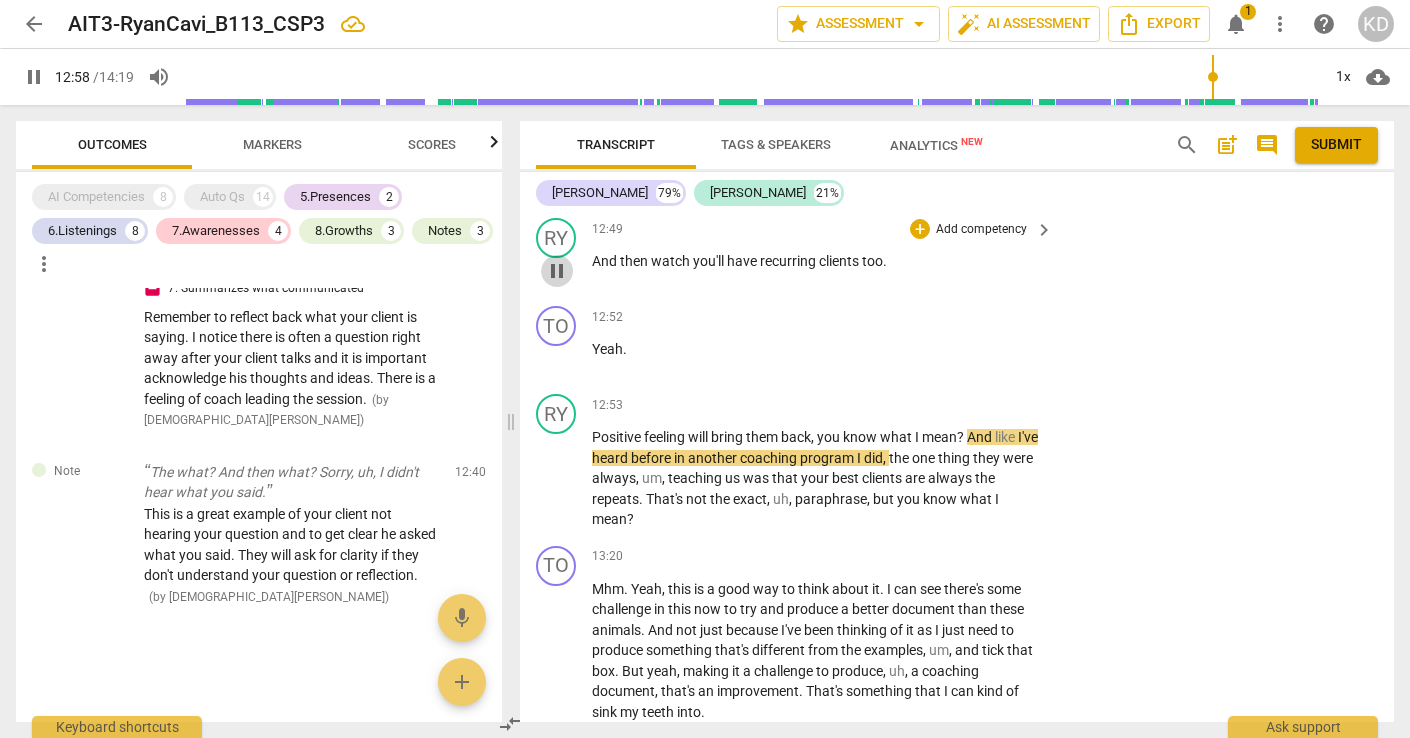 click on "pause" at bounding box center (557, 271) 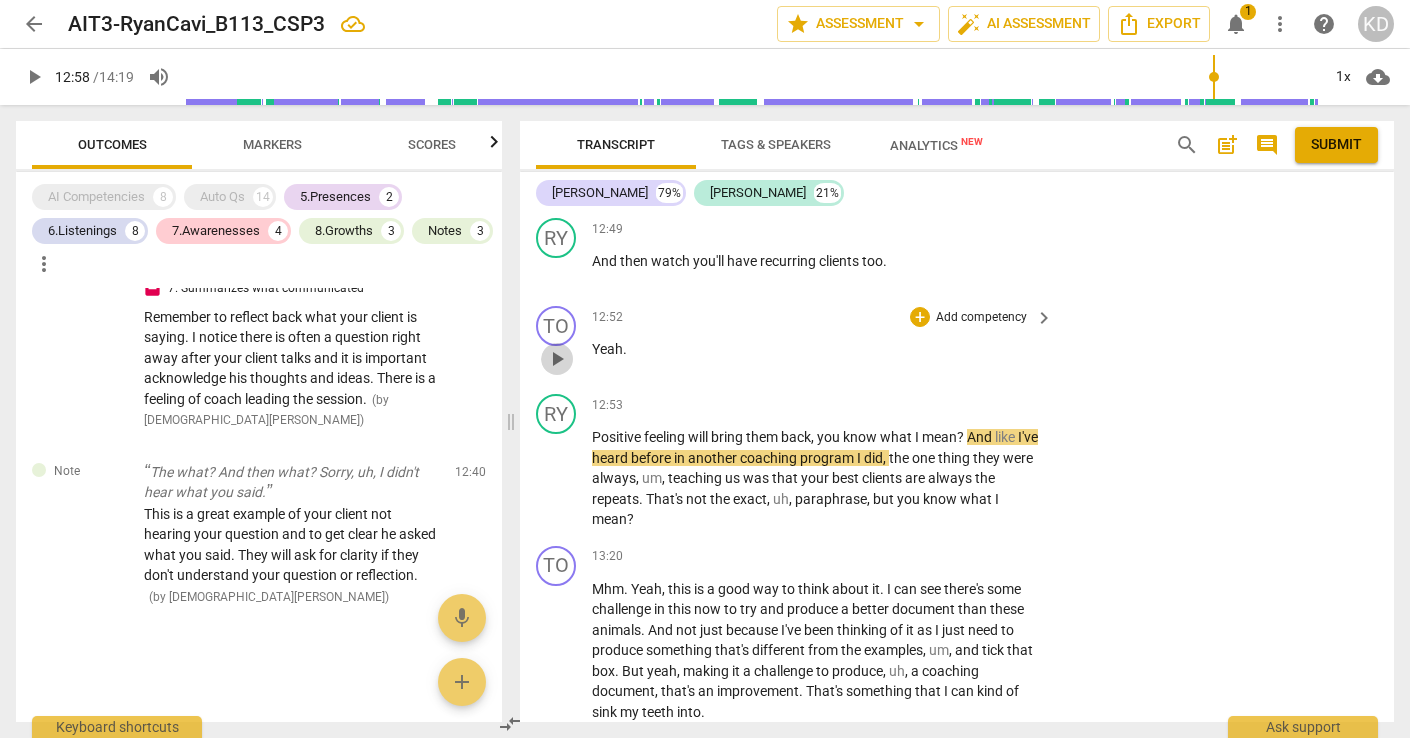 click on "play_arrow" at bounding box center (557, 359) 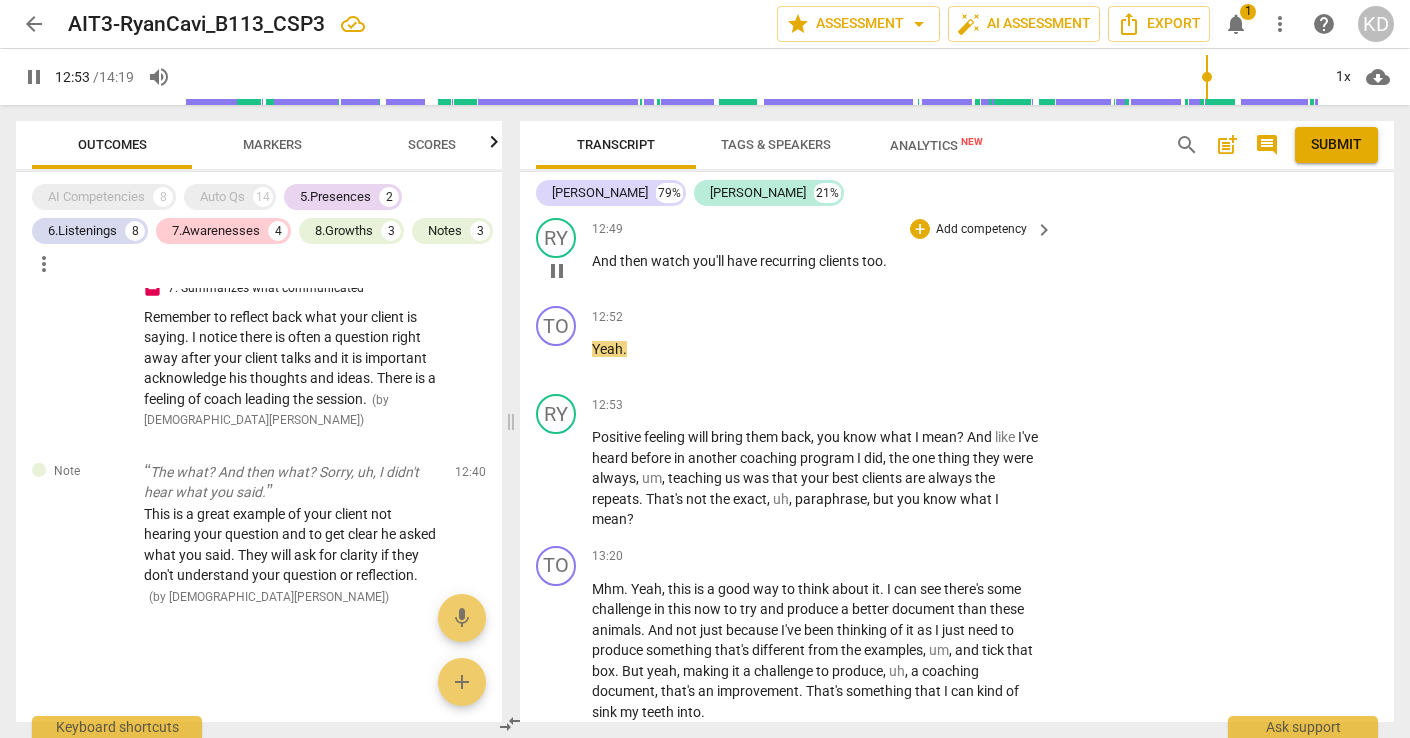 click on "pause" at bounding box center (557, 271) 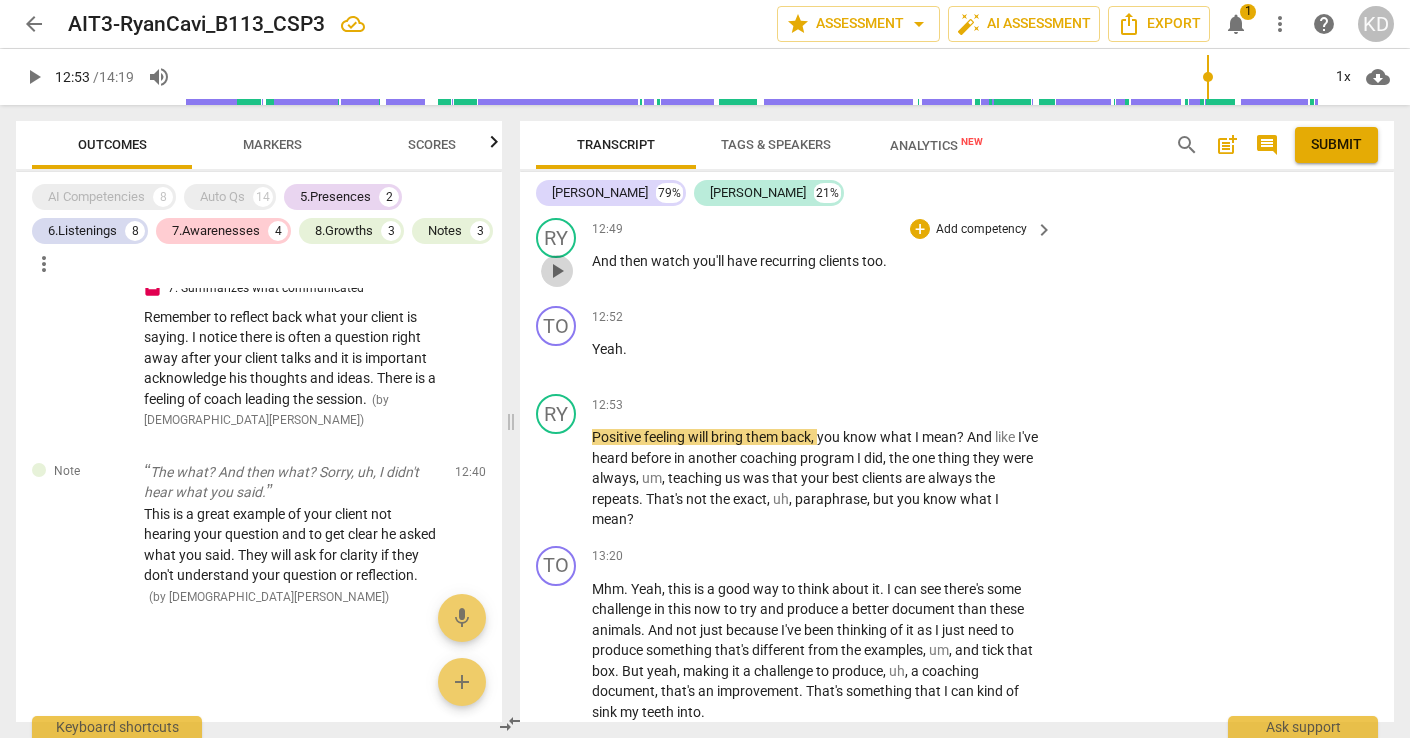 click on "play_arrow" at bounding box center (557, 271) 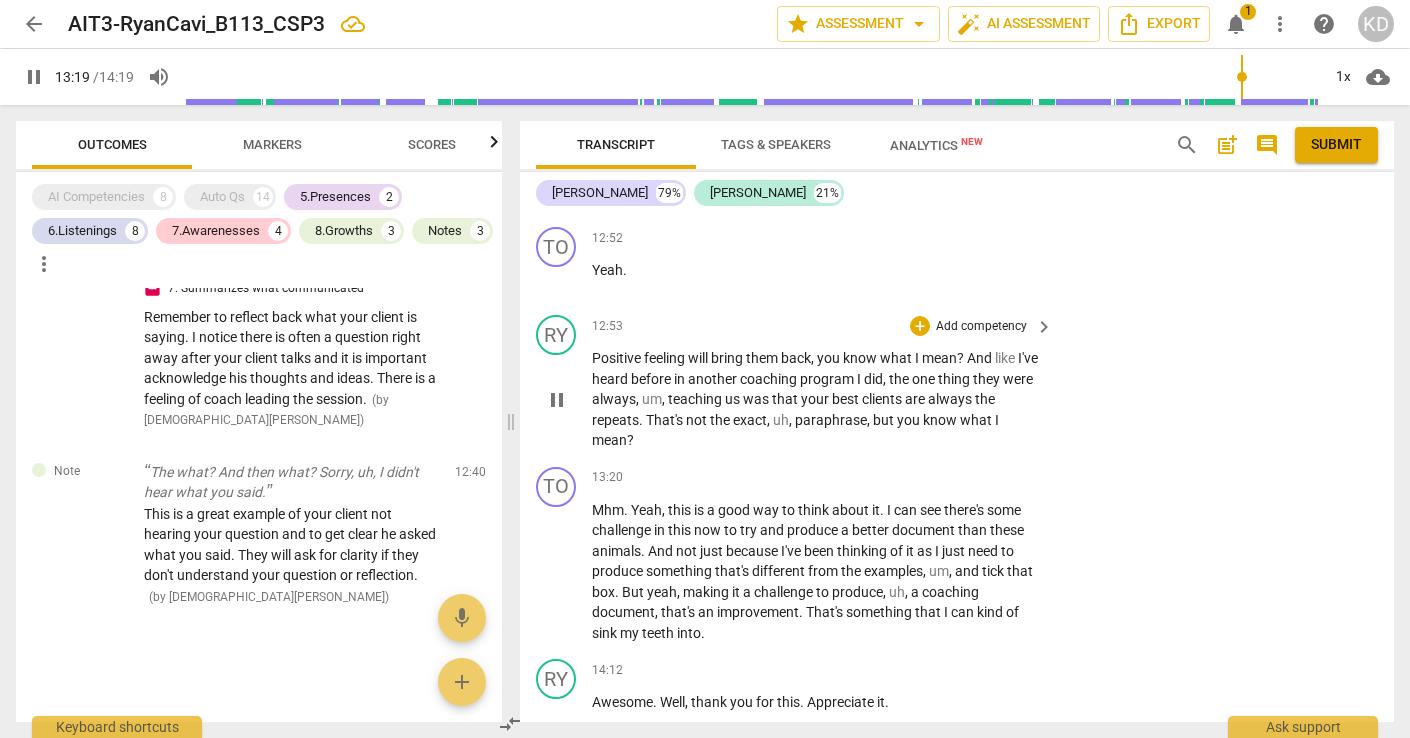 scroll, scrollTop: 6250, scrollLeft: 0, axis: vertical 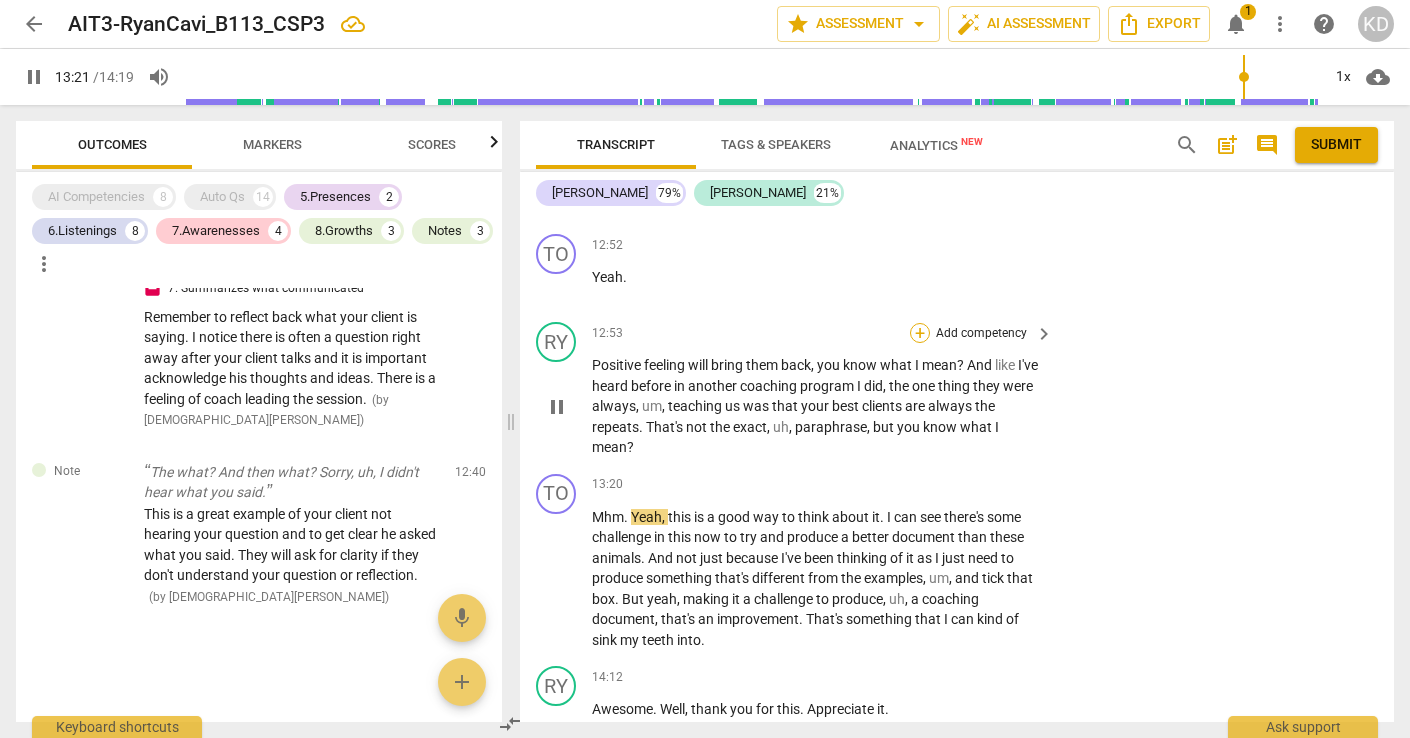 click on "+" at bounding box center [920, 333] 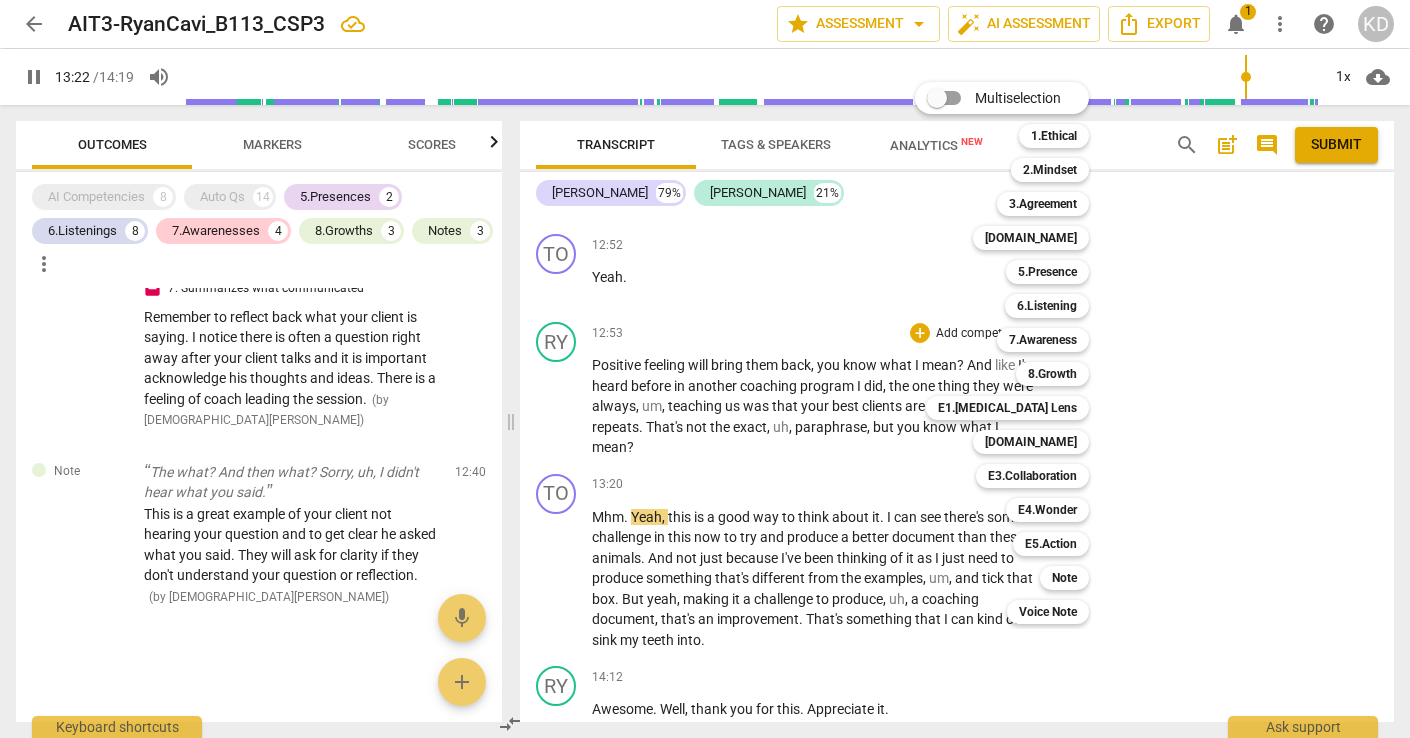 click at bounding box center [705, 369] 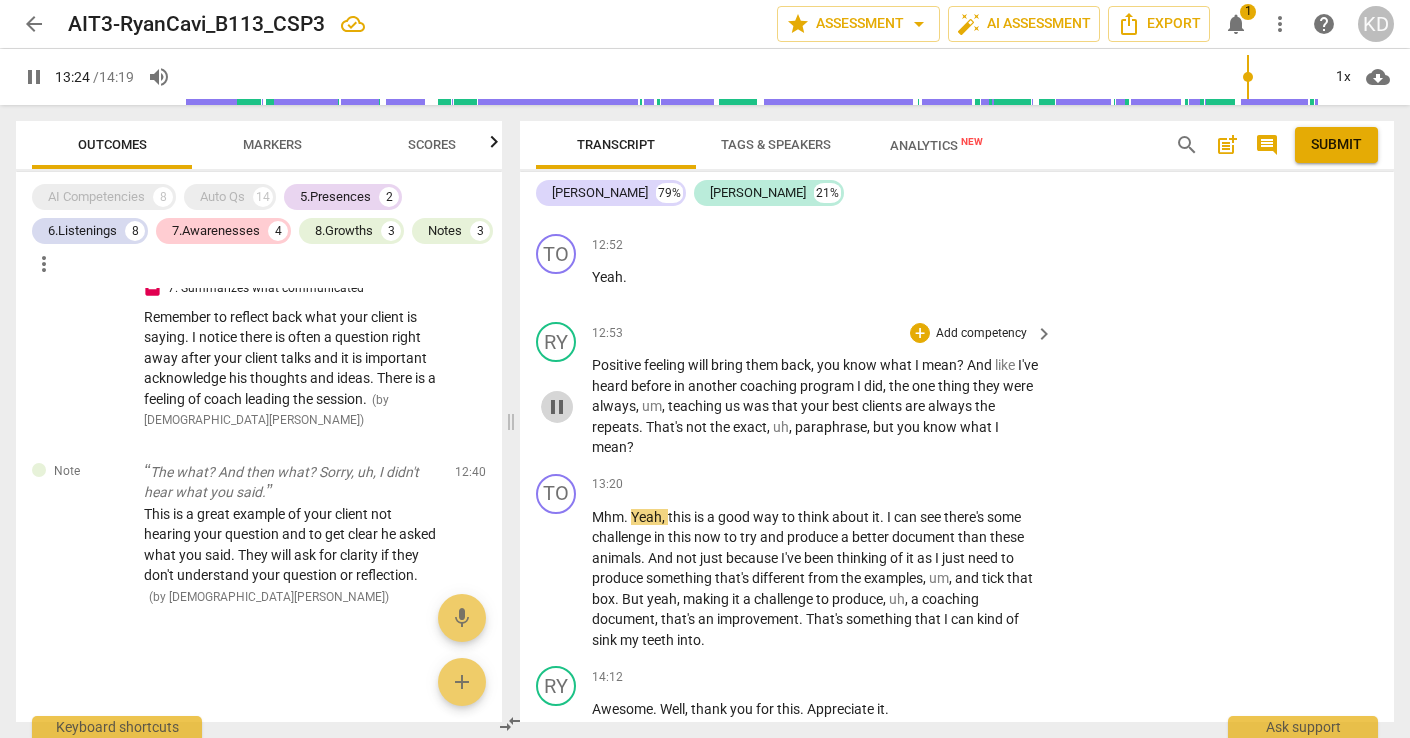 click on "pause" at bounding box center [557, 407] 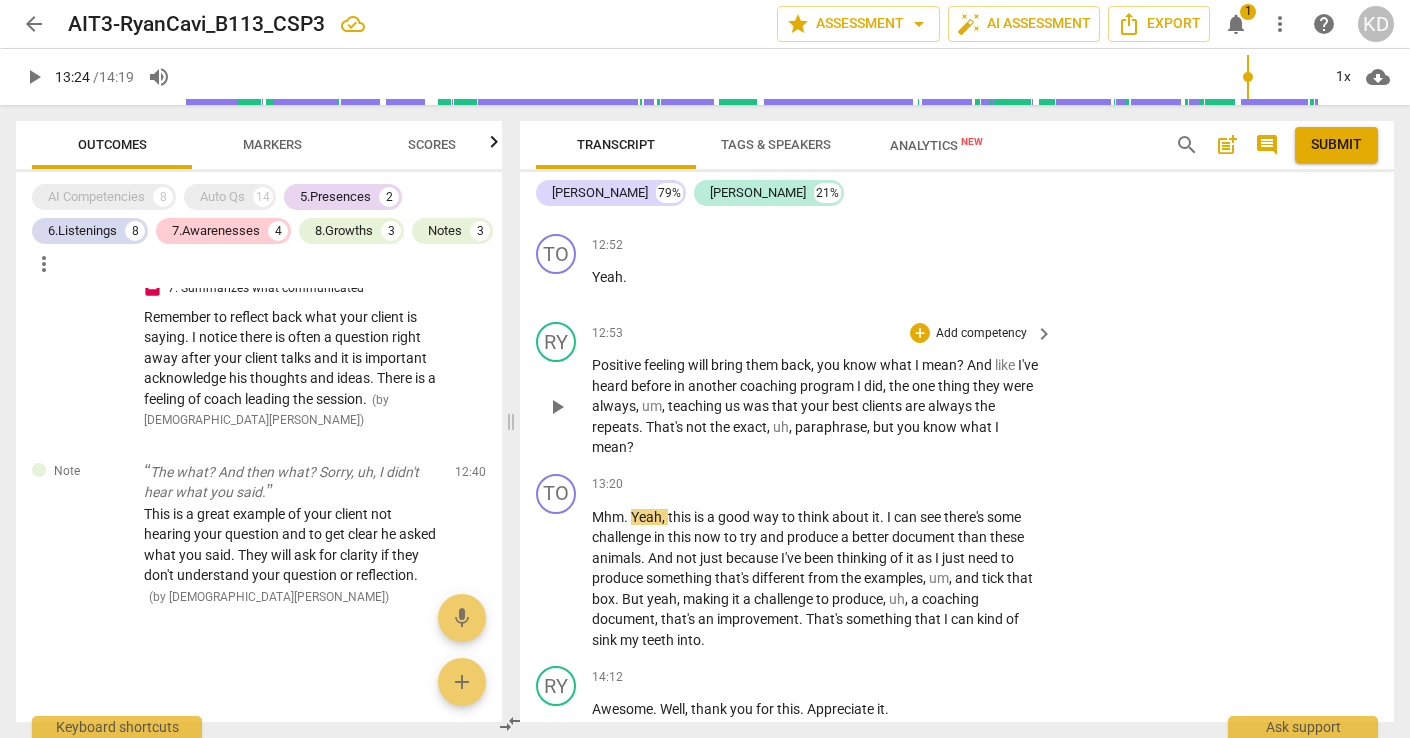 click on "Add competency" at bounding box center (981, 334) 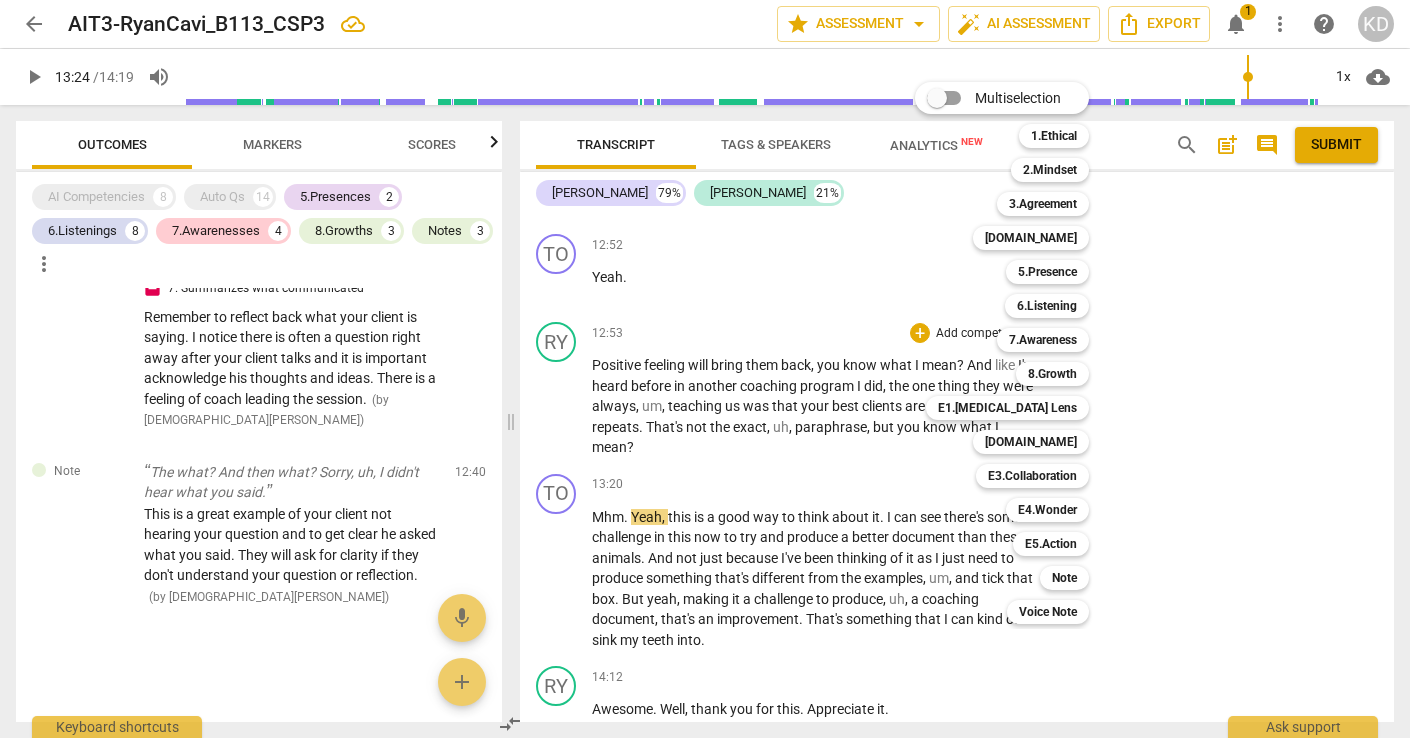click on "Multiselection m 1.Ethical 1 2.Mindset 2 3.Agreement 3 [DOMAIN_NAME] 4 5.Presence 5 6.Listening 6 7.Awareness 7 8.Growth 8 E1.[MEDICAL_DATA] Lens 9 [DOMAIN_NAME] 0 E3.Collaboration q E4.Wonder w E5.Action r Note t Voice Note y" at bounding box center (1017, 353) 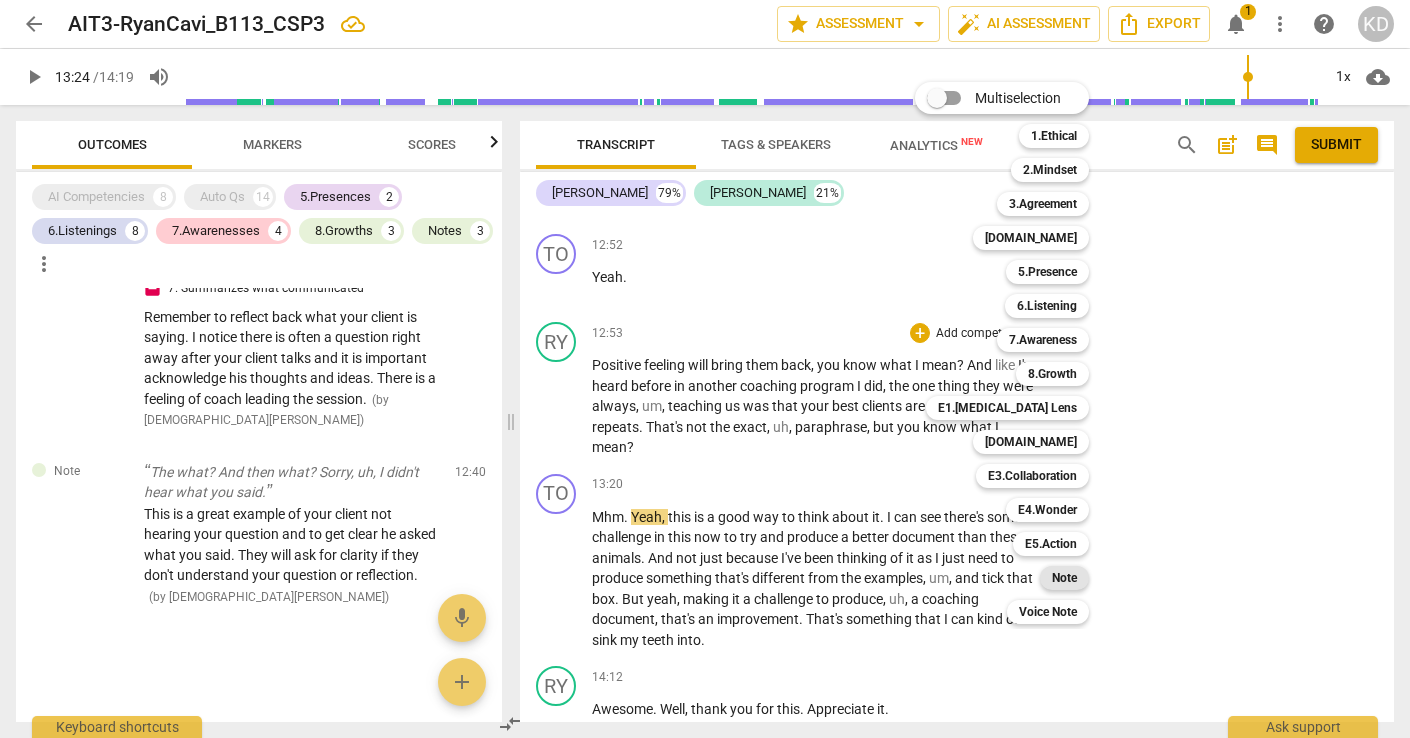 click on "Note" at bounding box center (1064, 578) 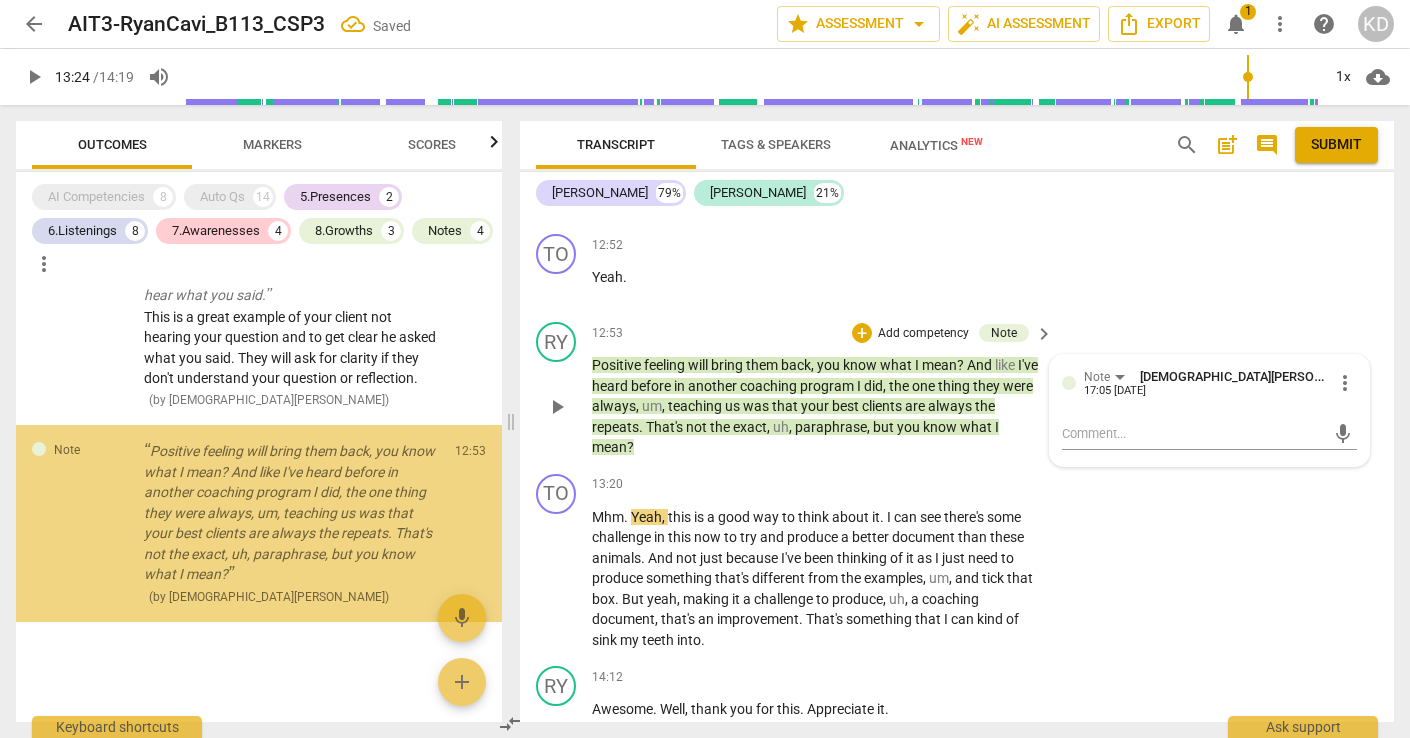scroll, scrollTop: 5201, scrollLeft: 0, axis: vertical 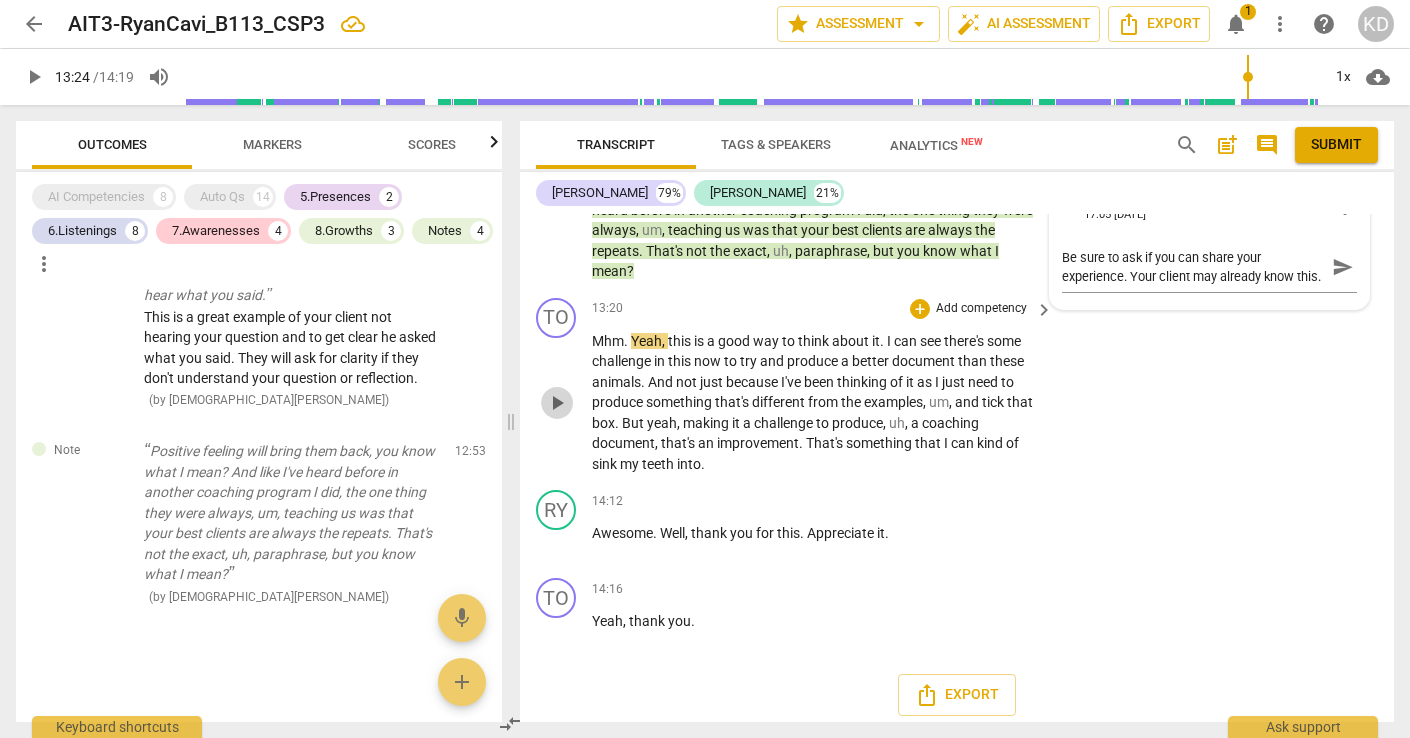 click on "play_arrow" at bounding box center (557, 403) 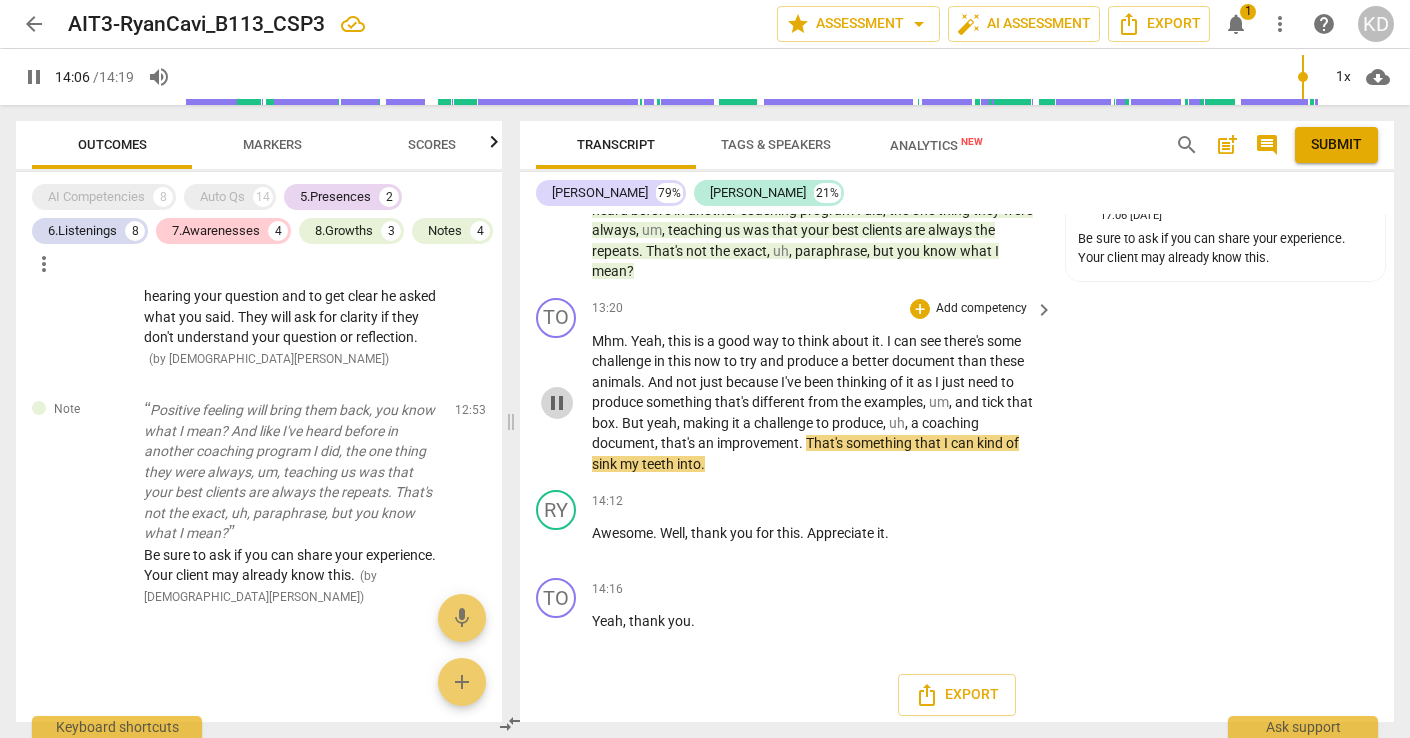 click on "pause" at bounding box center [557, 403] 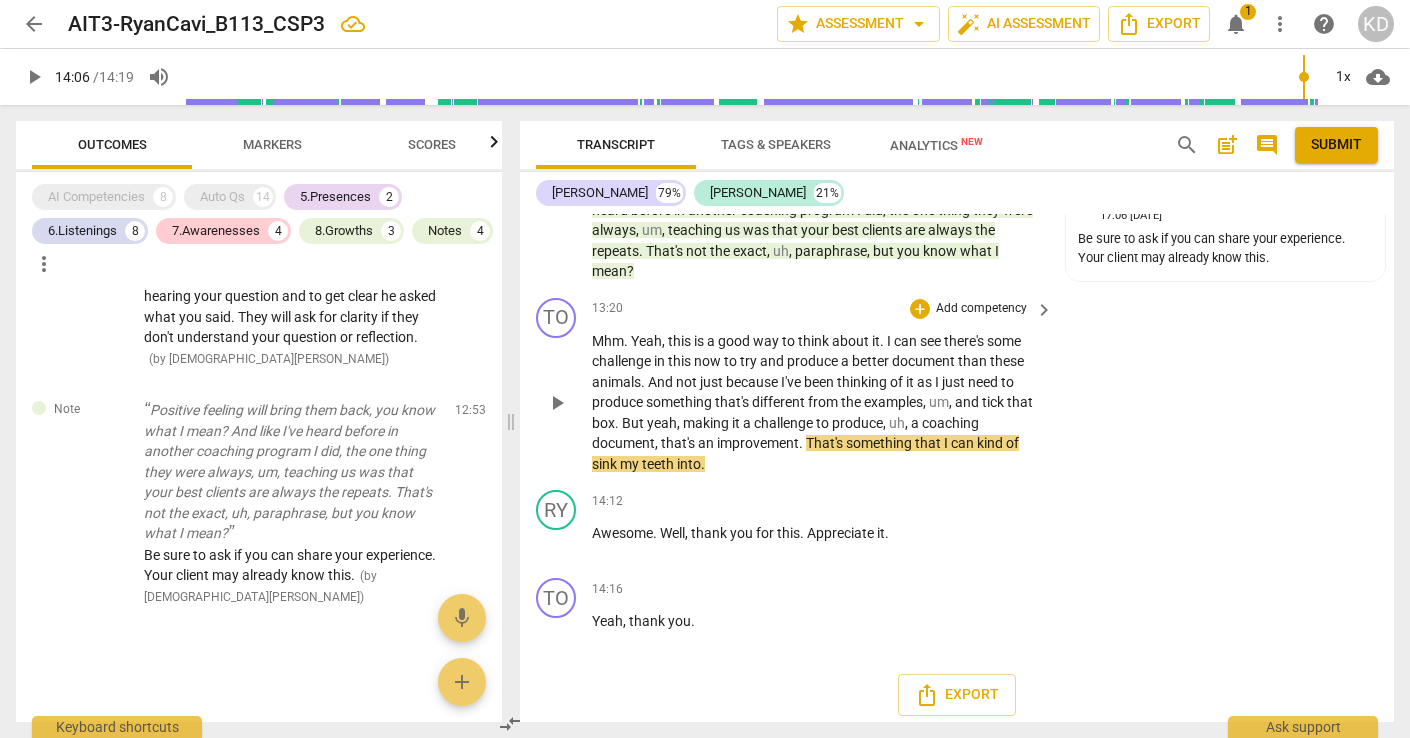 click on "Add competency" at bounding box center [981, 309] 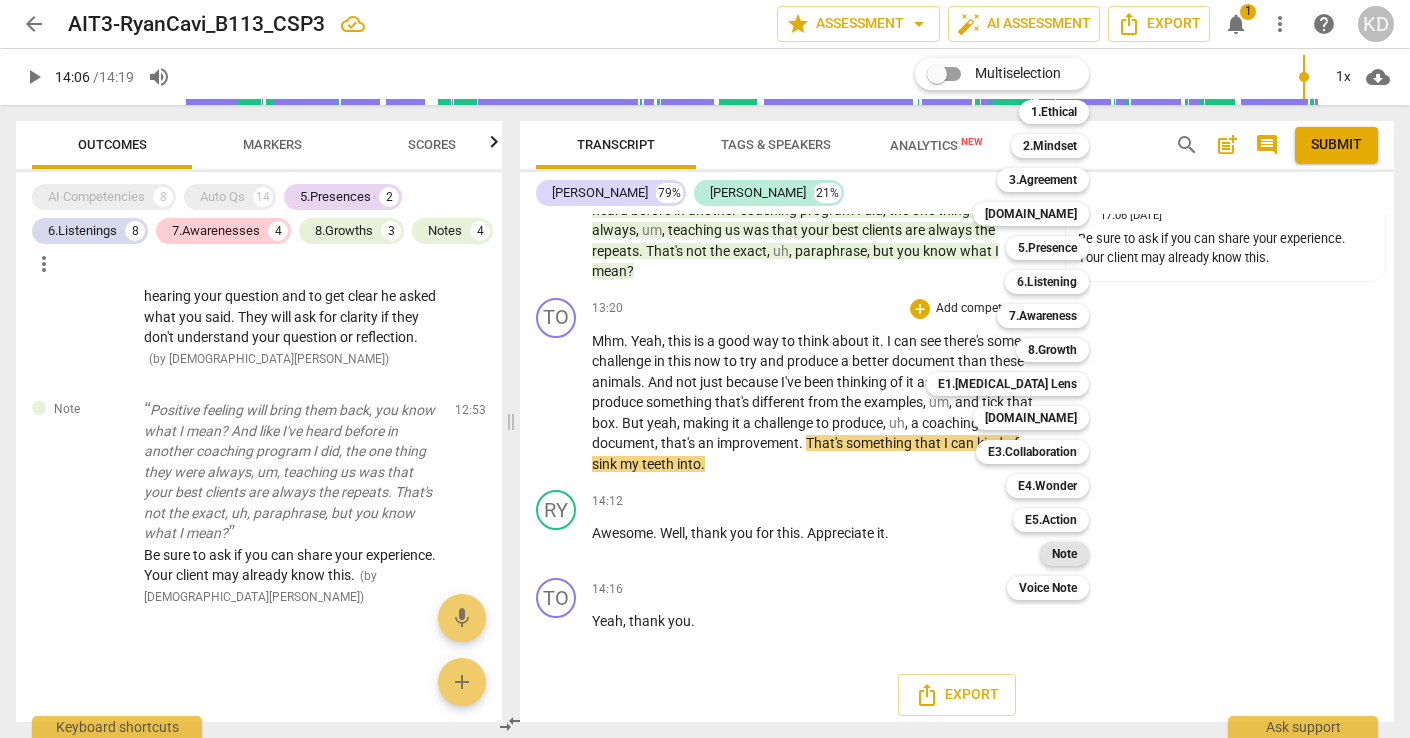 click on "Note" at bounding box center (1064, 554) 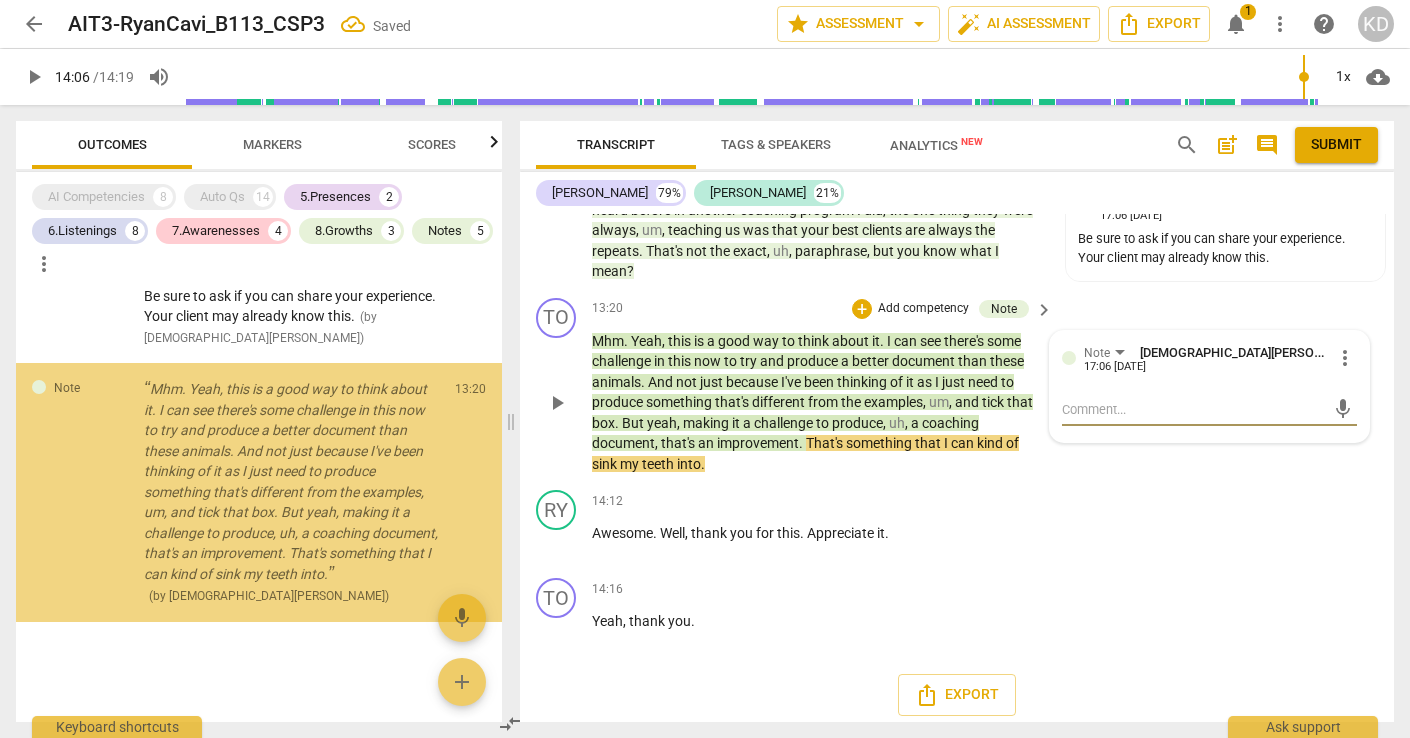 scroll, scrollTop: 5498, scrollLeft: 0, axis: vertical 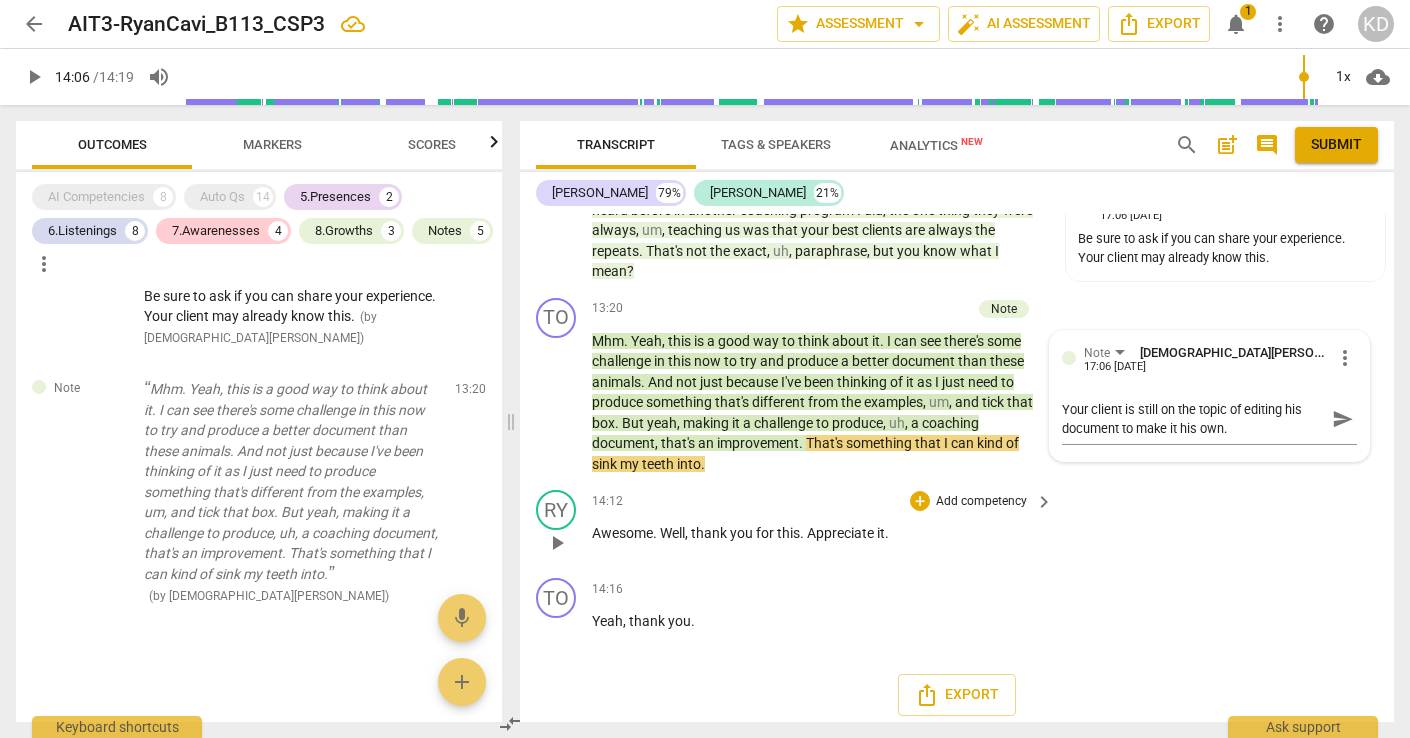 click on "Awesome" at bounding box center (622, 533) 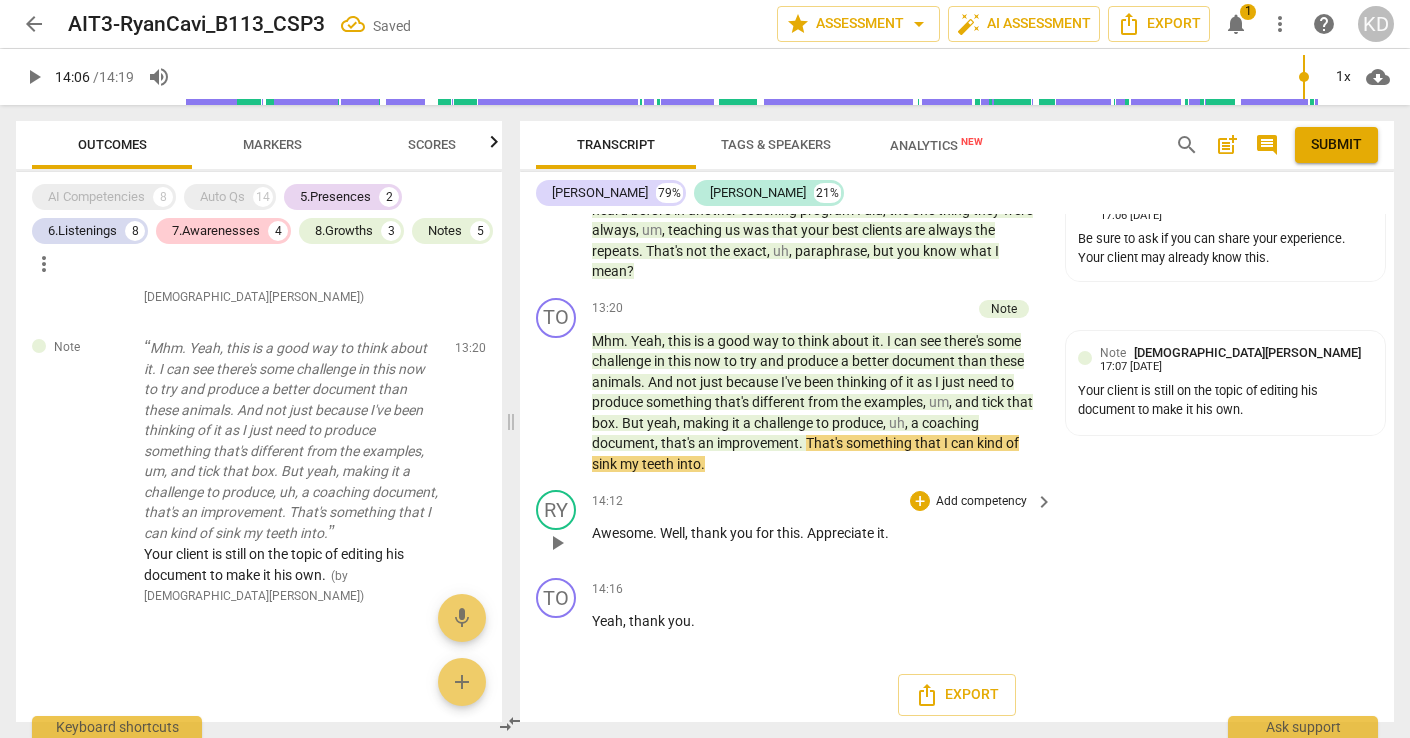 click on "play_arrow" at bounding box center [557, 543] 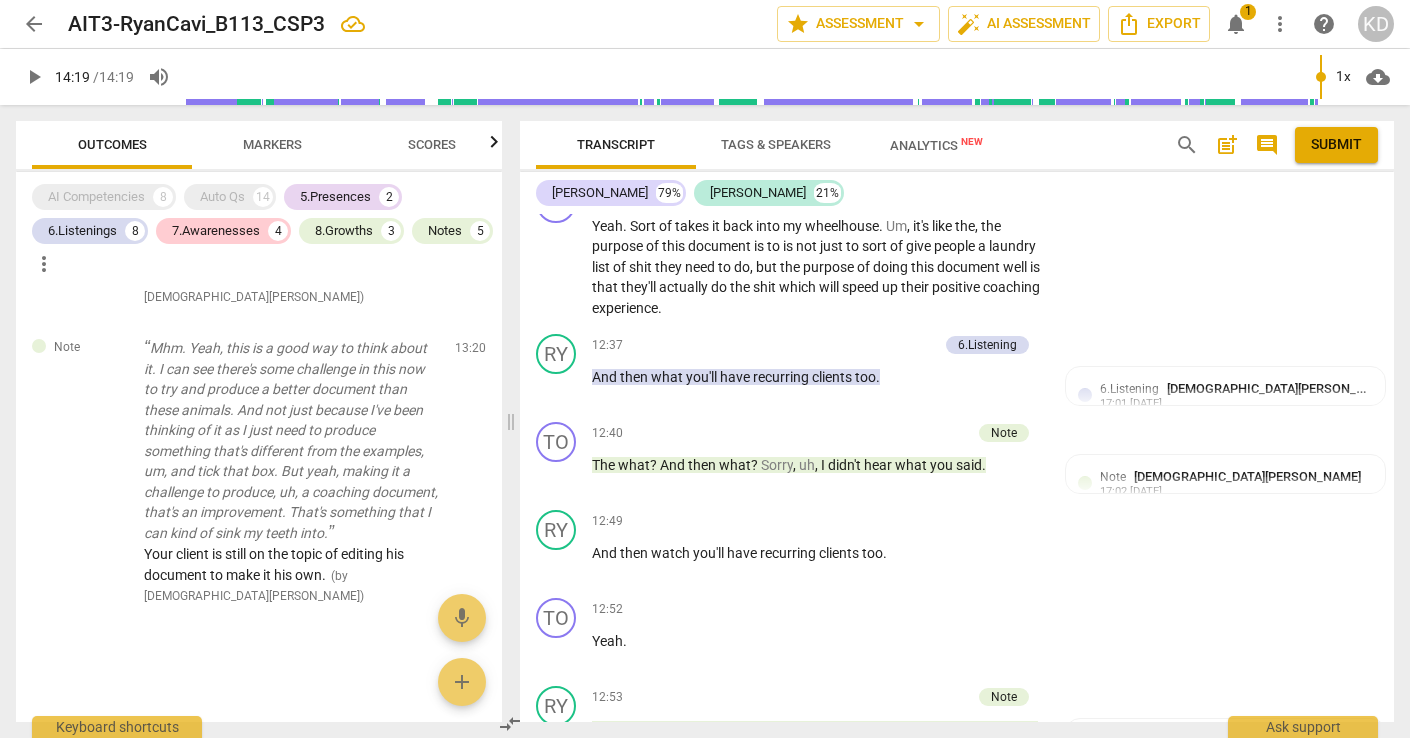 scroll, scrollTop: 5885, scrollLeft: 0, axis: vertical 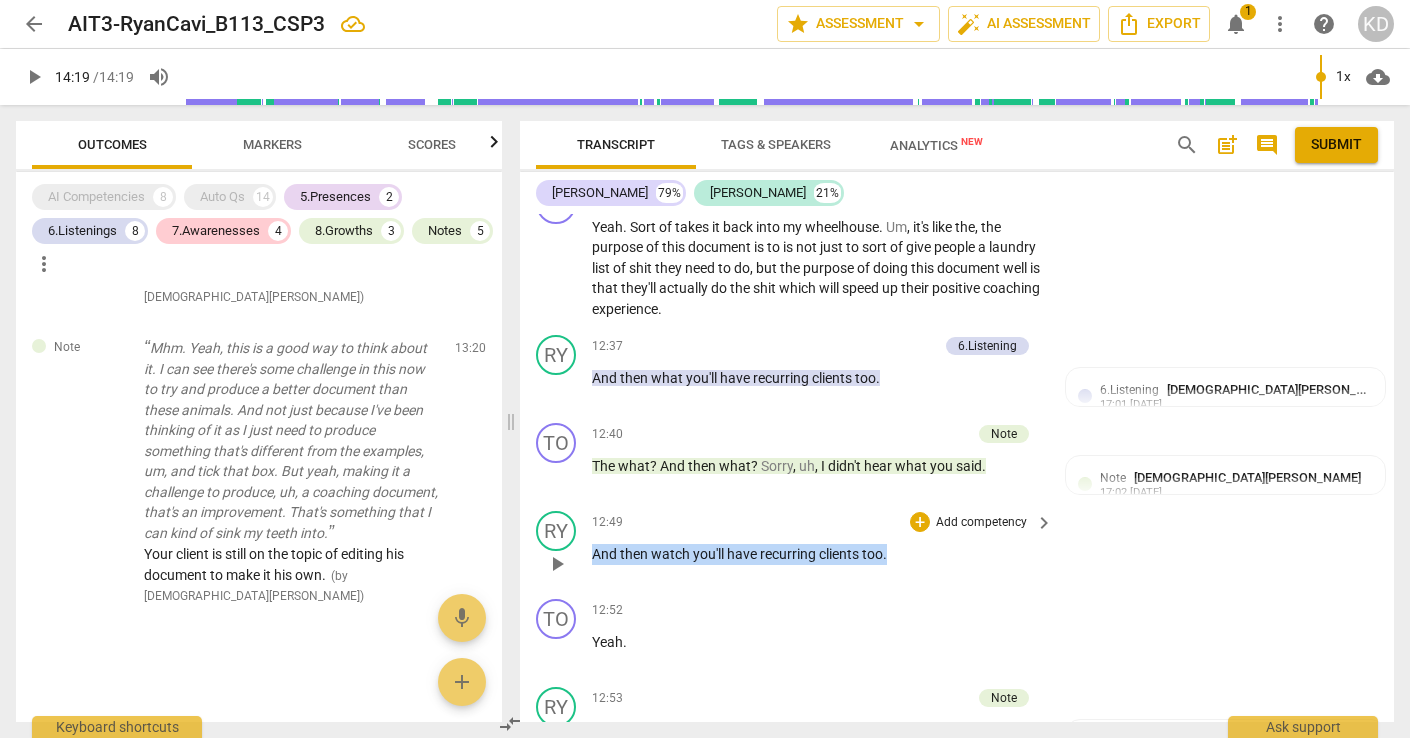drag, startPoint x: 593, startPoint y: 575, endPoint x: 886, endPoint y: 579, distance: 293.0273 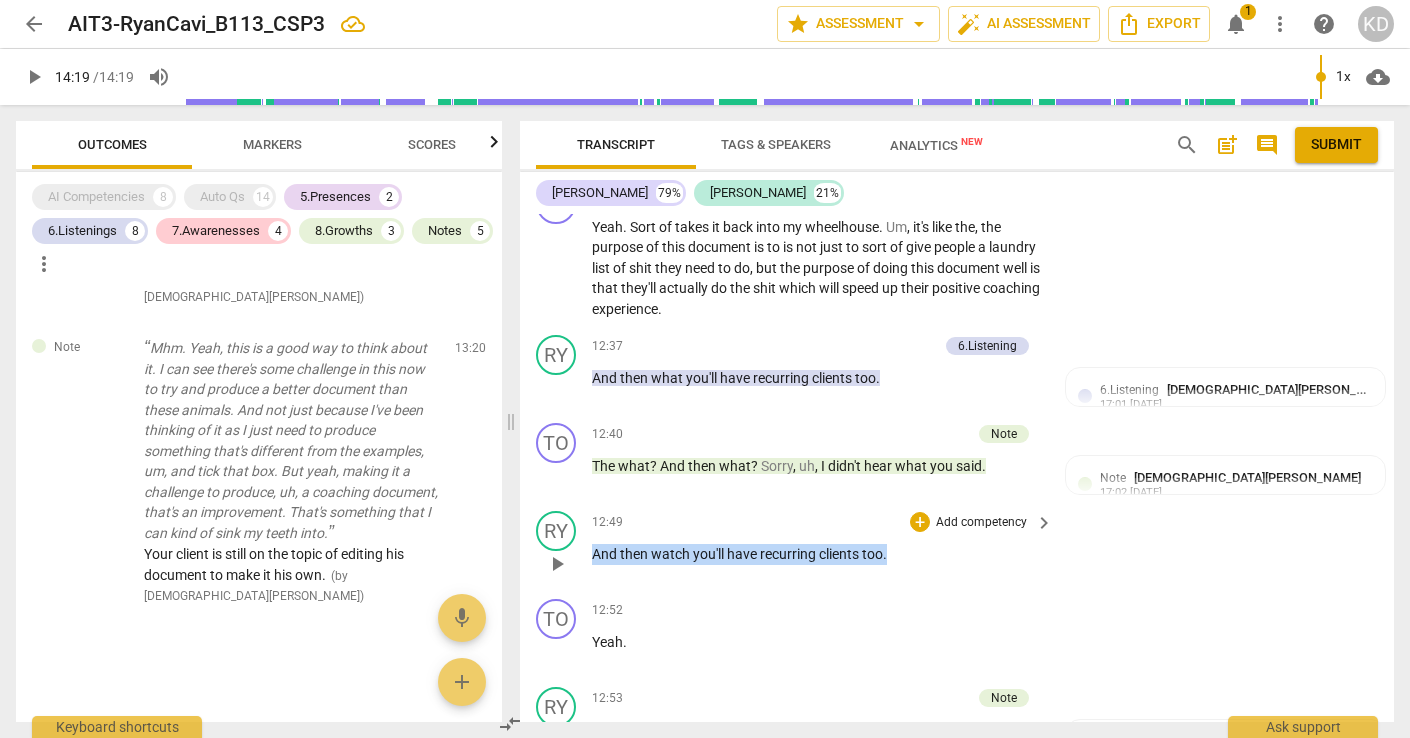 click on "And   then   watch   you'll   have   recurring   clients   too ." at bounding box center [817, 554] 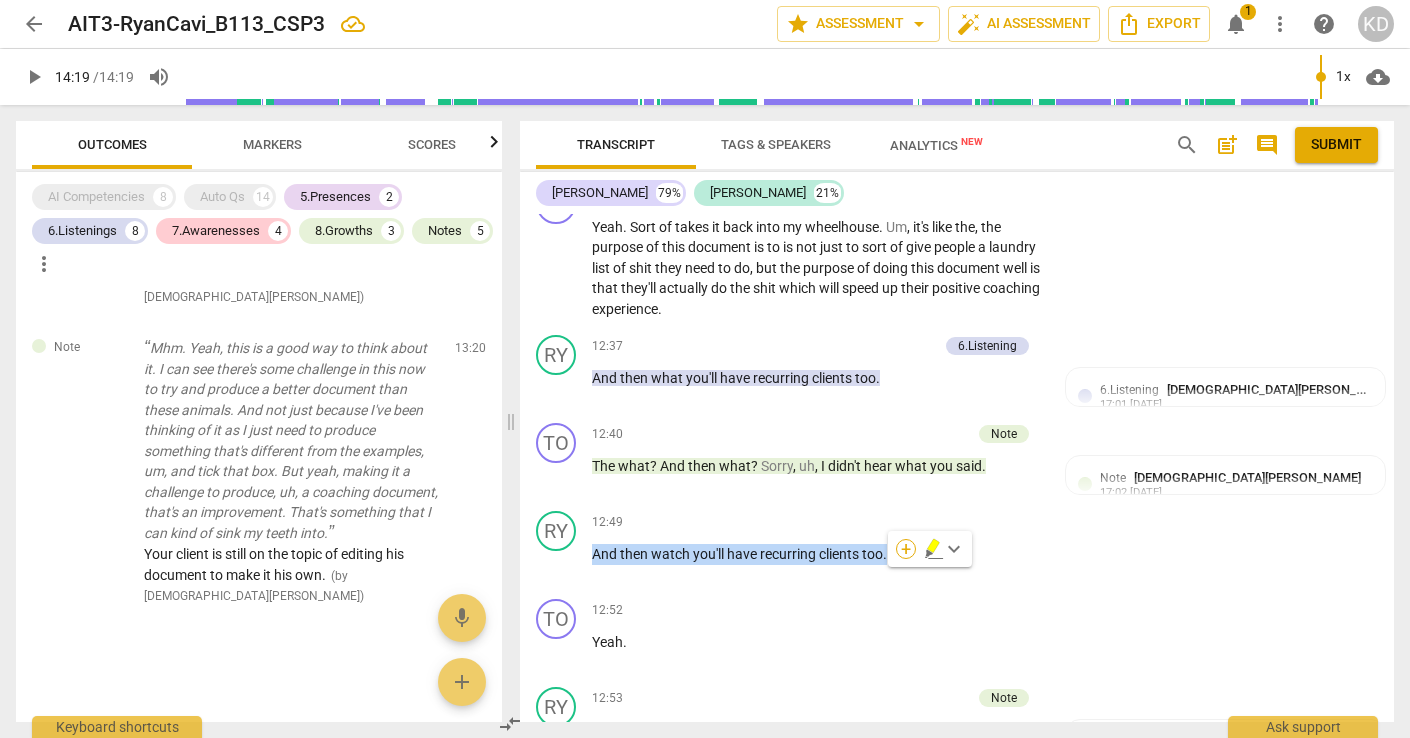 click on "+" at bounding box center (906, 549) 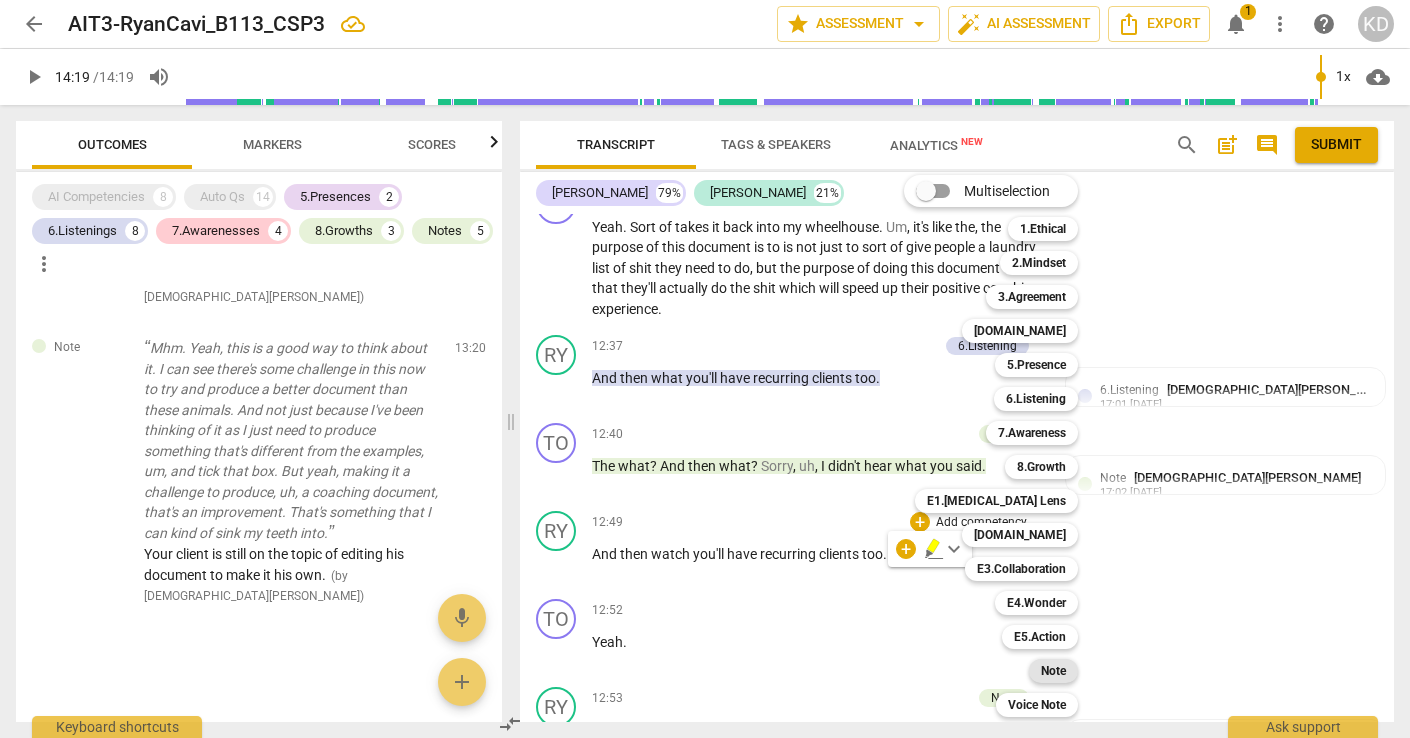 click on "Note" at bounding box center (1053, 671) 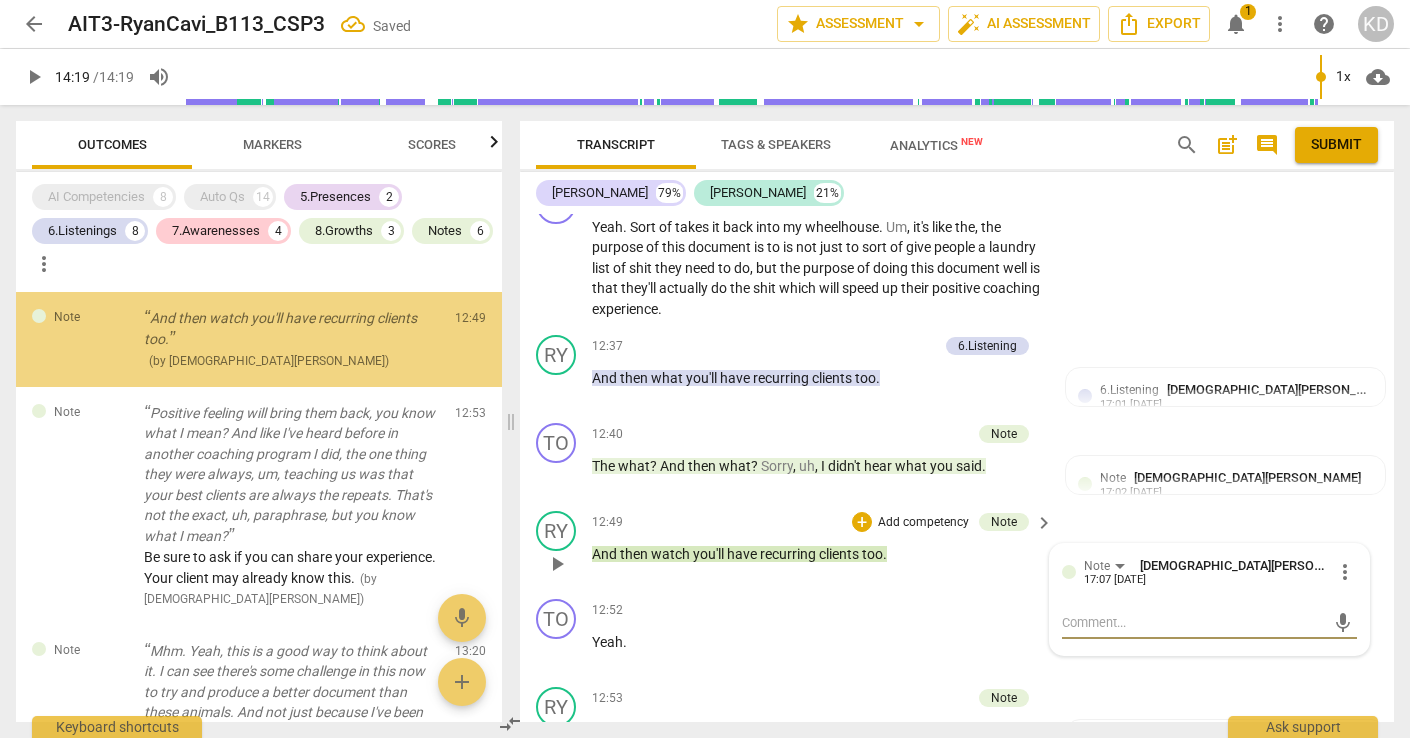 scroll, scrollTop: 5168, scrollLeft: 0, axis: vertical 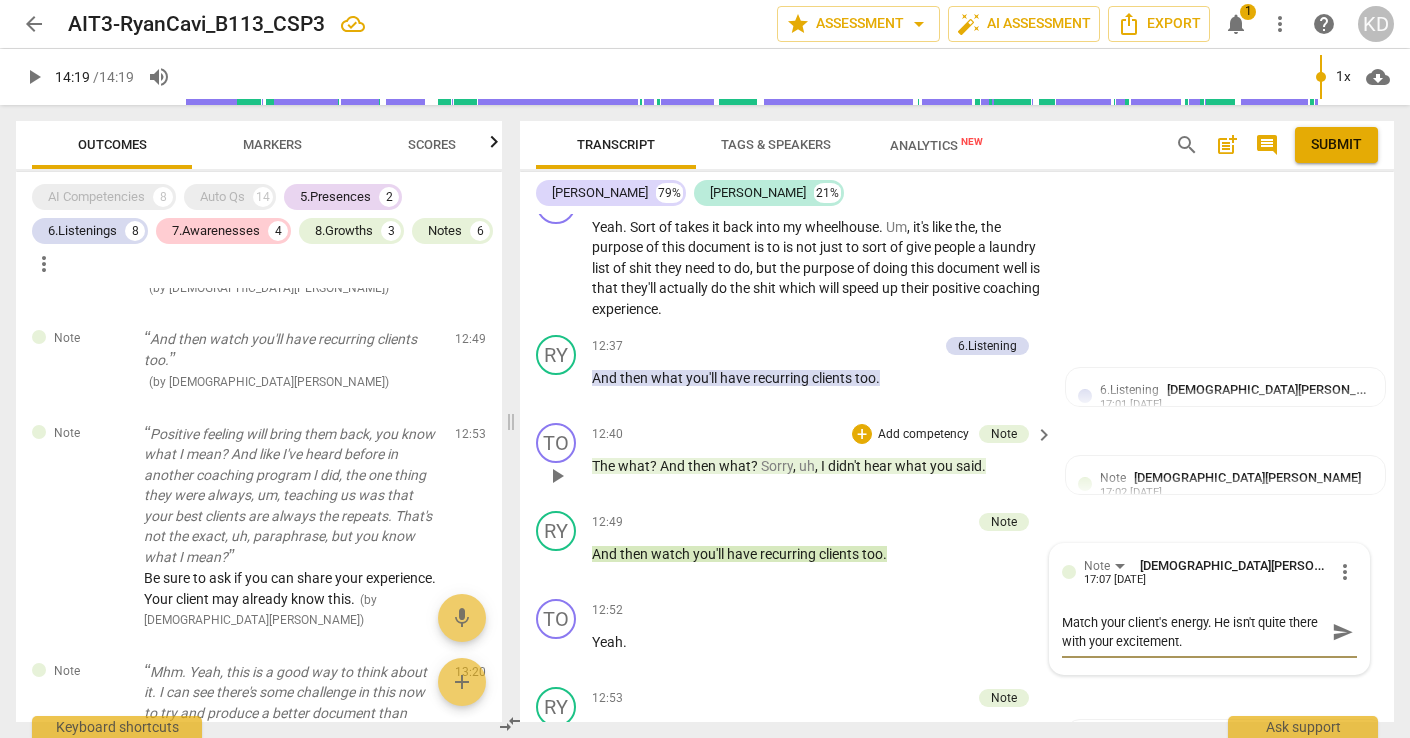 click on "TO play_arrow pause 12:40 + Add competency Note keyboard_arrow_right The   what ?   And   then   what ?   Sorry ,   uh ,   I   didn't   hear   what   you   said . Note KRISTEN DENNEY 17:02 07-15-2025 This is a great example of your client not hearing your question and to get clear he asked what you said. They will ask for clarity if they don't understand your question or reflection." at bounding box center (957, 459) 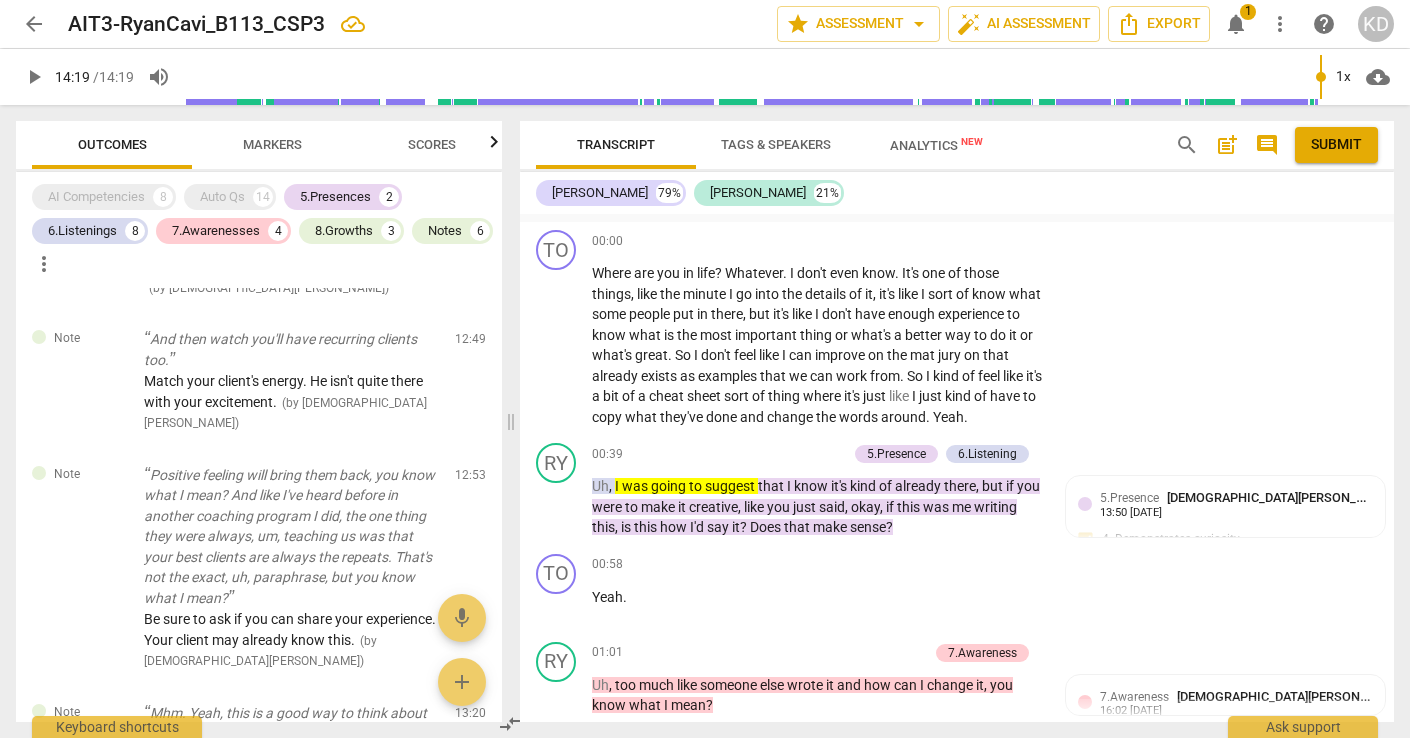 scroll, scrollTop: 1419, scrollLeft: 0, axis: vertical 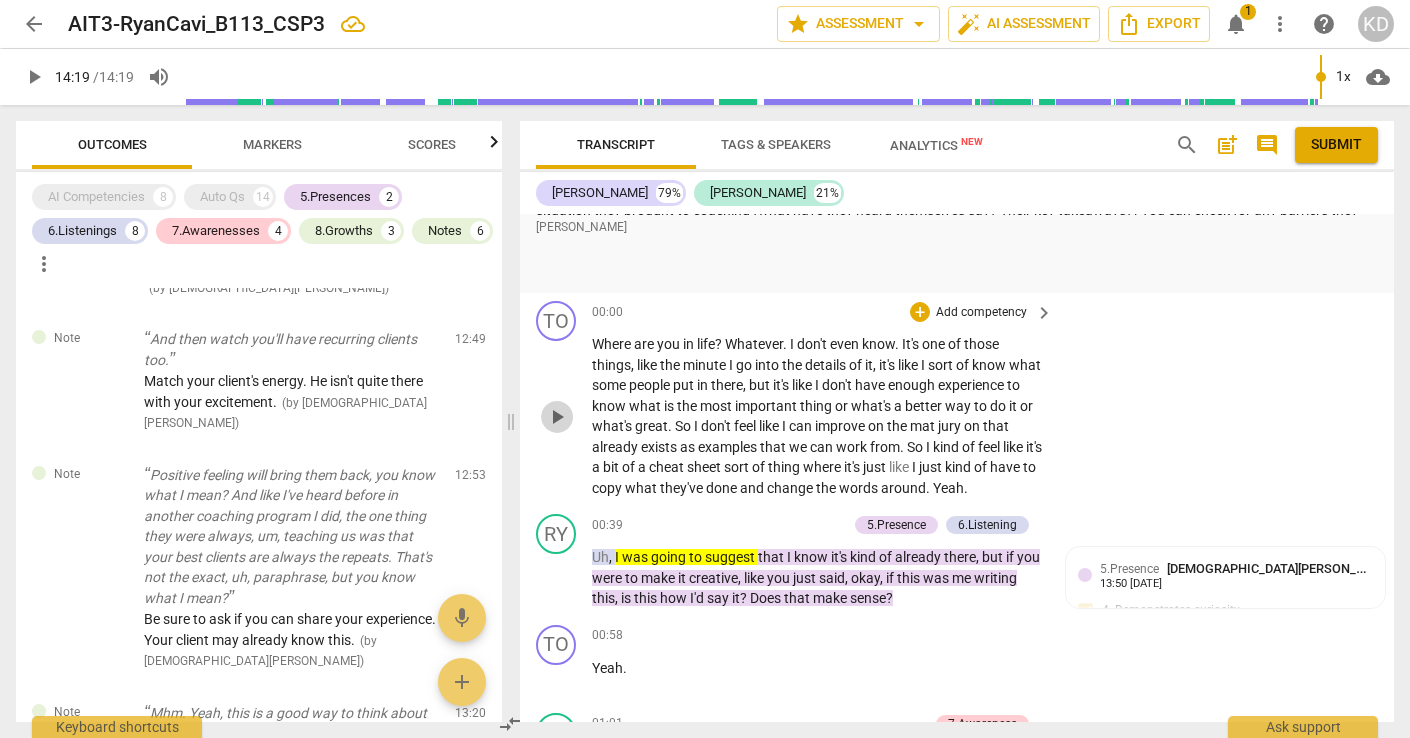 click on "play_arrow" at bounding box center [557, 417] 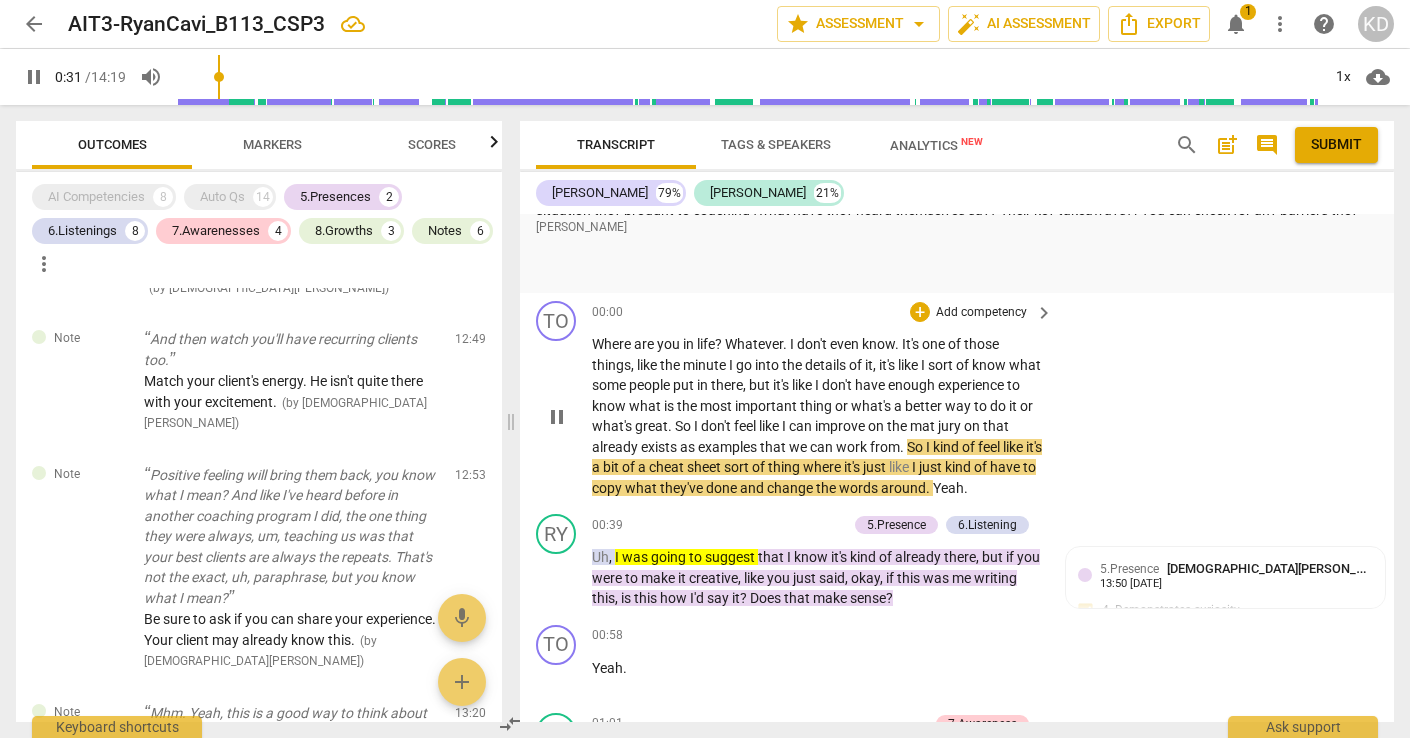 click on "pause" at bounding box center [557, 417] 